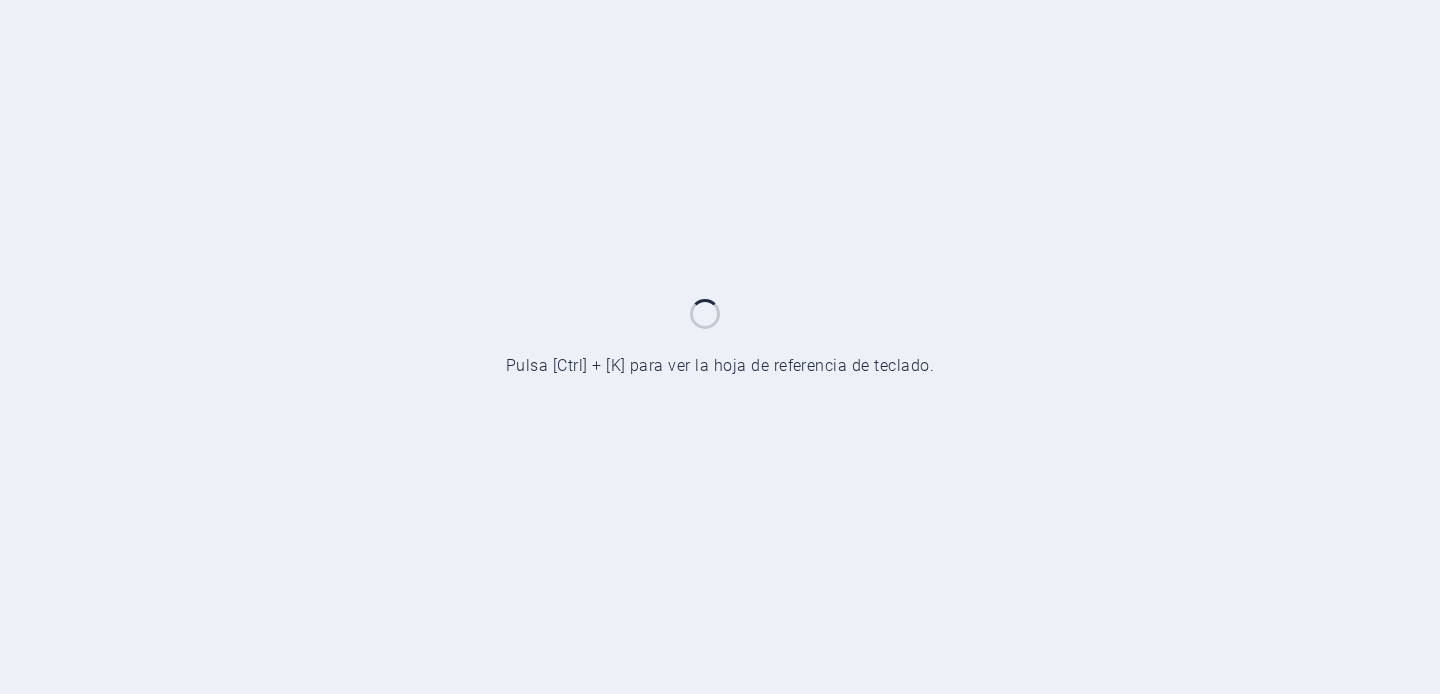 scroll, scrollTop: 0, scrollLeft: 0, axis: both 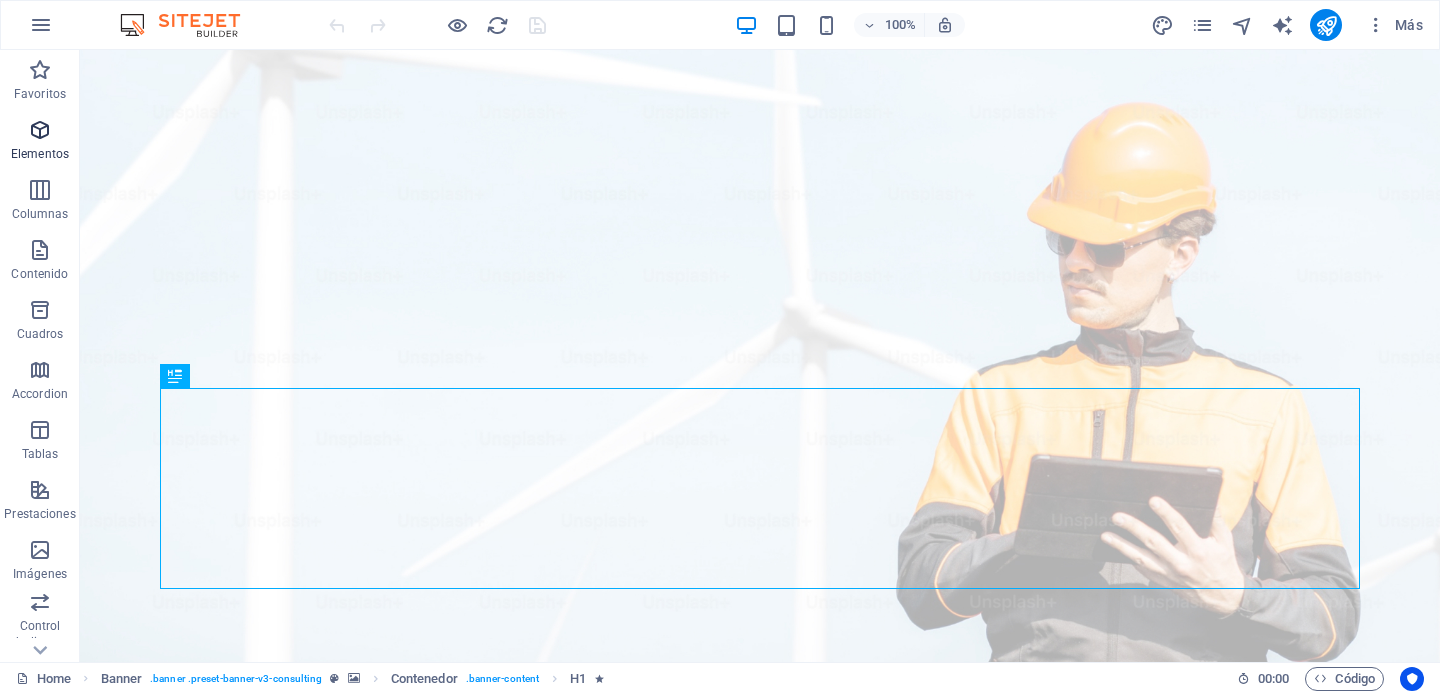 click at bounding box center [40, 130] 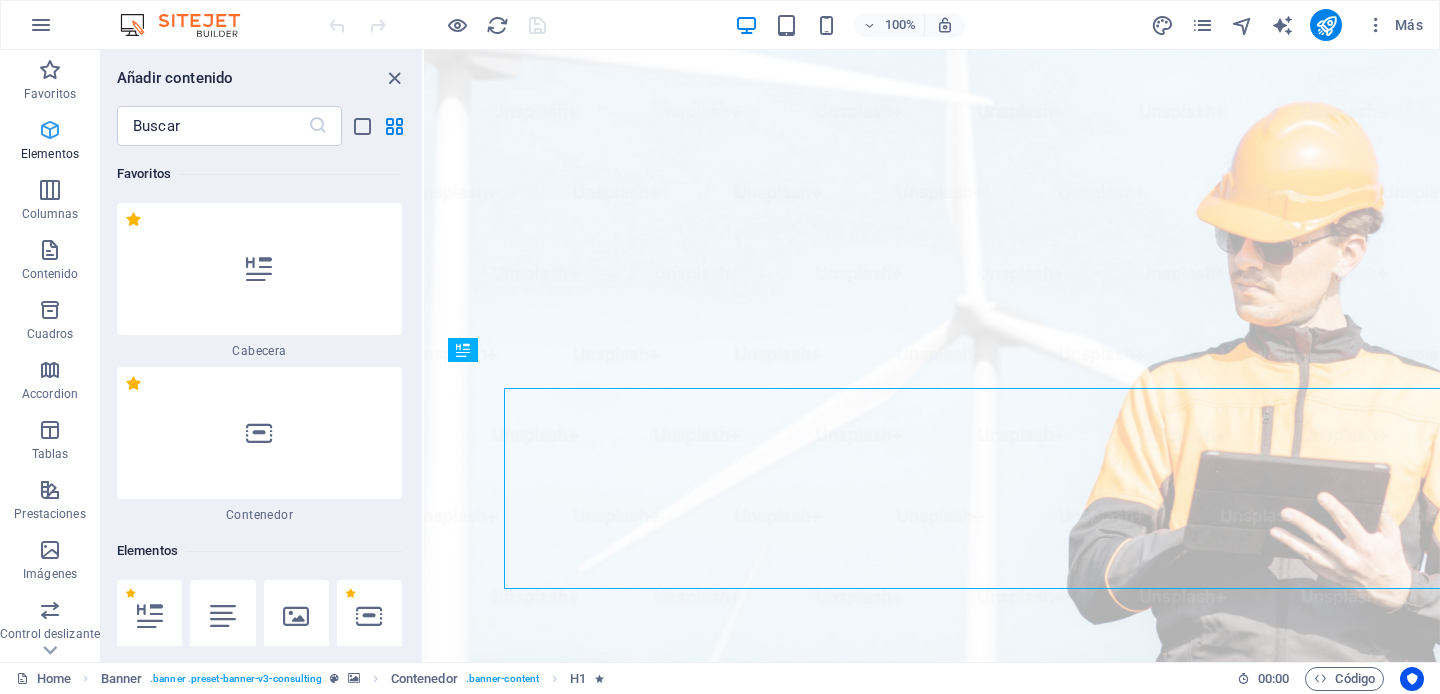 click at bounding box center (50, 130) 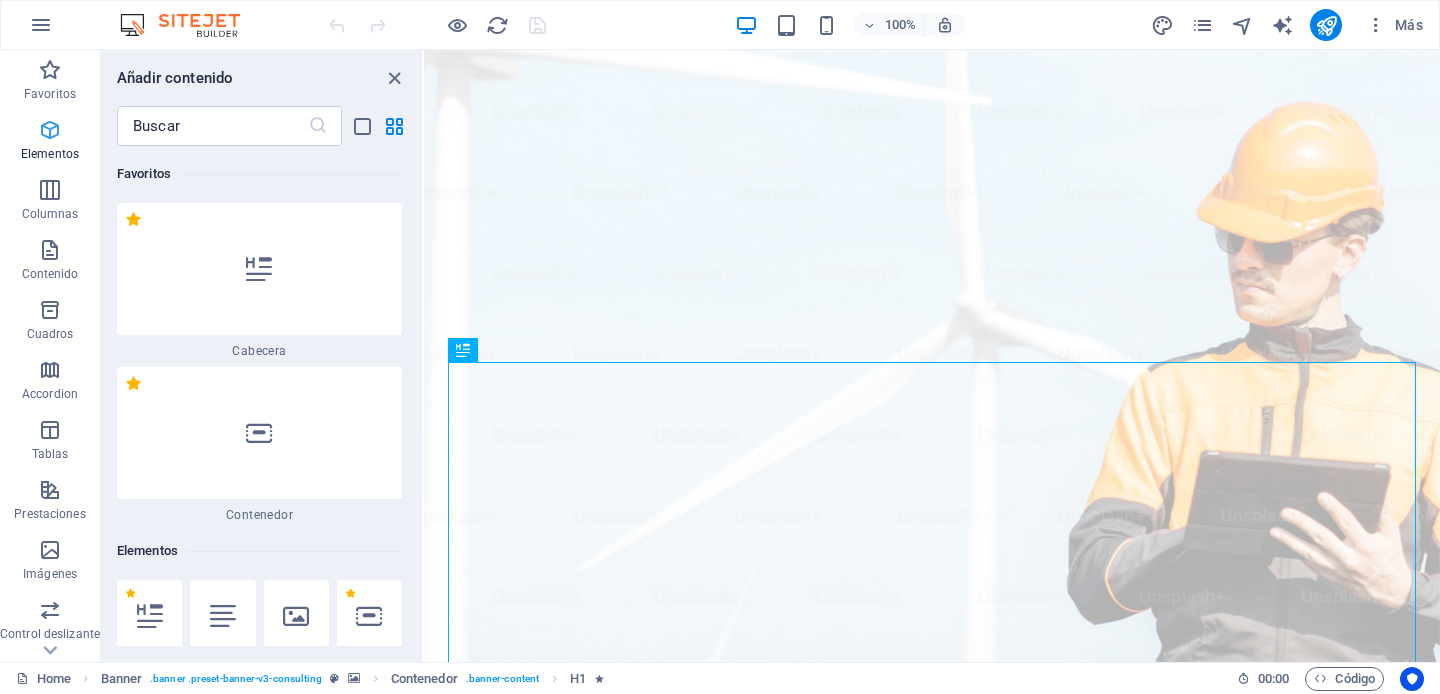scroll, scrollTop: 377, scrollLeft: 0, axis: vertical 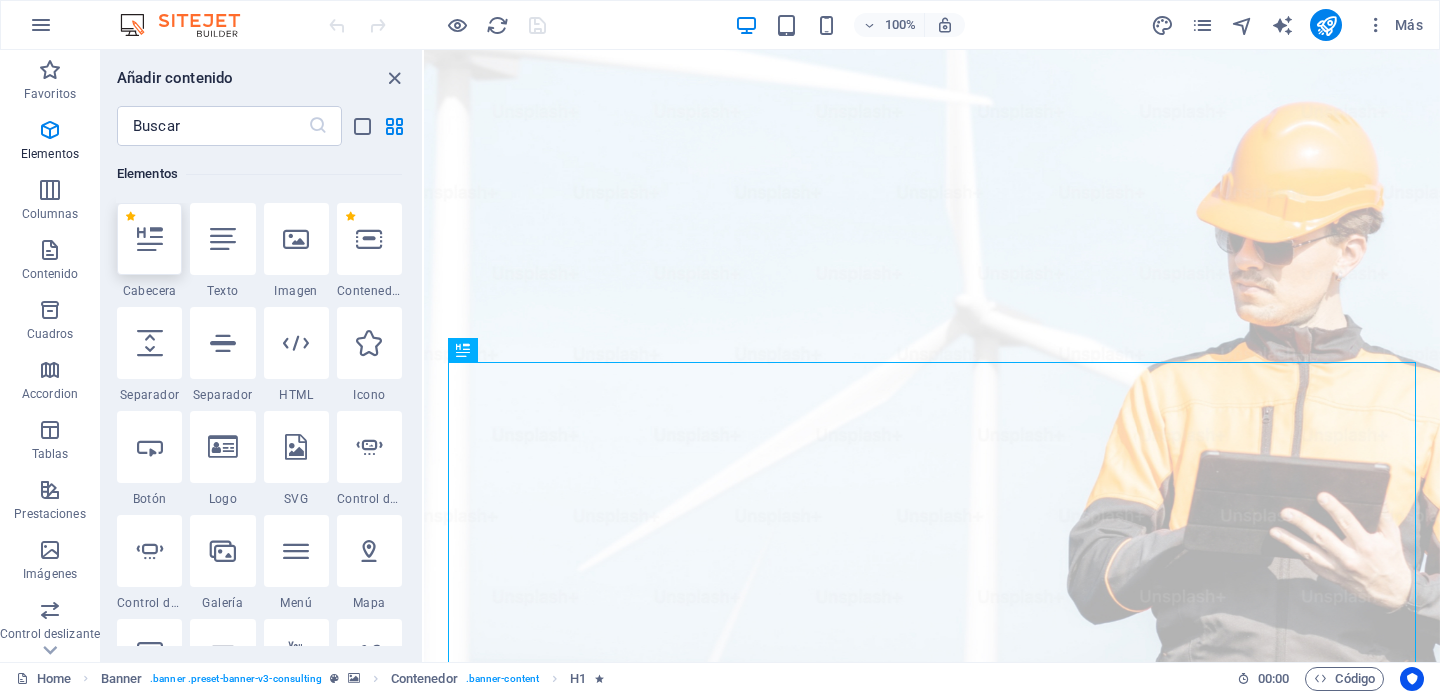 click at bounding box center (150, 239) 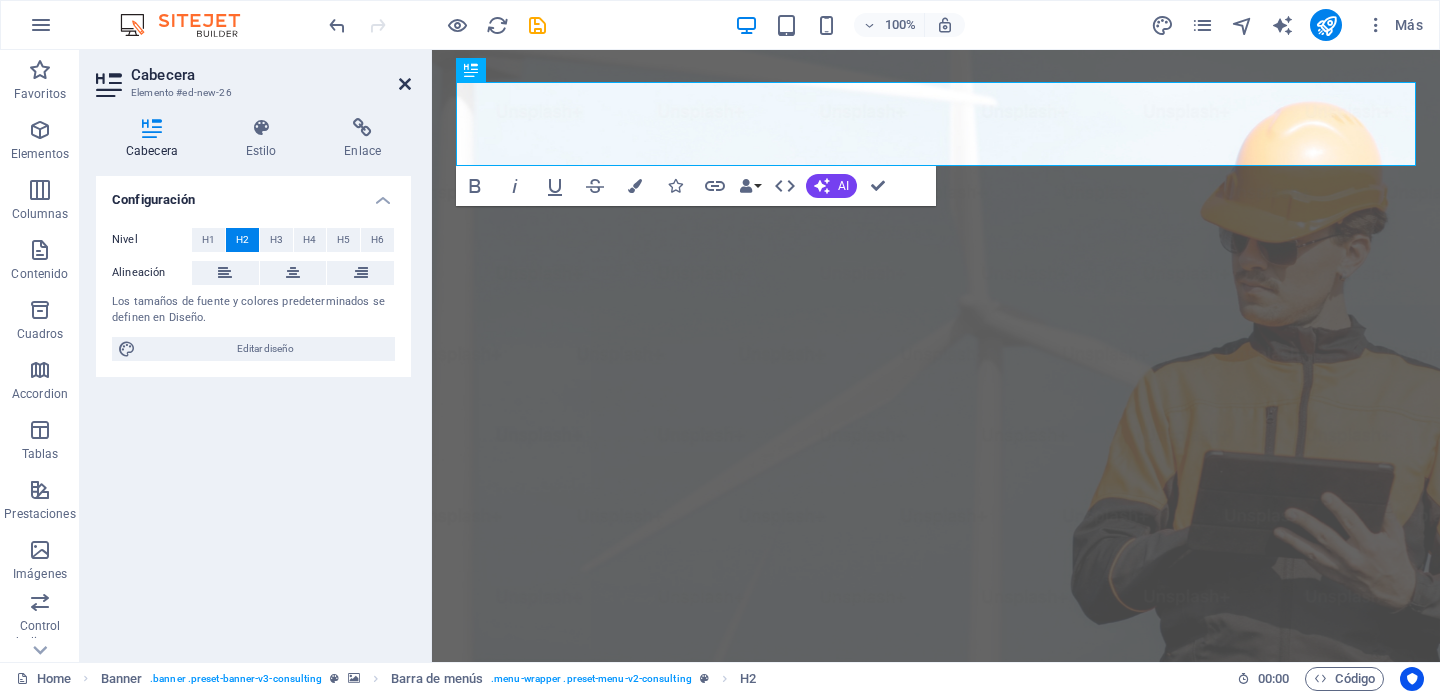 click at bounding box center (405, 84) 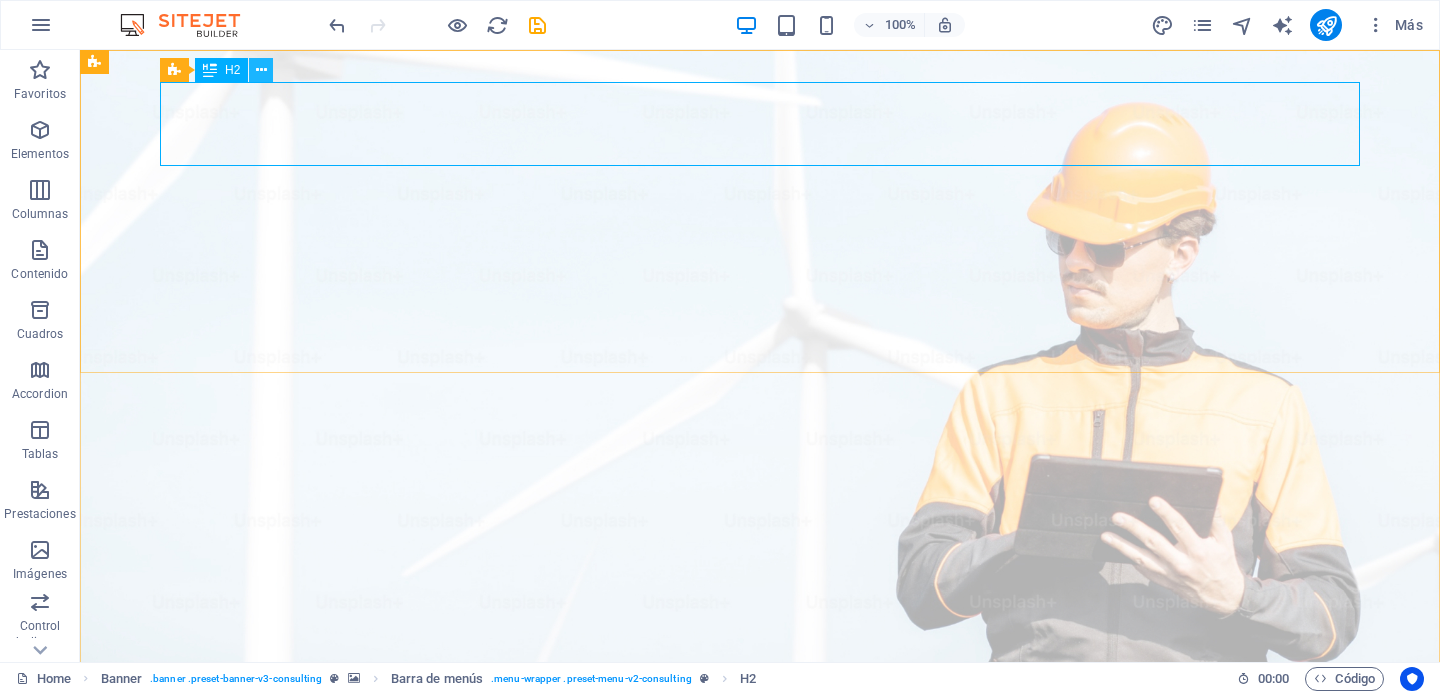 click at bounding box center (261, 70) 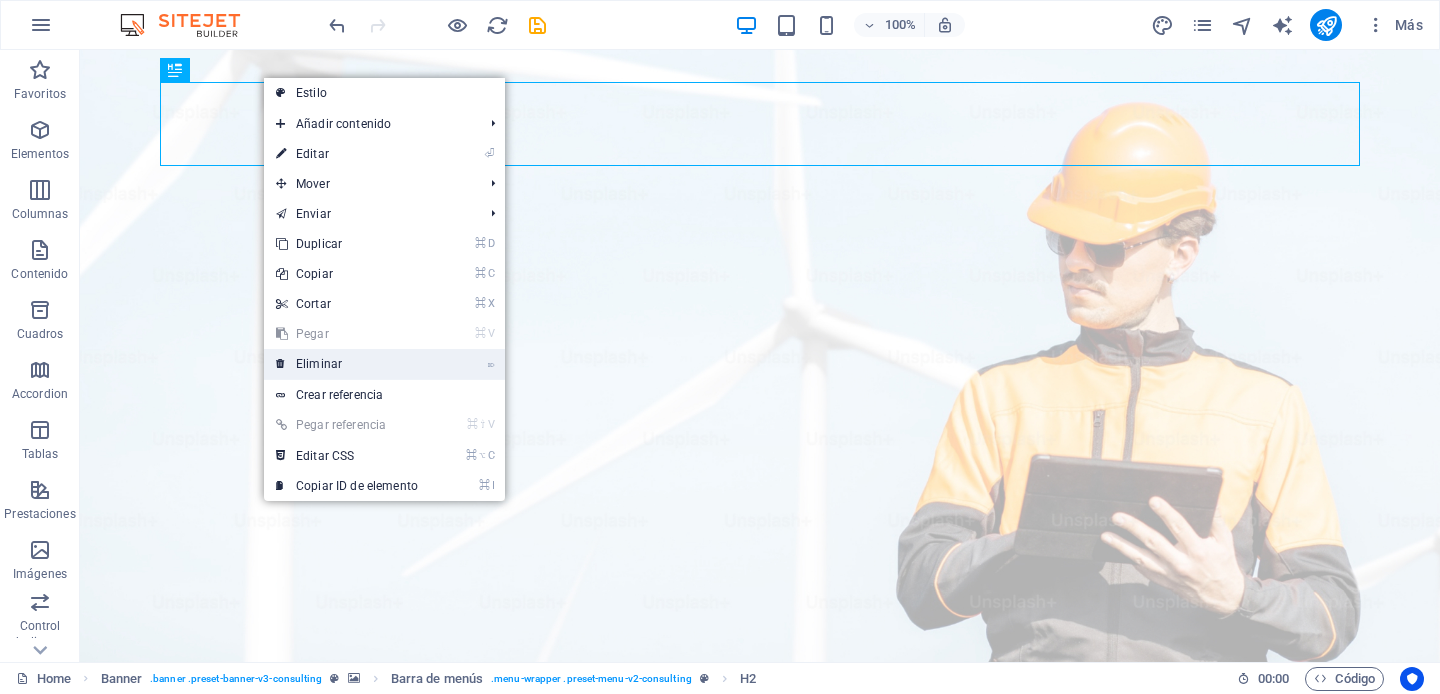click on "⌦  Eliminar" at bounding box center (347, 364) 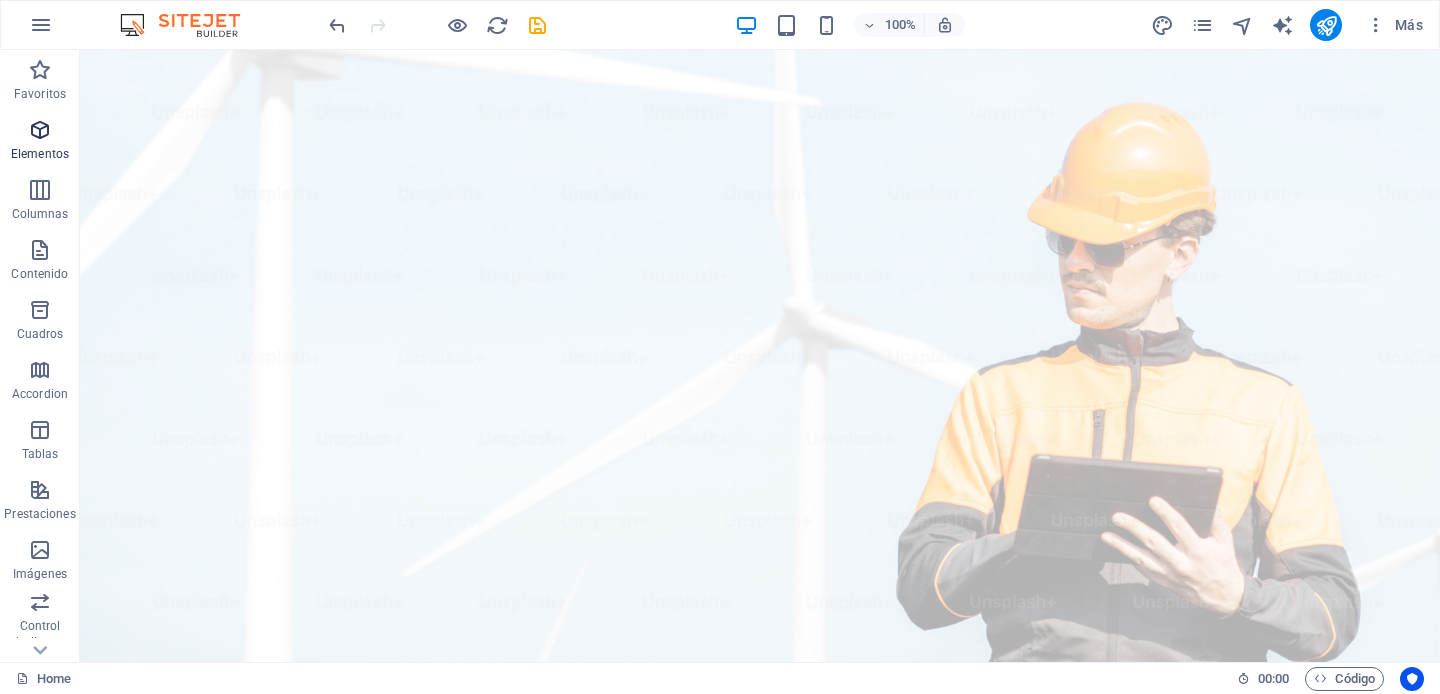 click at bounding box center (40, 130) 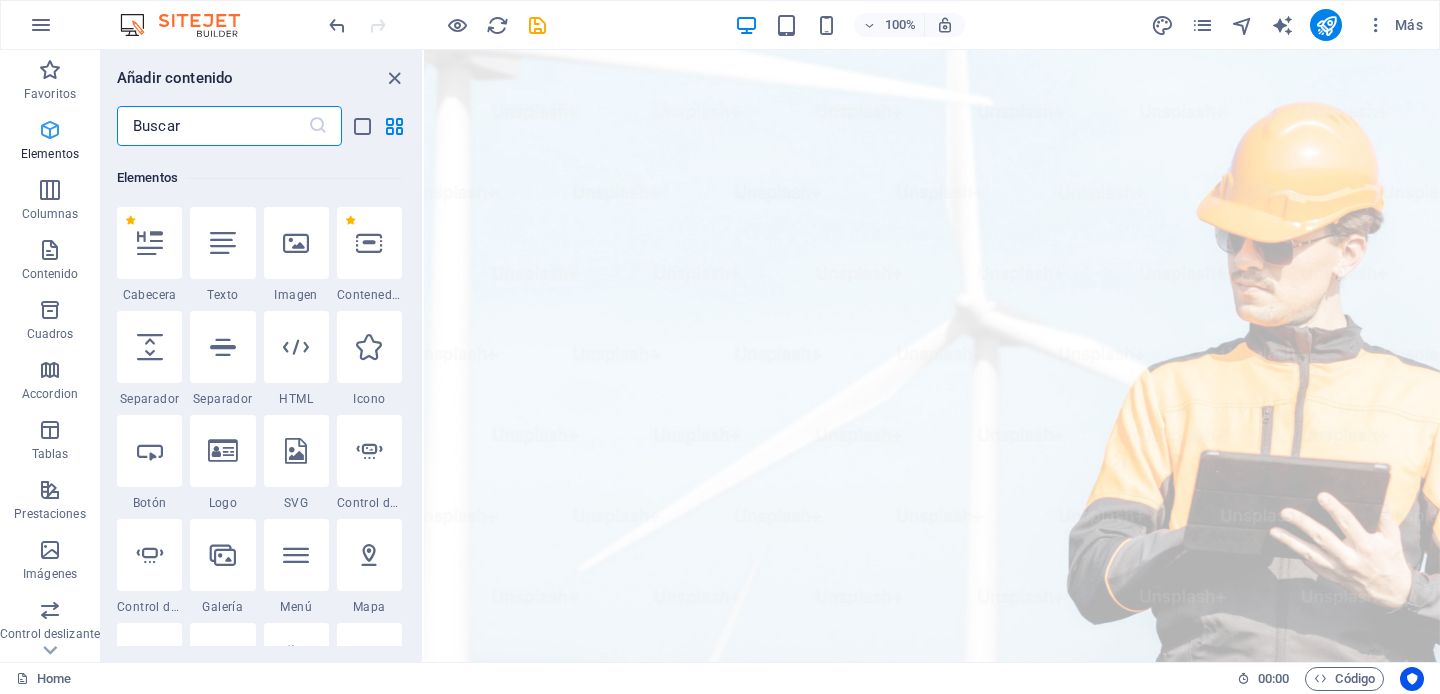 scroll, scrollTop: 377, scrollLeft: 0, axis: vertical 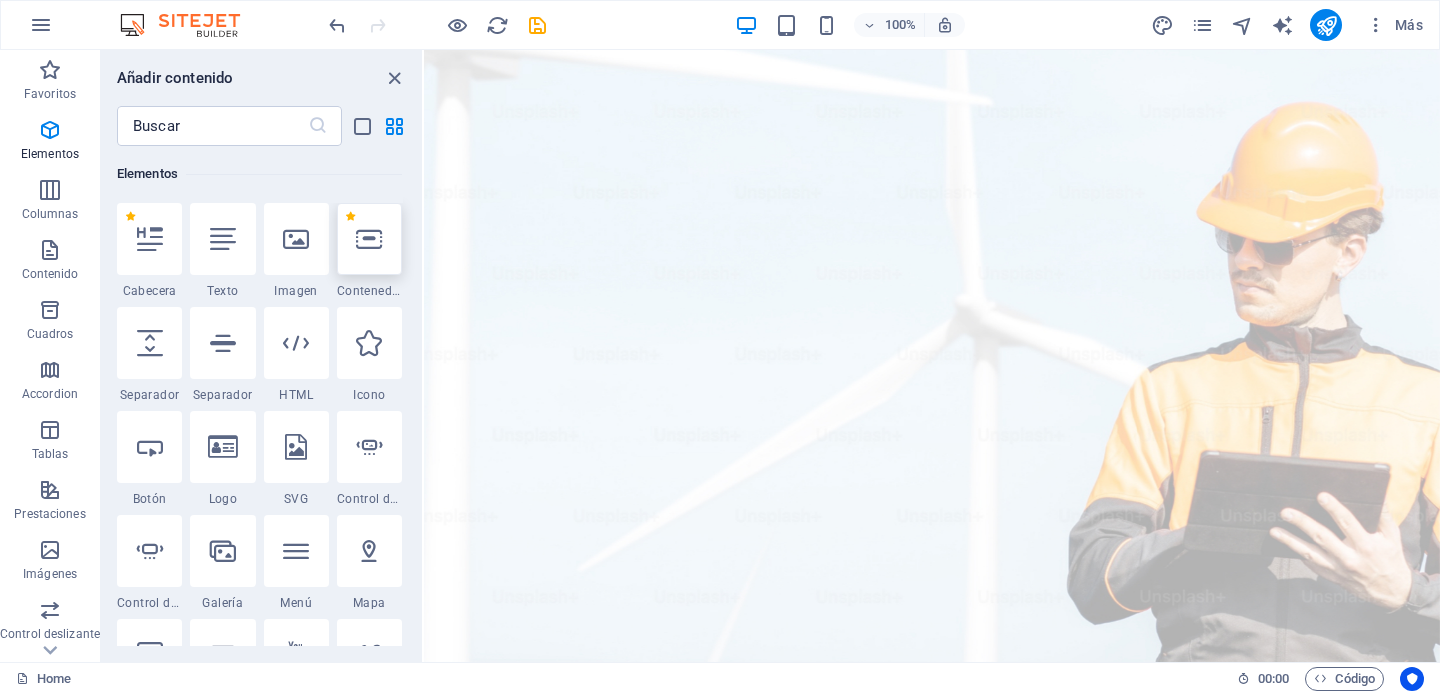 click at bounding box center [369, 239] 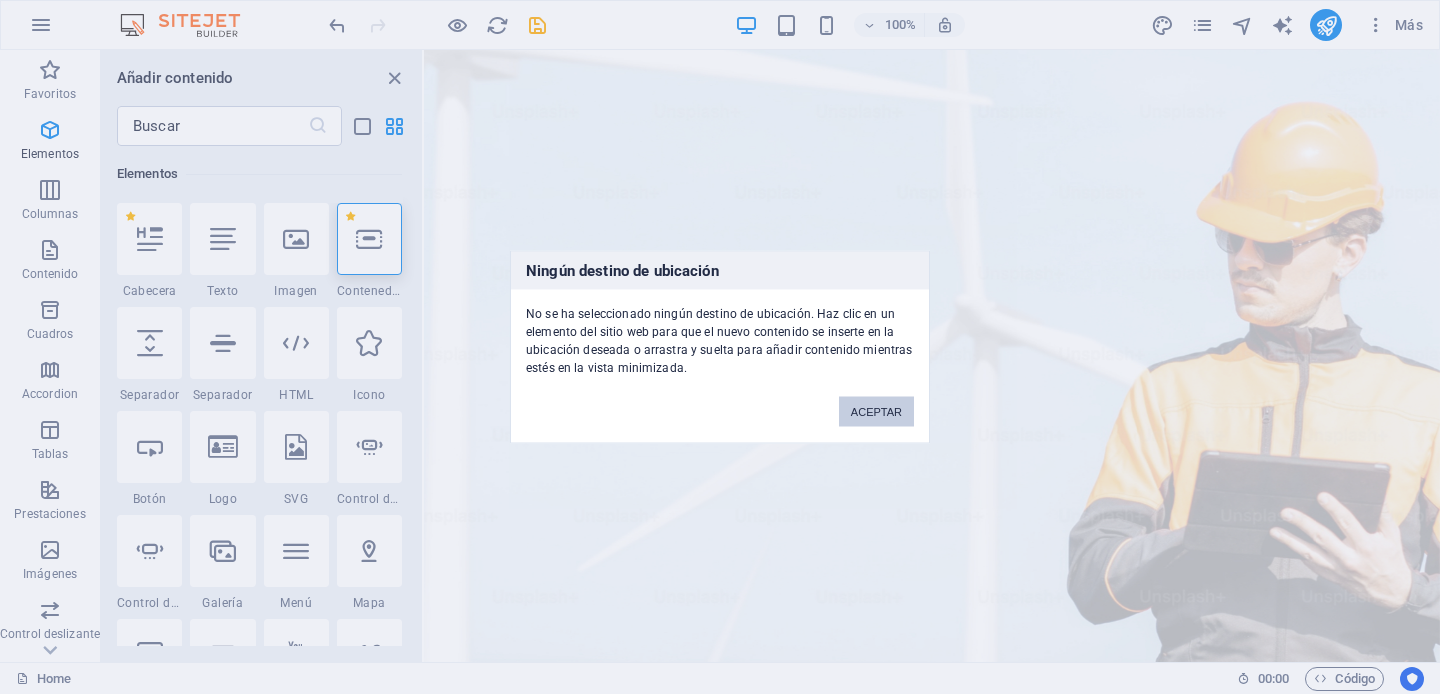 click on "ACEPTAR" at bounding box center [876, 412] 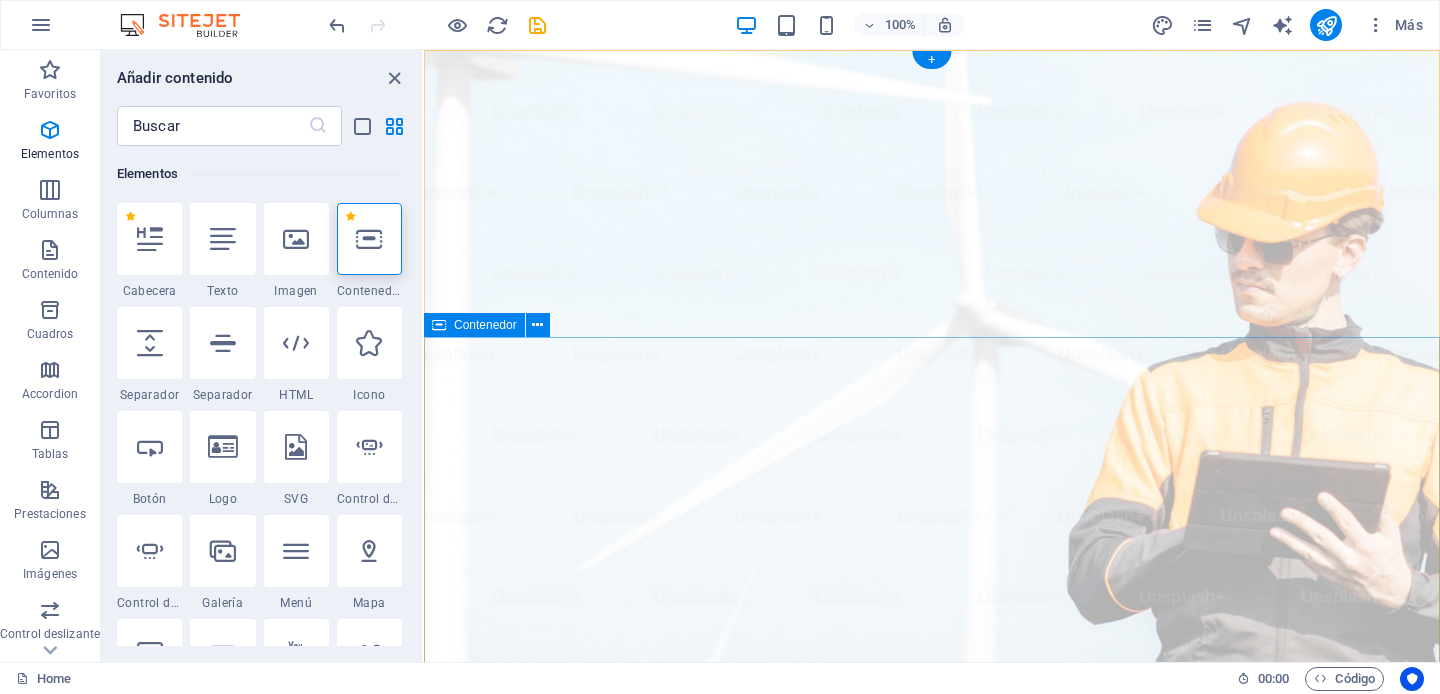 click on "IEAV SOLUTIONS: Expertos en Soluciones Audiovisuales e Instalaciones Especiales Llevamos tu visión al siguiente nivel con tecnología de vanguardia y un servicio excepcional. Get Started" at bounding box center [932, 1567] 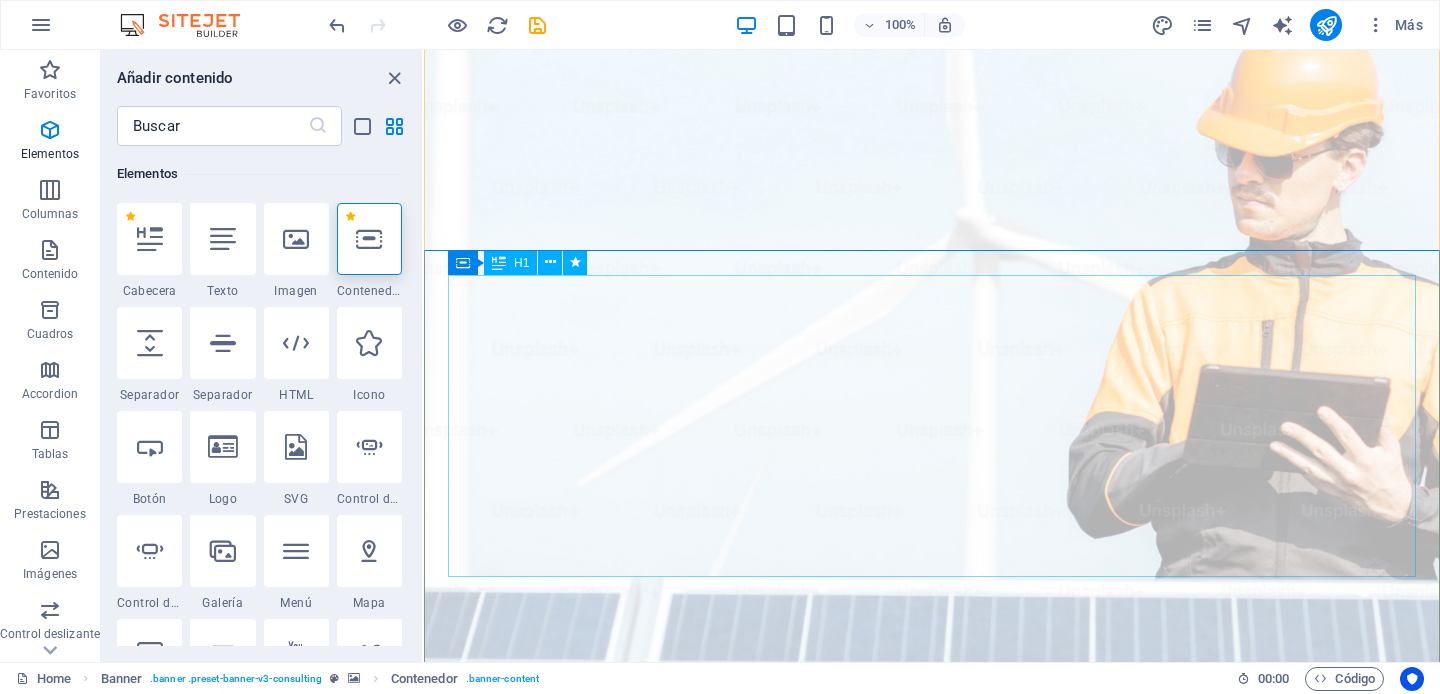 scroll, scrollTop: 87, scrollLeft: 0, axis: vertical 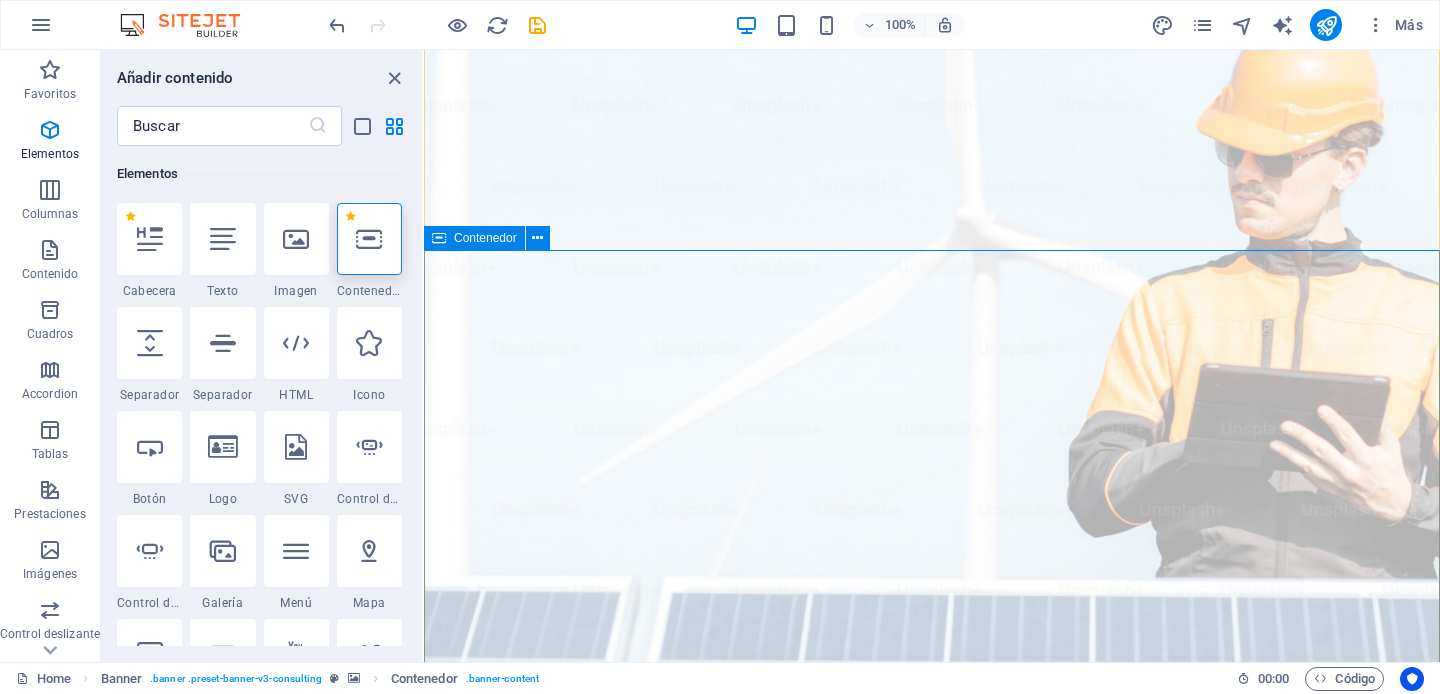 click on "IEAV SOLUTIONS: Expertos en Soluciones Audiovisuales e Instalaciones Especiales Llevamos tu visión al siguiente nivel con tecnología de vanguardia y un servicio excepcional. Get Started" at bounding box center [932, 1480] 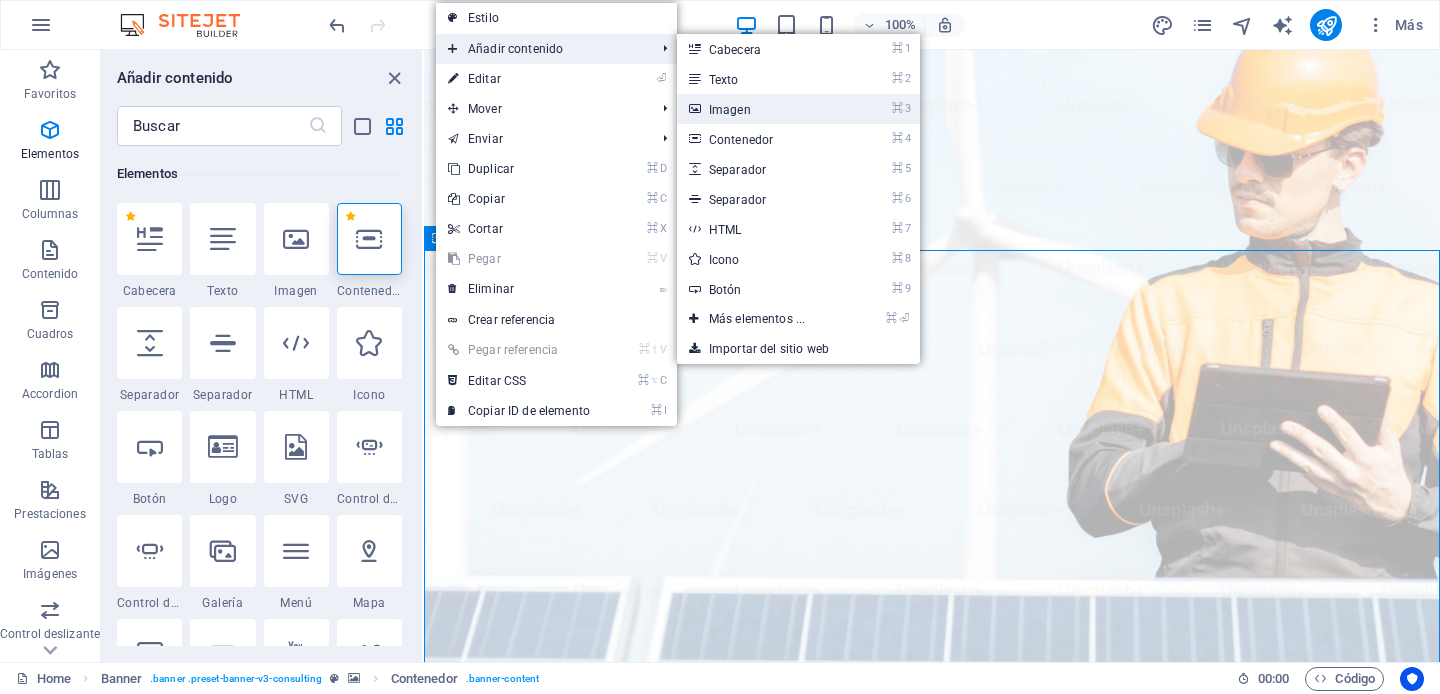 click on "⌘ 3  Imagen" at bounding box center [761, 109] 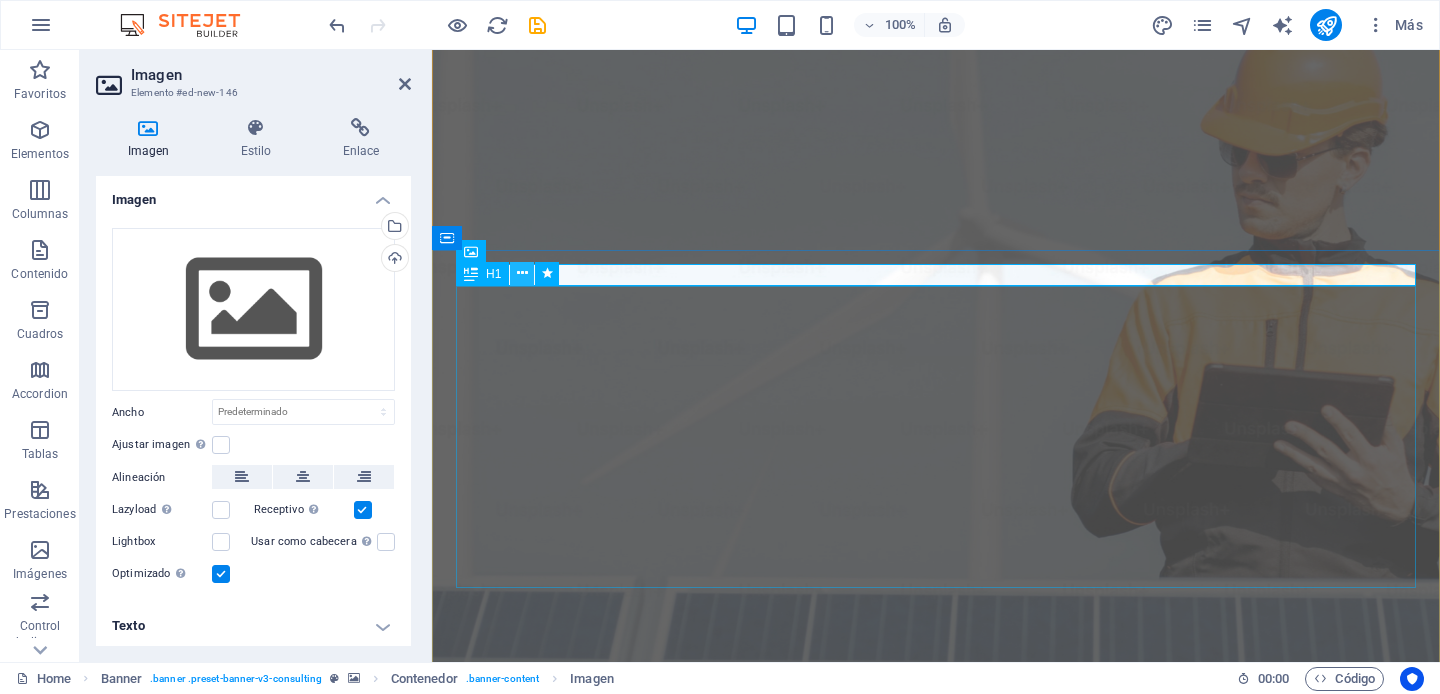 click at bounding box center (522, 273) 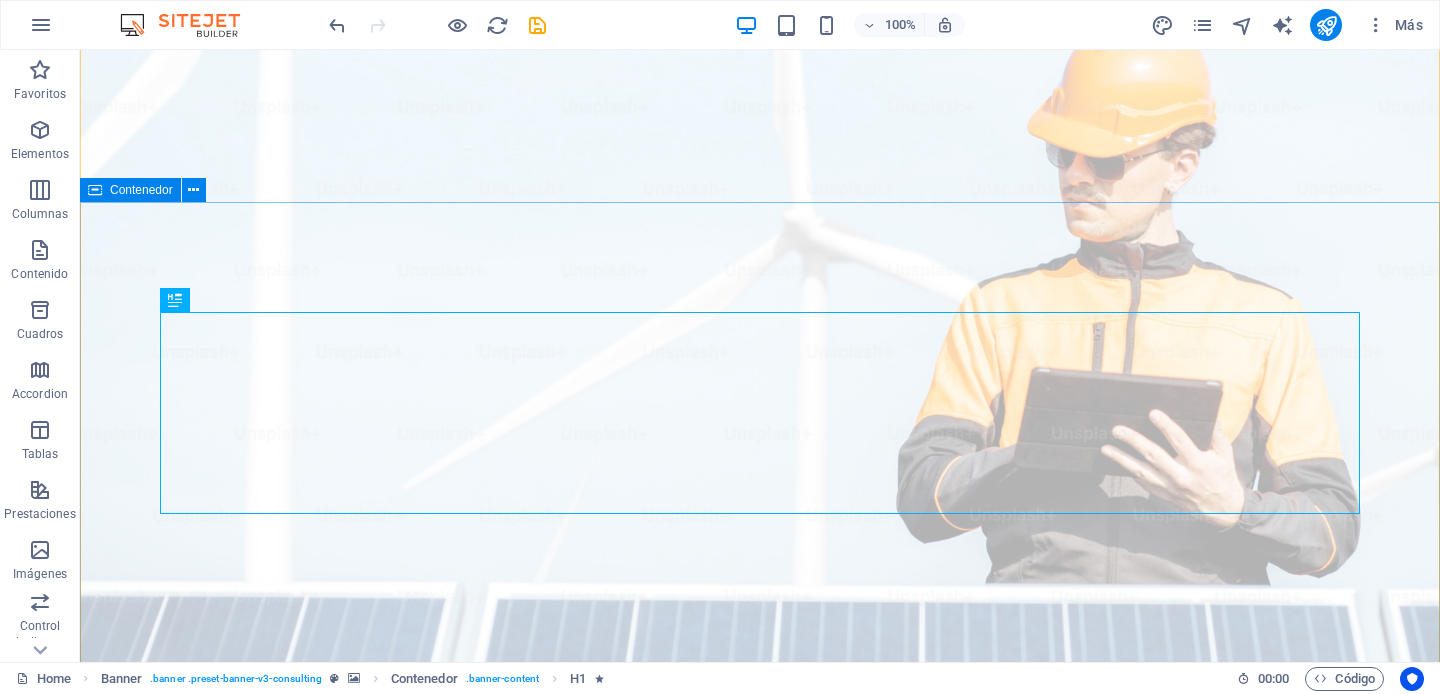 click on "IEAV SOLUTIONS: Expertos en Soluciones Audiovisuales e Instalaciones Especiales Llevamos tu visión al siguiente nivel con tecnología de vanguardia y un servicio excepcional. Get Started" at bounding box center [760, 1542] 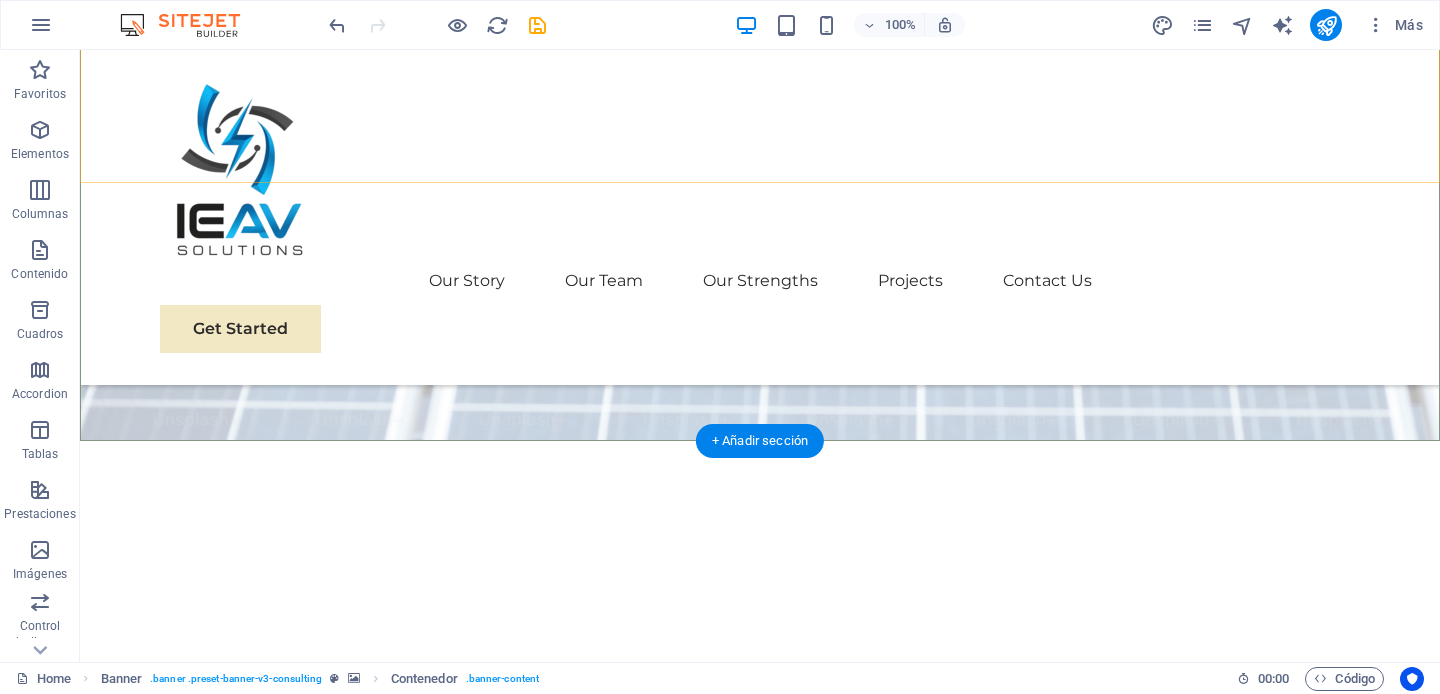 scroll, scrollTop: 510, scrollLeft: 0, axis: vertical 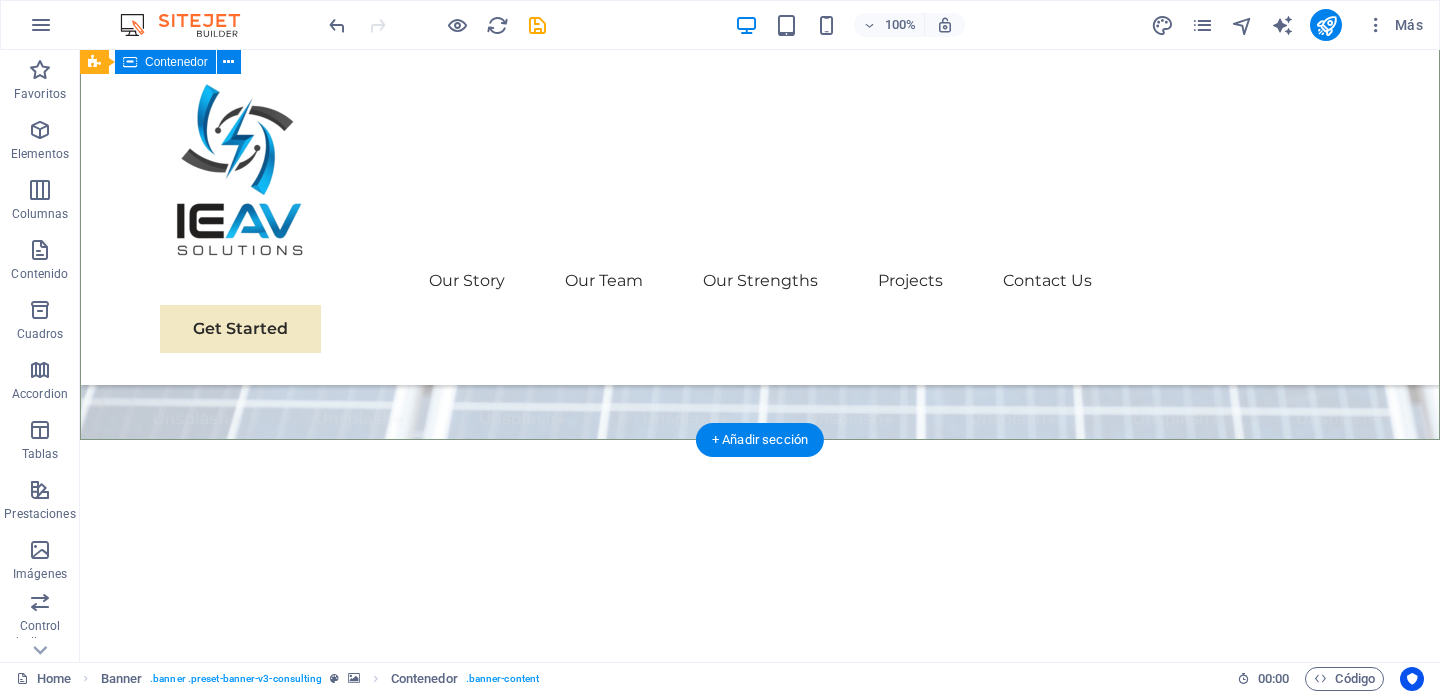 click on "IEAV SOLUTIONS: Expertos en Soluciones Audiovisuales e Instalaciones Especiales Llevamos tu visión al siguiente nivel con tecnología de vanguardia y un servicio excepcional. Get Started" at bounding box center [760, 903] 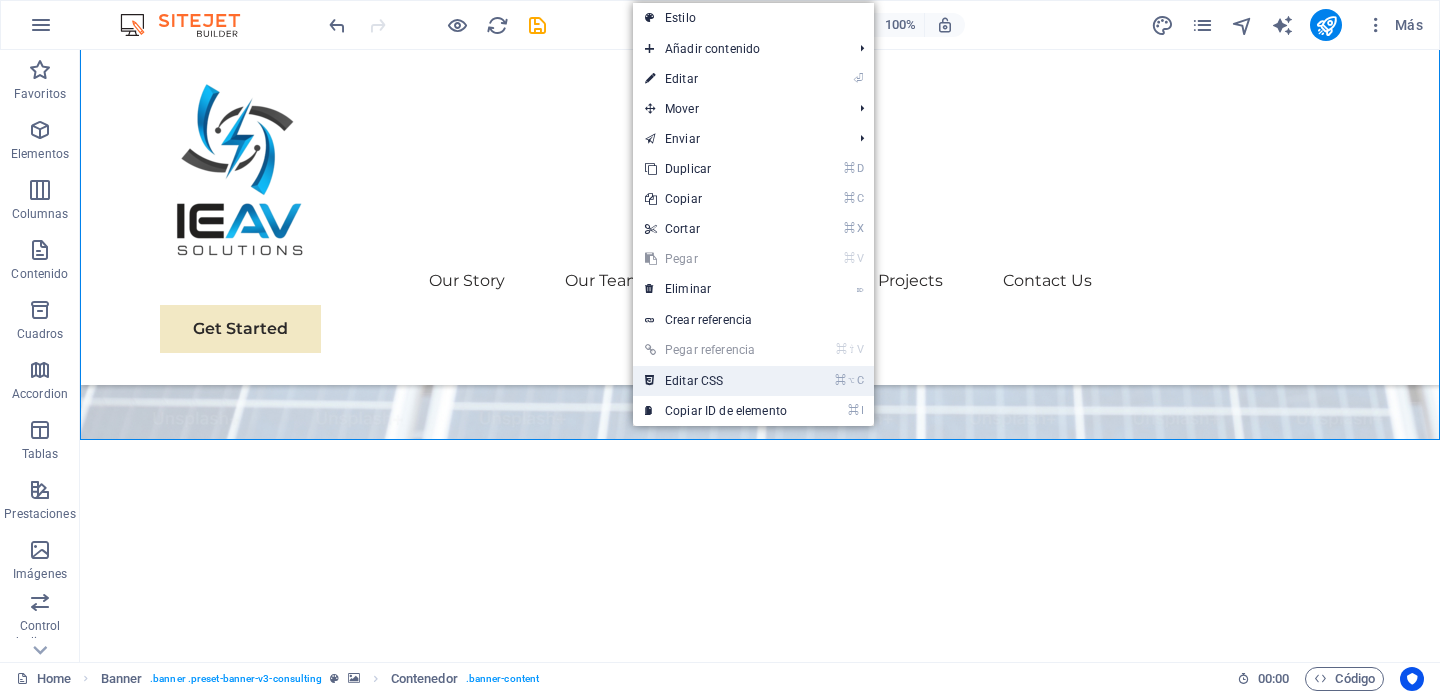 click on "⌘ ⌥ C  Editar CSS" at bounding box center [716, 381] 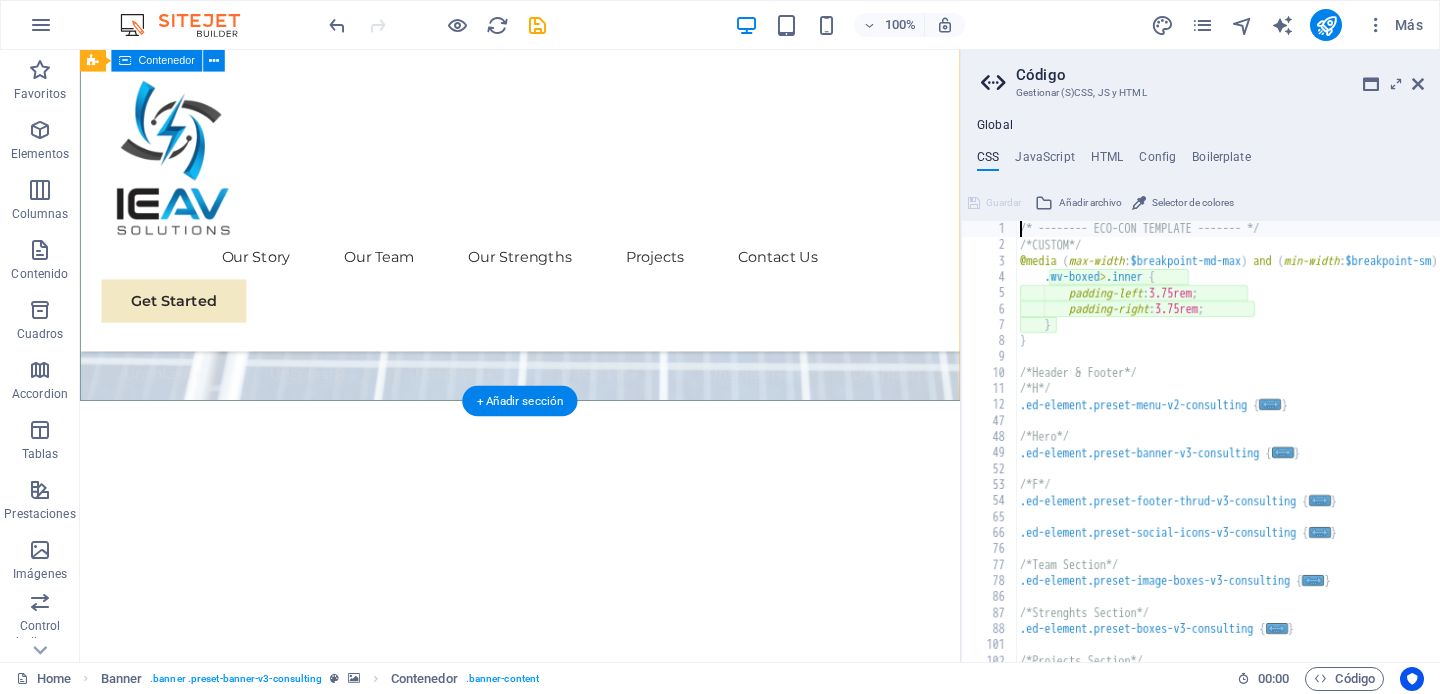 type on "padding-left: 3.75rem;" 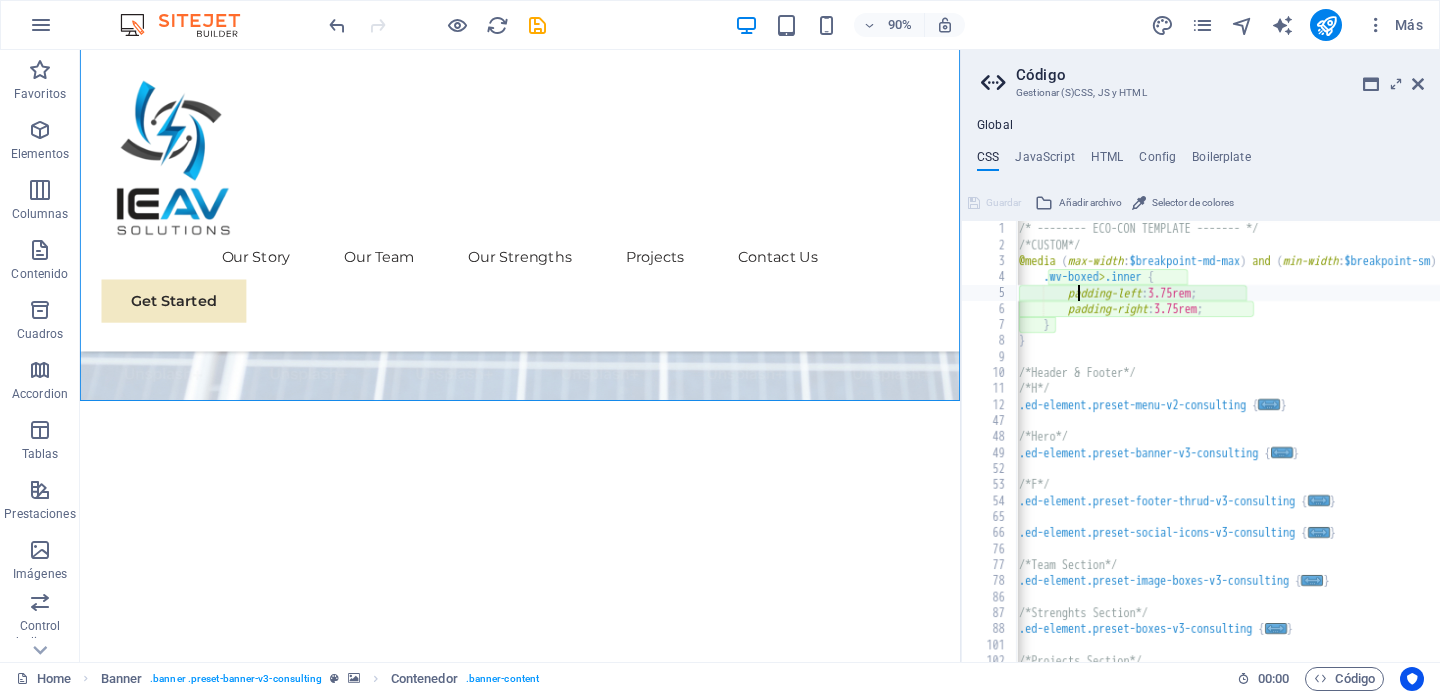 scroll, scrollTop: 0, scrollLeft: 2, axis: horizontal 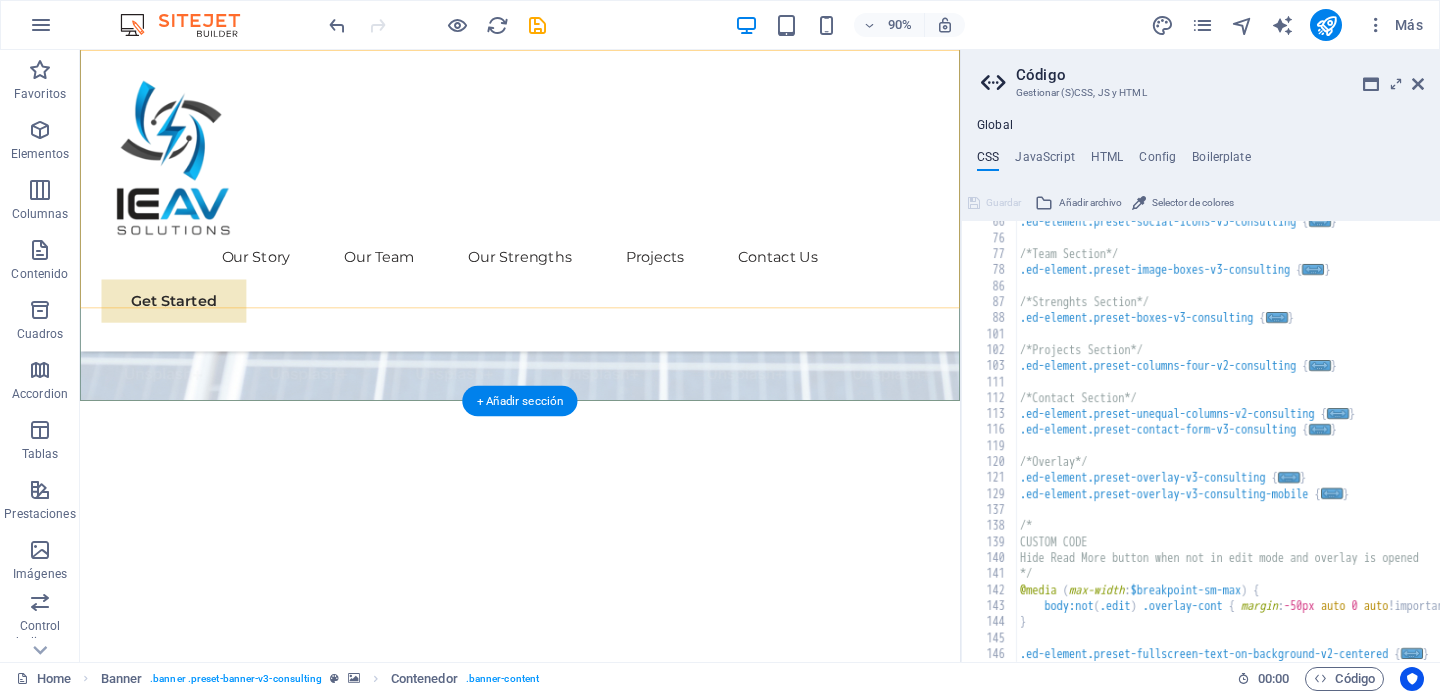 click on "Our Story Our Team Our Strengths Projects Contact Us Get Started" at bounding box center [569, 217] 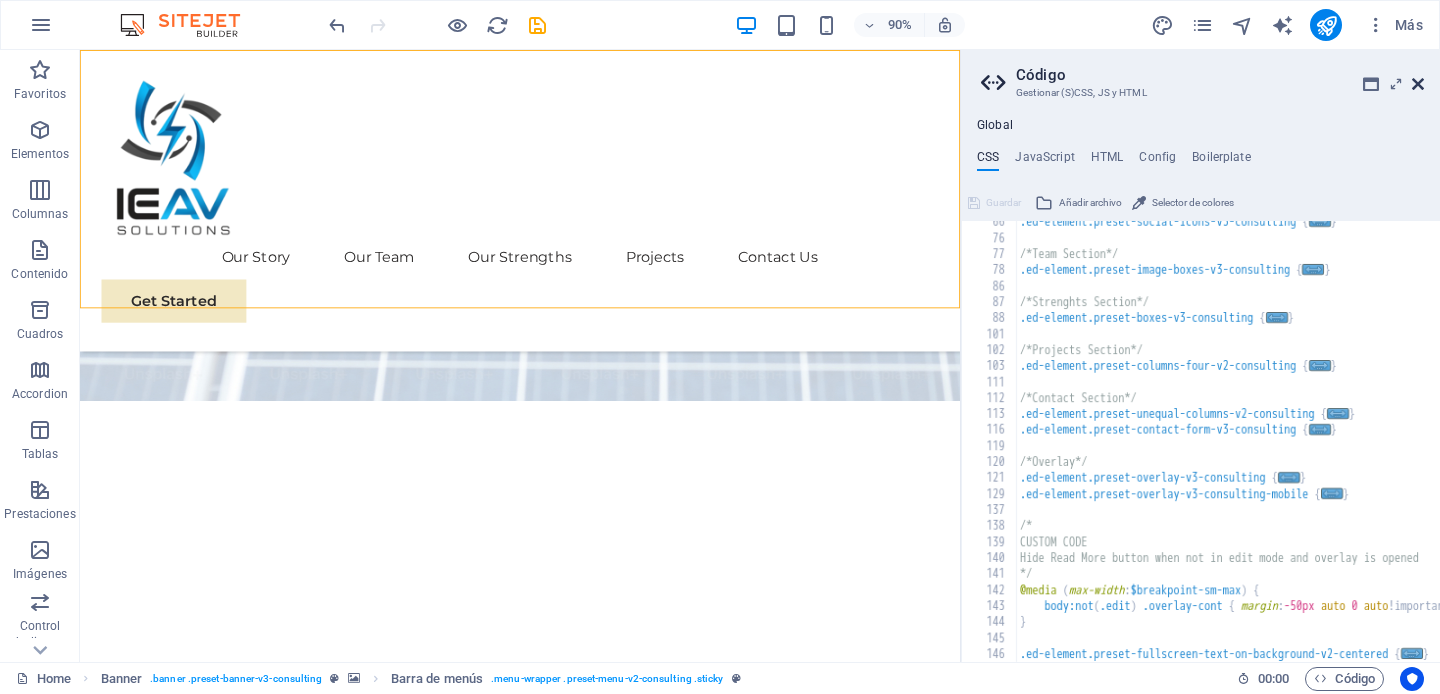 click at bounding box center (1418, 84) 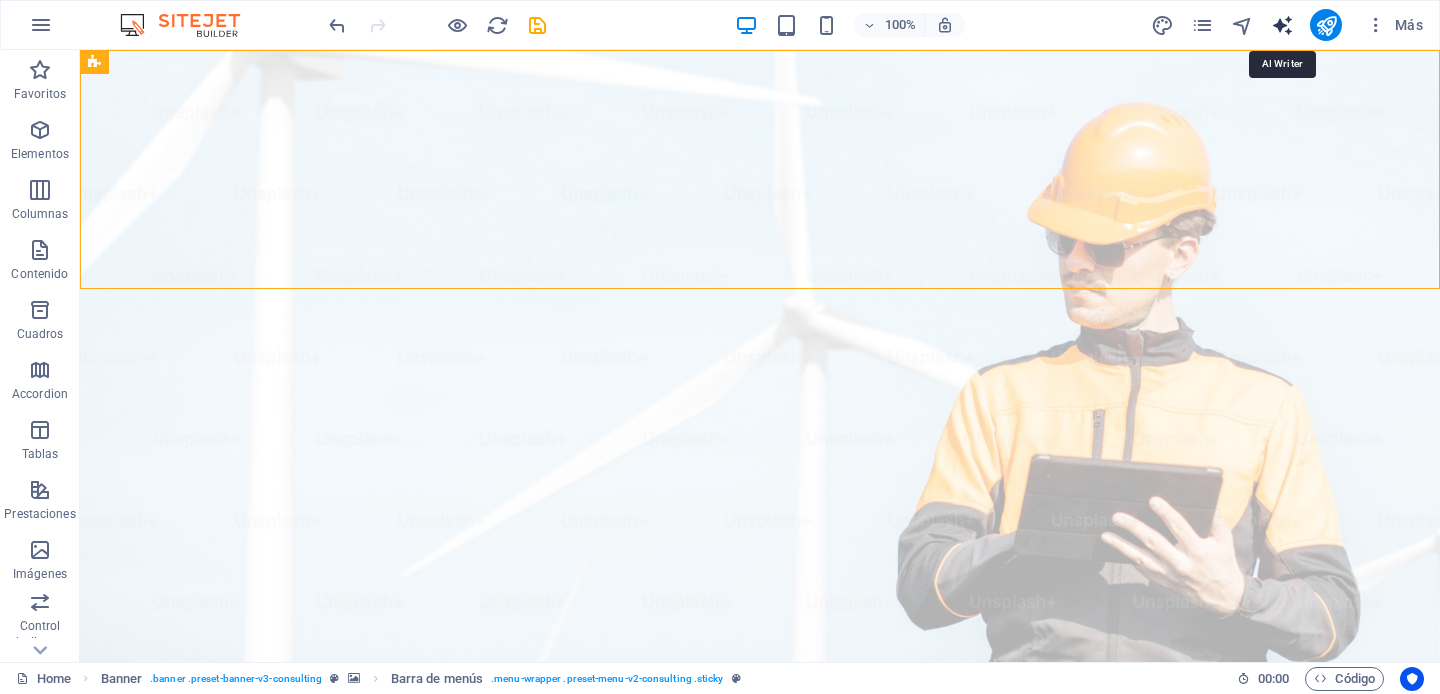 click at bounding box center [1282, 25] 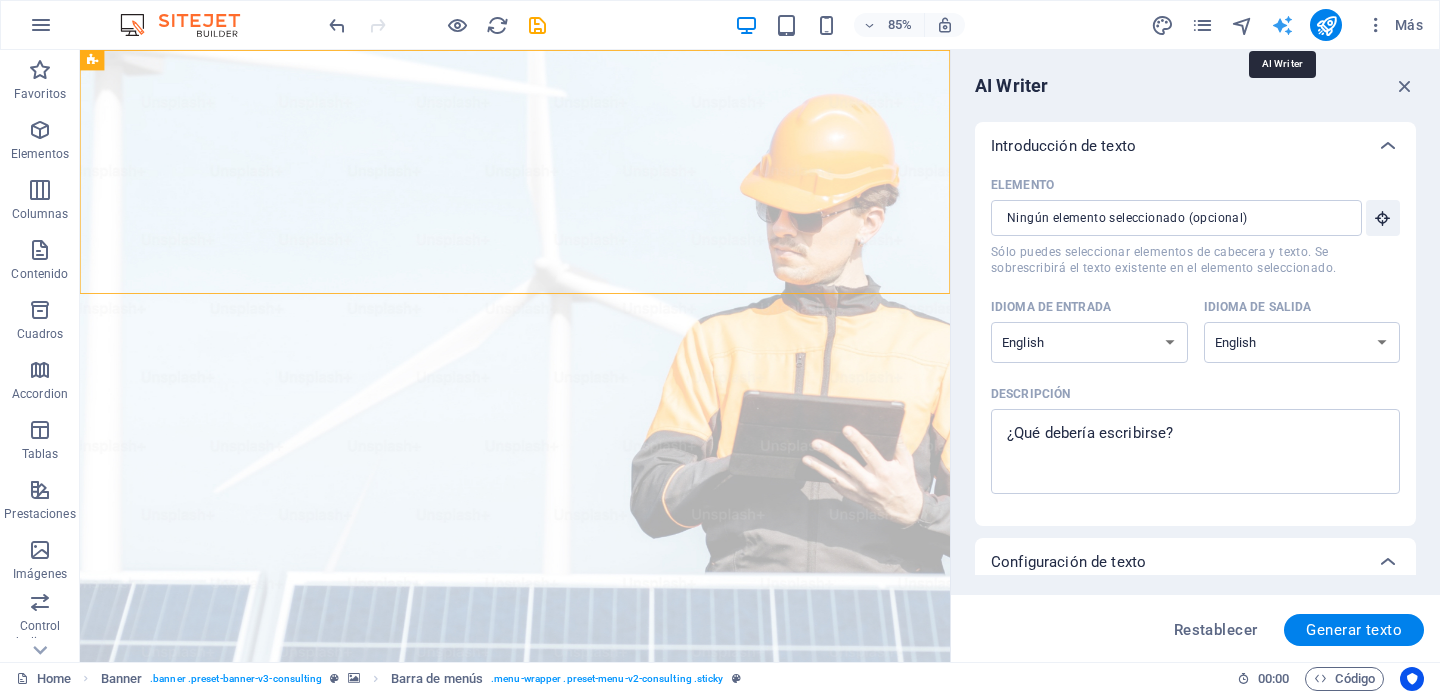 scroll, scrollTop: 0, scrollLeft: 0, axis: both 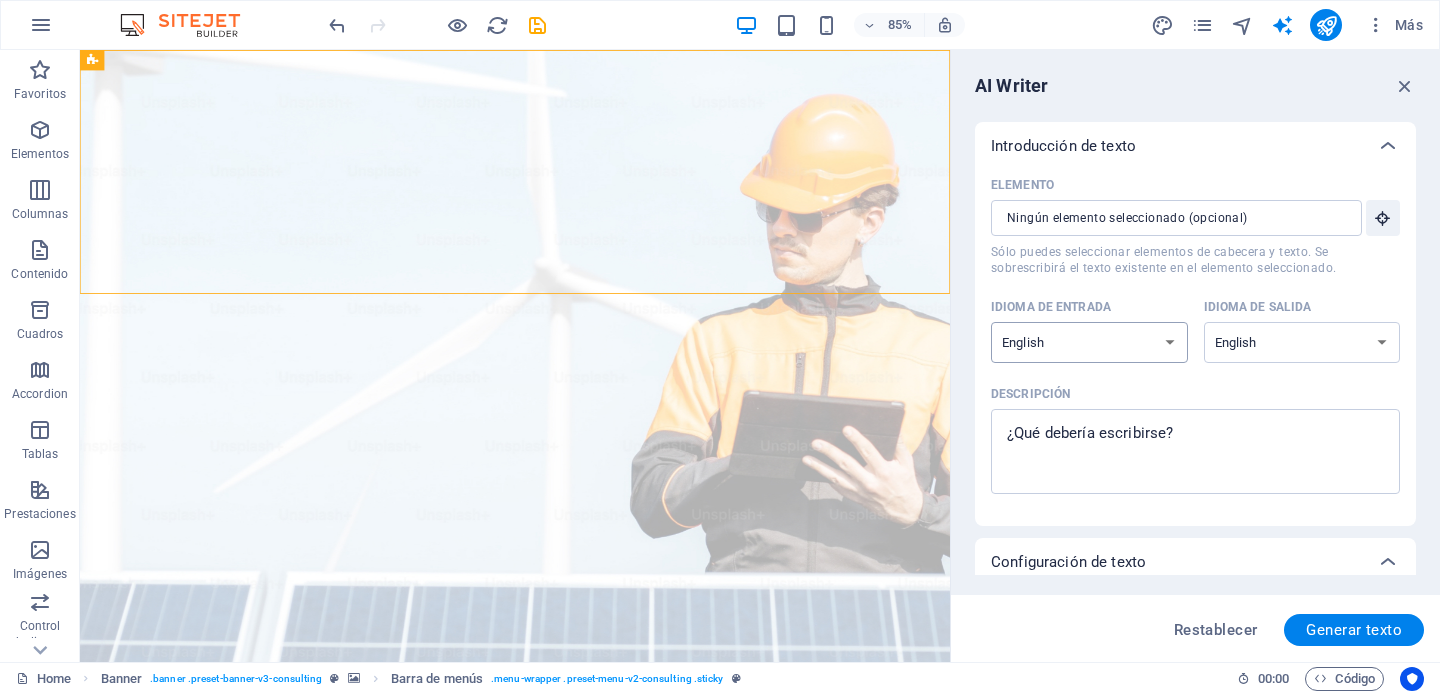 click on "Albanian Arabic Armenian Awadhi Azerbaijani Bashkir Basque Belarusian Bengali Bhojpuri Bosnian Brazilian Portuguese Bulgarian Cantonese (Yue) Catalan Chhattisgarhi Chinese Croatian Czech Danish Dogri Dutch English Estonian Faroese Finnish French Galician Georgian German Greek Gujarati Haryanvi Hindi Hungarian Indonesian Irish Italian Japanese Javanese Kannada Kashmiri Kazakh Konkani Korean Kyrgyz Latvian Lithuanian Macedonian Maithili Malay Maltese Mandarin Mandarin Chinese Marathi Marwari Min Nan Moldovan Mongolian Montenegrin Nepali Norwegian Oriya Pashto Persian (Farsi) Polish Portuguese Punjabi Rajasthani Romanian Russian Sanskrit Santali Serbian Sindhi Sinhala Slovak Slovene Slovenian Spanish Ukrainian Urdu Uzbek Vietnamese Welsh Wu" at bounding box center (1089, 342) 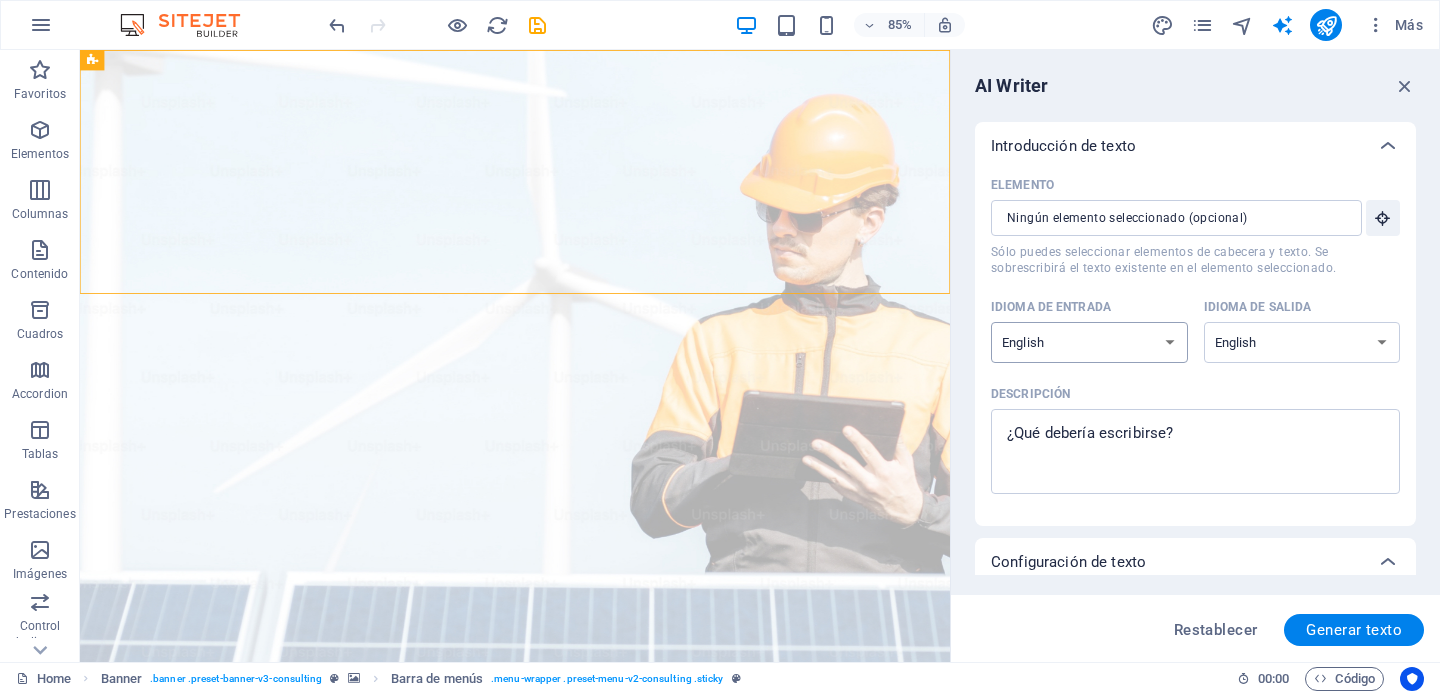 select on "Spanish" 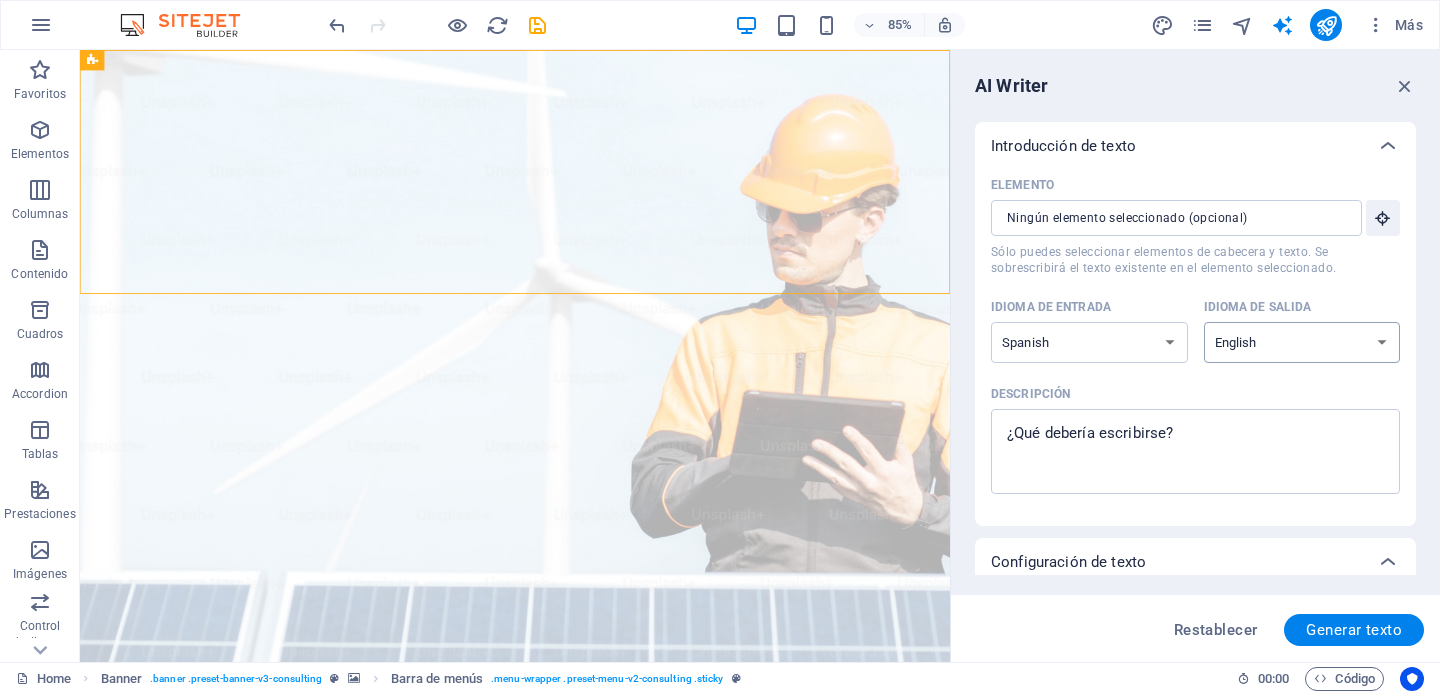 click on "Albanian Arabic Armenian Awadhi Azerbaijani Bashkir Basque Belarusian Bengali Bhojpuri Bosnian Brazilian Portuguese Bulgarian Cantonese (Yue) Catalan Chhattisgarhi Chinese Croatian Czech Danish Dogri Dutch English Estonian Faroese Finnish French Galician Georgian German Greek Gujarati Haryanvi Hindi Hungarian Indonesian Irish Italian Japanese Javanese Kannada Kashmiri Kazakh Konkani Korean Kyrgyz Latvian Lithuanian Macedonian Maithili Malay Maltese Mandarin Mandarin Chinese Marathi Marwari Min Nan Moldovan Mongolian Montenegrin Nepali Norwegian Oriya Pashto Persian (Farsi) Polish Portuguese Punjabi Rajasthani Romanian Russian Sanskrit Santali Serbian Sindhi Sinhala Slovak Slovene Slovenian Spanish Ukrainian Urdu Uzbek Vietnamese Welsh Wu" at bounding box center [1302, 342] 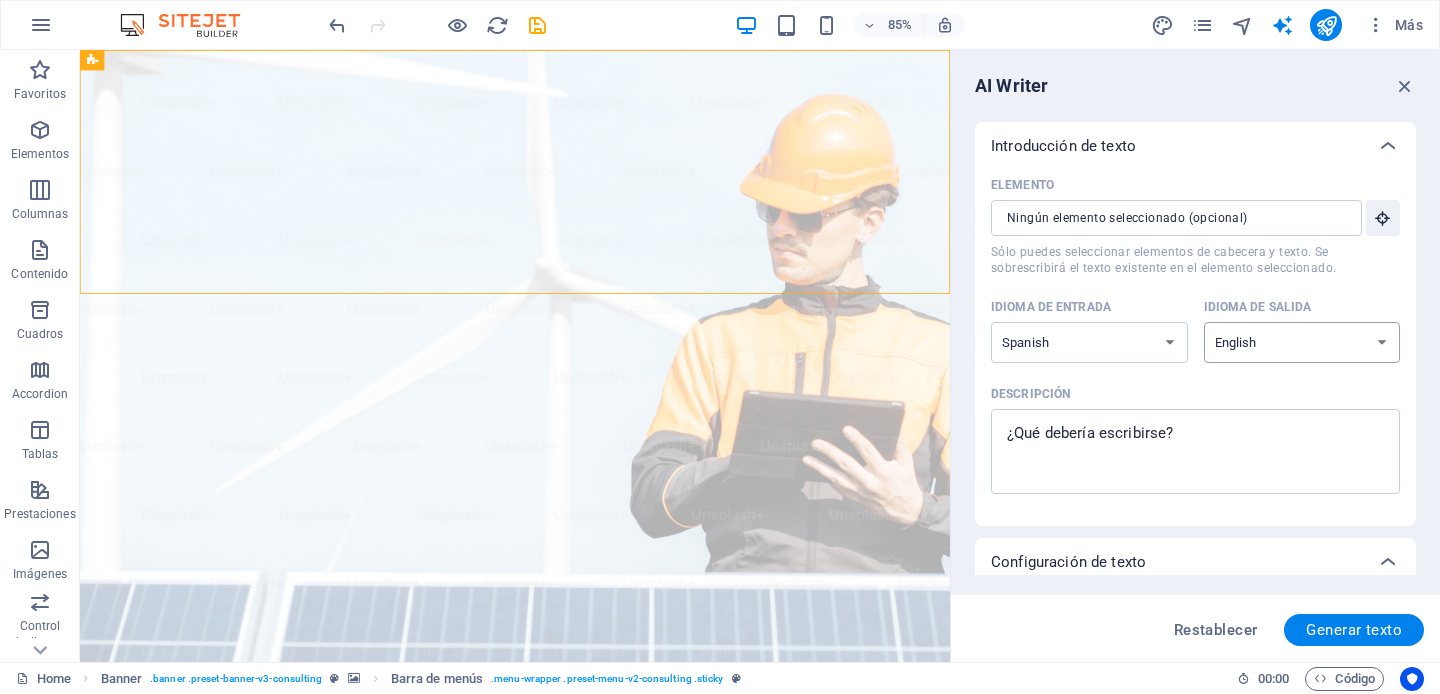 select on "Spanish" 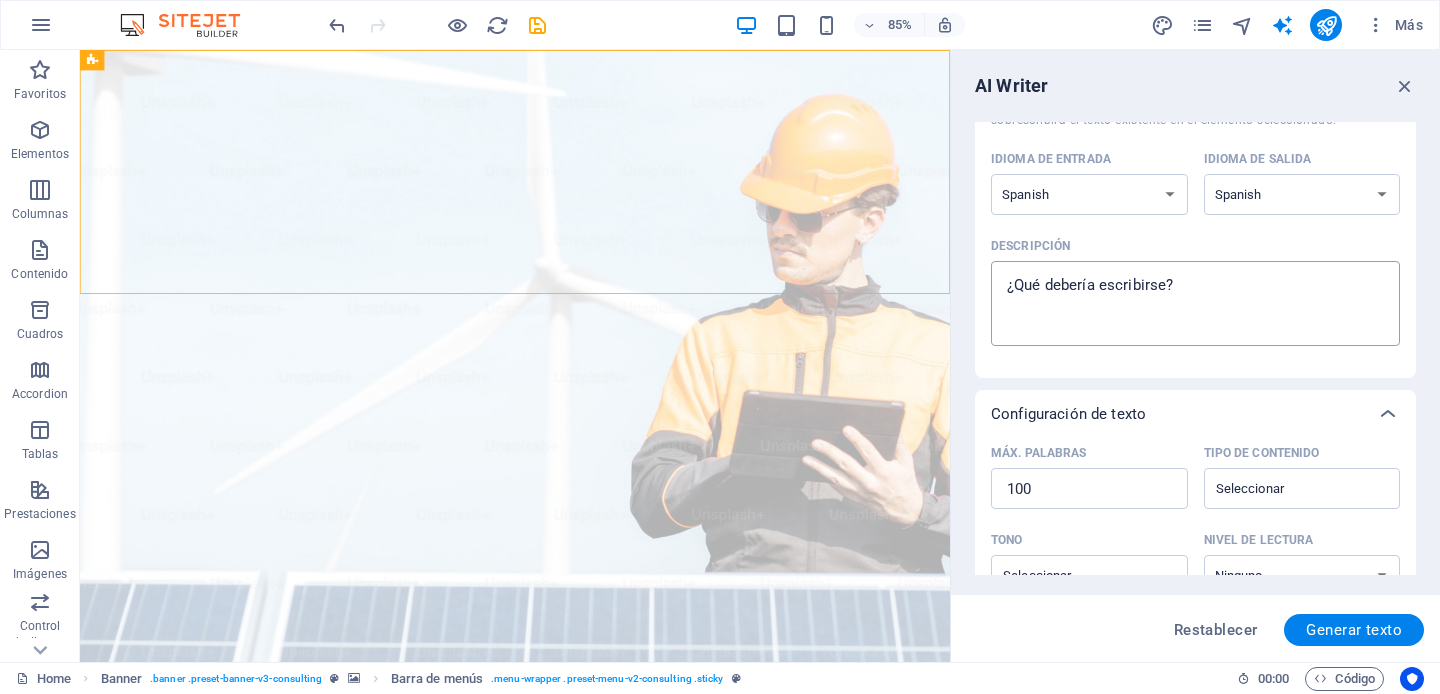 scroll, scrollTop: 0, scrollLeft: 0, axis: both 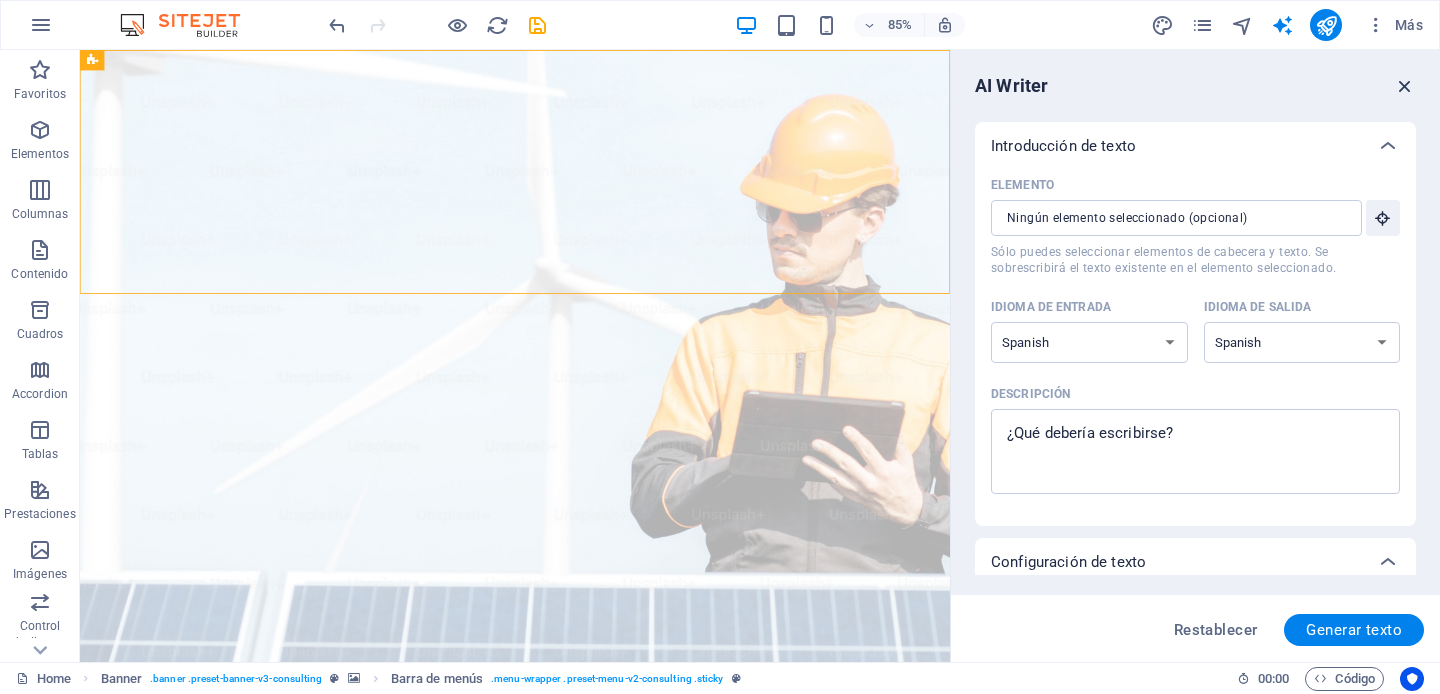click at bounding box center [1405, 86] 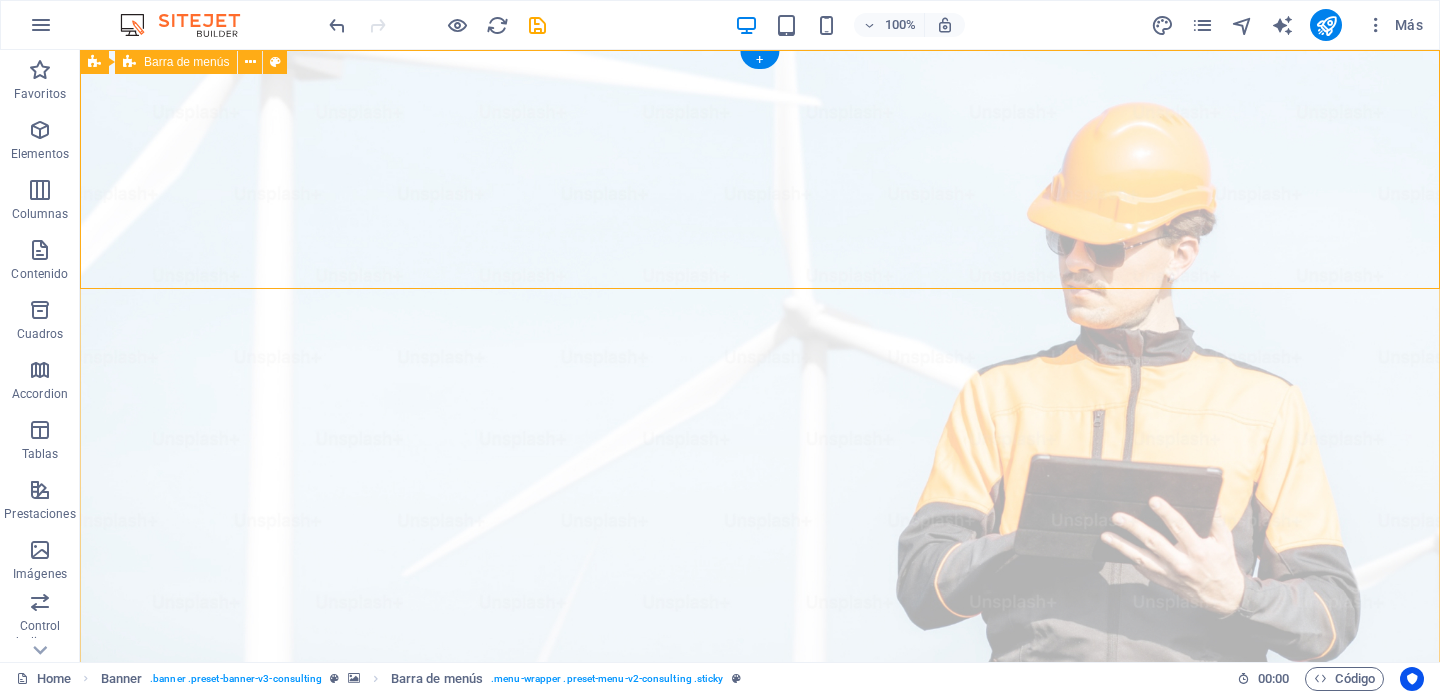 click on "Our Story Our Team Our Strengths Projects Contact Us Get Started" at bounding box center [760, 1117] 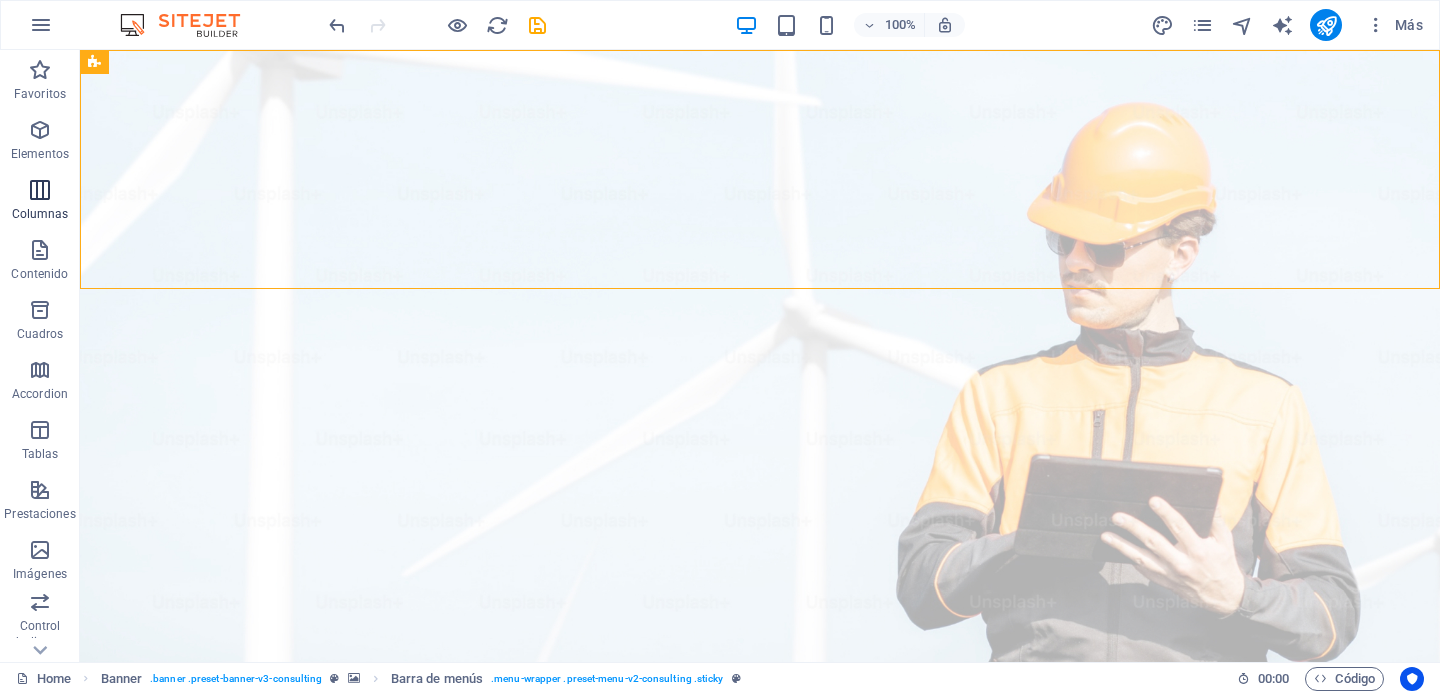 click at bounding box center (40, 190) 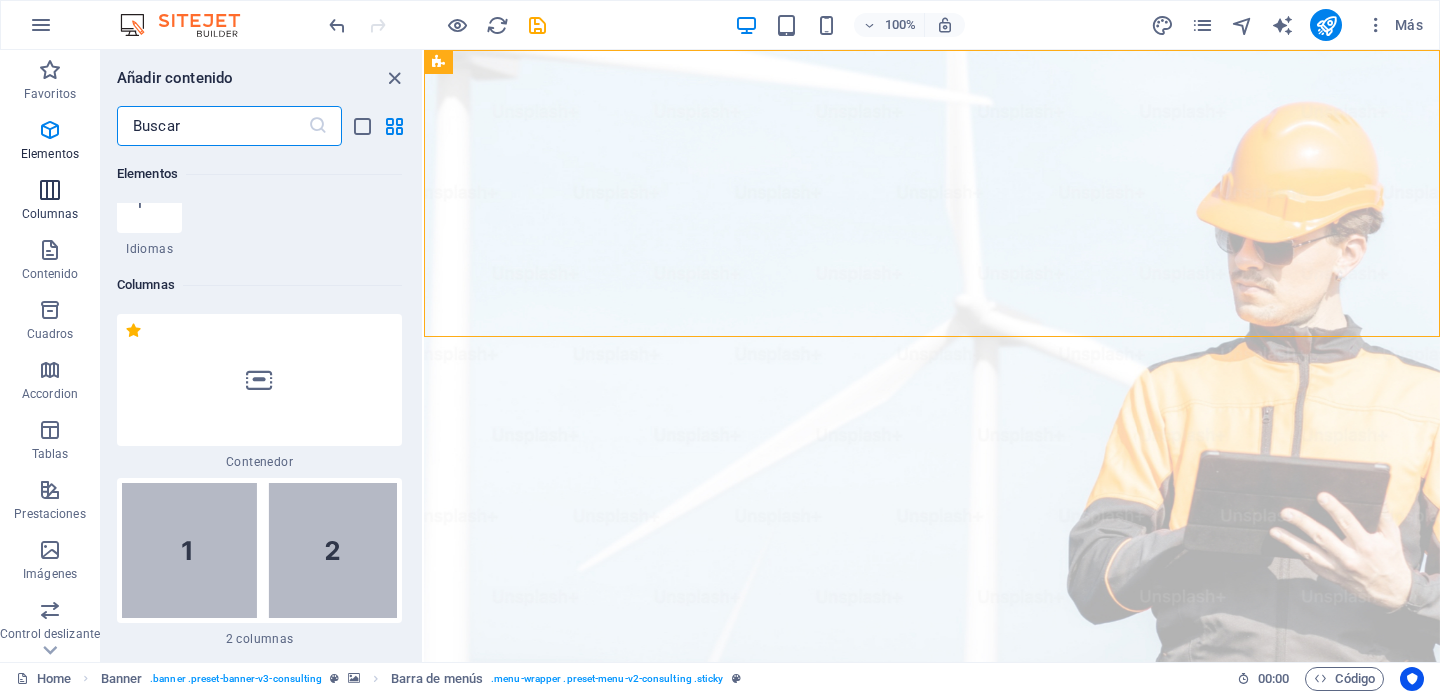 scroll, scrollTop: 1154, scrollLeft: 0, axis: vertical 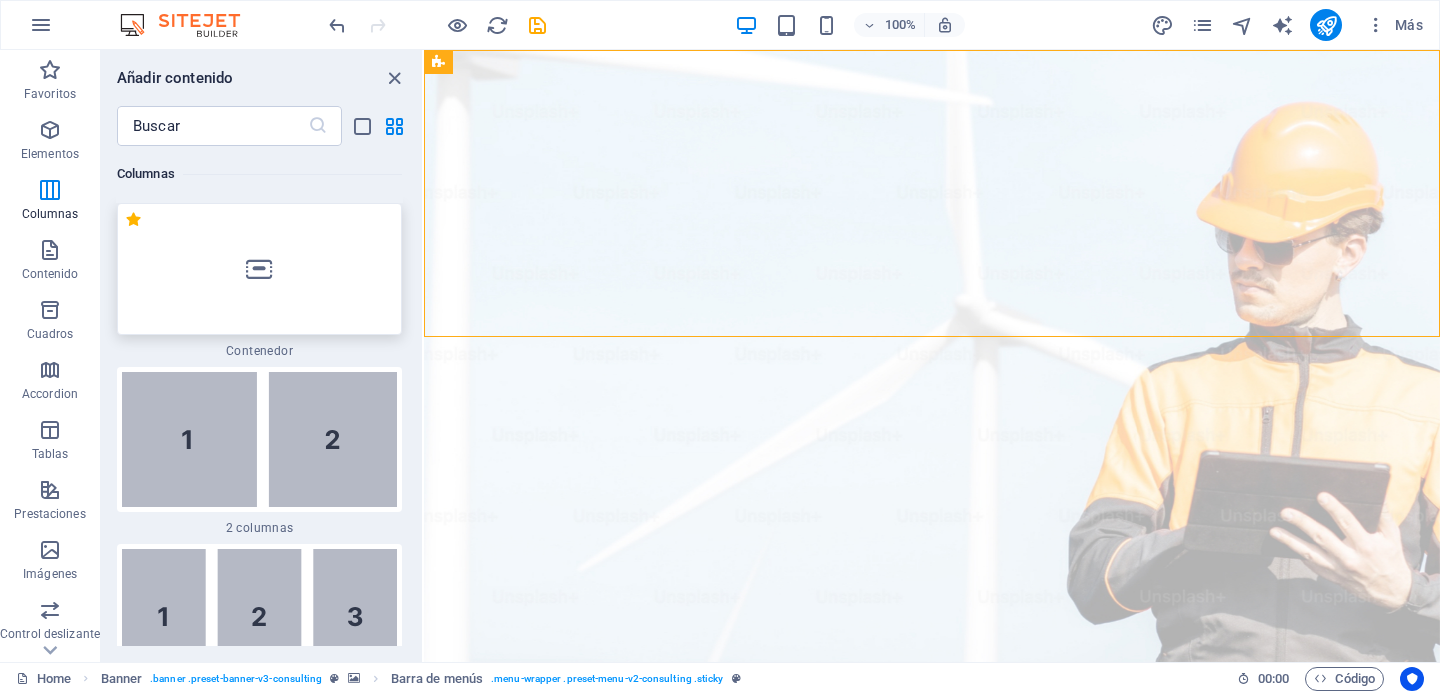 click at bounding box center (259, 269) 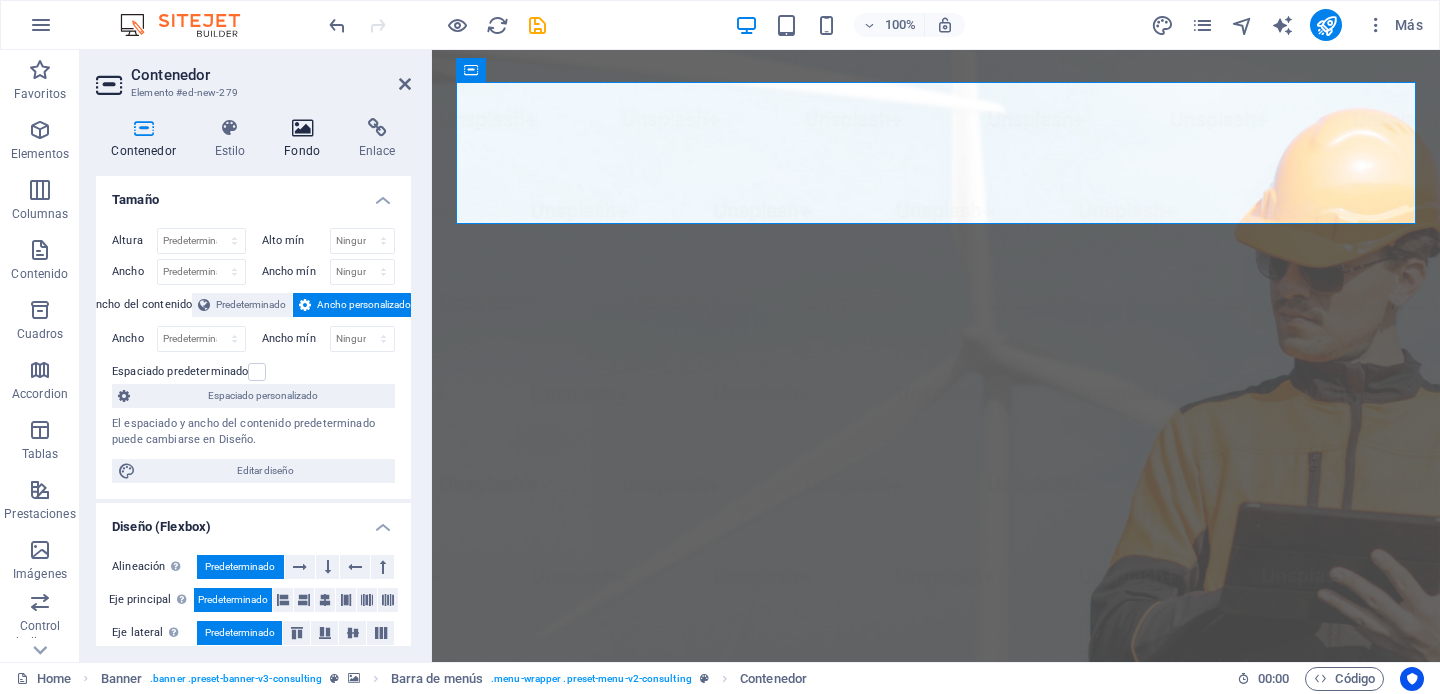 click at bounding box center [302, 128] 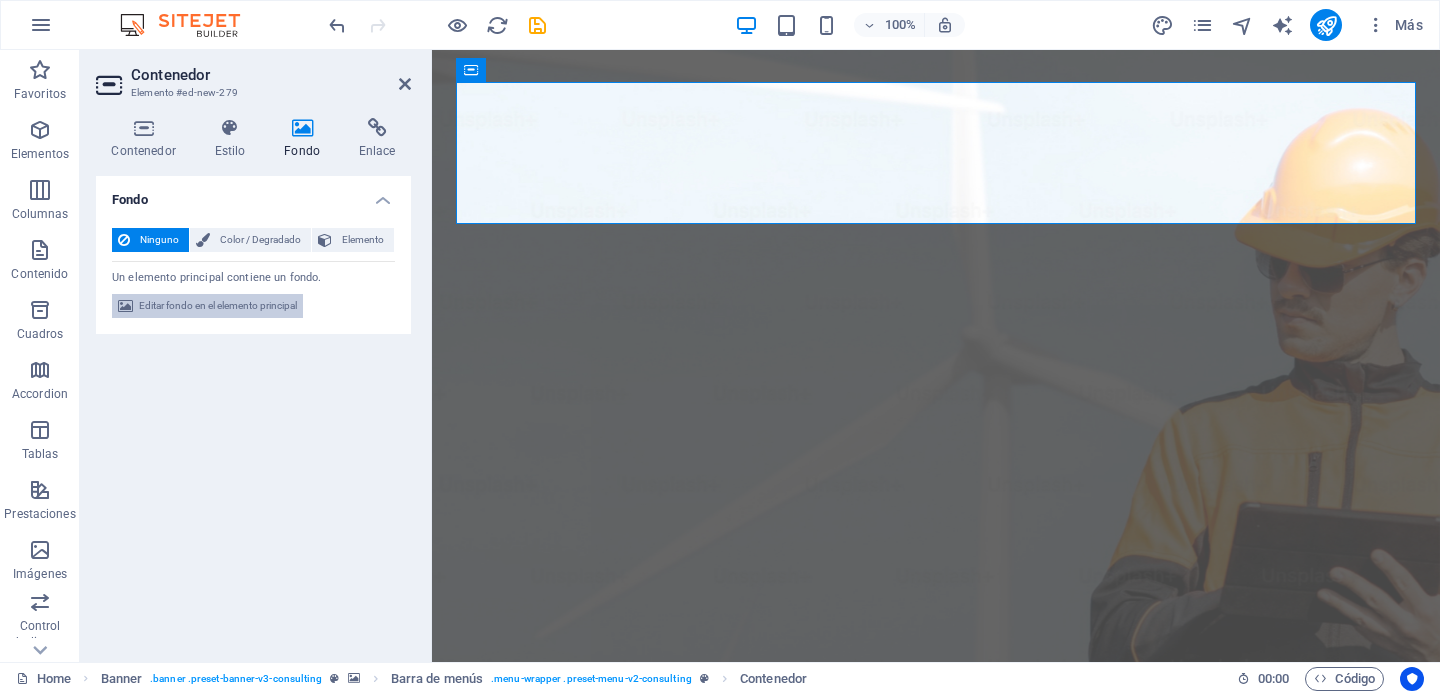 click on "Editar fondo en el elemento principal" at bounding box center (218, 306) 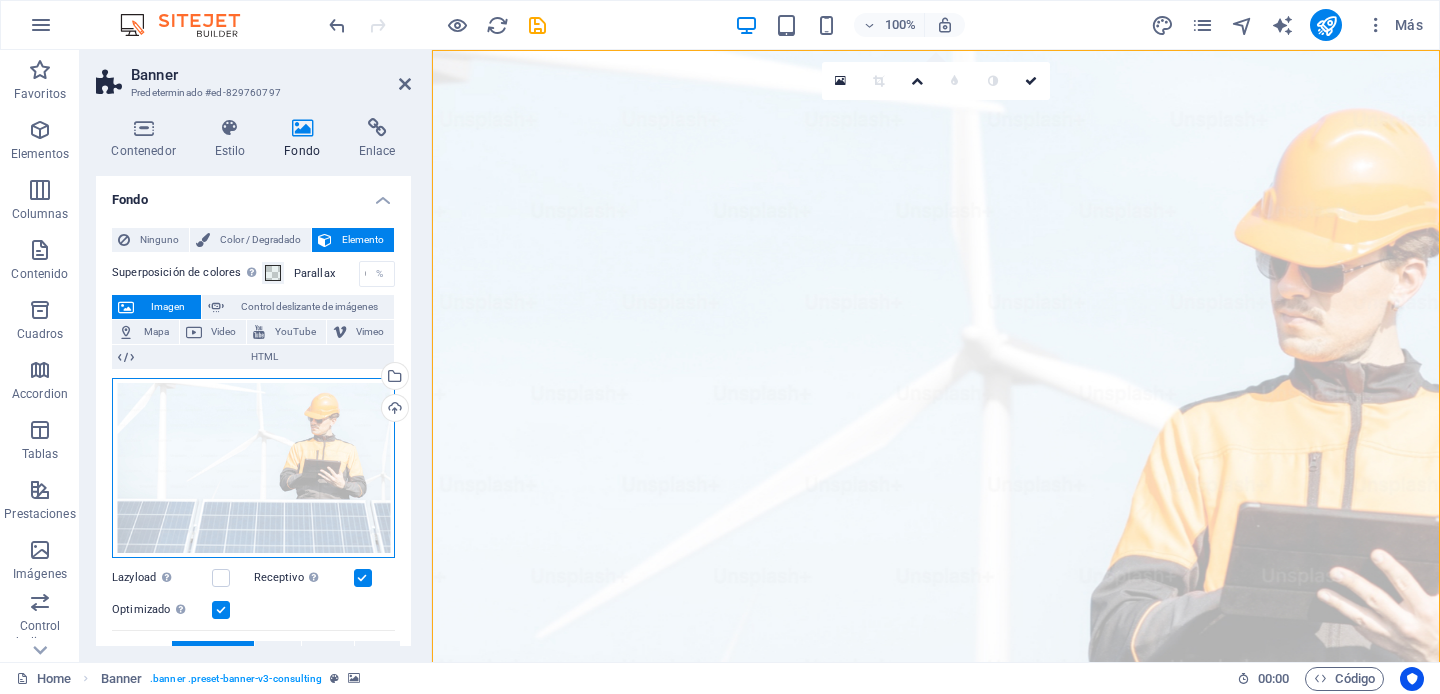 click on "Arrastra archivos aquí, haz clic para escoger archivos o  selecciona archivos de Archivos o de nuestra galería gratuita de fotos y vídeos" at bounding box center (253, 468) 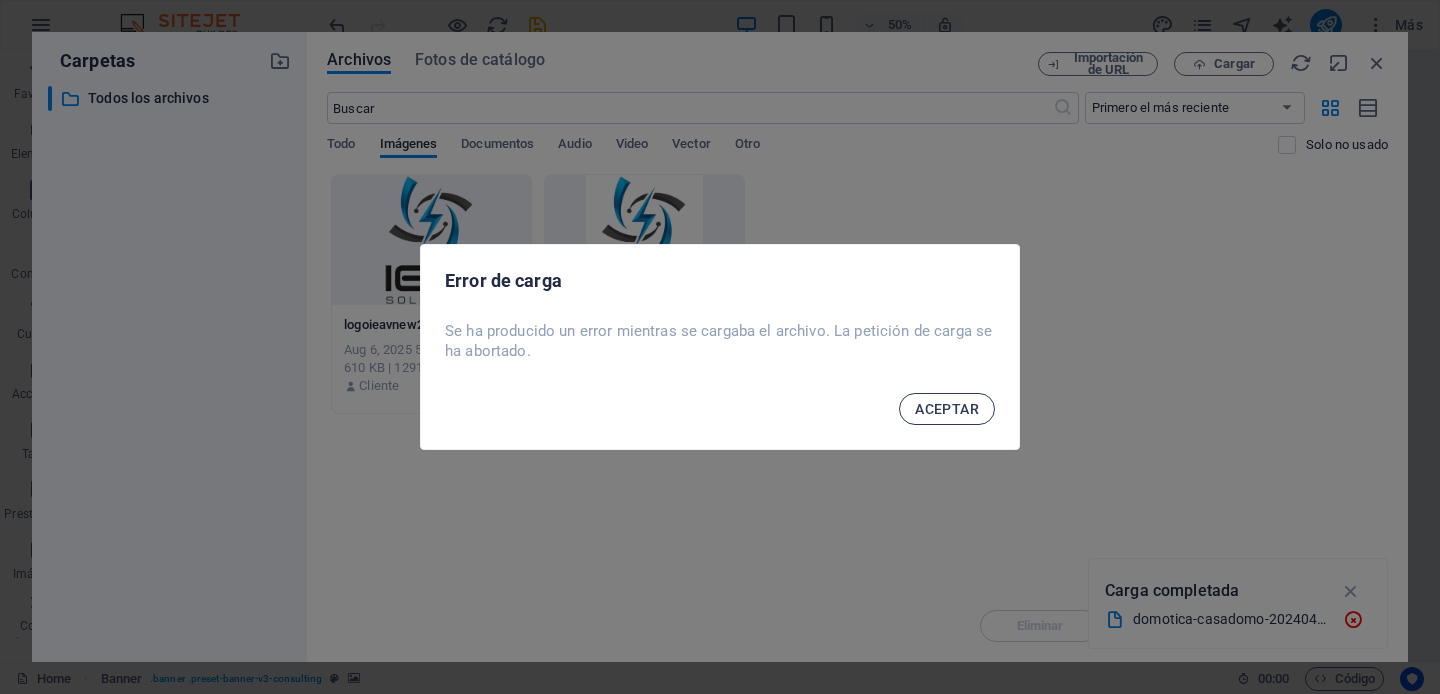 click on "ACEPTAR" at bounding box center (947, 409) 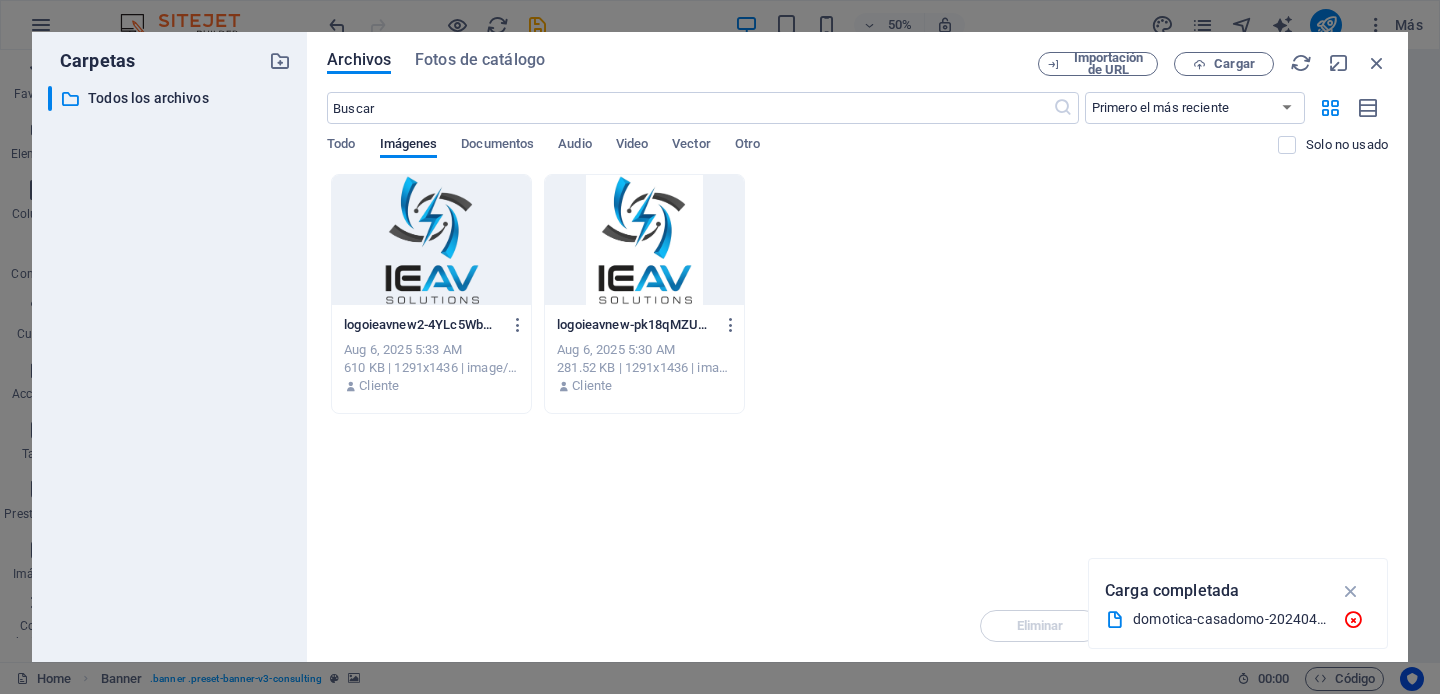 click on "logoieavnew2-4YLc5WbwLchRrQHfxiyzCw.png logoieavnew2-4YLc5WbwLchRrQHfxiyzCw.png Aug 6, 2025 5:33 AM 610 KB | 1291x1436 | image/png Cliente logoieavnew-pk18qMZUut6Fca4tTZnV-g.jpg logoieavnew-pk18qMZUut6Fca4tTZnV-g.jpg Aug 6, 2025 5:30 AM 281.52 KB | 1291x1436 | image/jpeg Cliente" at bounding box center [857, 294] 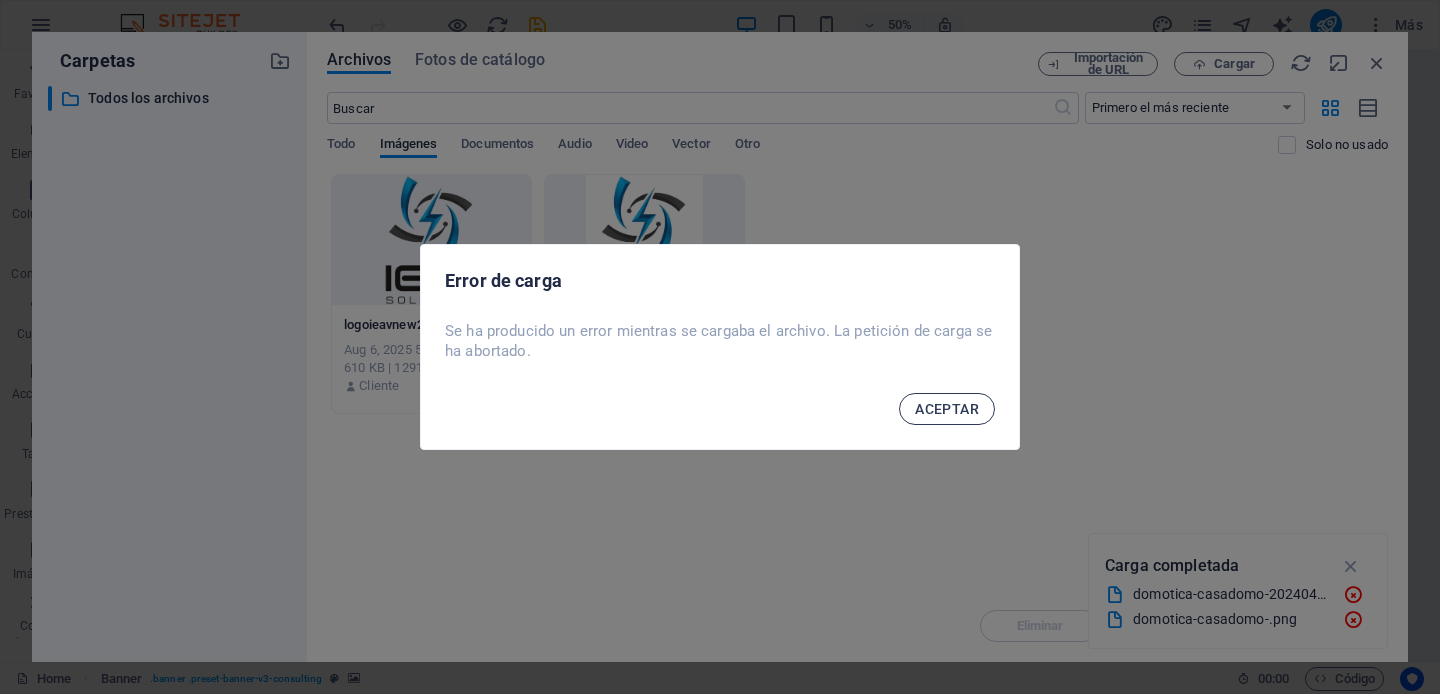 click on "ACEPTAR" at bounding box center [947, 409] 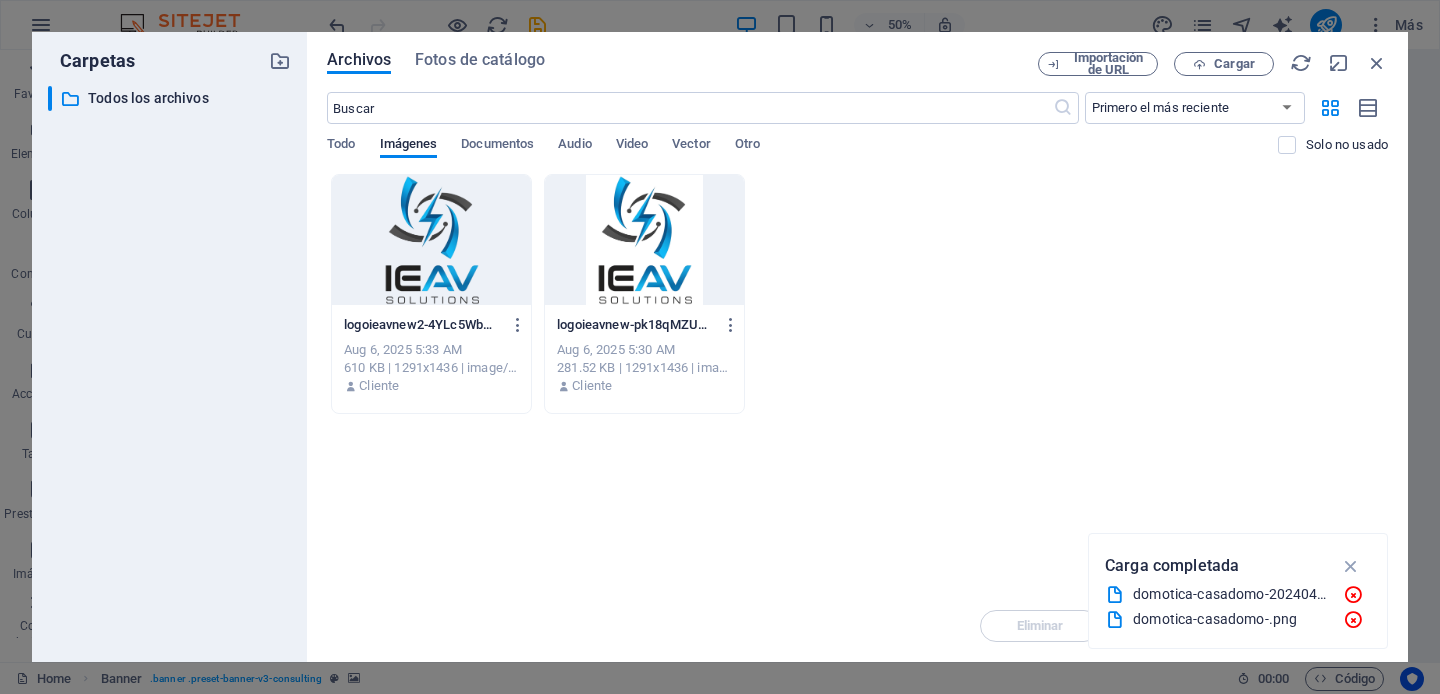 click on "logoieavnew2-4YLc5WbwLchRrQHfxiyzCw.png logoieavnew2-4YLc5WbwLchRrQHfxiyzCw.png Aug 6, 2025 5:33 AM 610 KB | 1291x1436 | image/png Cliente logoieavnew-pk18qMZUut6Fca4tTZnV-g.jpg logoieavnew-pk18qMZUut6Fca4tTZnV-g.jpg Aug 6, 2025 5:30 AM 281.52 KB | 1291x1436 | image/jpeg Cliente" at bounding box center (857, 294) 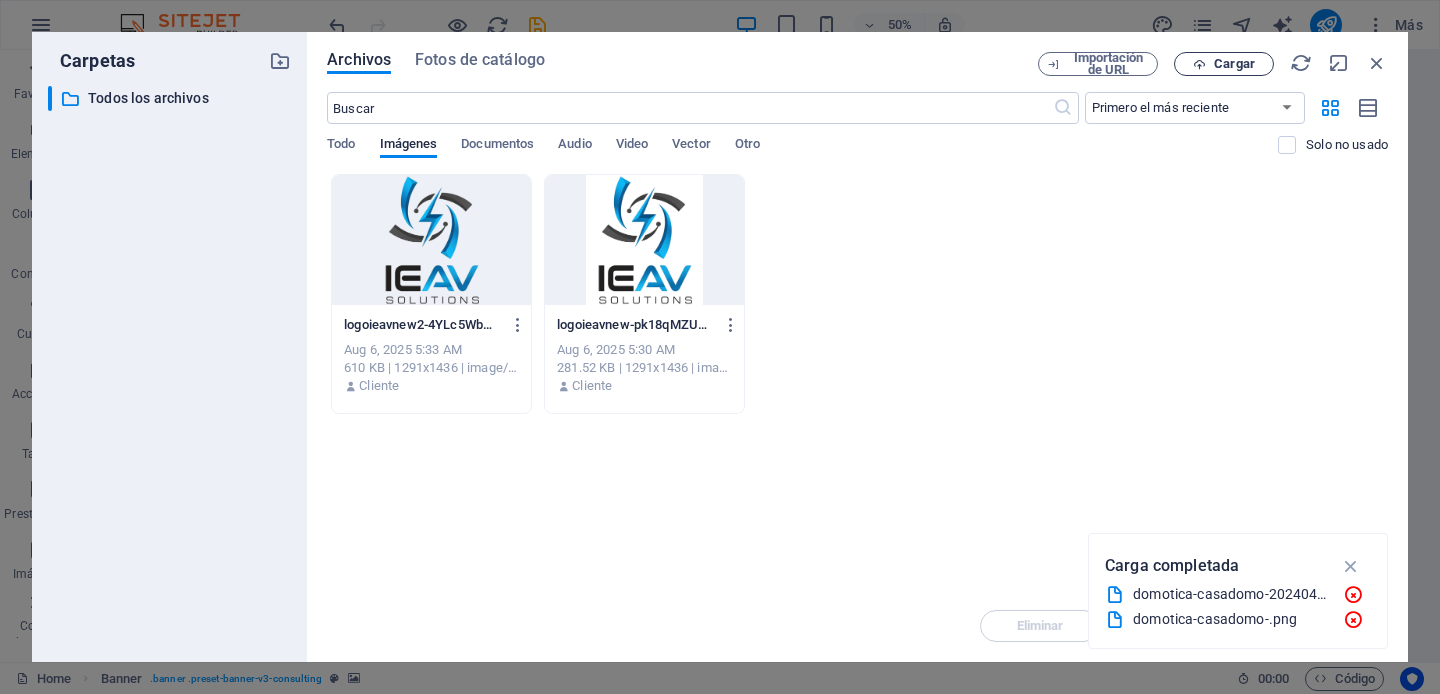 click on "Cargar" at bounding box center (1234, 64) 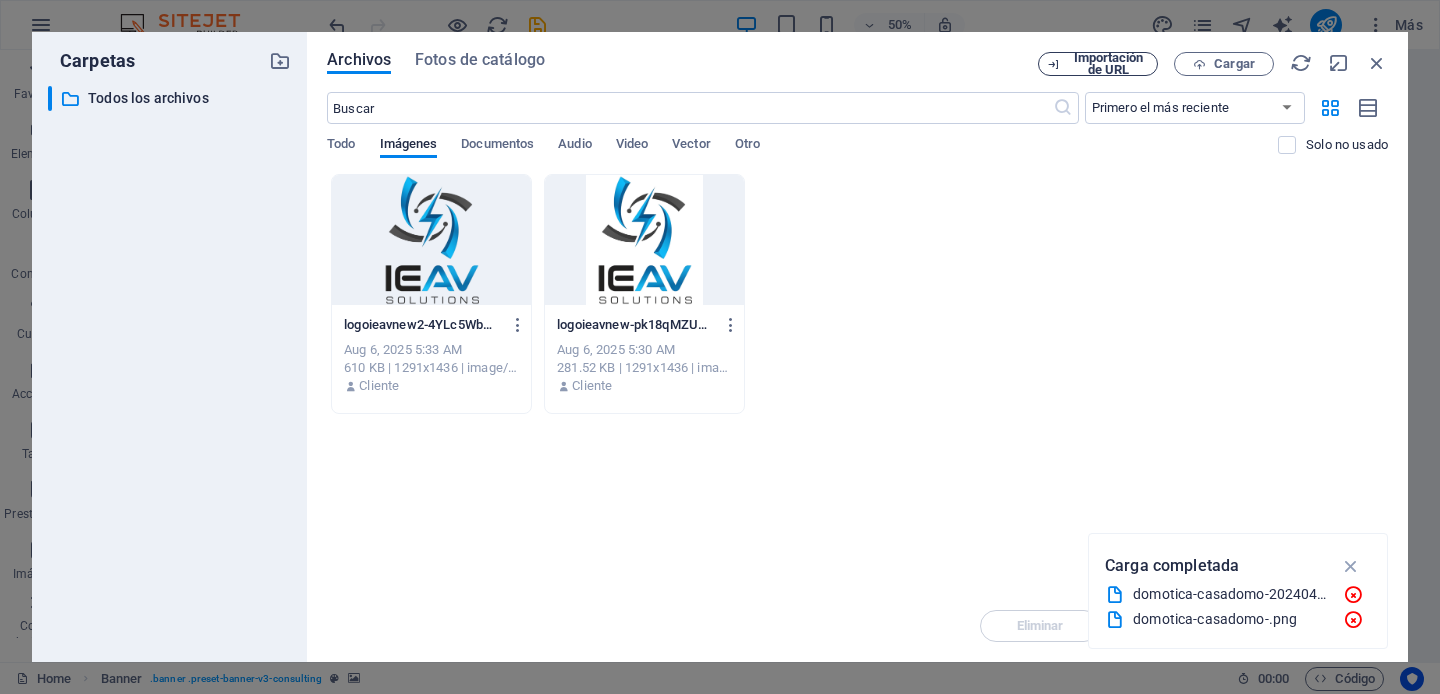 click on "Importación de URL" at bounding box center [1108, 64] 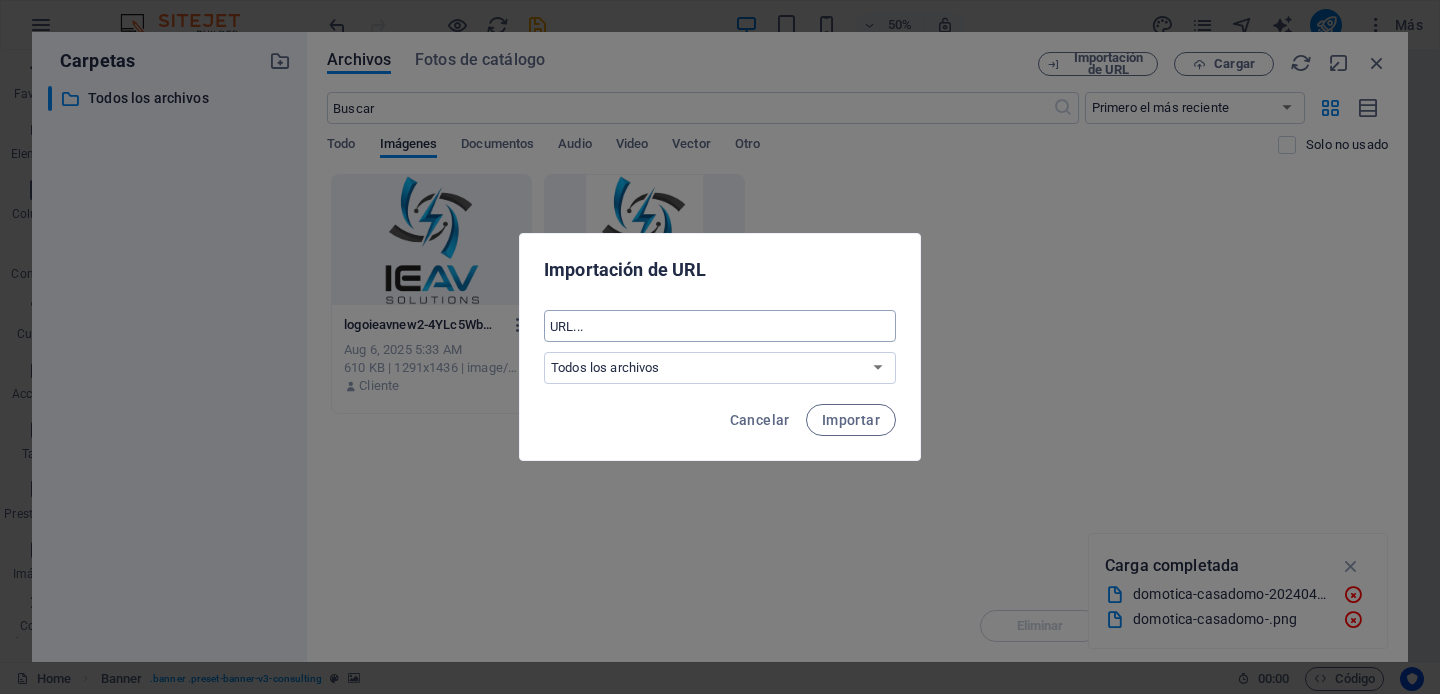 click at bounding box center [720, 326] 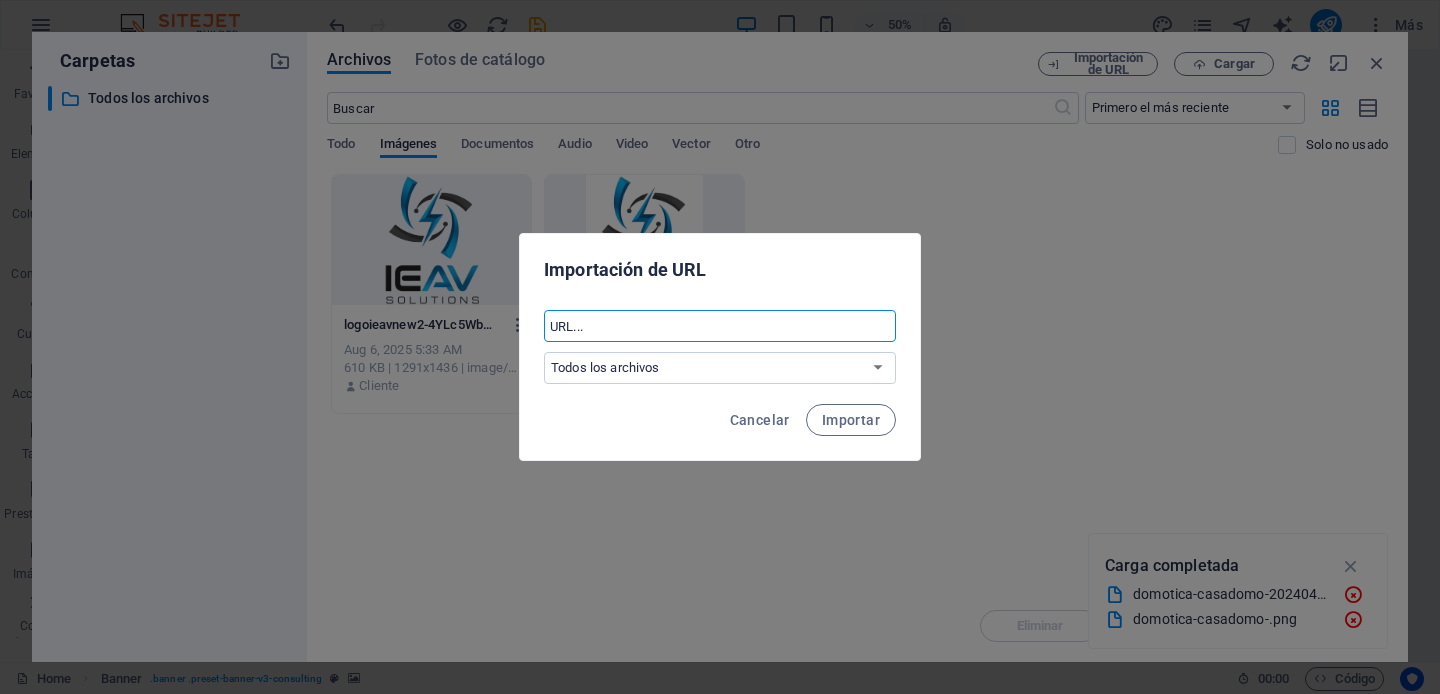 paste on "https://static.casadomo.com/media/2024/04/domotica-casadomo-20240408-1049-1024x585.png" 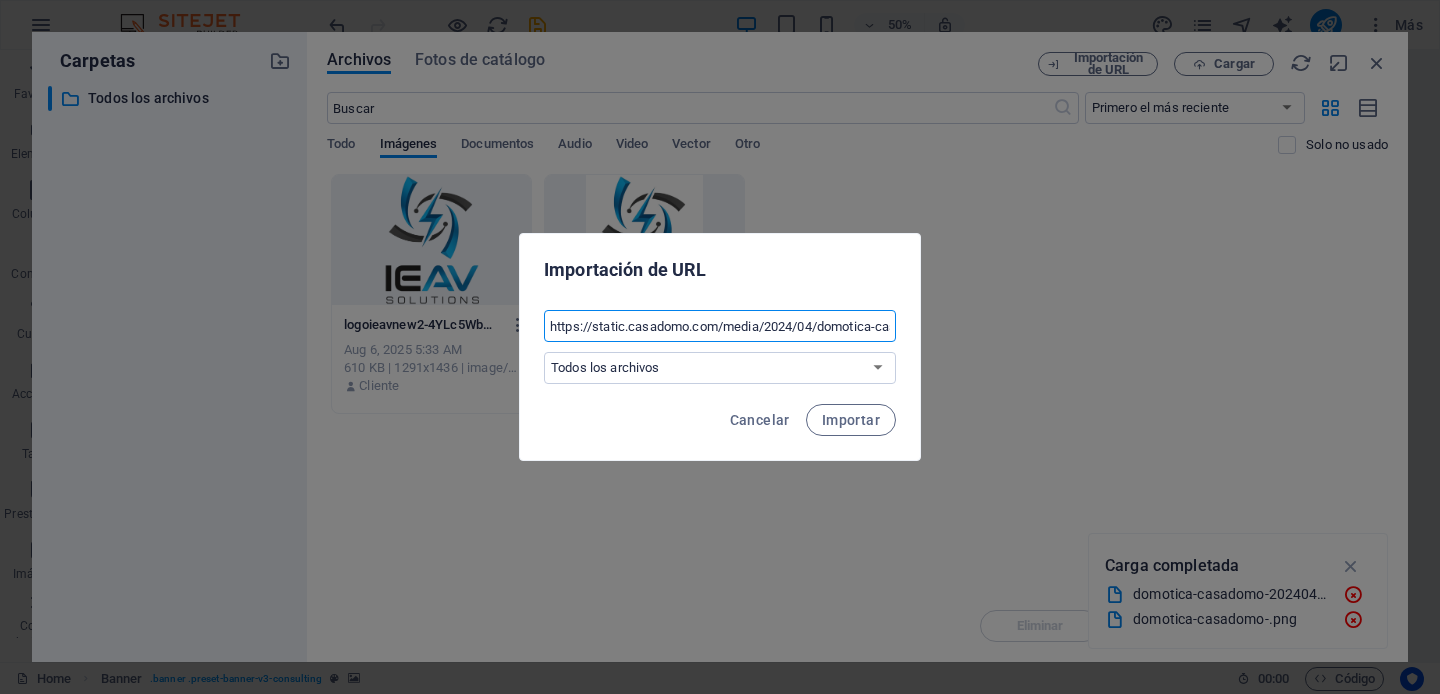 scroll, scrollTop: 0, scrollLeft: 242, axis: horizontal 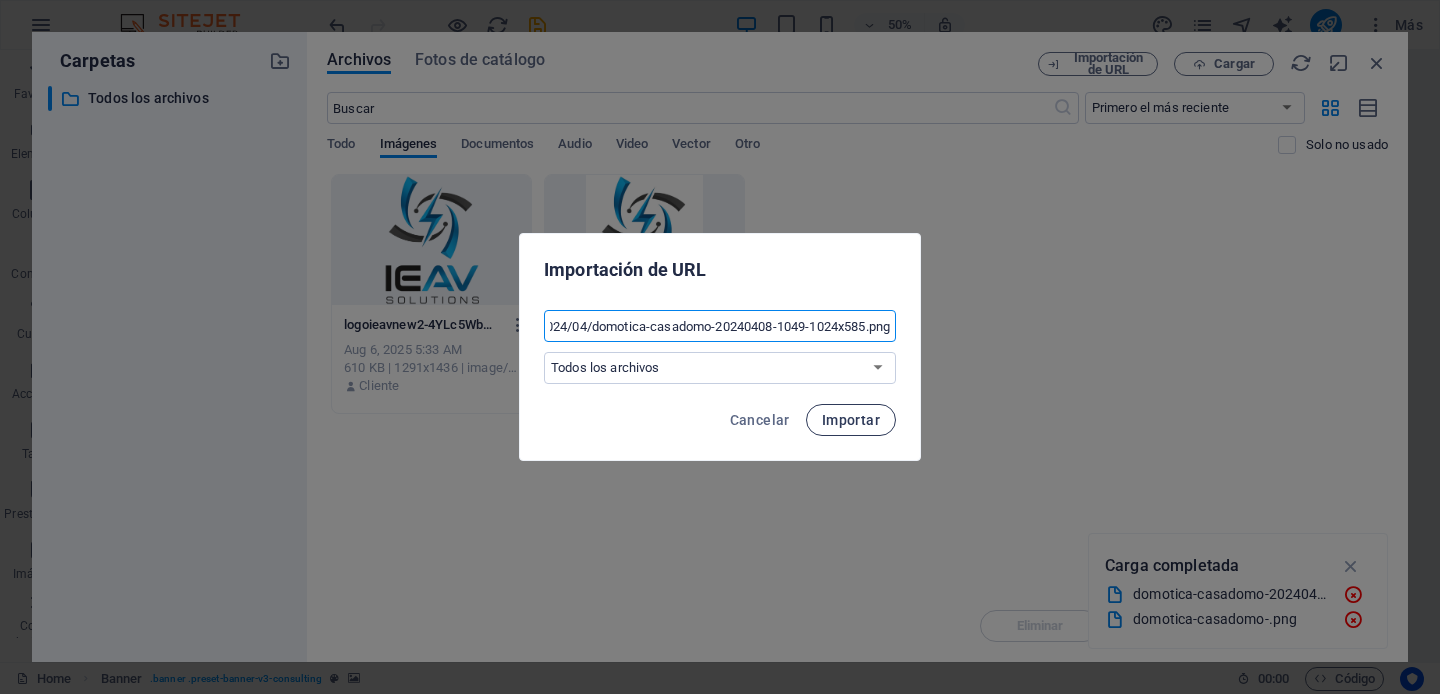type on "https://static.casadomo.com/media/2024/04/domotica-casadomo-20240408-1049-1024x585.png" 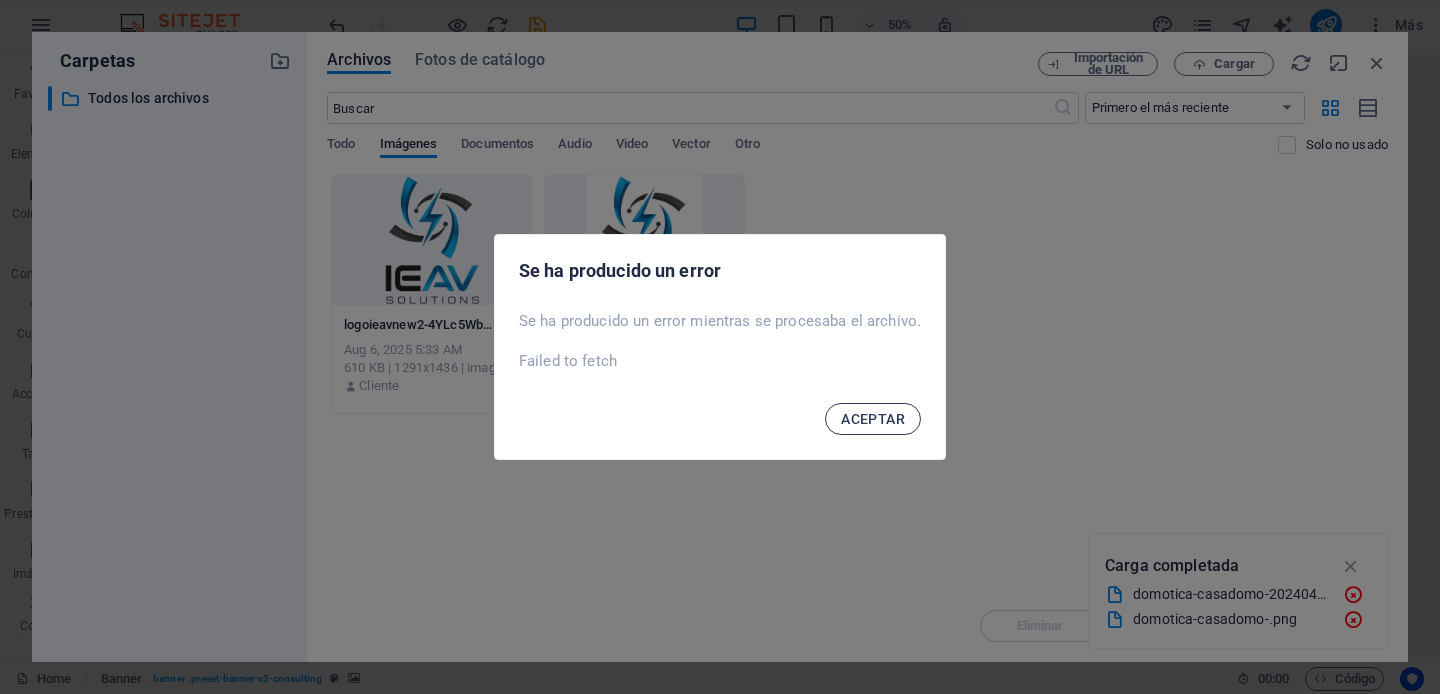 click on "ACEPTAR" at bounding box center [873, 419] 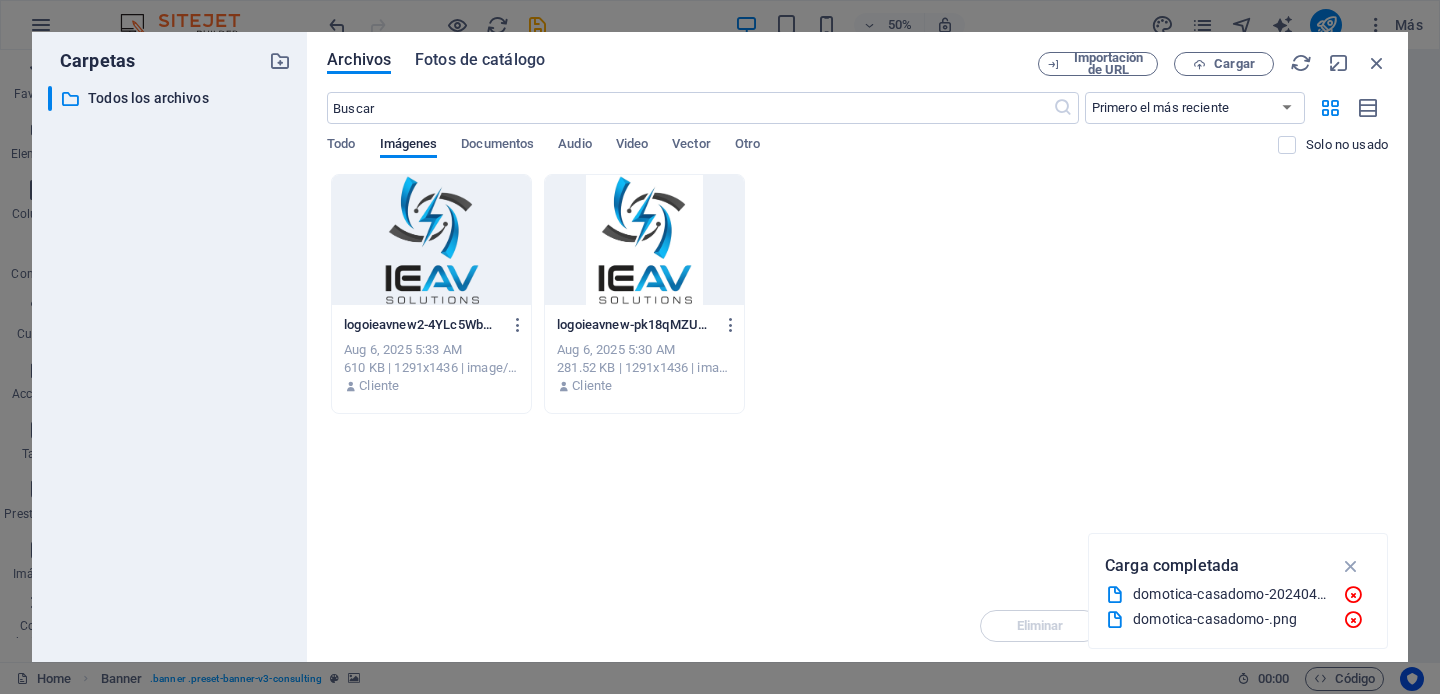 click on "Fotos de catálogo" at bounding box center [480, 60] 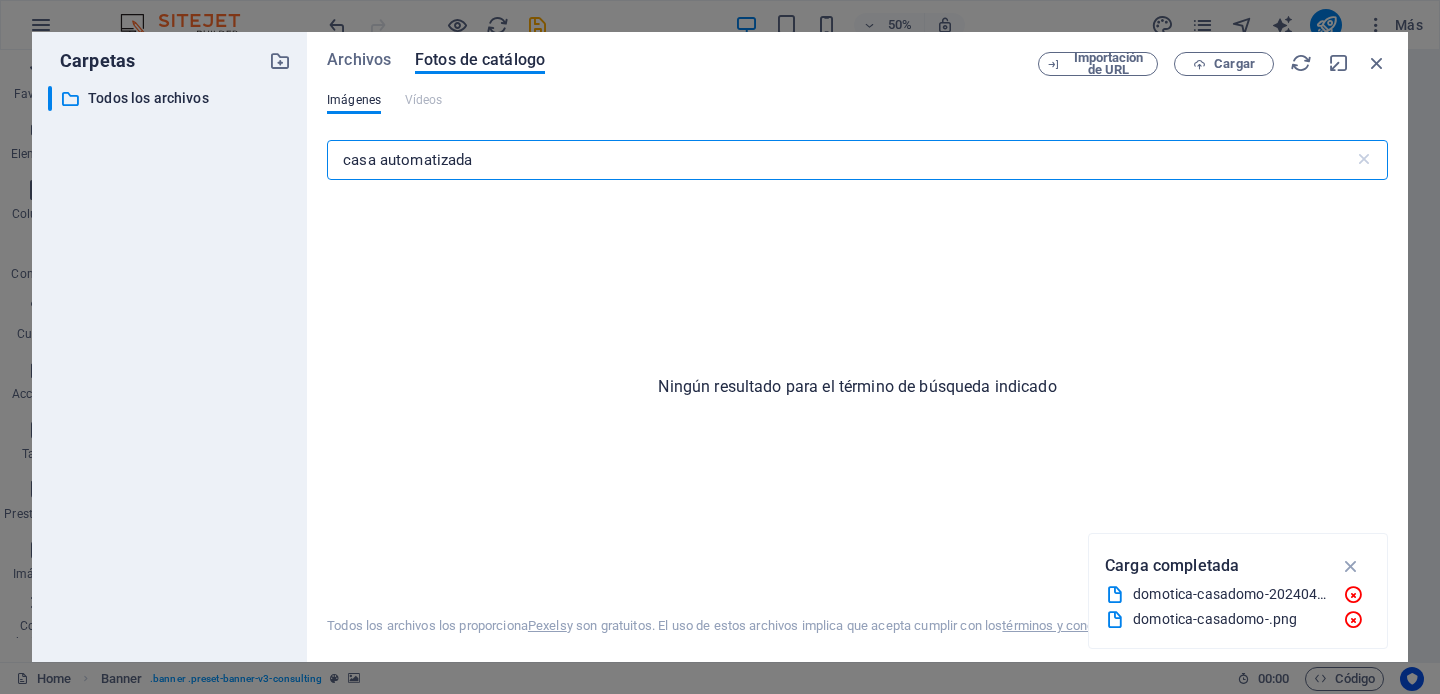 type on "casa automatizada" 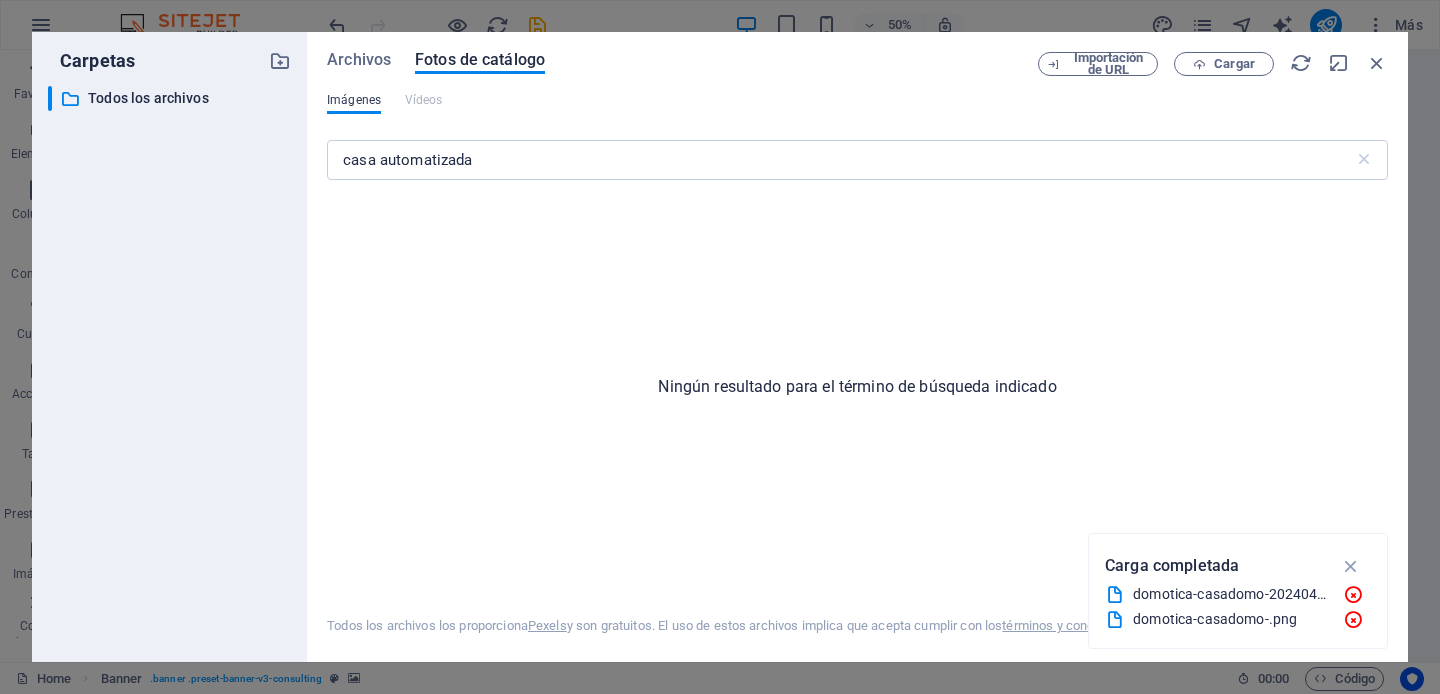 click on "Imágenes" at bounding box center (354, 100) 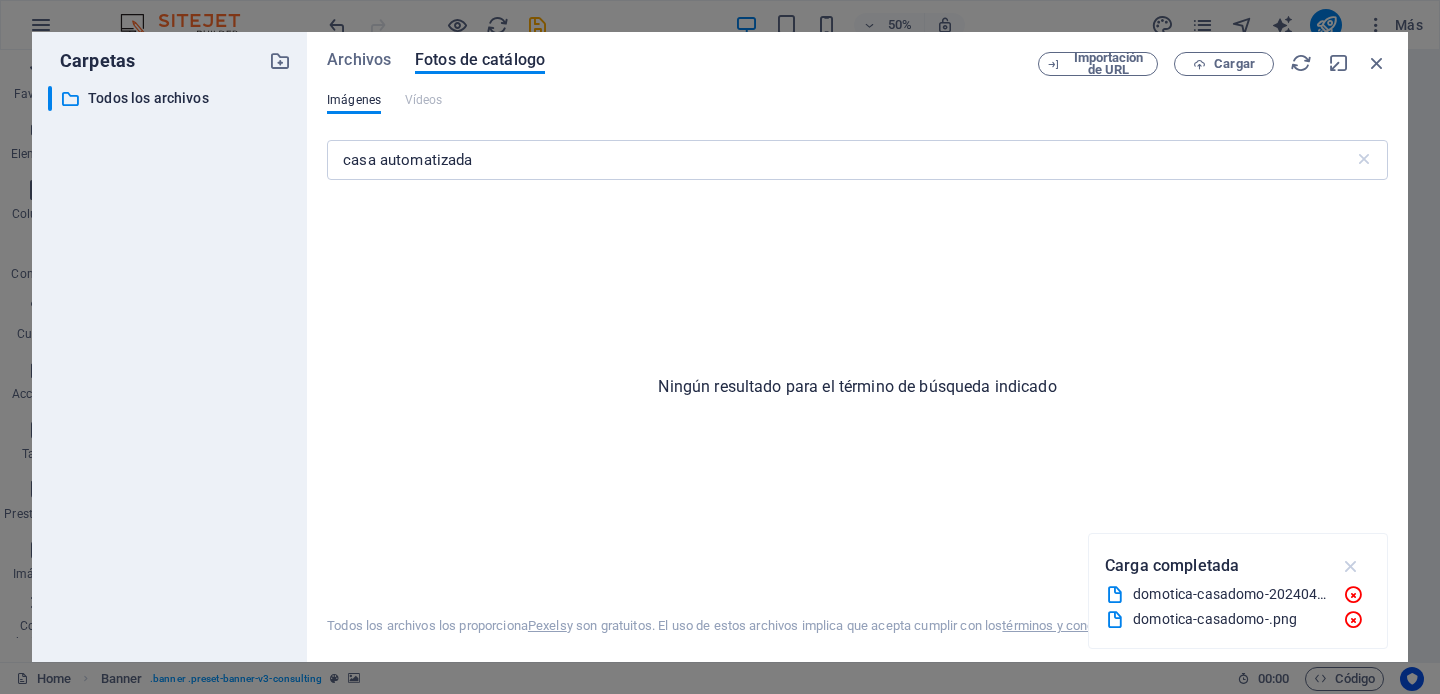 click at bounding box center [1351, 566] 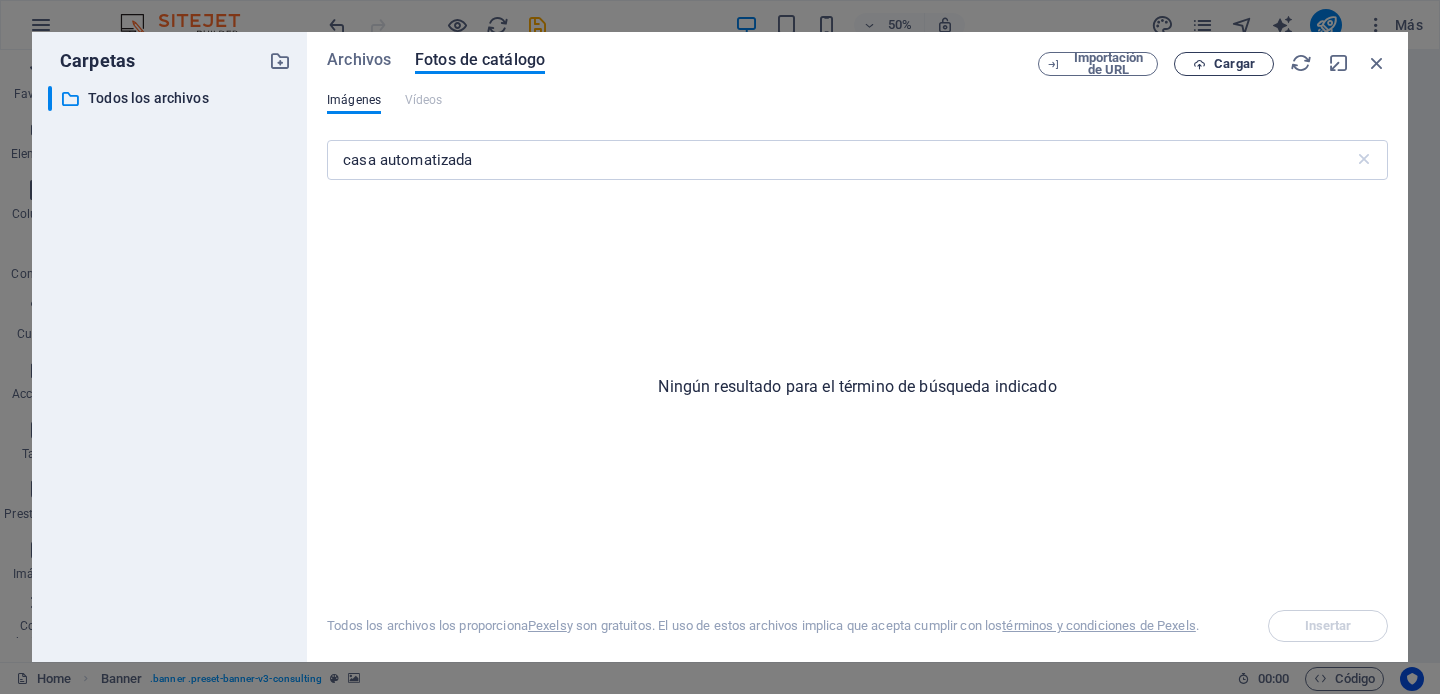 click on "Cargar" at bounding box center (1234, 64) 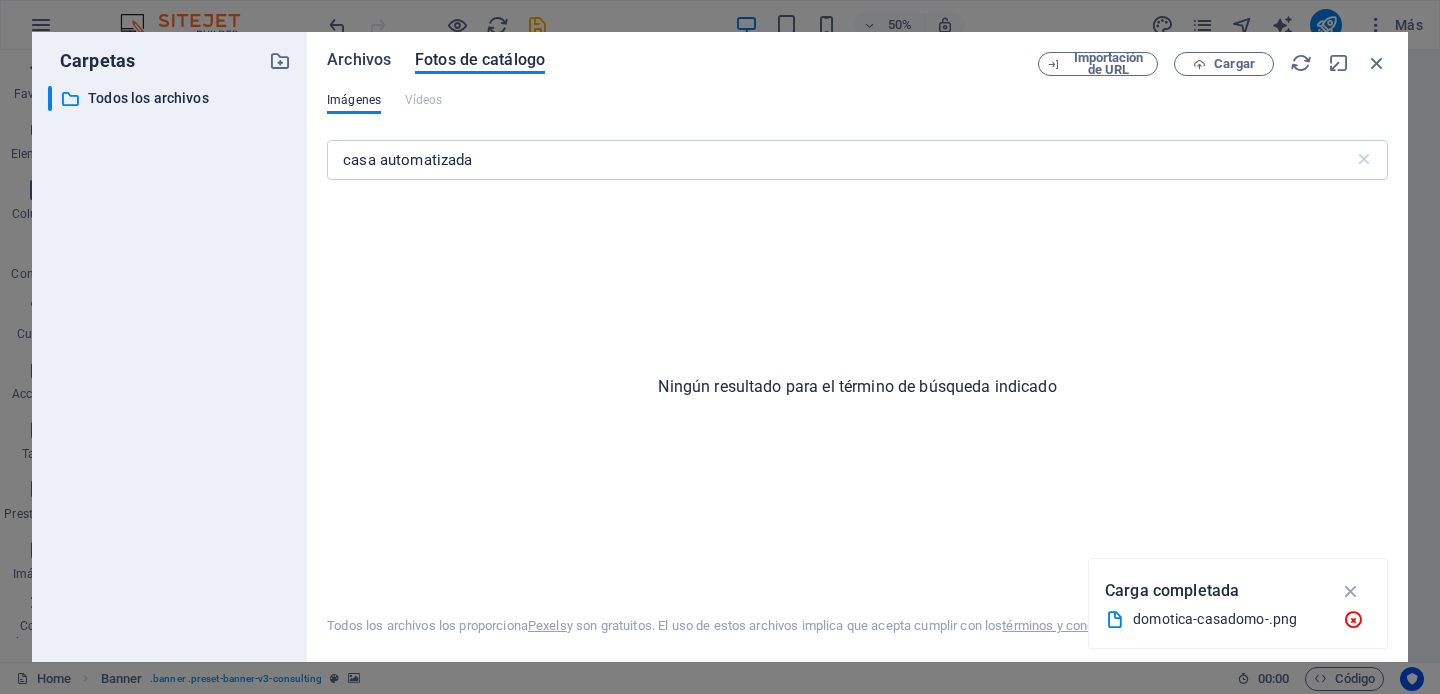 click on "Archivos" at bounding box center (359, 60) 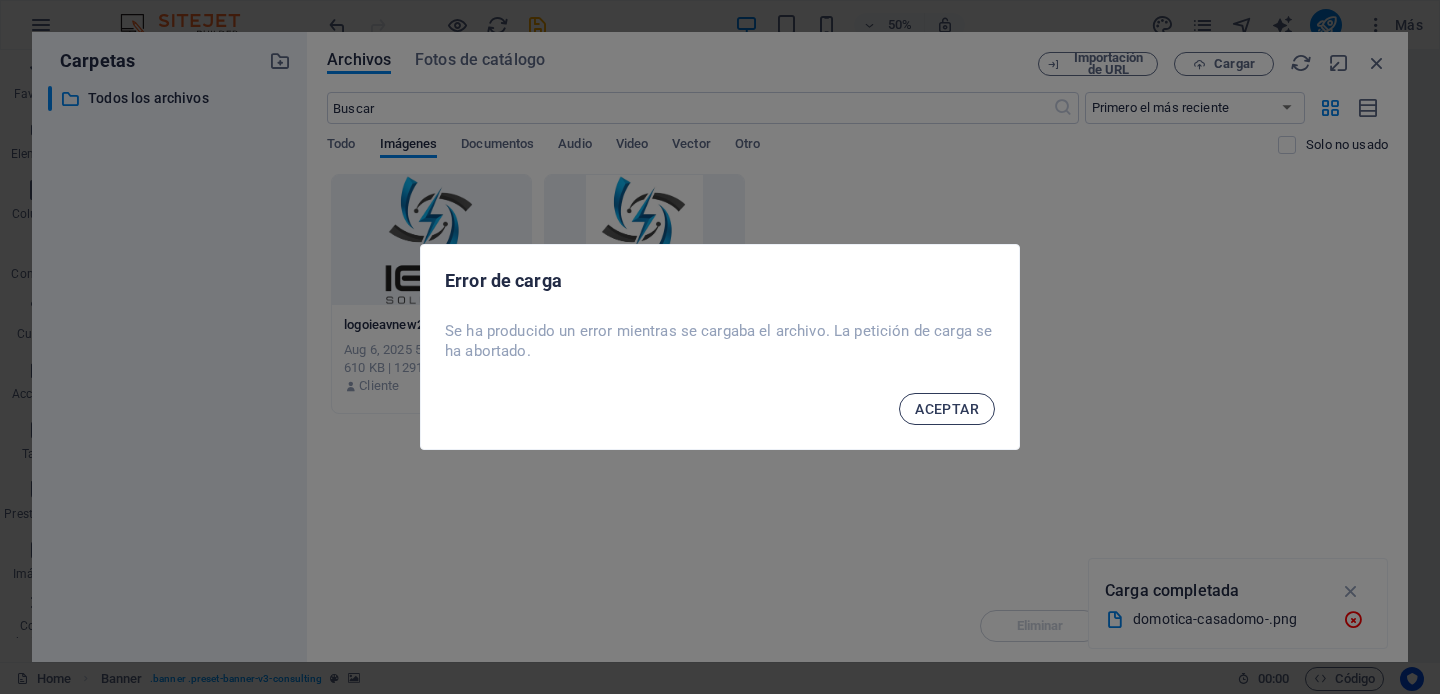 click on "ACEPTAR" at bounding box center [947, 409] 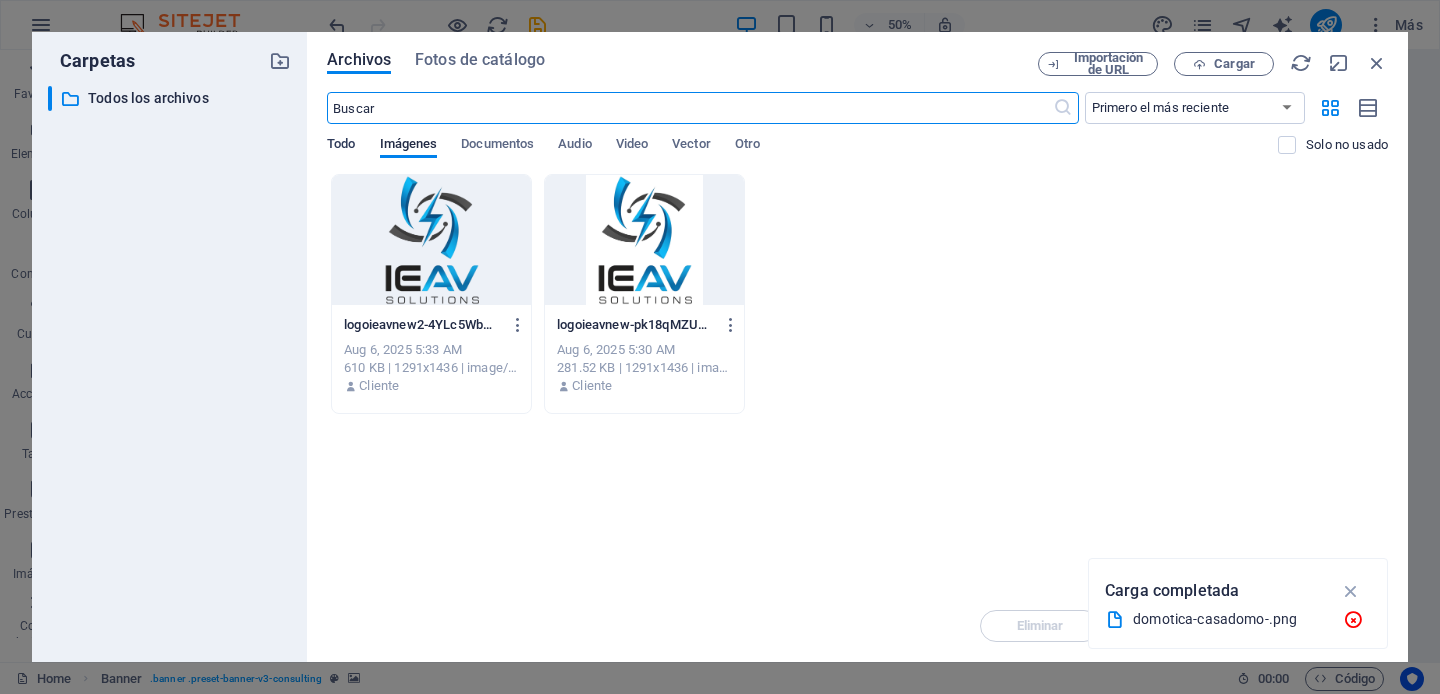 click on "Todo" at bounding box center (341, 146) 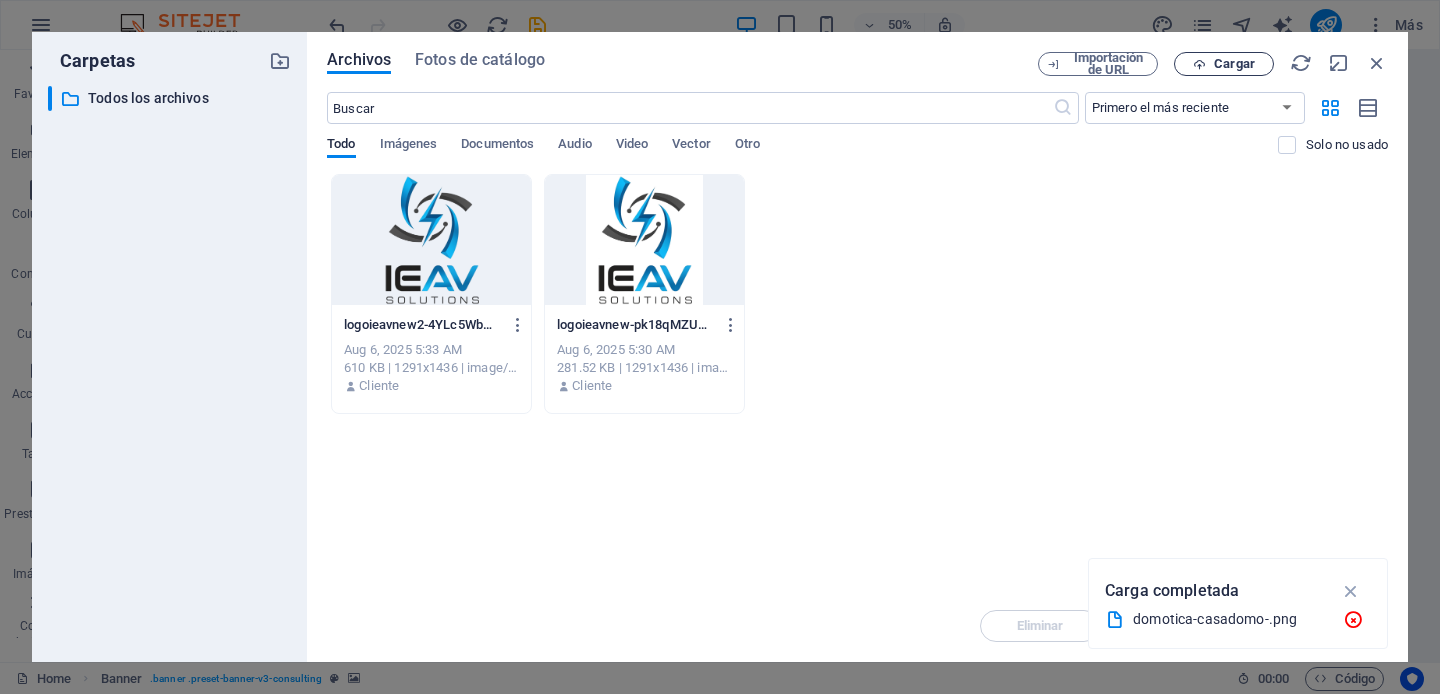 click on "Cargar" at bounding box center [1234, 64] 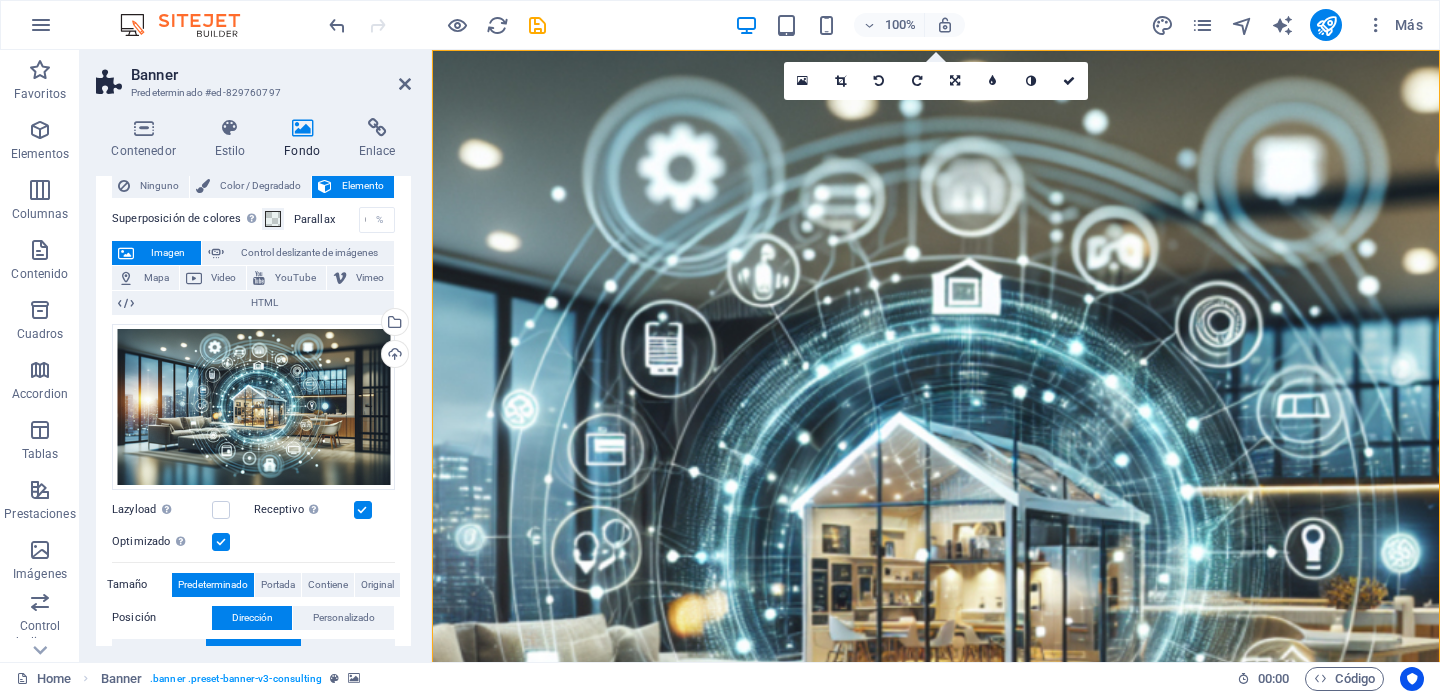 scroll, scrollTop: 0, scrollLeft: 0, axis: both 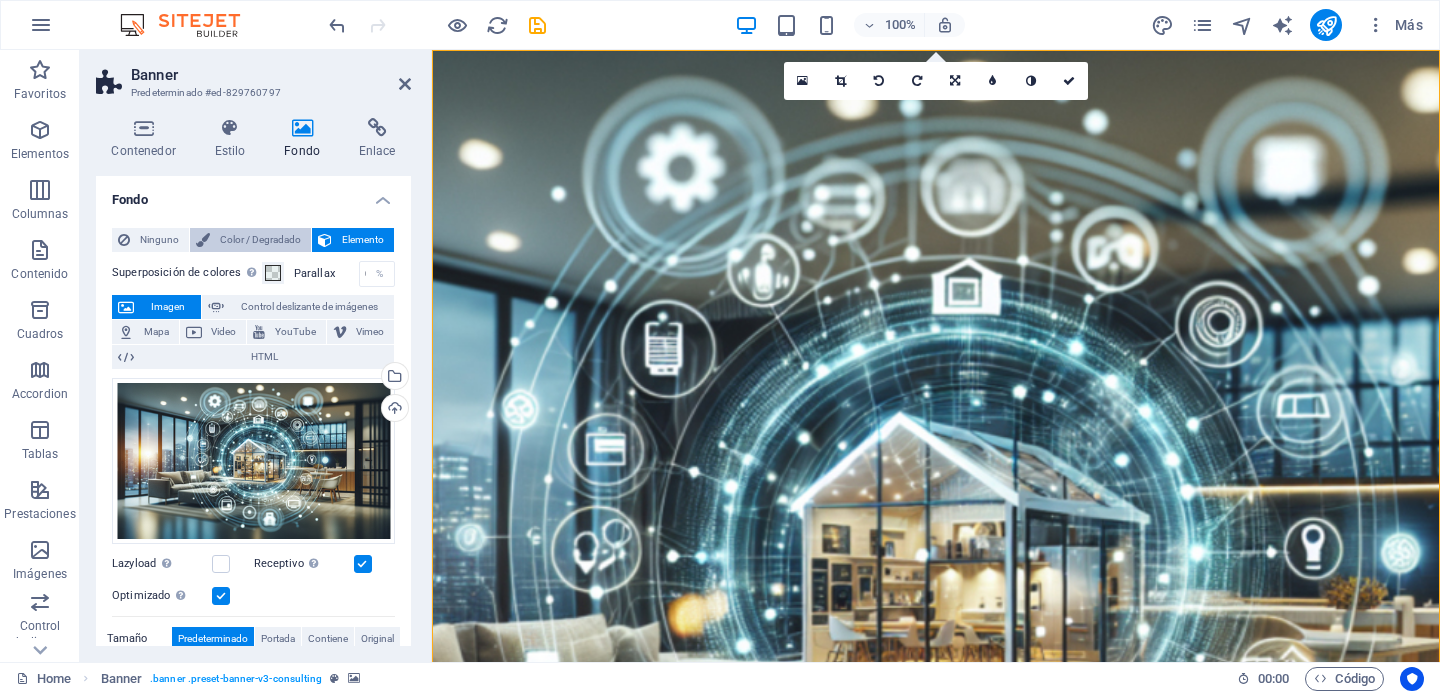 click on "Color / Degradado" at bounding box center (250, 240) 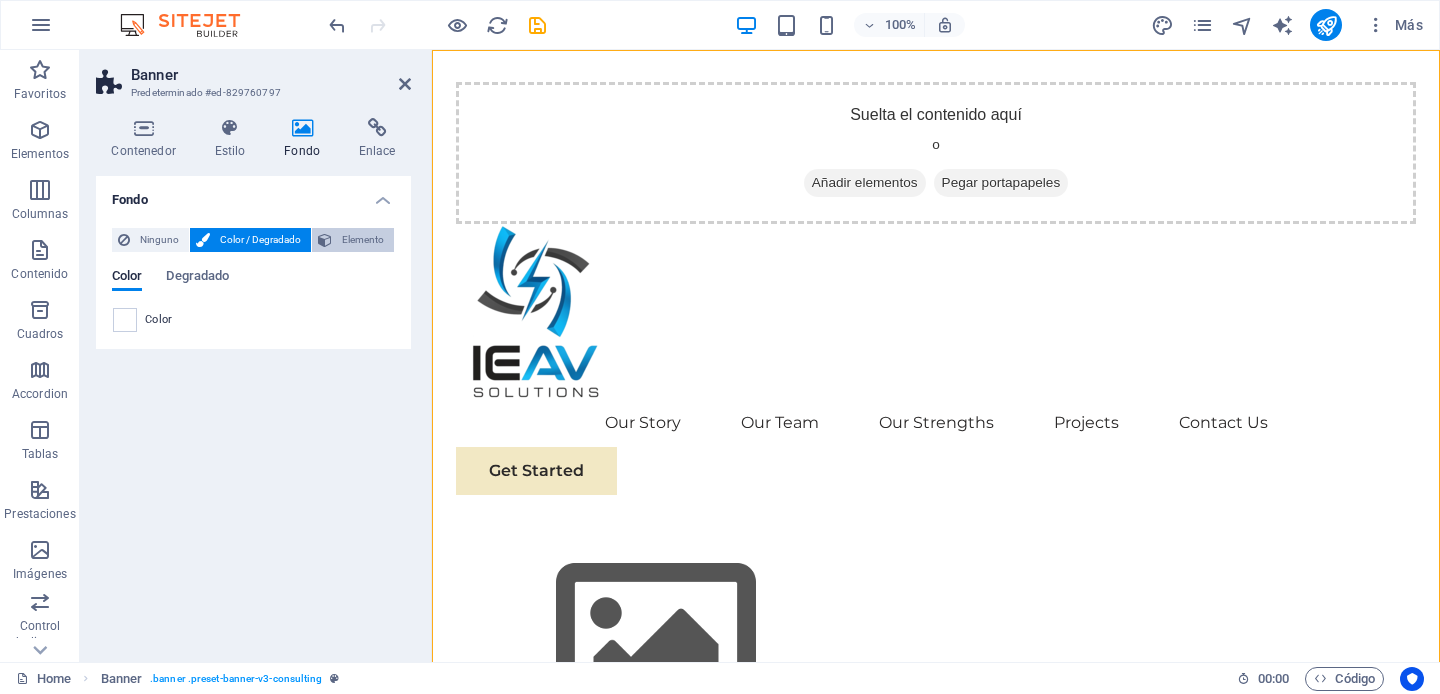 click on "Elemento" at bounding box center (363, 240) 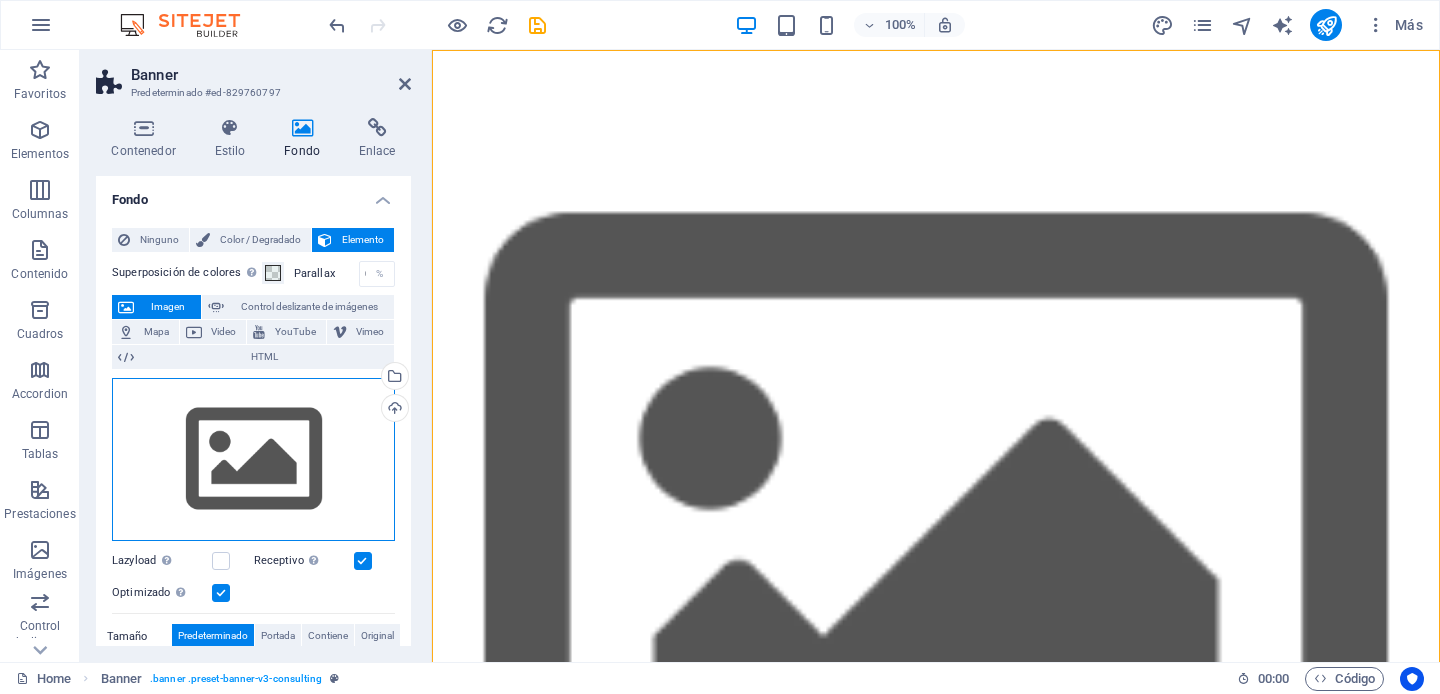 click on "Arrastra archivos aquí, haz clic para escoger archivos o  selecciona archivos de Archivos o de nuestra galería gratuita de fotos y vídeos" at bounding box center (253, 460) 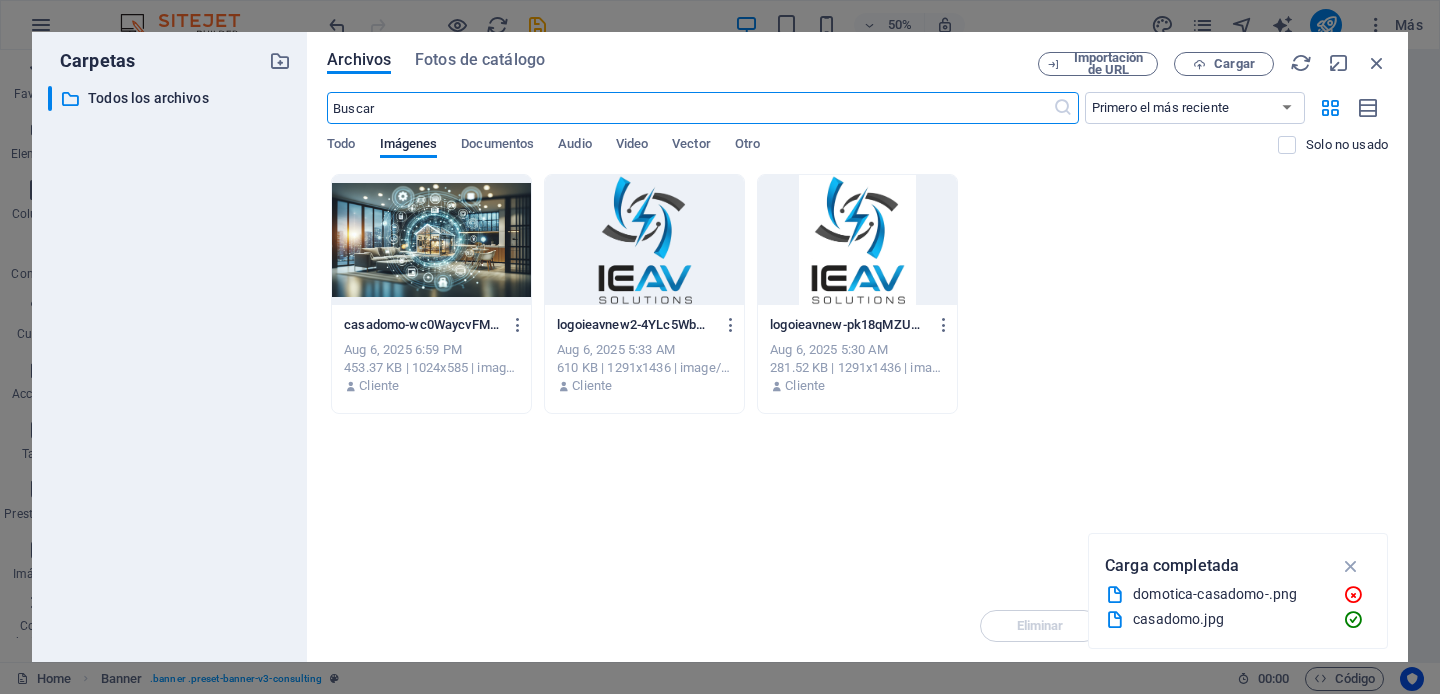 click on "casadomo-wc0WaycvFMHg-gkfxjmoww.jpg" at bounding box center [422, 325] 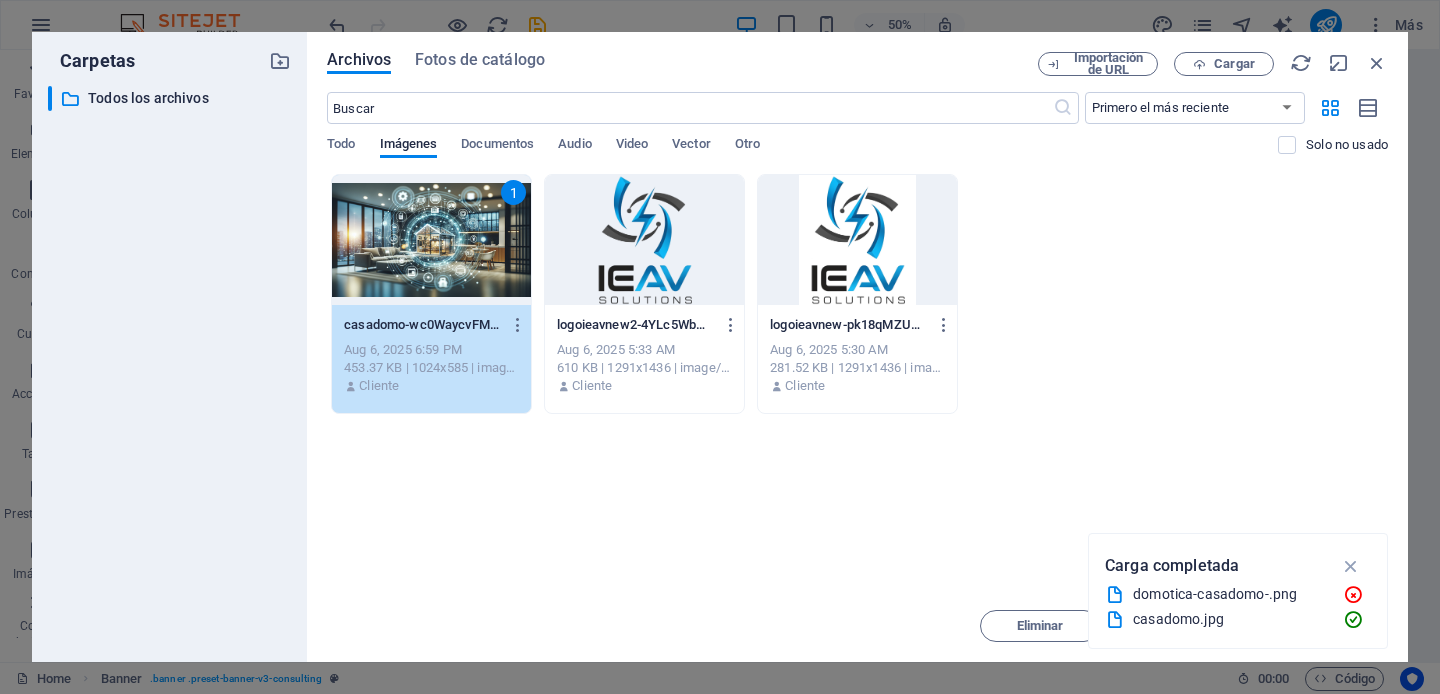 click on "1" at bounding box center (431, 240) 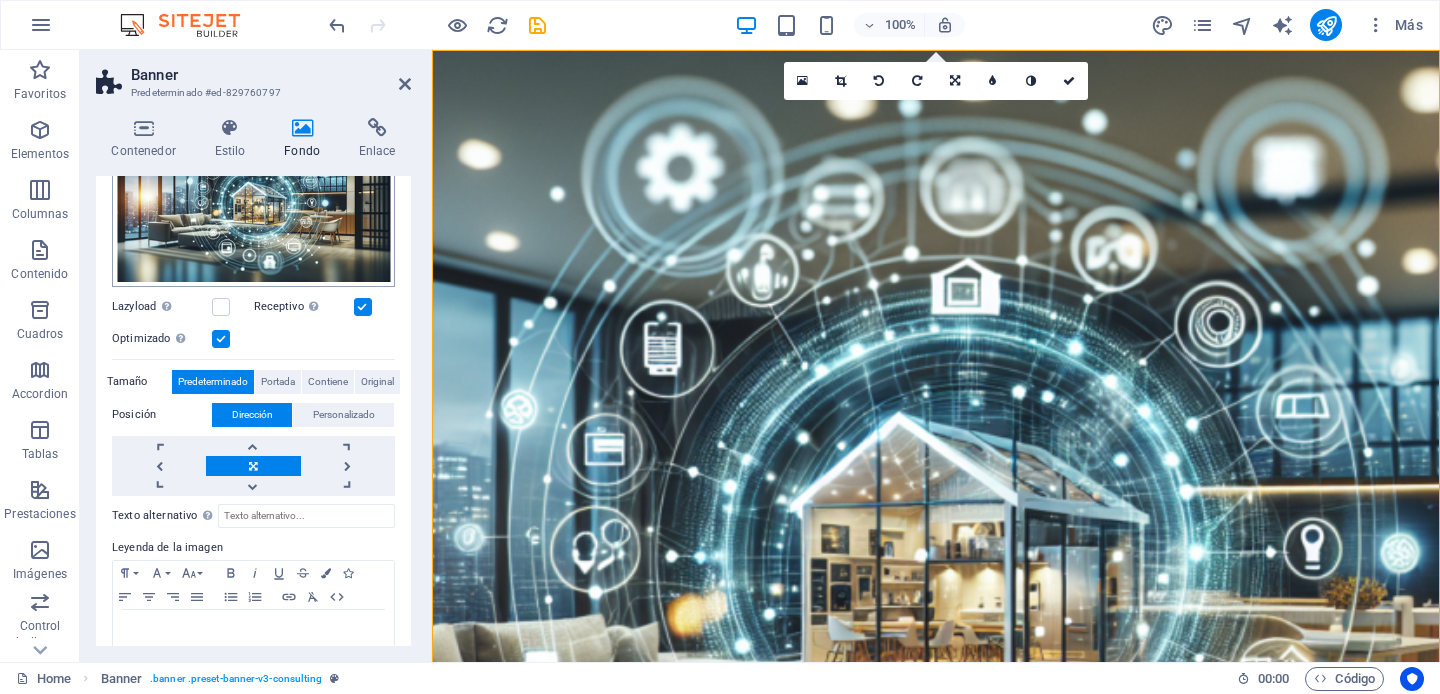 scroll, scrollTop: 262, scrollLeft: 0, axis: vertical 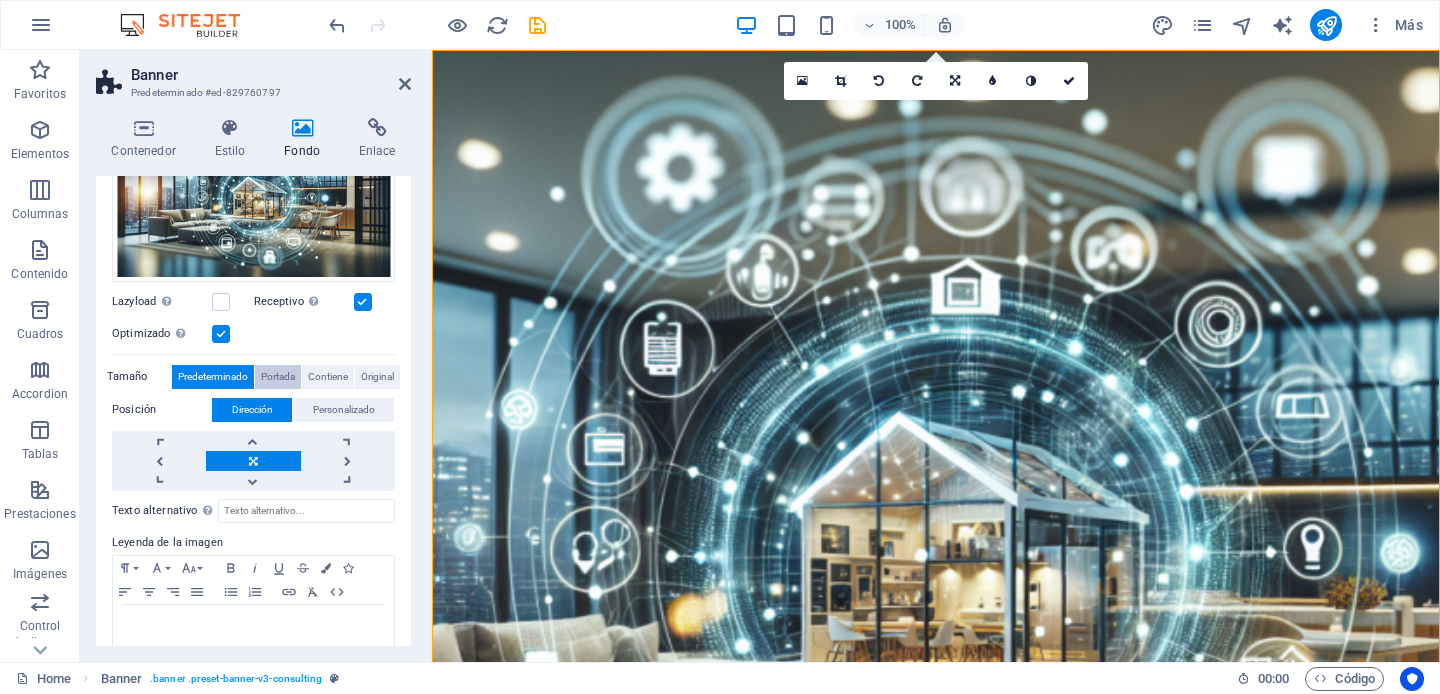 click on "Portada" at bounding box center [278, 377] 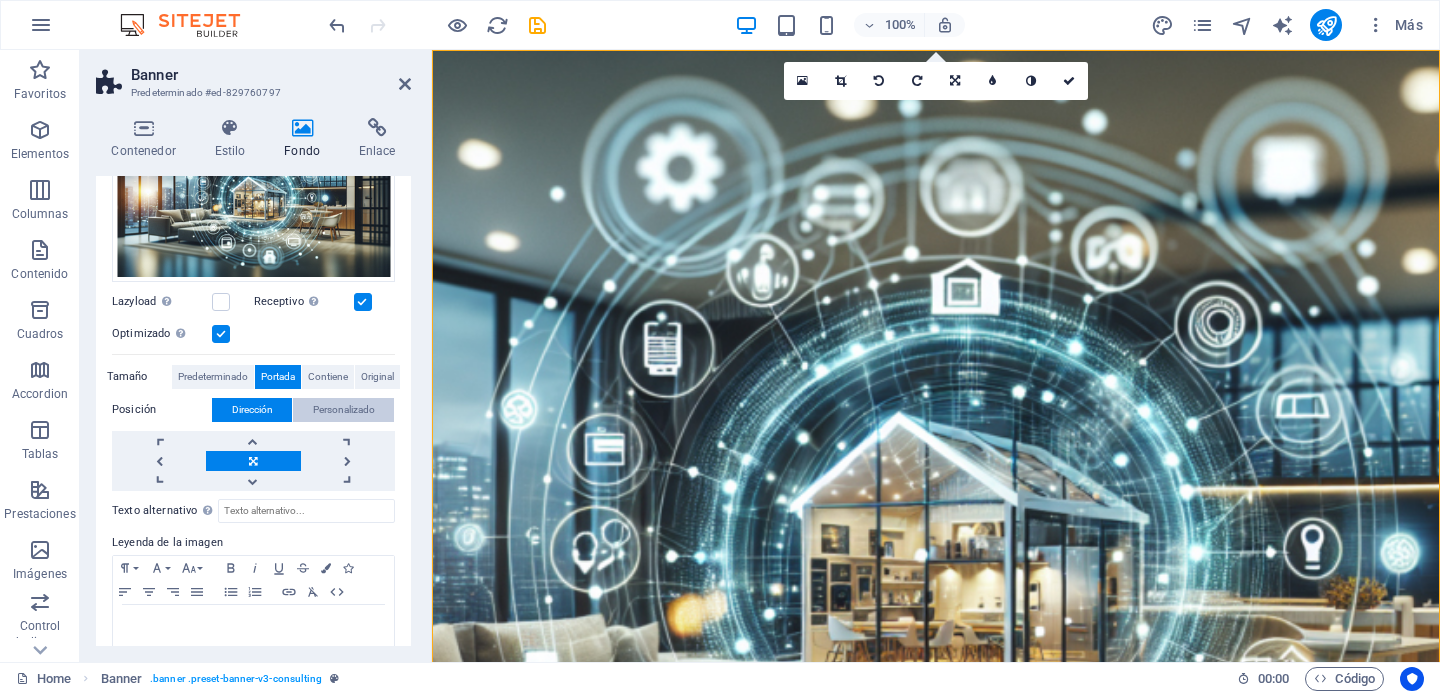 click on "Personalizado" at bounding box center (344, 410) 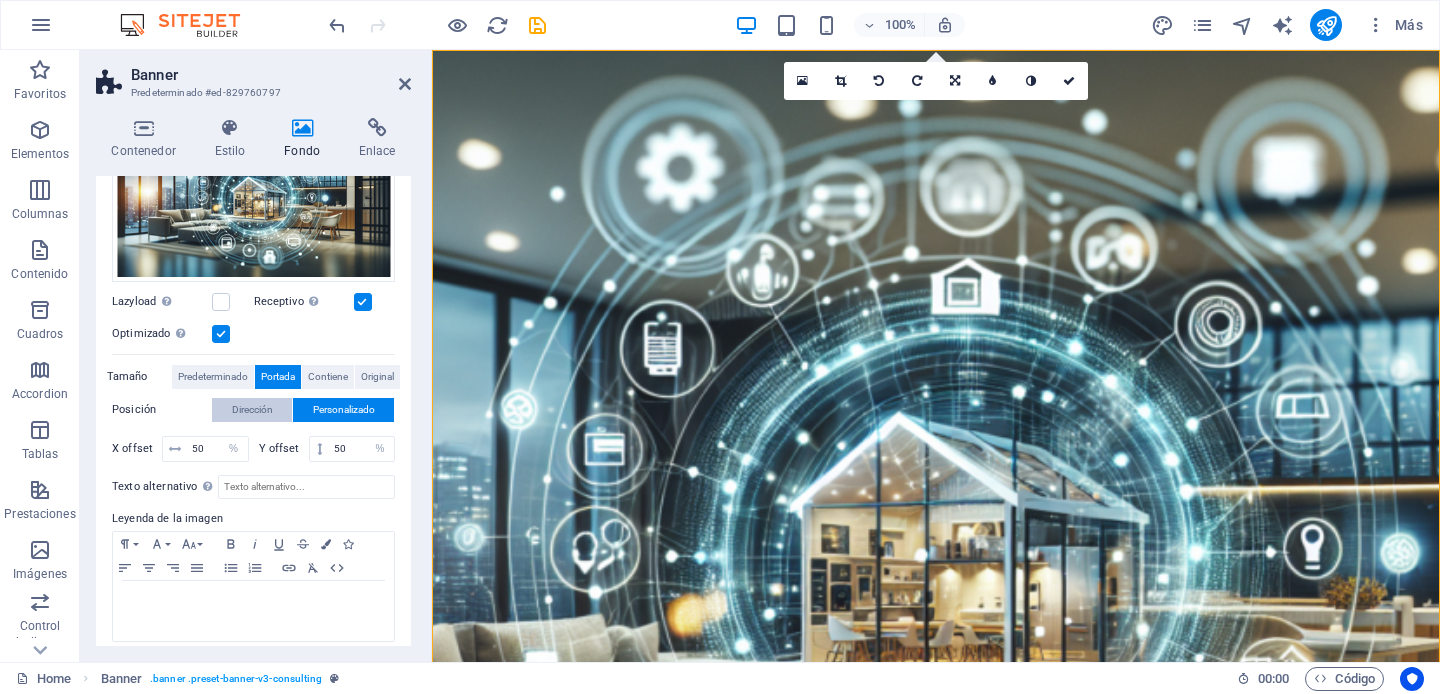 click on "Dirección" at bounding box center (252, 410) 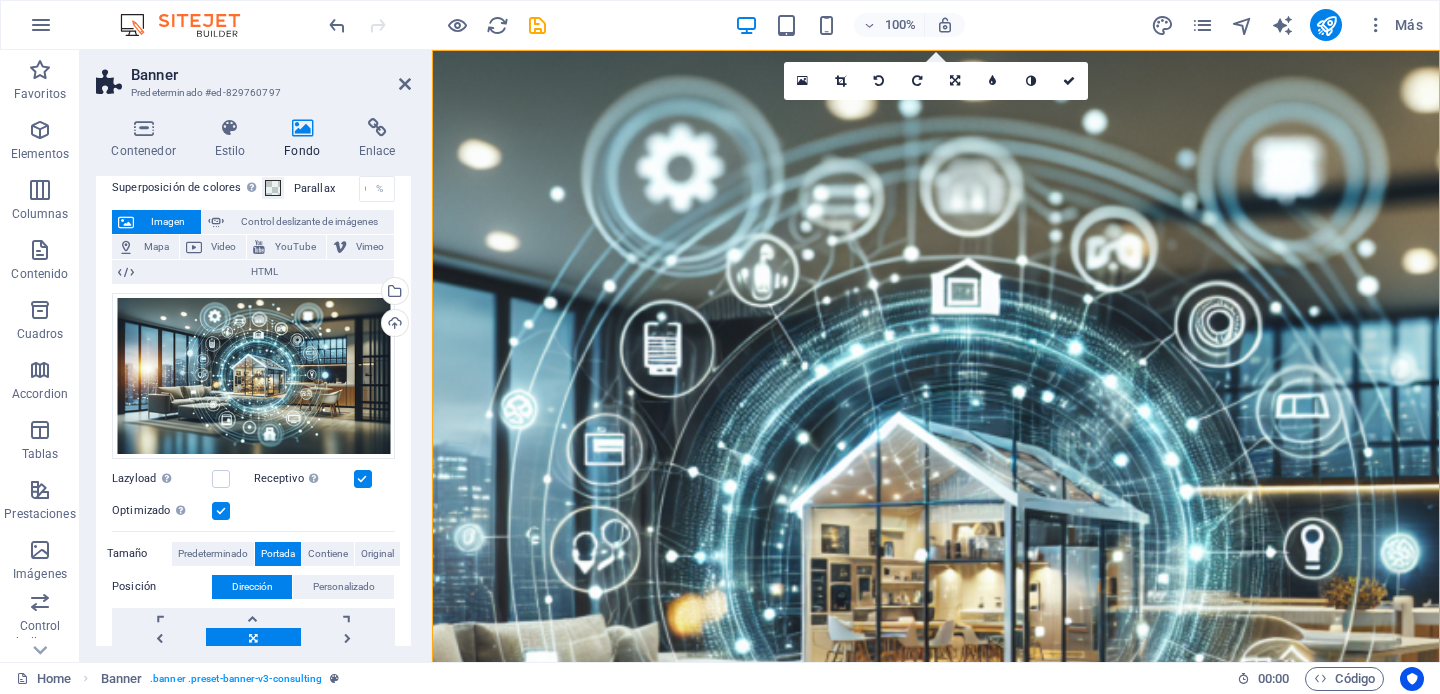 scroll, scrollTop: 0, scrollLeft: 0, axis: both 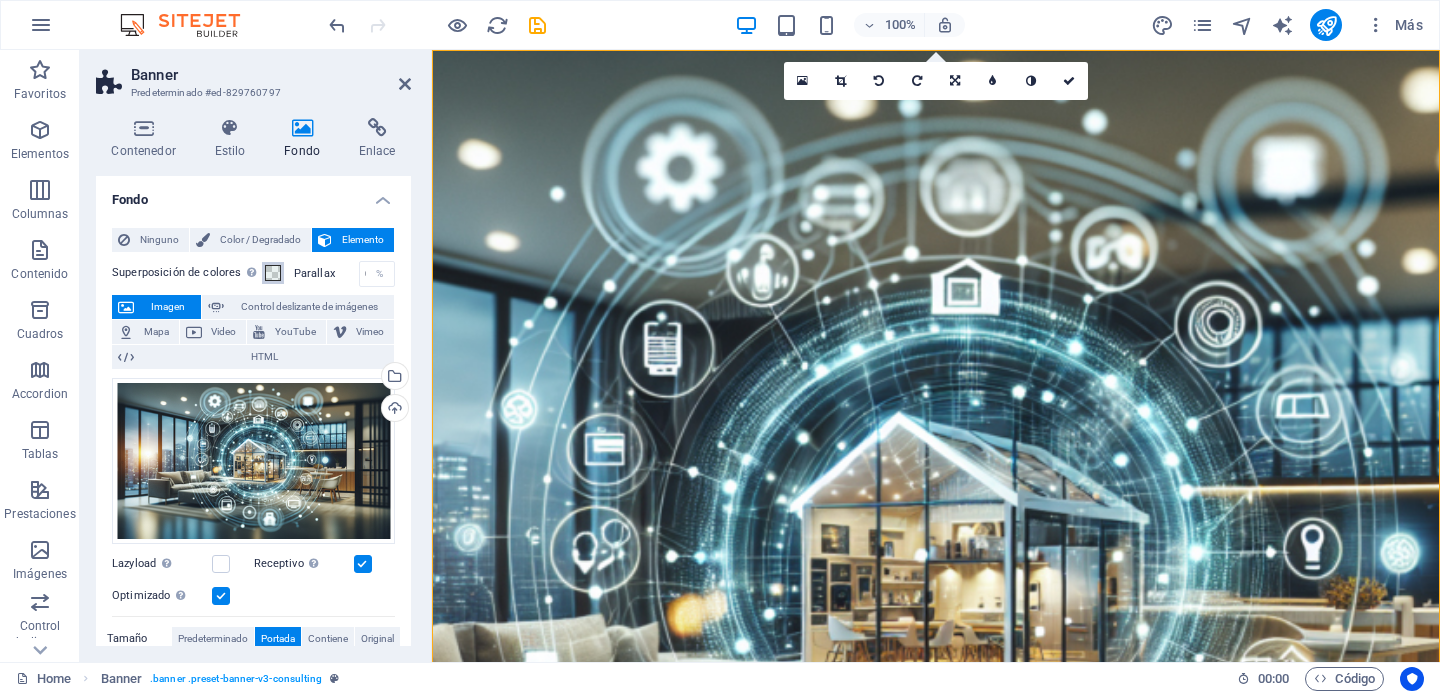 click at bounding box center (273, 273) 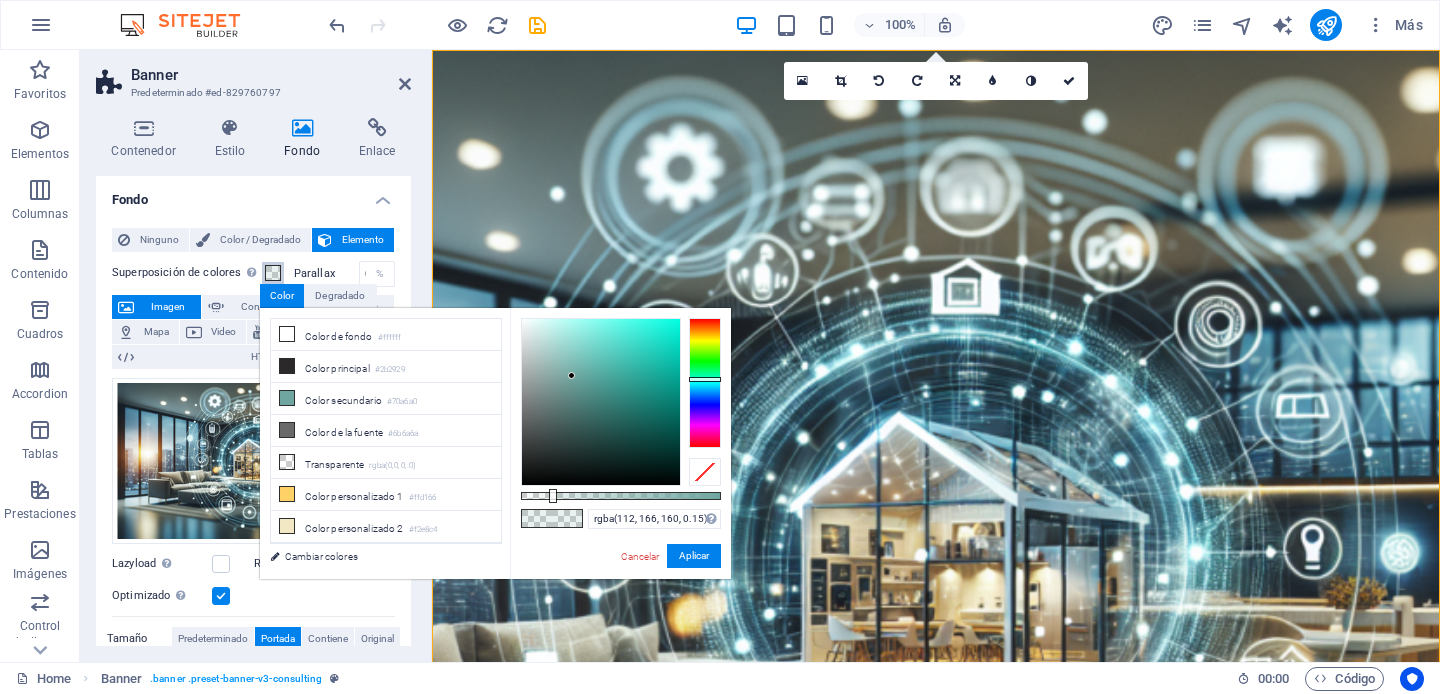 click at bounding box center [621, 496] 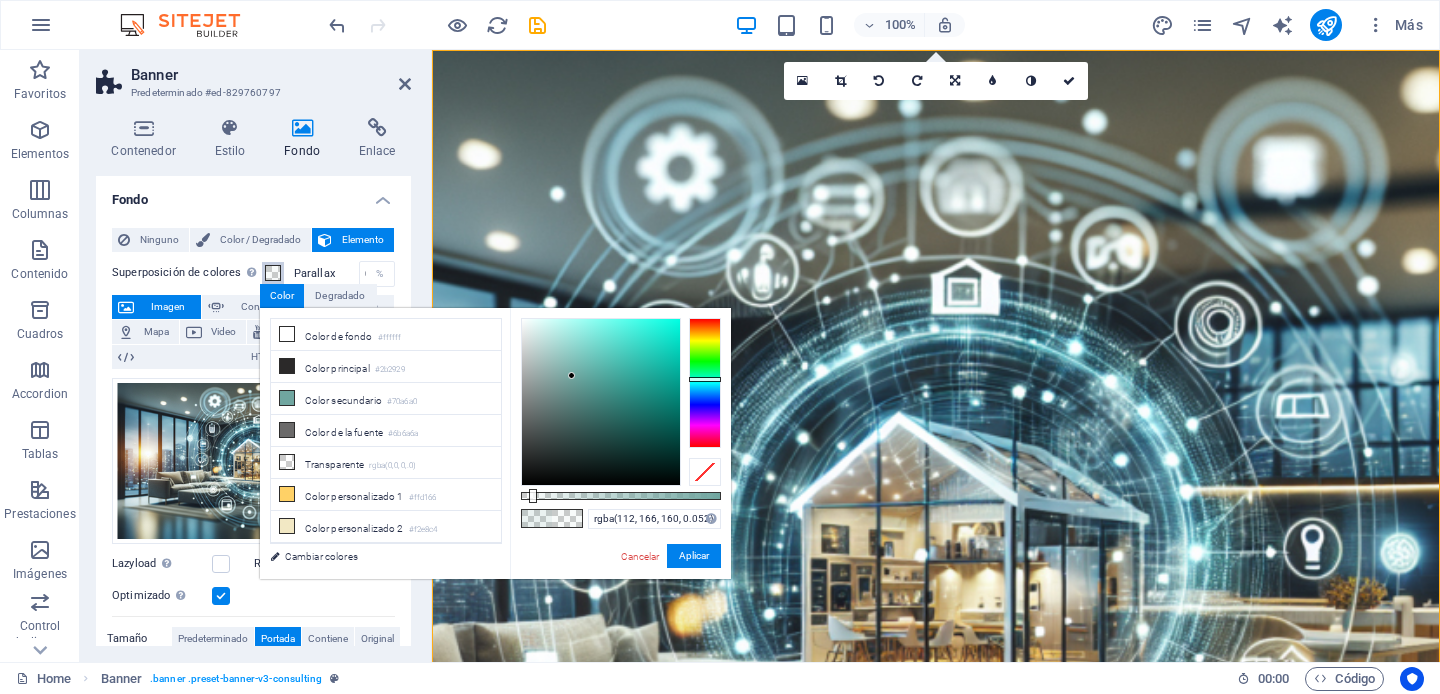 click at bounding box center (533, 496) 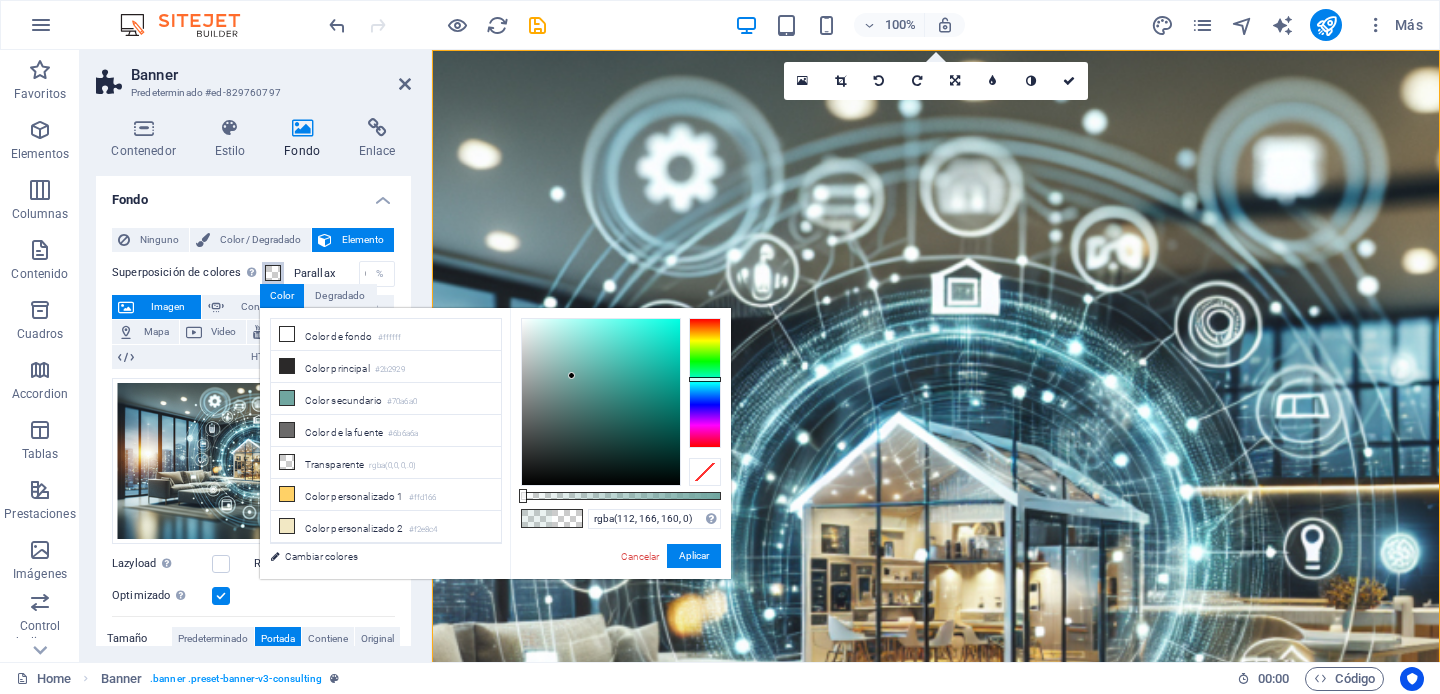 drag, startPoint x: 533, startPoint y: 495, endPoint x: 517, endPoint y: 497, distance: 16.124516 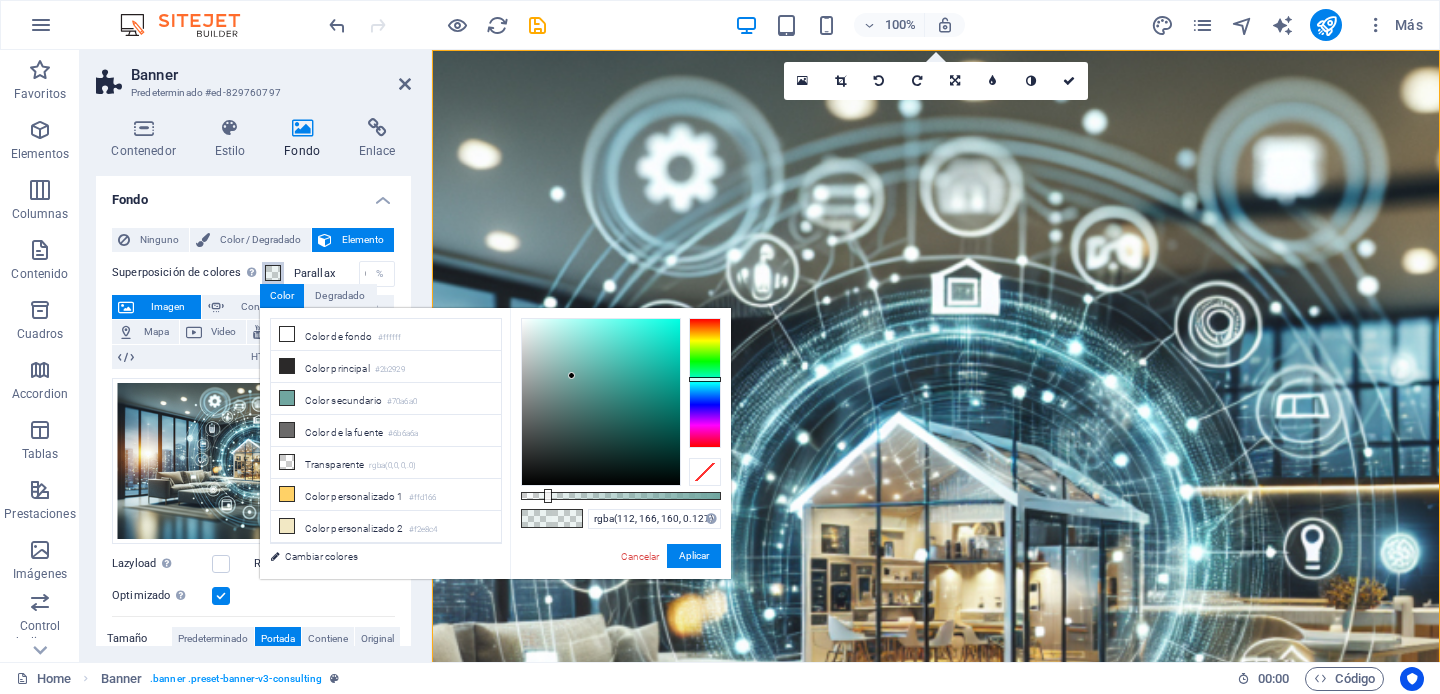 drag, startPoint x: 520, startPoint y: 494, endPoint x: 546, endPoint y: 497, distance: 26.172504 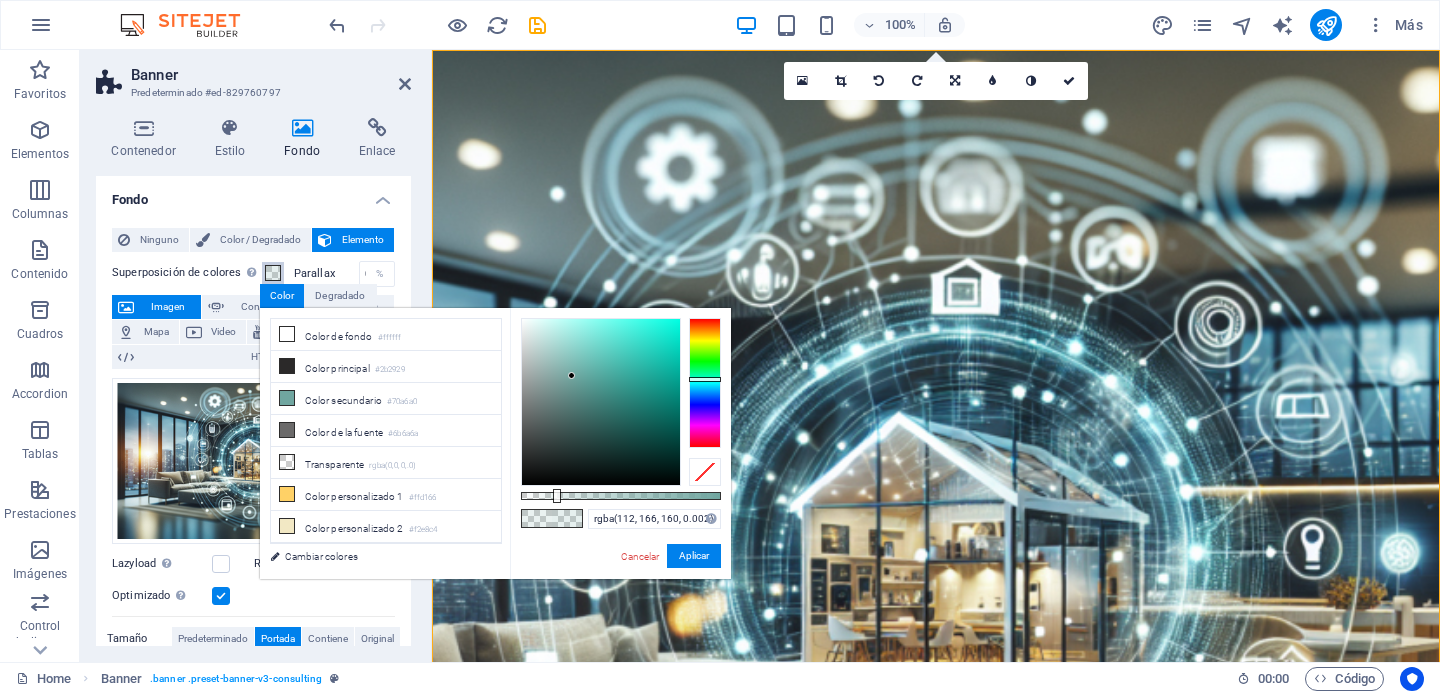 type on "rgba(112, 166, 160, 0)" 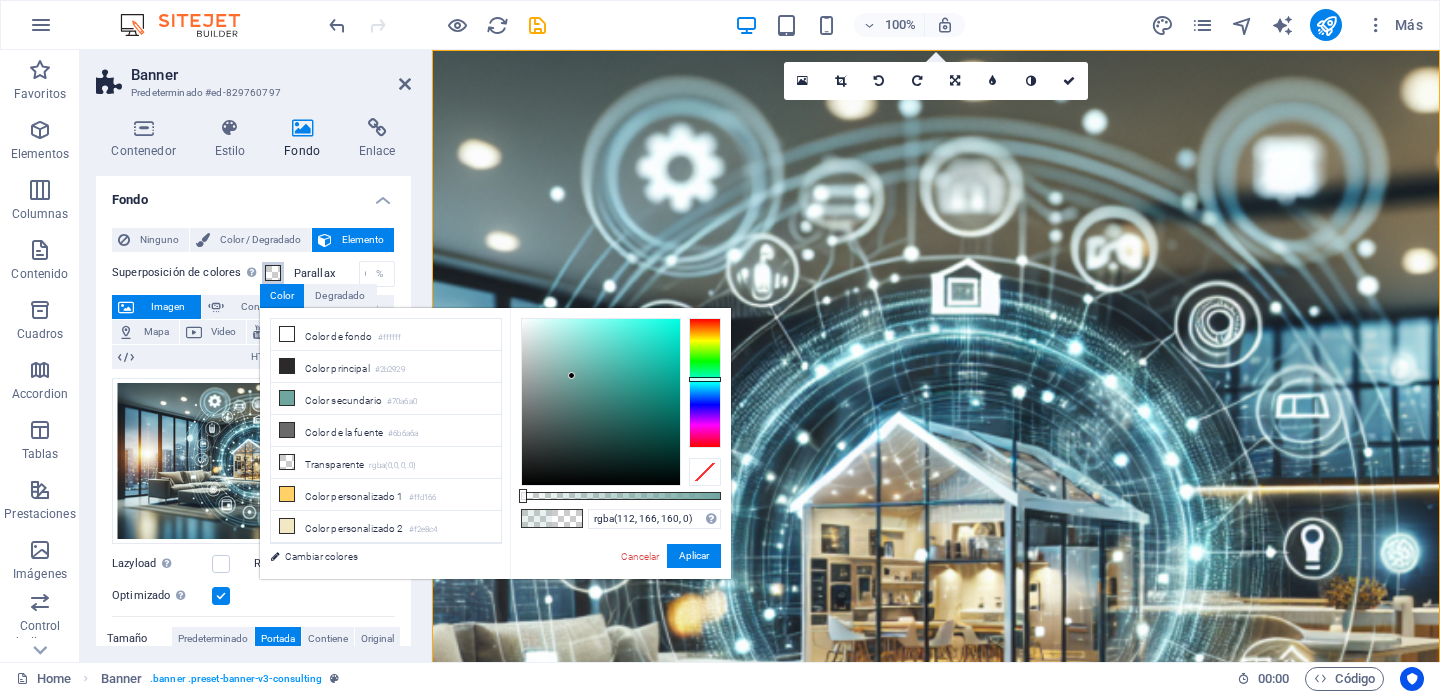 drag, startPoint x: 547, startPoint y: 496, endPoint x: 501, endPoint y: 488, distance: 46.69047 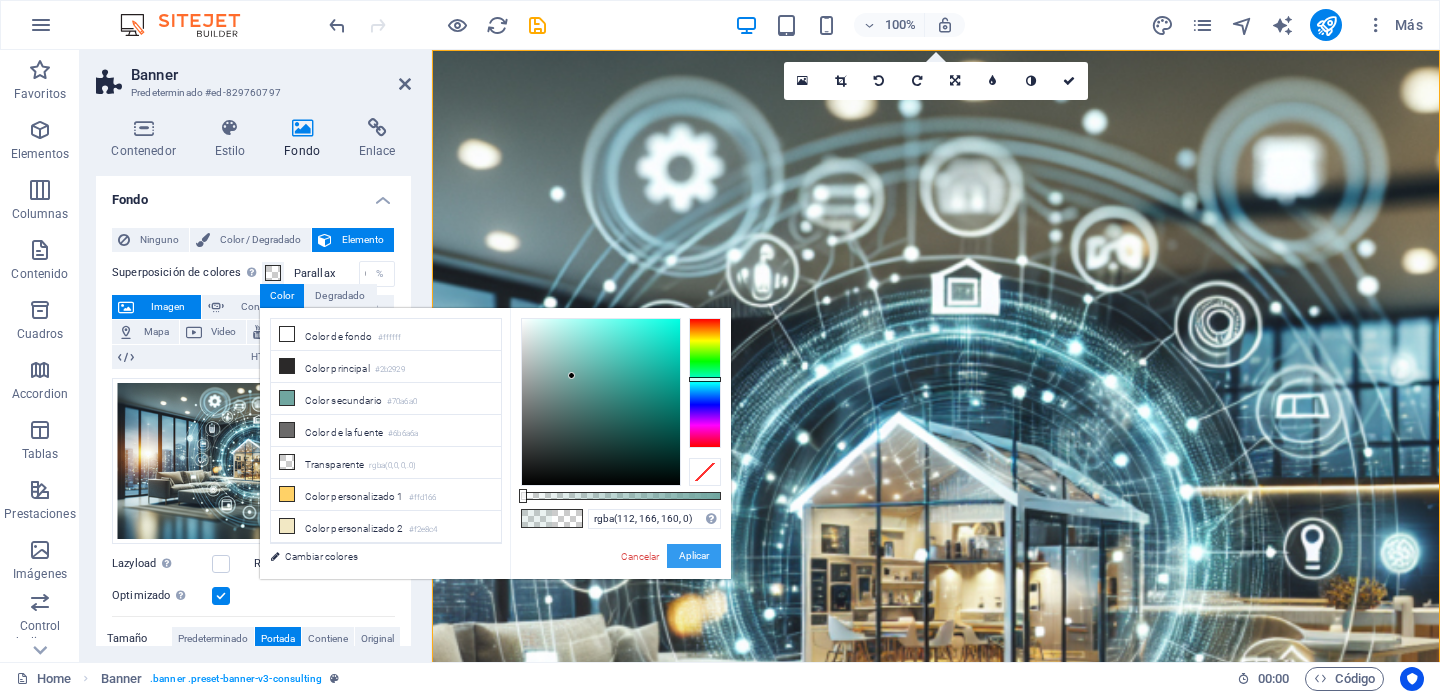 click on "Aplicar" at bounding box center (694, 556) 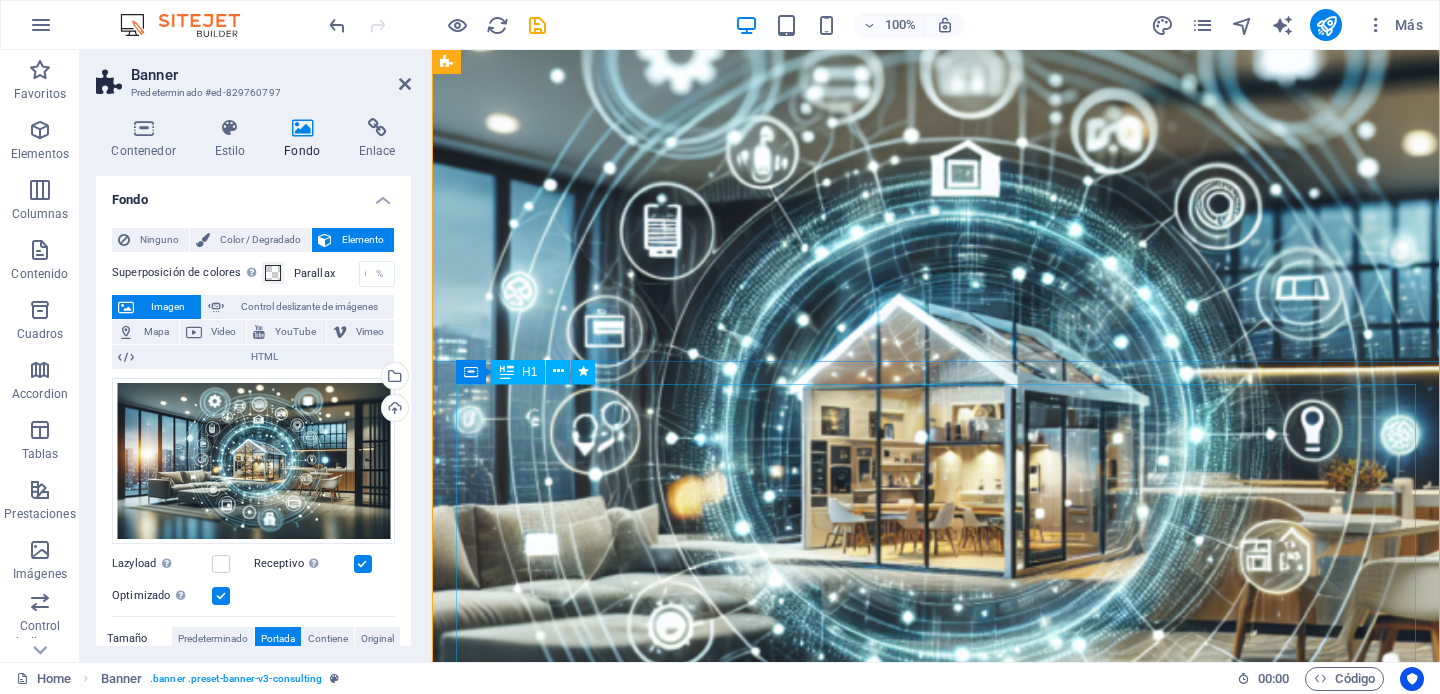 scroll, scrollTop: 0, scrollLeft: 0, axis: both 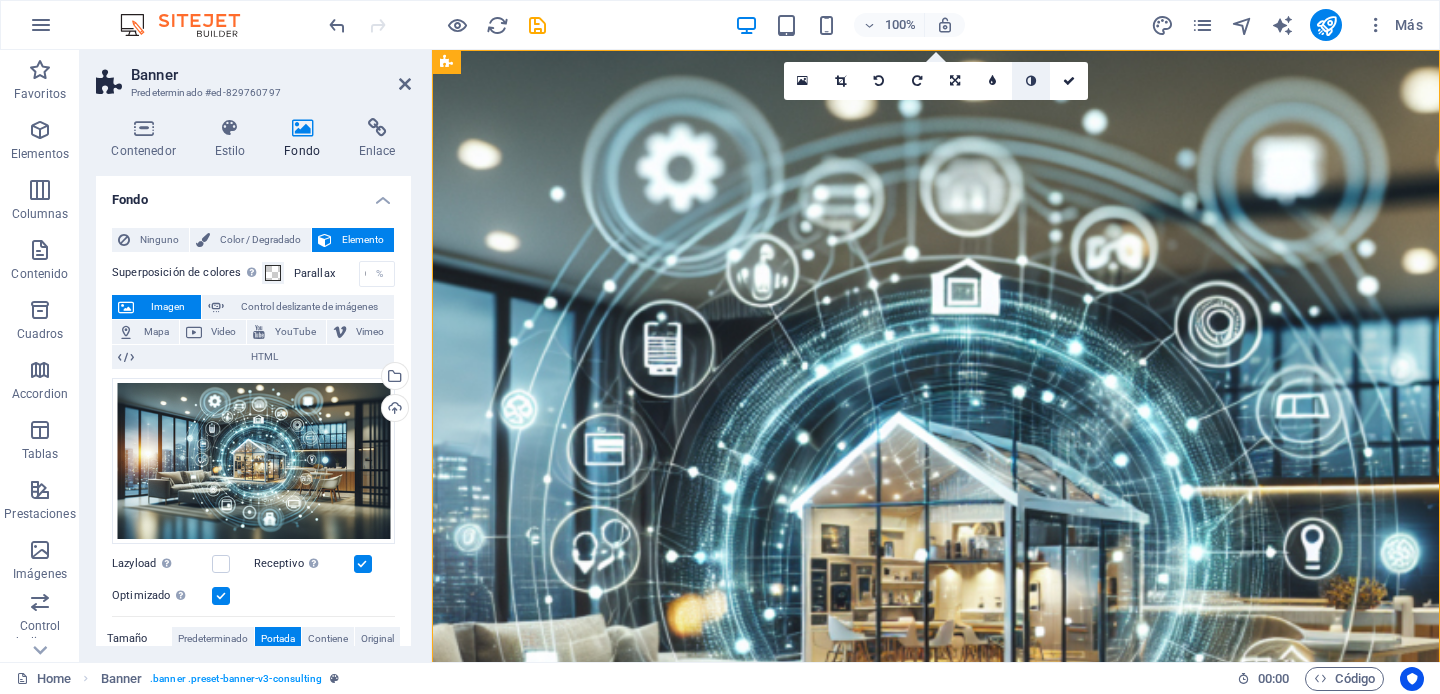 click at bounding box center (1031, 81) 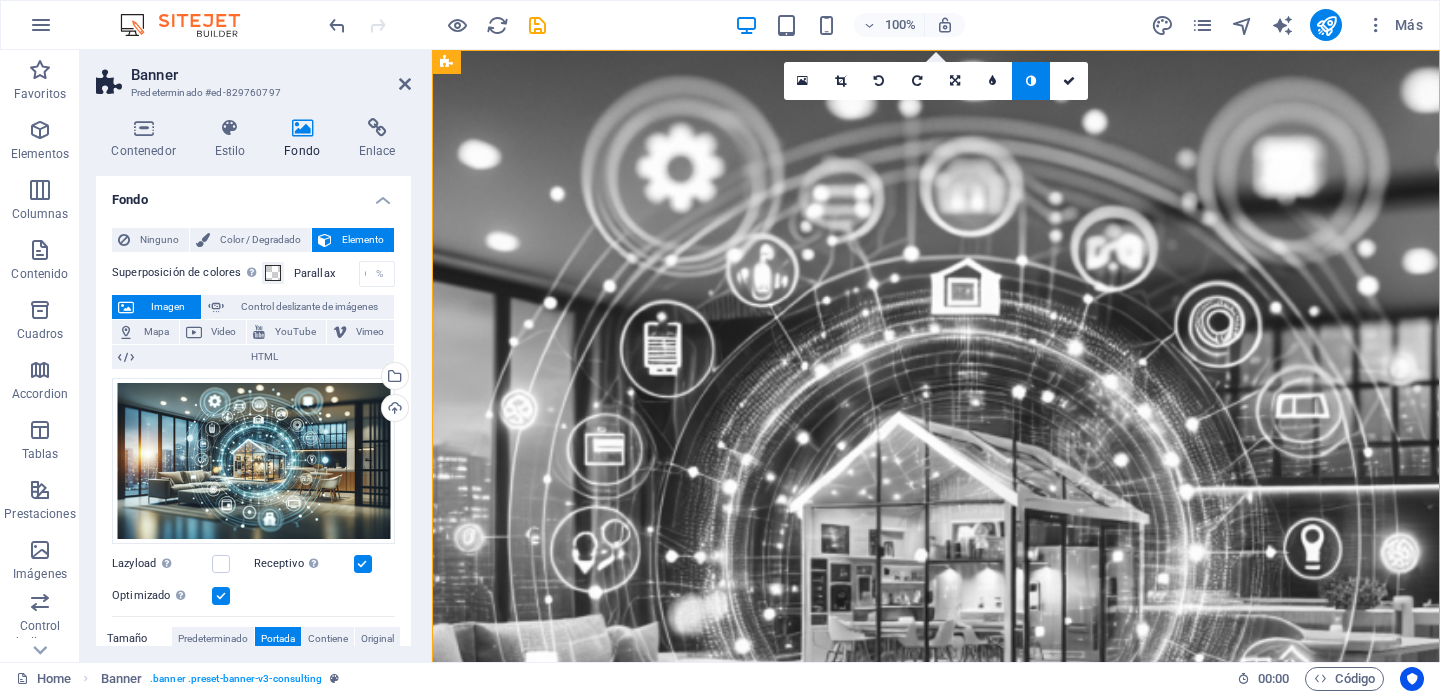 click at bounding box center [1031, 81] 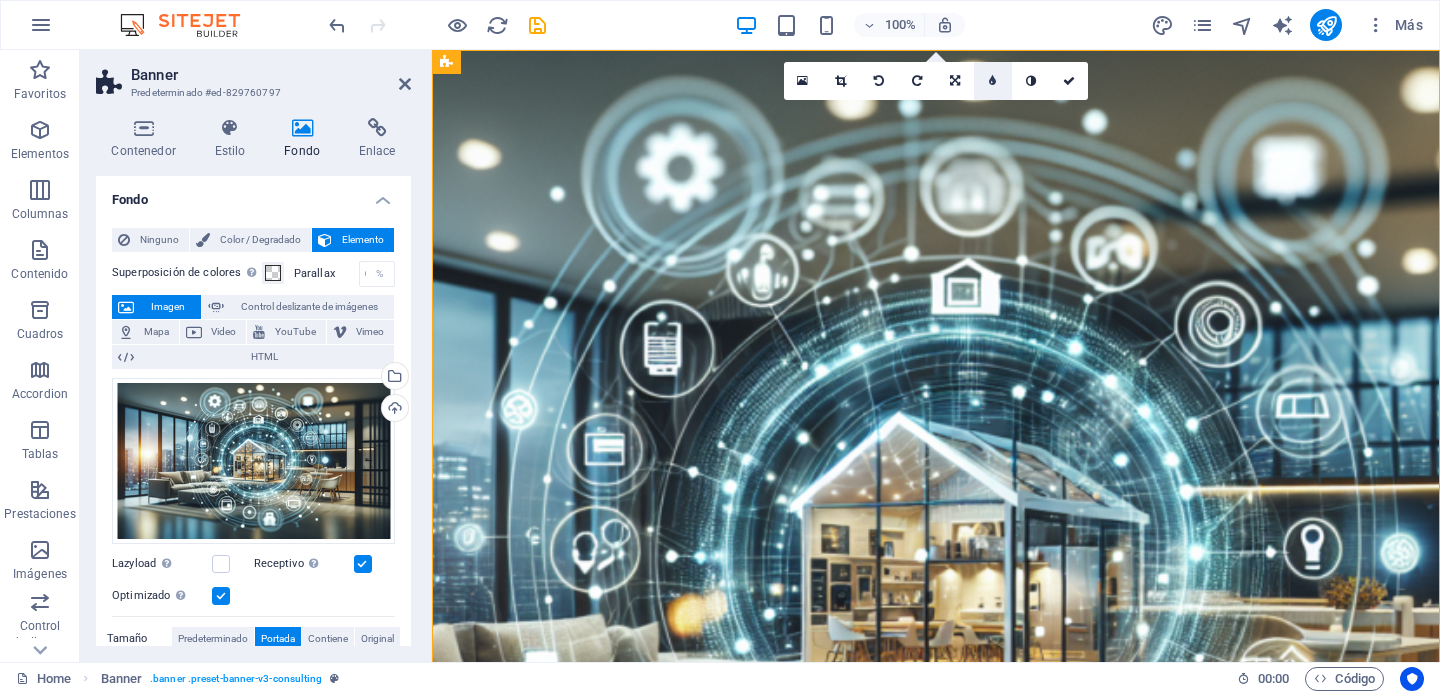 click at bounding box center [992, 81] 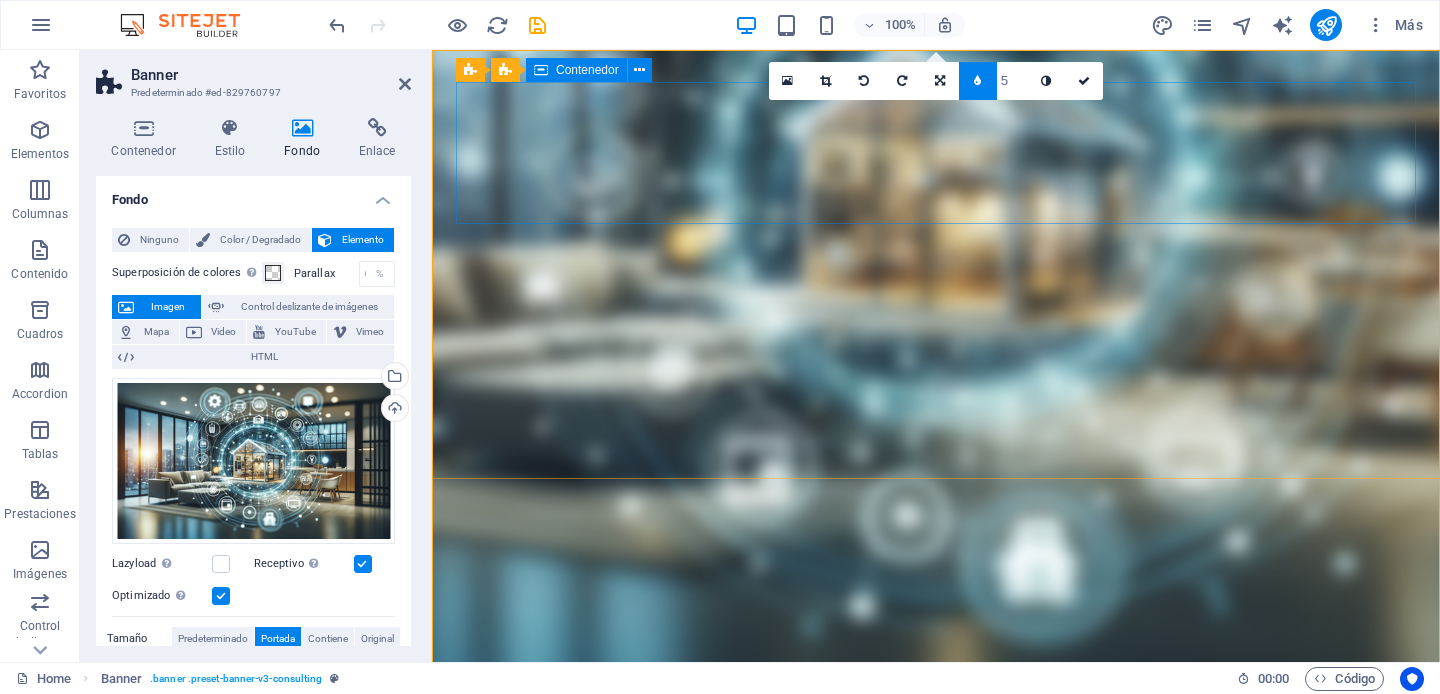 scroll, scrollTop: 0, scrollLeft: 0, axis: both 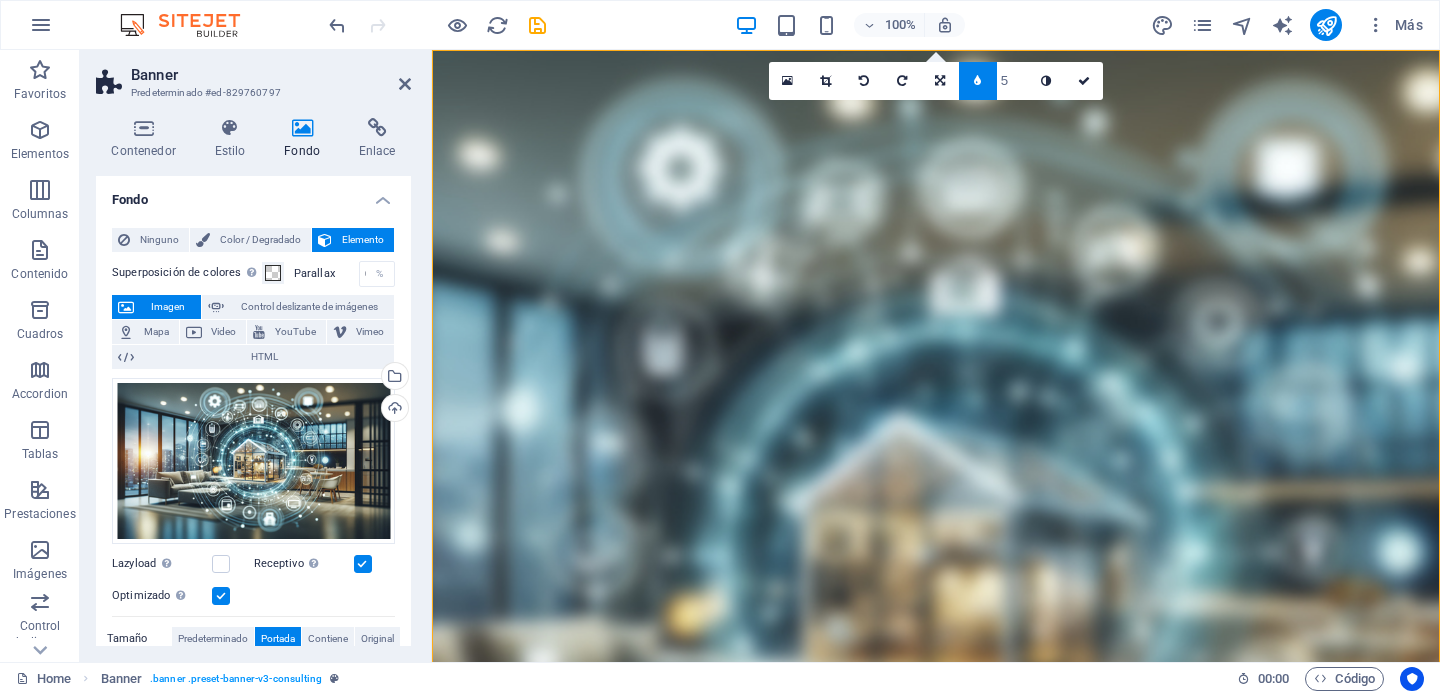 click at bounding box center [977, 81] 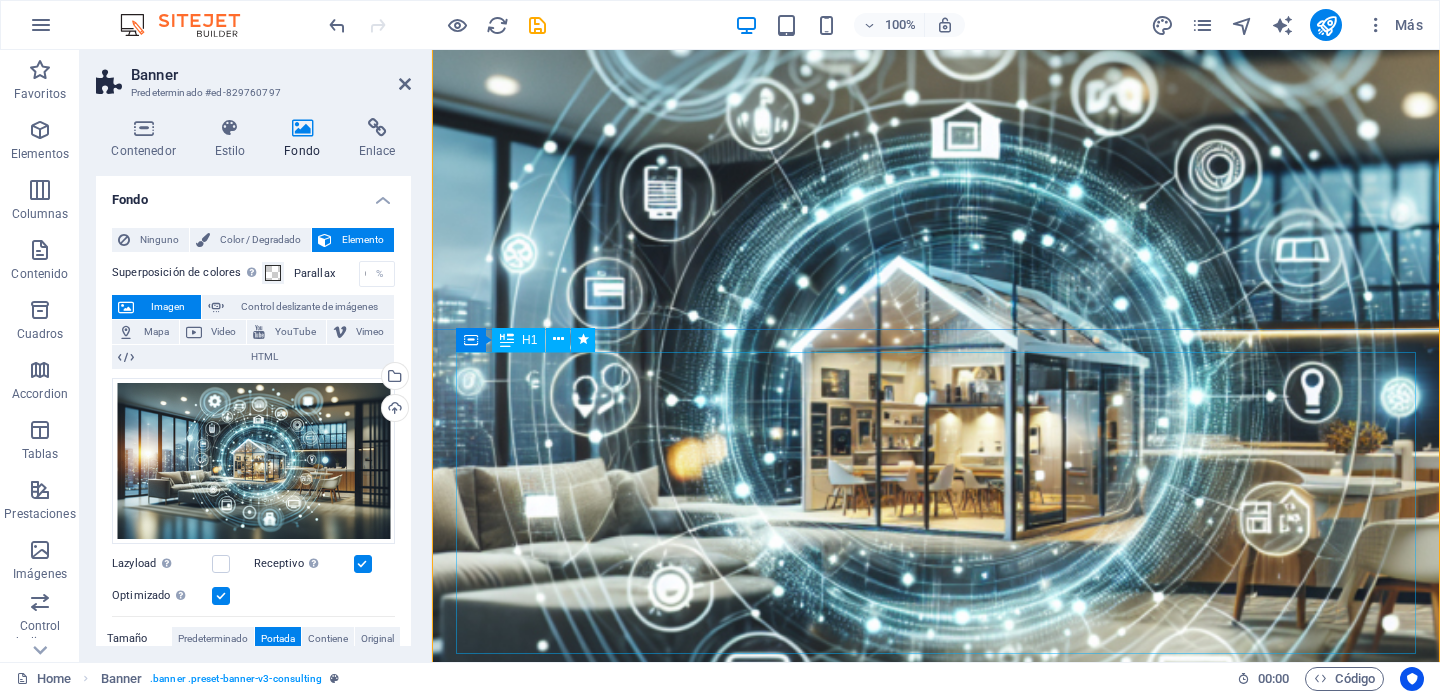 scroll, scrollTop: 161, scrollLeft: 0, axis: vertical 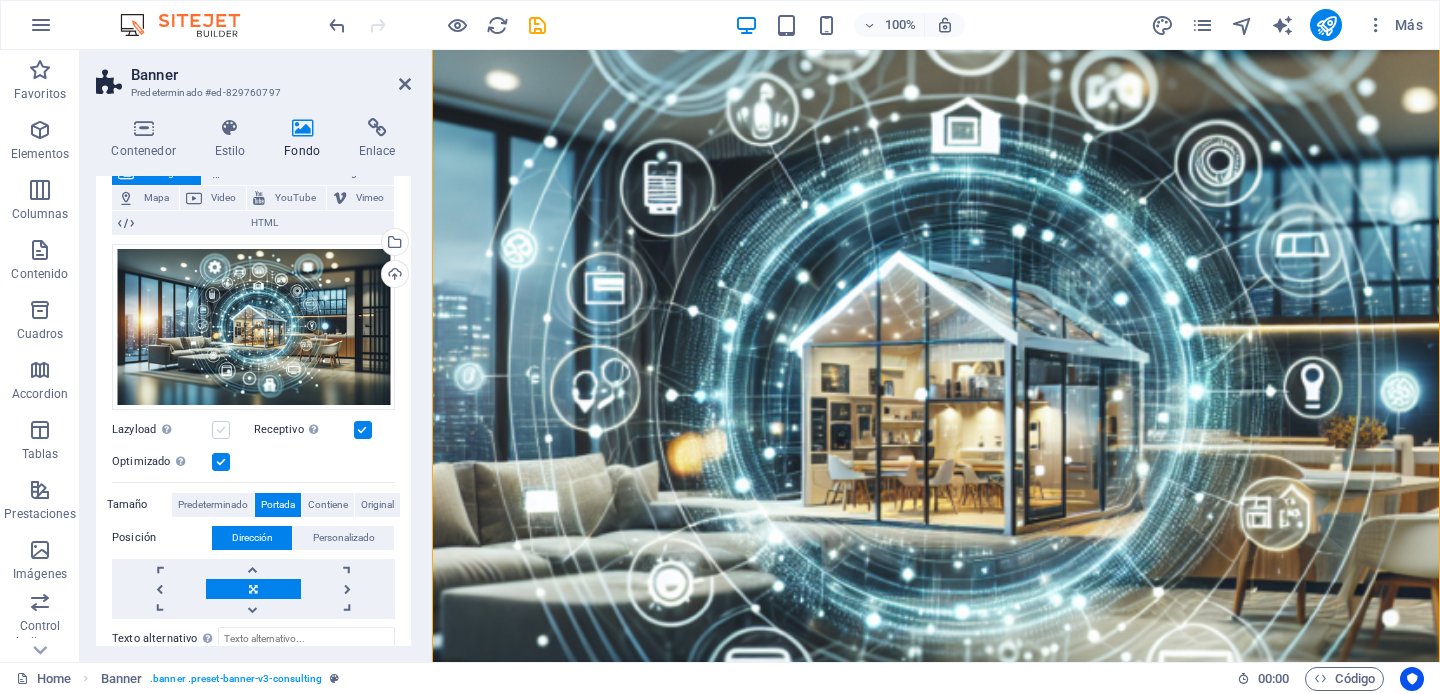 click at bounding box center [221, 430] 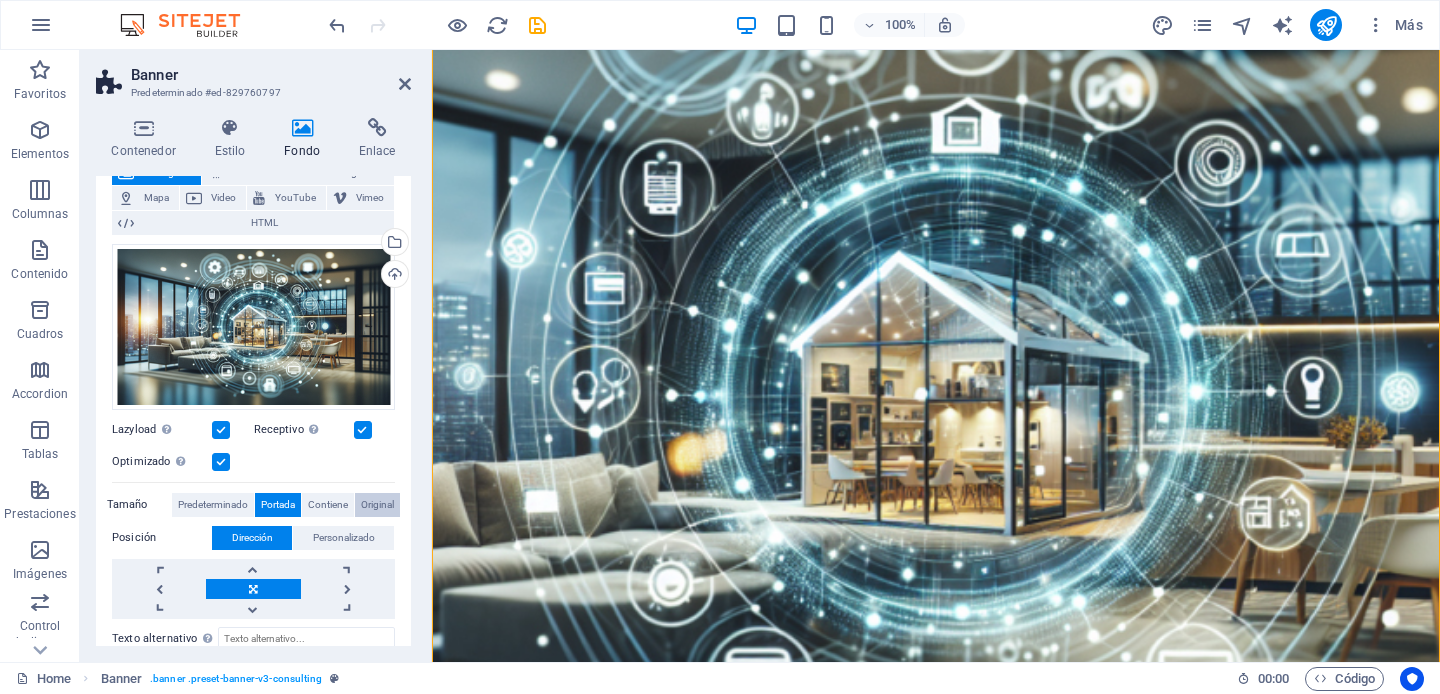click on "Original" at bounding box center (377, 505) 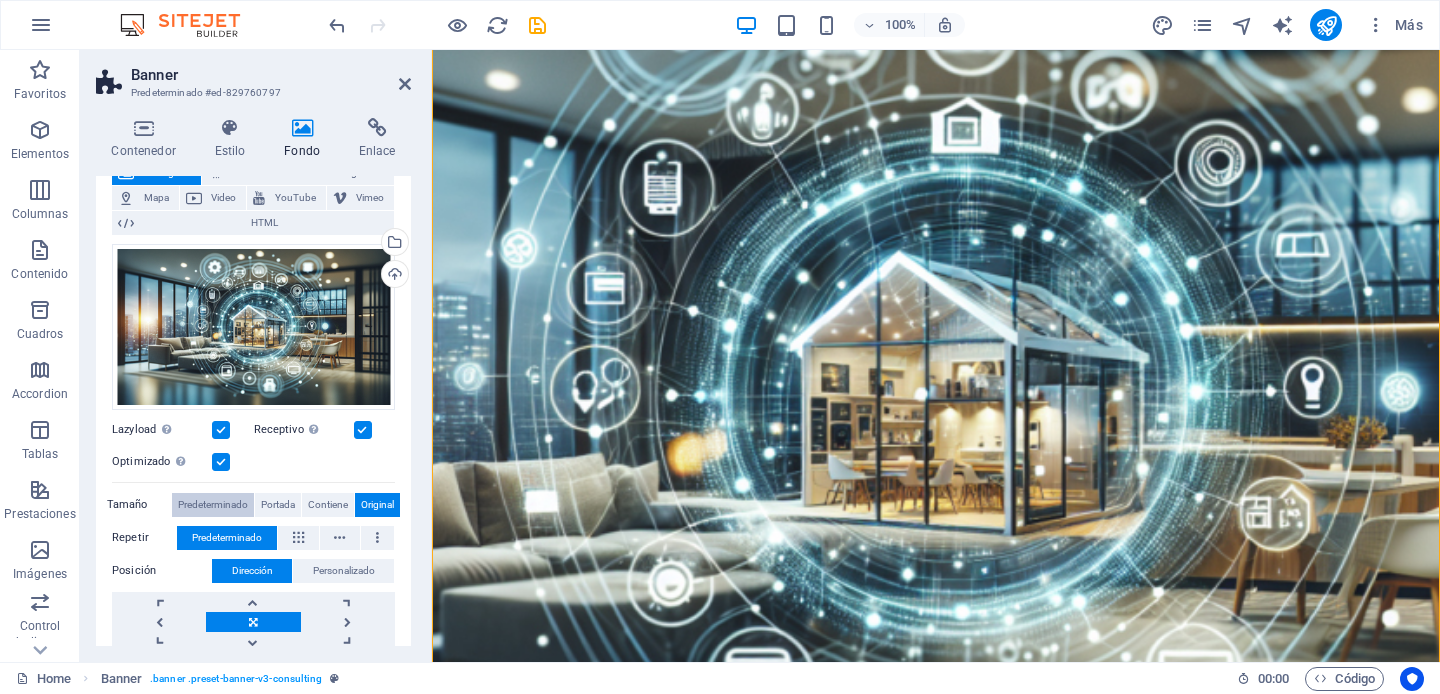 click on "Predeterminado" at bounding box center [213, 505] 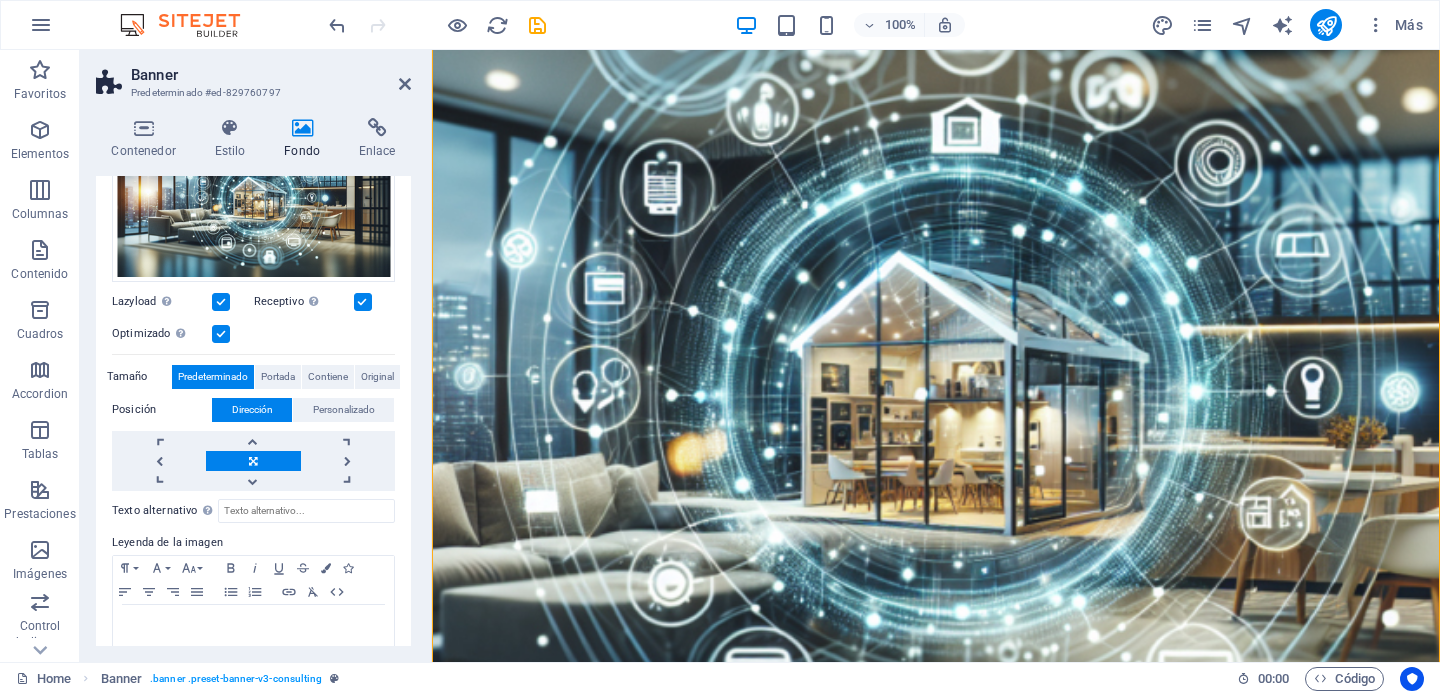 scroll, scrollTop: 0, scrollLeft: 0, axis: both 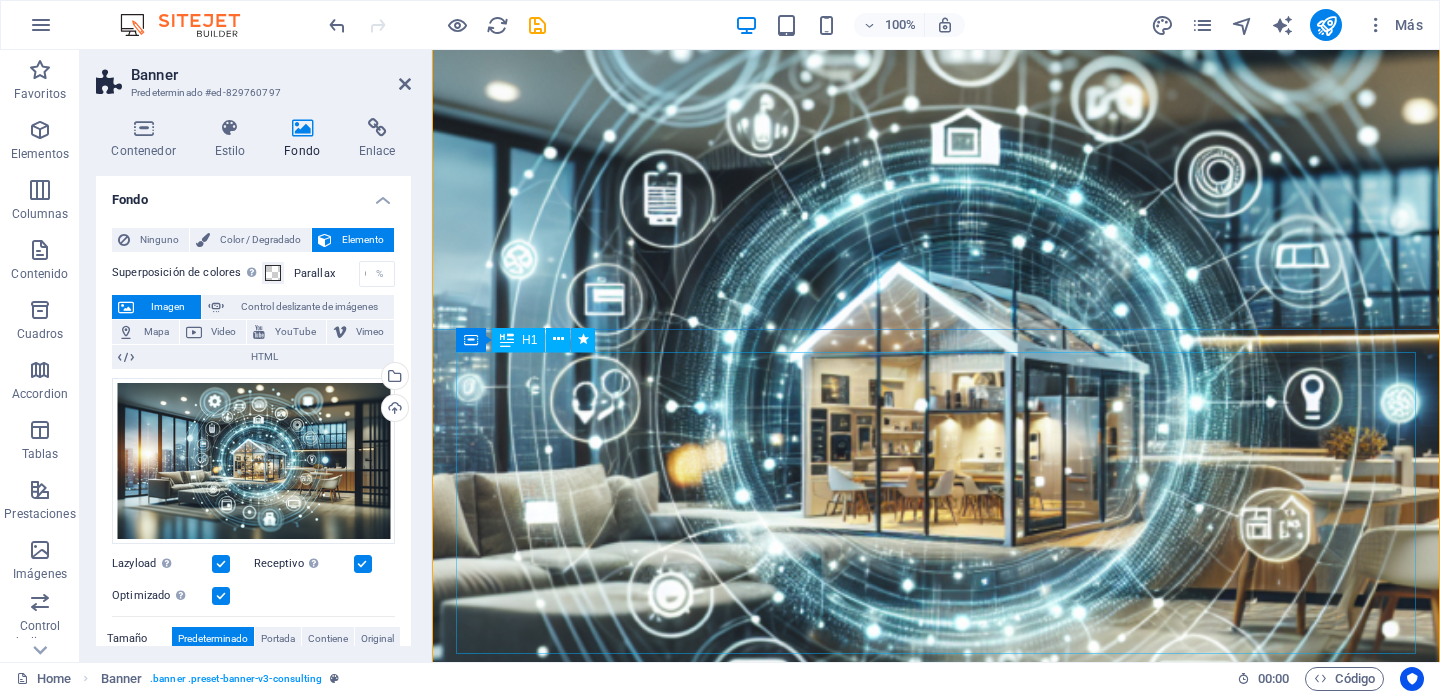 click on "IEAV SOLUTIONS: Expertos en Soluciones Audiovisuales e Instalaciones Especiales" at bounding box center (936, 1769) 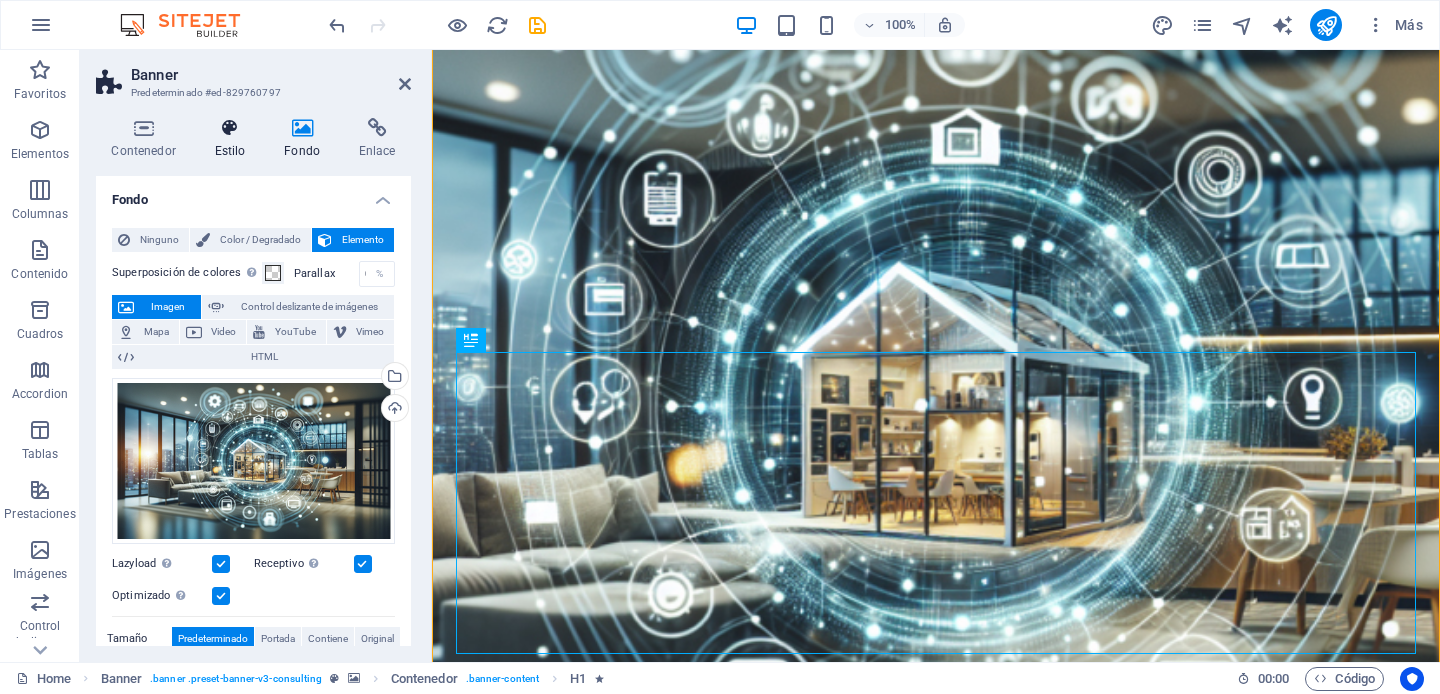 click on "Estilo" at bounding box center (234, 139) 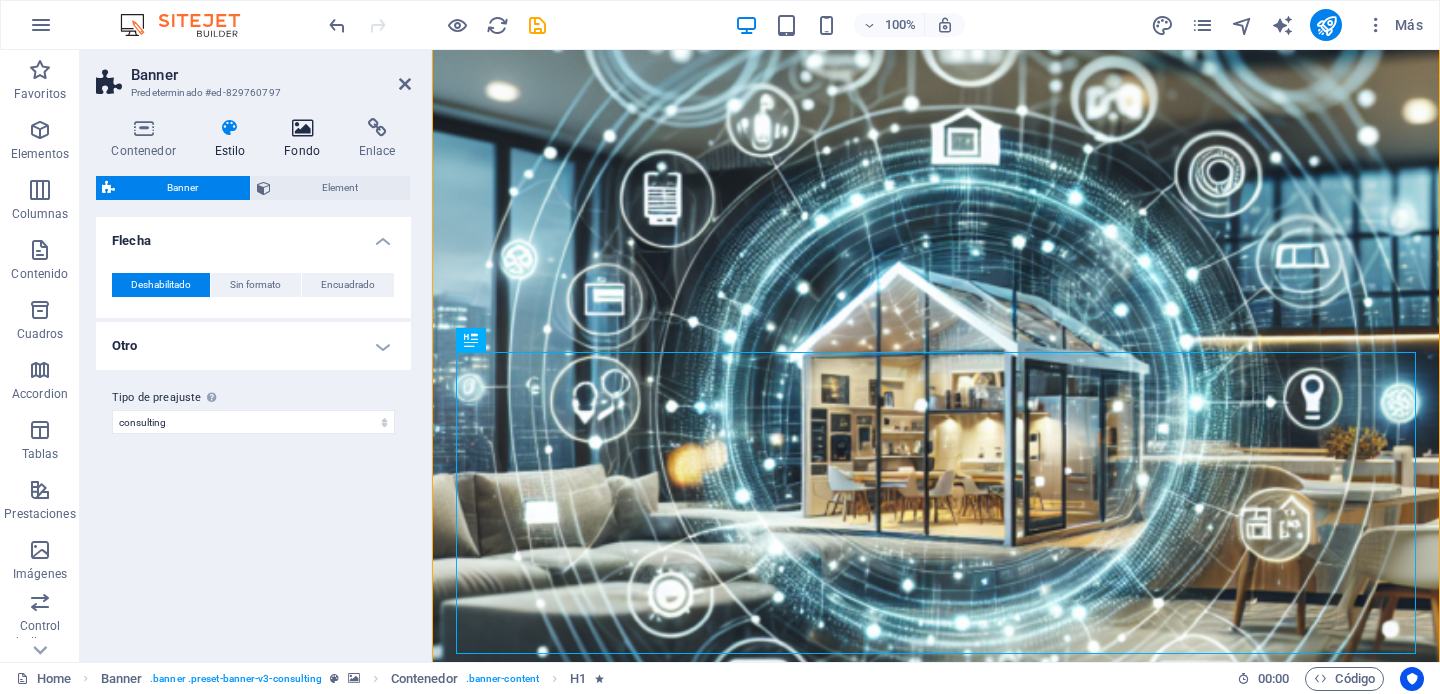 click at bounding box center (302, 128) 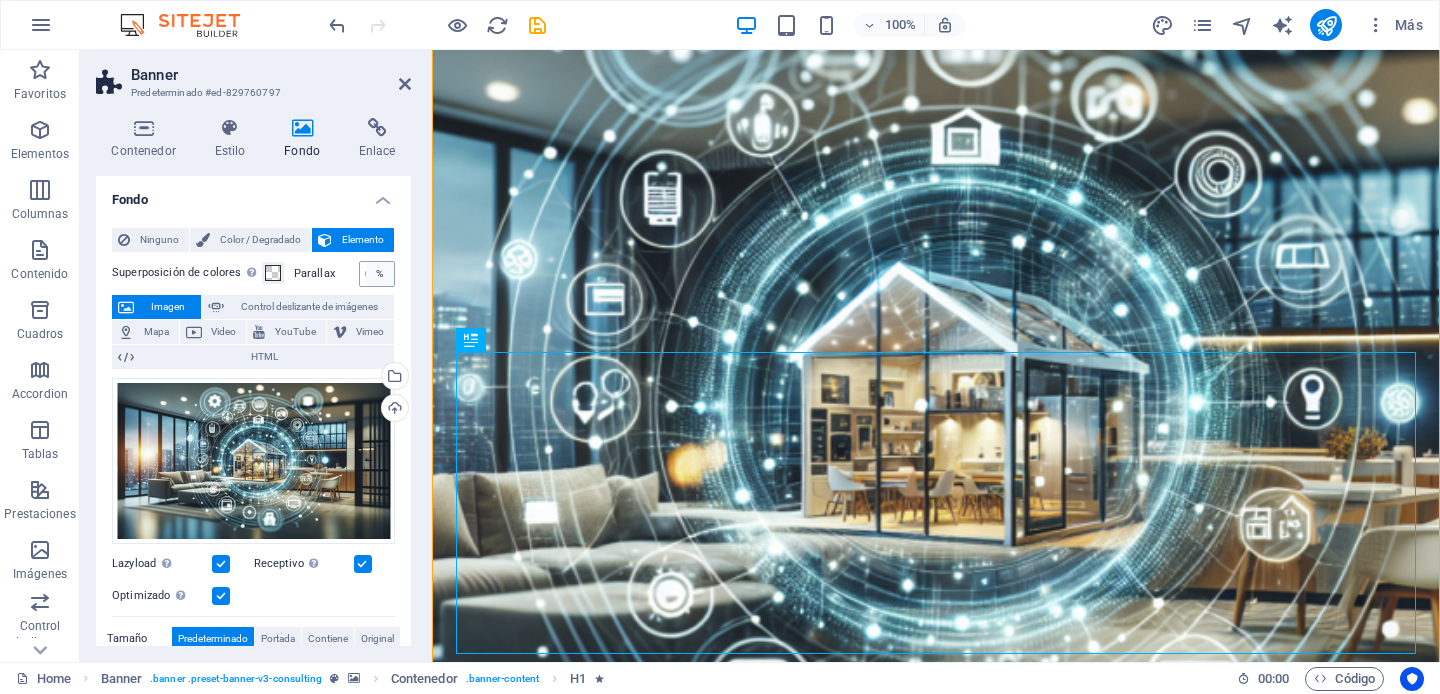 click on "%" at bounding box center (380, 274) 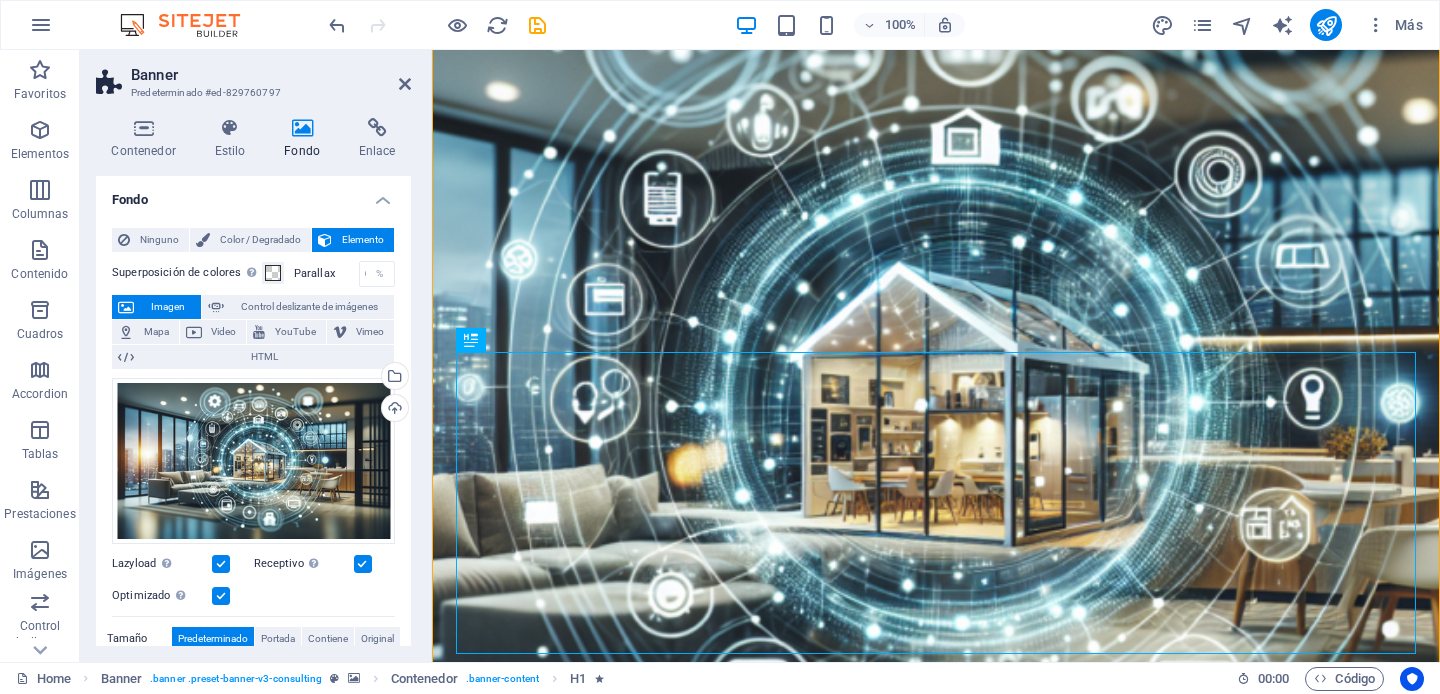 drag, startPoint x: 368, startPoint y: 275, endPoint x: 355, endPoint y: 276, distance: 13.038404 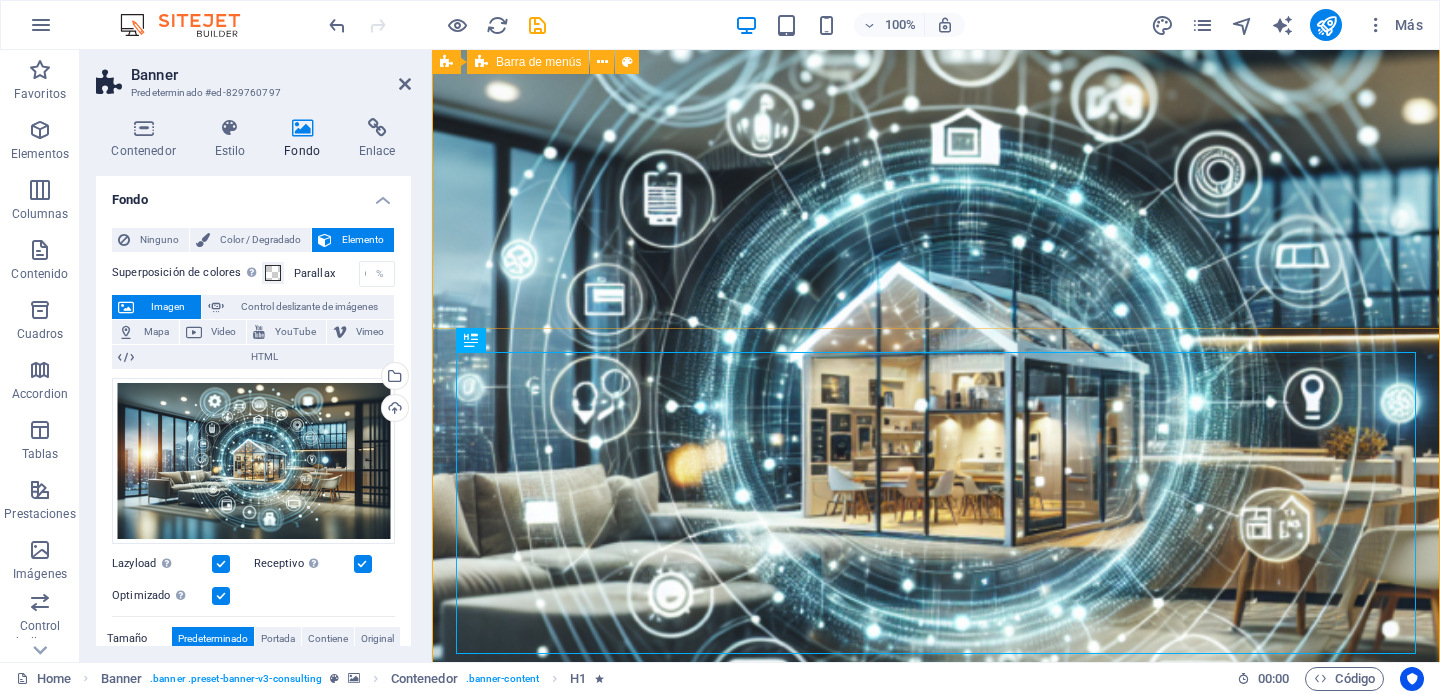 click on "Suelta el contenido aquí o  Añadir elementos  Pegar portapapeles Our Story Our Team Our Strengths Projects Contact Us Get Started" at bounding box center [936, 1154] 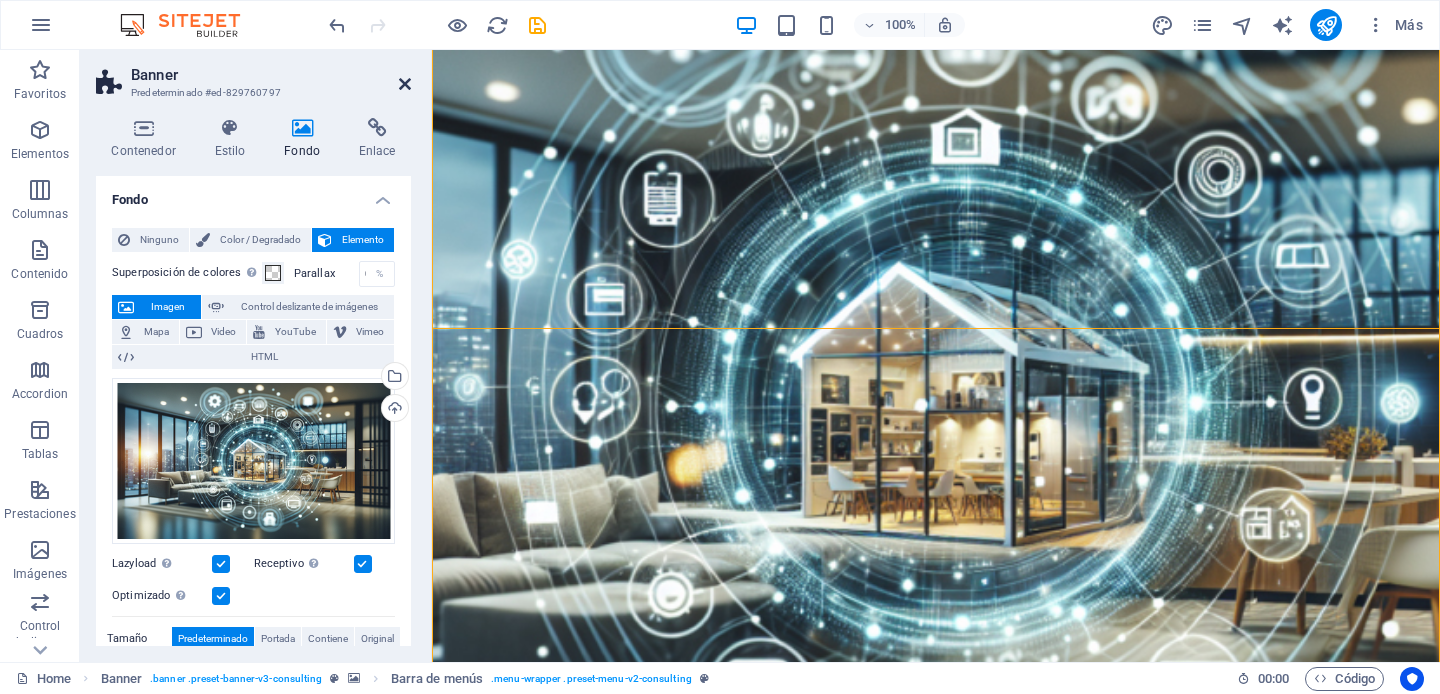 click at bounding box center (405, 84) 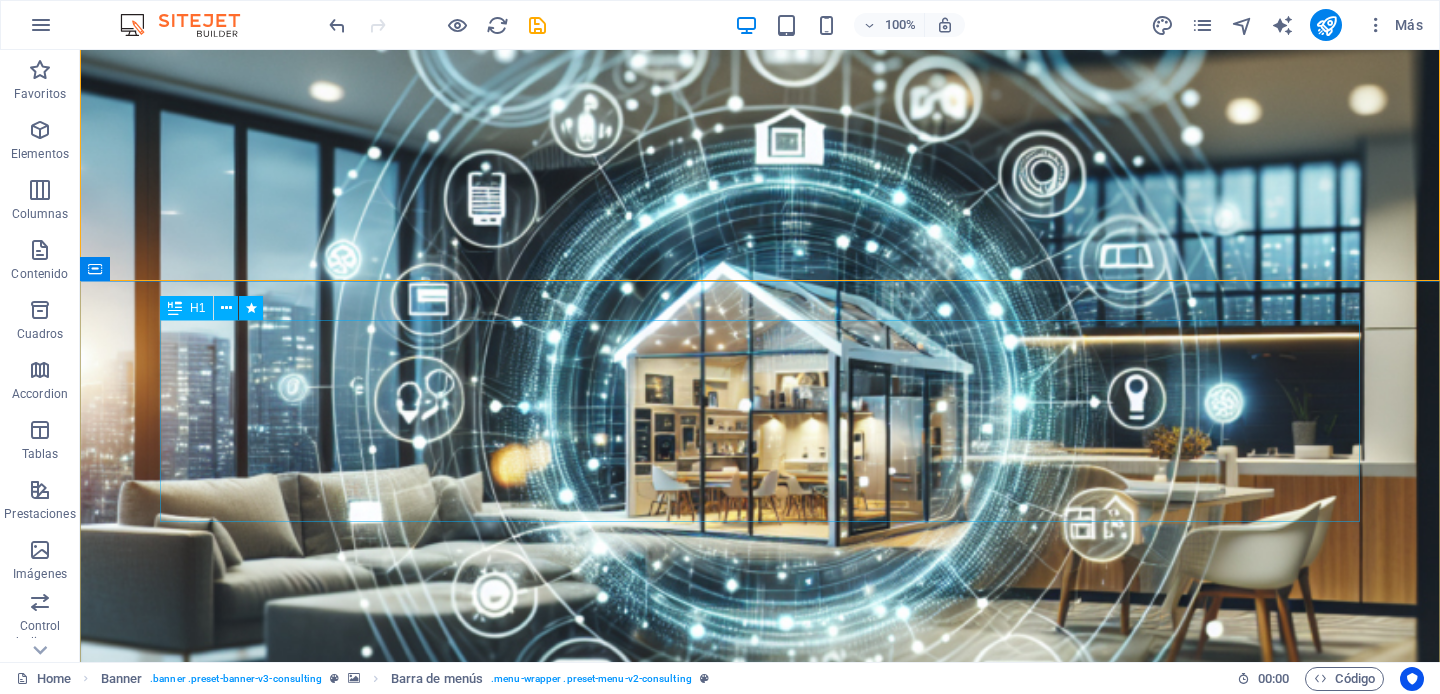 click on "IEAV SOLUTIONS: Expertos en Soluciones Audiovisuales e Instalaciones Especiales" at bounding box center (760, 1719) 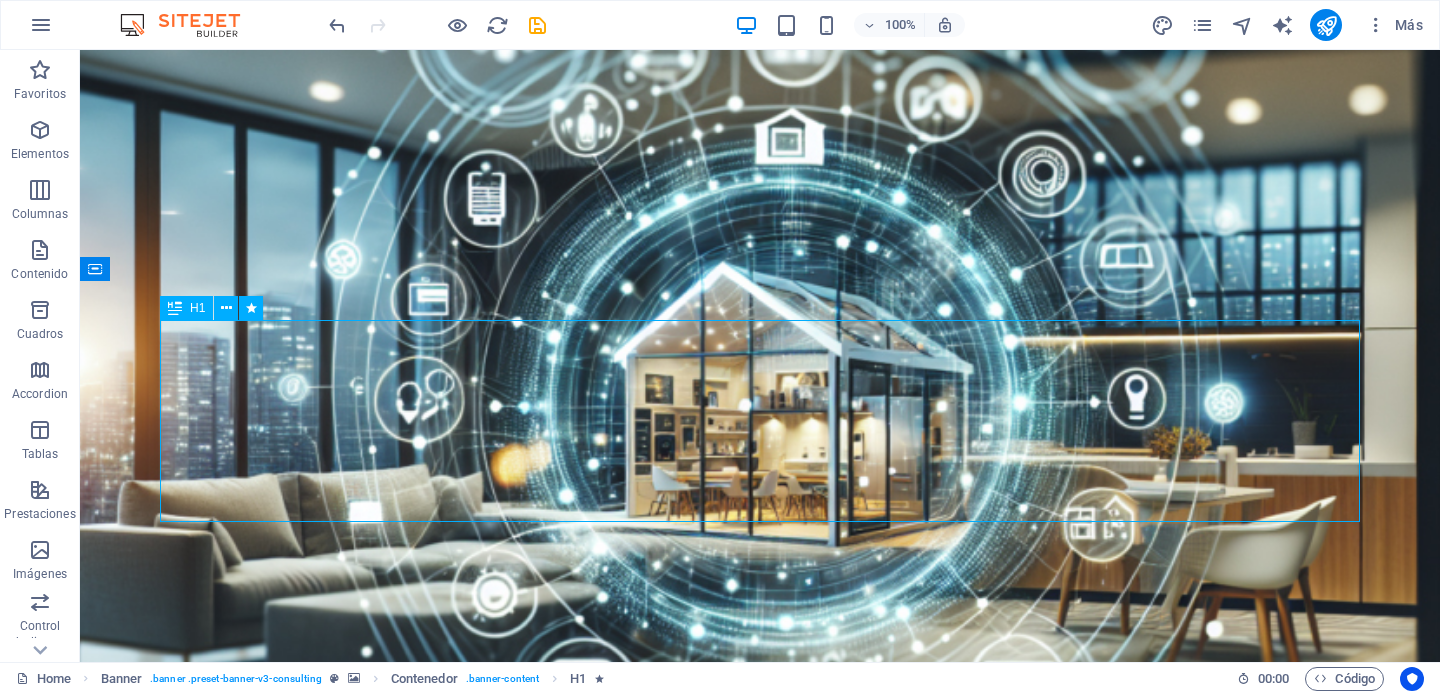 click on "IEAV SOLUTIONS: Expertos en Soluciones Audiovisuales e Instalaciones Especiales" at bounding box center [760, 1719] 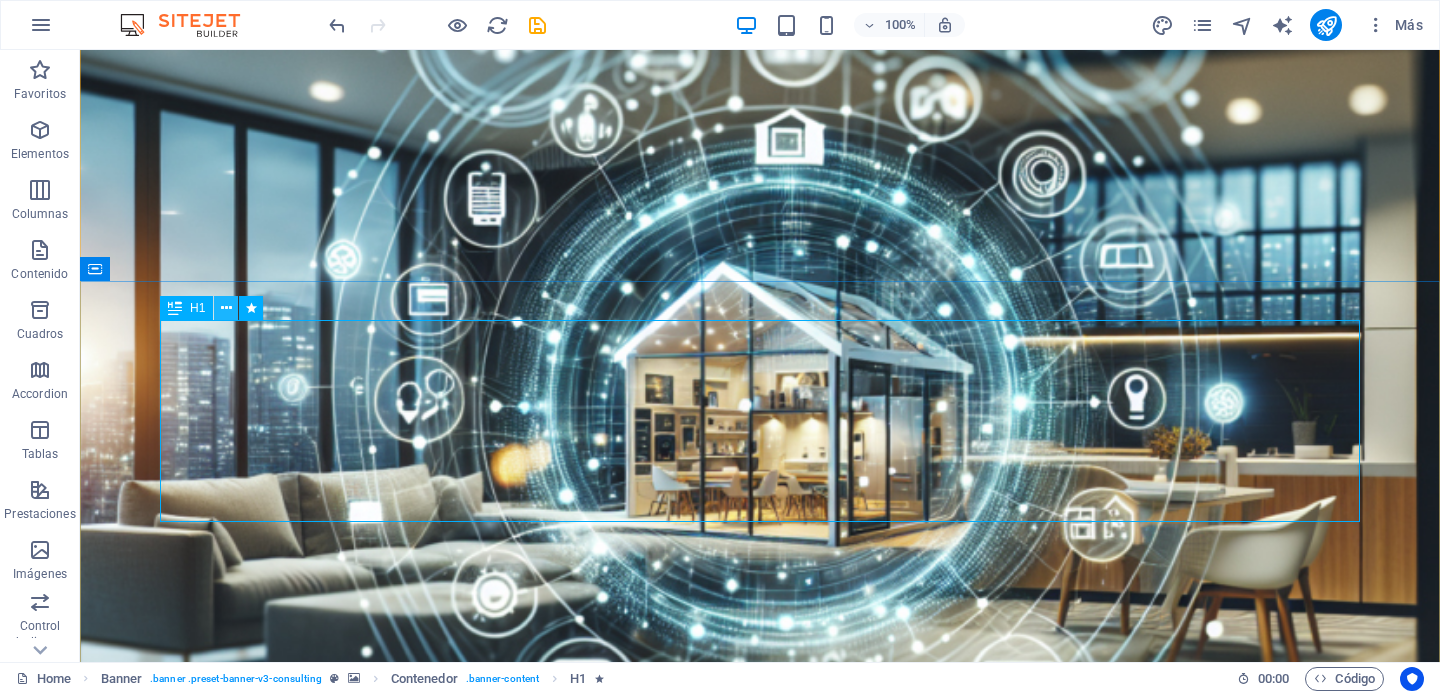 click at bounding box center [226, 308] 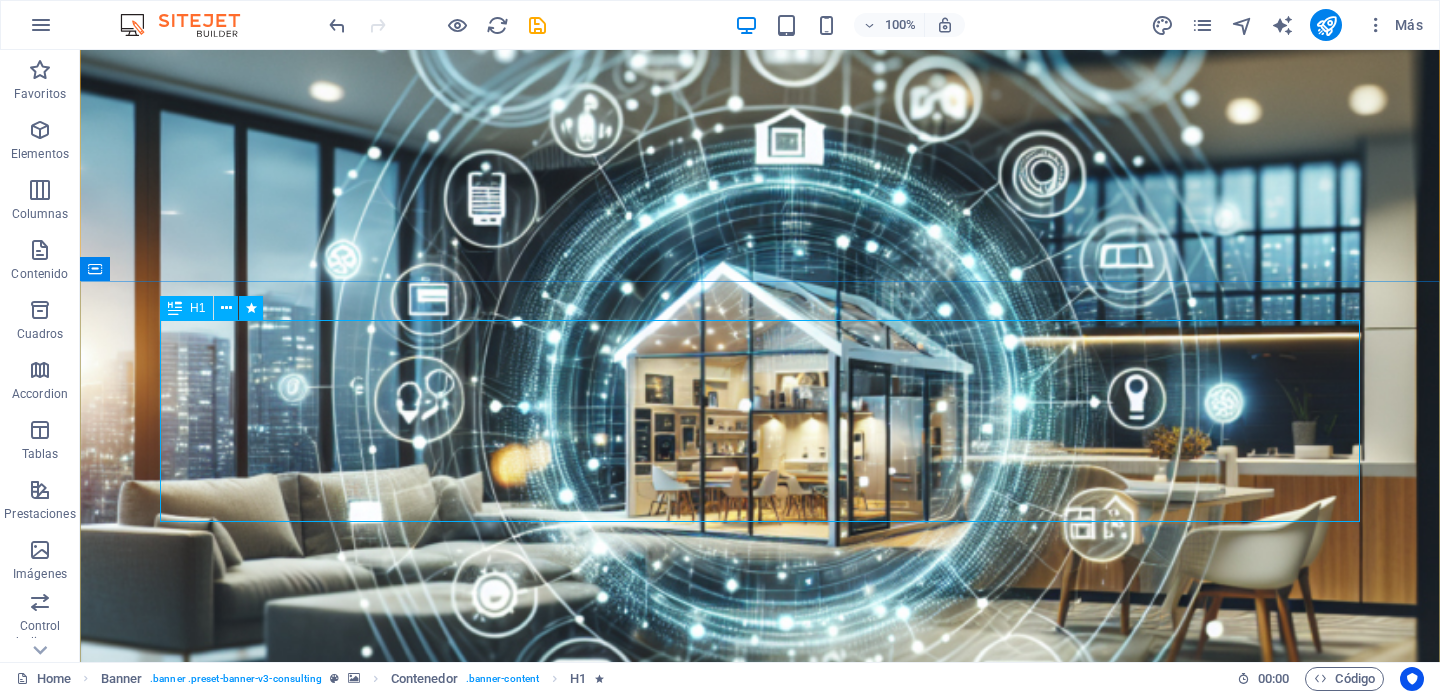 click on "IEAV SOLUTIONS: Expertos en Soluciones Audiovisuales e Instalaciones Especiales" at bounding box center (760, 1719) 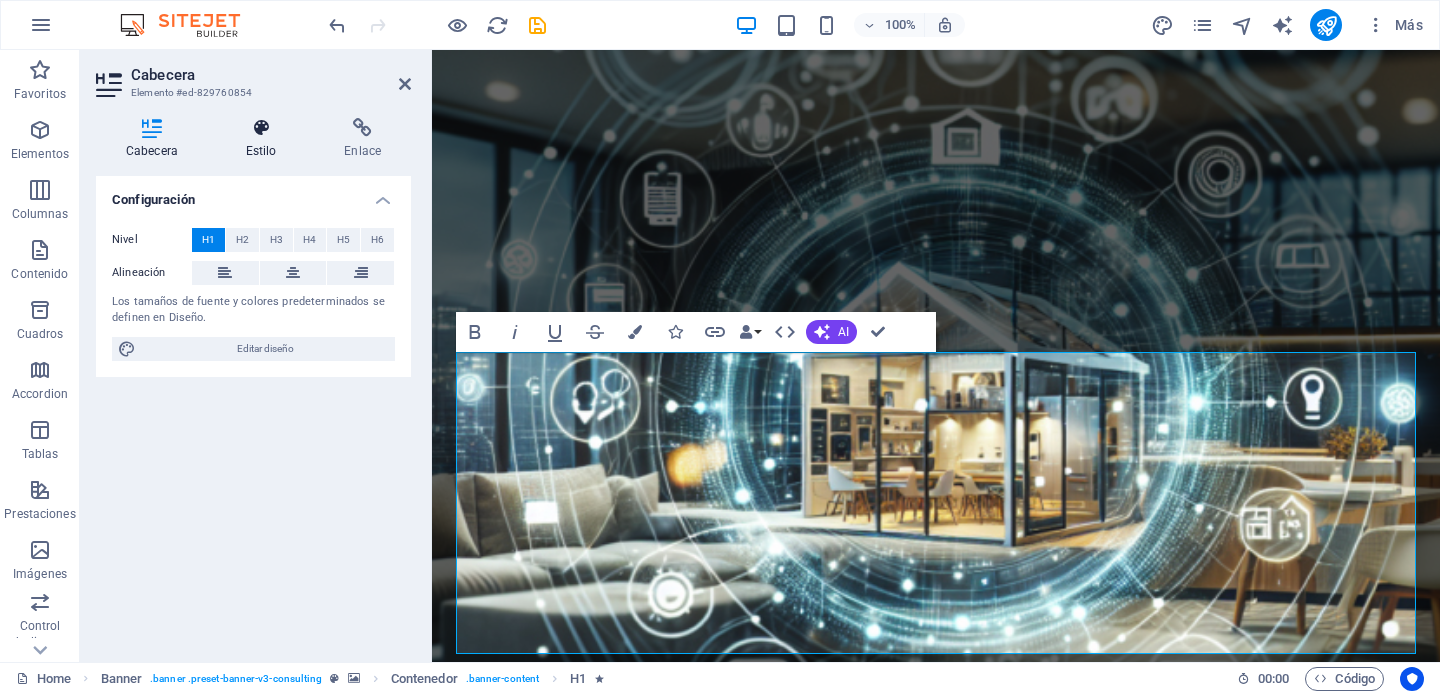 click on "Estilo" at bounding box center (265, 139) 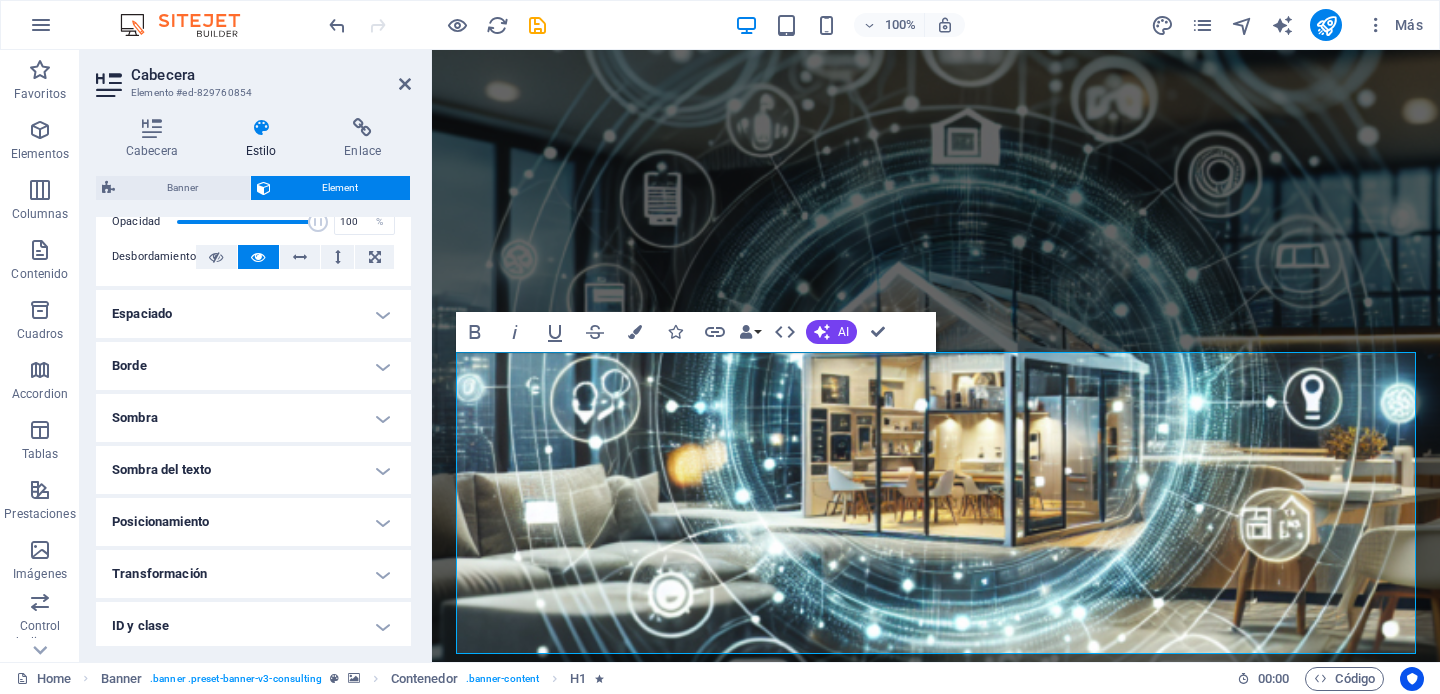 scroll, scrollTop: 329, scrollLeft: 0, axis: vertical 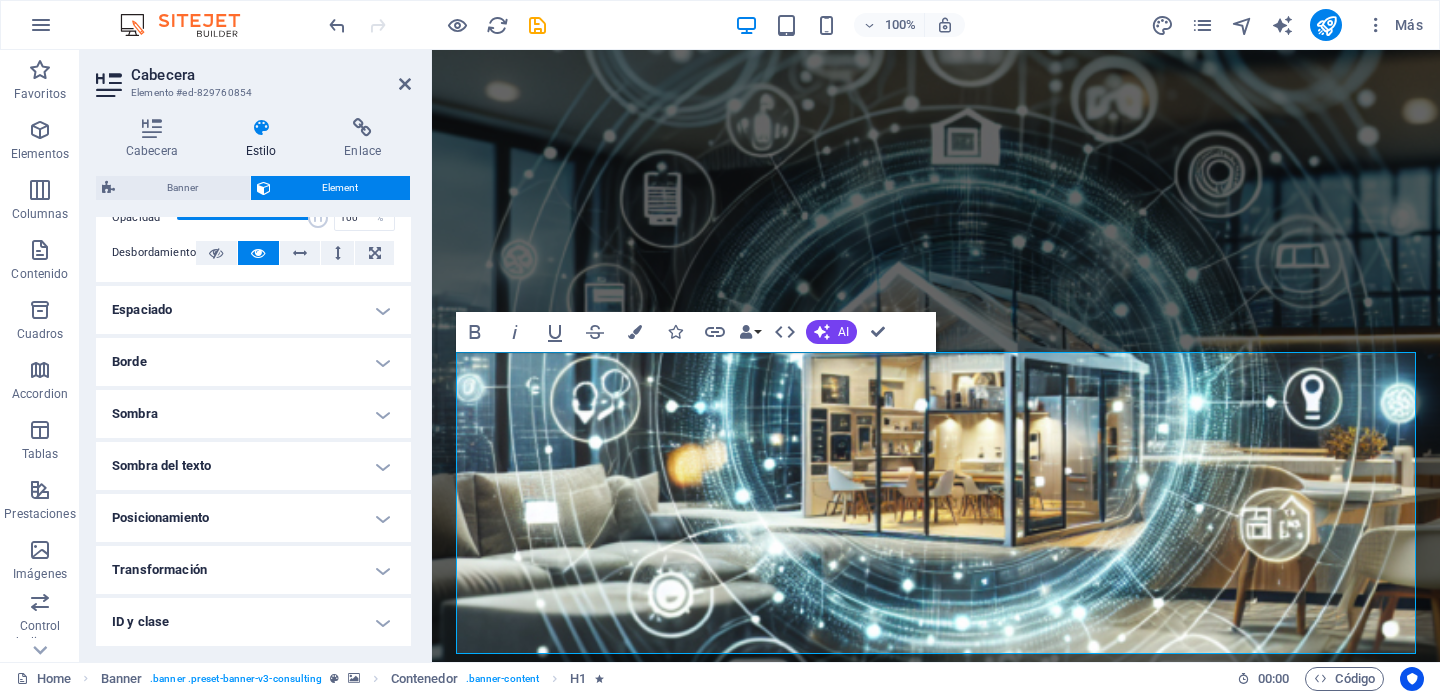 click on "Borde" at bounding box center (253, 362) 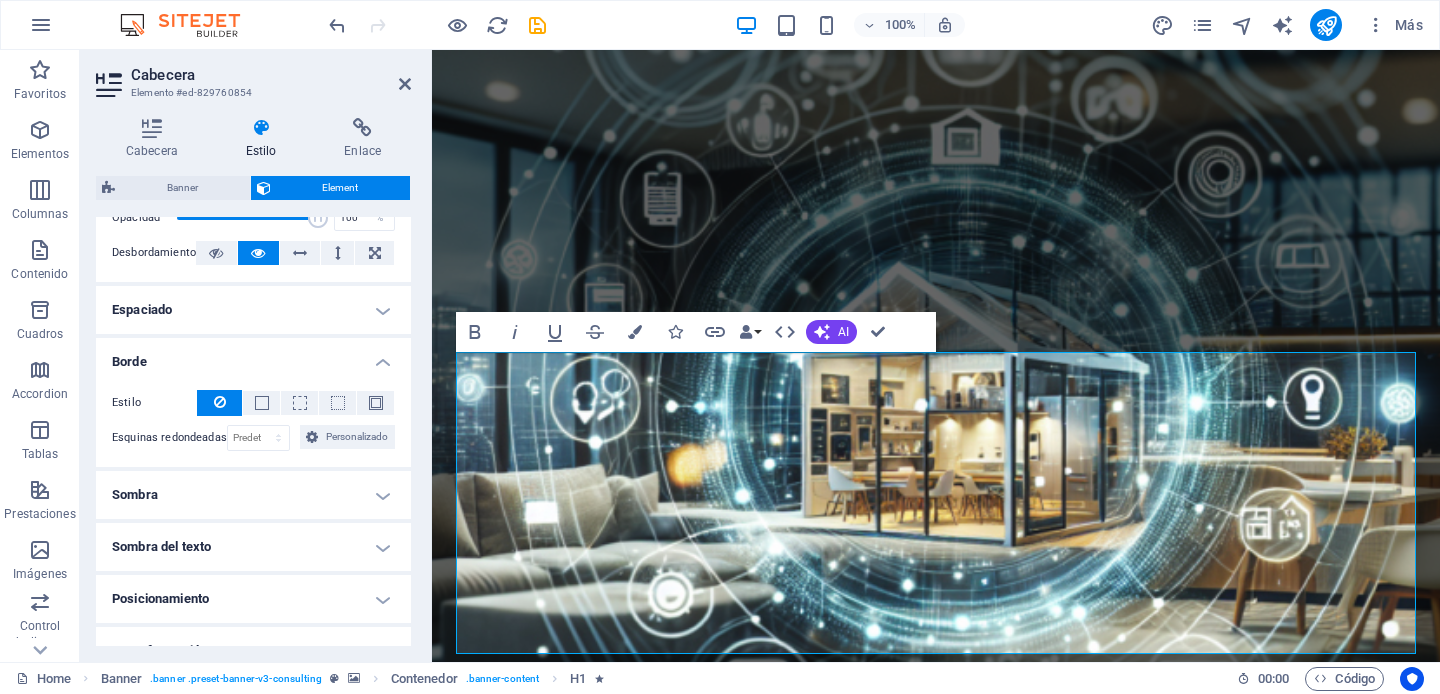 click on "Borde" at bounding box center (253, 356) 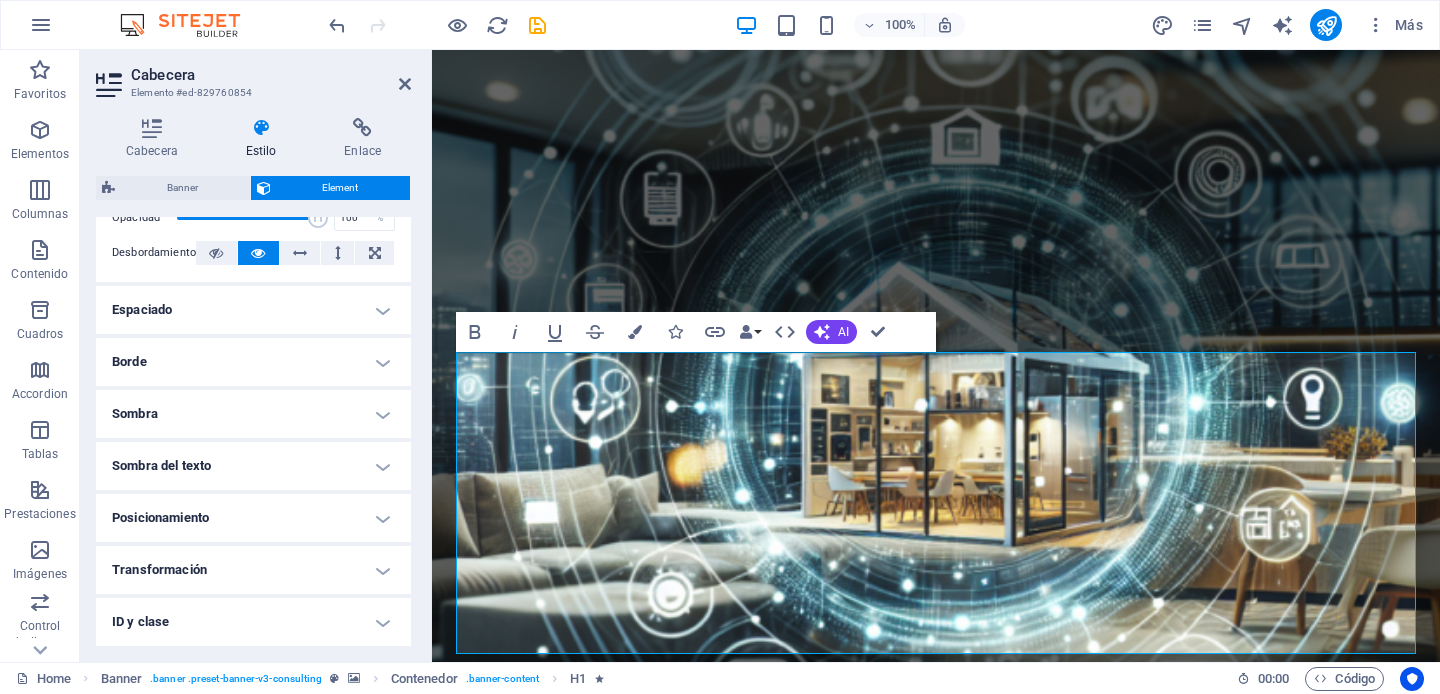 click on "Sombra" at bounding box center (253, 414) 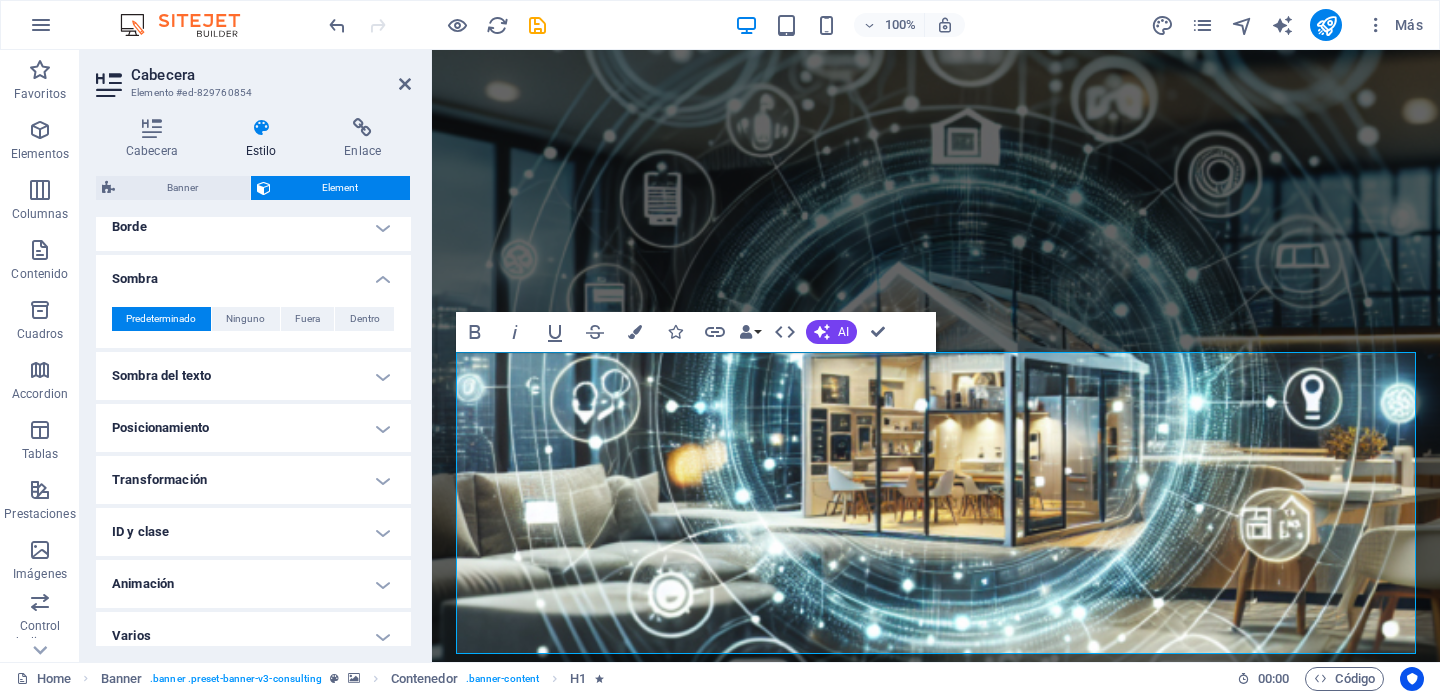 scroll, scrollTop: 478, scrollLeft: 0, axis: vertical 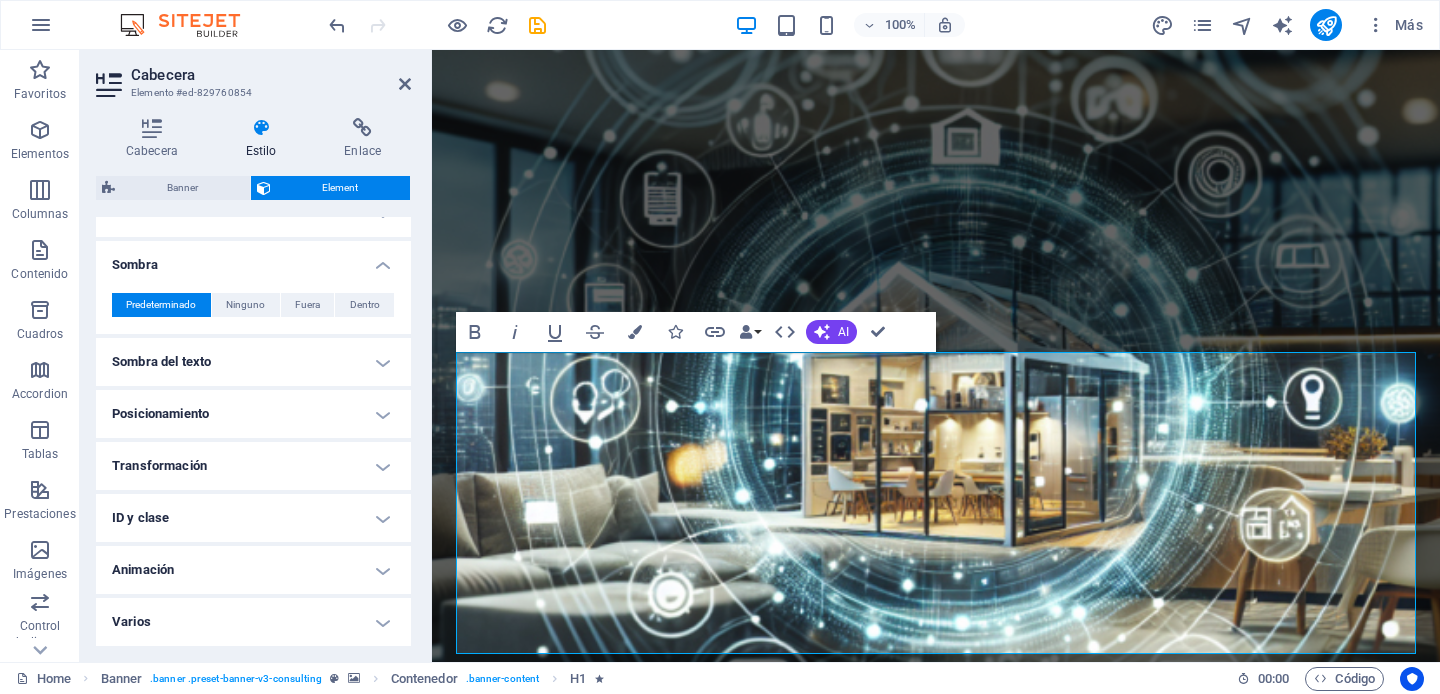 click on "Animación" at bounding box center [253, 570] 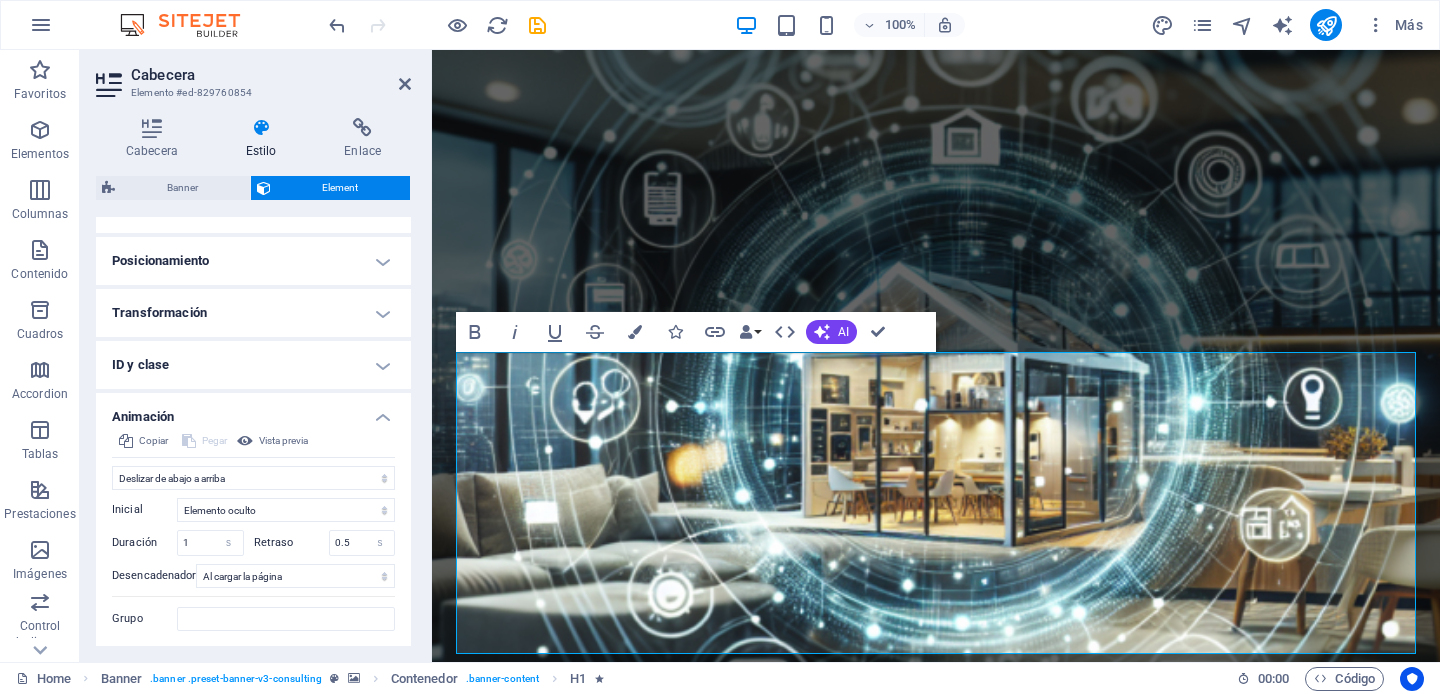scroll, scrollTop: 649, scrollLeft: 0, axis: vertical 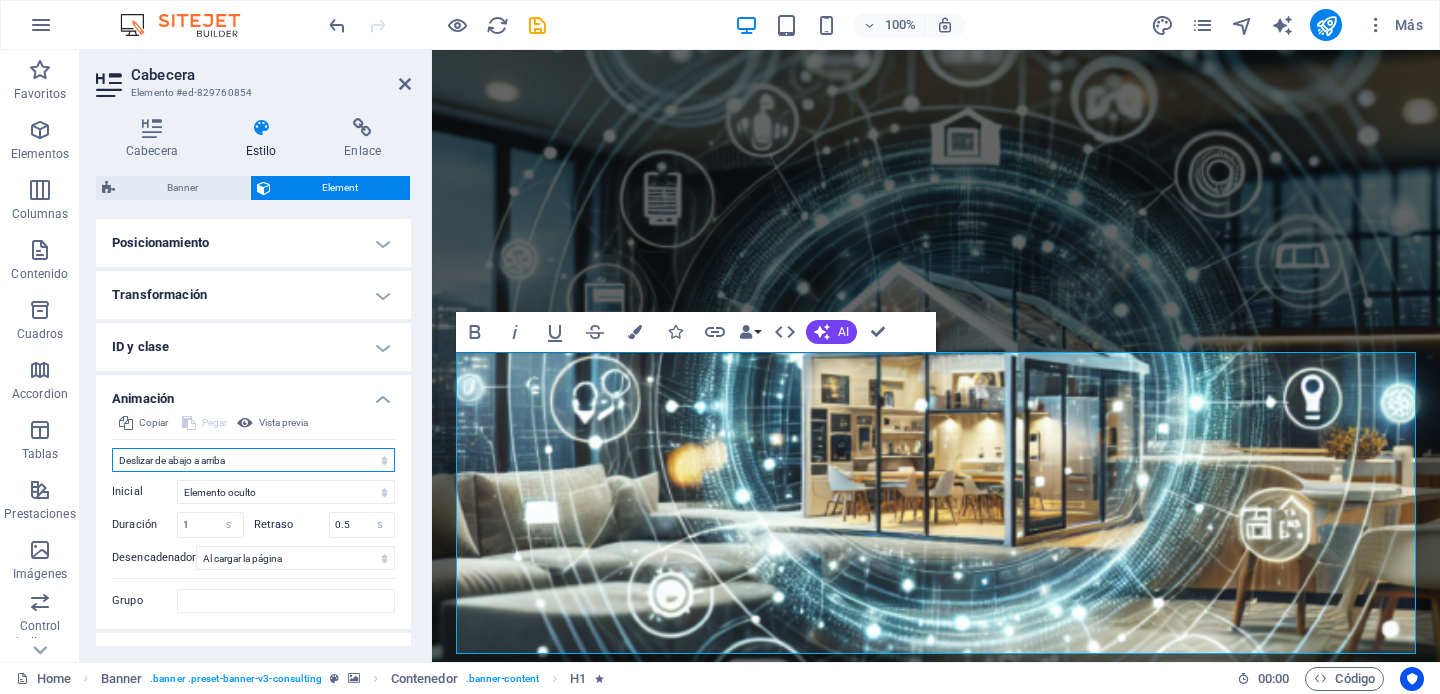 click on "No animar Mostrar / Ocultar Subir/bajar Acercar/alejar Deslizar de izquierda a derecha Deslizar de derecha a izquierda Deslizar de arriba a abajo Deslizar de abajo a arriba Pulsación Parpadeo Abrir como superposición" at bounding box center [253, 460] 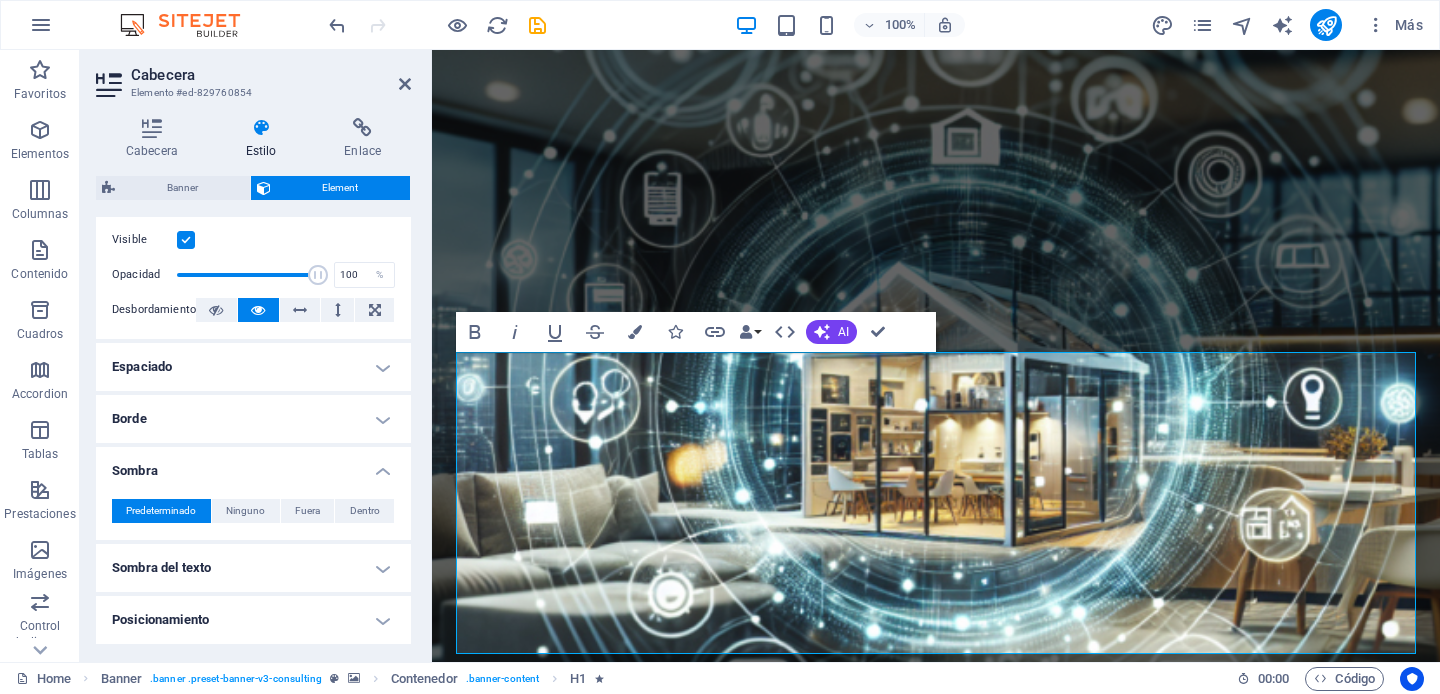 scroll, scrollTop: 0, scrollLeft: 0, axis: both 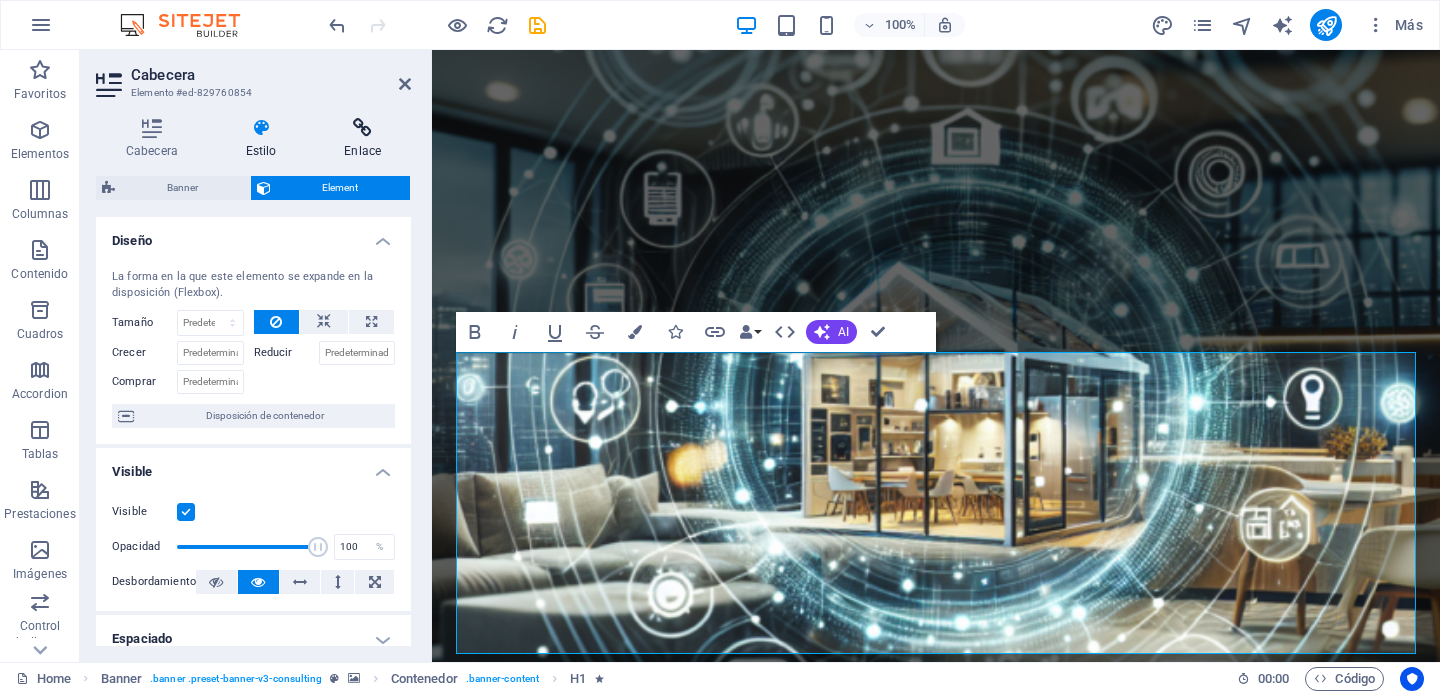 click at bounding box center (362, 128) 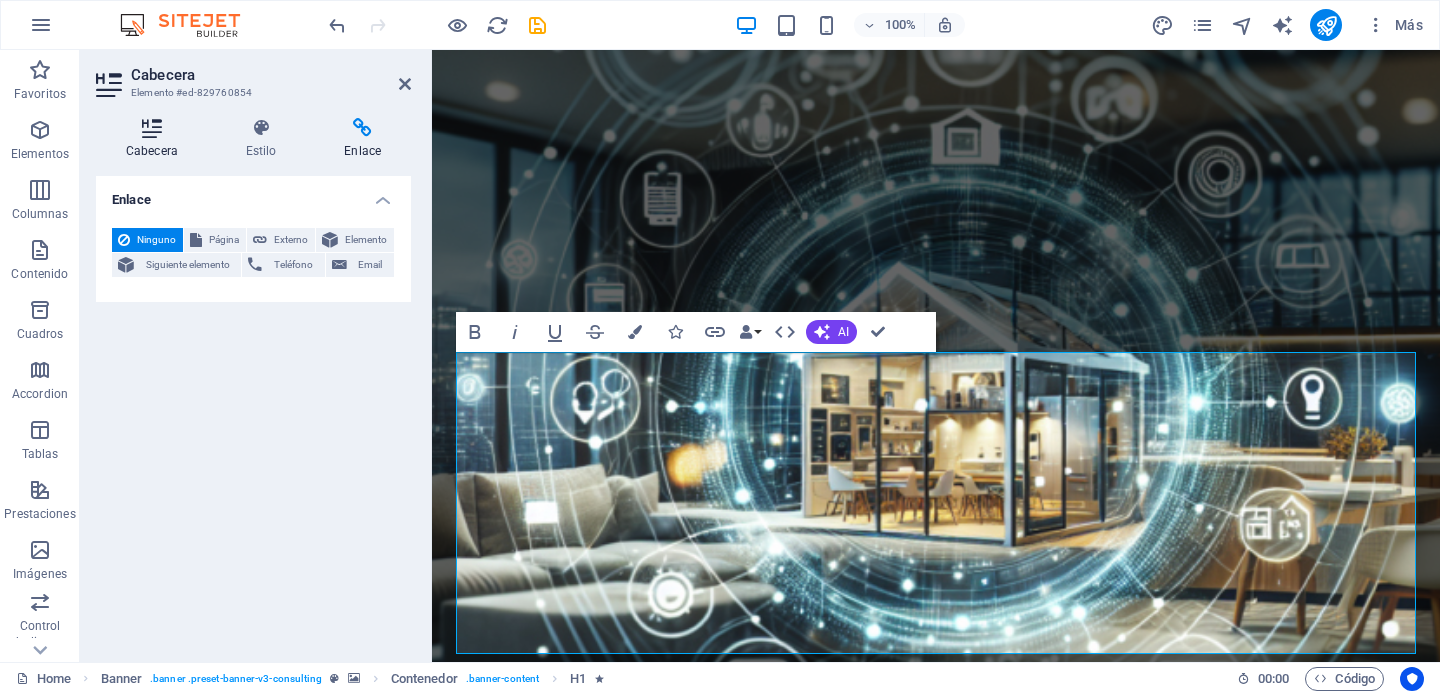 click at bounding box center (152, 128) 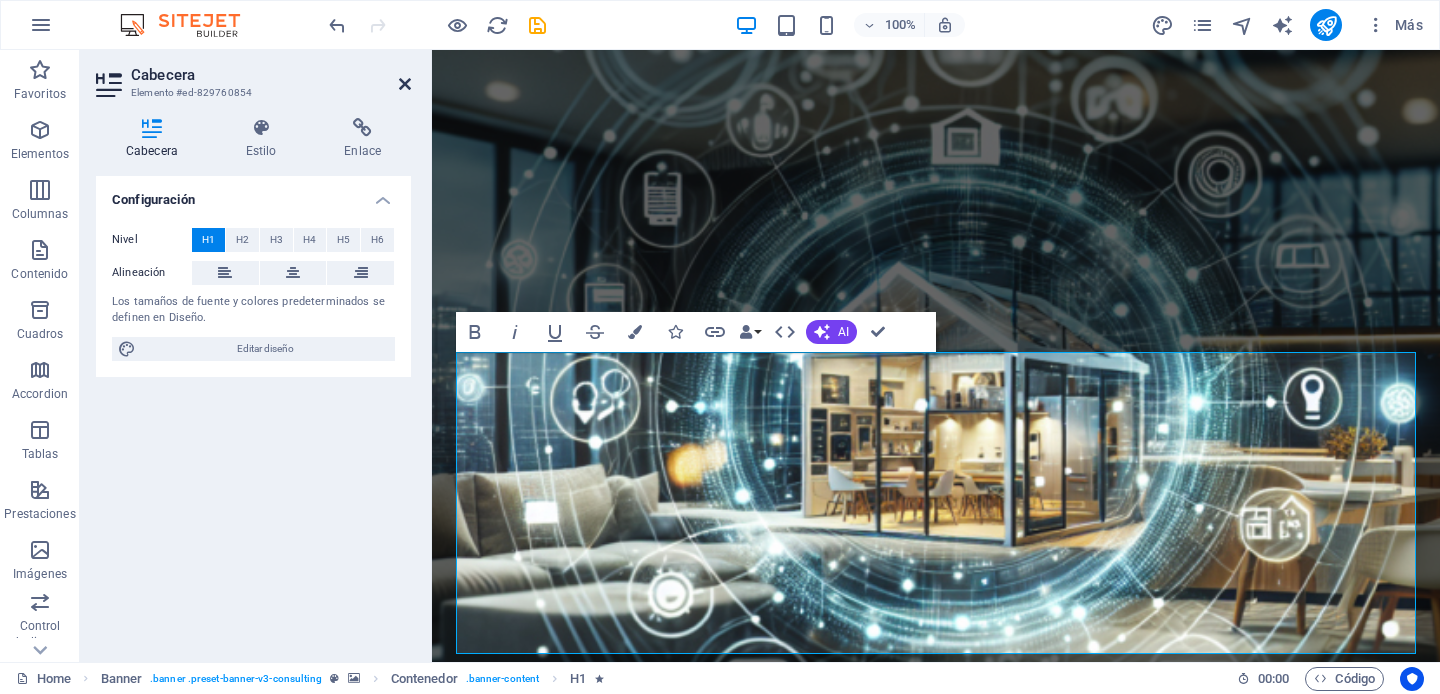 click at bounding box center [405, 84] 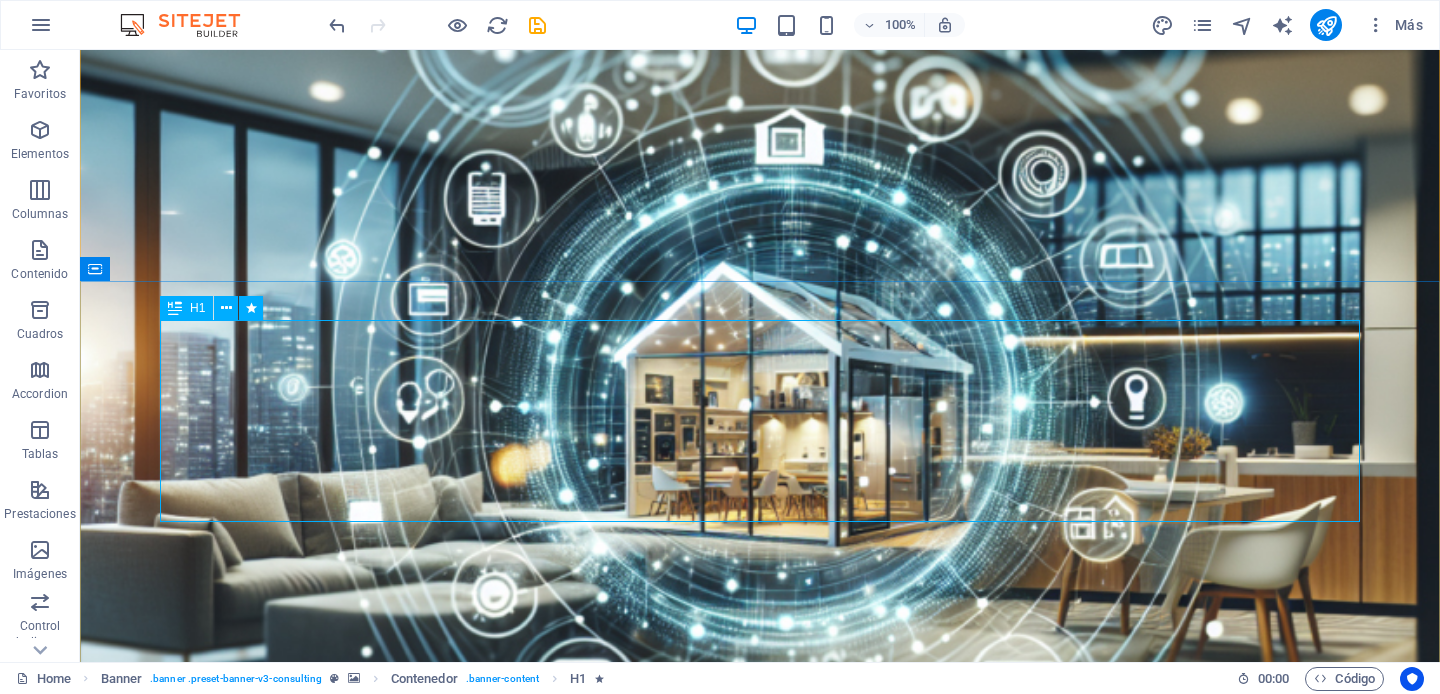 click on "IEAV SOLUTIONS: Expertos en Soluciones Audiovisuales e Instalaciones Especiales" at bounding box center [760, 1719] 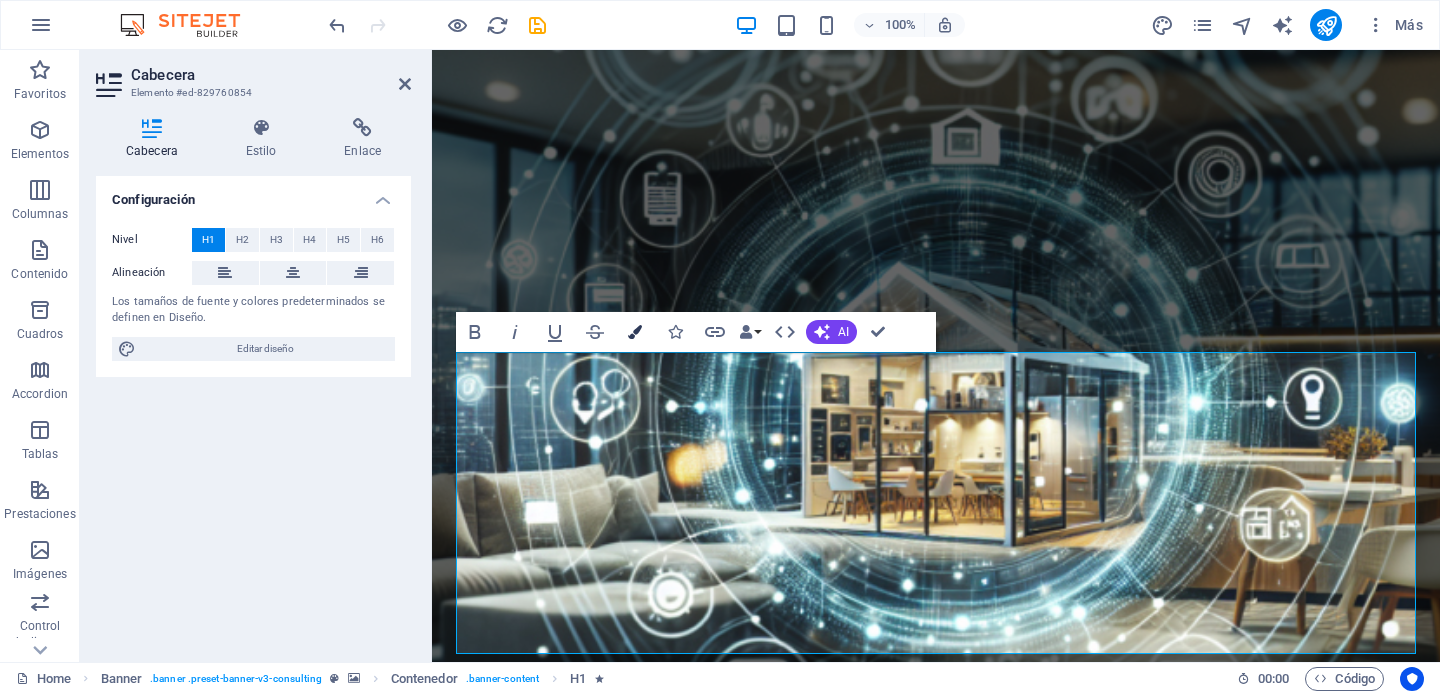 click at bounding box center [635, 332] 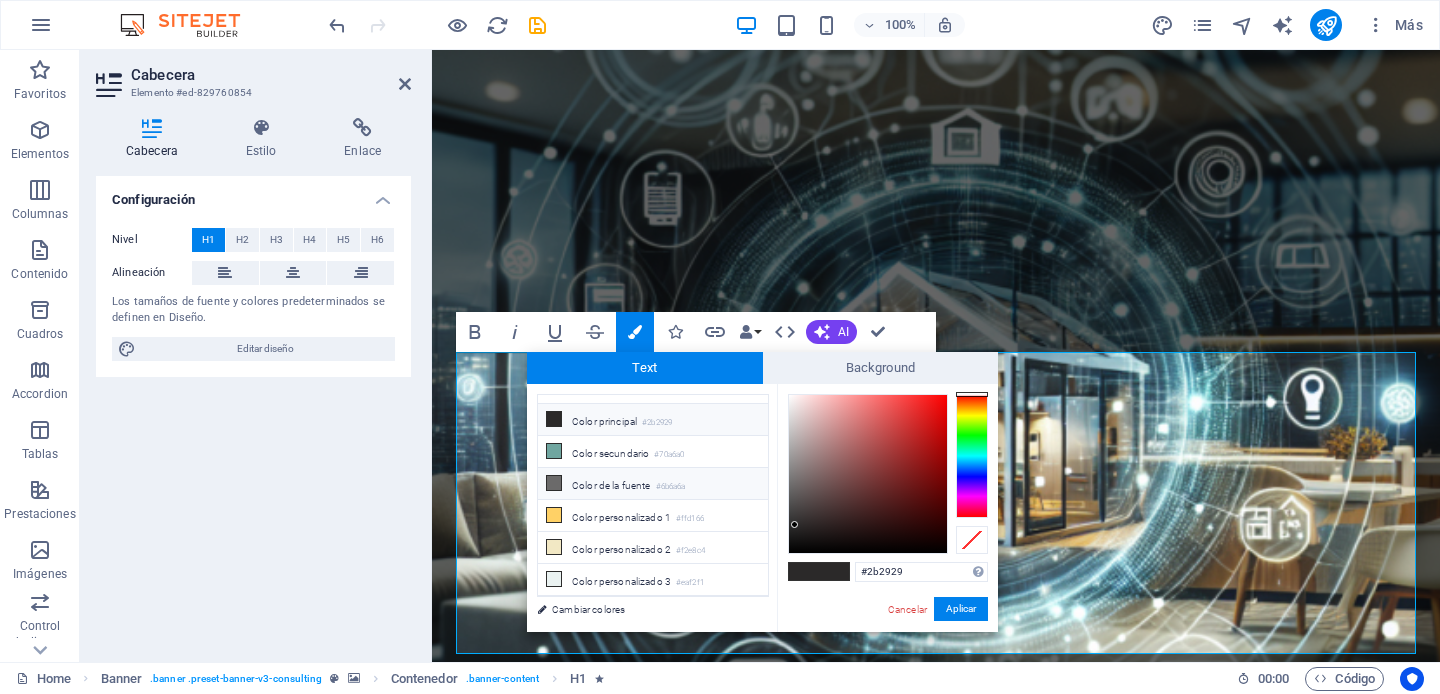 scroll, scrollTop: 0, scrollLeft: 0, axis: both 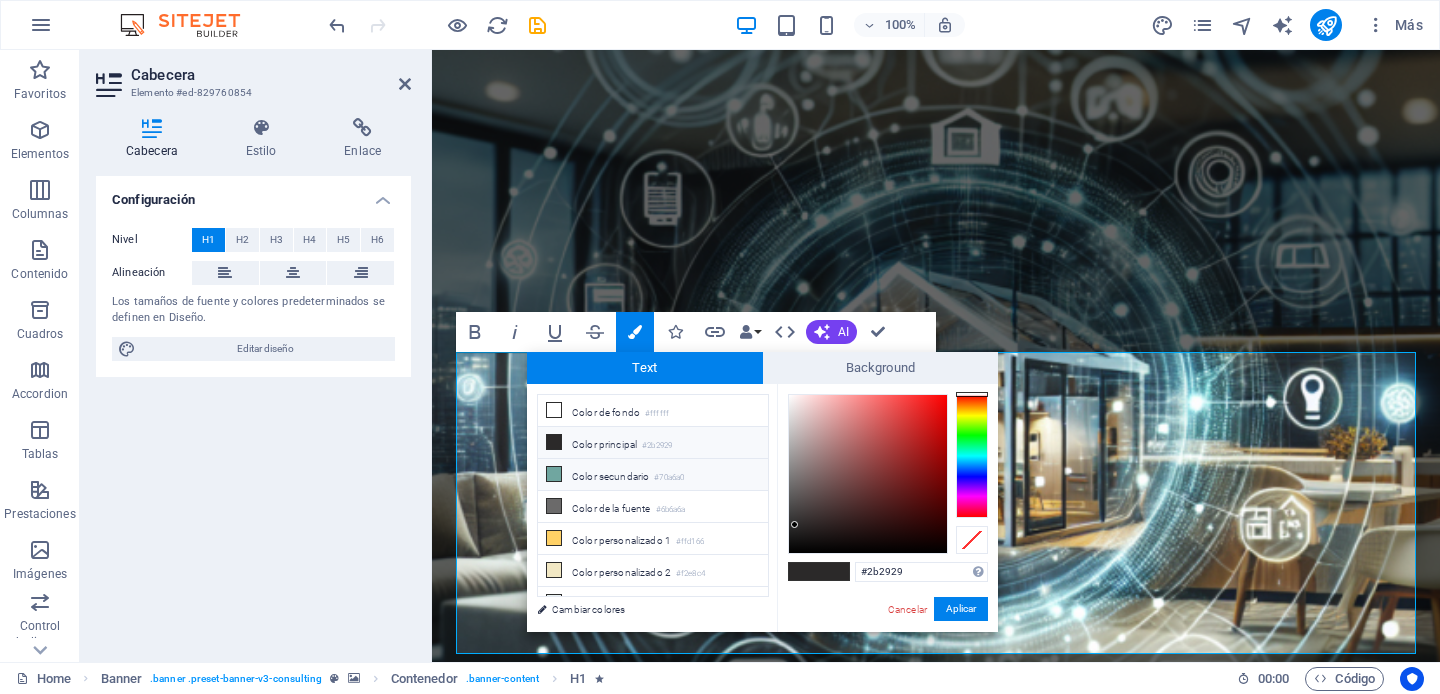 click on "Color secundario
#70a6a0" at bounding box center (653, 475) 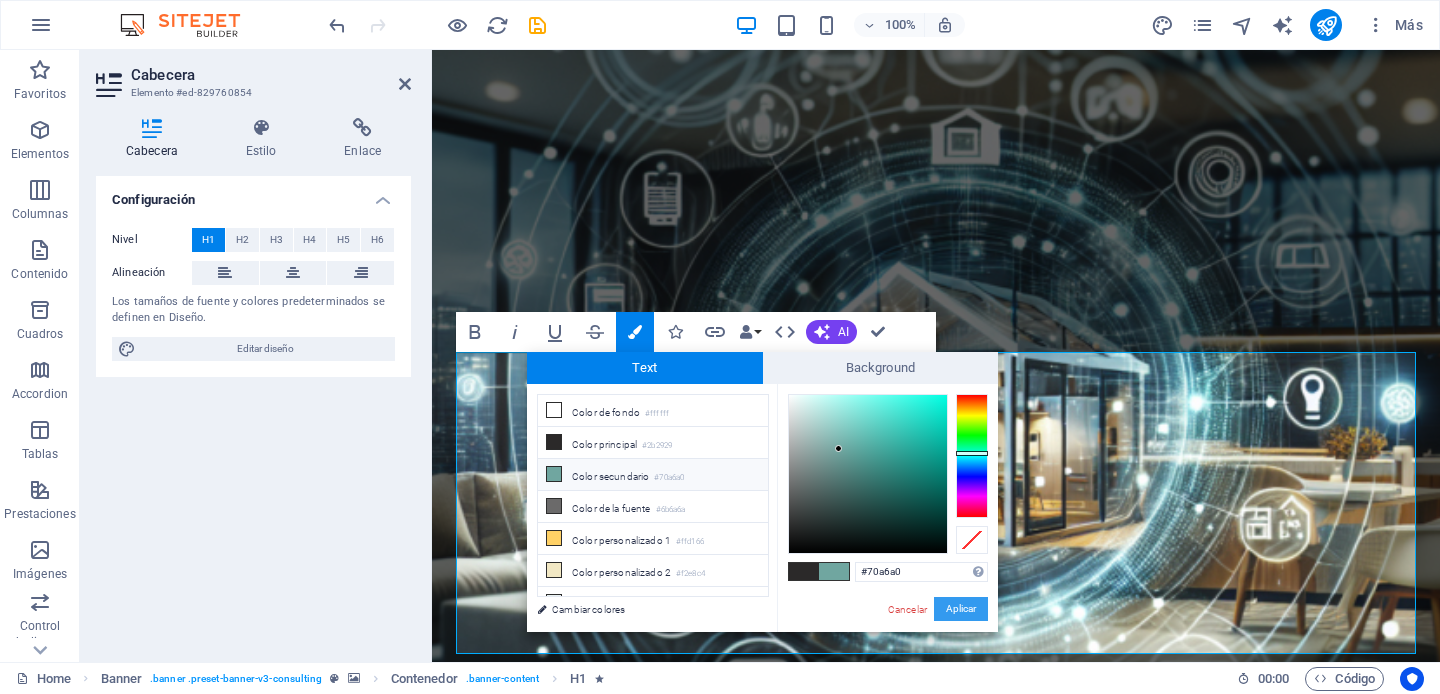 click on "Aplicar" at bounding box center [961, 609] 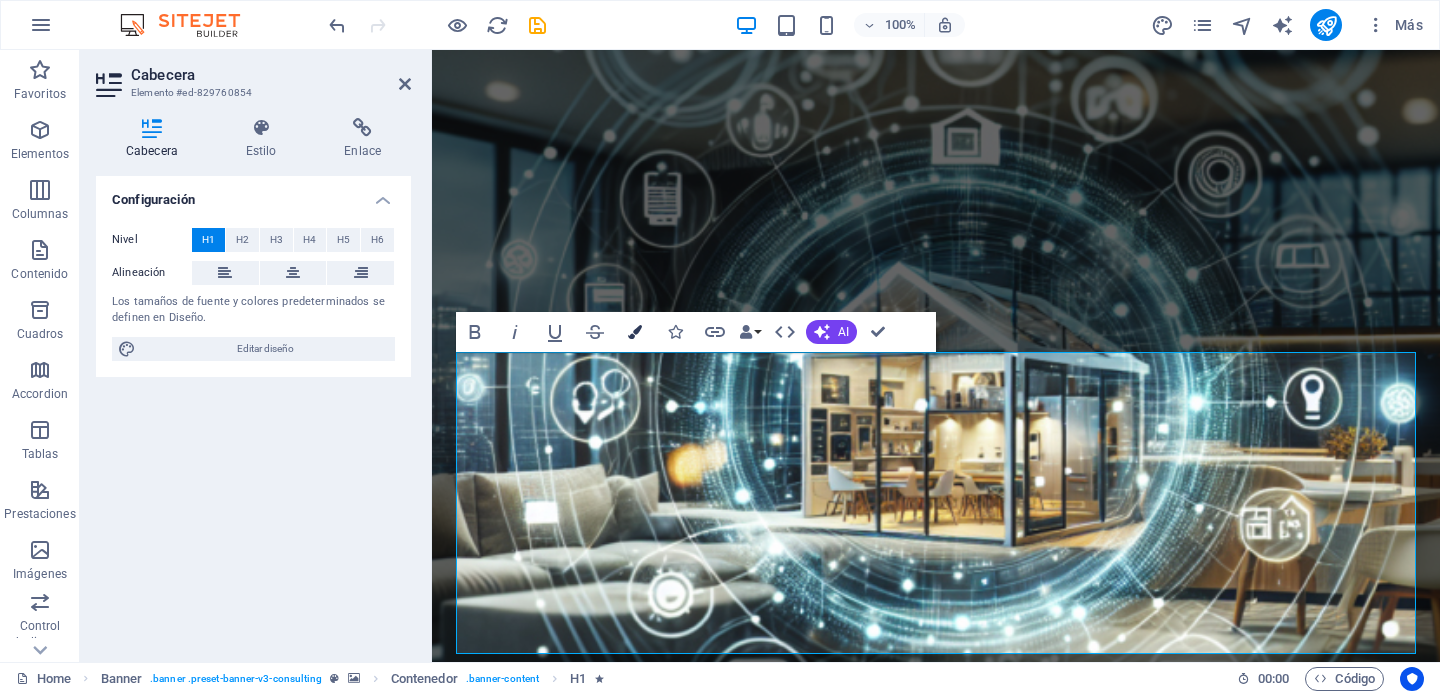 click at bounding box center [635, 332] 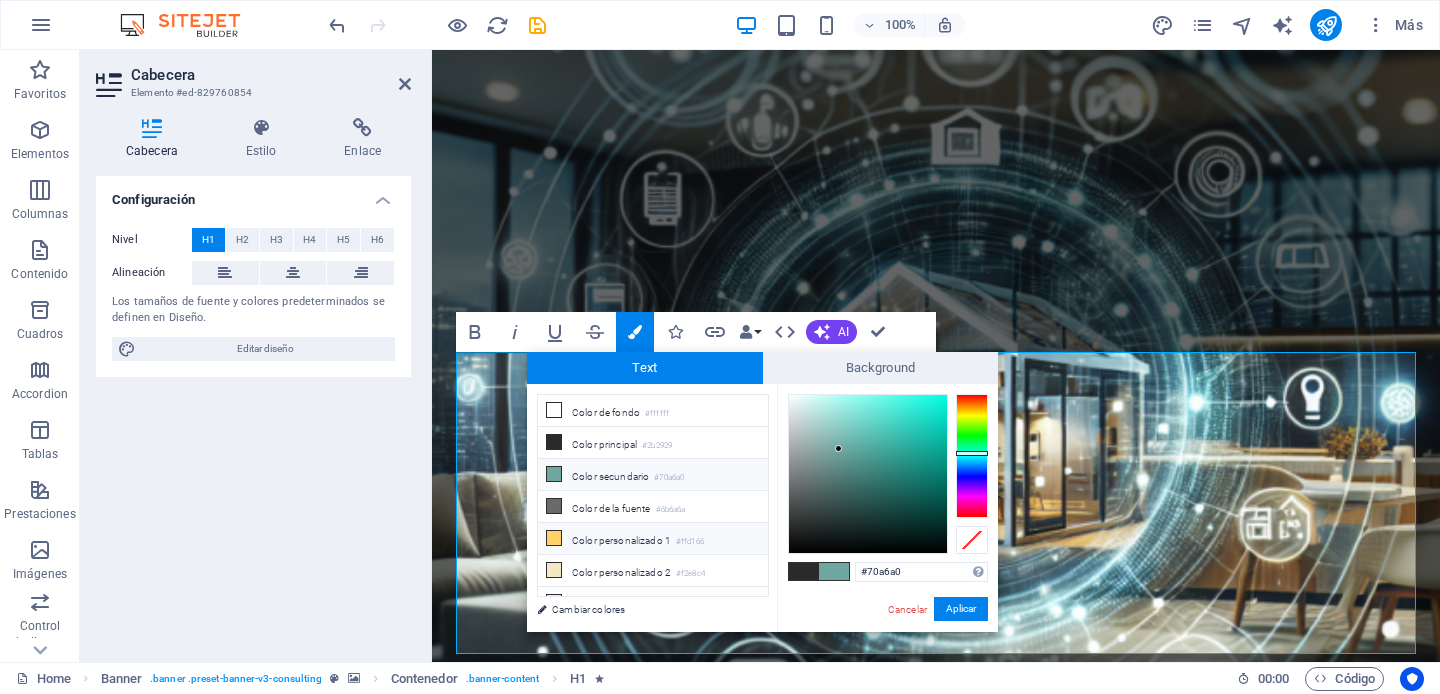 click on "Color personalizado 1
#ffd166" at bounding box center (653, 539) 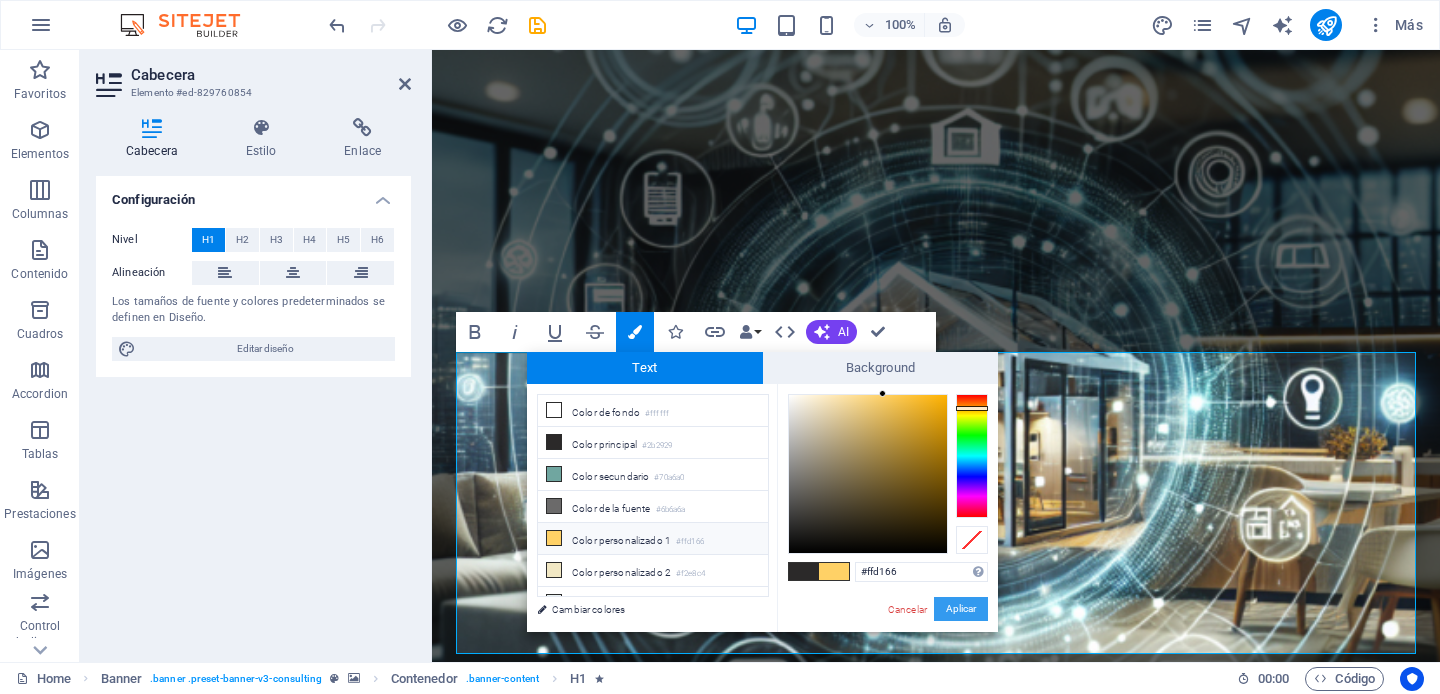 click on "Aplicar" at bounding box center (961, 609) 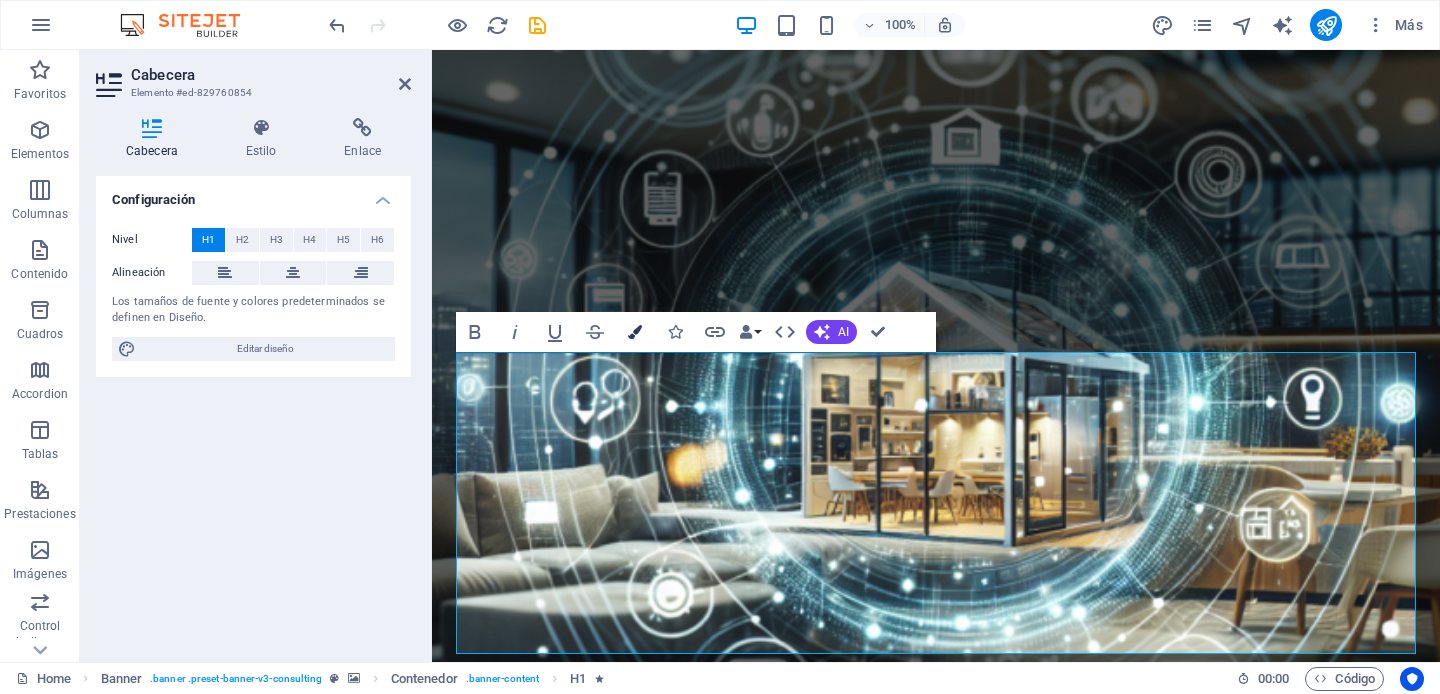 click at bounding box center (635, 332) 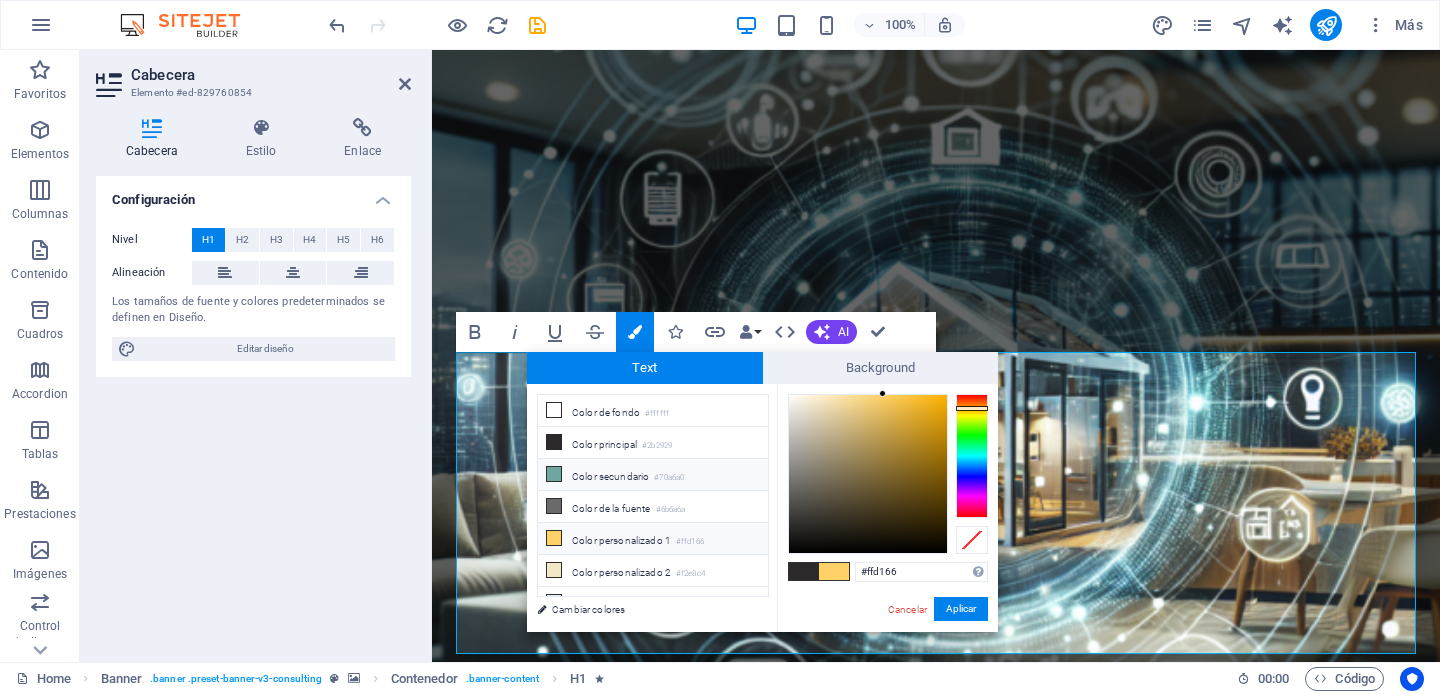 click on "Color secundario
#70a6a0" at bounding box center [653, 475] 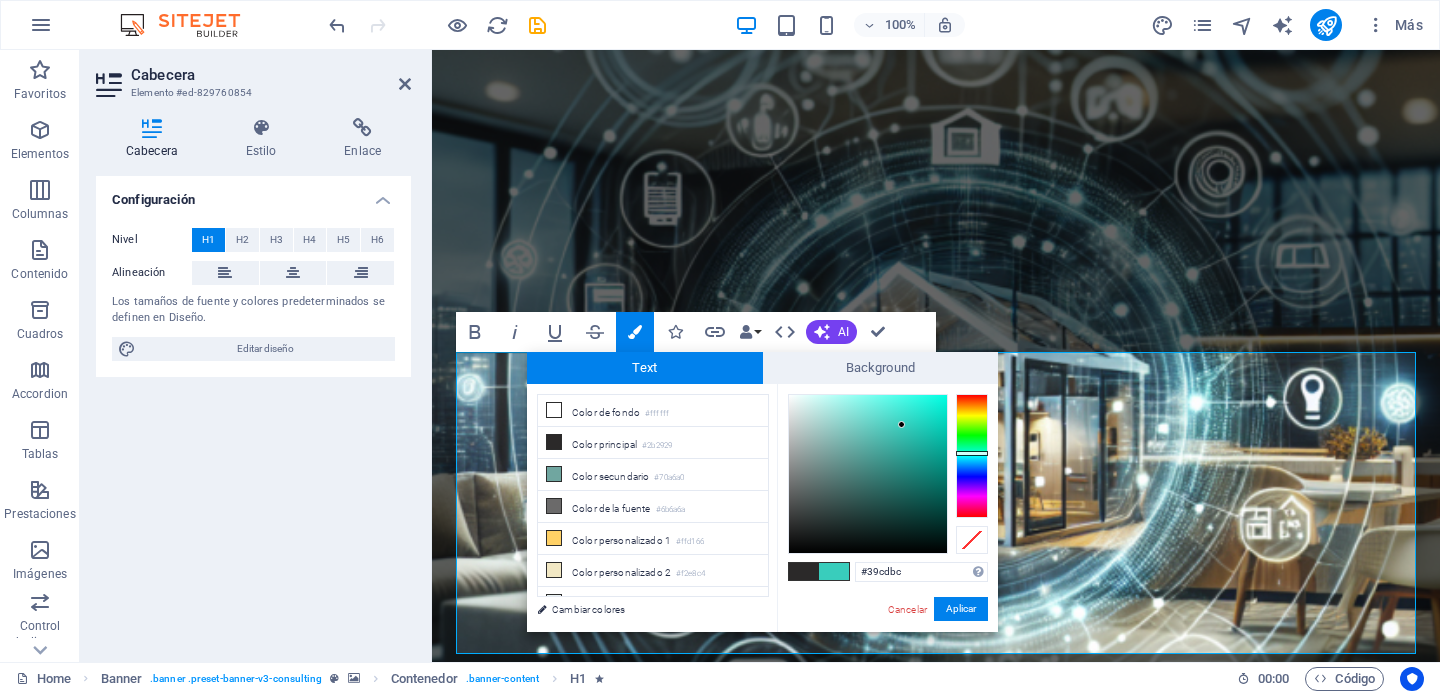click at bounding box center (868, 474) 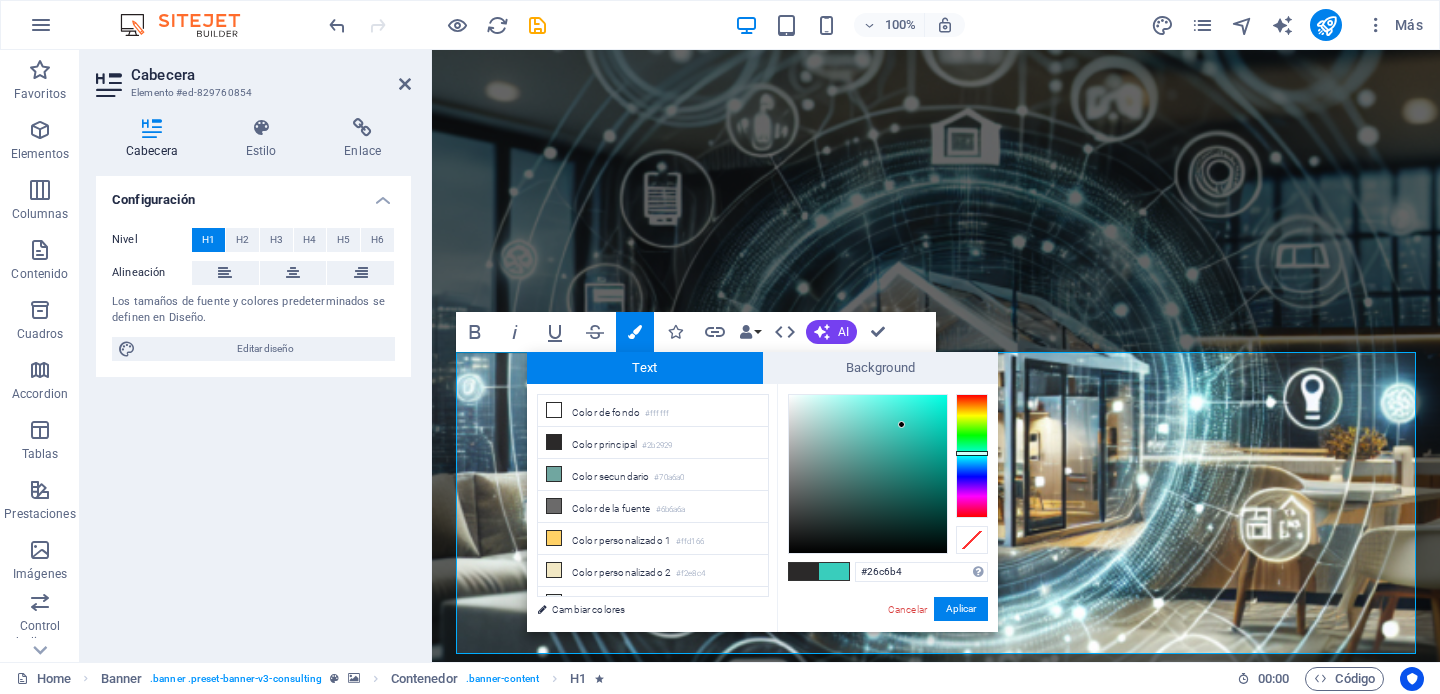 click at bounding box center (868, 474) 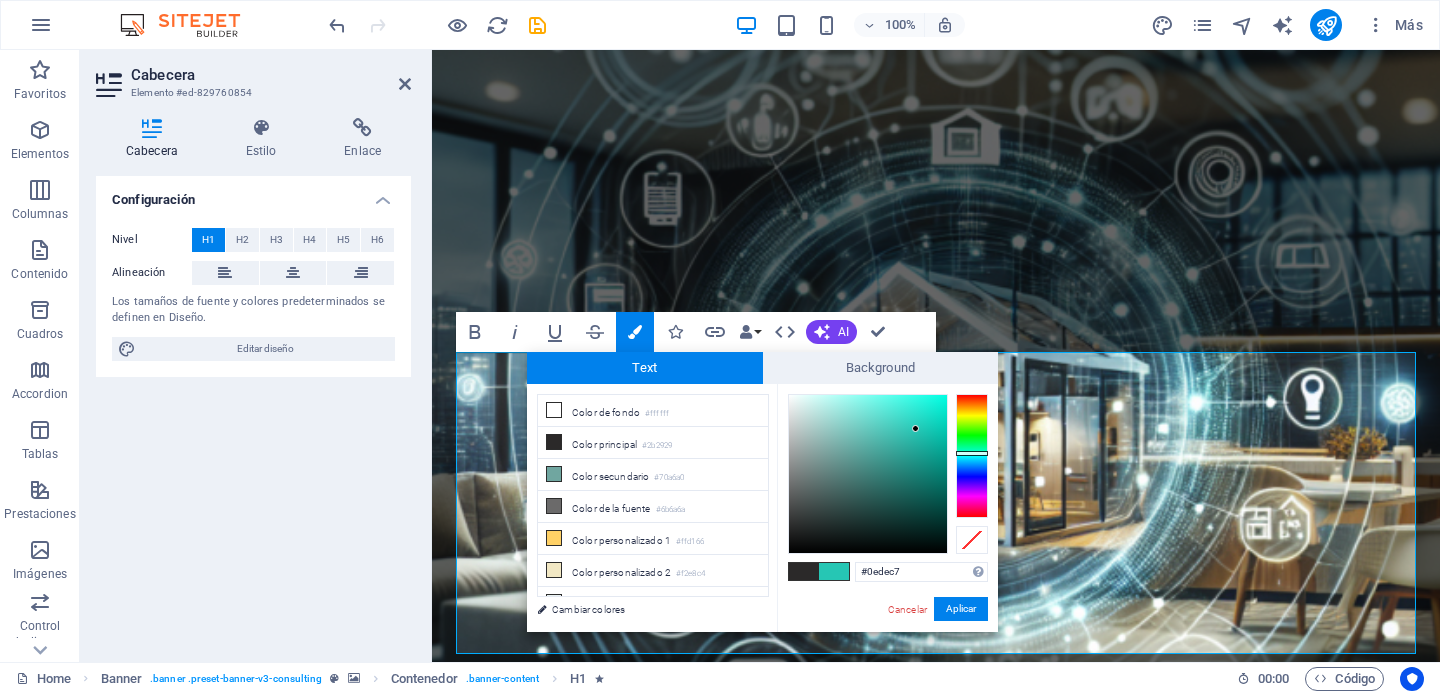 click at bounding box center [868, 474] 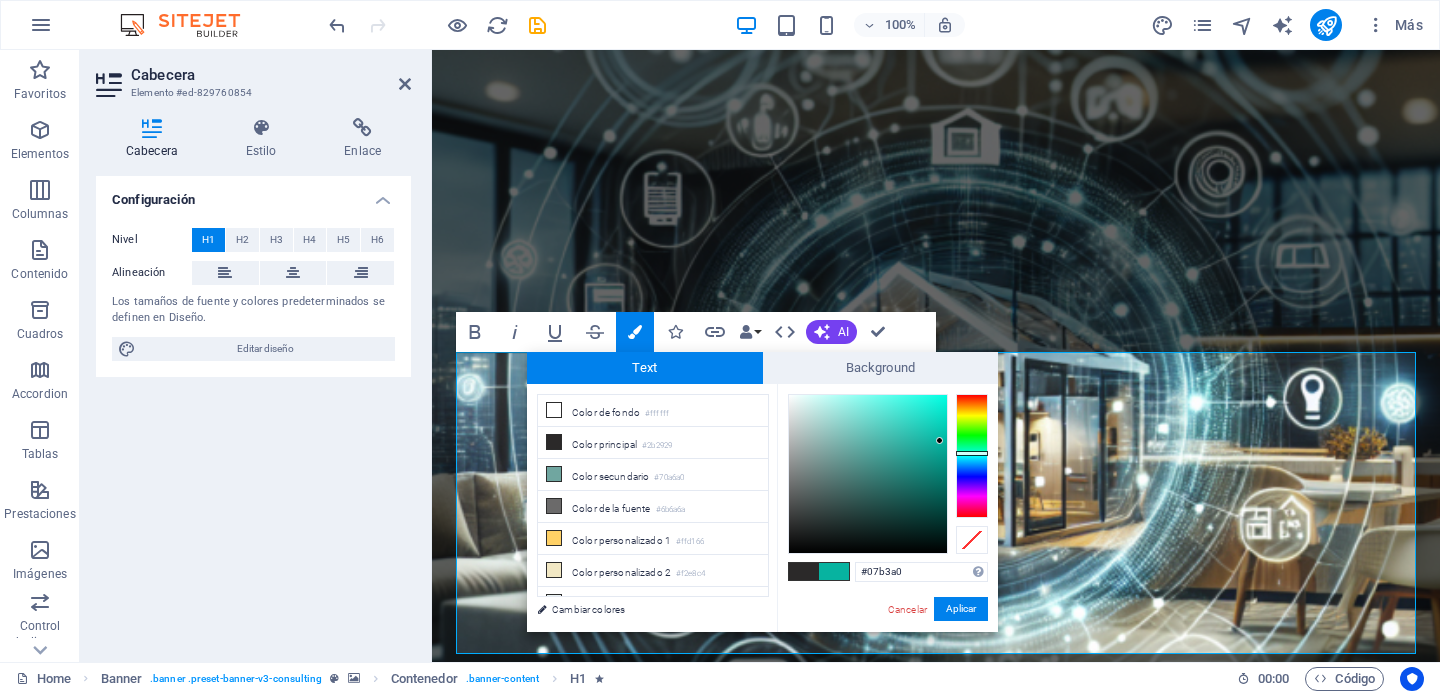 click at bounding box center [868, 474] 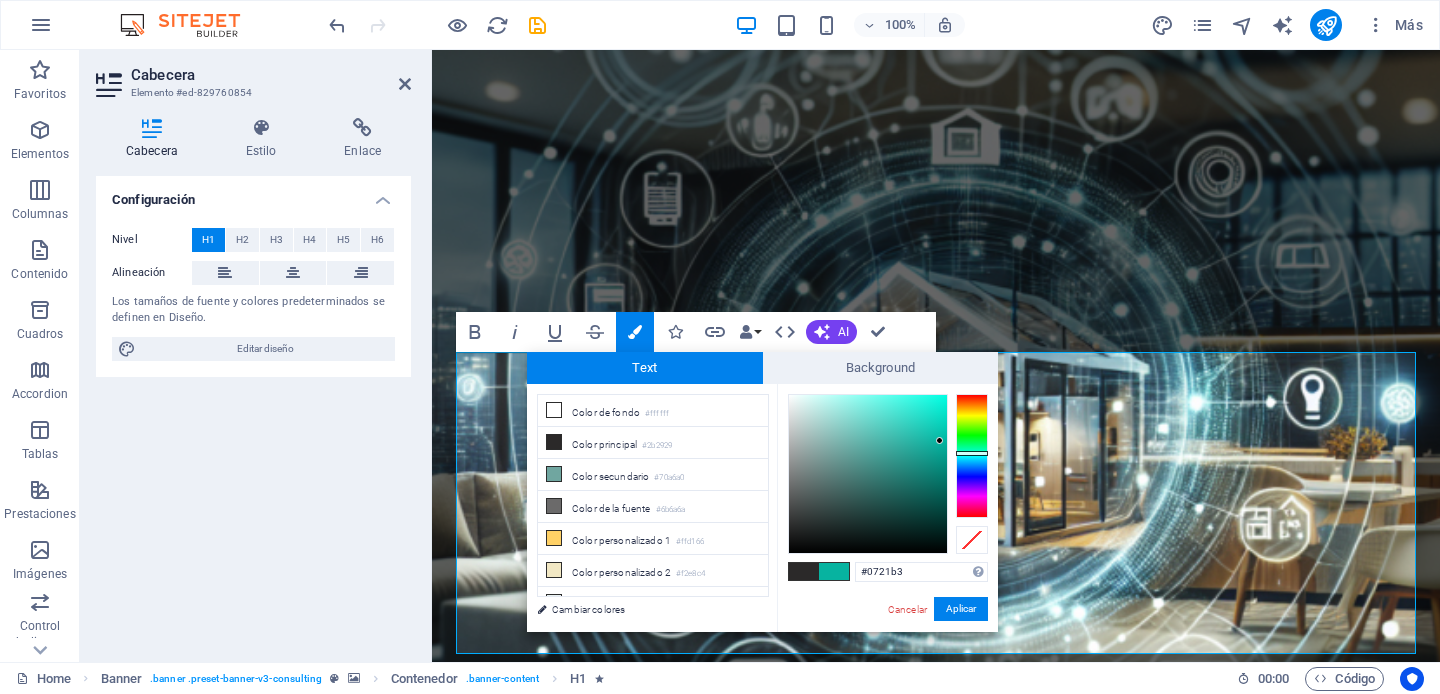 click at bounding box center [972, 456] 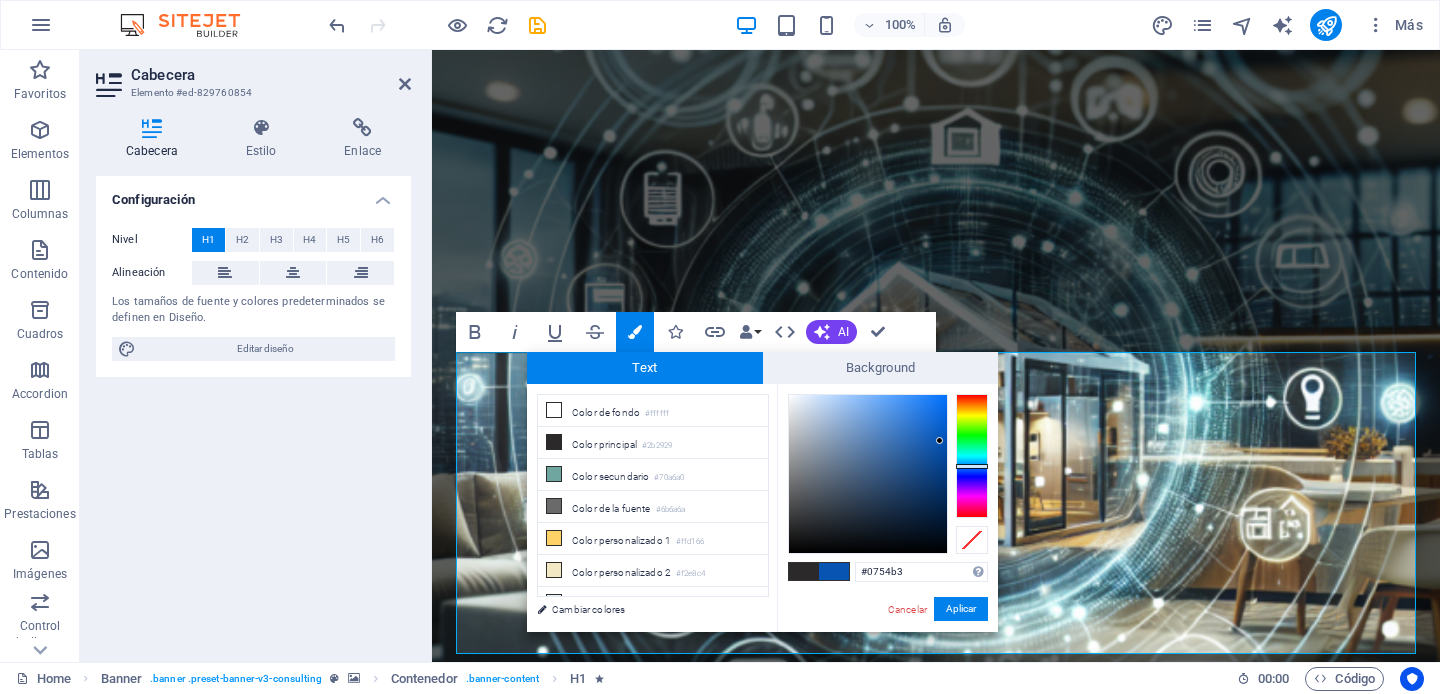 click at bounding box center (972, 456) 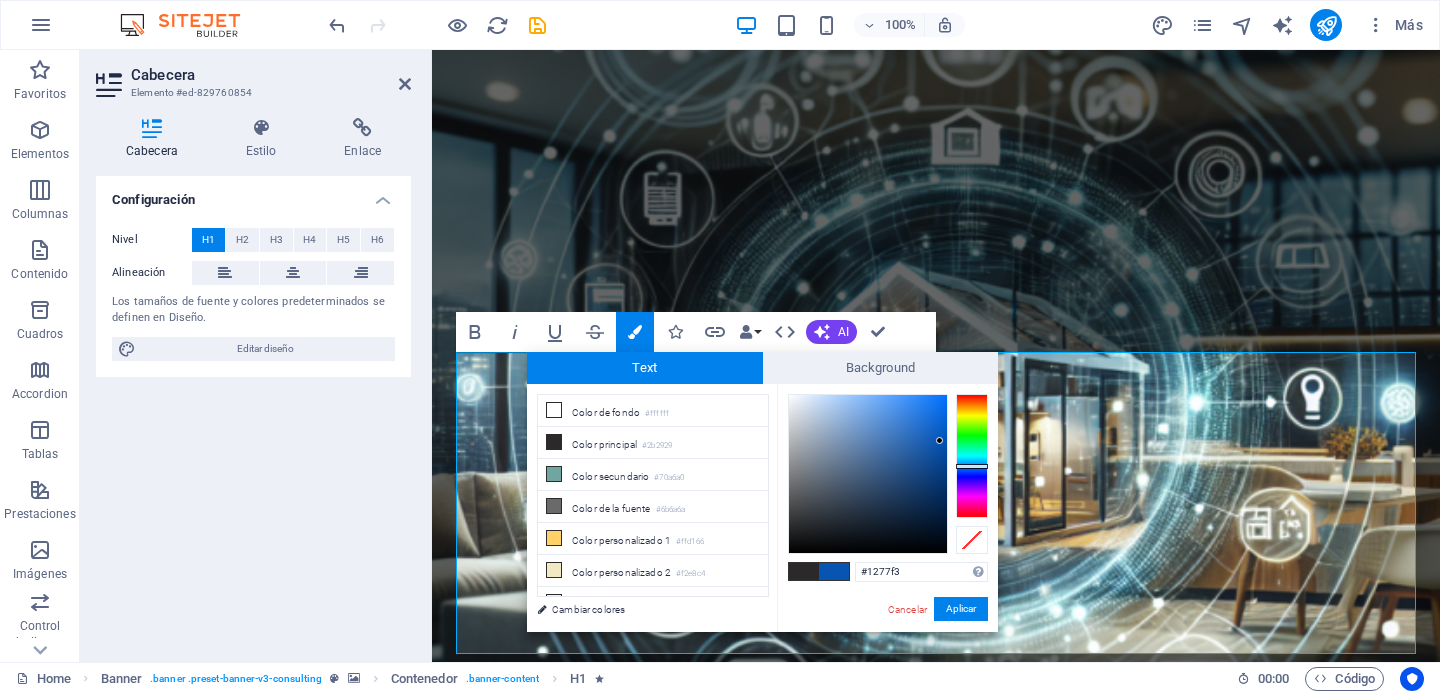 click at bounding box center [868, 474] 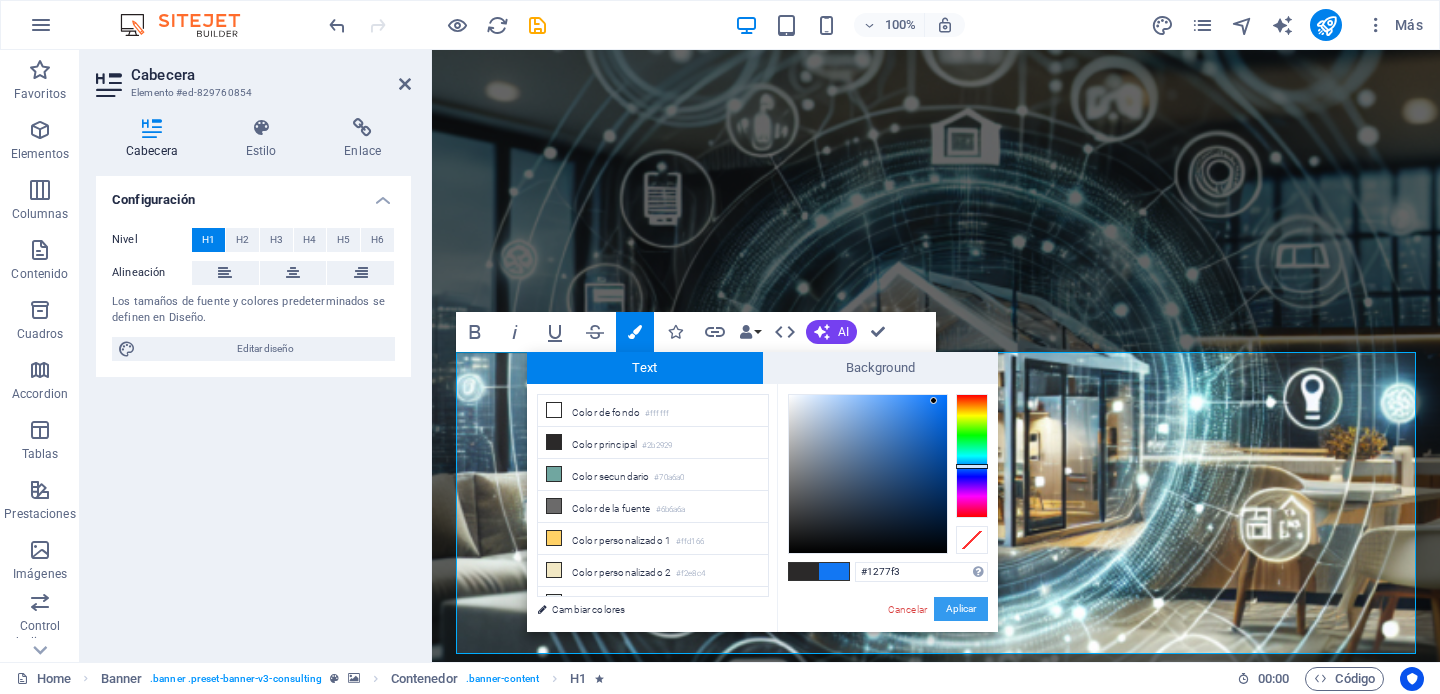 click on "Aplicar" at bounding box center (961, 609) 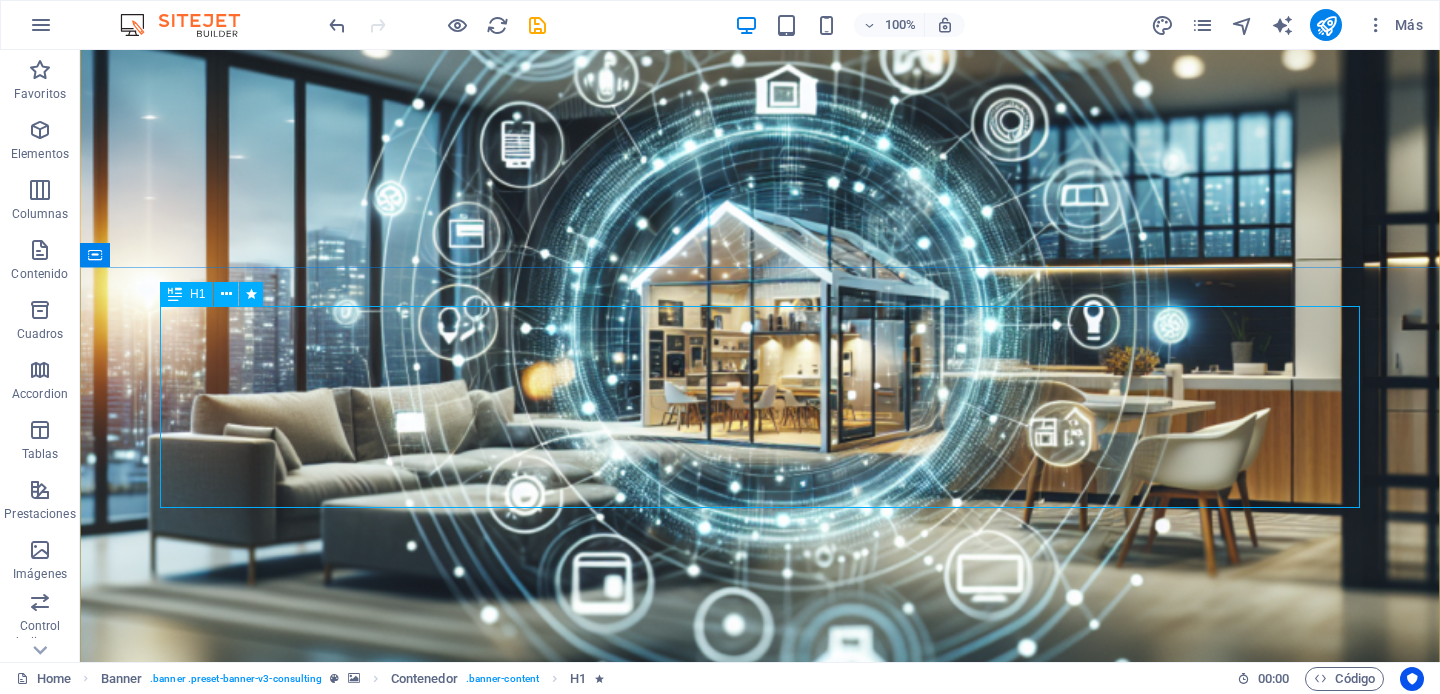 scroll, scrollTop: 176, scrollLeft: 0, axis: vertical 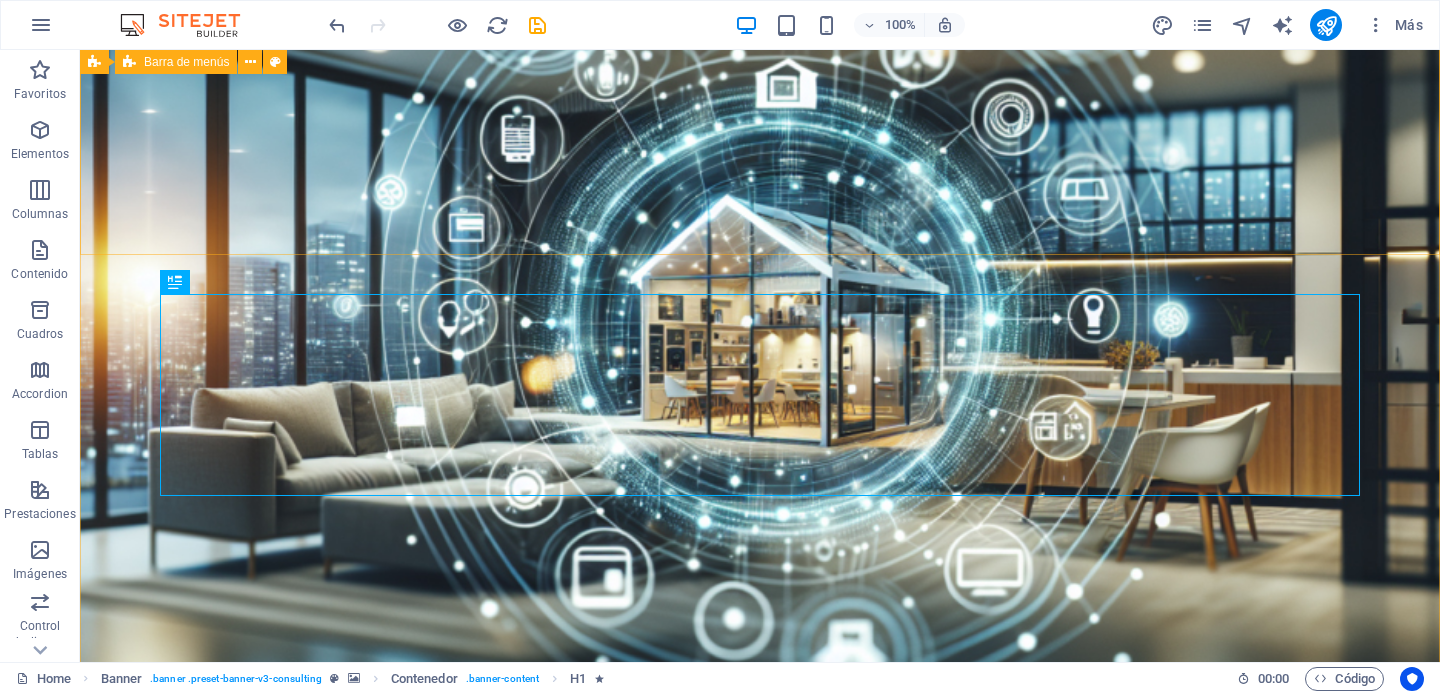 click on "Suelta el contenido aquí o  Añadir elementos  Pegar portapapeles Our Story Our Team Our Strengths Projects Contact Us Get Started" at bounding box center [760, 1012] 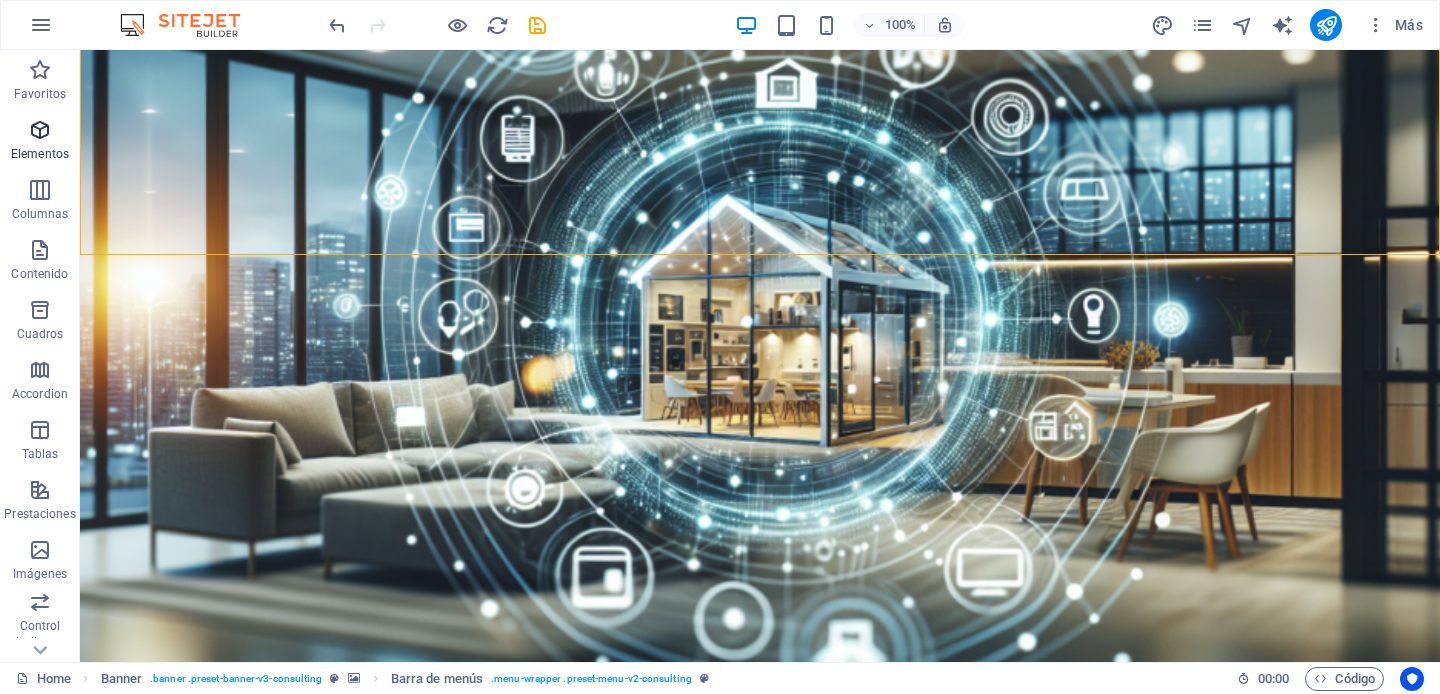 click at bounding box center (40, 130) 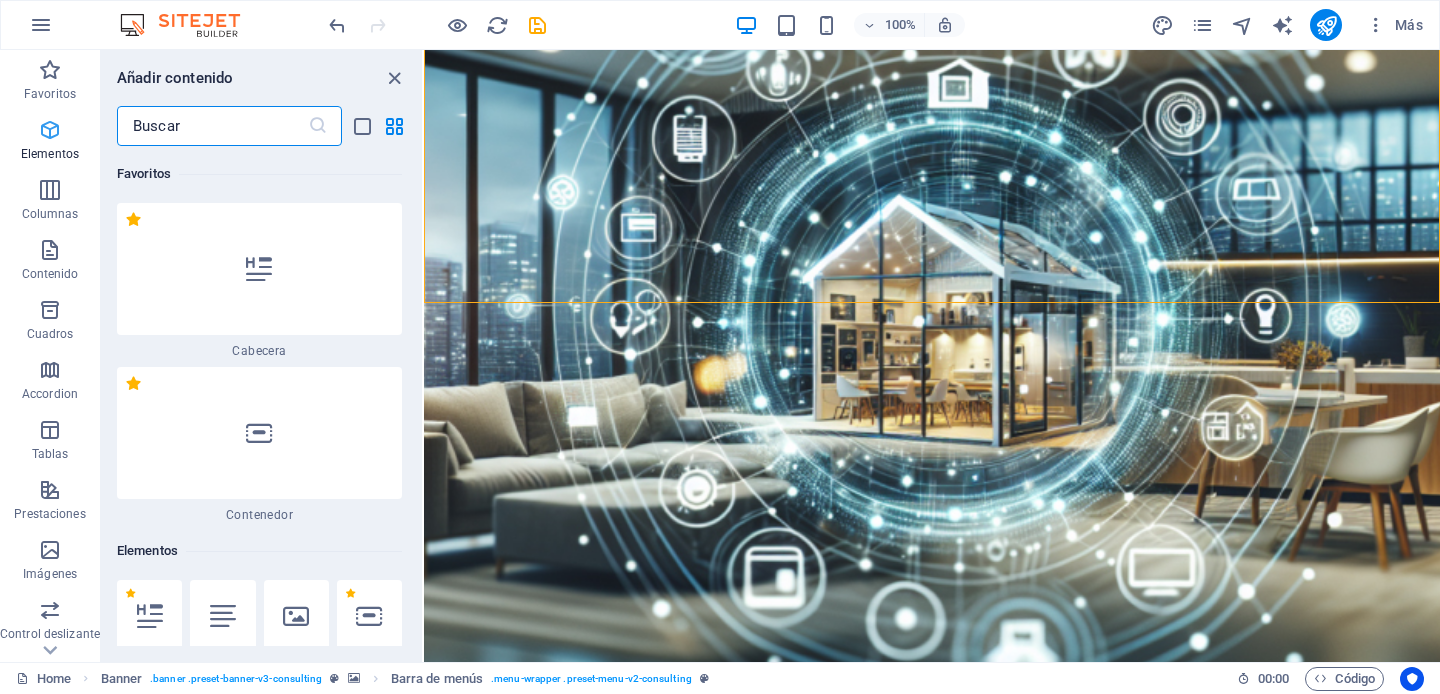 scroll, scrollTop: 377, scrollLeft: 0, axis: vertical 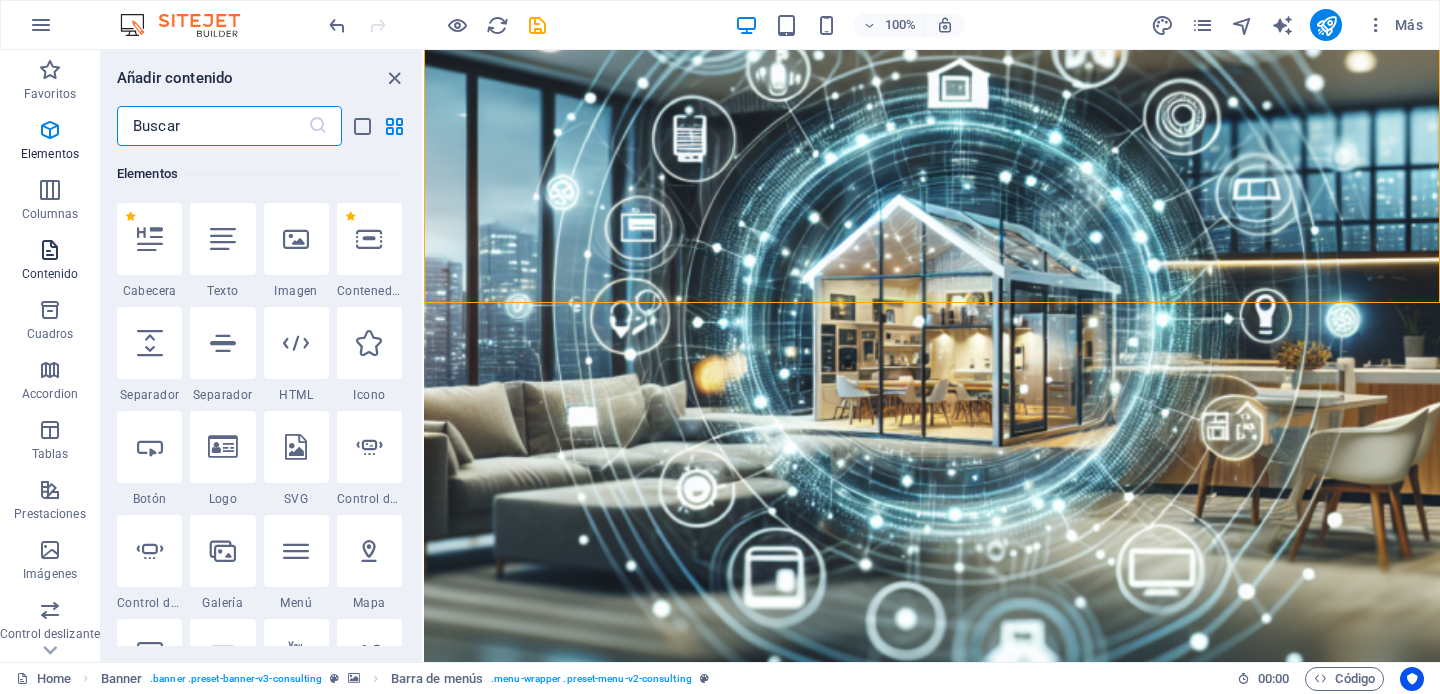 click at bounding box center [50, 250] 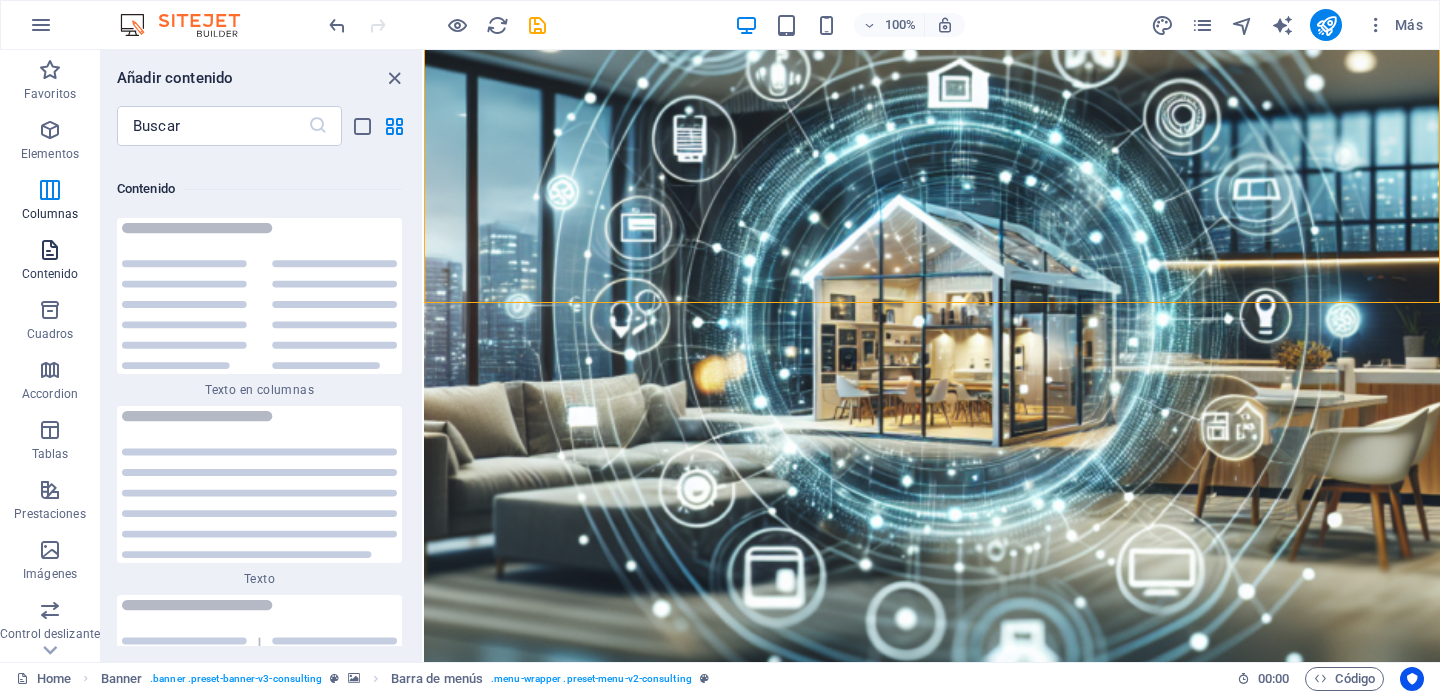 scroll, scrollTop: 6808, scrollLeft: 0, axis: vertical 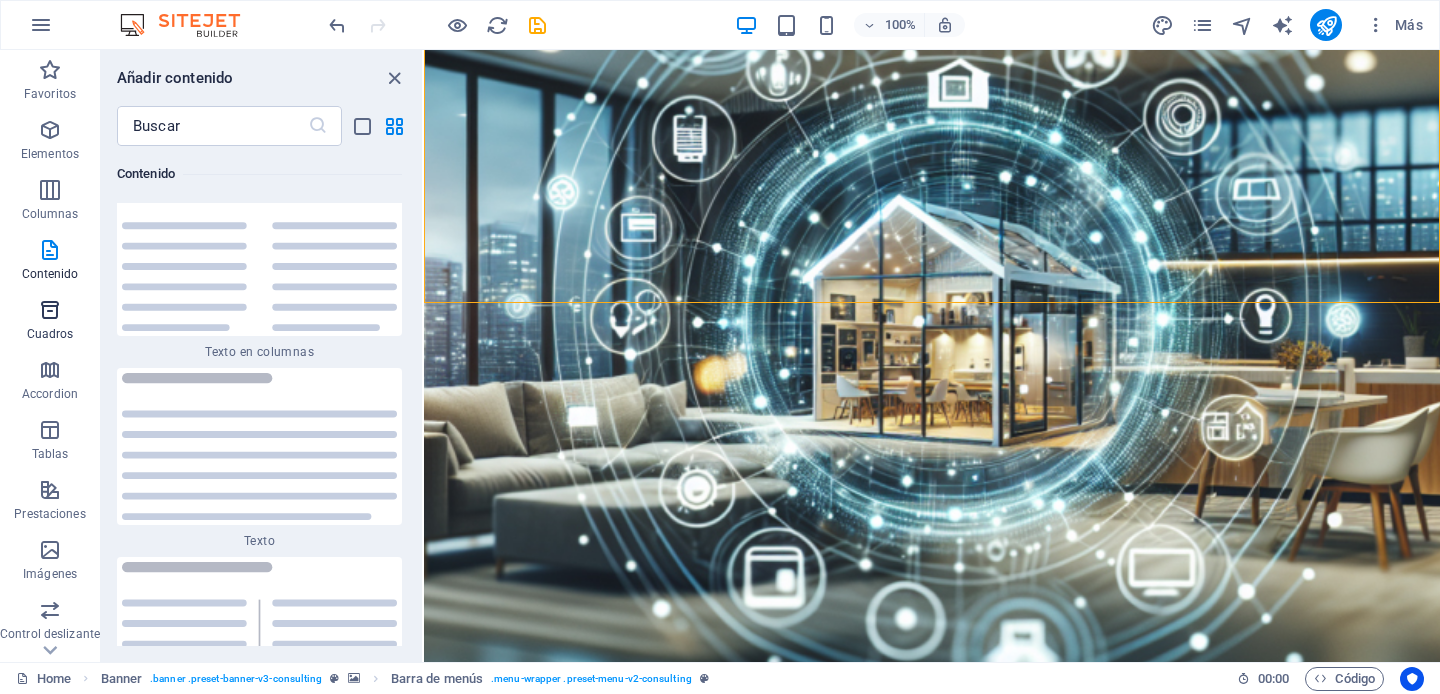 click at bounding box center [50, 310] 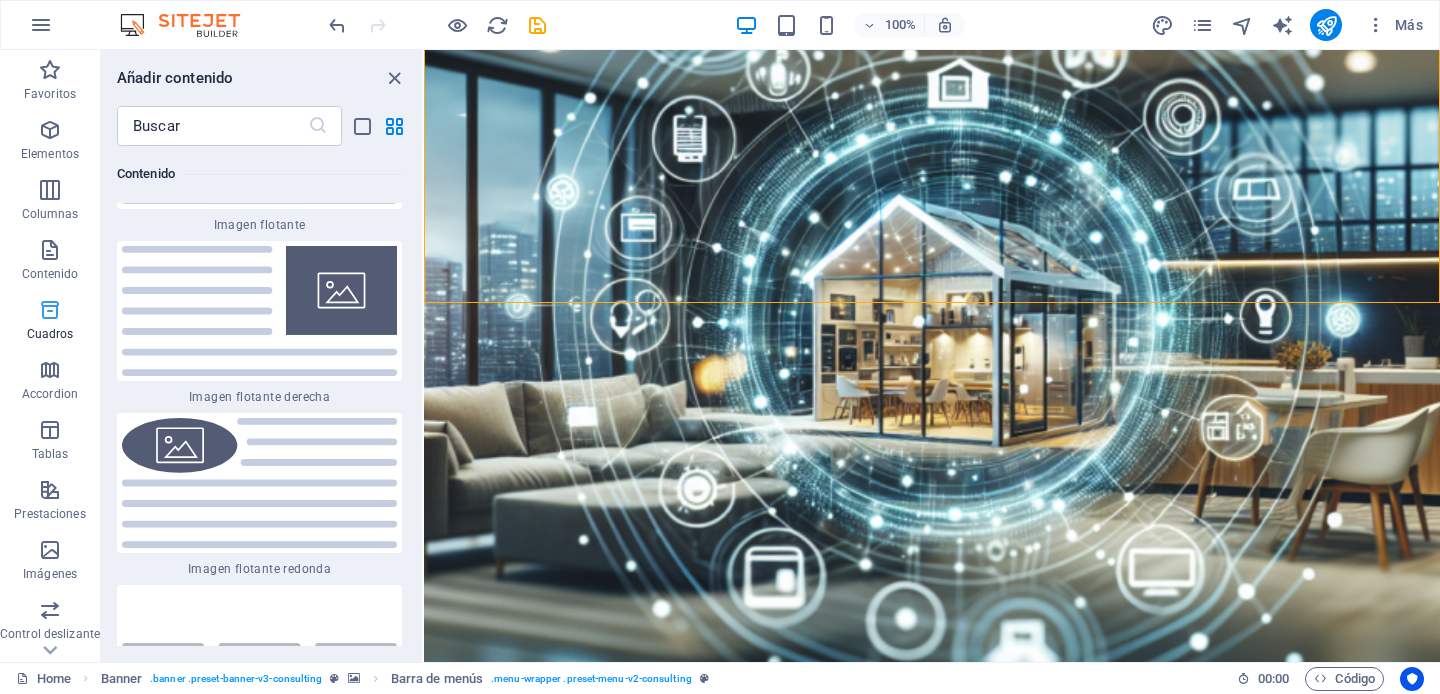 scroll, scrollTop: 10850, scrollLeft: 0, axis: vertical 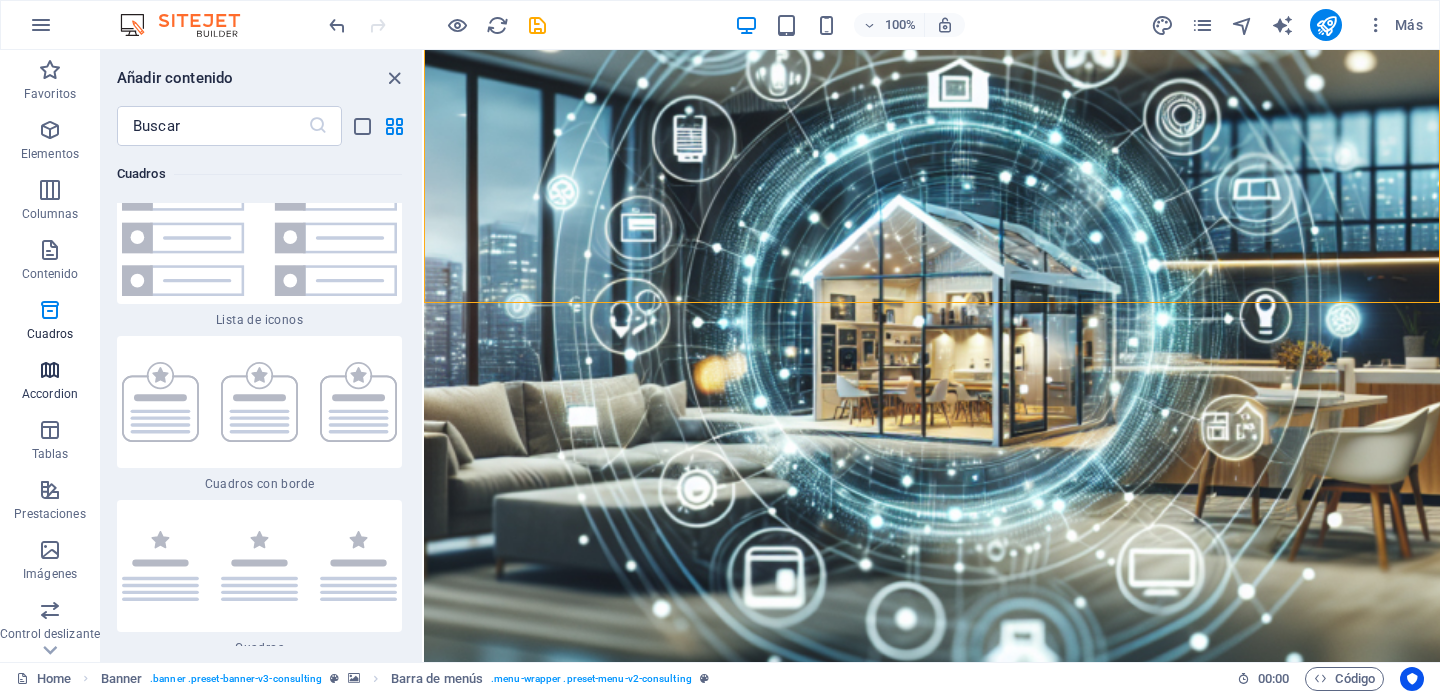 click on "Accordion" at bounding box center [50, 394] 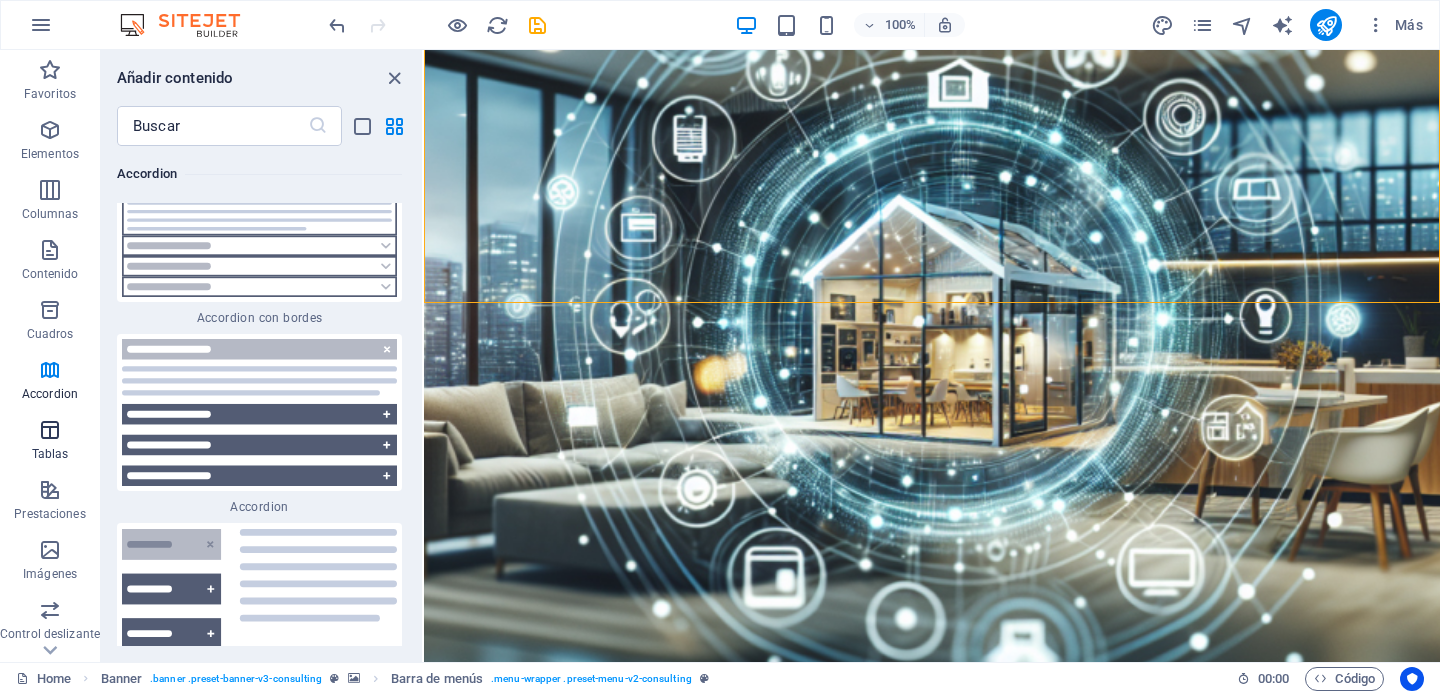 click at bounding box center [50, 430] 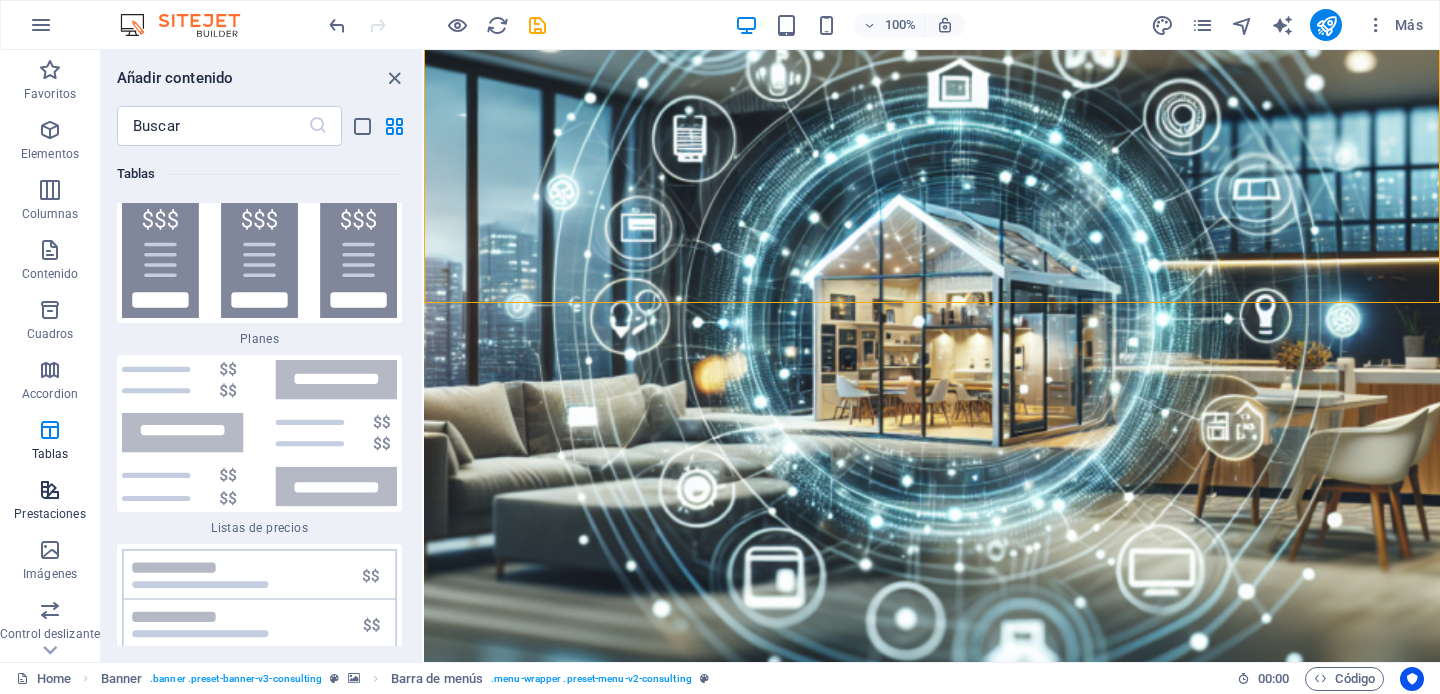 click on "Prestaciones" at bounding box center [49, 514] 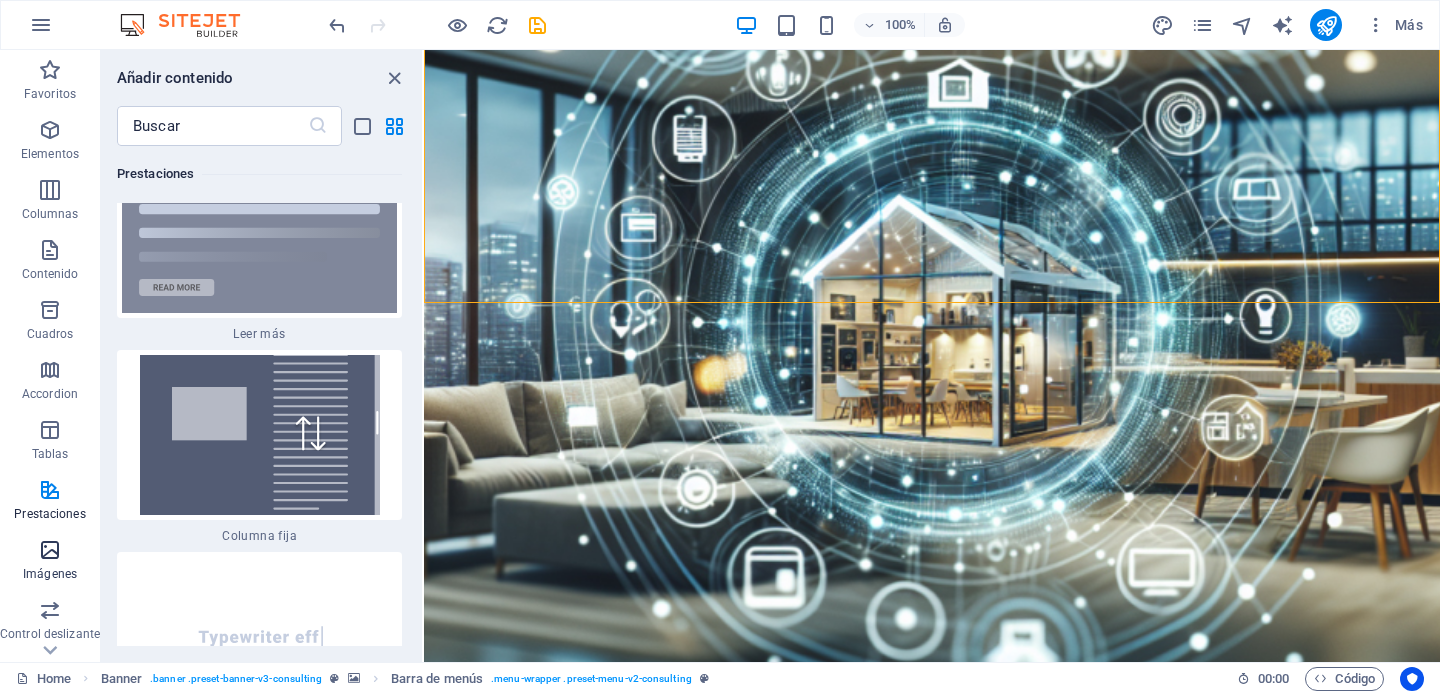 click on "Imágenes" at bounding box center [50, 574] 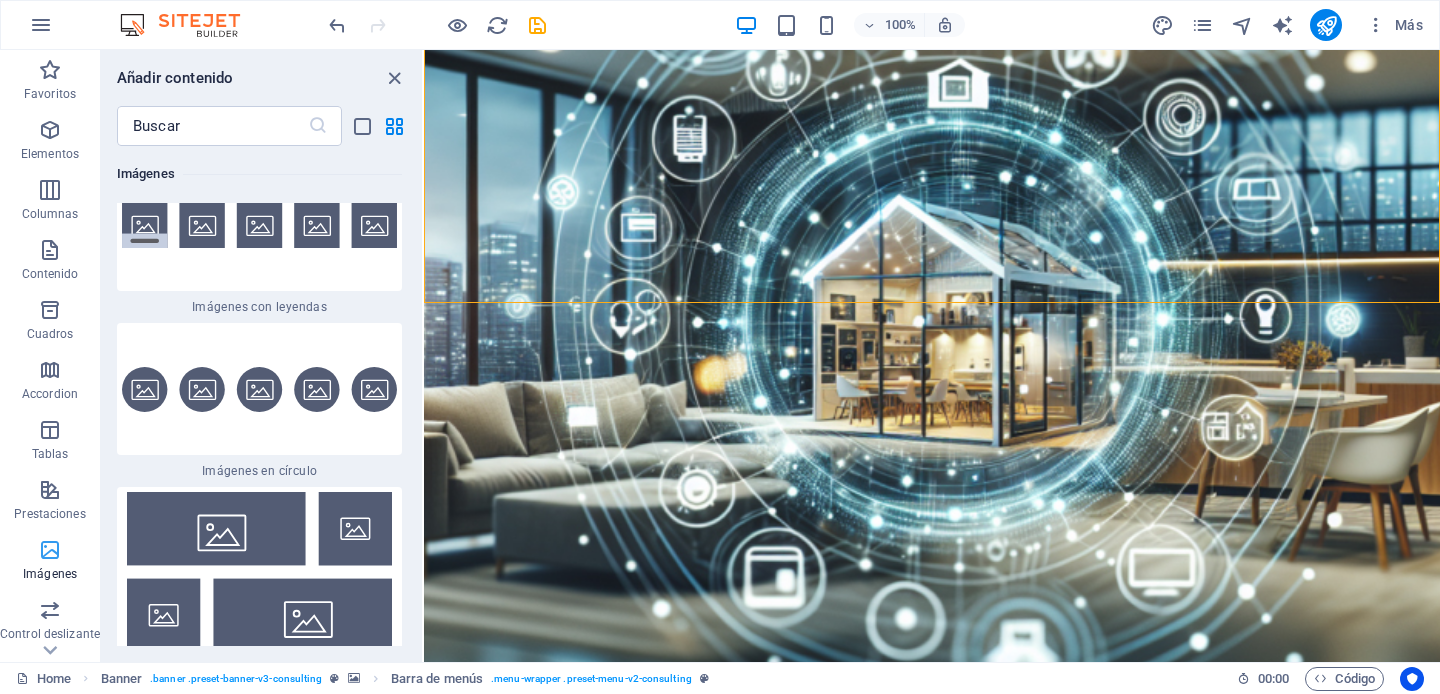 scroll, scrollTop: 20137, scrollLeft: 0, axis: vertical 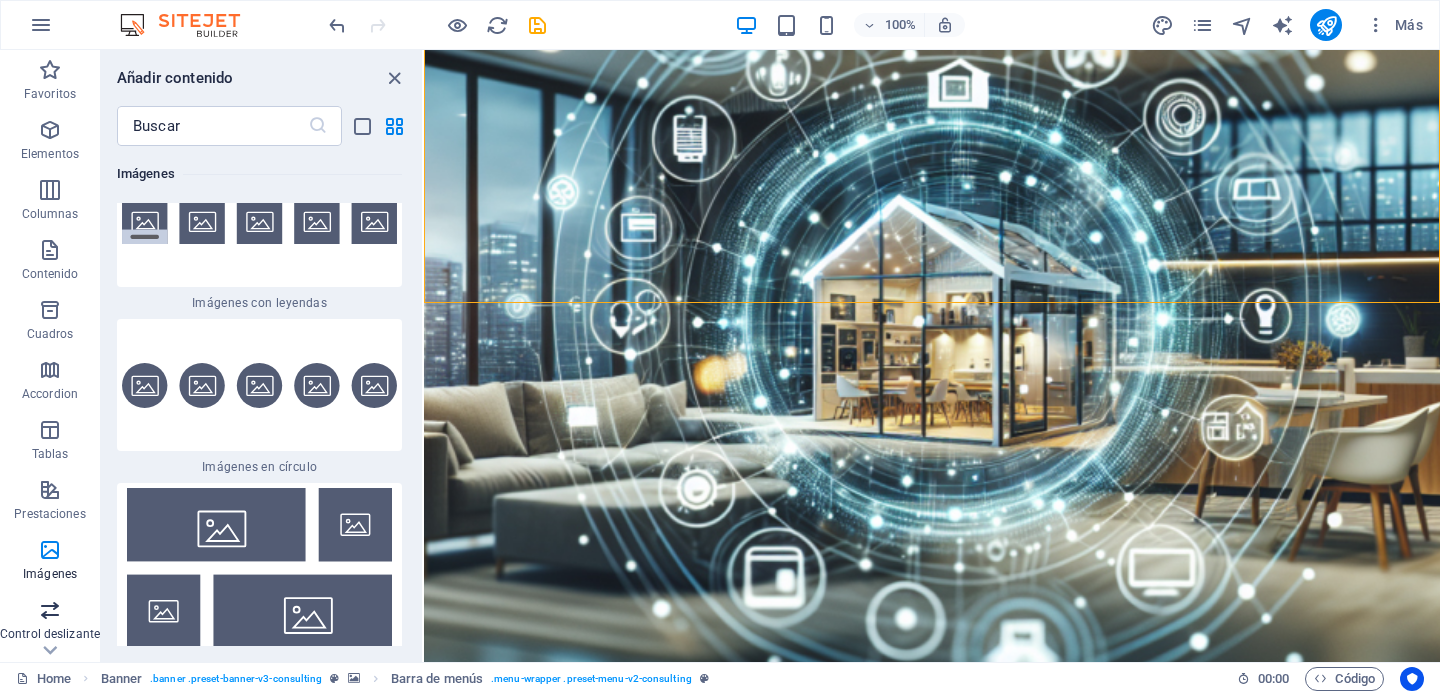 click at bounding box center [50, 610] 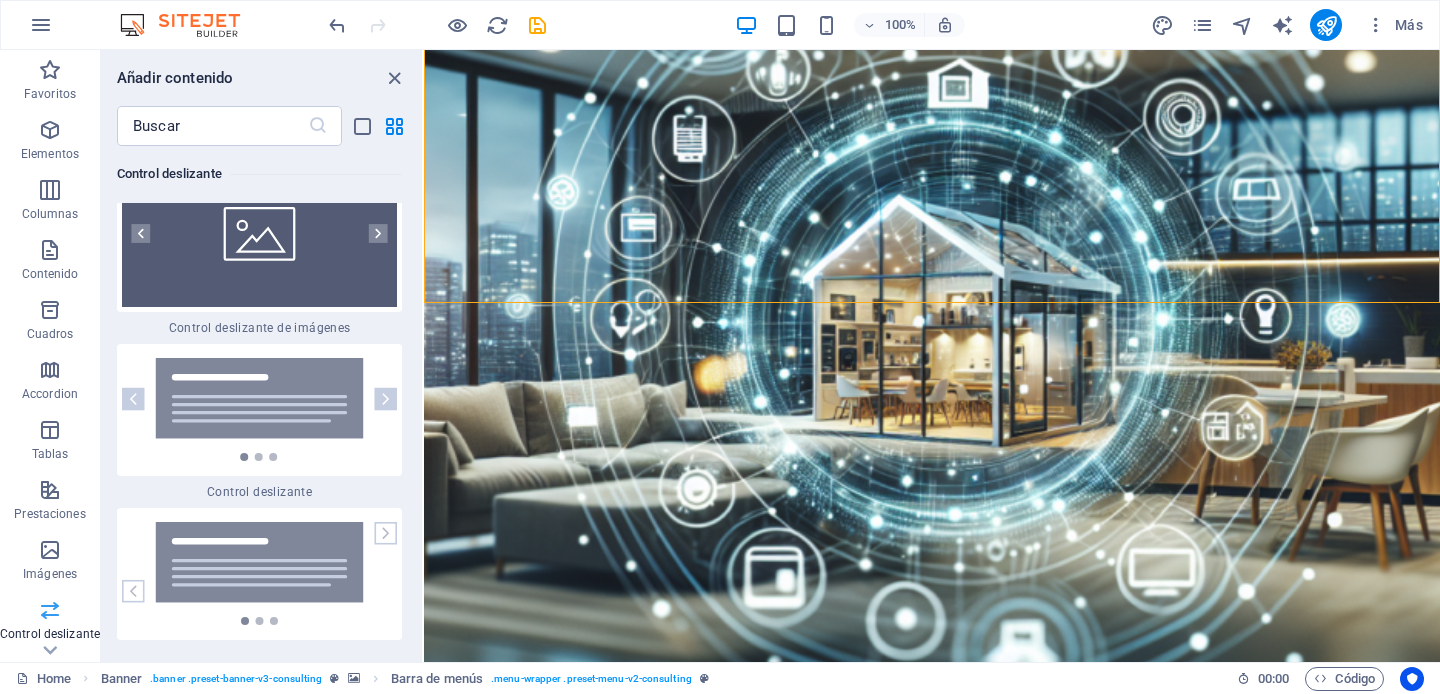 scroll, scrollTop: 22772, scrollLeft: 0, axis: vertical 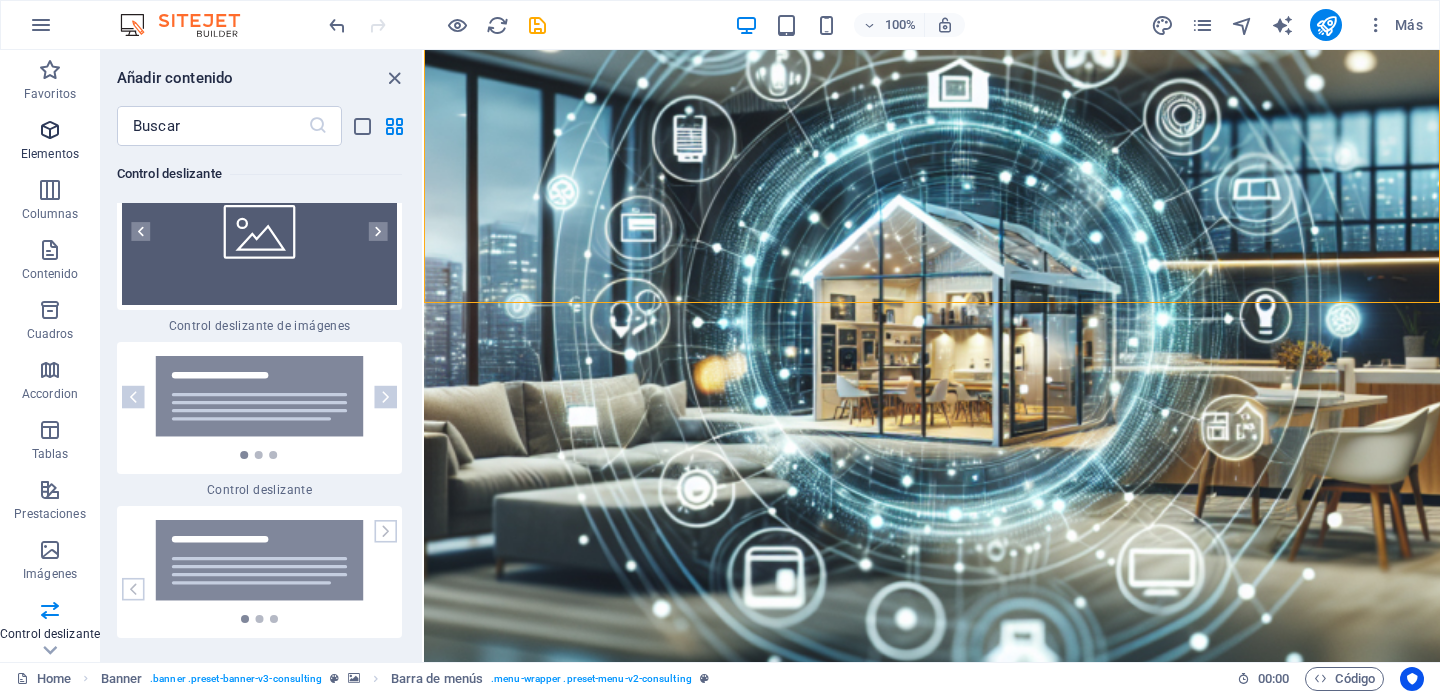 click at bounding box center (50, 130) 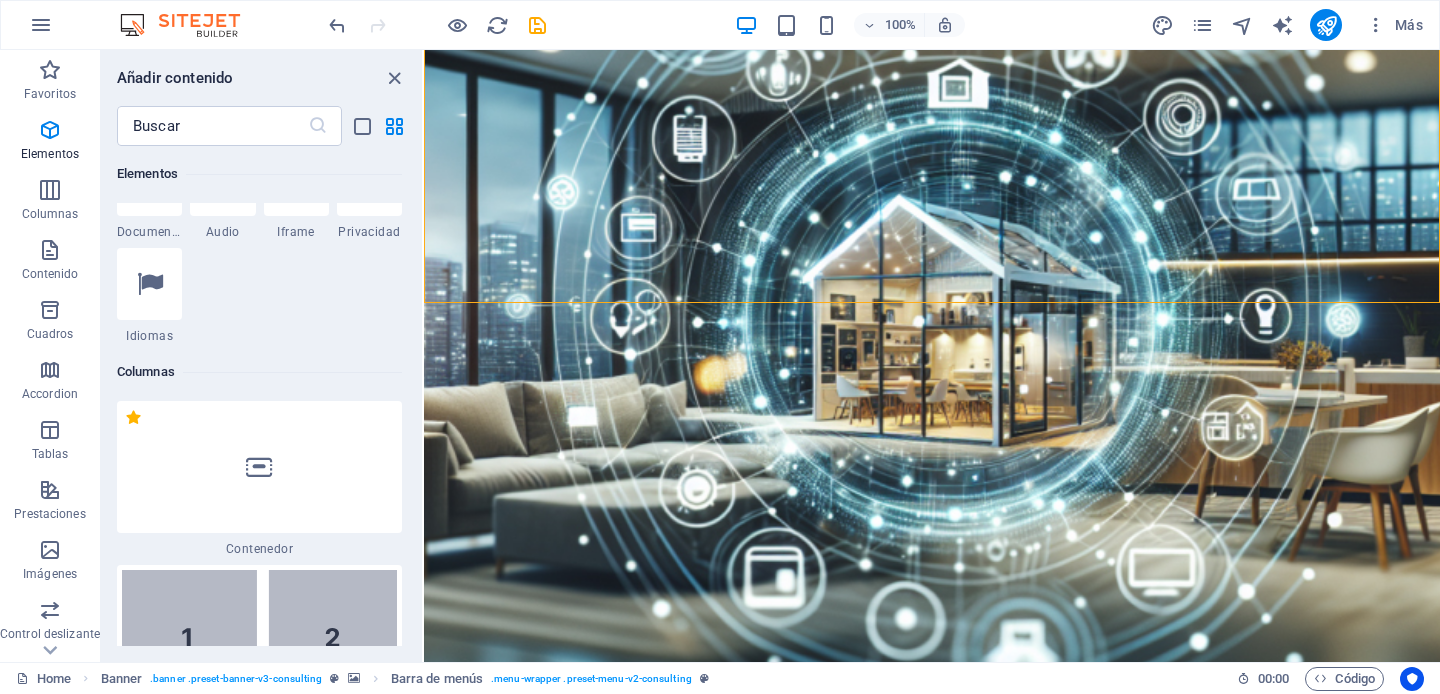 scroll, scrollTop: 1012, scrollLeft: 0, axis: vertical 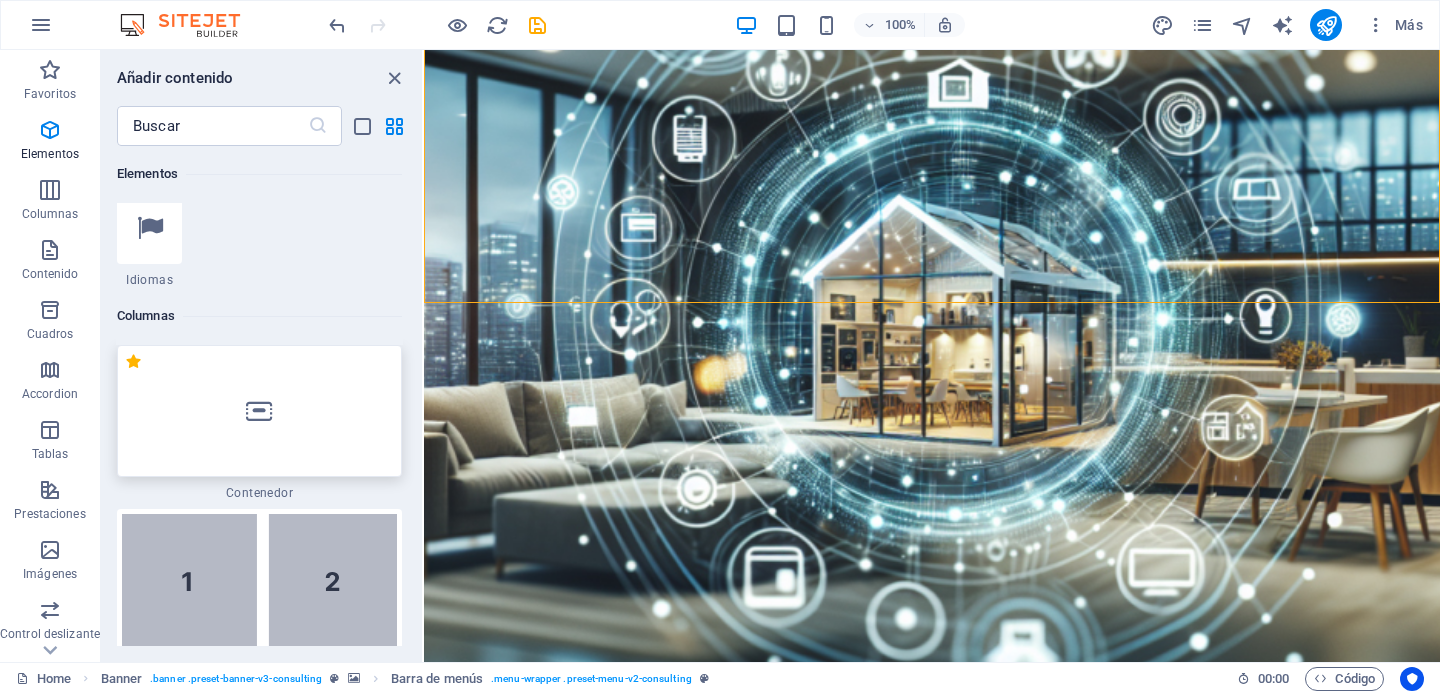 click at bounding box center [259, 411] 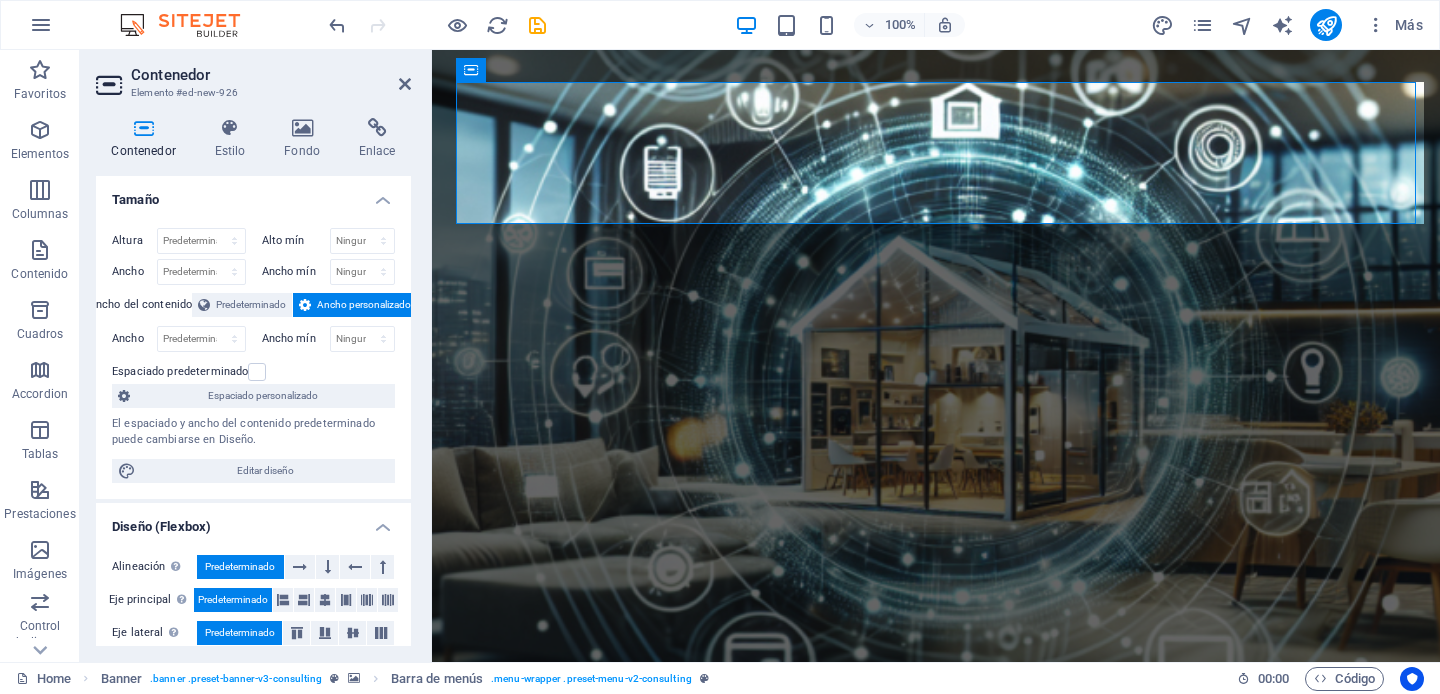 scroll, scrollTop: 0, scrollLeft: 0, axis: both 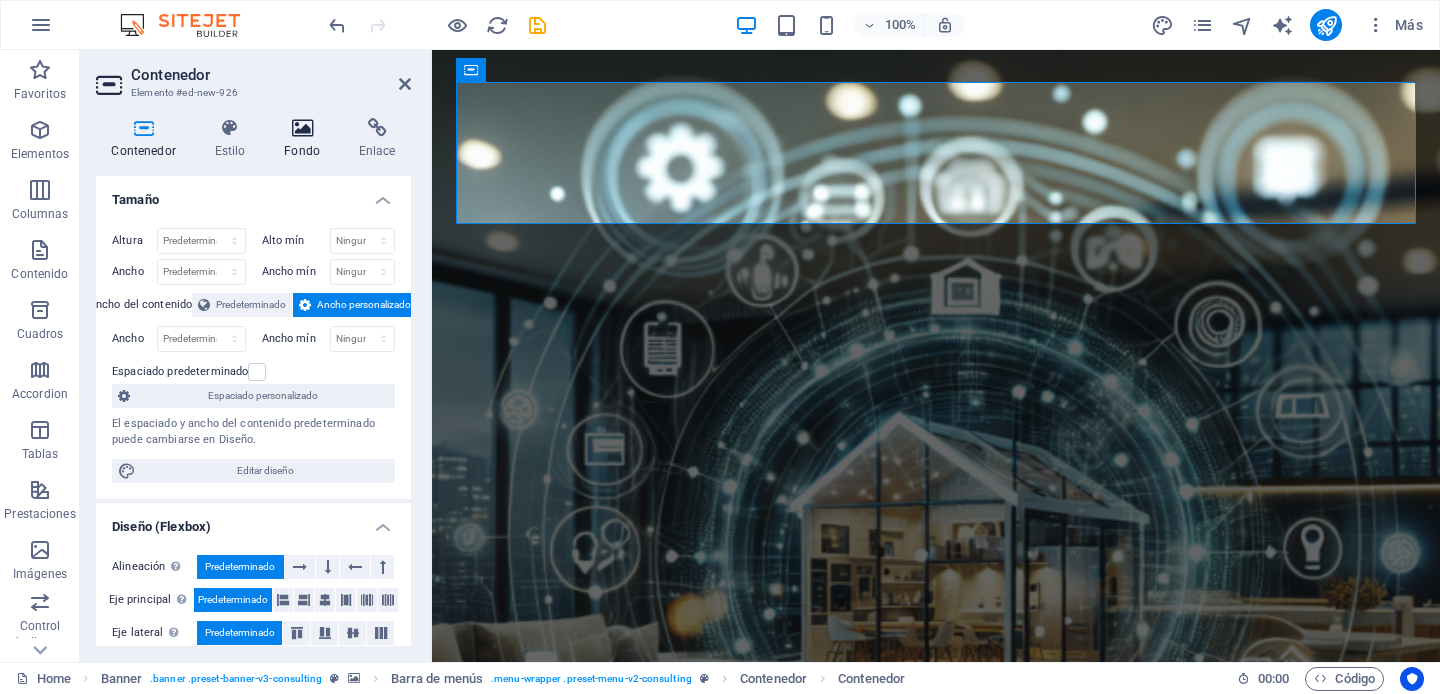 click at bounding box center [302, 128] 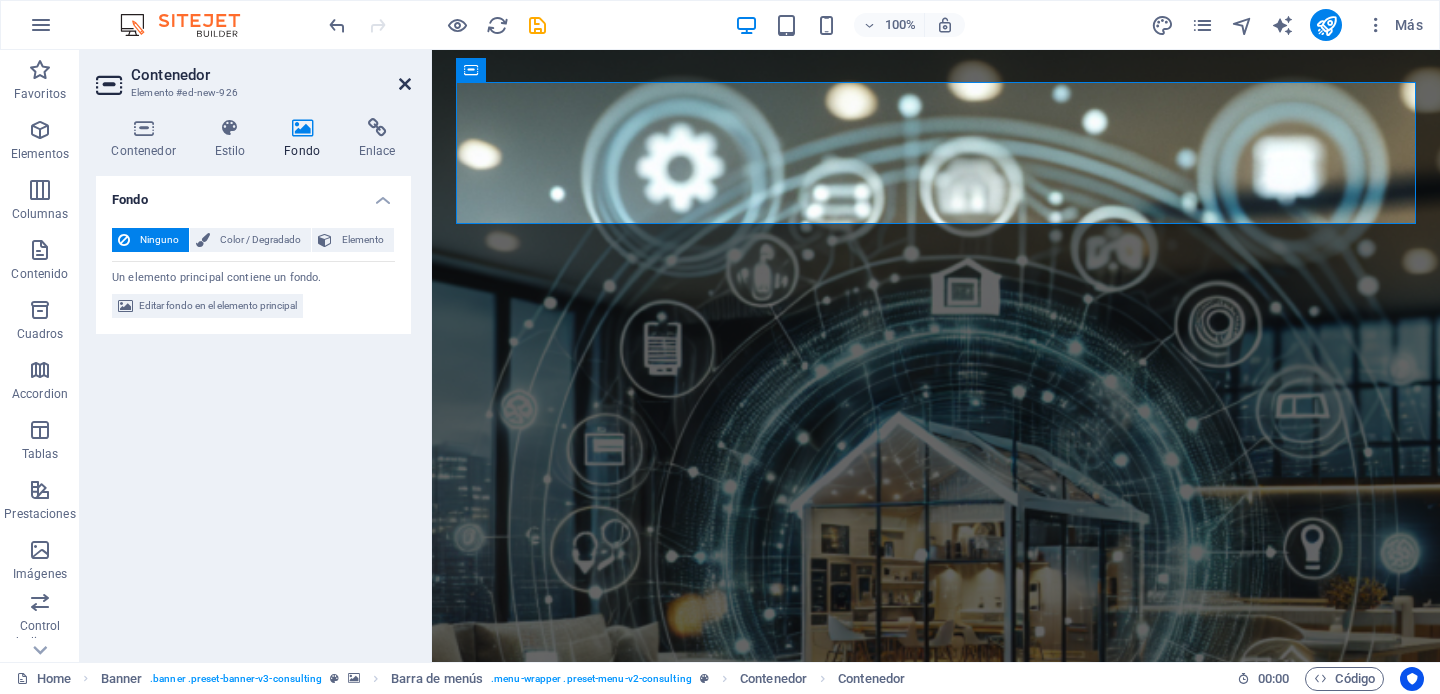 click at bounding box center (405, 84) 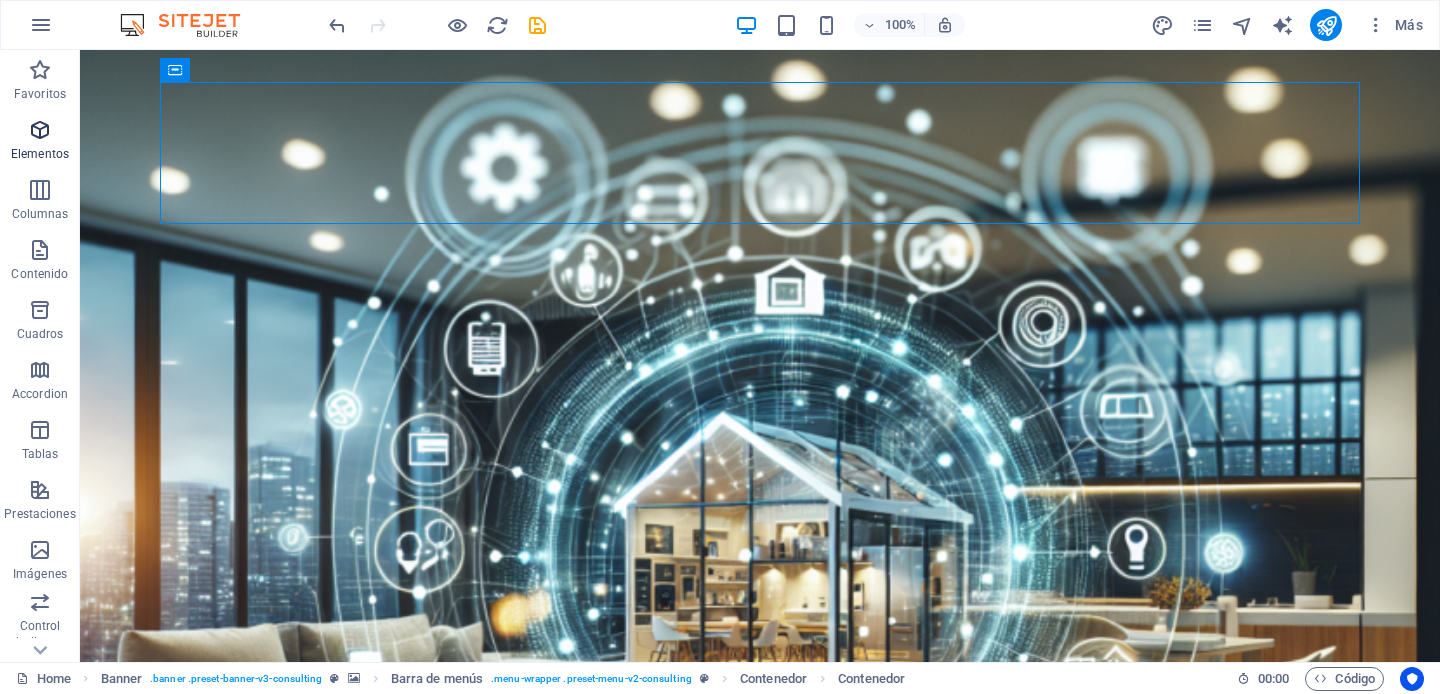 click on "Elementos" at bounding box center (40, 142) 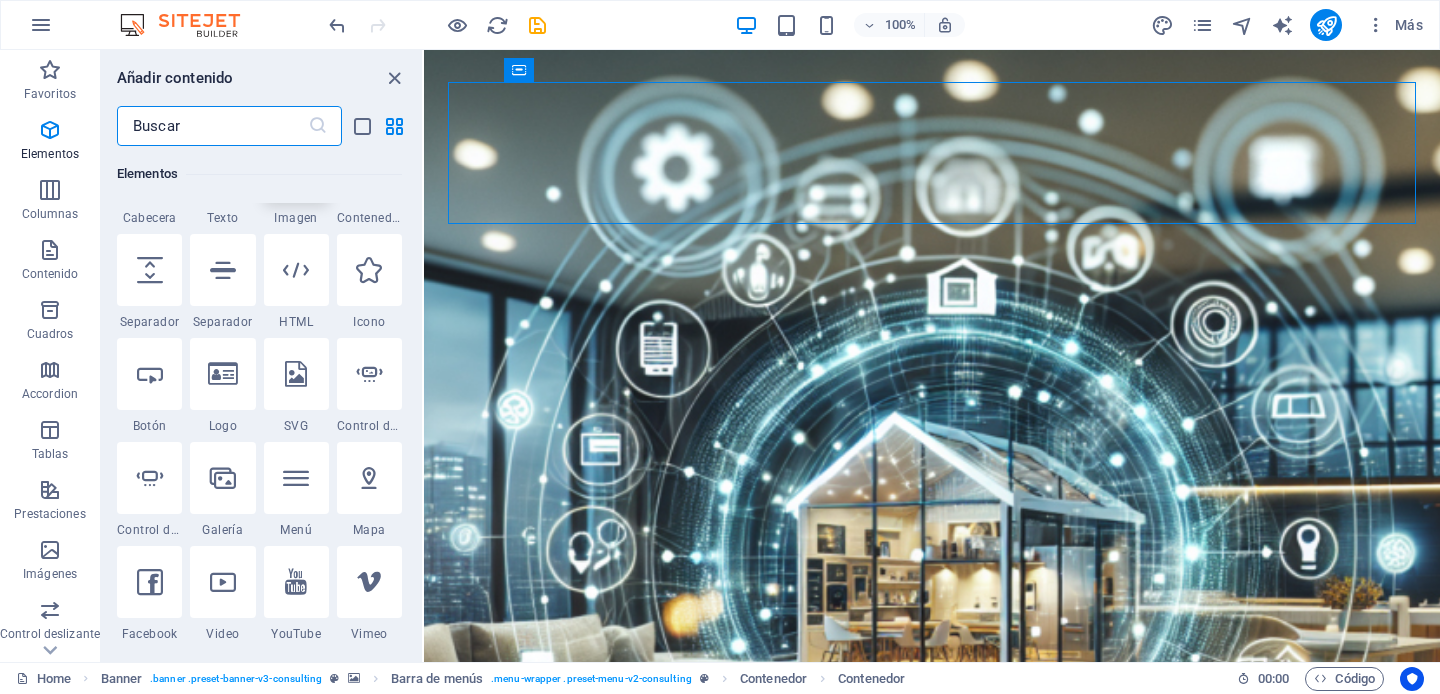 scroll, scrollTop: 477, scrollLeft: 0, axis: vertical 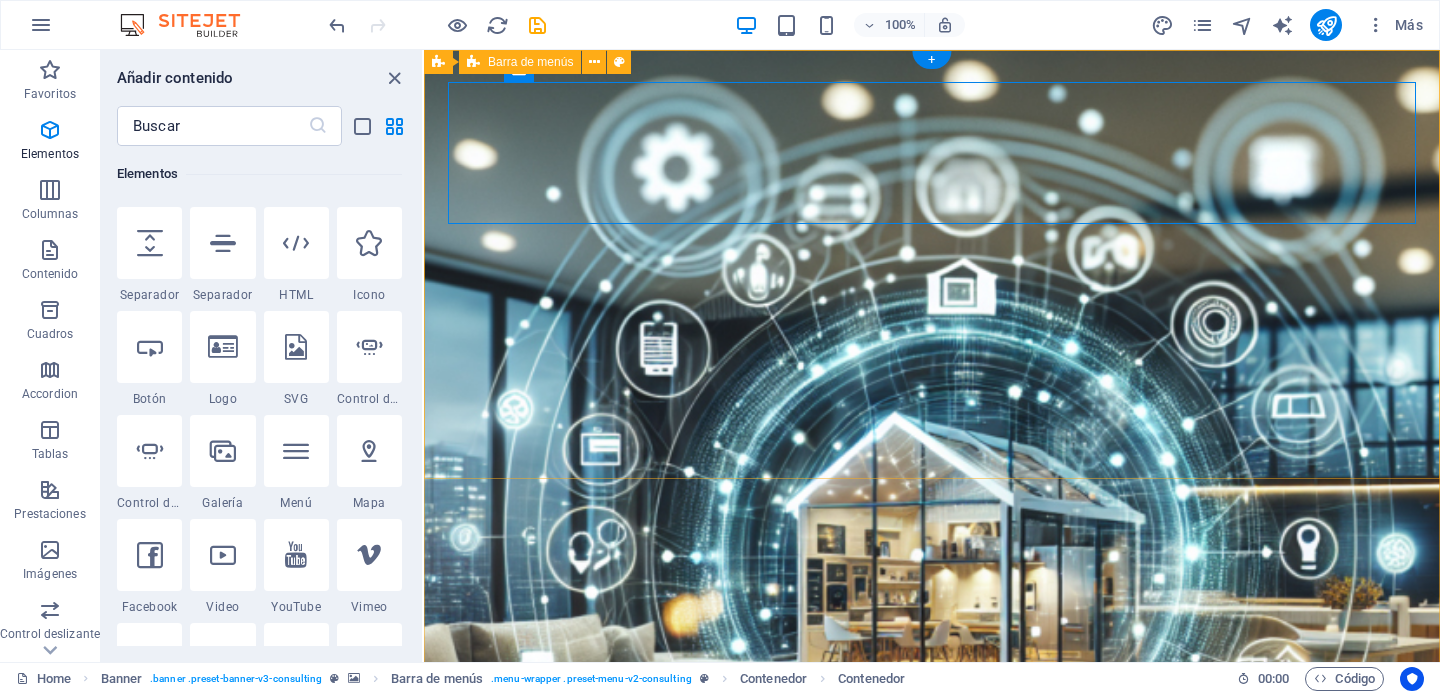 click on "Suelta el contenido aquí o  Añadir elementos  Pegar portapapeles Our Story Our Team Our Strengths Projects Contact Us Get Started" at bounding box center (932, 1304) 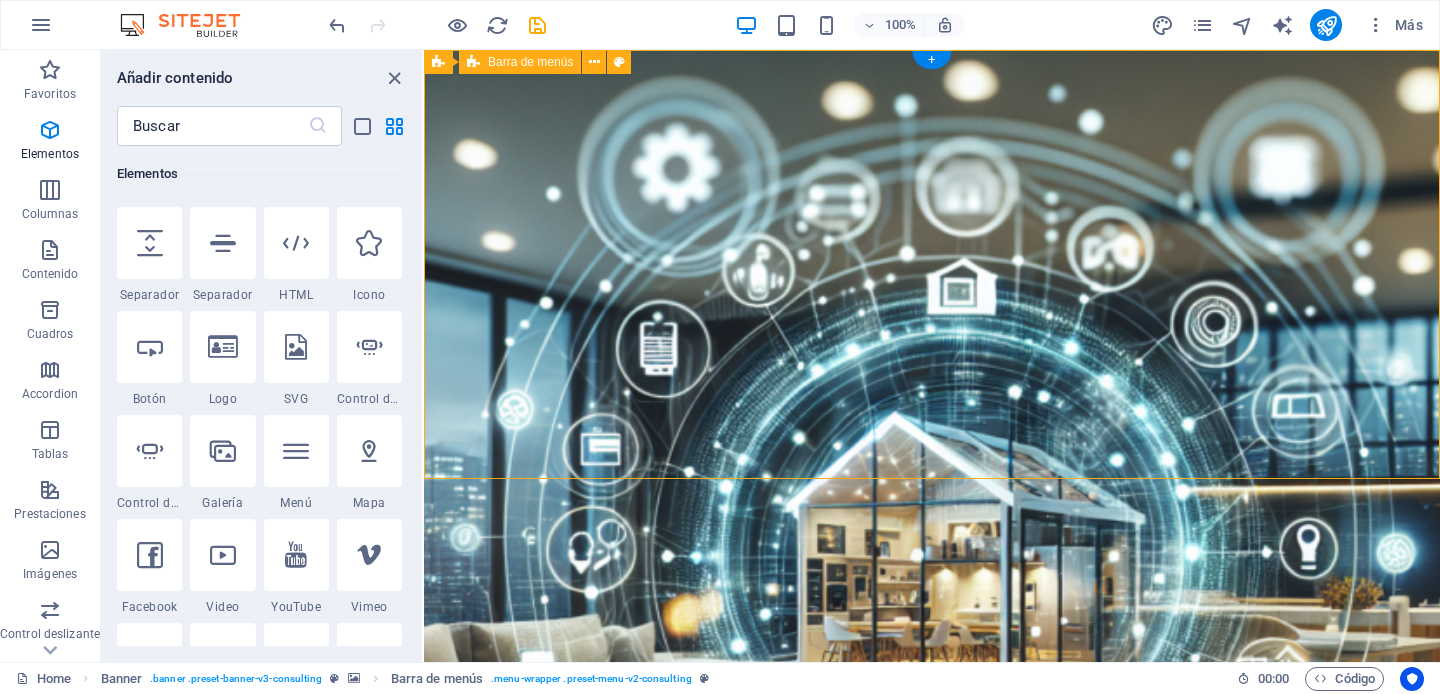 click on "Suelta el contenido aquí o  Añadir elementos  Pegar portapapeles Our Story Our Team Our Strengths Projects Contact Us Get Started" at bounding box center [932, 1304] 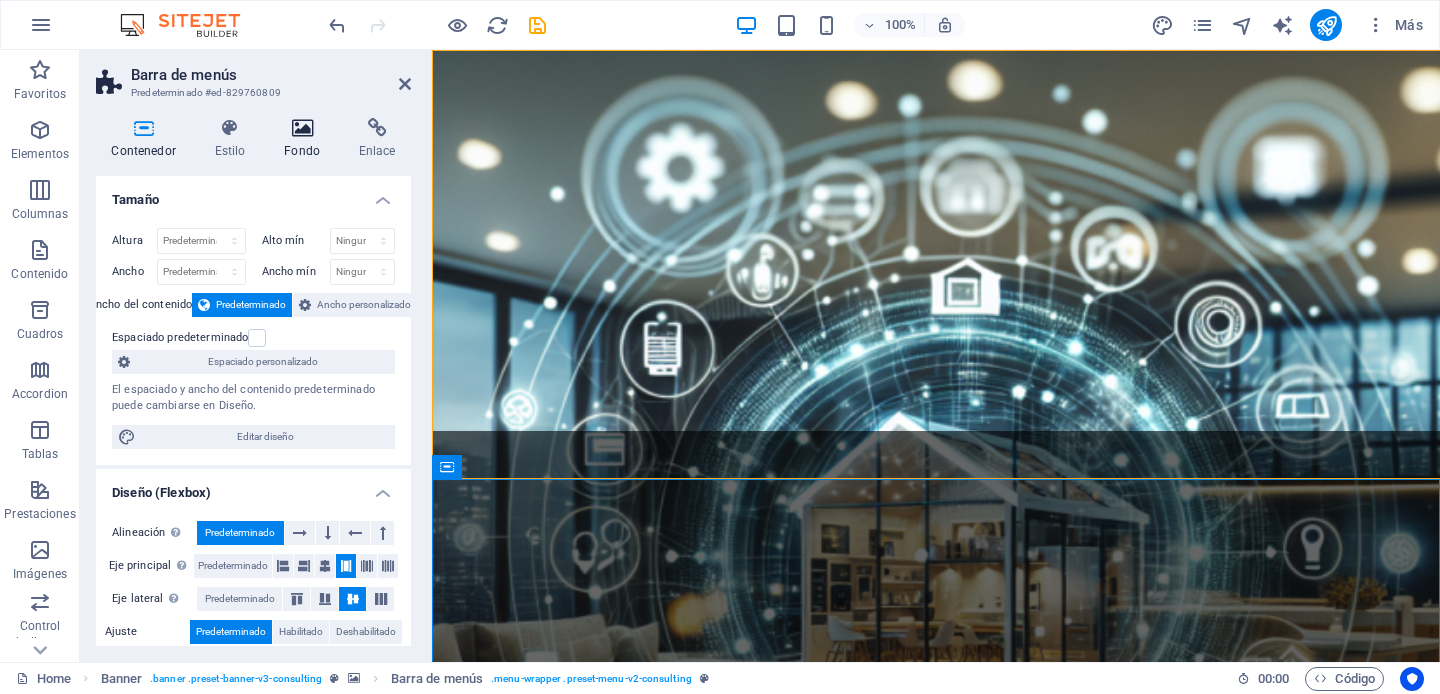 click on "Fondo" at bounding box center [306, 139] 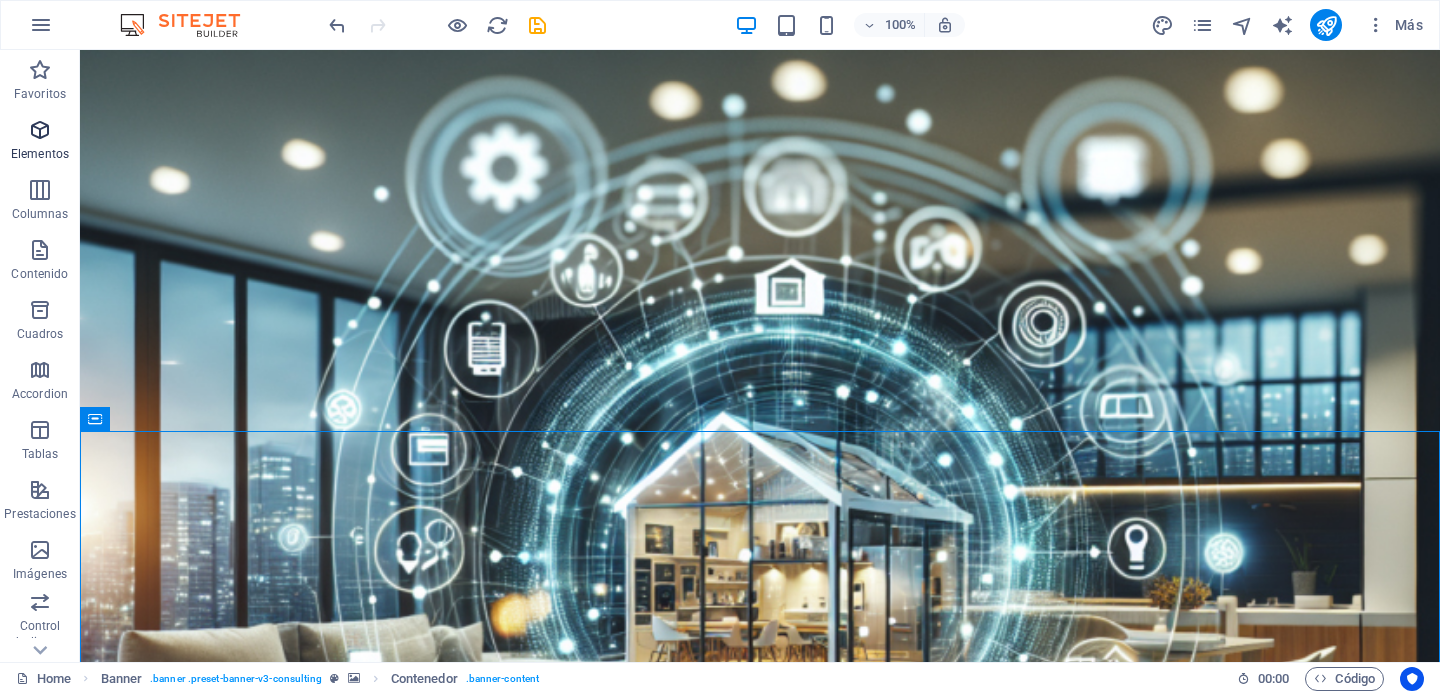 click at bounding box center (40, 130) 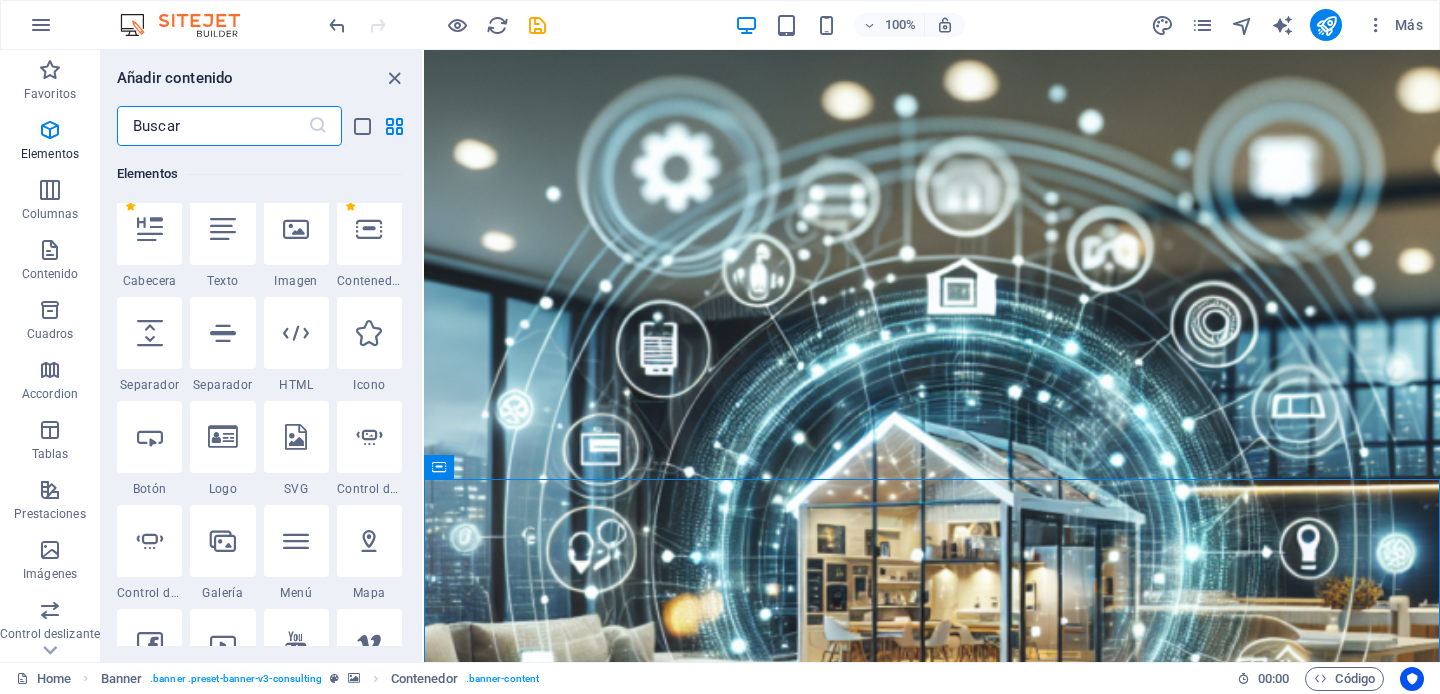 scroll, scrollTop: 0, scrollLeft: 0, axis: both 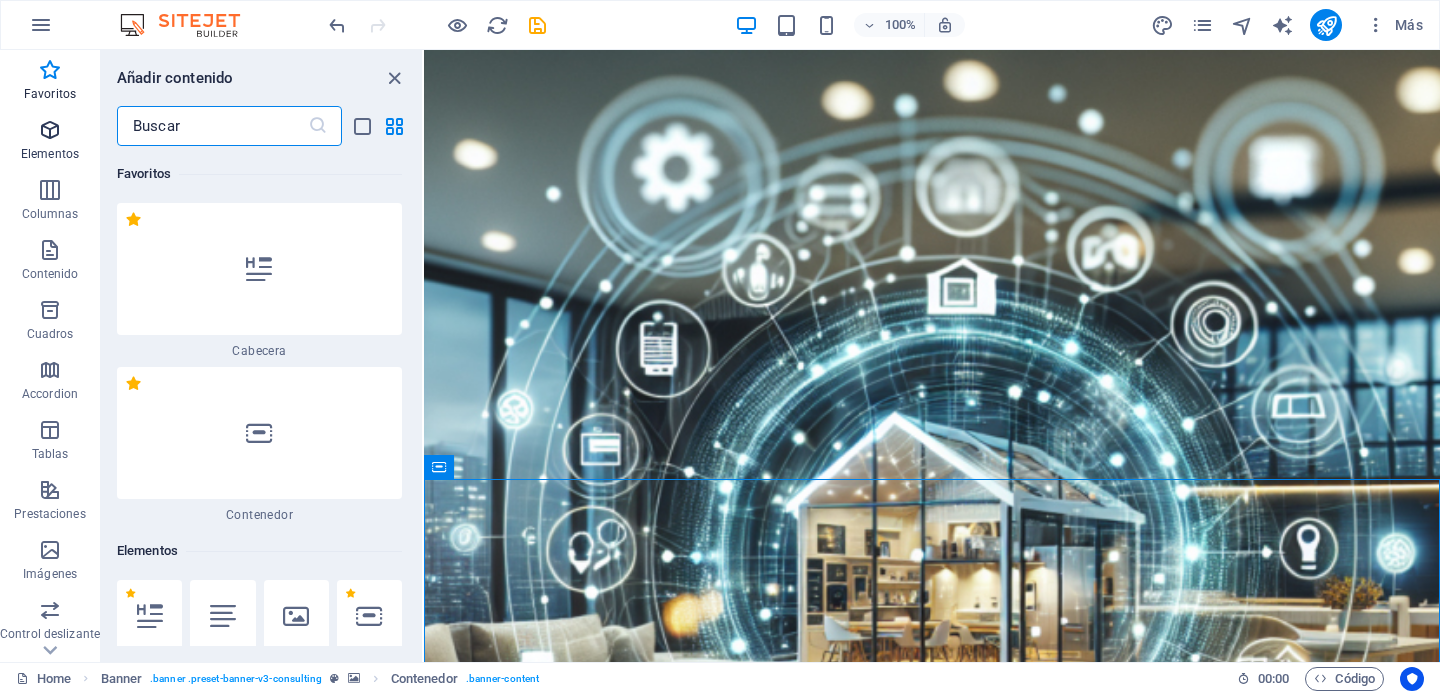 click at bounding box center [50, 130] 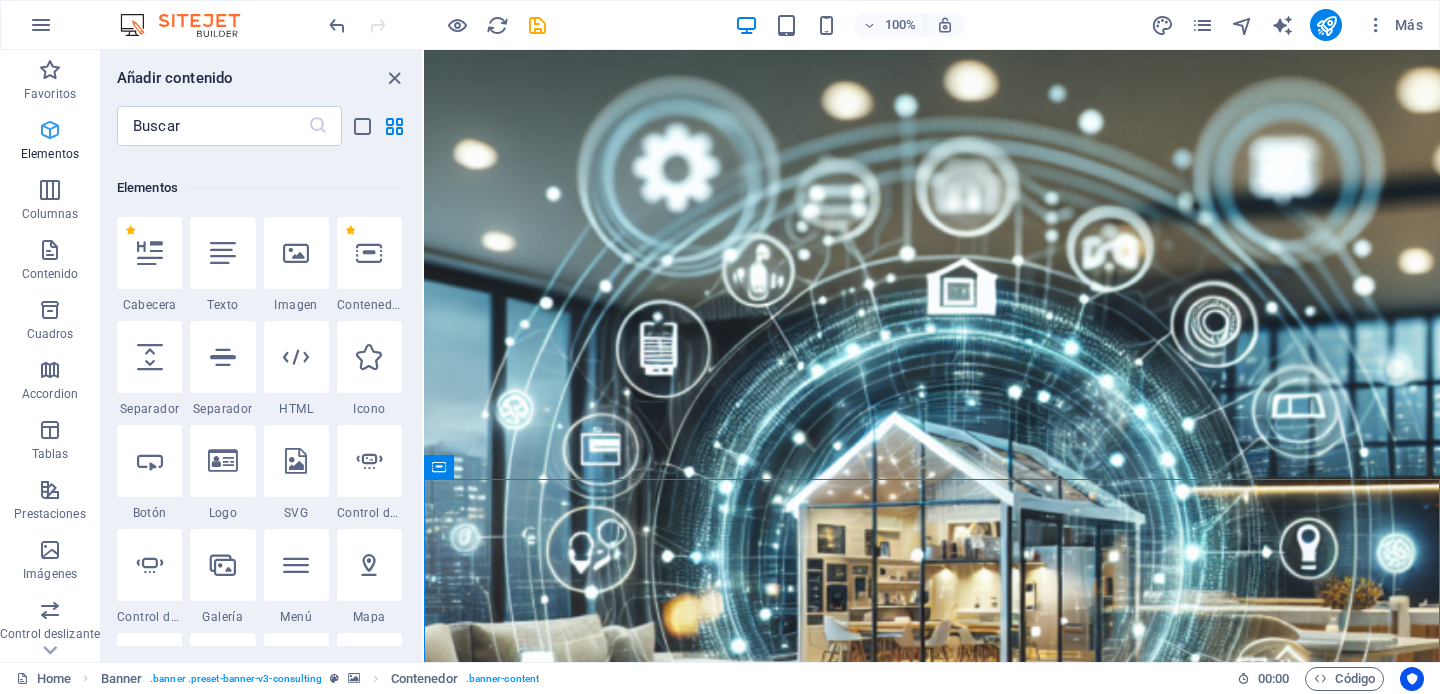scroll, scrollTop: 377, scrollLeft: 0, axis: vertical 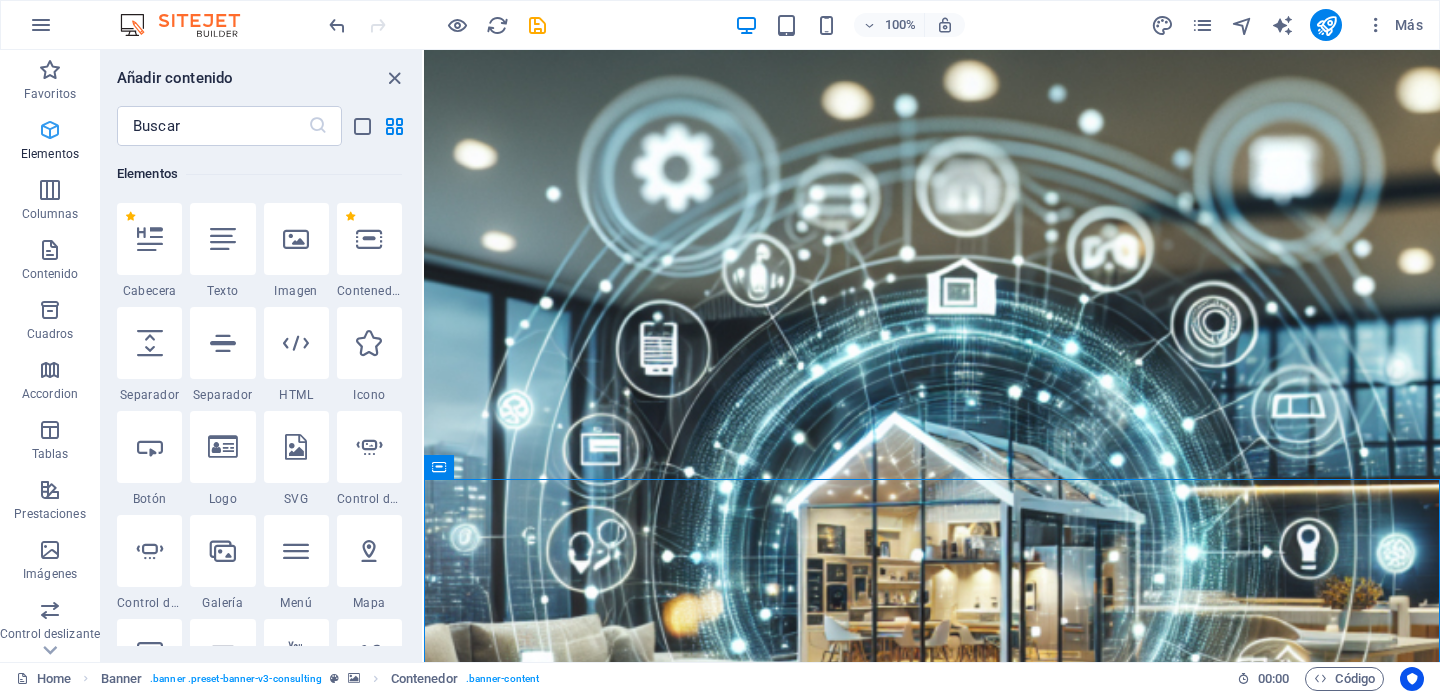 click at bounding box center [50, 130] 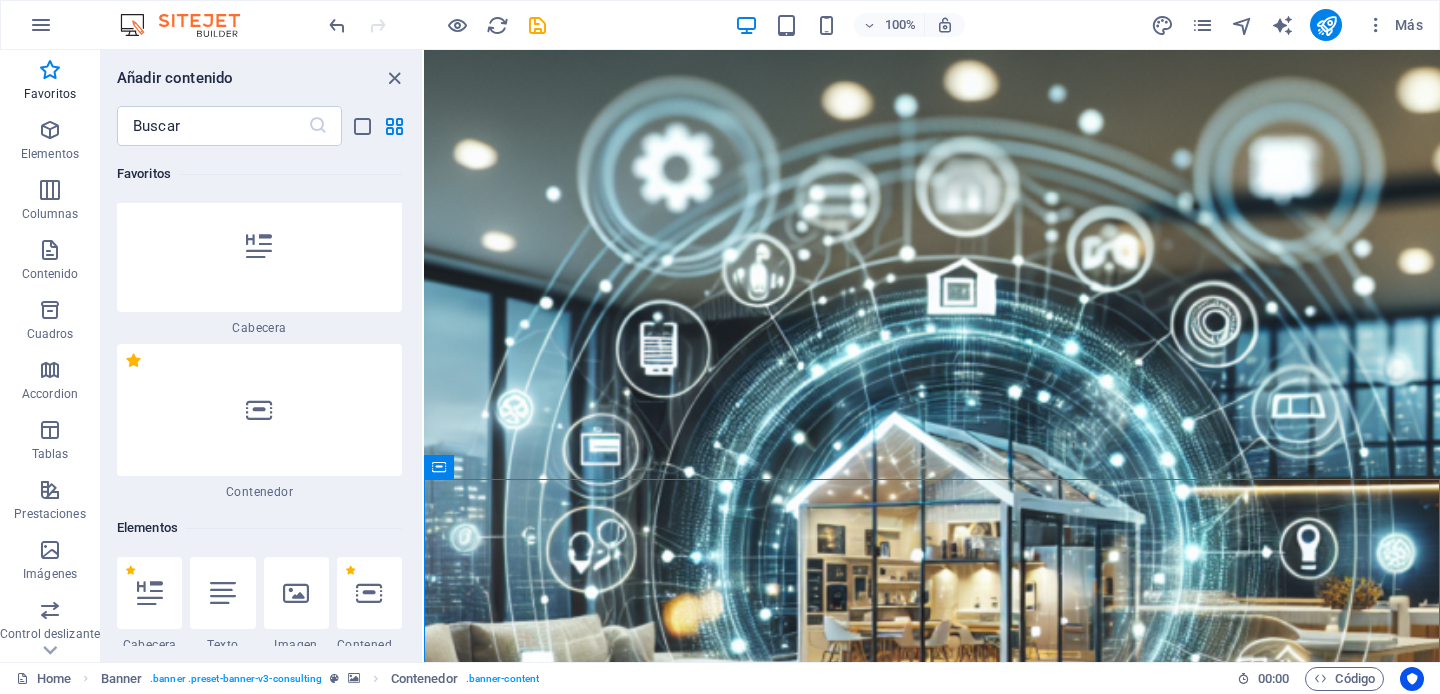scroll, scrollTop: 0, scrollLeft: 0, axis: both 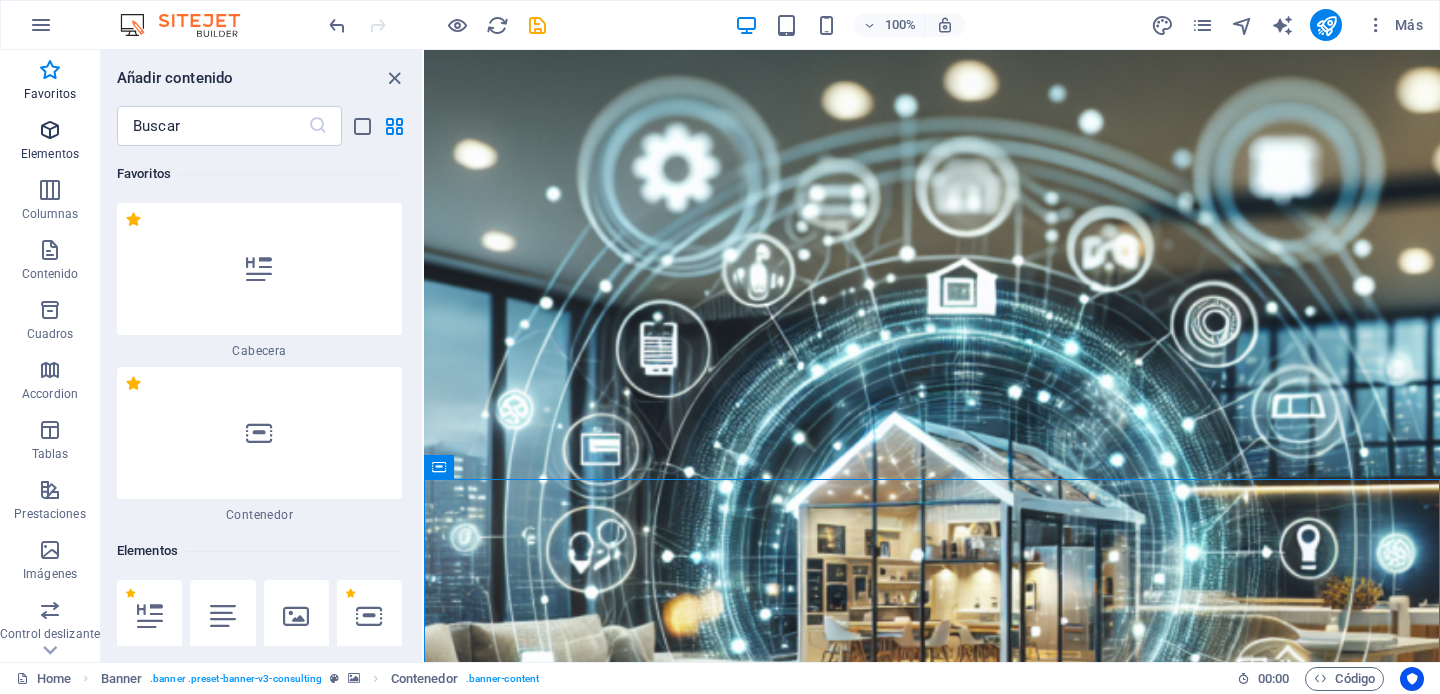 click at bounding box center (50, 130) 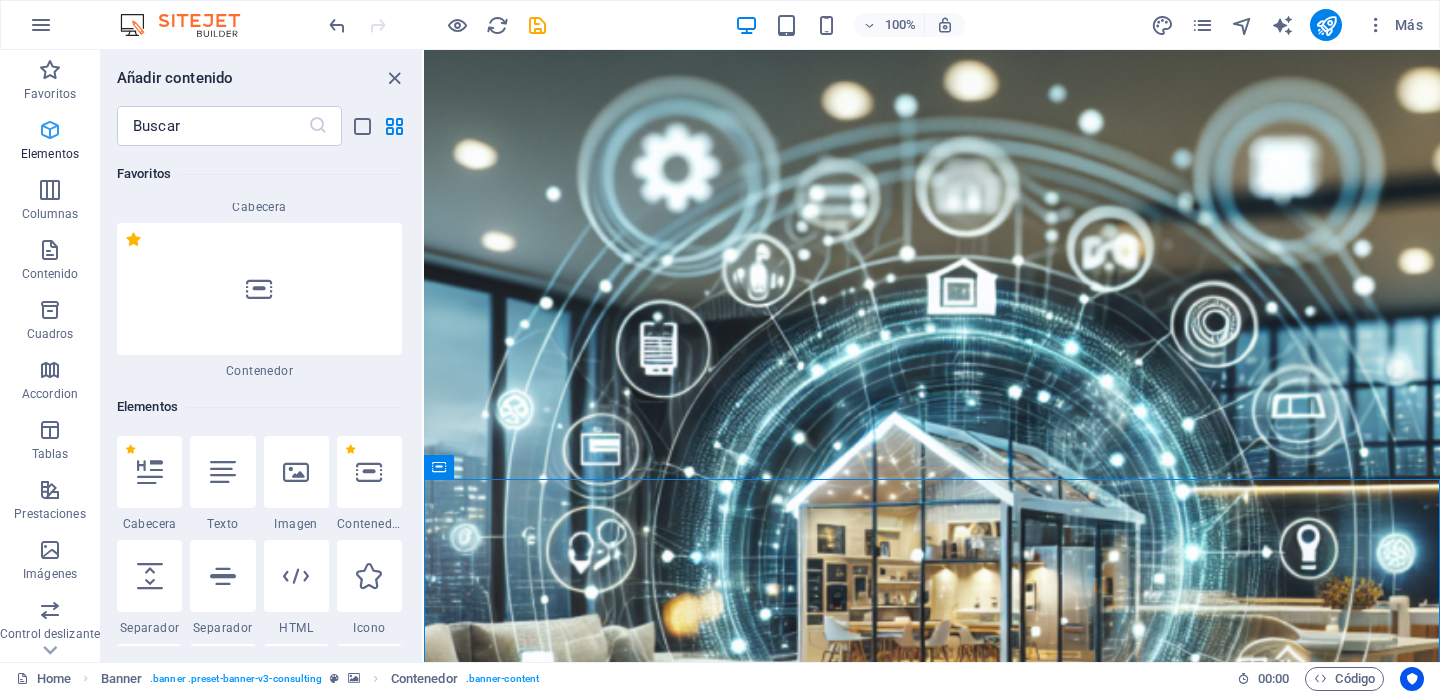 scroll, scrollTop: 377, scrollLeft: 0, axis: vertical 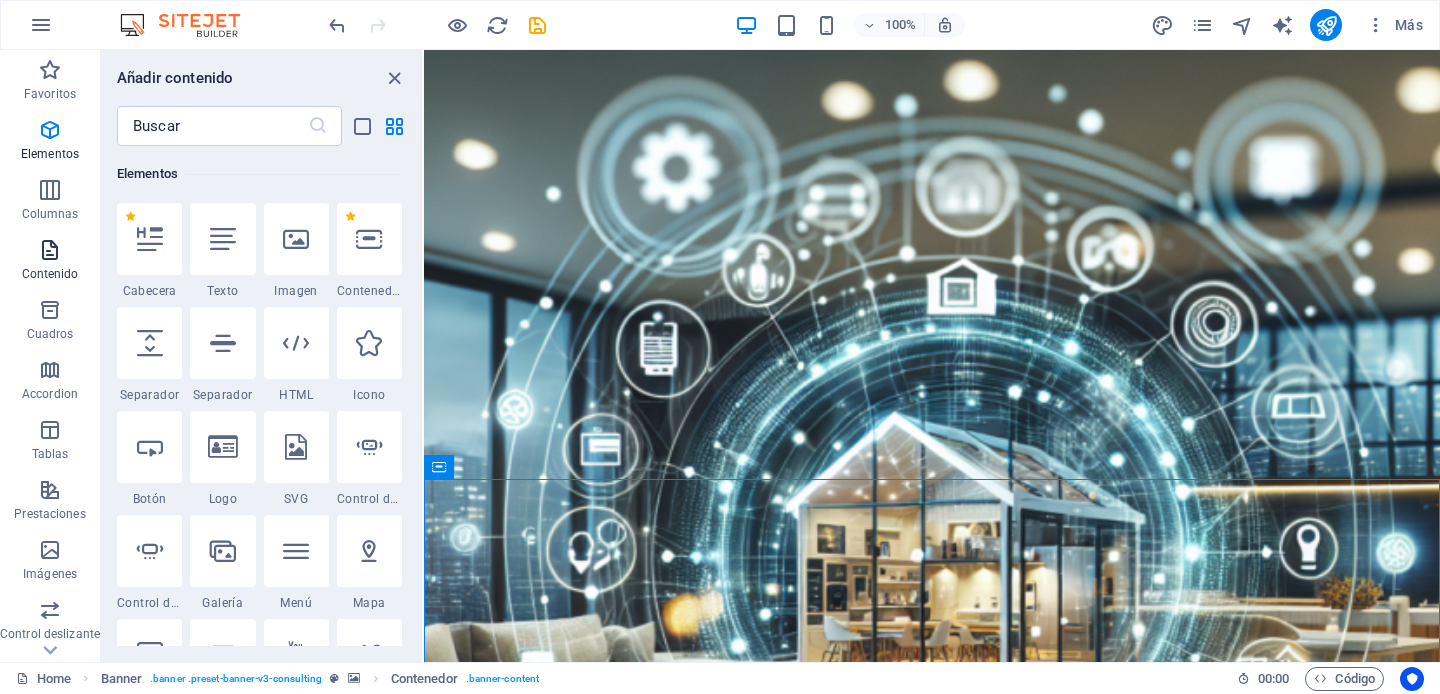click at bounding box center [50, 250] 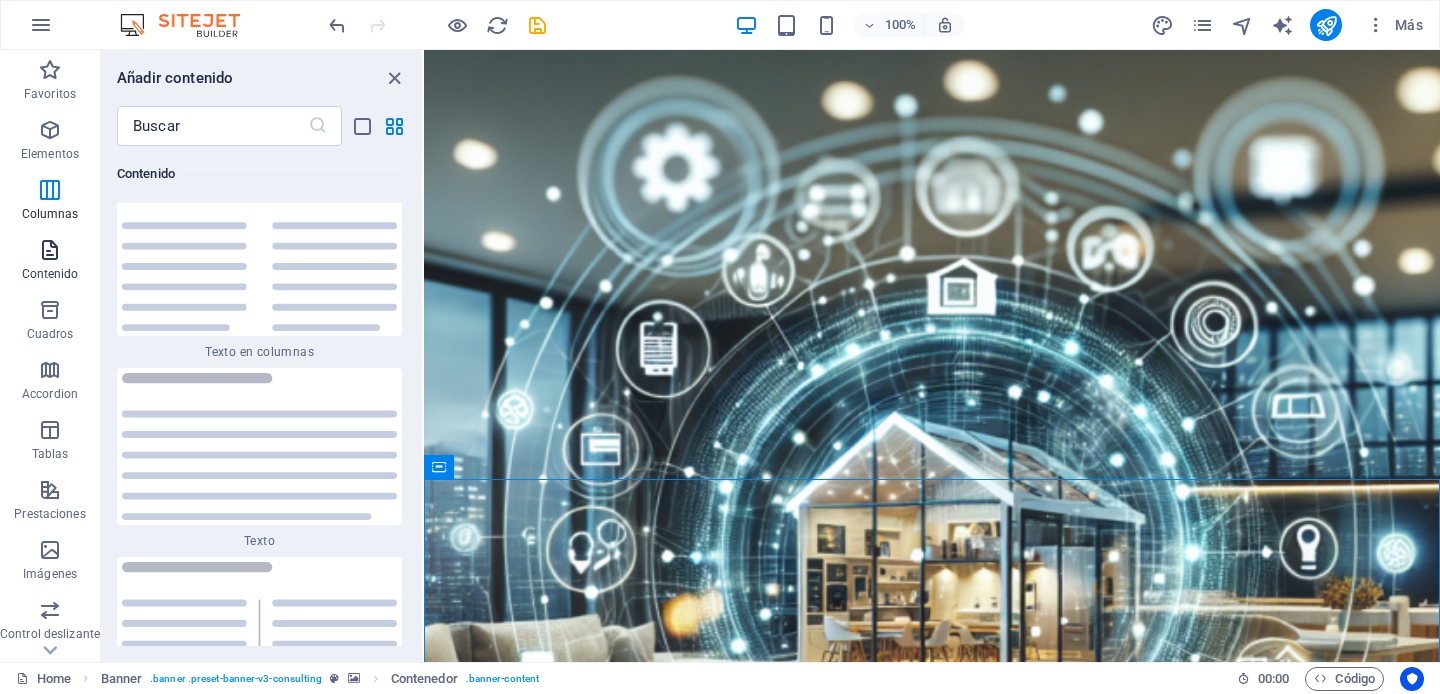 scroll, scrollTop: 6808, scrollLeft: 0, axis: vertical 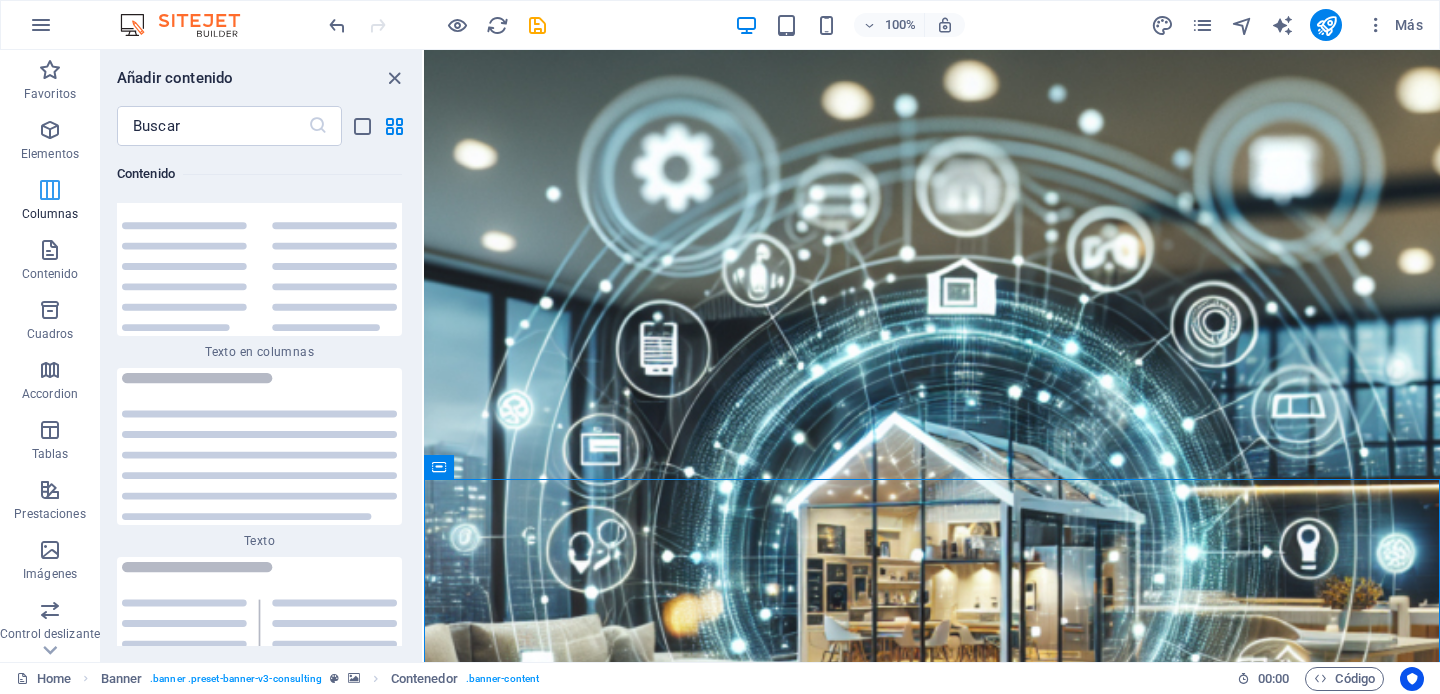click at bounding box center [50, 190] 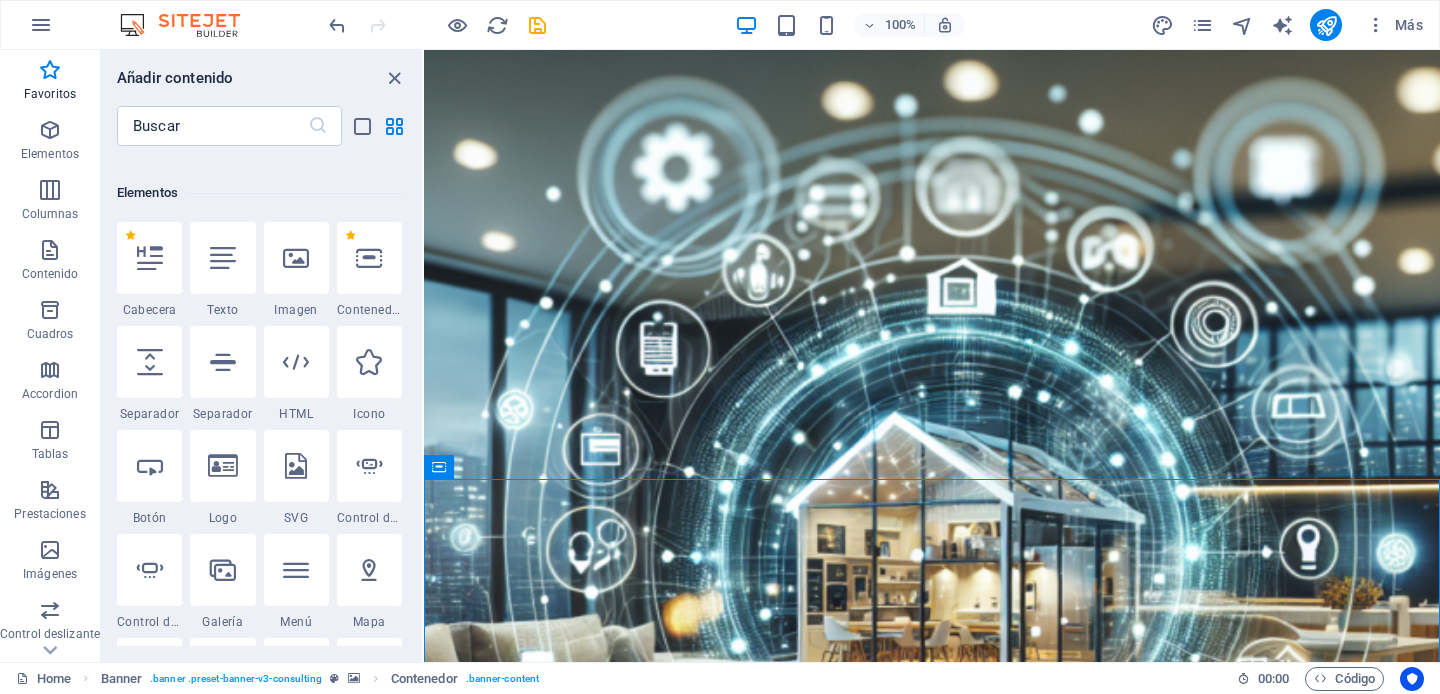 scroll, scrollTop: 351, scrollLeft: 0, axis: vertical 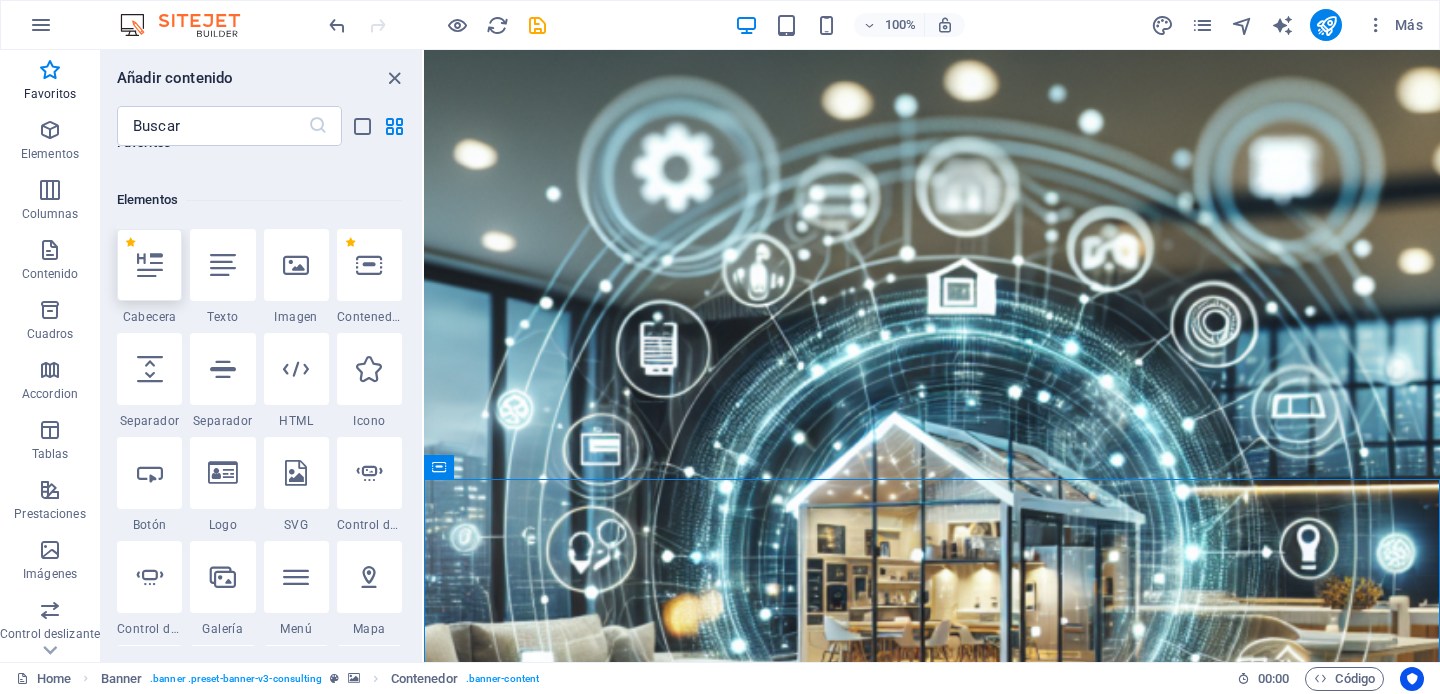 click at bounding box center [150, 265] 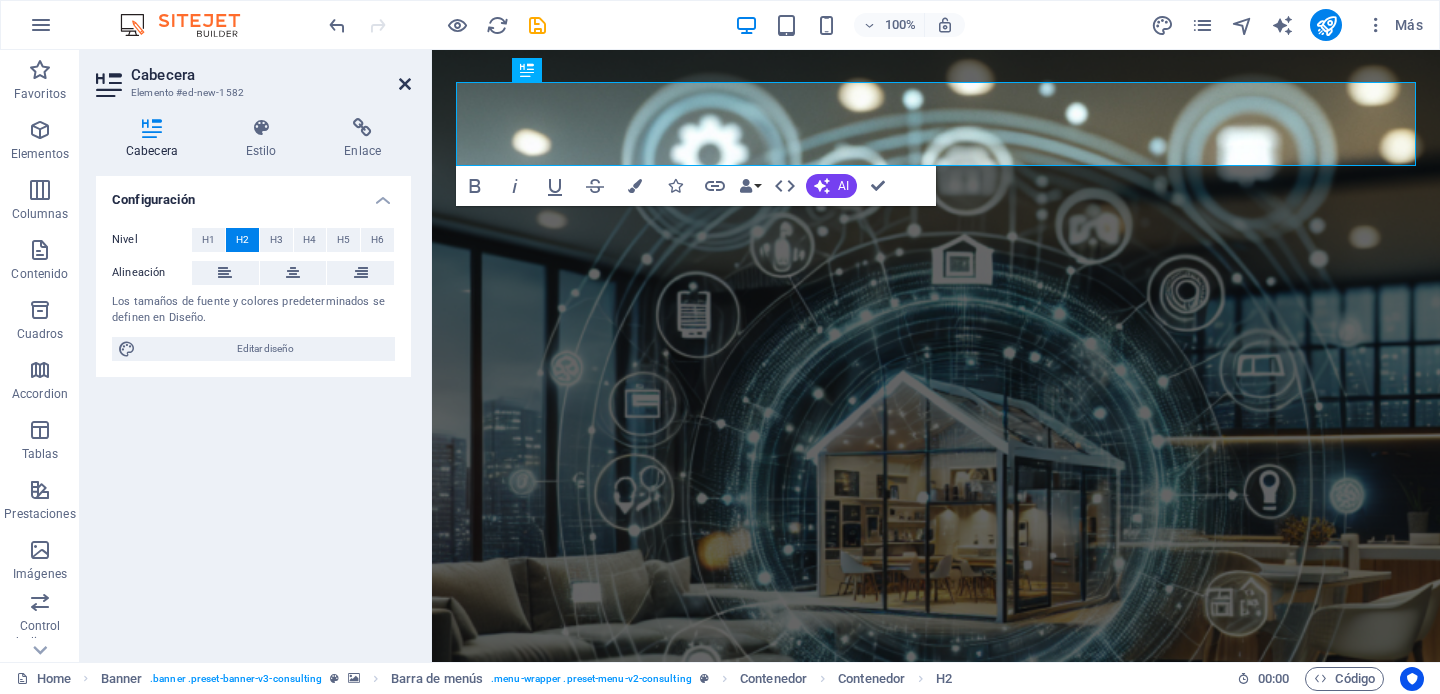 click at bounding box center (405, 84) 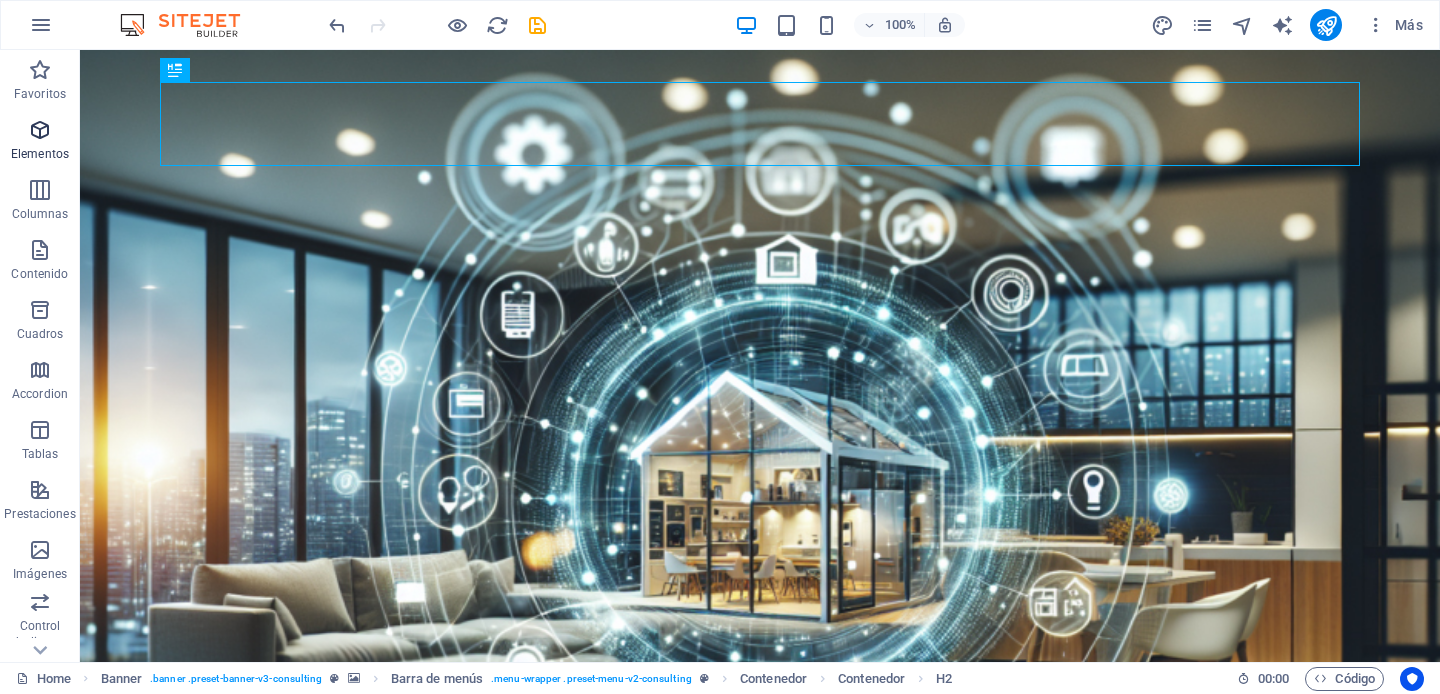 click at bounding box center [40, 130] 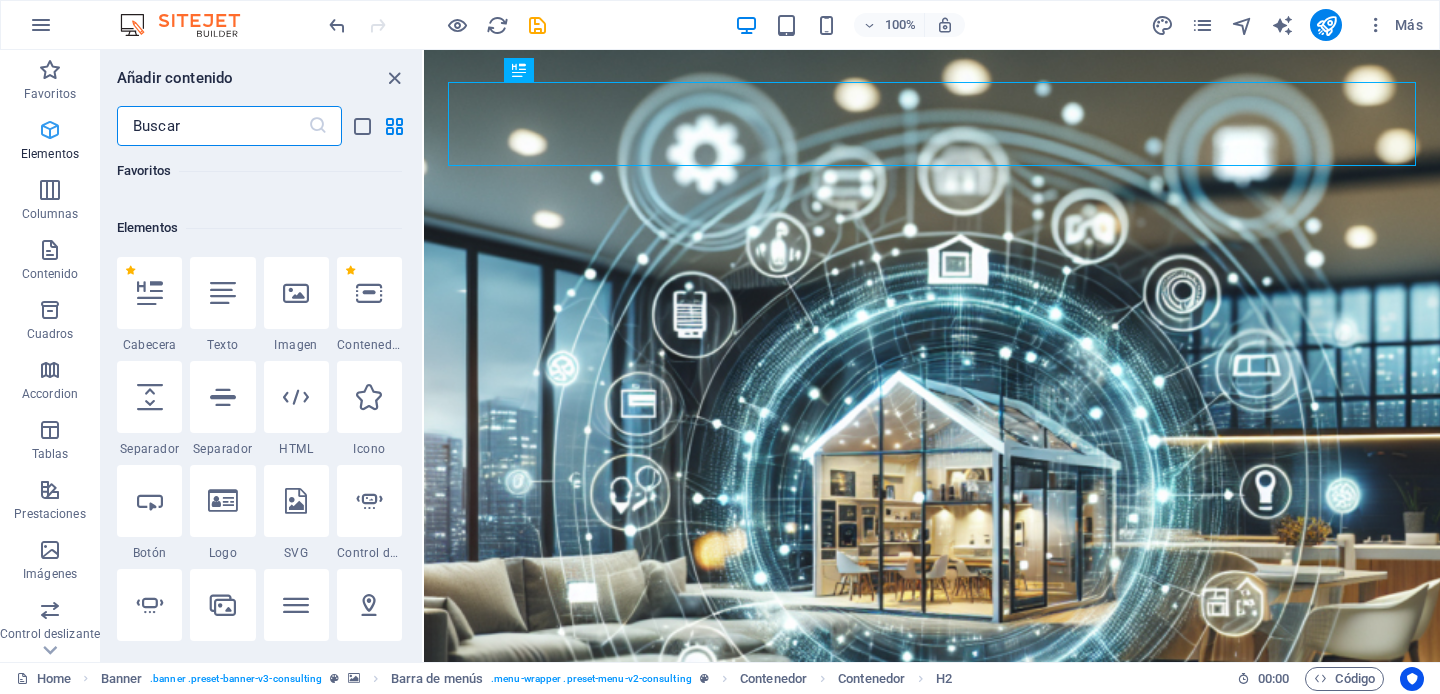 scroll, scrollTop: 377, scrollLeft: 0, axis: vertical 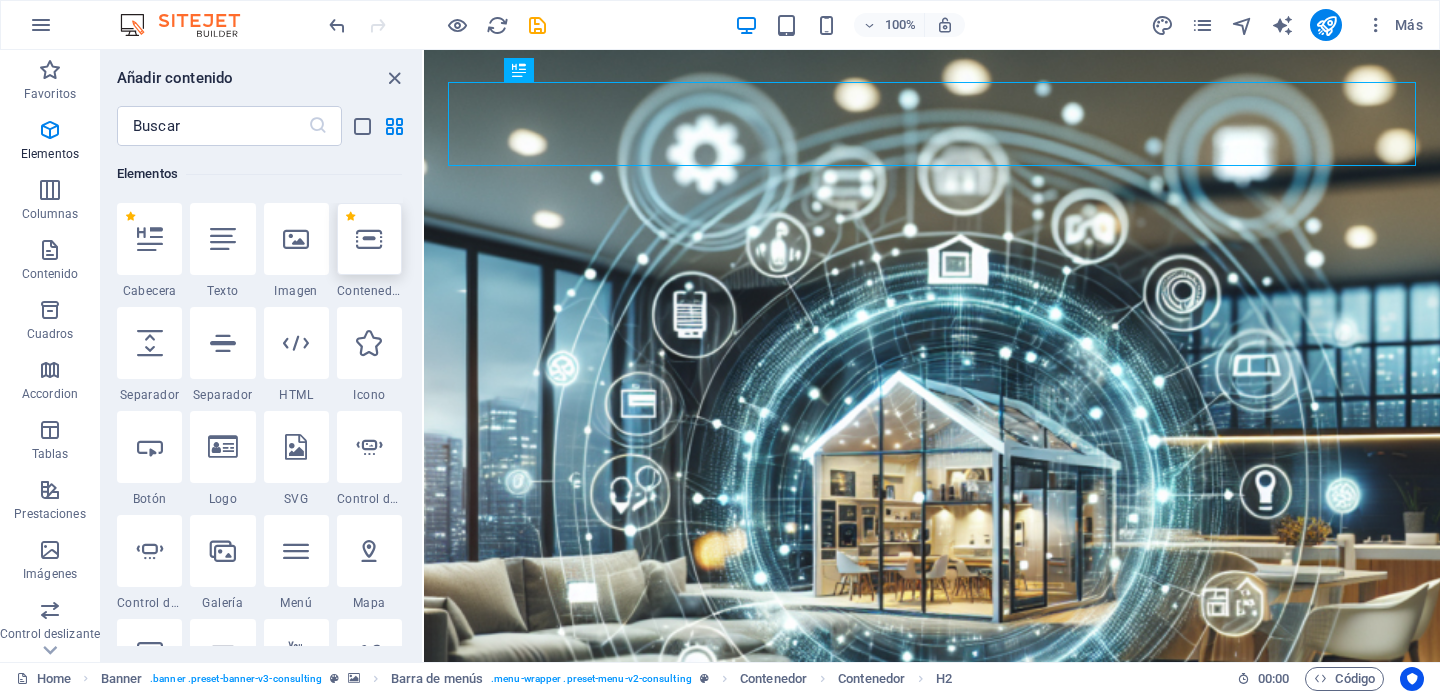 click at bounding box center [369, 239] 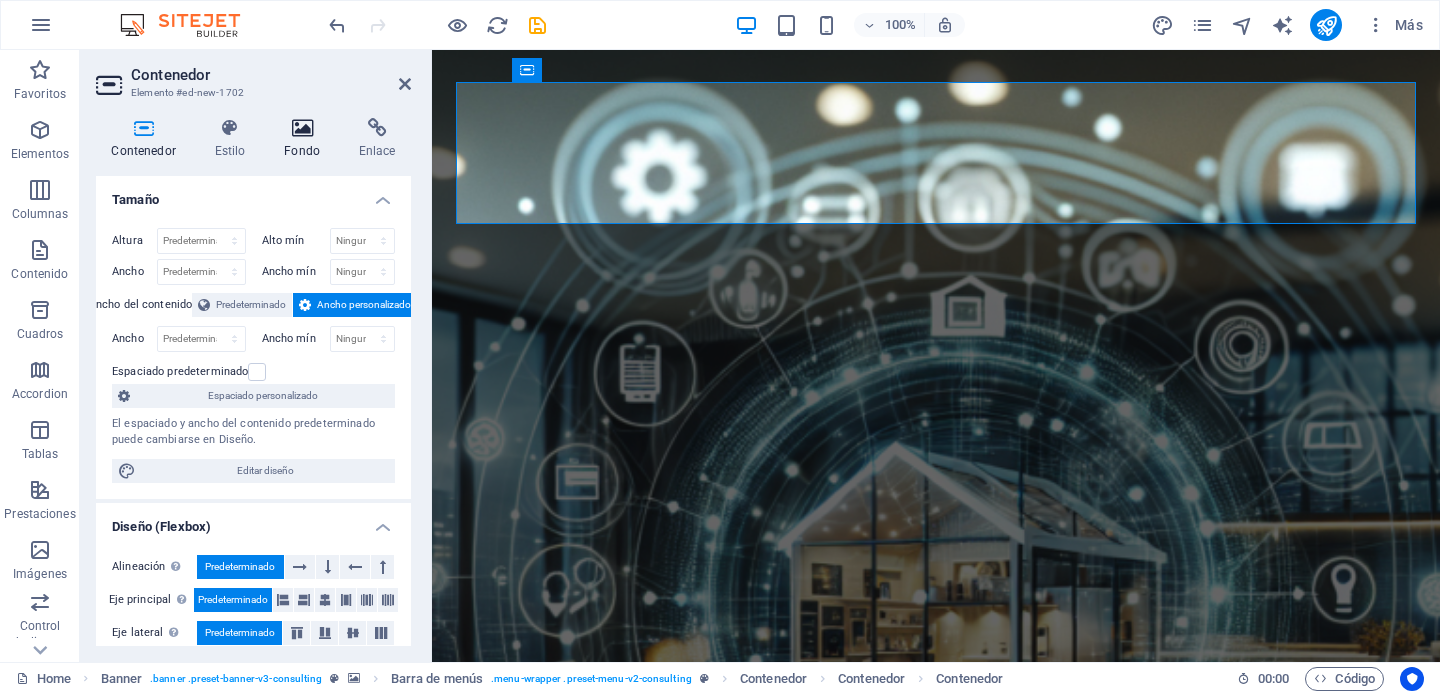 click at bounding box center (302, 128) 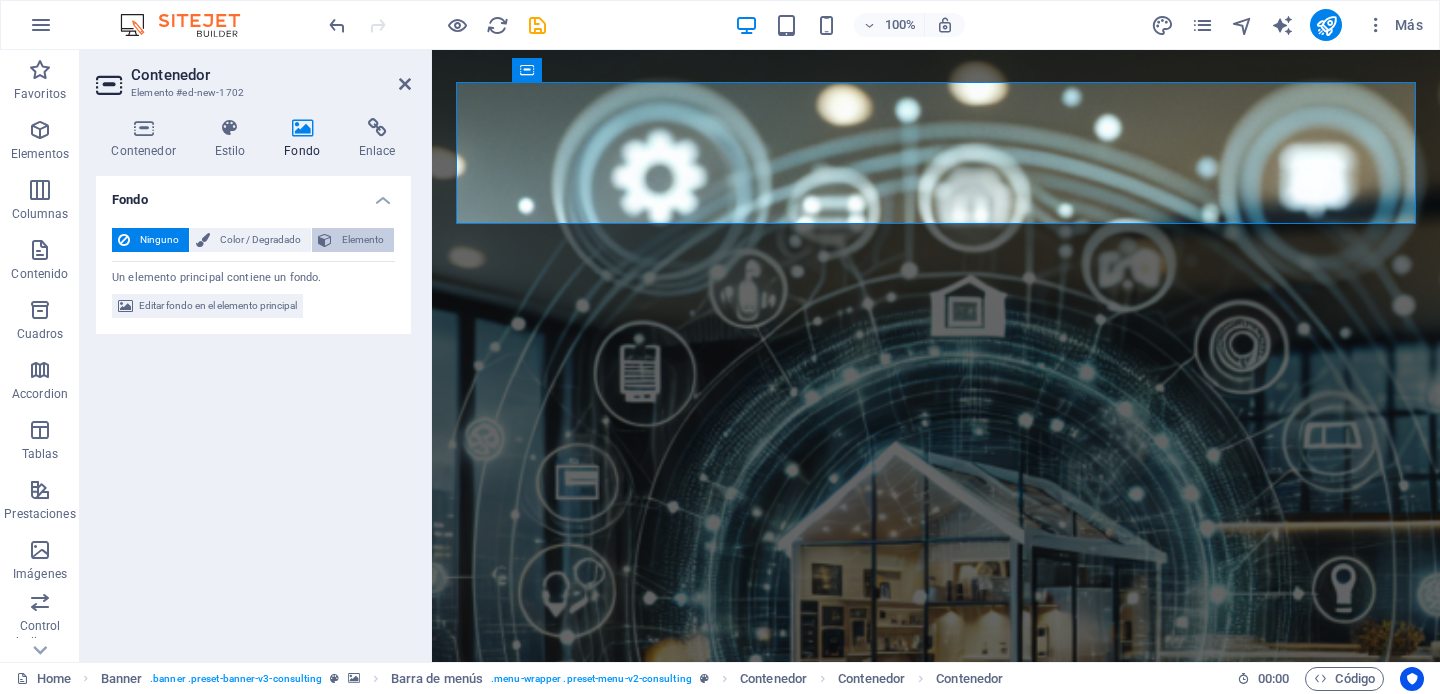 click on "Elemento" at bounding box center [363, 240] 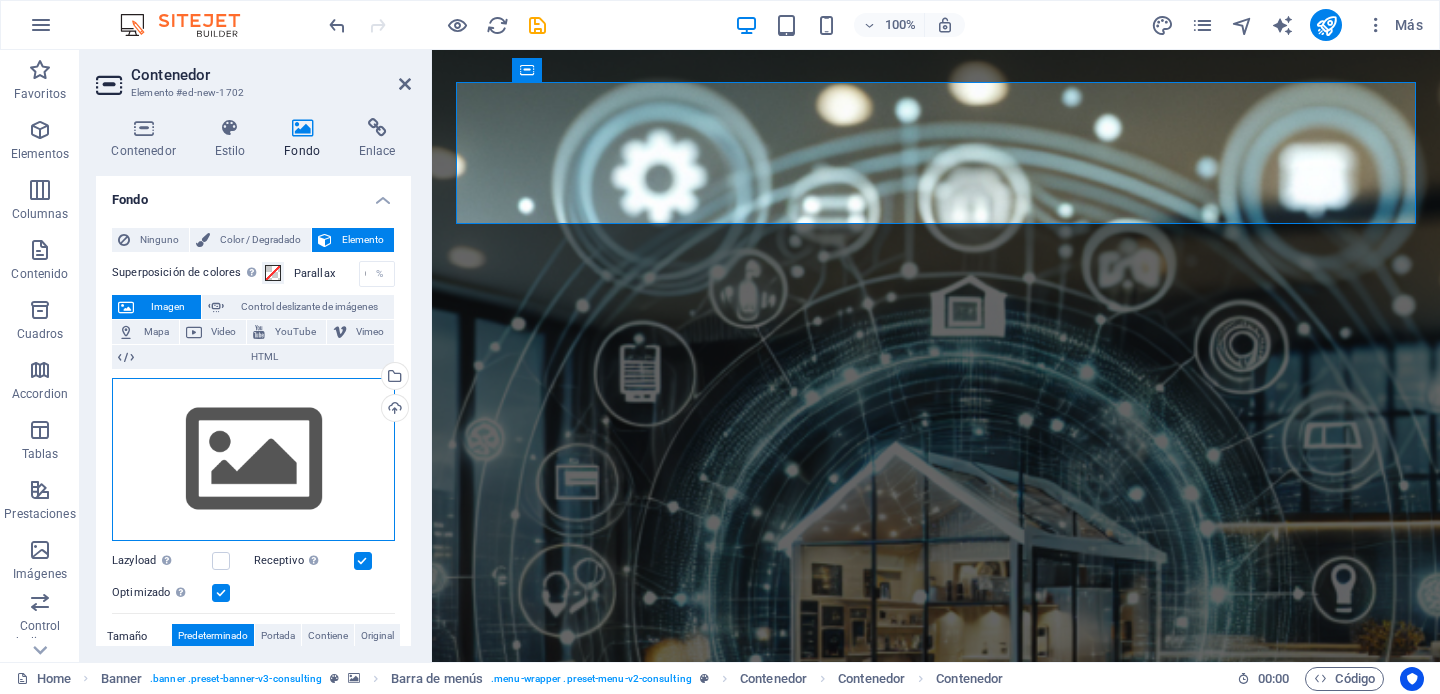 click on "Arrastra archivos aquí, haz clic para escoger archivos o  selecciona archivos de Archivos o de nuestra galería gratuita de fotos y vídeos" at bounding box center [253, 460] 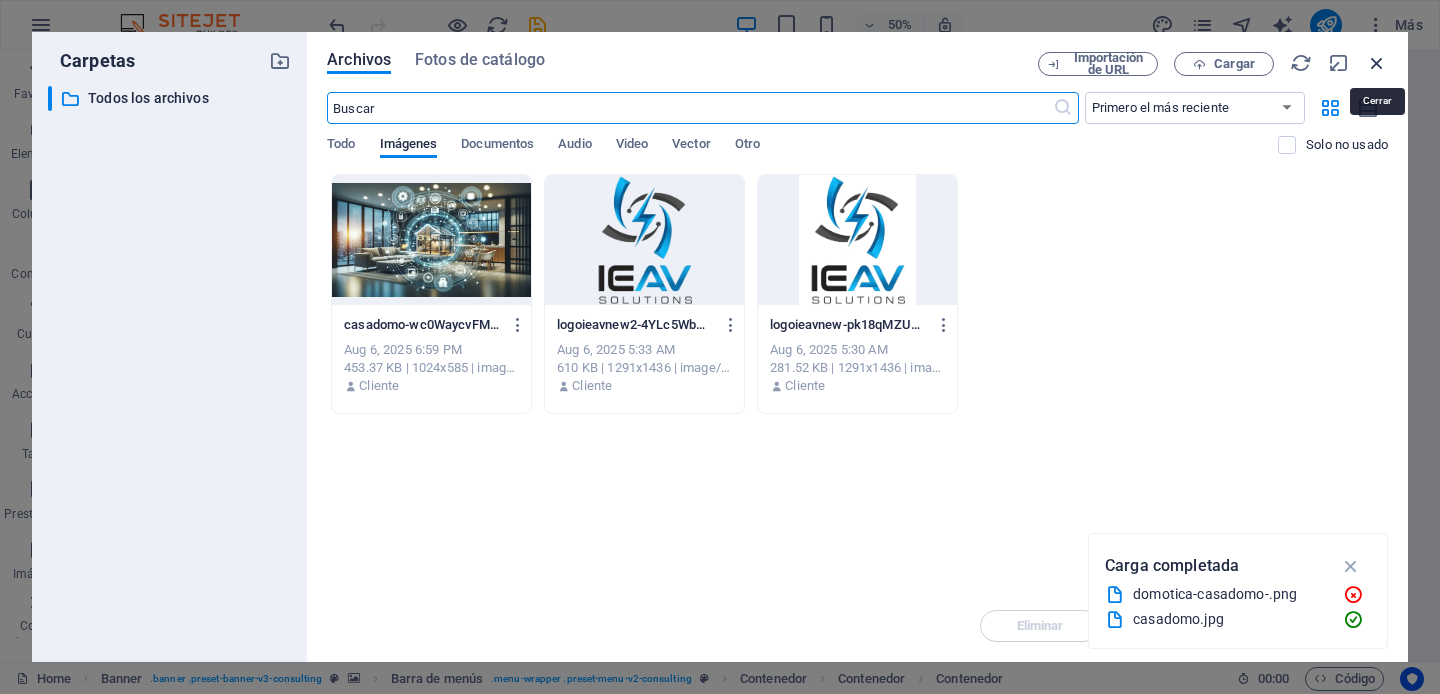 click at bounding box center (1377, 63) 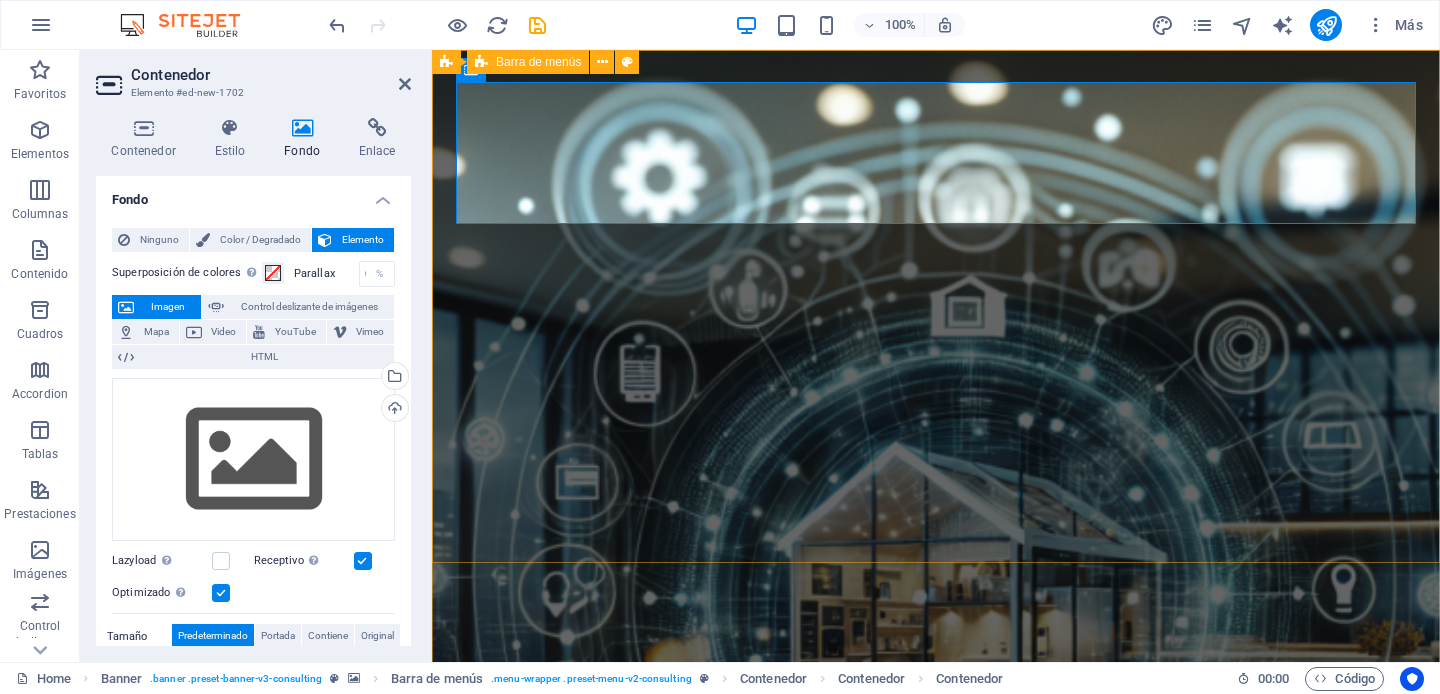 click on "Suelta el contenido aquí o  Añadir elementos  Pegar portapapeles Nueva cabecera Our Story Our Team Our Strengths Projects Contact Us Get Started" at bounding box center (936, 1501) 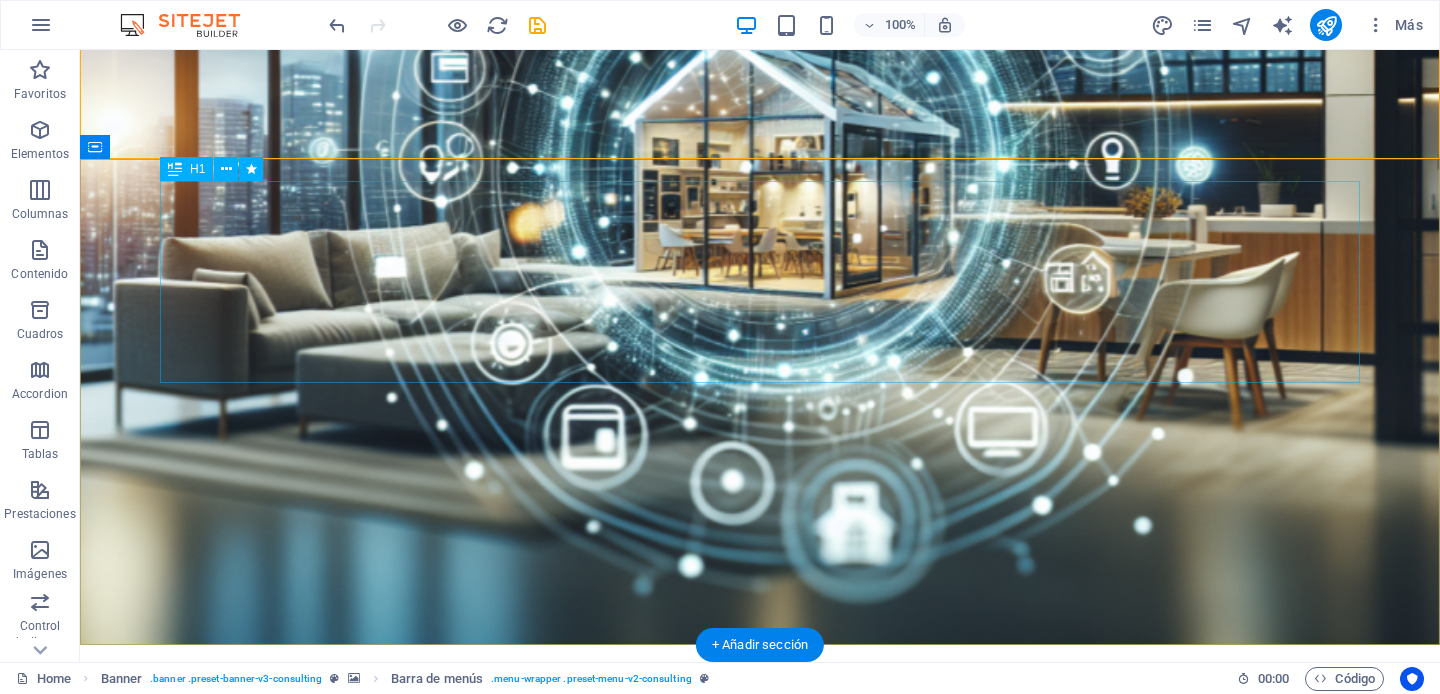 scroll, scrollTop: 394, scrollLeft: 0, axis: vertical 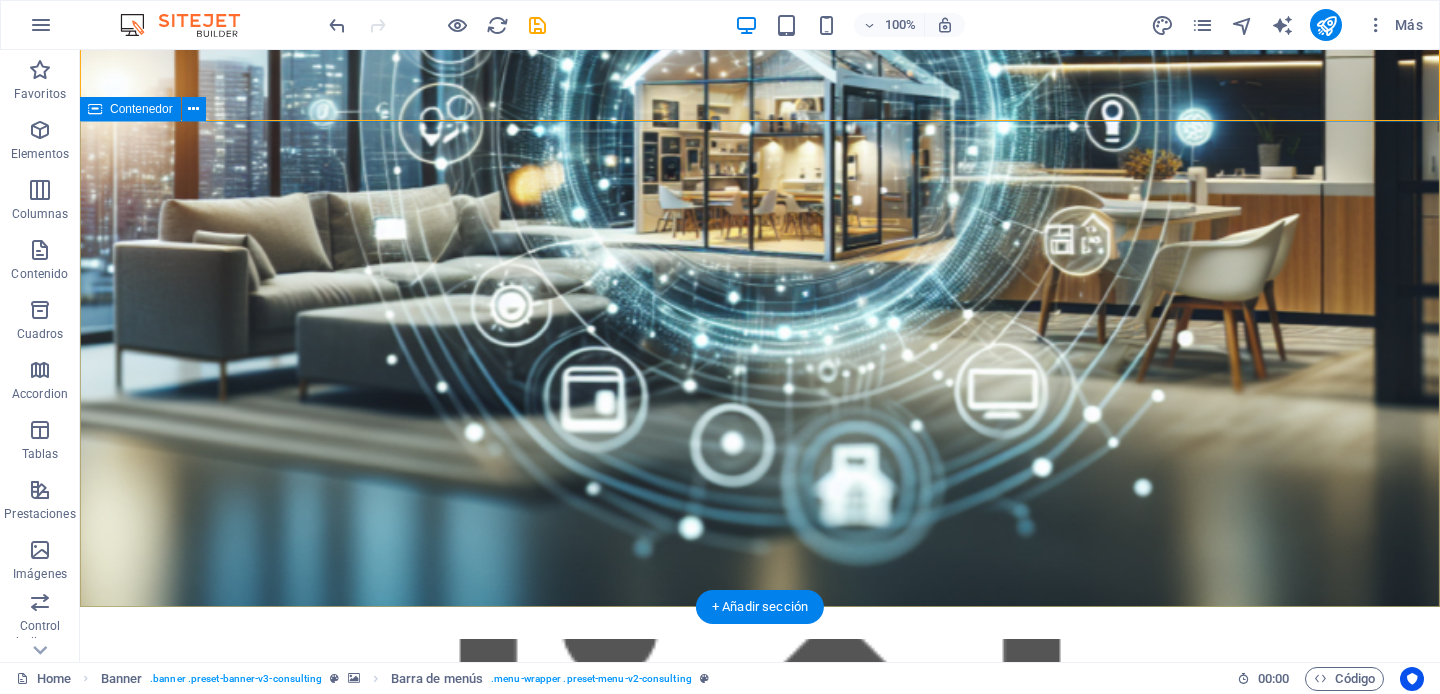click on "IEAV SOLUTIONS: Expertos en Soluciones Audiovisuales e Instalaciones Especiales Llevamos tu visión al siguiente nivel con tecnología de vanguardia y un servicio excepcional. Get Started" at bounding box center (760, 1654) 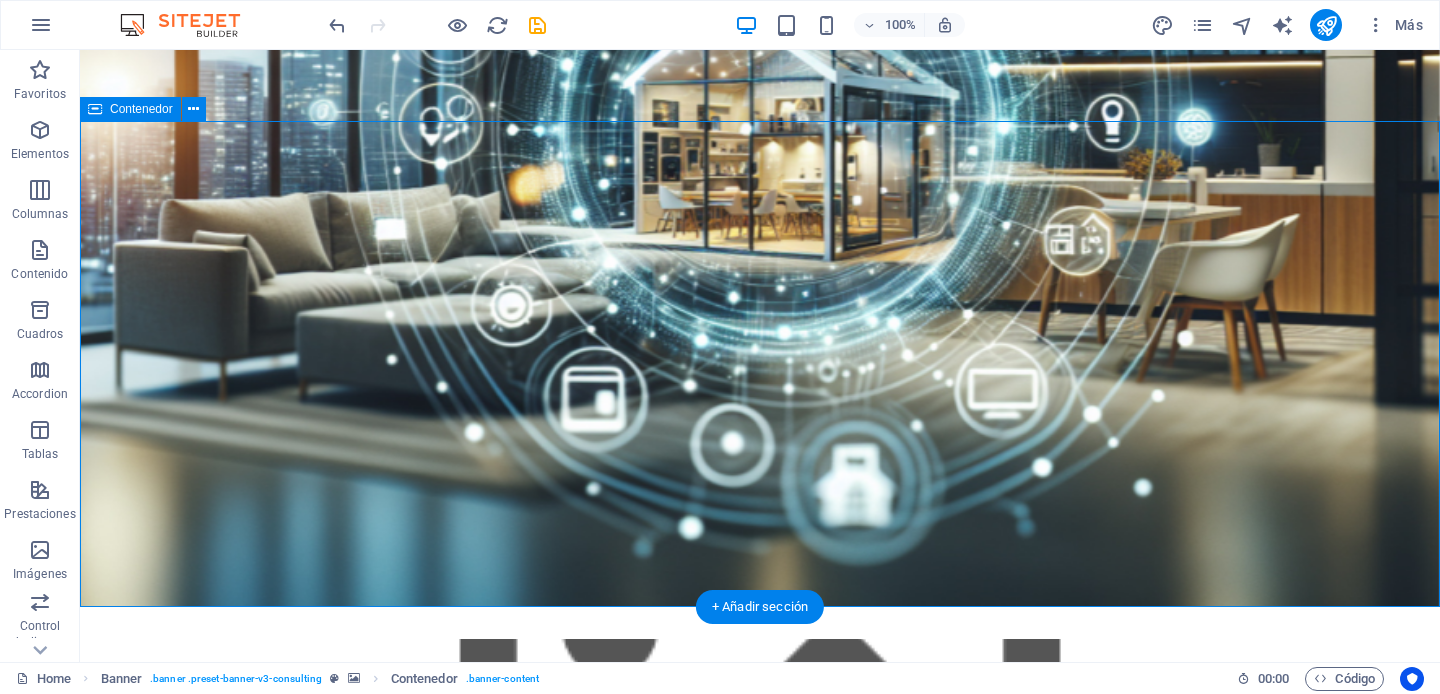 click on "IEAV SOLUTIONS: Expertos en Soluciones Audiovisuales e Instalaciones Especiales Llevamos tu visión al siguiente nivel con tecnología de vanguardia y un servicio excepcional. Get Started" at bounding box center [760, 1654] 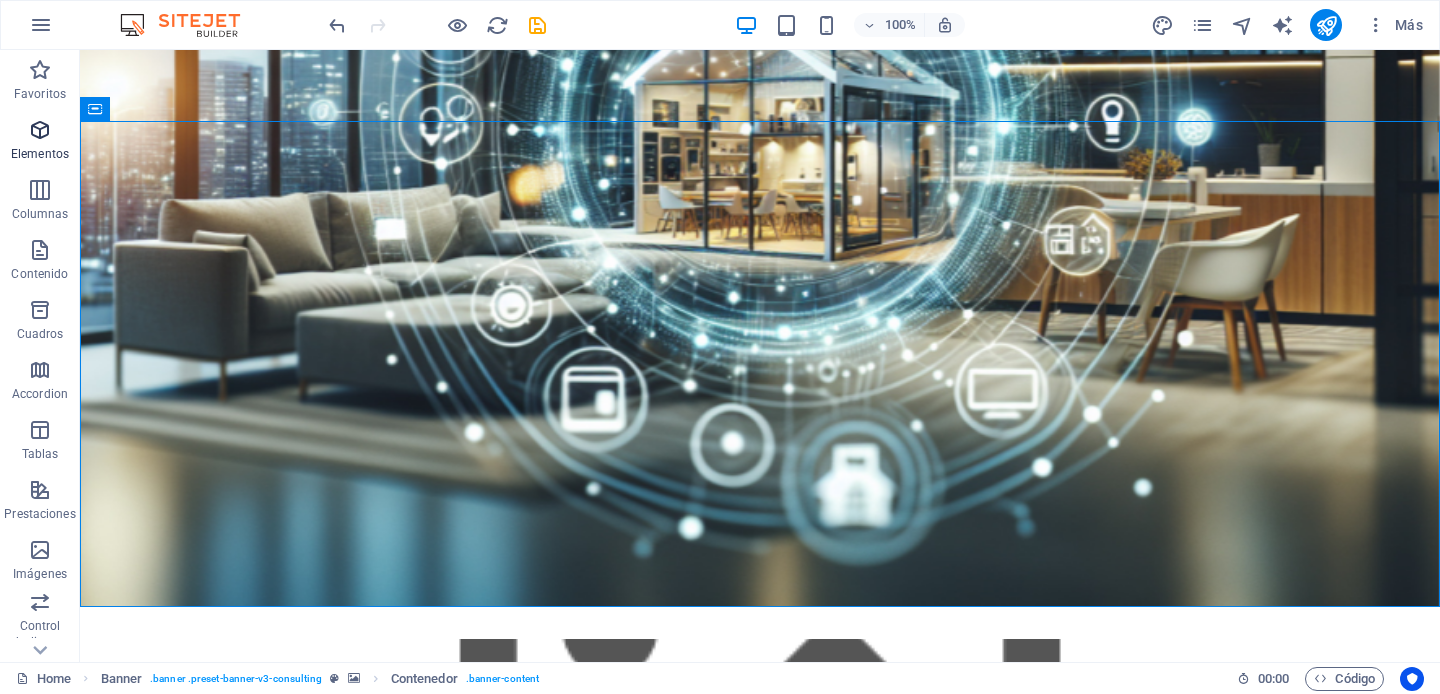 click at bounding box center (40, 130) 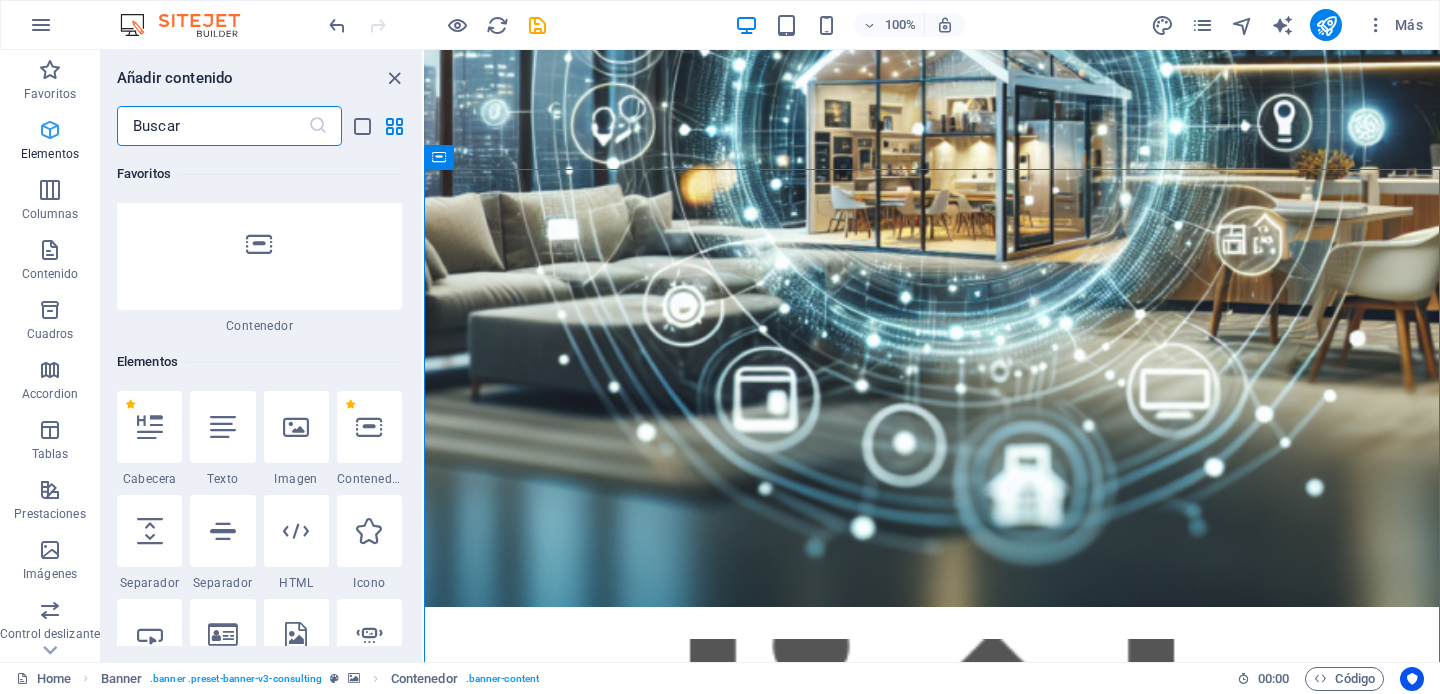 scroll, scrollTop: 377, scrollLeft: 0, axis: vertical 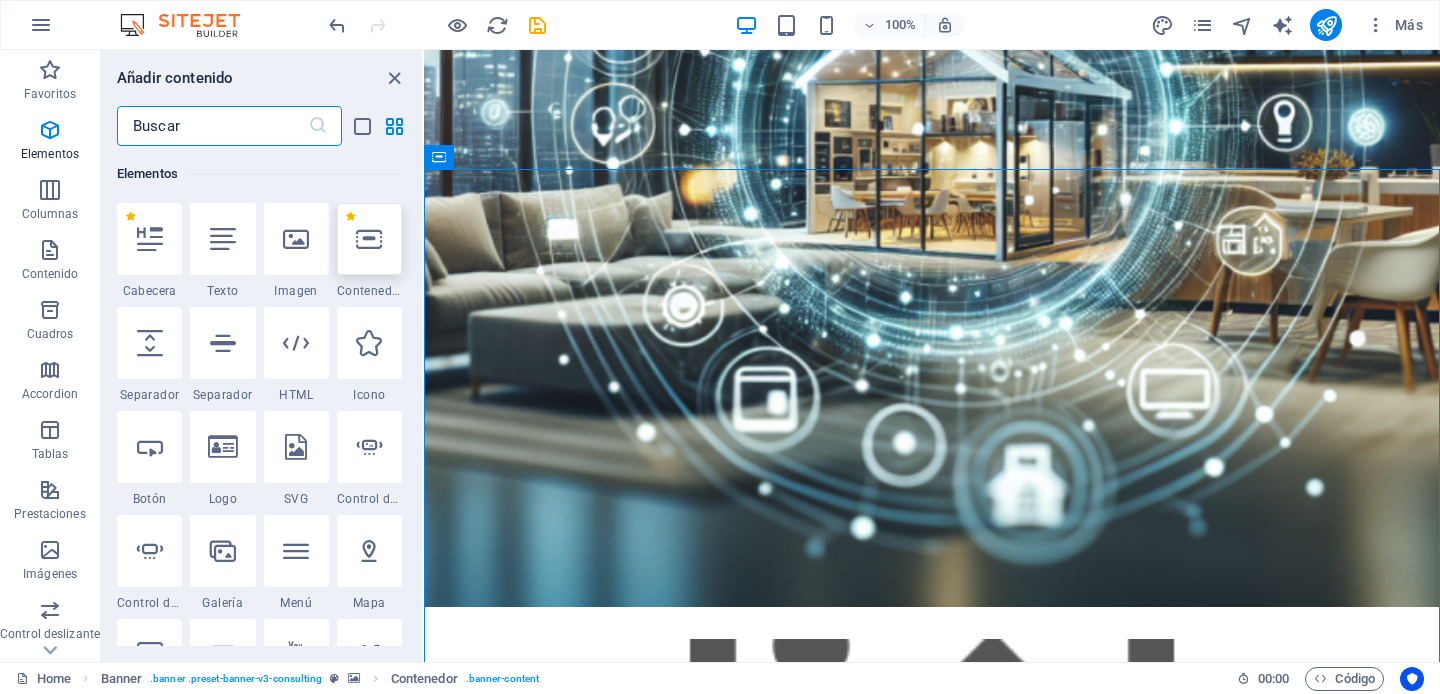 click at bounding box center [369, 239] 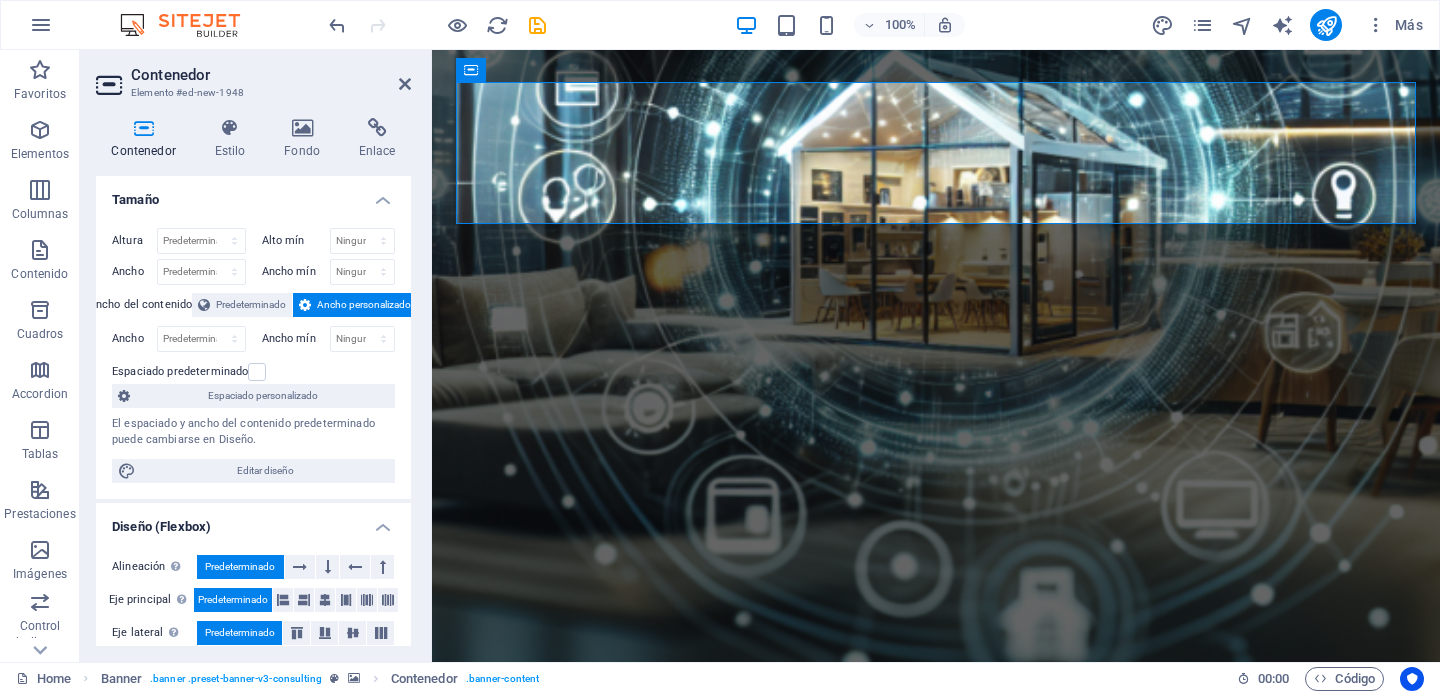 scroll, scrollTop: 0, scrollLeft: 0, axis: both 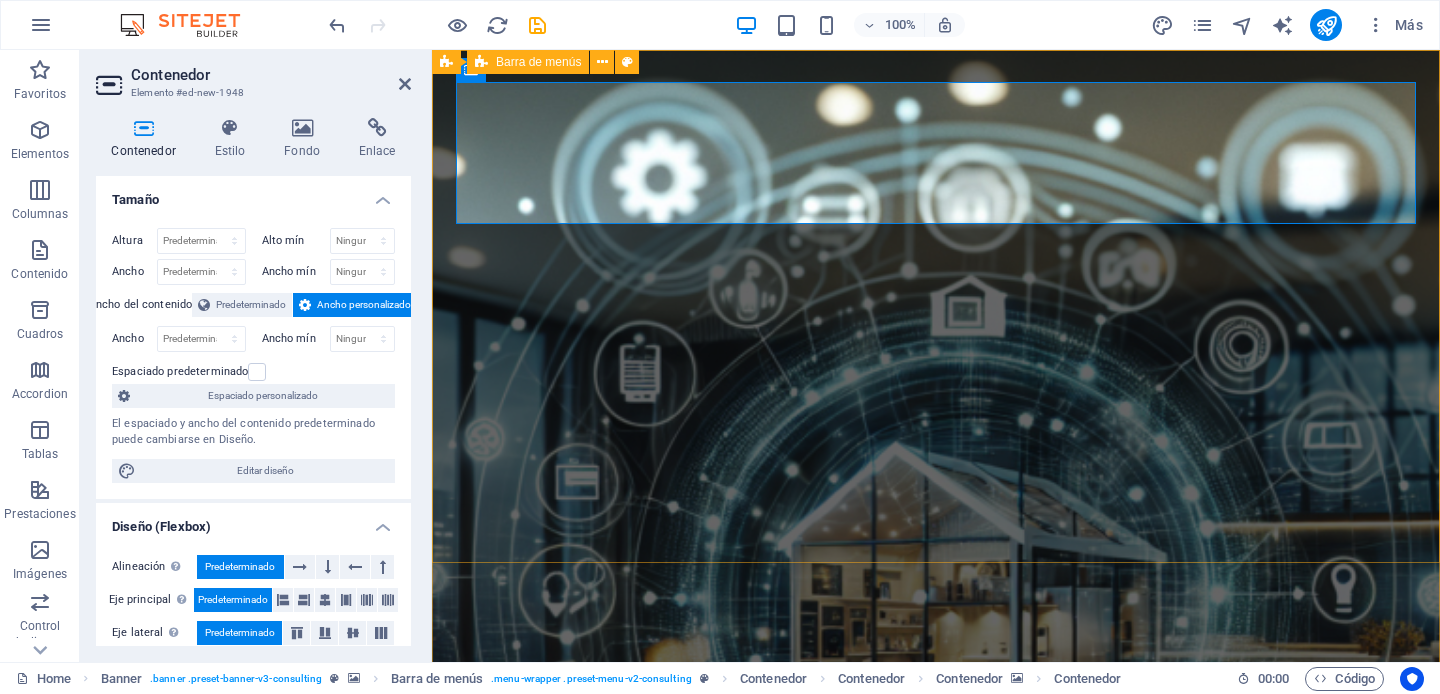 click on "Suelta el contenido aquí o  Añadir elementos  Pegar portapapeles Nueva cabecera Our Story Our Team Our Strengths Projects Contact Us Get Started" at bounding box center [936, 1501] 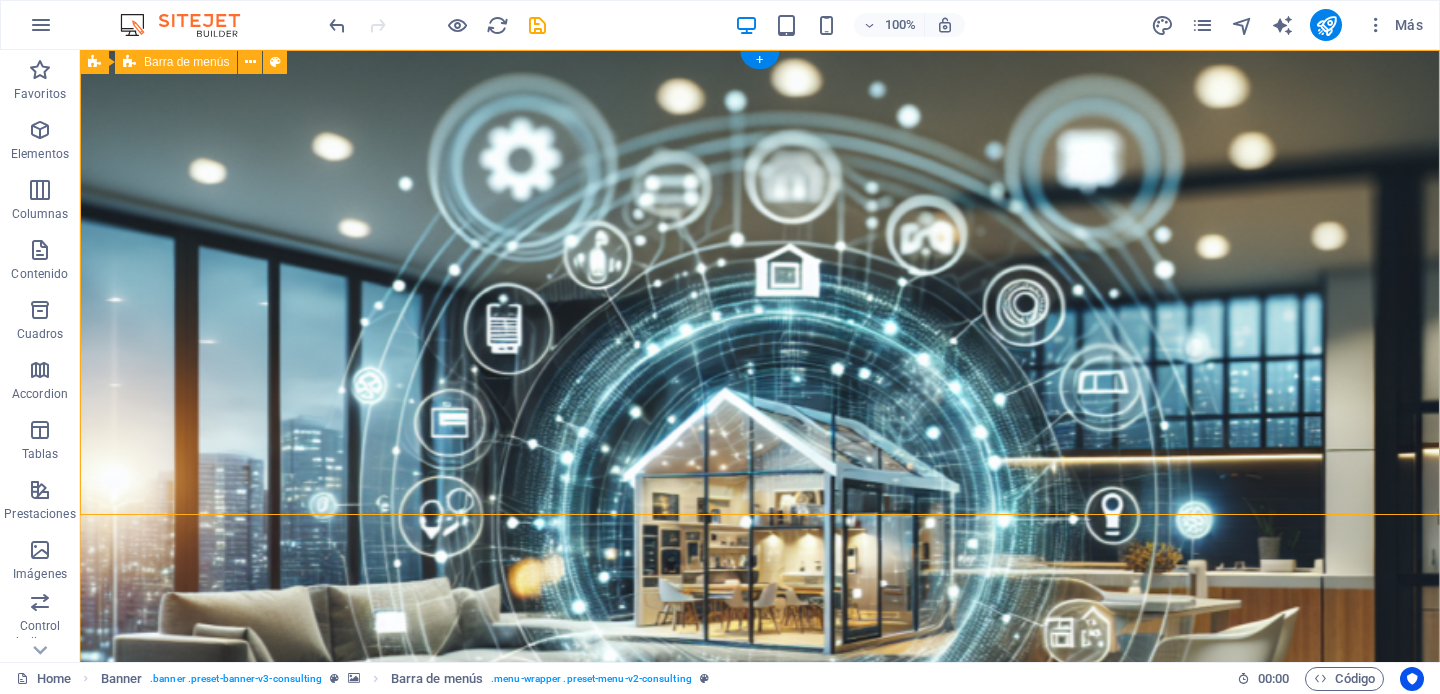 scroll, scrollTop: 0, scrollLeft: 0, axis: both 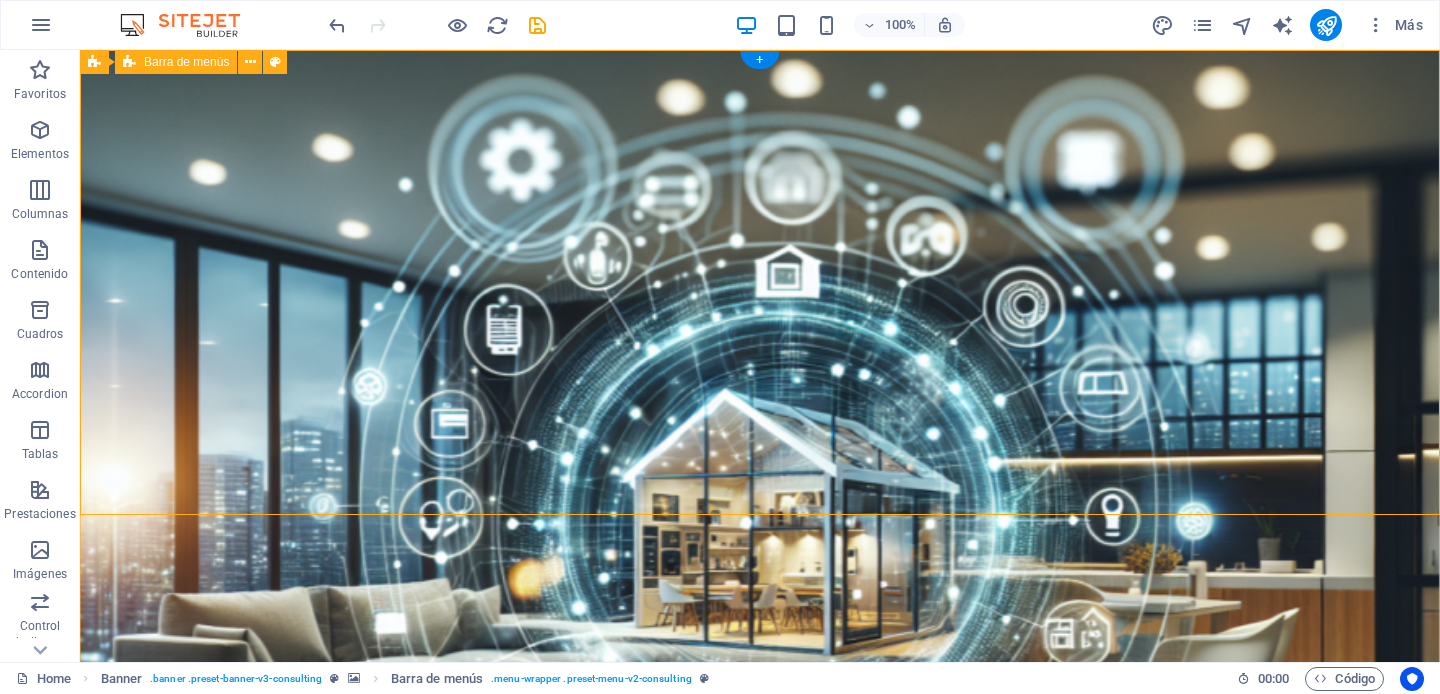 click on "Suelta el contenido aquí o  Añadir elementos  Pegar portapapeles Nueva cabecera Our Story Our Team Our Strengths Projects Contact Us Get Started" at bounding box center [760, 1352] 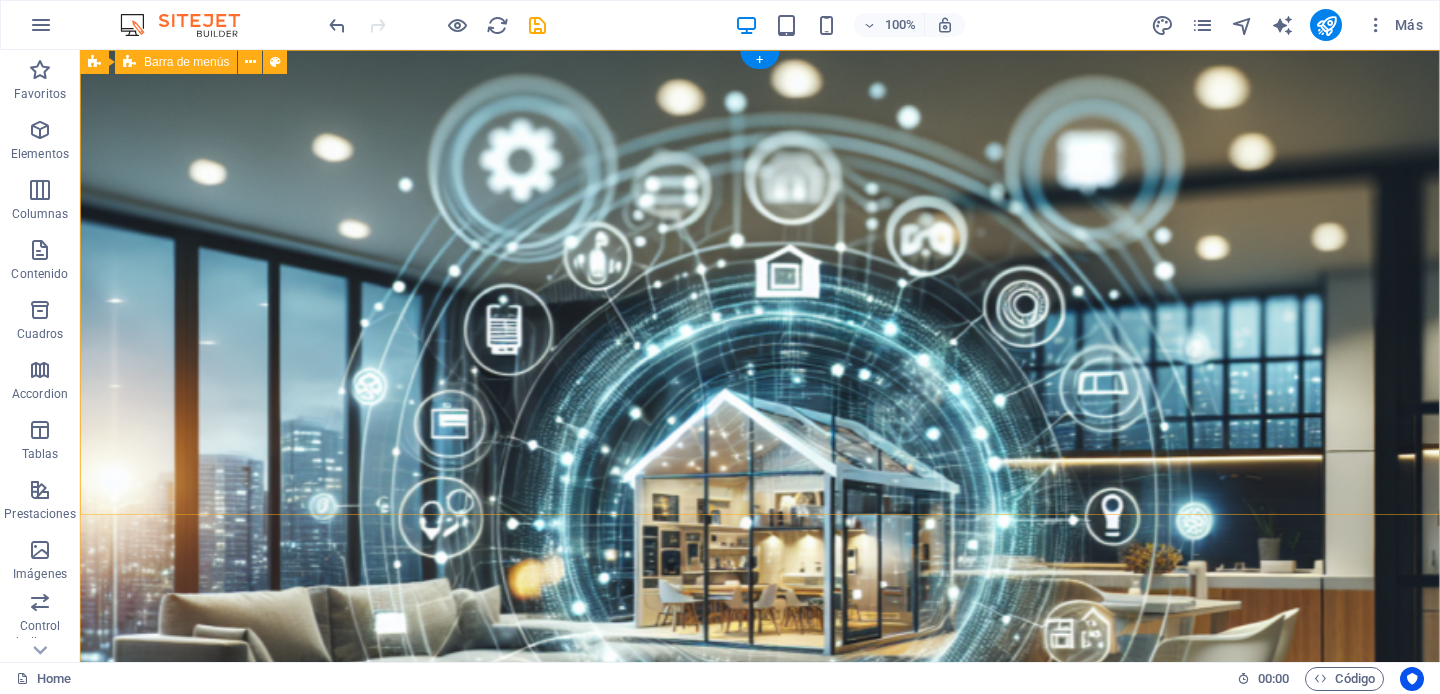 click on "Suelta el contenido aquí o  Añadir elementos  Pegar portapapeles Nueva cabecera Our Story Our Team Our Strengths Projects Contact Us Get Started" at bounding box center (760, 1352) 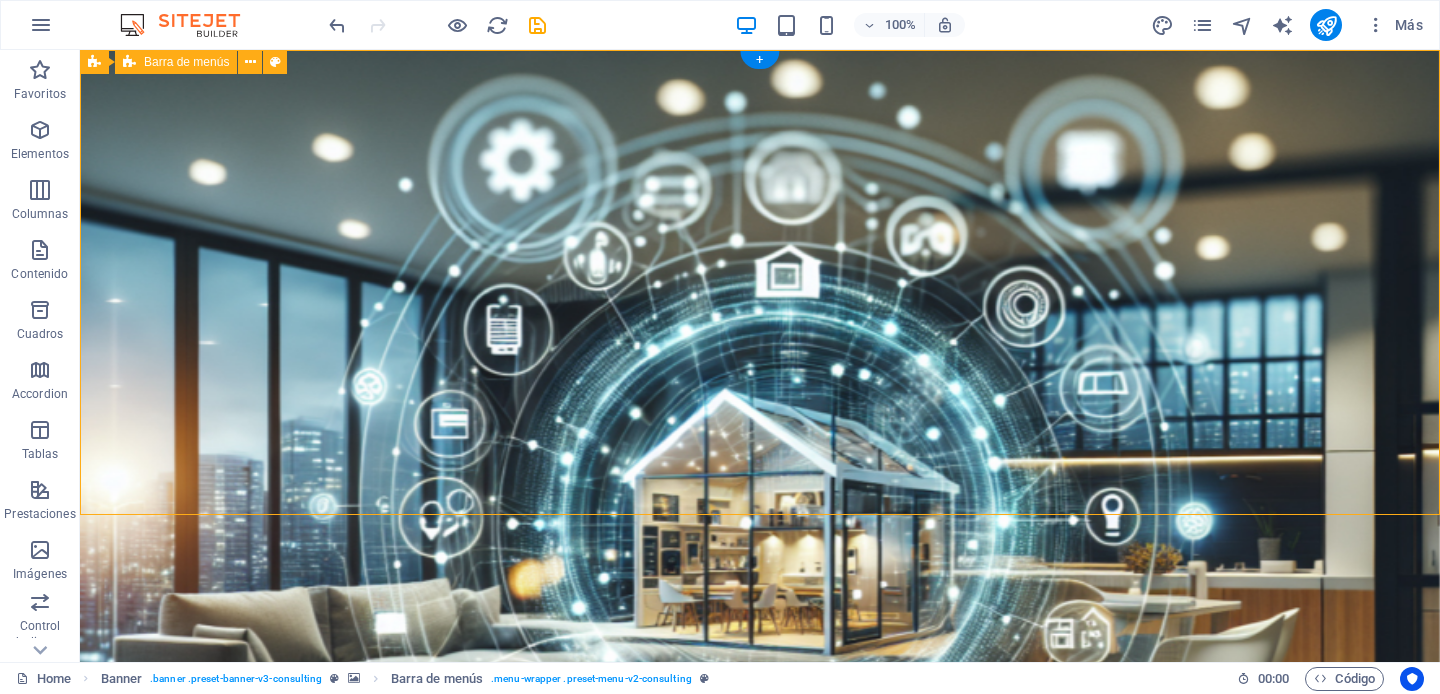 click on "Suelta el contenido aquí o  Añadir elementos  Pegar portapapeles Nueva cabecera Our Story Our Team Our Strengths Projects Contact Us Get Started" at bounding box center [760, 1352] 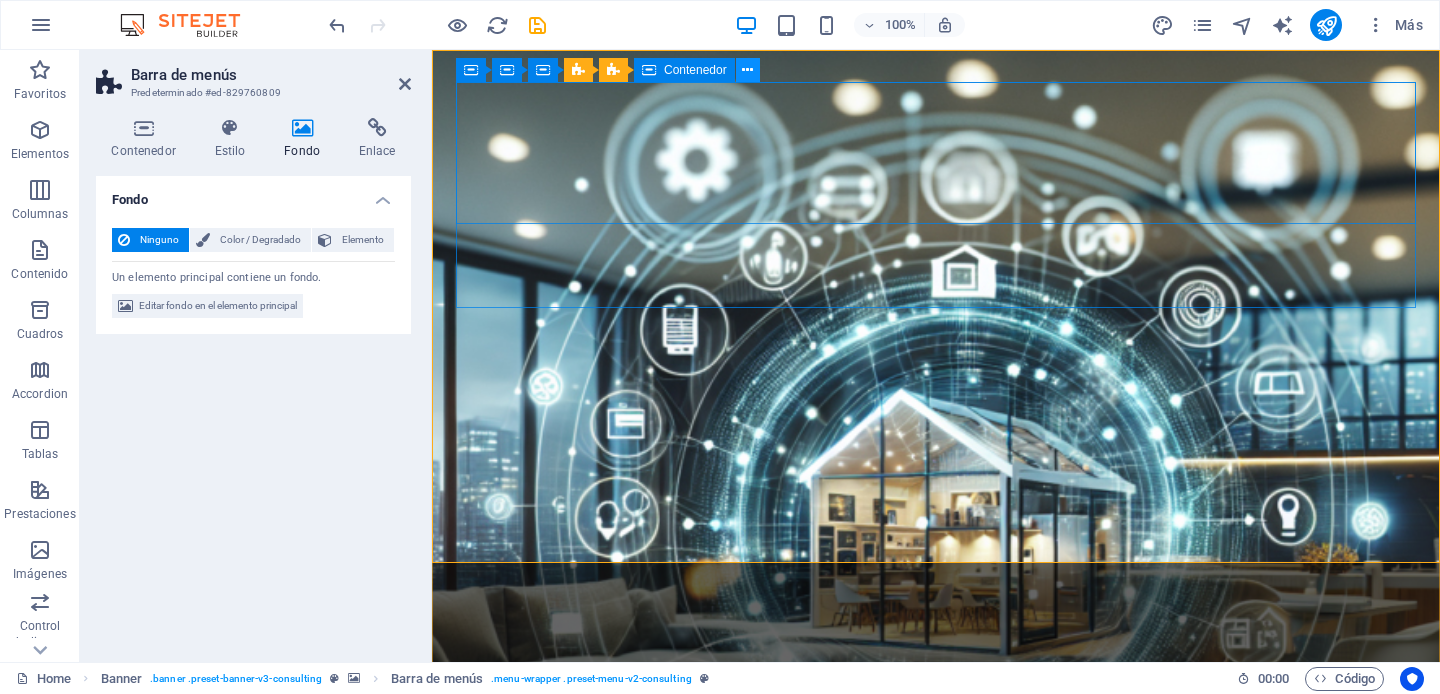 click at bounding box center [748, 70] 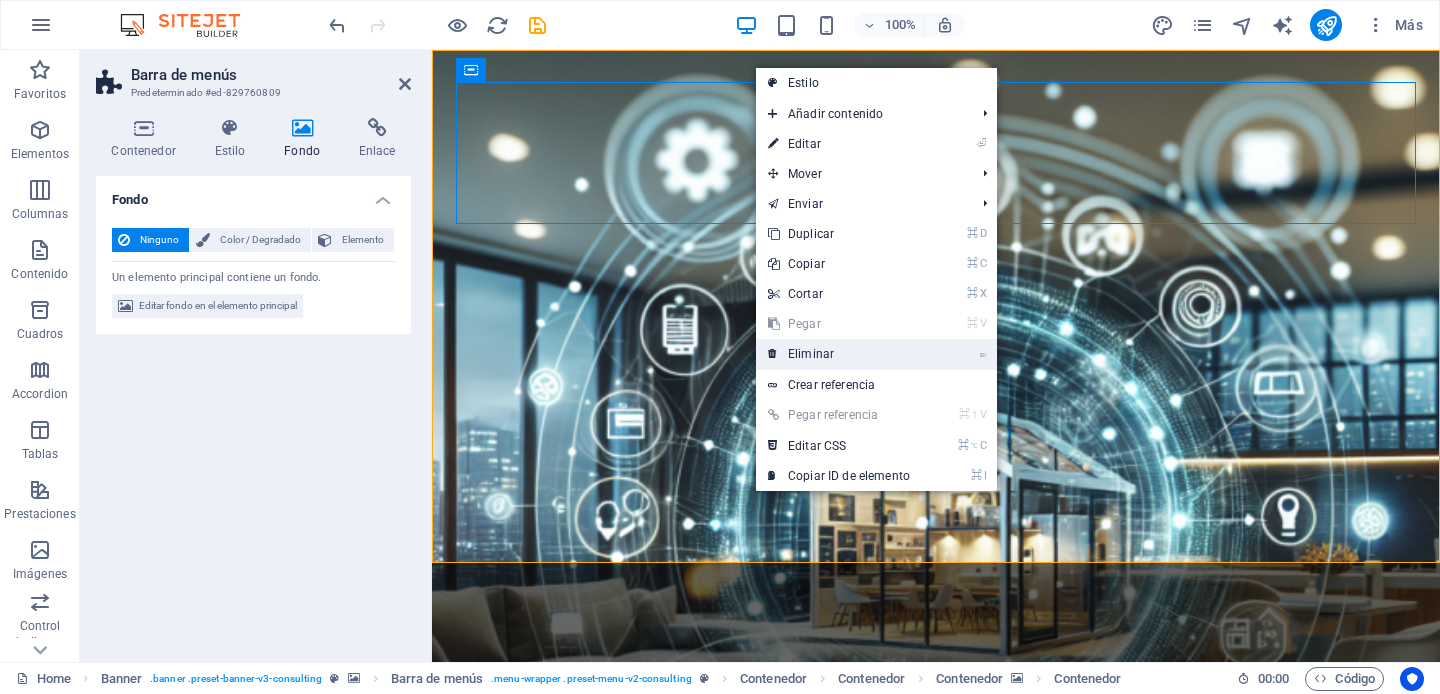 click on "⌦  Eliminar" at bounding box center [839, 354] 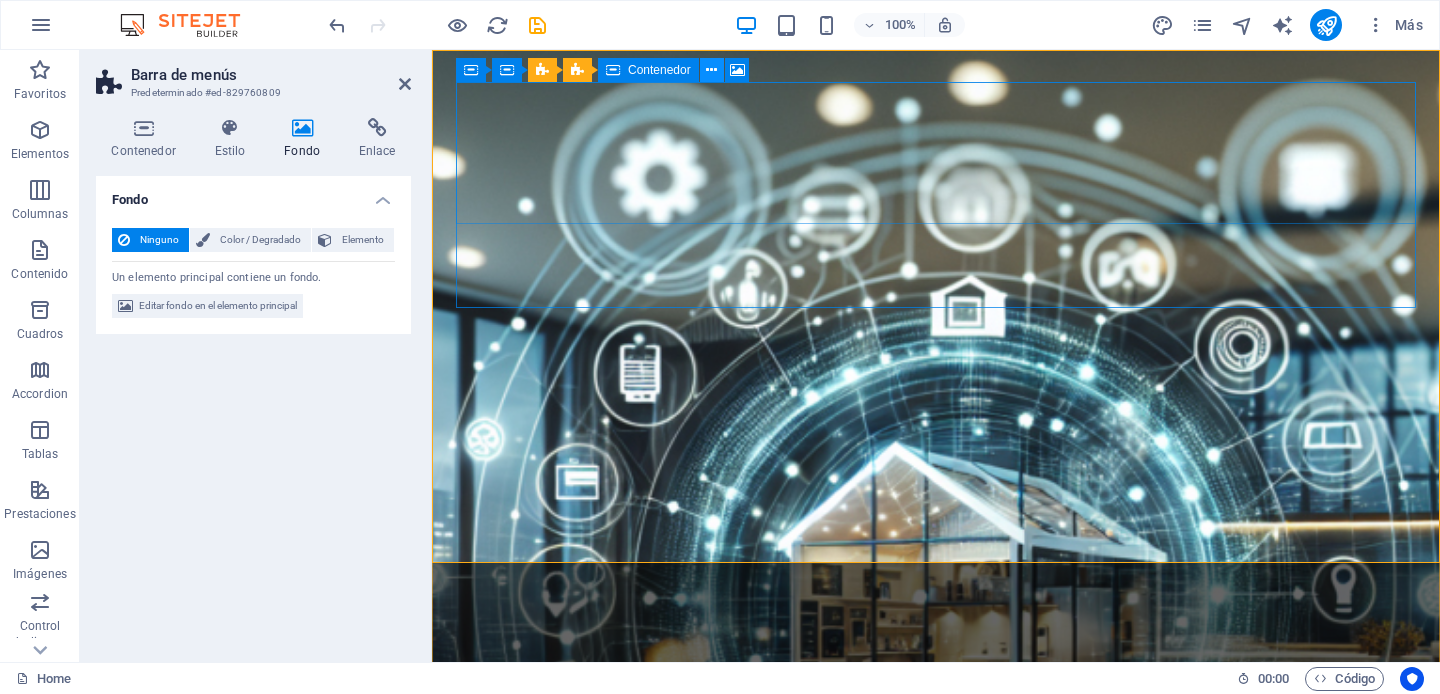 click at bounding box center [711, 70] 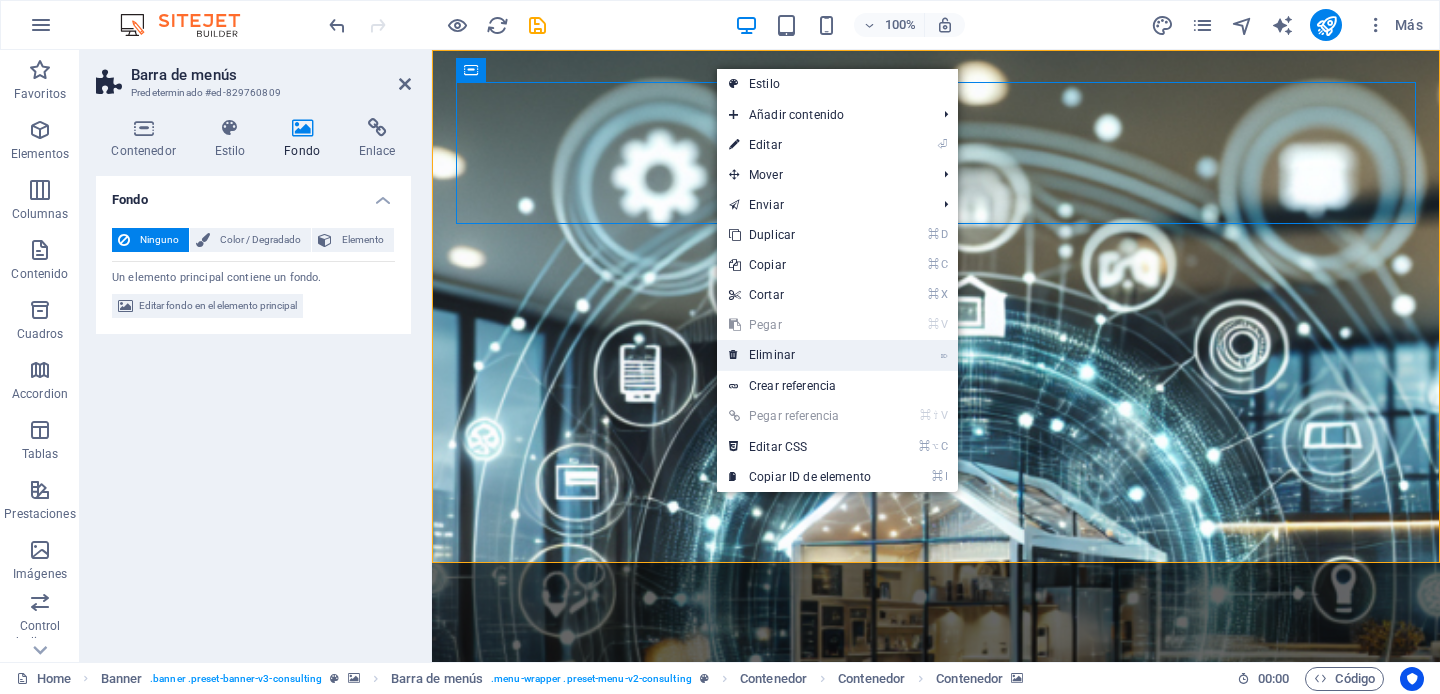 click on "⌦  Eliminar" at bounding box center (800, 355) 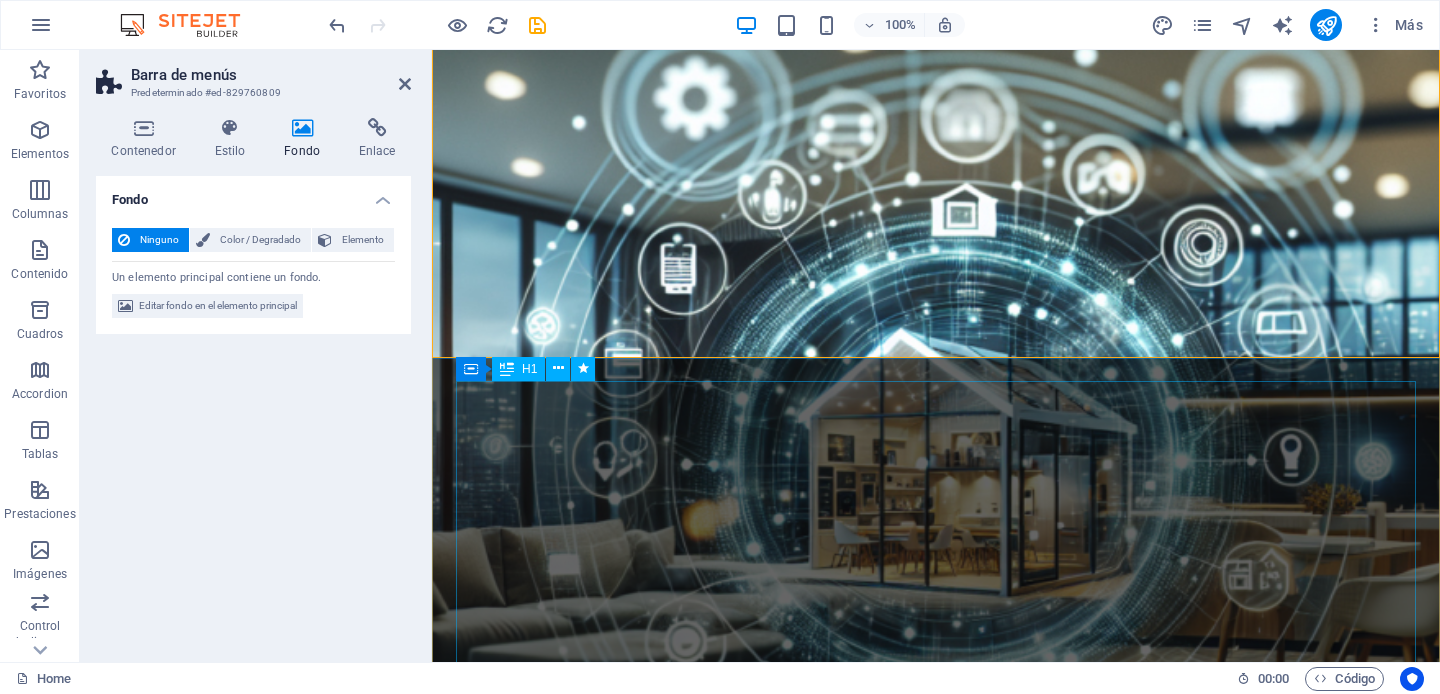 scroll, scrollTop: 0, scrollLeft: 0, axis: both 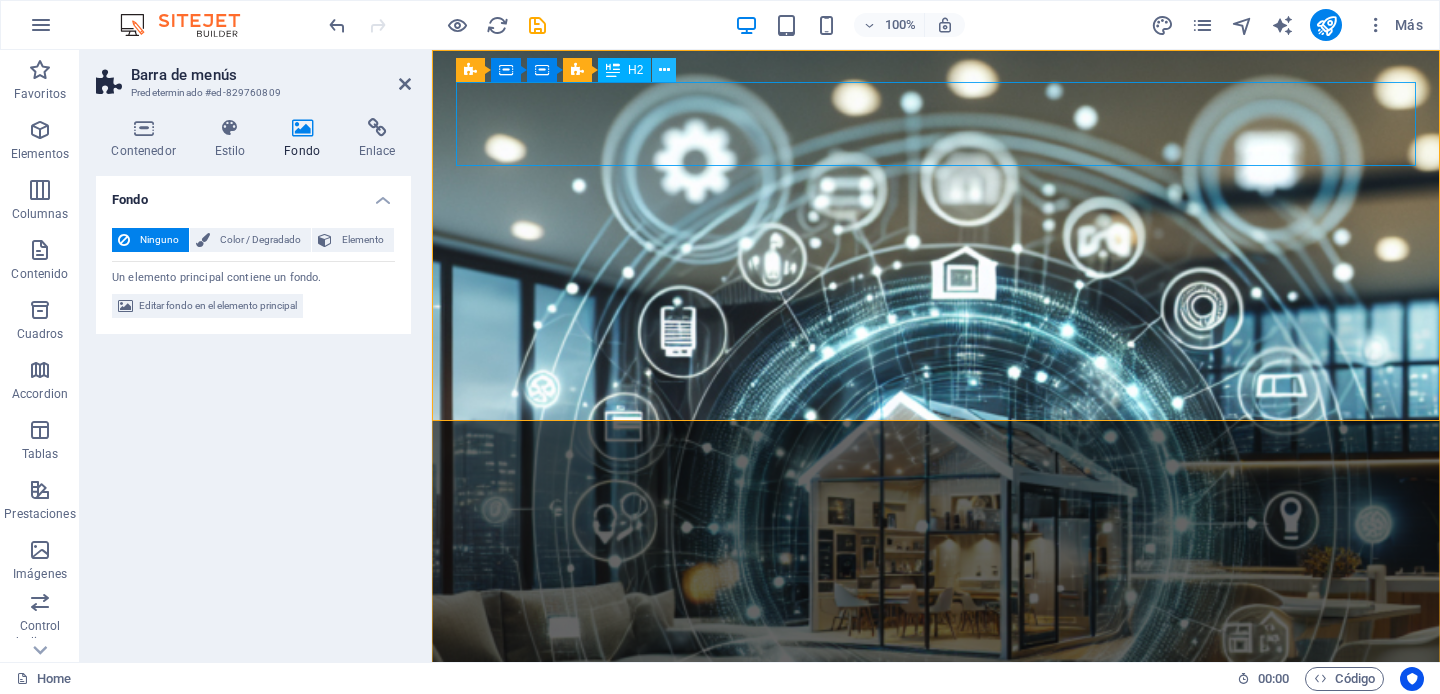 click at bounding box center (664, 70) 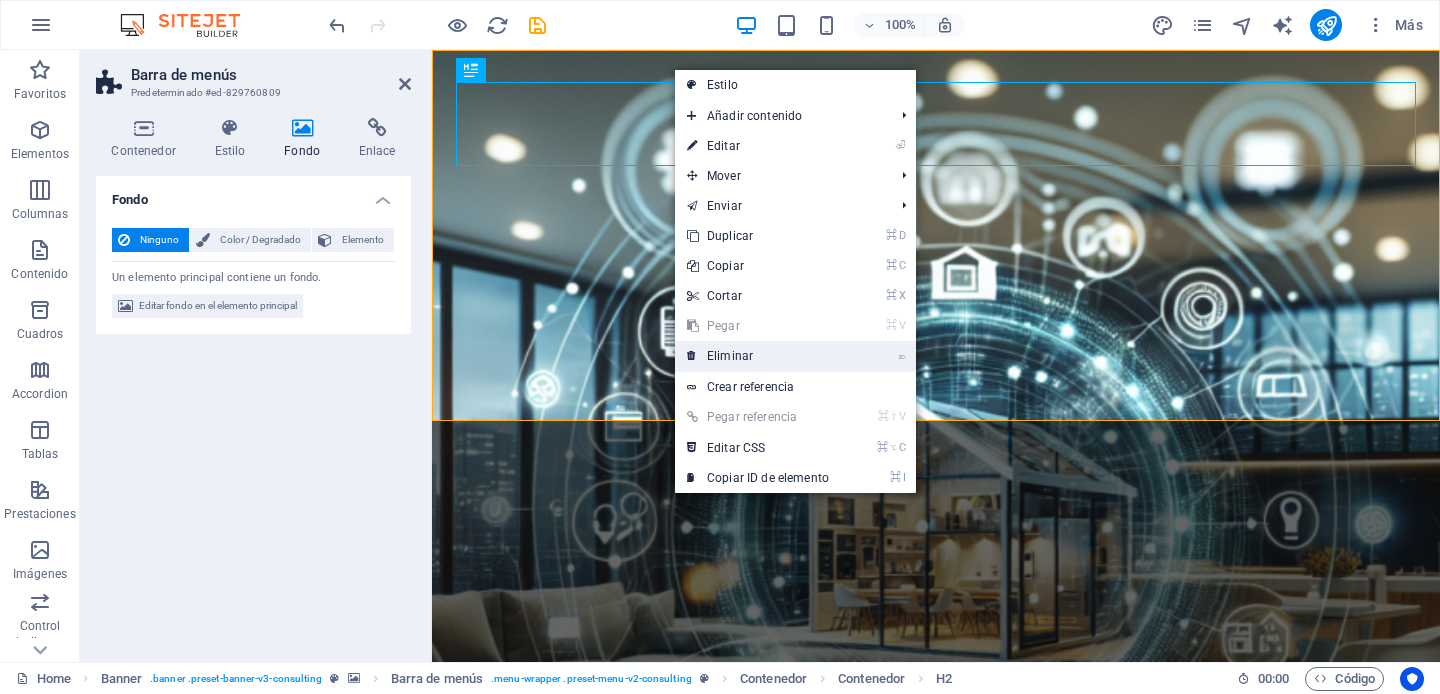 click on "⌦  Eliminar" at bounding box center (758, 356) 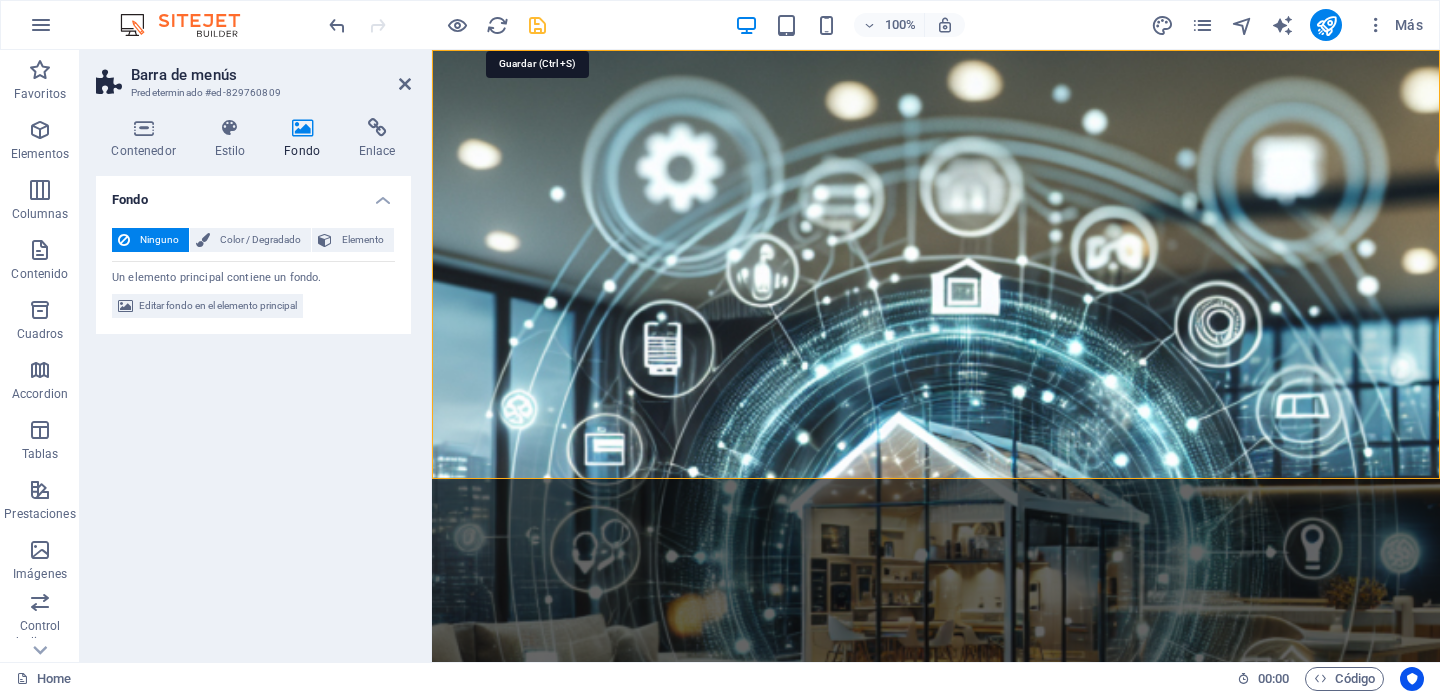 click at bounding box center (537, 25) 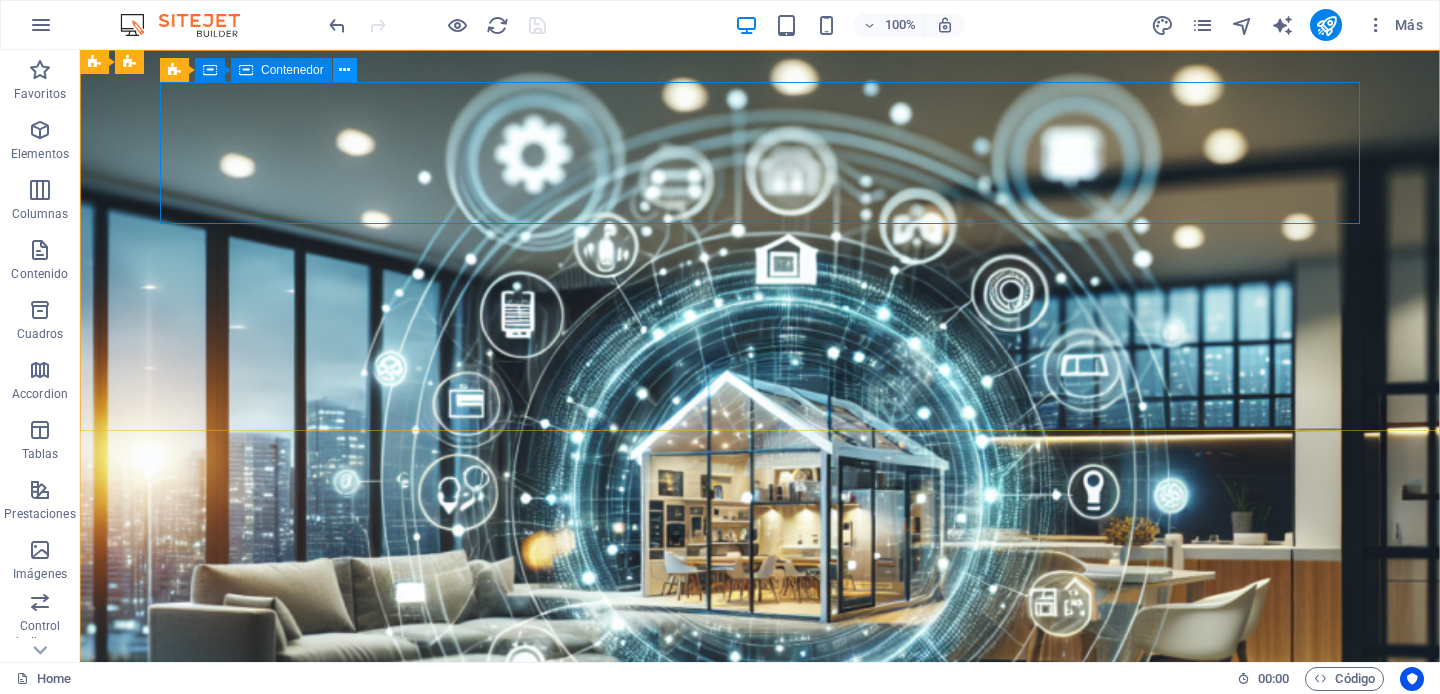 click at bounding box center [345, 70] 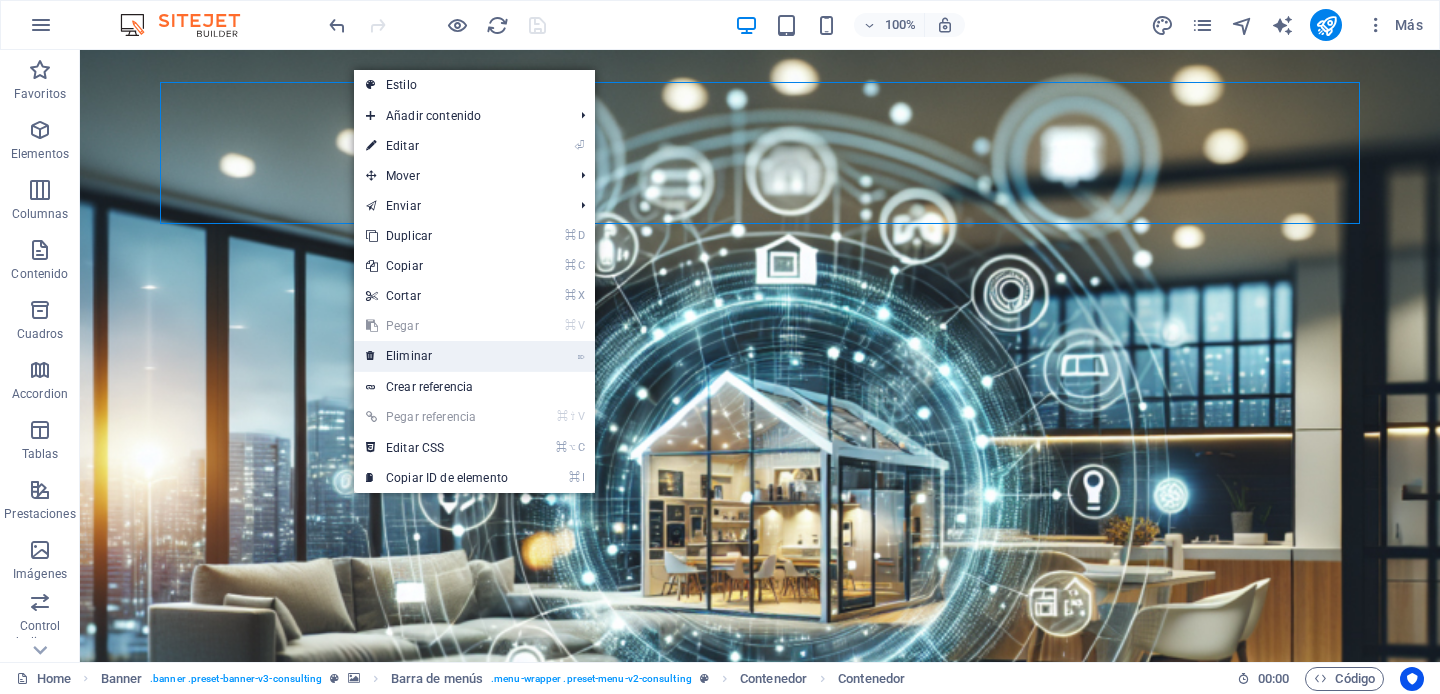 click on "⌦  Eliminar" at bounding box center (437, 356) 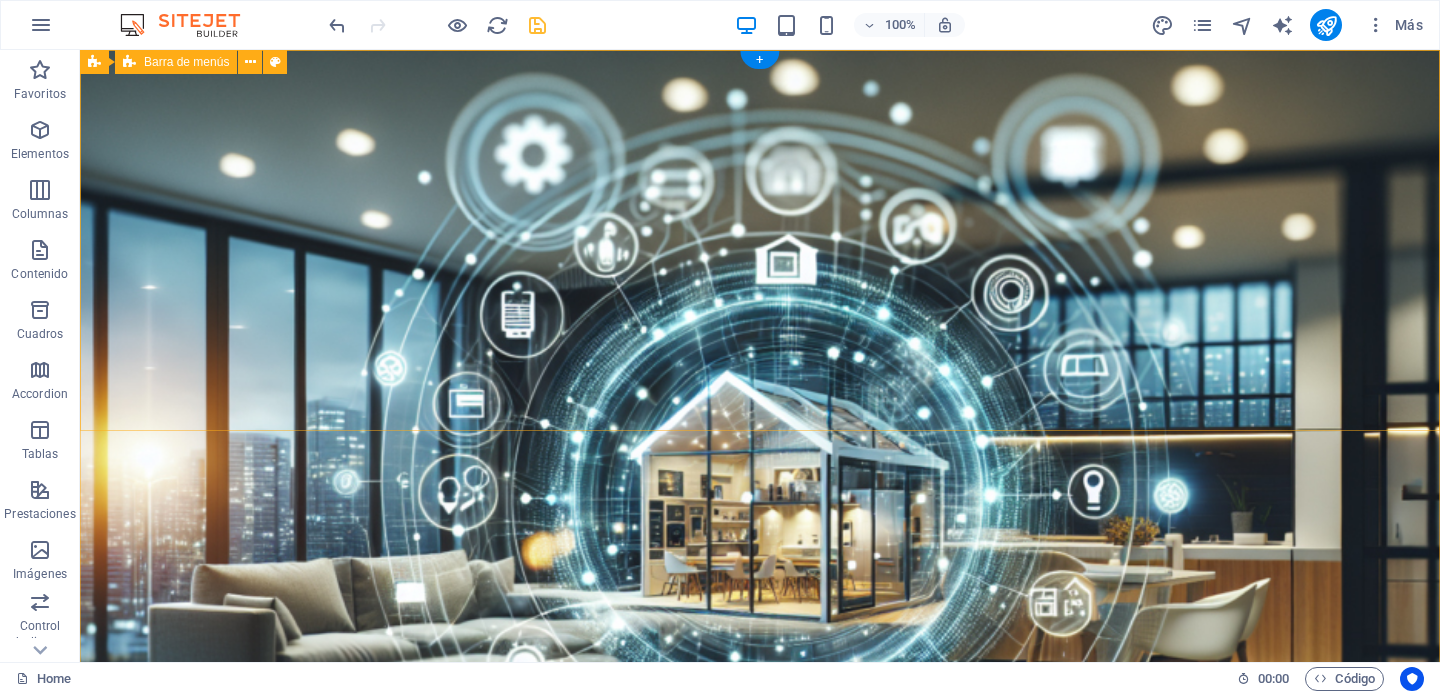 click on "Suelta el contenido aquí o  Añadir elementos  Pegar portapapeles Our Story Our Team Our Strengths Projects Contact Us Get Started" at bounding box center [760, 1188] 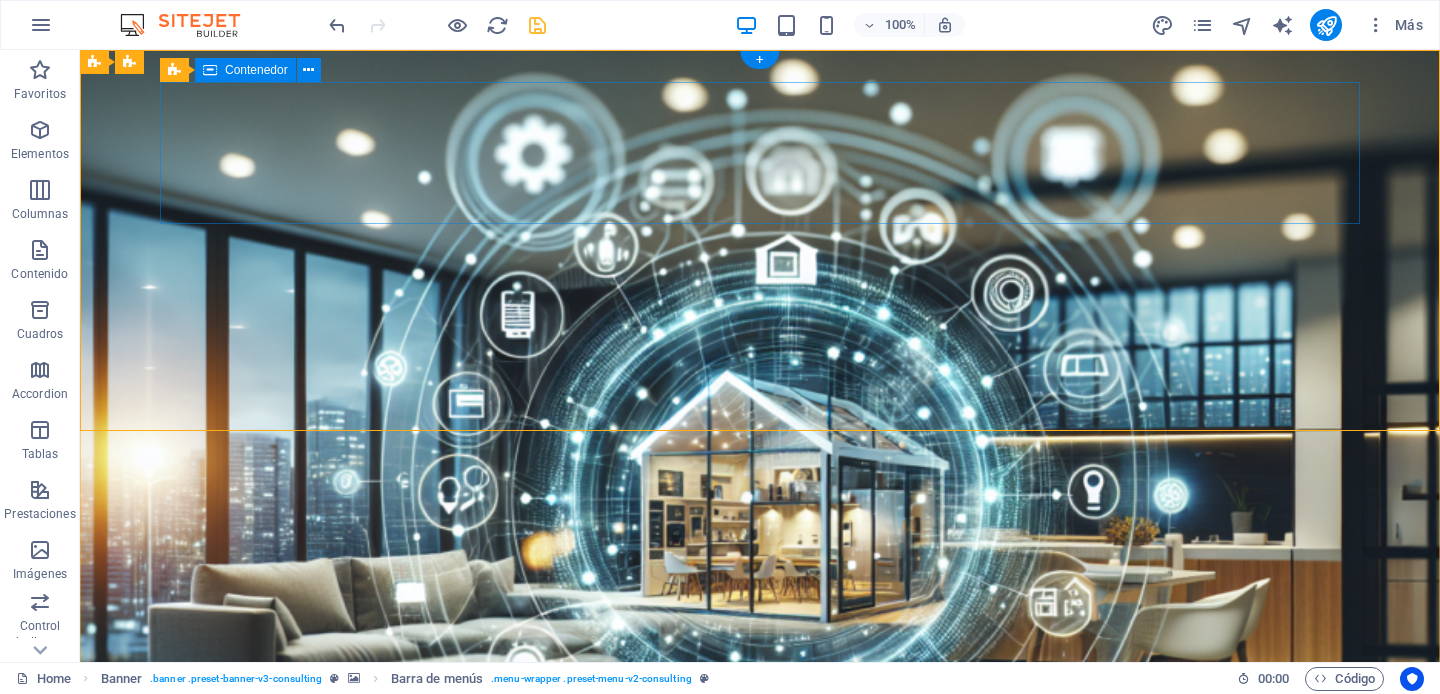 click on "Suelta el contenido aquí o  Añadir elementos  Pegar portapapeles" at bounding box center (760, 1053) 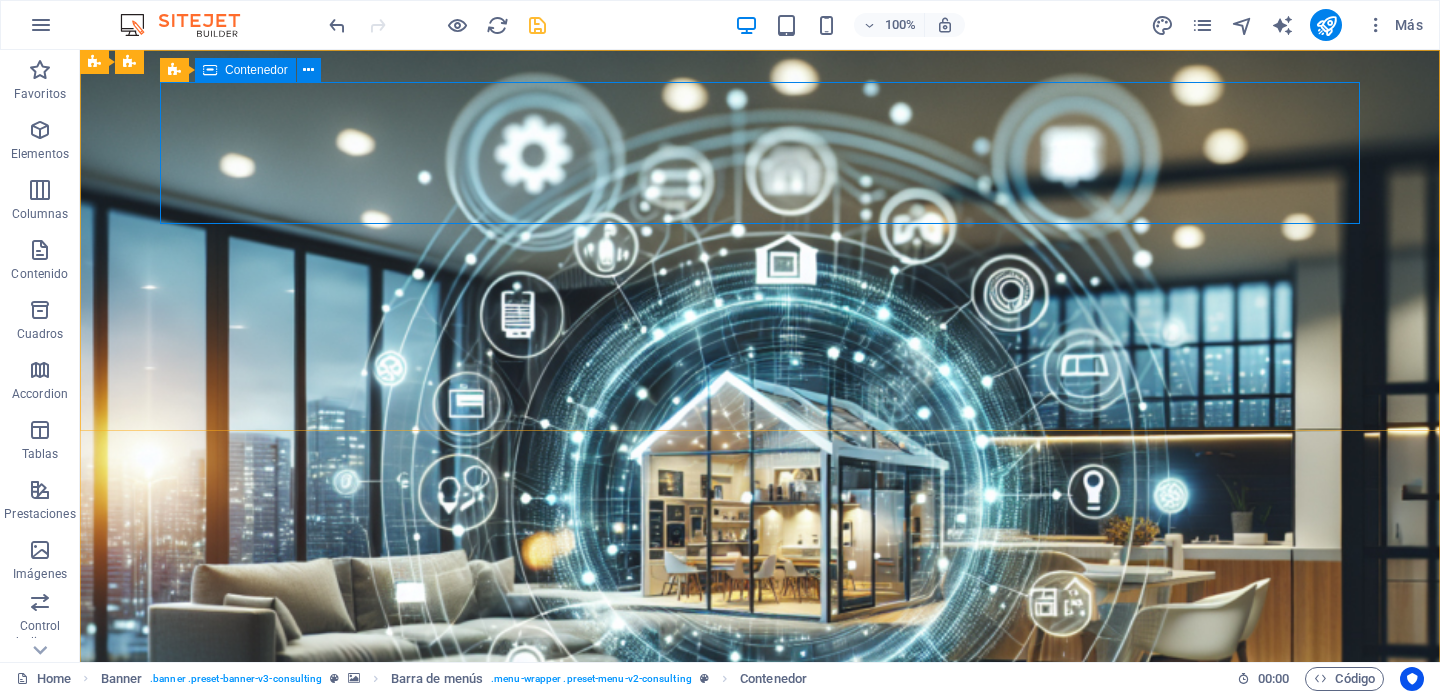 click on "Contenedor" at bounding box center [256, 70] 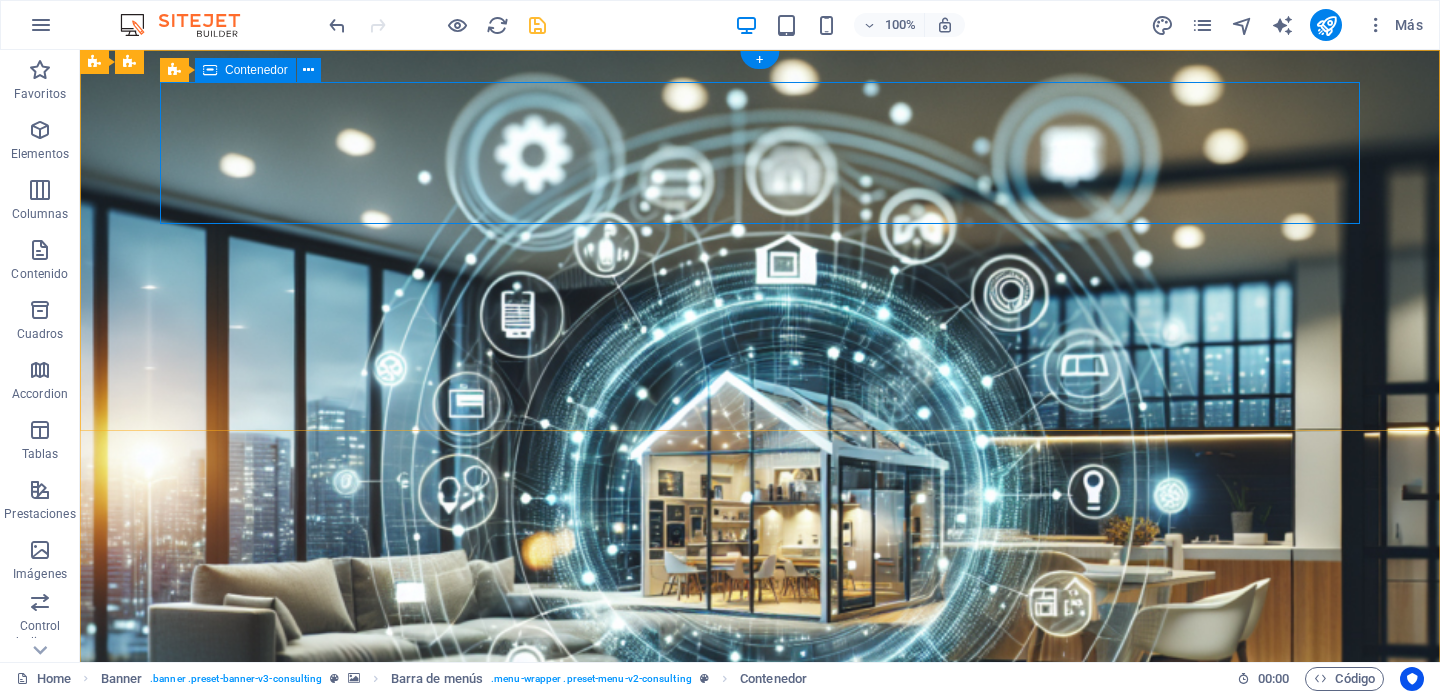 drag, startPoint x: 301, startPoint y: 117, endPoint x: 312, endPoint y: 85, distance: 33.83785 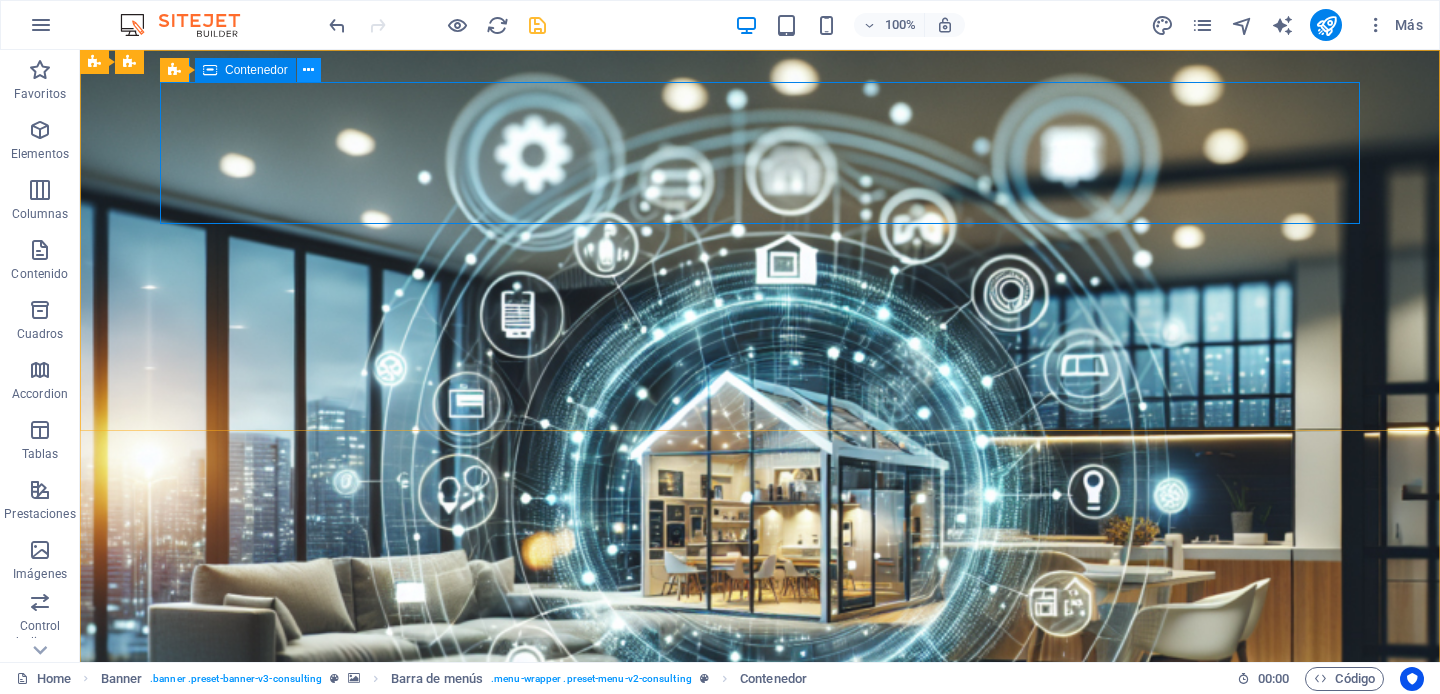 click at bounding box center [309, 70] 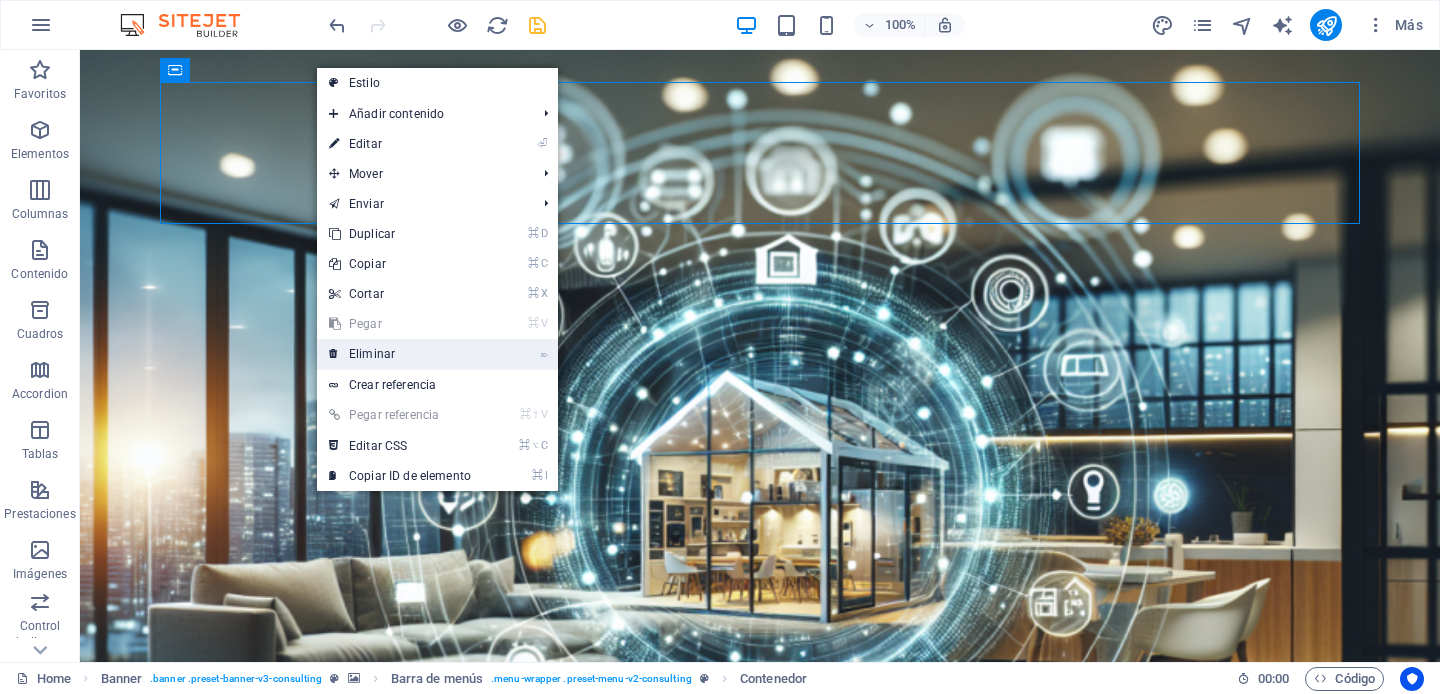 click on "⌦  Eliminar" at bounding box center (400, 354) 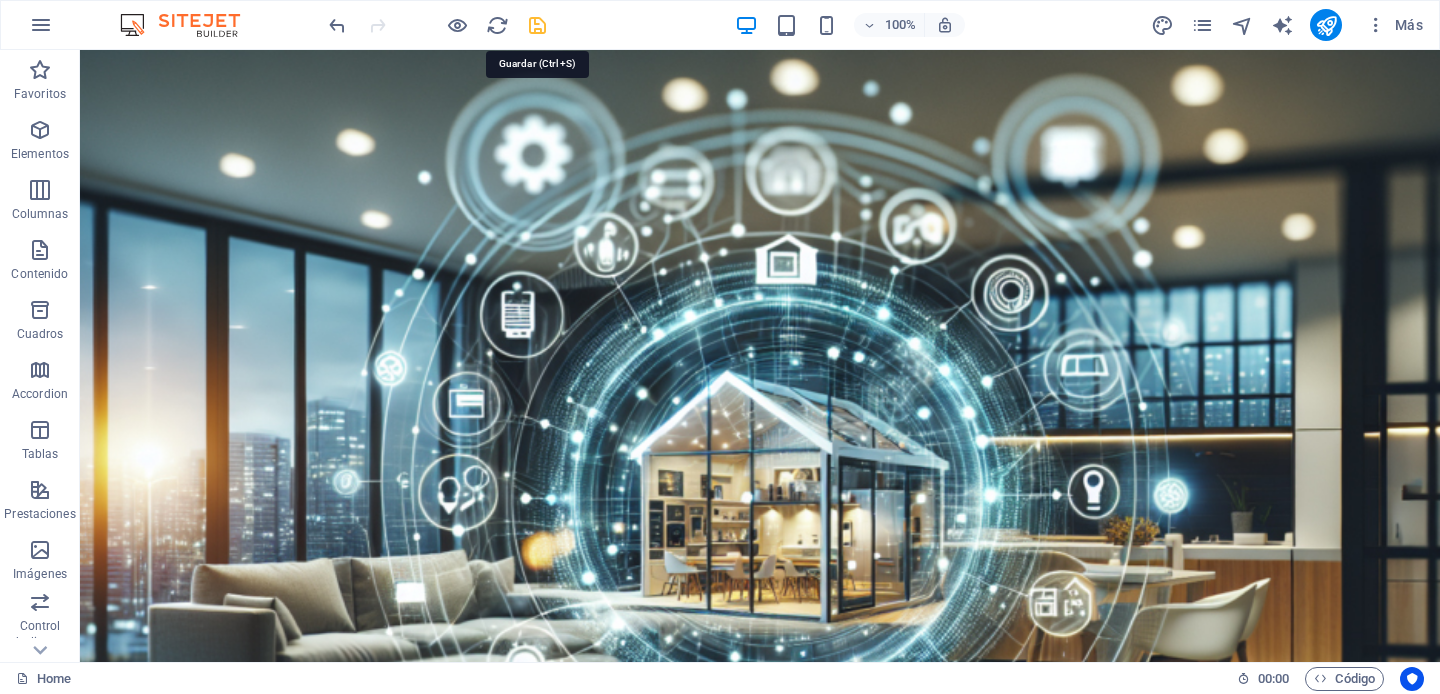click at bounding box center [537, 25] 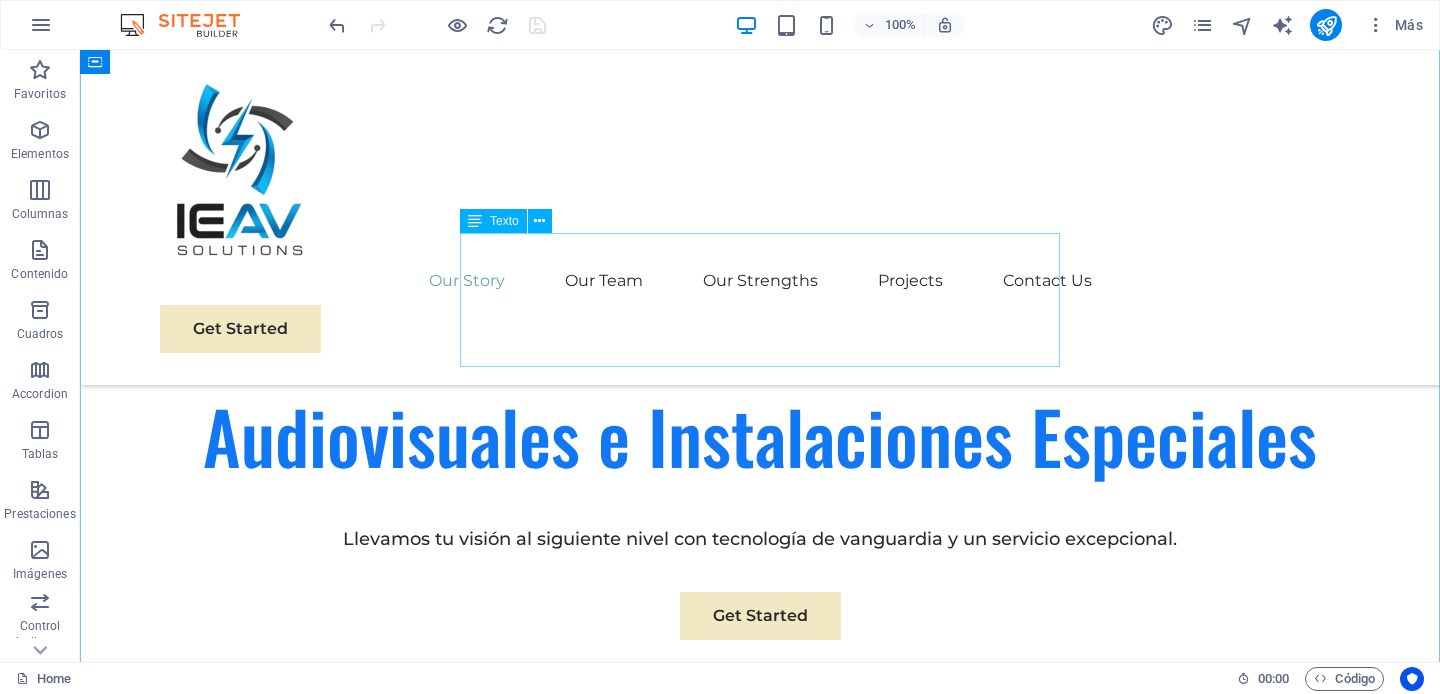 scroll, scrollTop: 979, scrollLeft: 0, axis: vertical 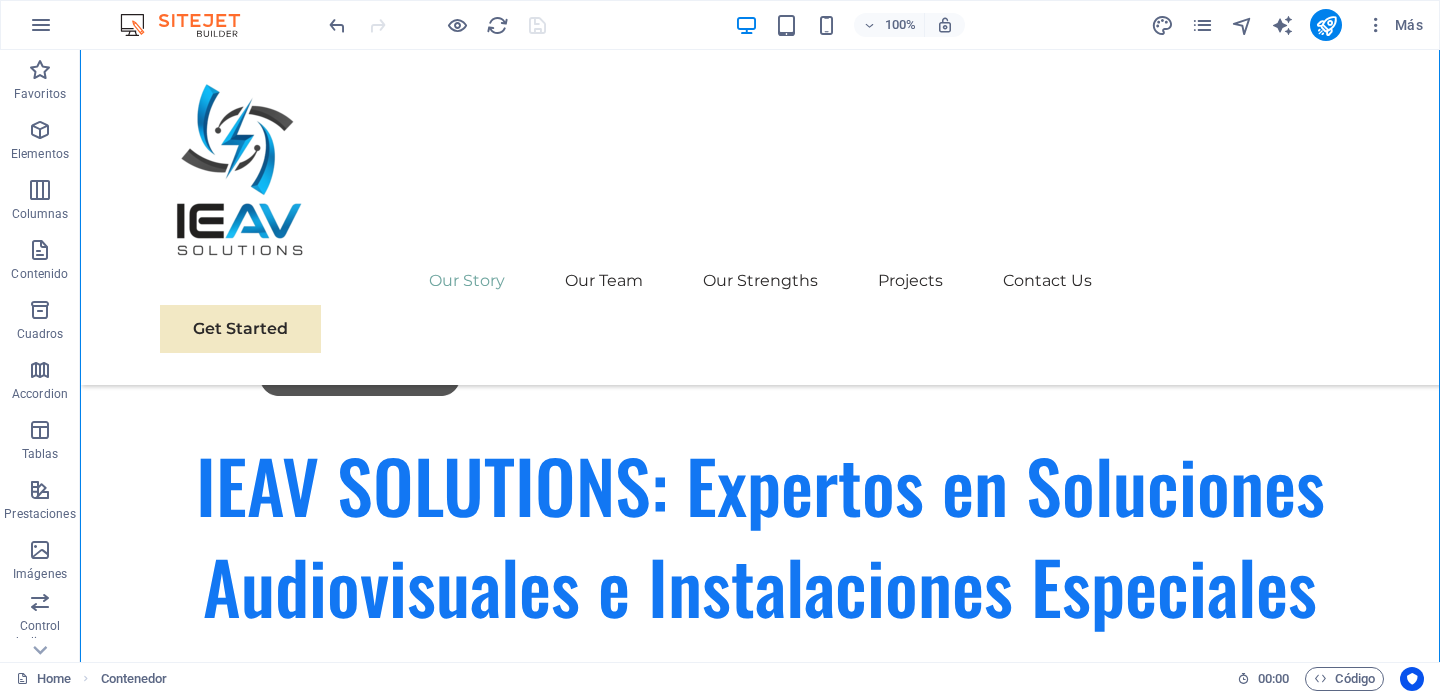drag, startPoint x: 1123, startPoint y: 497, endPoint x: 1118, endPoint y: 461, distance: 36.345562 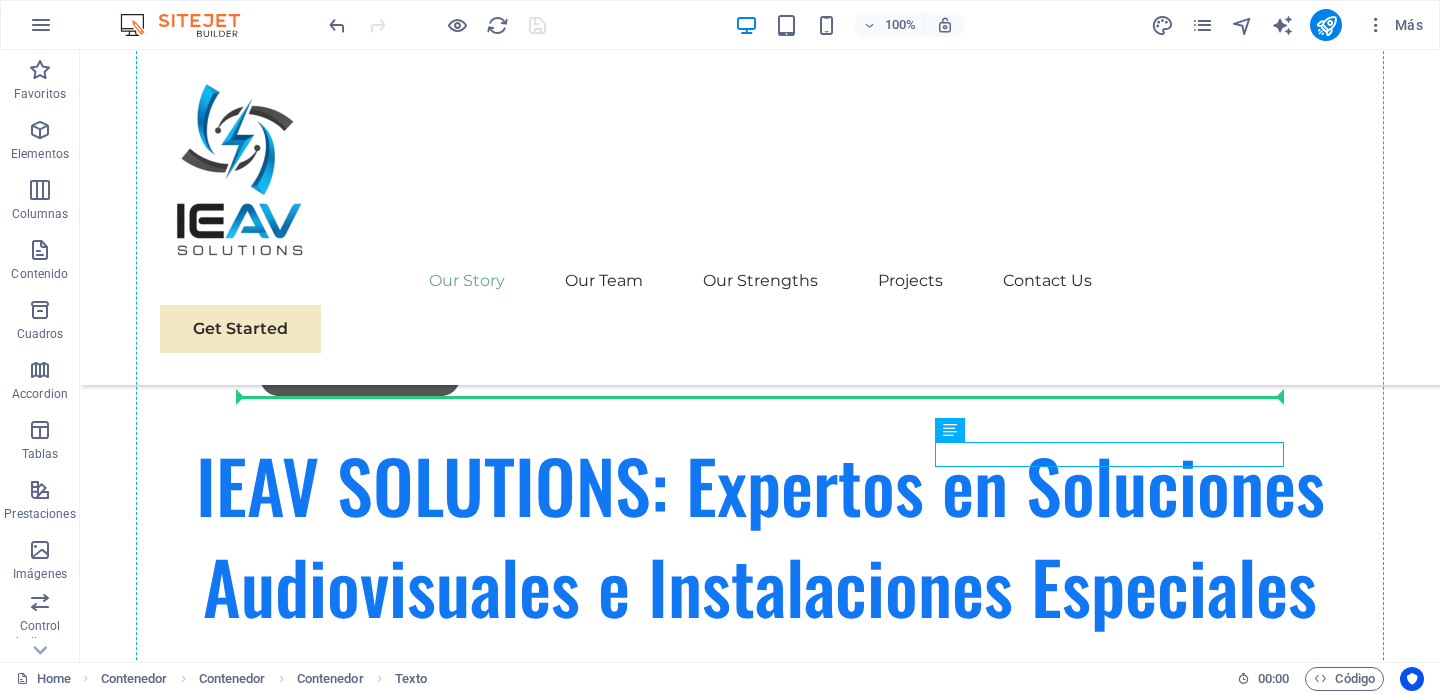 drag, startPoint x: 1099, startPoint y: 454, endPoint x: 1095, endPoint y: 420, distance: 34.234486 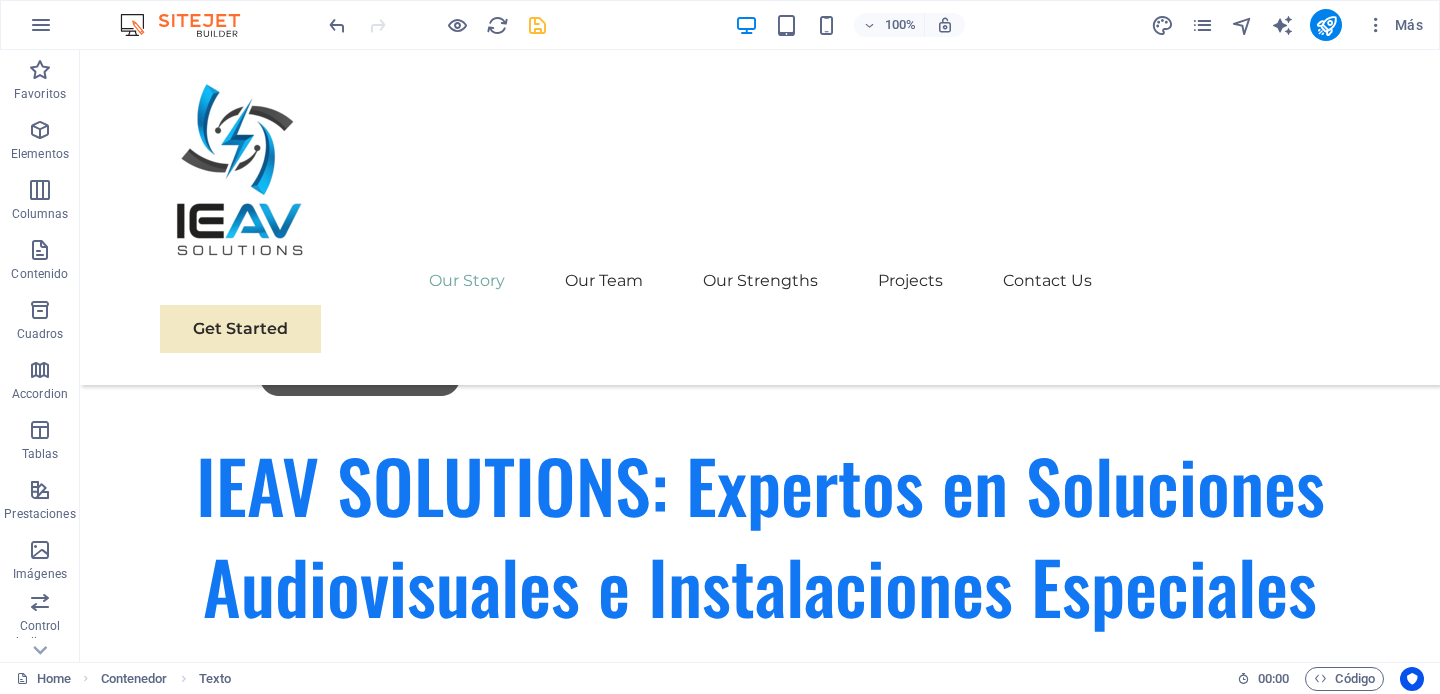 drag, startPoint x: 789, startPoint y: 405, endPoint x: 1057, endPoint y: 426, distance: 268.8215 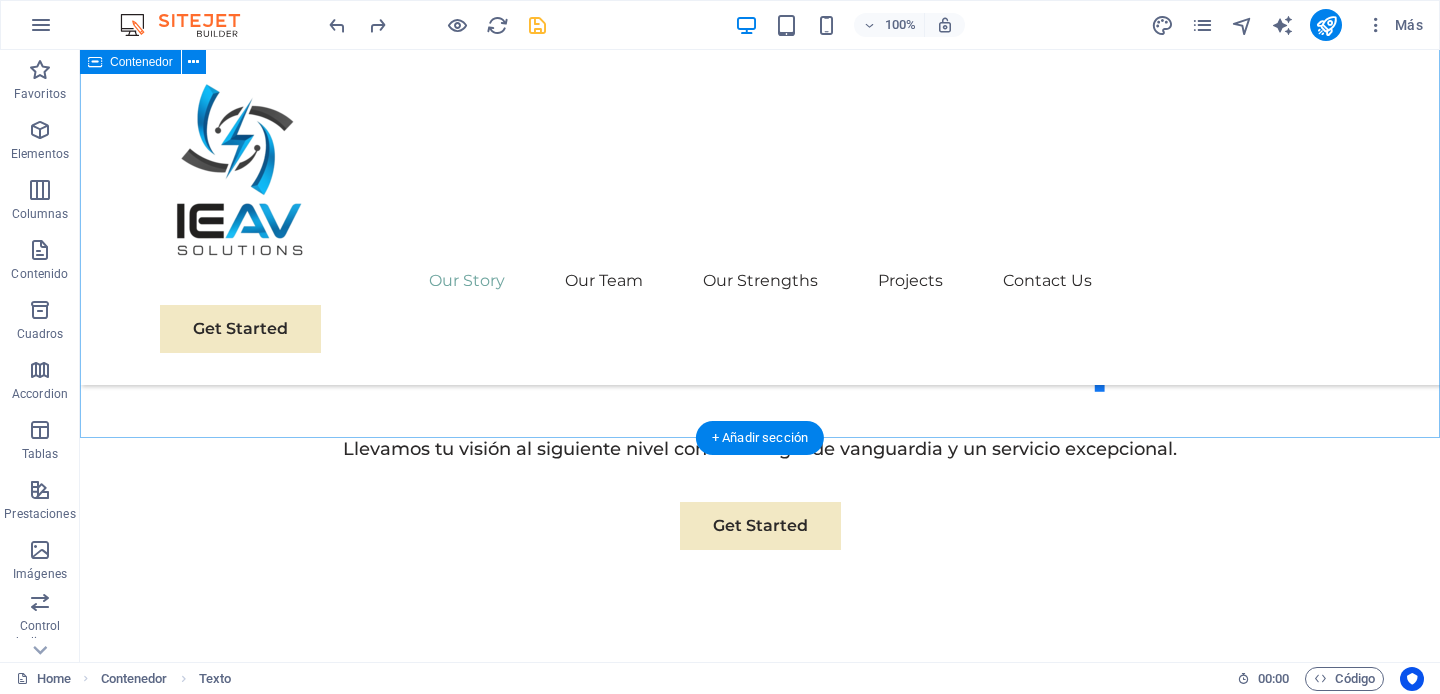scroll, scrollTop: 1033, scrollLeft: 0, axis: vertical 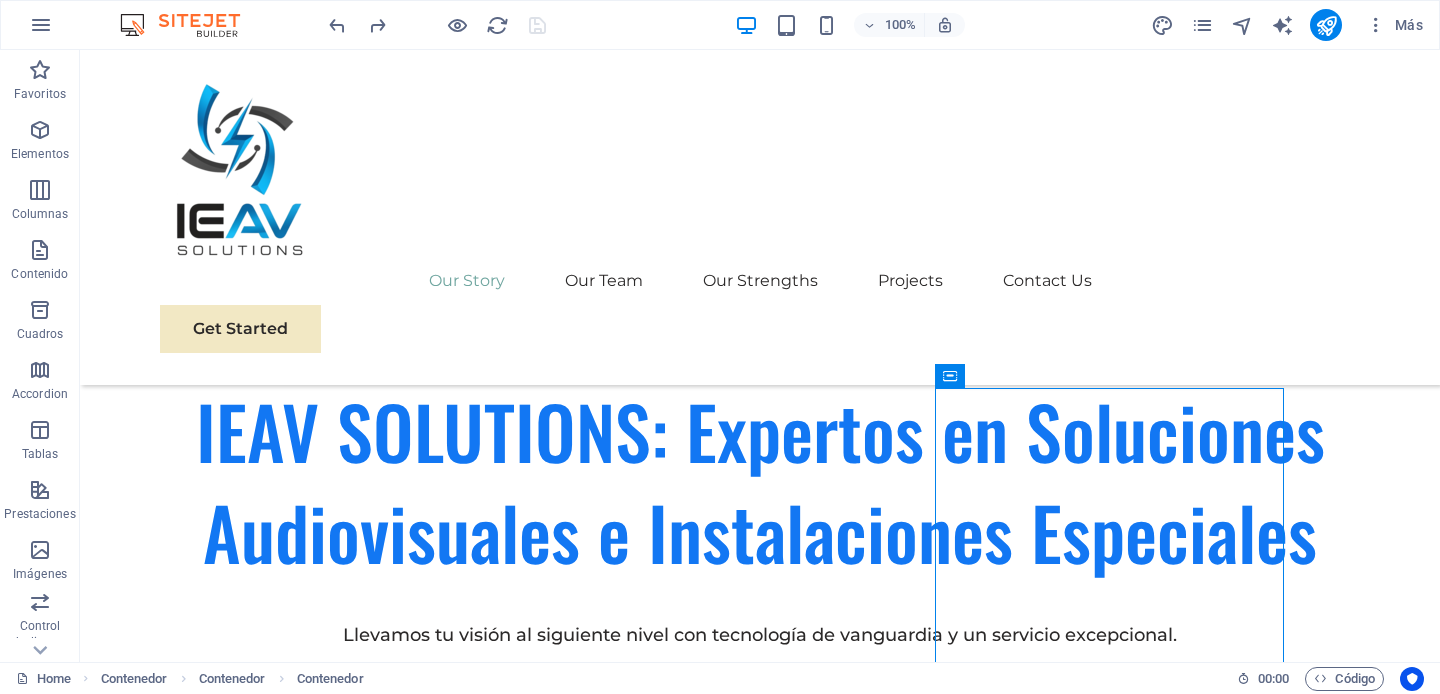 drag, startPoint x: 1033, startPoint y: 427, endPoint x: 952, endPoint y: 352, distance: 110.39022 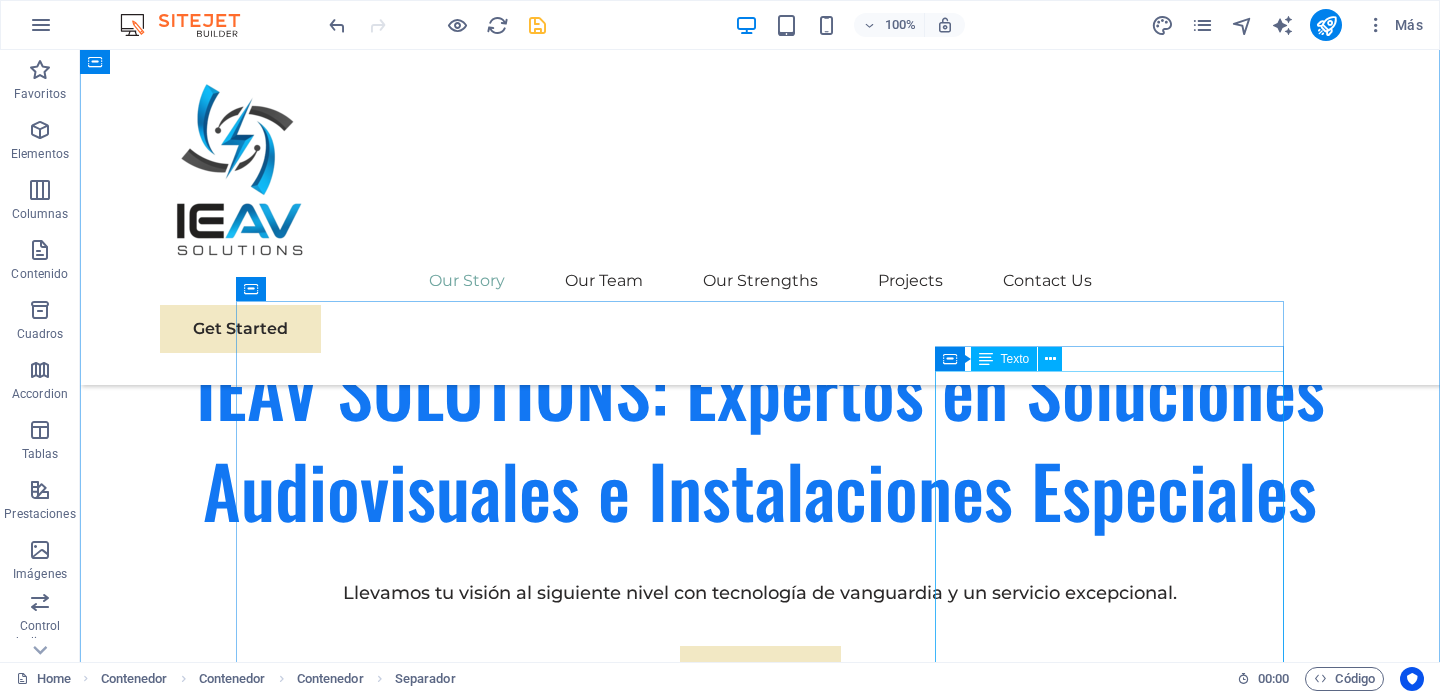 scroll, scrollTop: 1044, scrollLeft: 0, axis: vertical 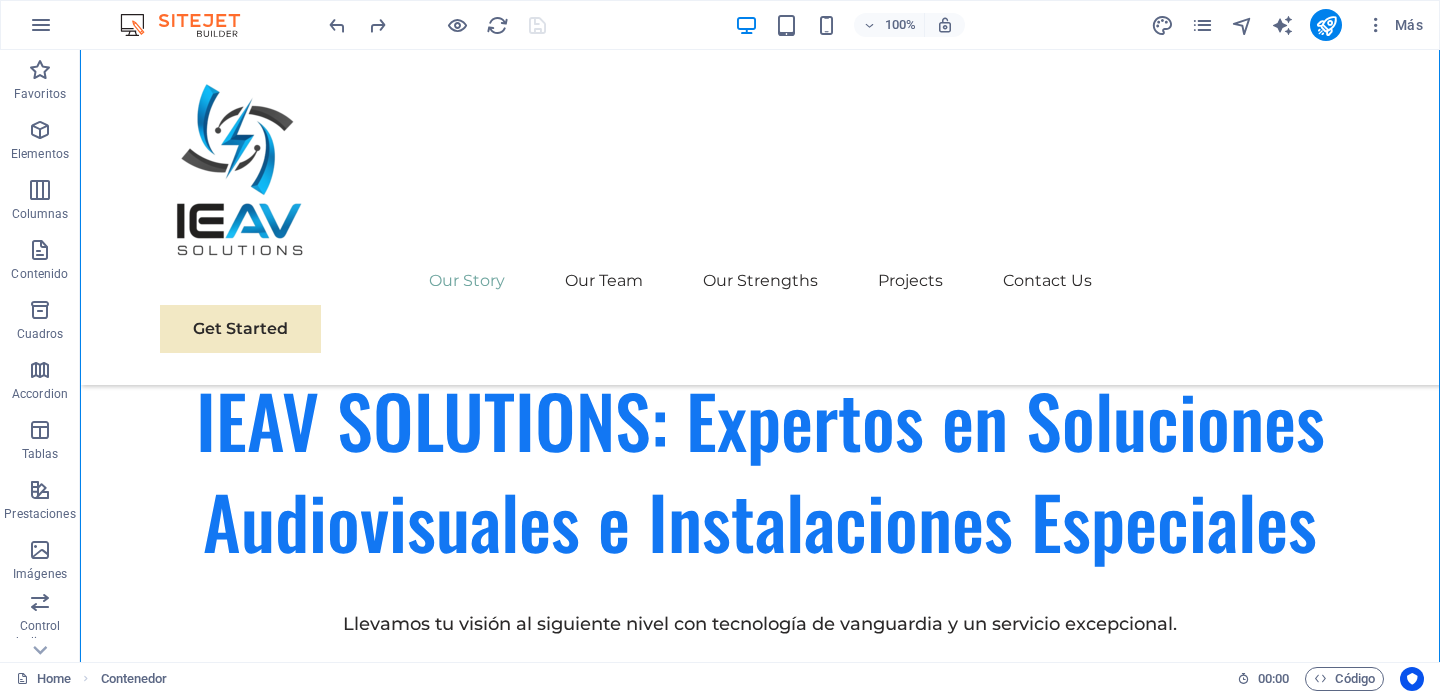drag, startPoint x: 1147, startPoint y: 392, endPoint x: 1144, endPoint y: 349, distance: 43.104523 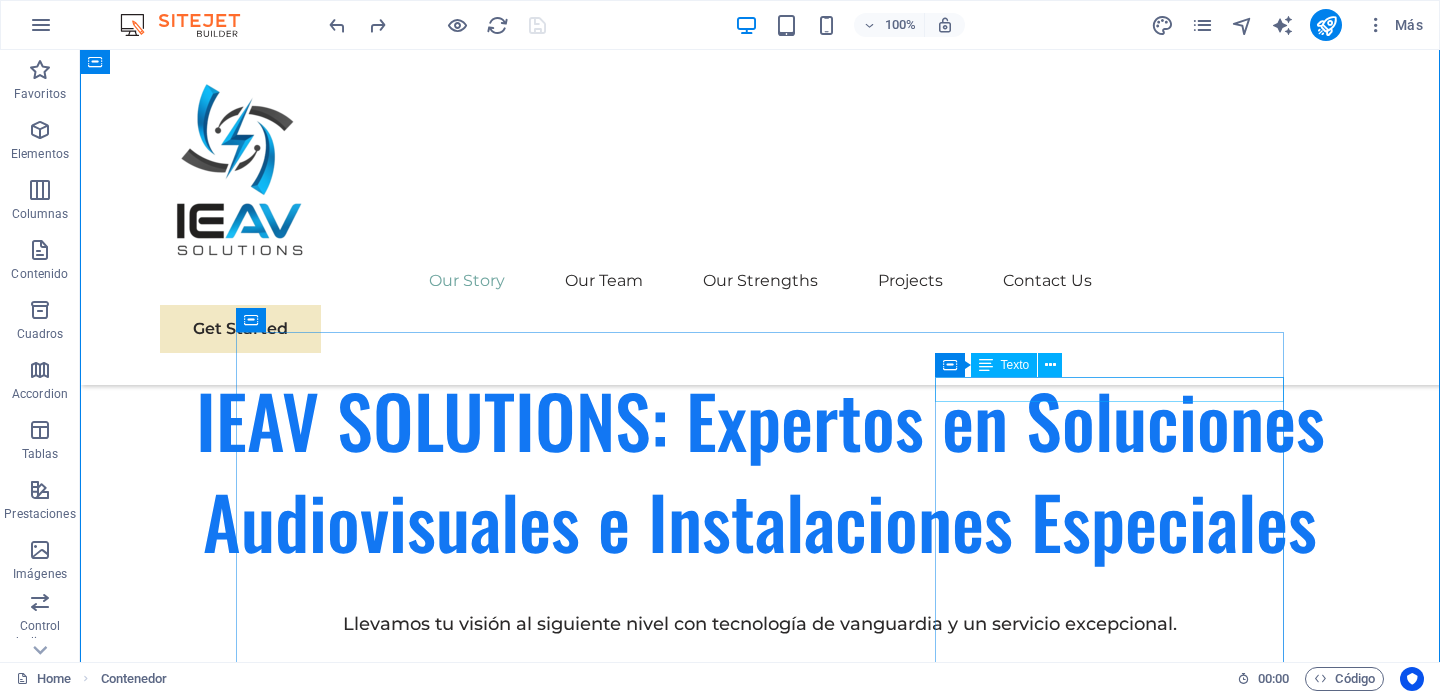 click on "Nuestro Enfoque!" at bounding box center [760, 2807] 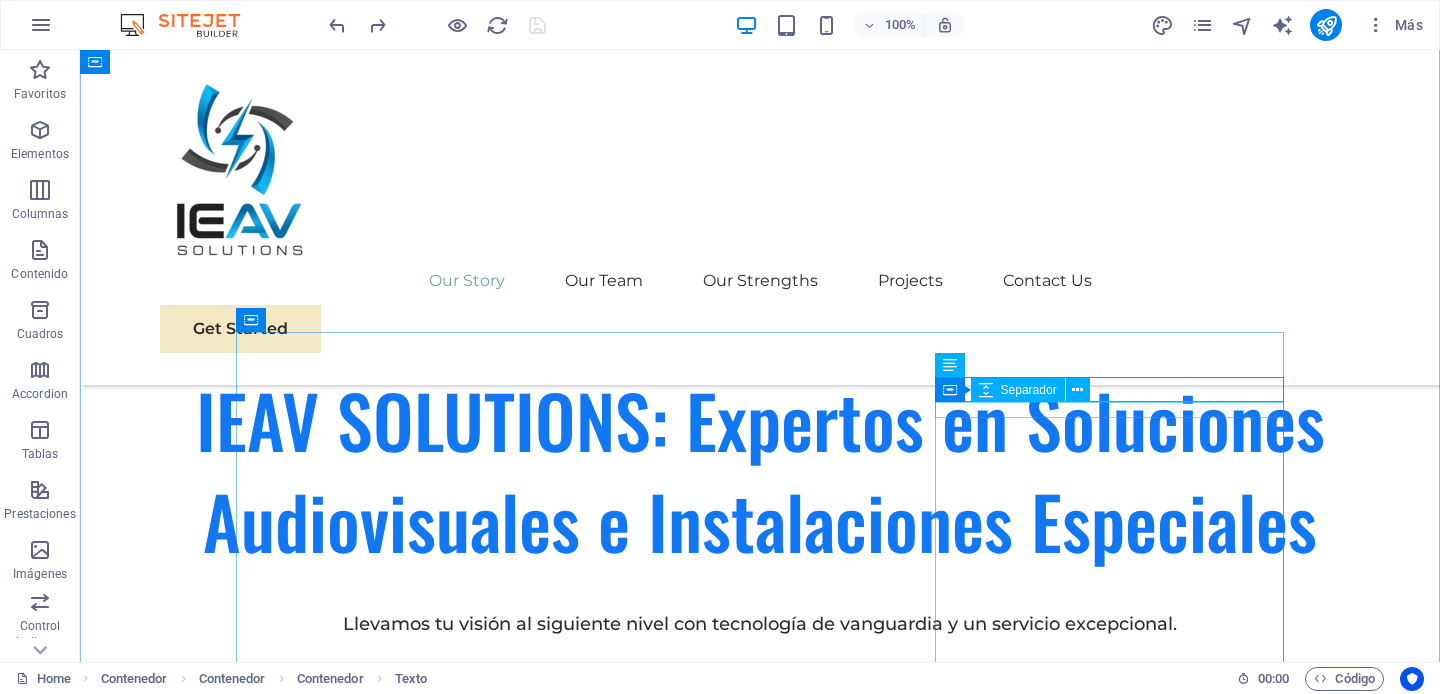 click on "Desde sus inicios, el enfoque de IEAV SOLUTIONS ha sido la  excelencia .  En un mercado saturado de opciones, se diferenciaron al combinar la maestría técnica con un servicio al cliente excepcional. Cada proyecto, sin importar su tamaño, fue abordado con una meticulosa atención al detalle, desde la planificación inicial hasta la calibración final. Este compromiso con la calidad rápidamente les ganó la confianza de los primeros clientes, quienes no tardaron en recomendar sus servicios. Hoy, IEAV SOLUTIONS sigue creciendo, pero su filosofía sigue siendo la misma.  Miramos al futuro con la misma pasión que nos unió en  2022 , buscando constantemente las tecnologías más innovadoras para que tú puedas disfrutar de un mundo mejor conectado y más impresionante. Nuestra historia es una de dedicación, innovación y, sobre todo, de un compromiso inquebrantable con la visión de nuestros clientes." at bounding box center [760, 2937] 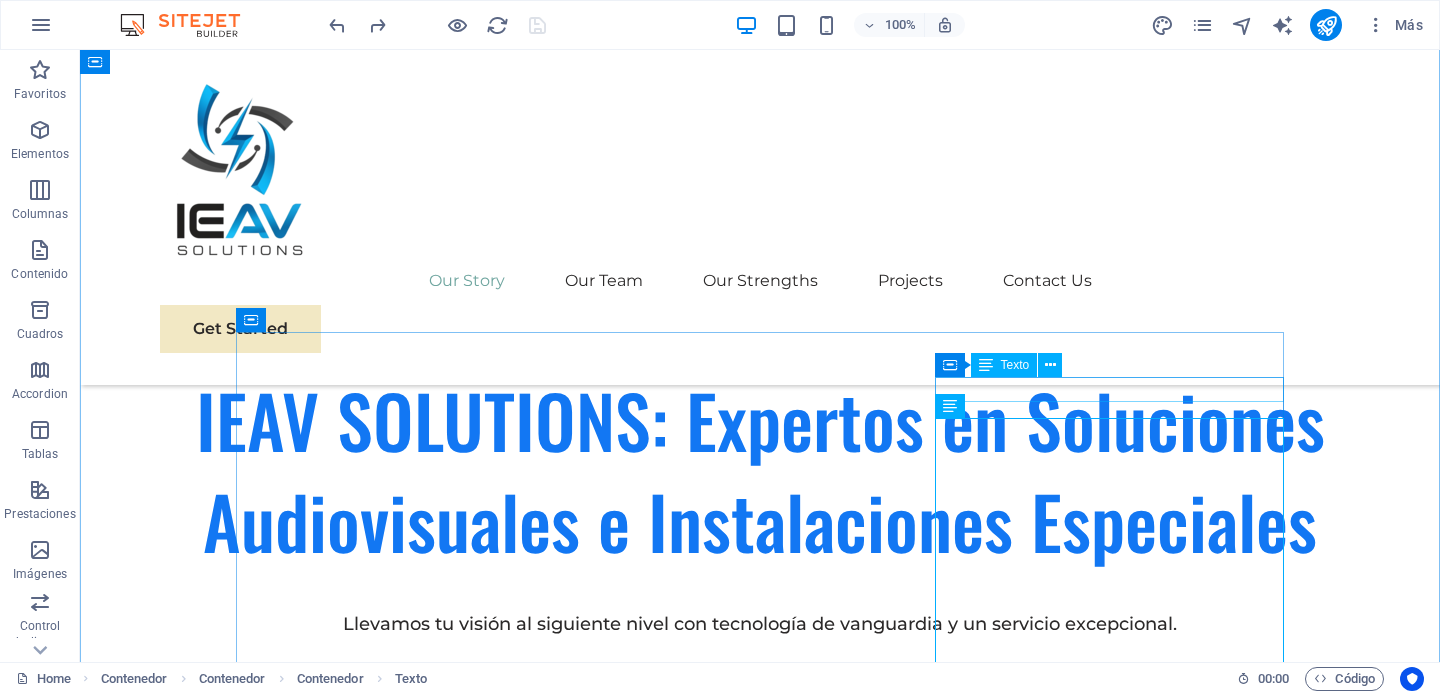 click on "Nuestro Enfoque!" at bounding box center [760, 2807] 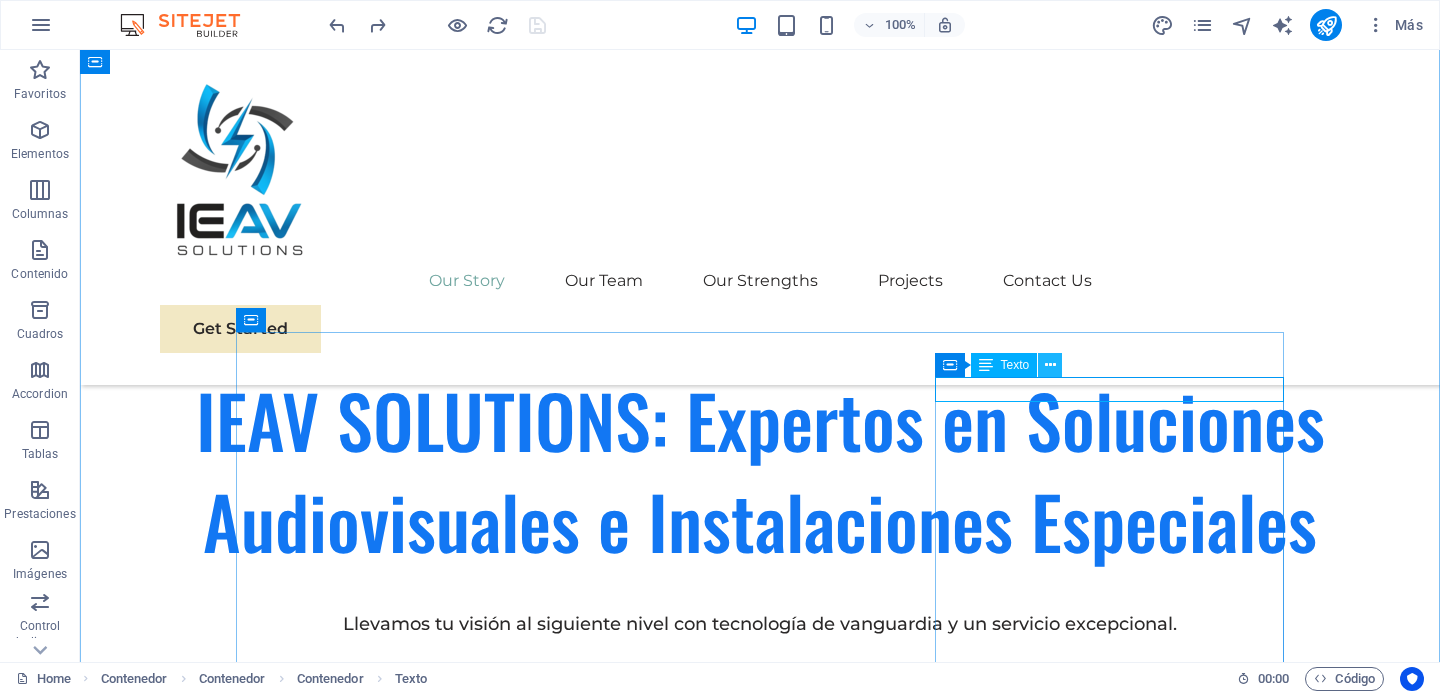 click at bounding box center [1050, 365] 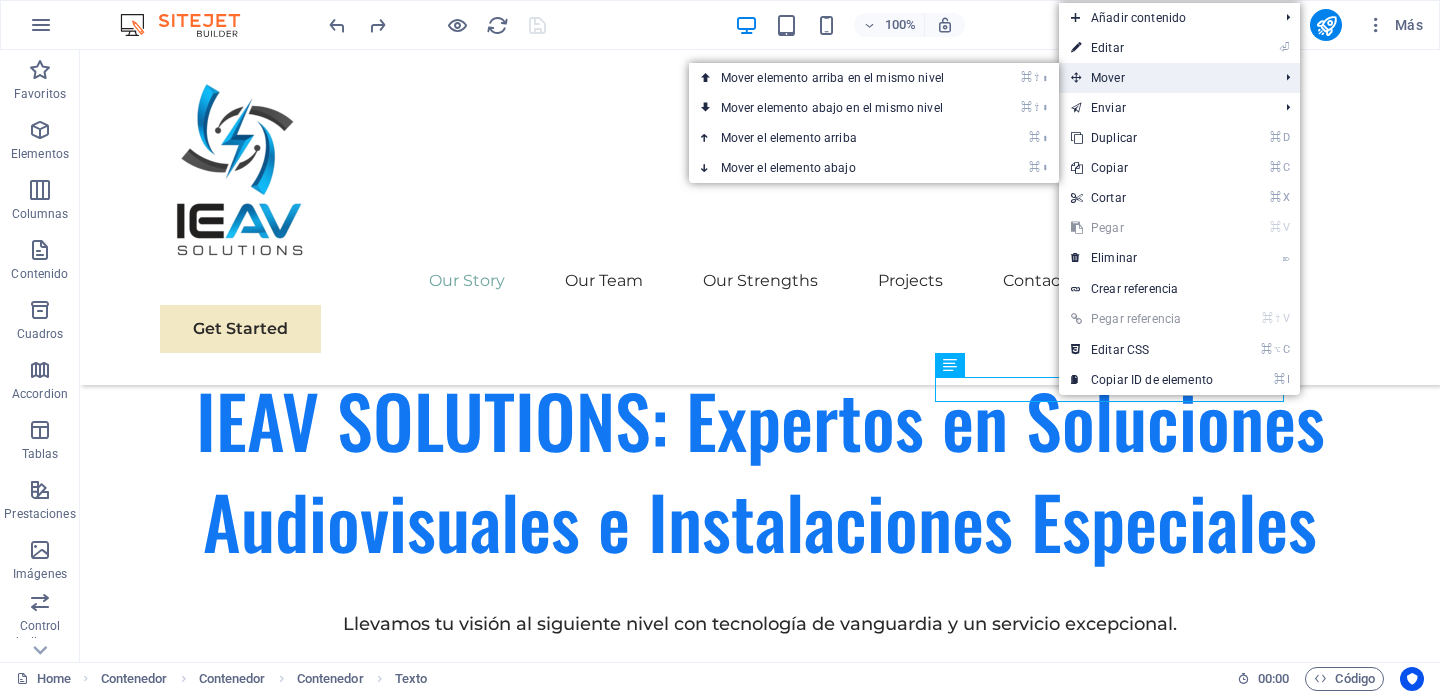 click on "Mover" at bounding box center [1164, 78] 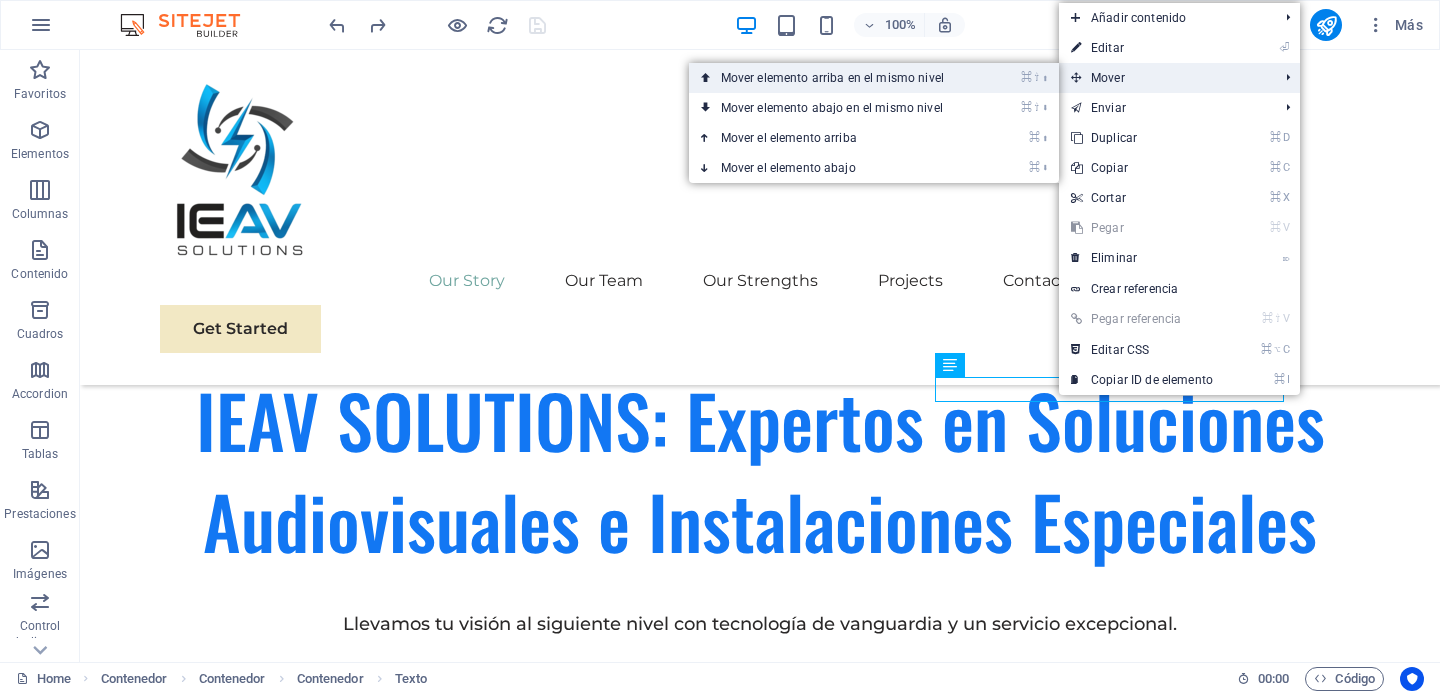 click on "⌘ ⇧ ⬆  Mover elemento arriba en el mismo nivel" at bounding box center (836, 78) 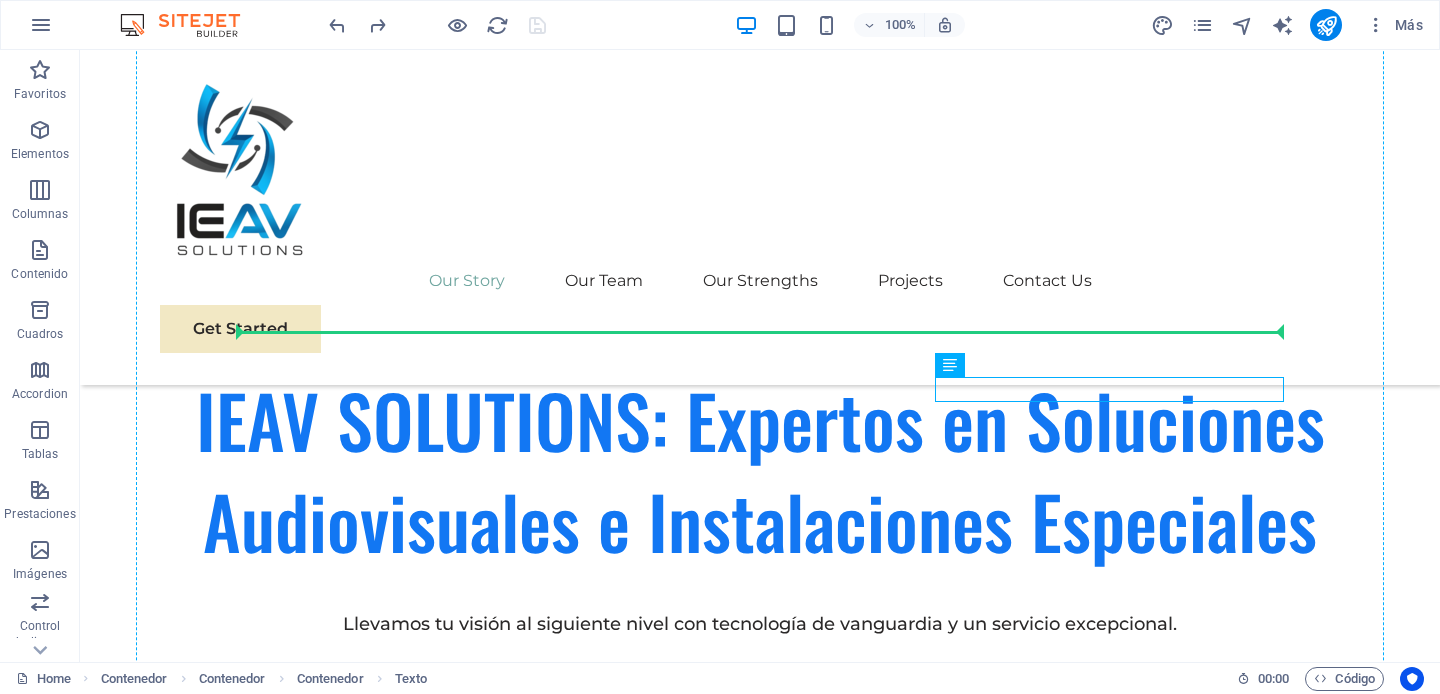 drag, startPoint x: 1059, startPoint y: 392, endPoint x: 1059, endPoint y: 359, distance: 33 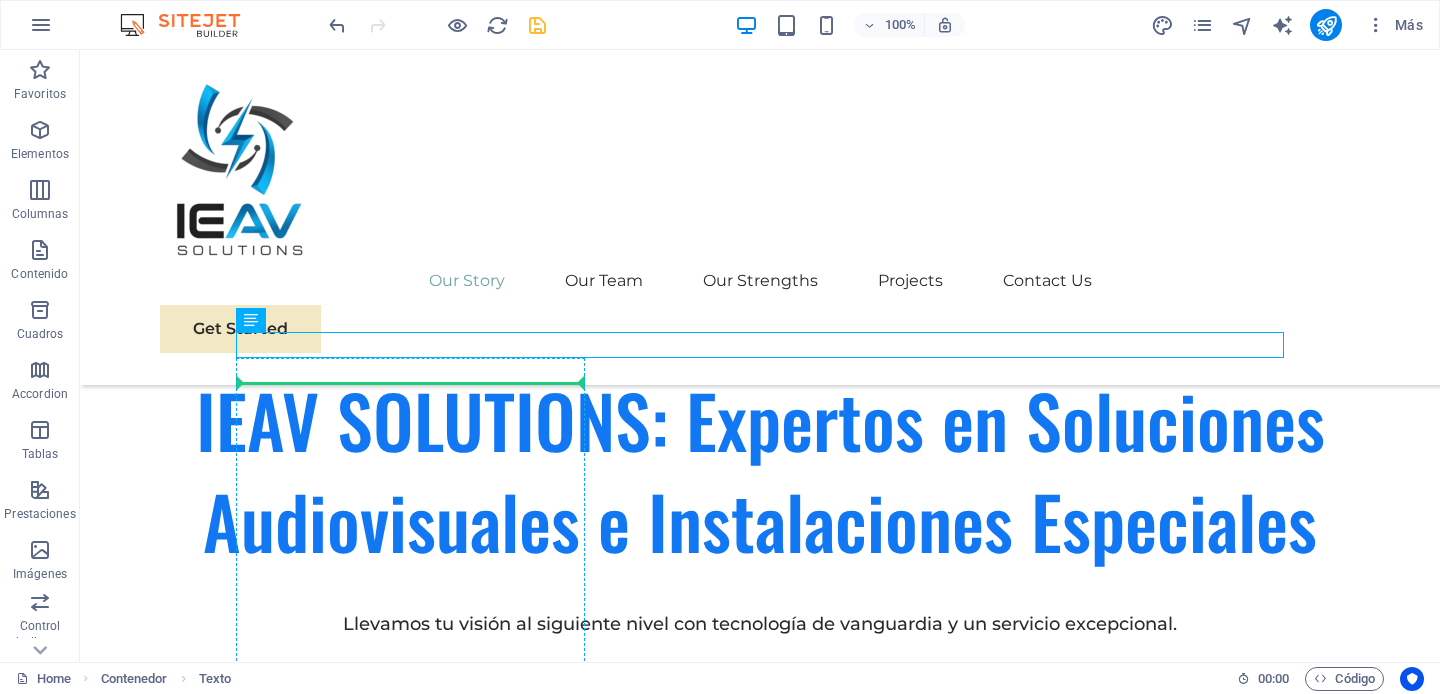 drag, startPoint x: 816, startPoint y: 343, endPoint x: 492, endPoint y: 377, distance: 325.77905 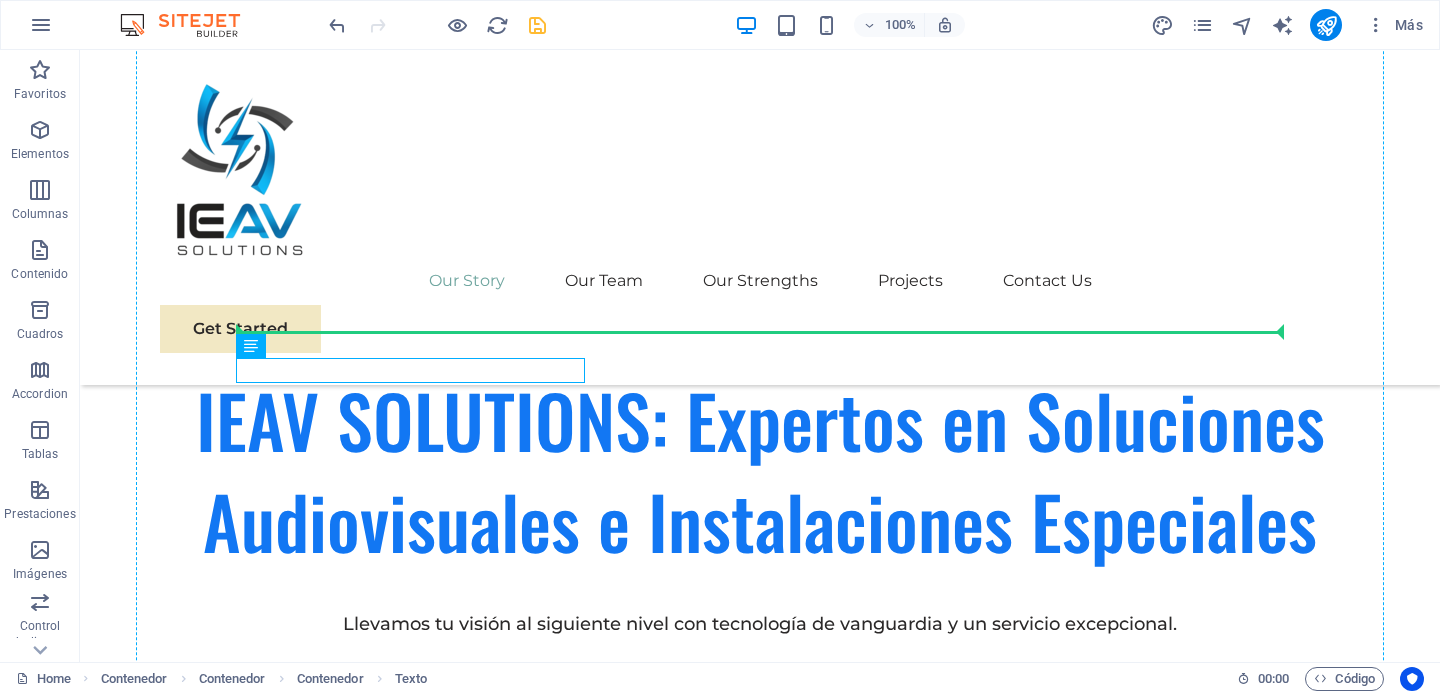 drag, startPoint x: 480, startPoint y: 375, endPoint x: 1054, endPoint y: 374, distance: 574.00085 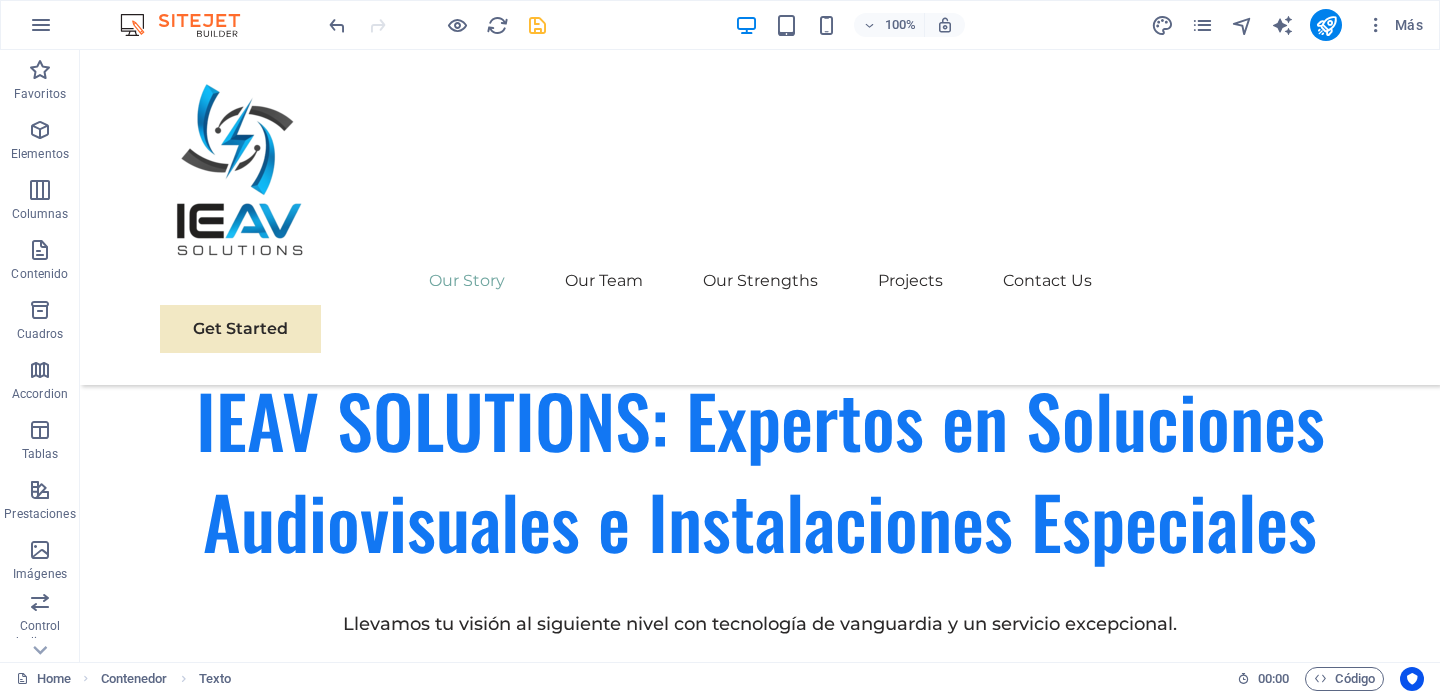 drag, startPoint x: 770, startPoint y: 345, endPoint x: 1066, endPoint y: 358, distance: 296.28534 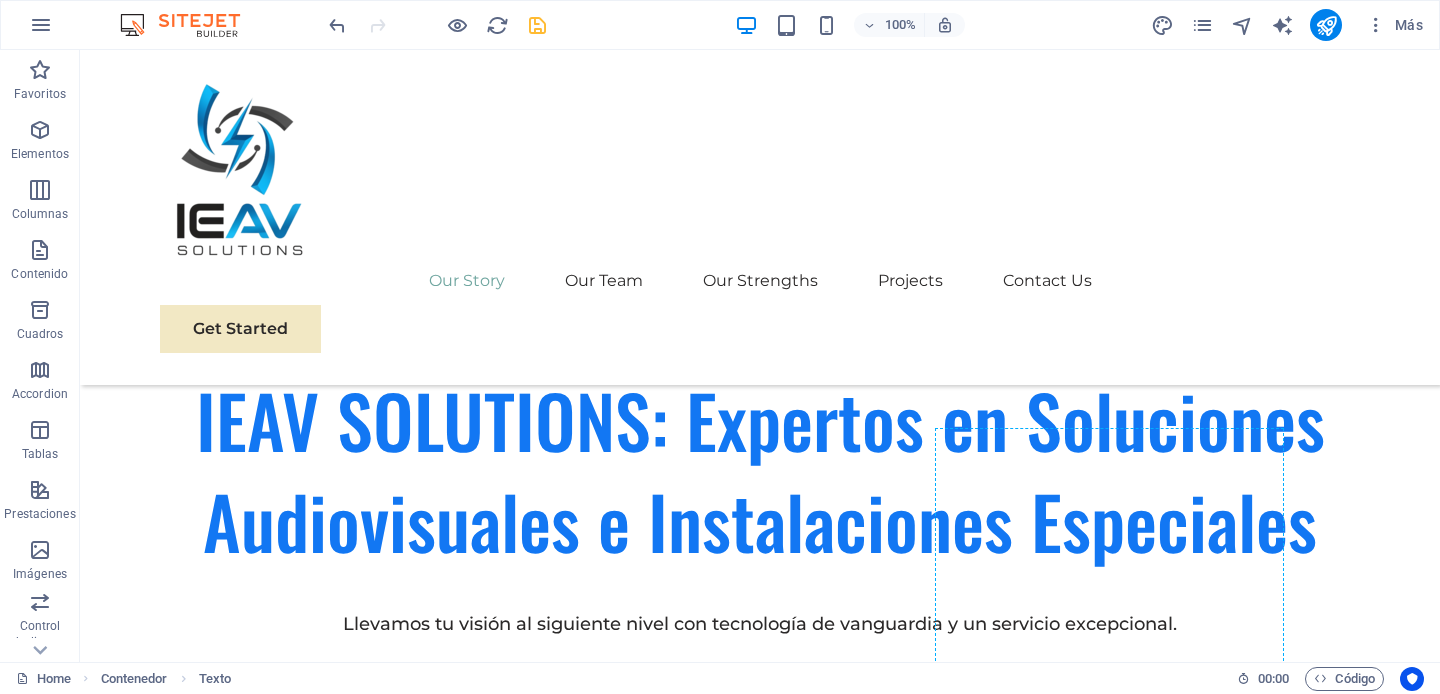 drag, startPoint x: 770, startPoint y: 342, endPoint x: 1056, endPoint y: 402, distance: 292.22595 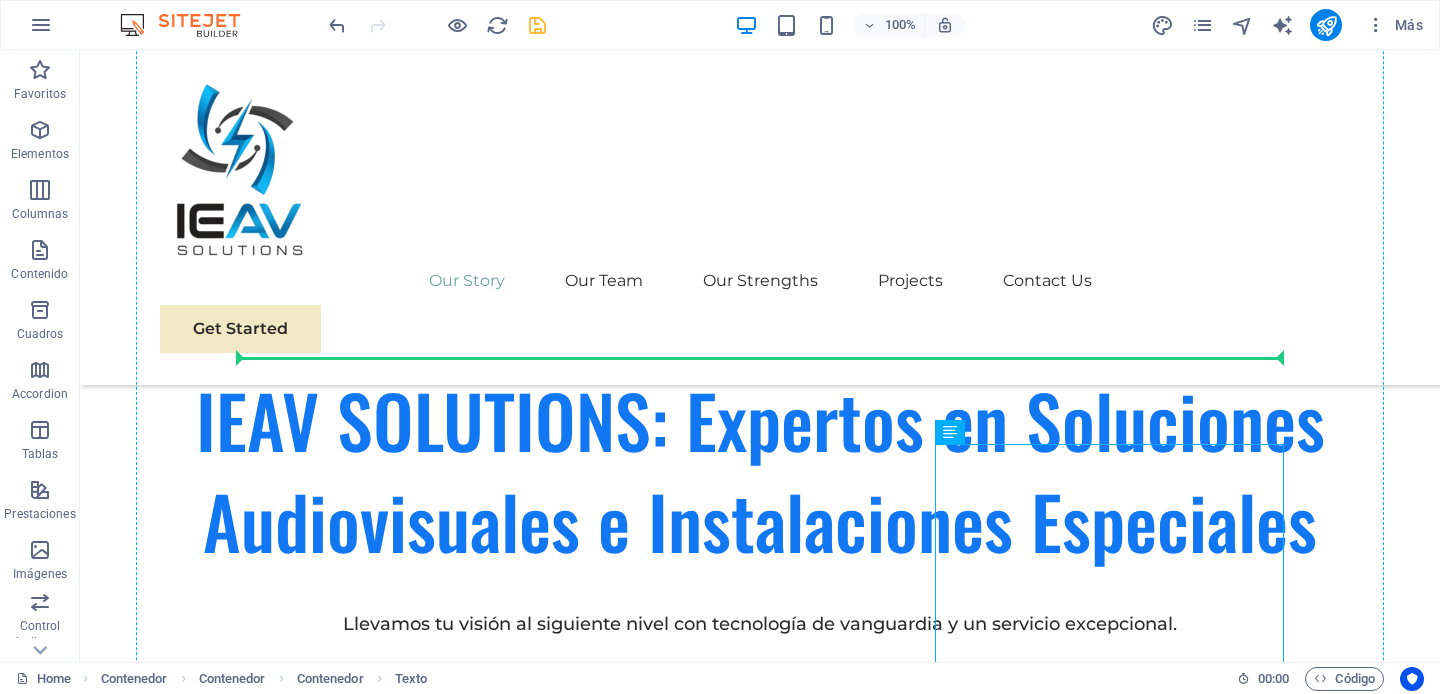 drag, startPoint x: 1034, startPoint y: 462, endPoint x: 1034, endPoint y: 407, distance: 55 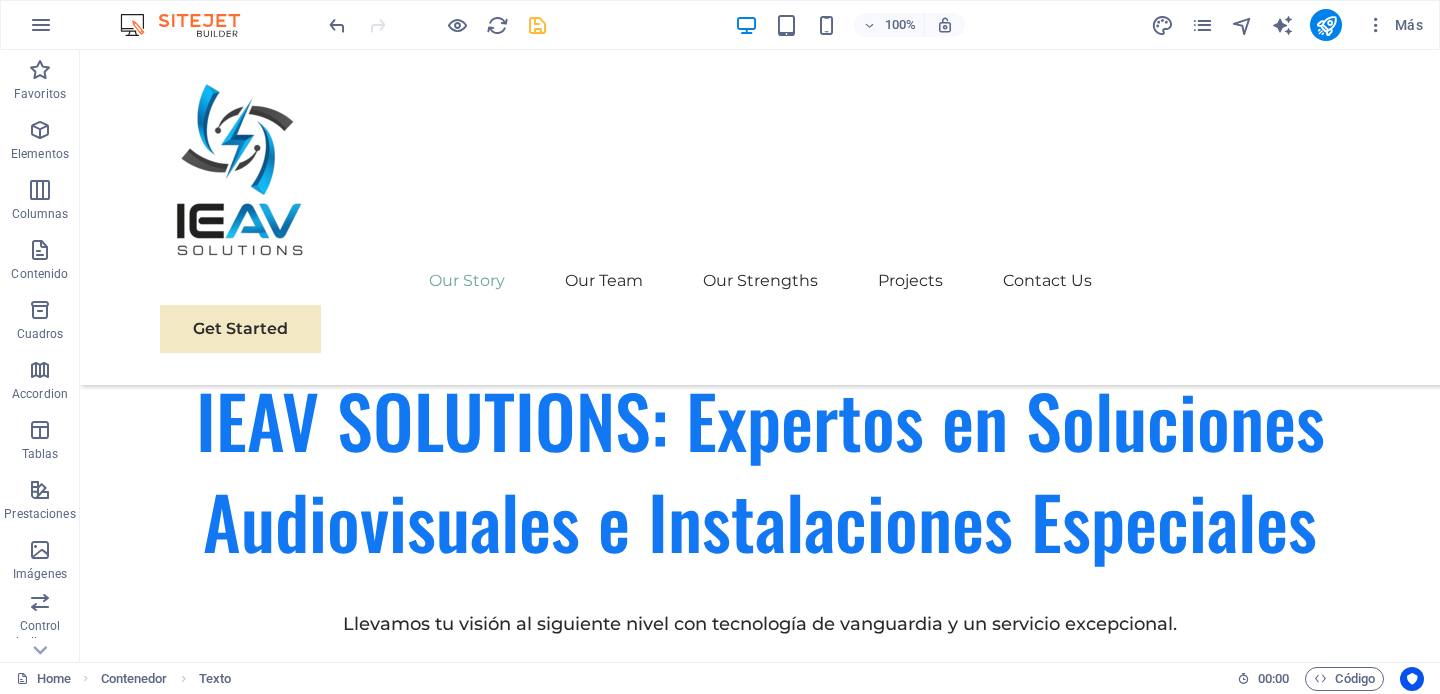 drag, startPoint x: 809, startPoint y: 417, endPoint x: 1092, endPoint y: 565, distance: 319.36343 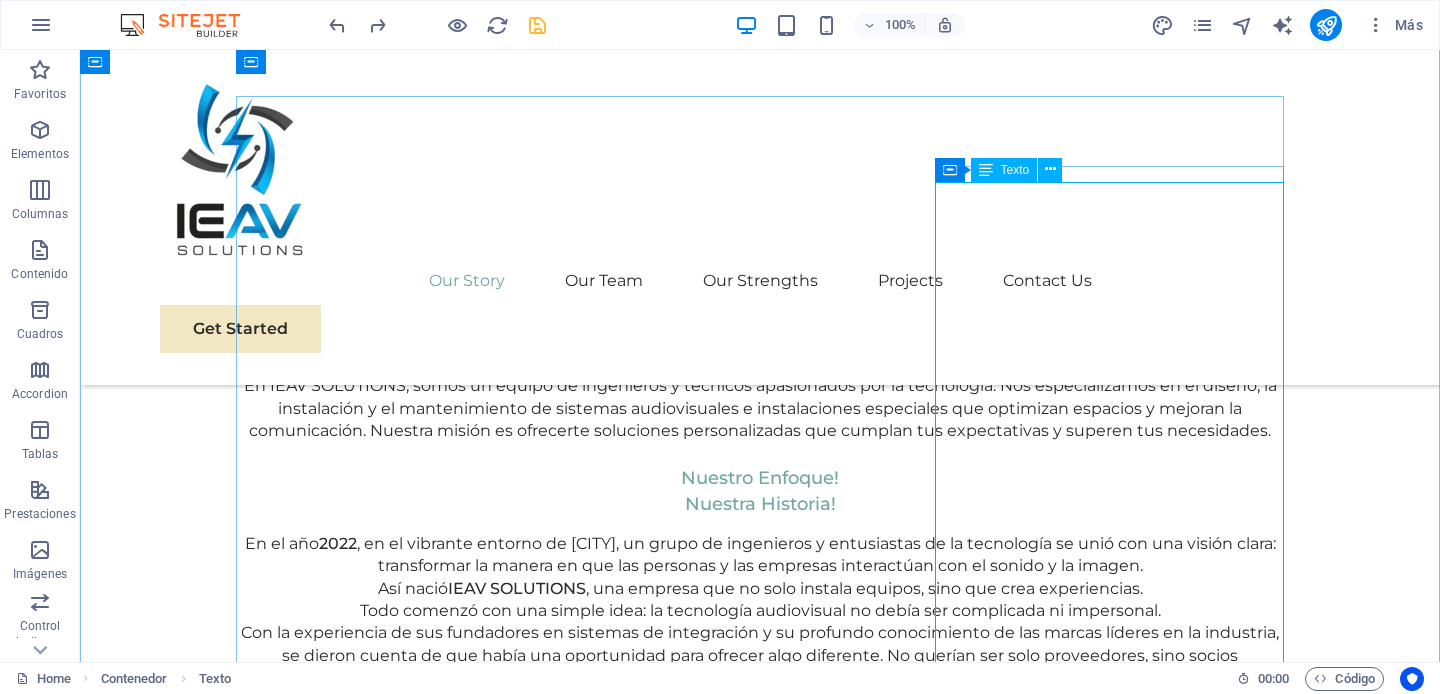 scroll, scrollTop: 1400, scrollLeft: 0, axis: vertical 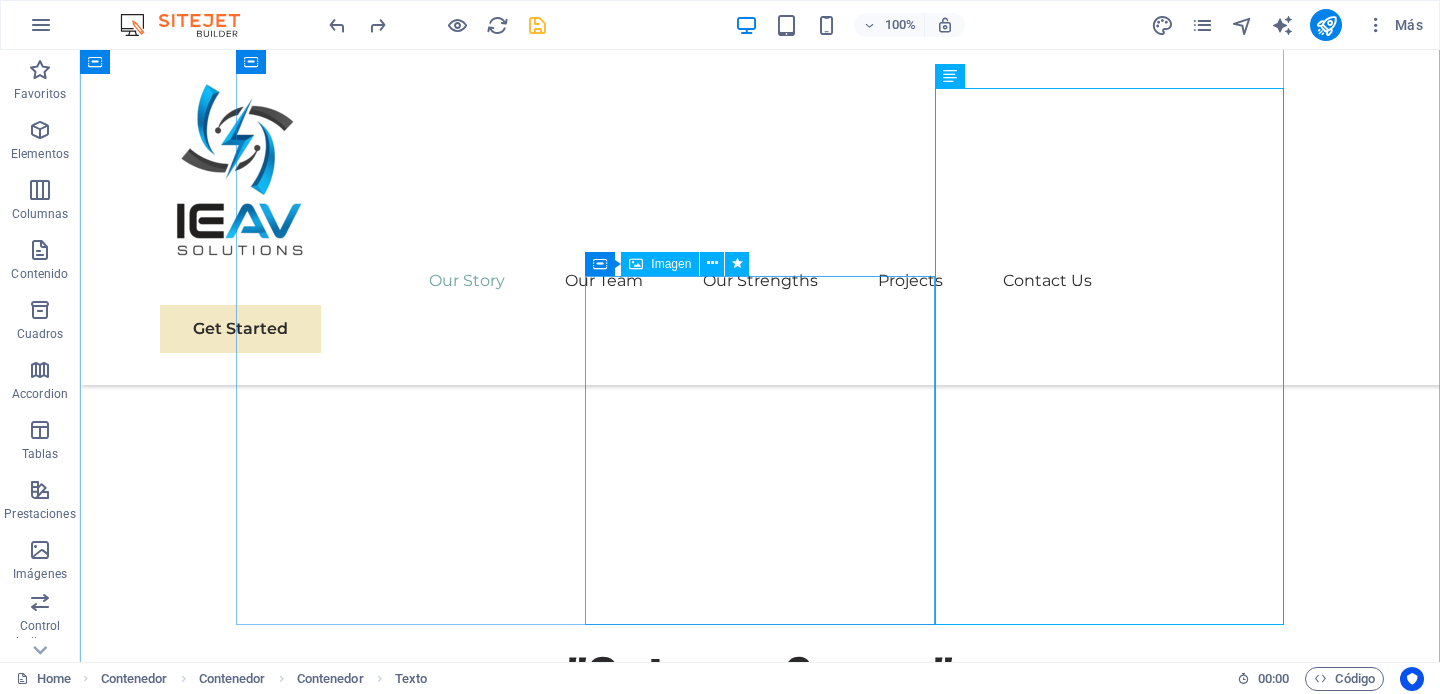 click at bounding box center [760, 1784] 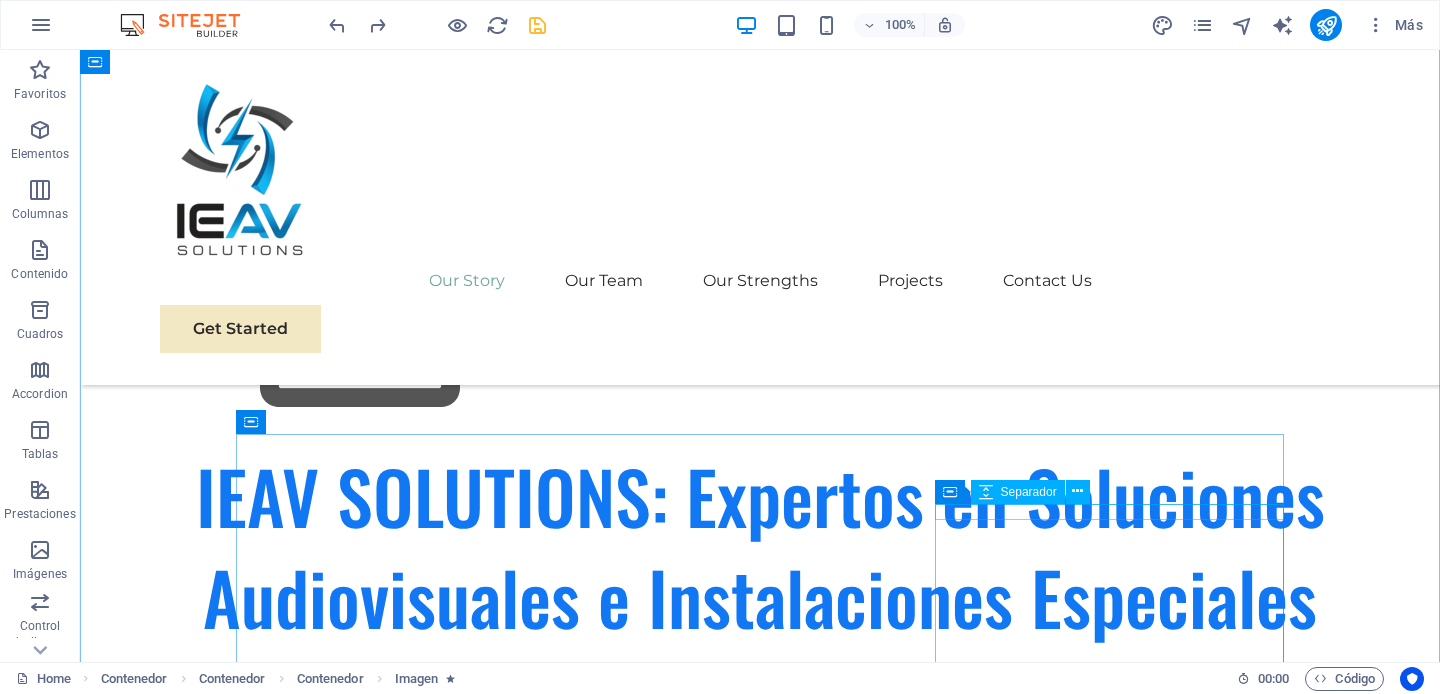 scroll, scrollTop: 971, scrollLeft: 0, axis: vertical 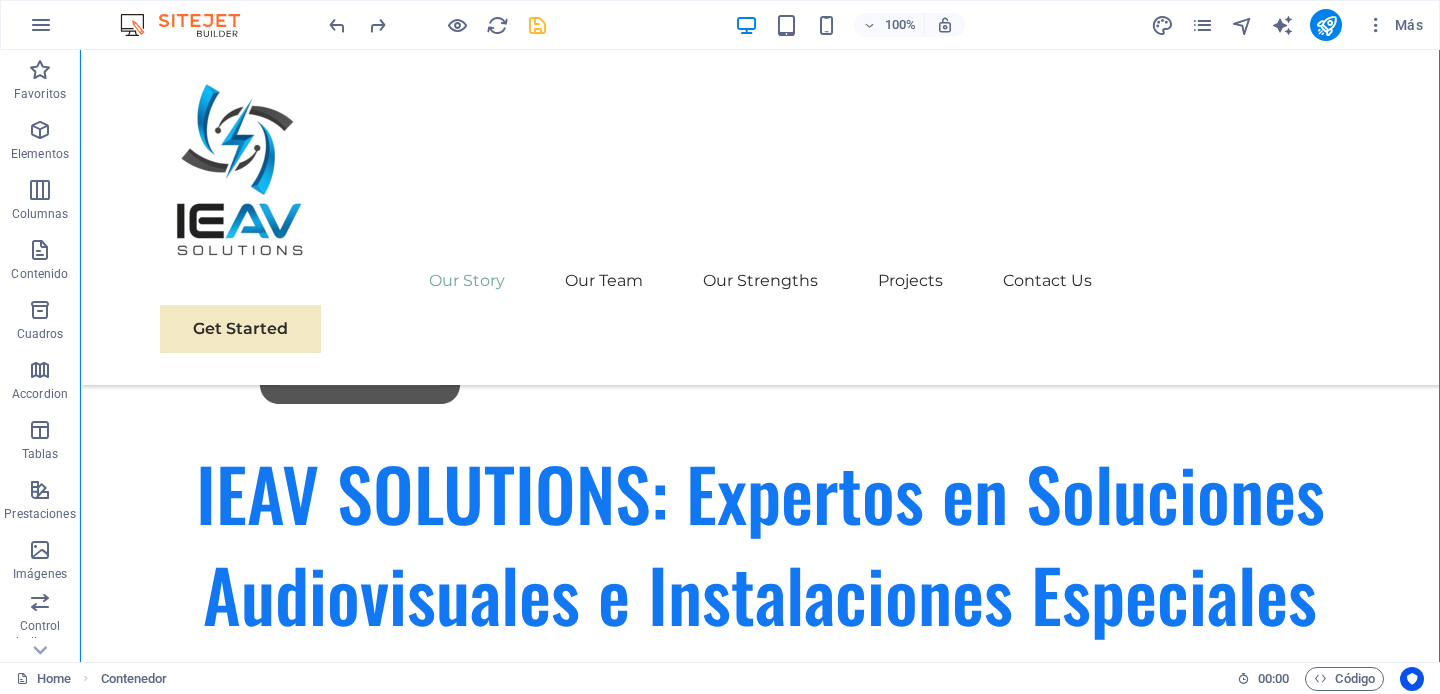 drag, startPoint x: 1033, startPoint y: 562, endPoint x: 1034, endPoint y: 498, distance: 64.00781 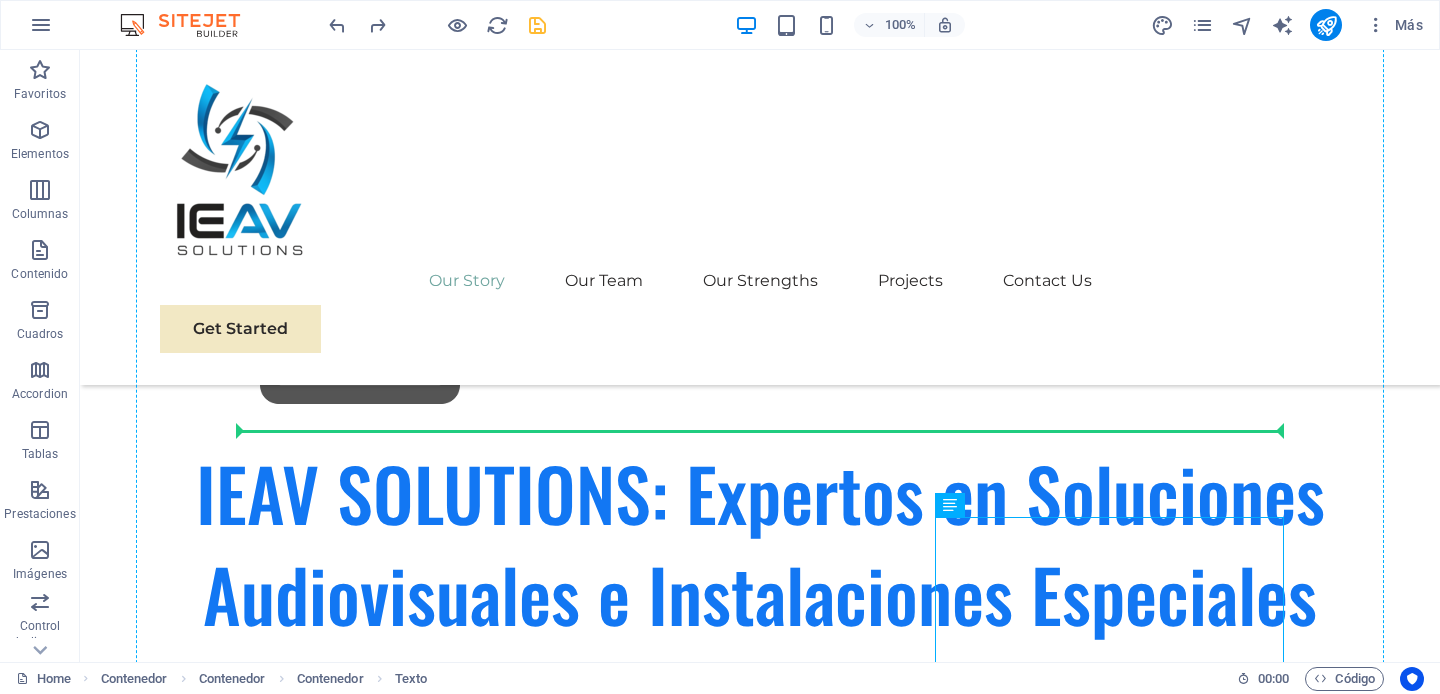 drag, startPoint x: 1026, startPoint y: 532, endPoint x: 1027, endPoint y: 490, distance: 42.0119 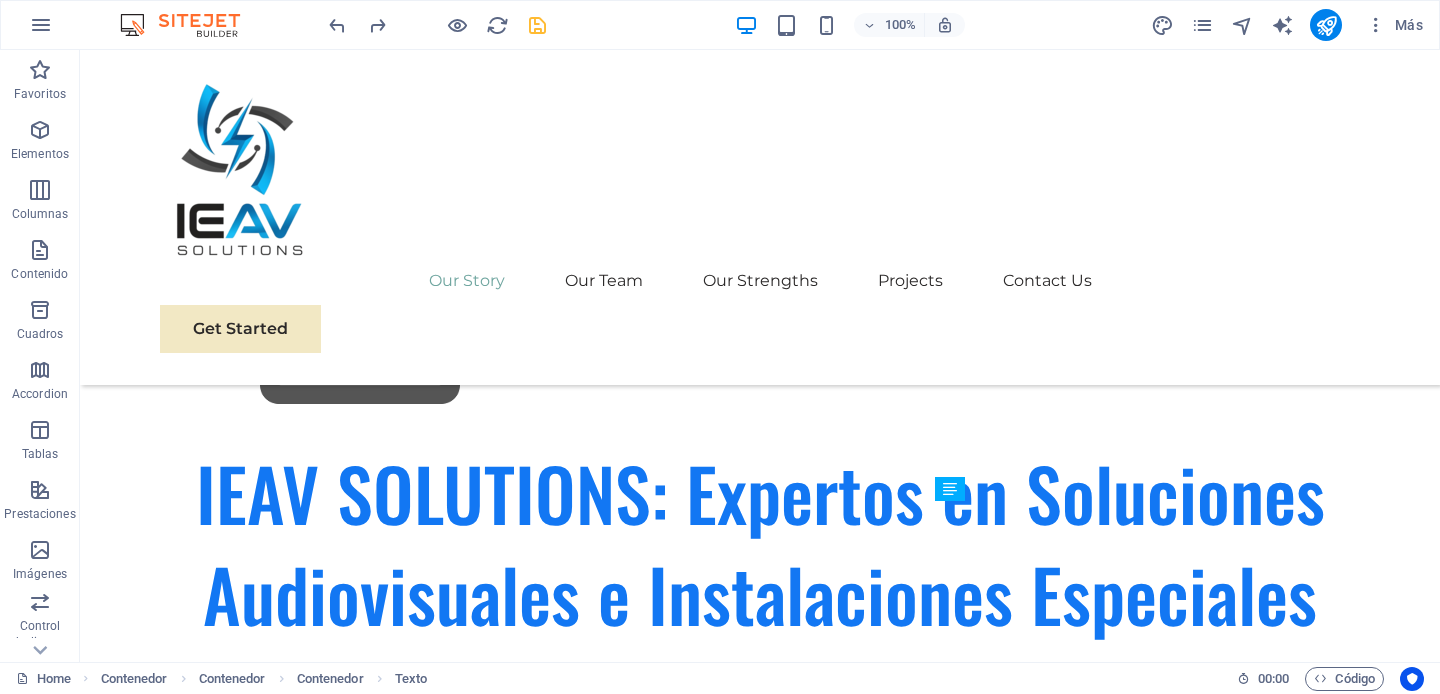 drag, startPoint x: 1023, startPoint y: 539, endPoint x: 1026, endPoint y: 503, distance: 36.124783 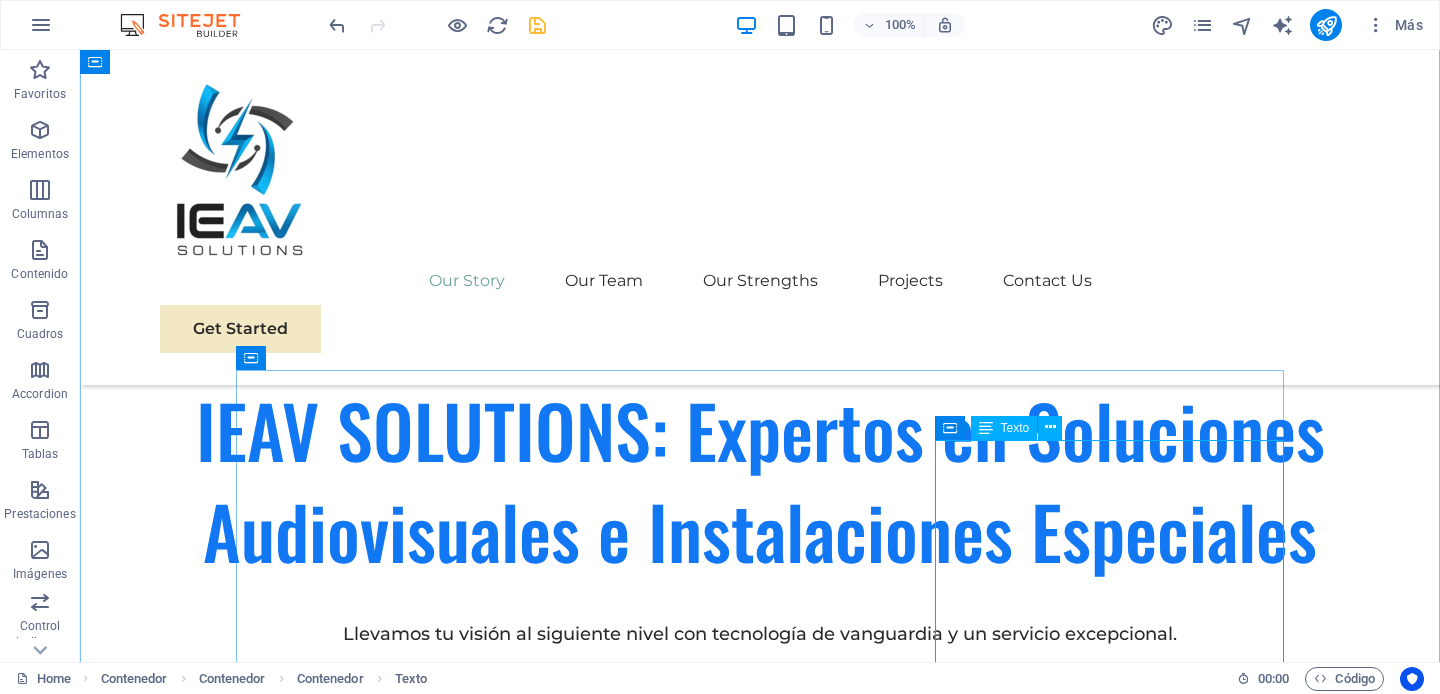scroll, scrollTop: 1026, scrollLeft: 0, axis: vertical 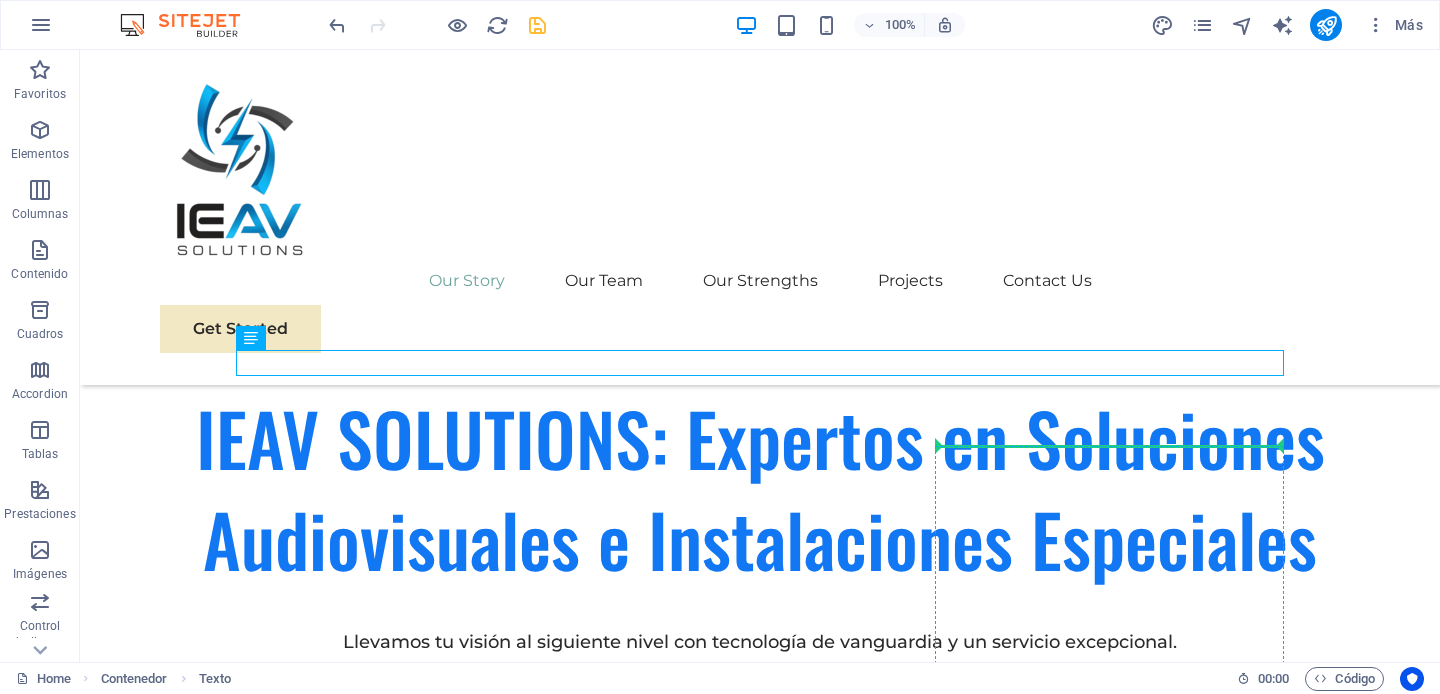 drag, startPoint x: 764, startPoint y: 362, endPoint x: 1055, endPoint y: 450, distance: 304.0148 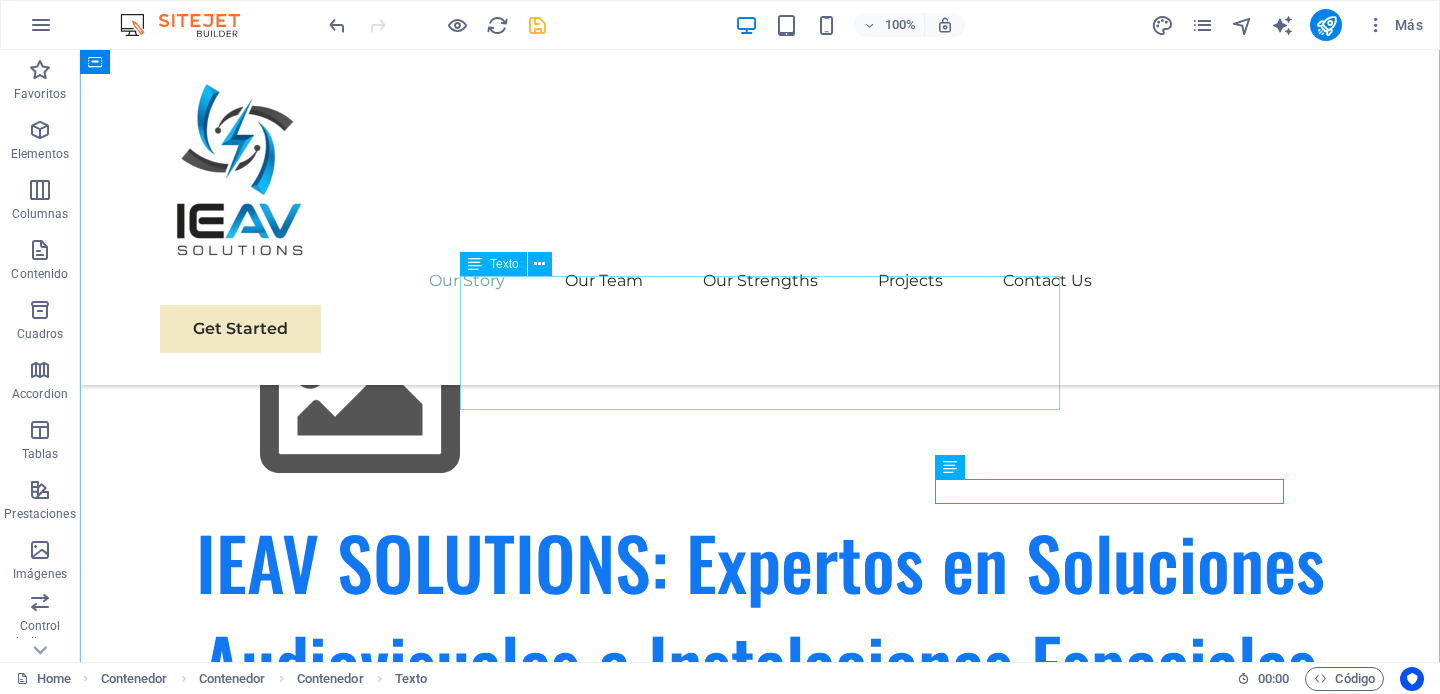 scroll, scrollTop: 952, scrollLeft: 0, axis: vertical 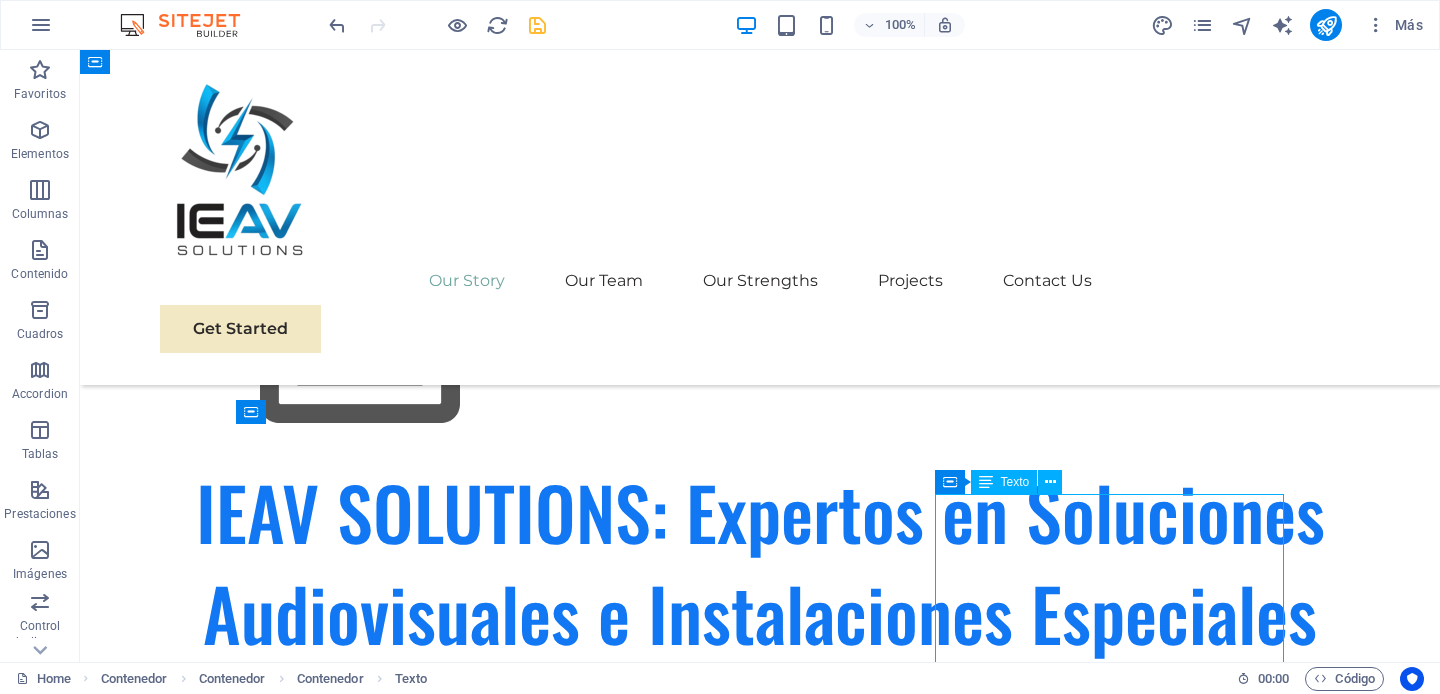 drag, startPoint x: 1231, startPoint y: 501, endPoint x: 1226, endPoint y: 537, distance: 36.345562 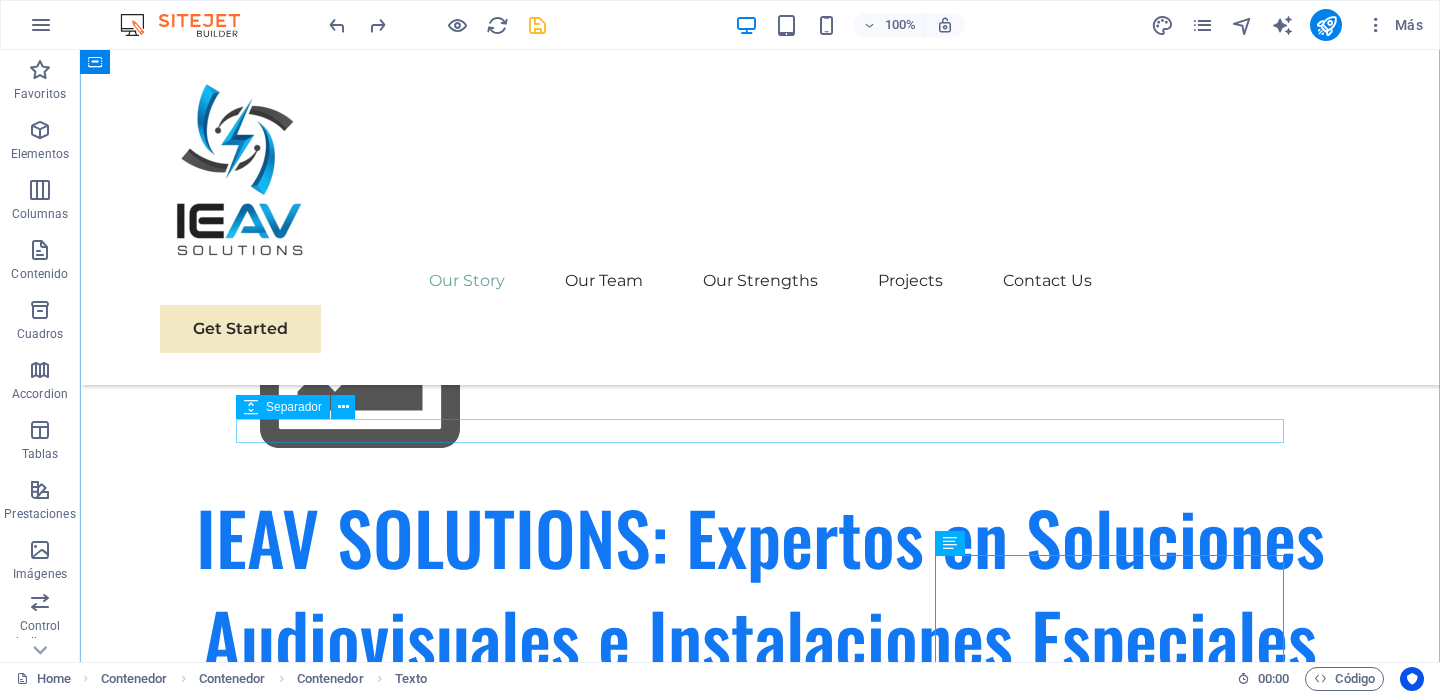scroll, scrollTop: 925, scrollLeft: 0, axis: vertical 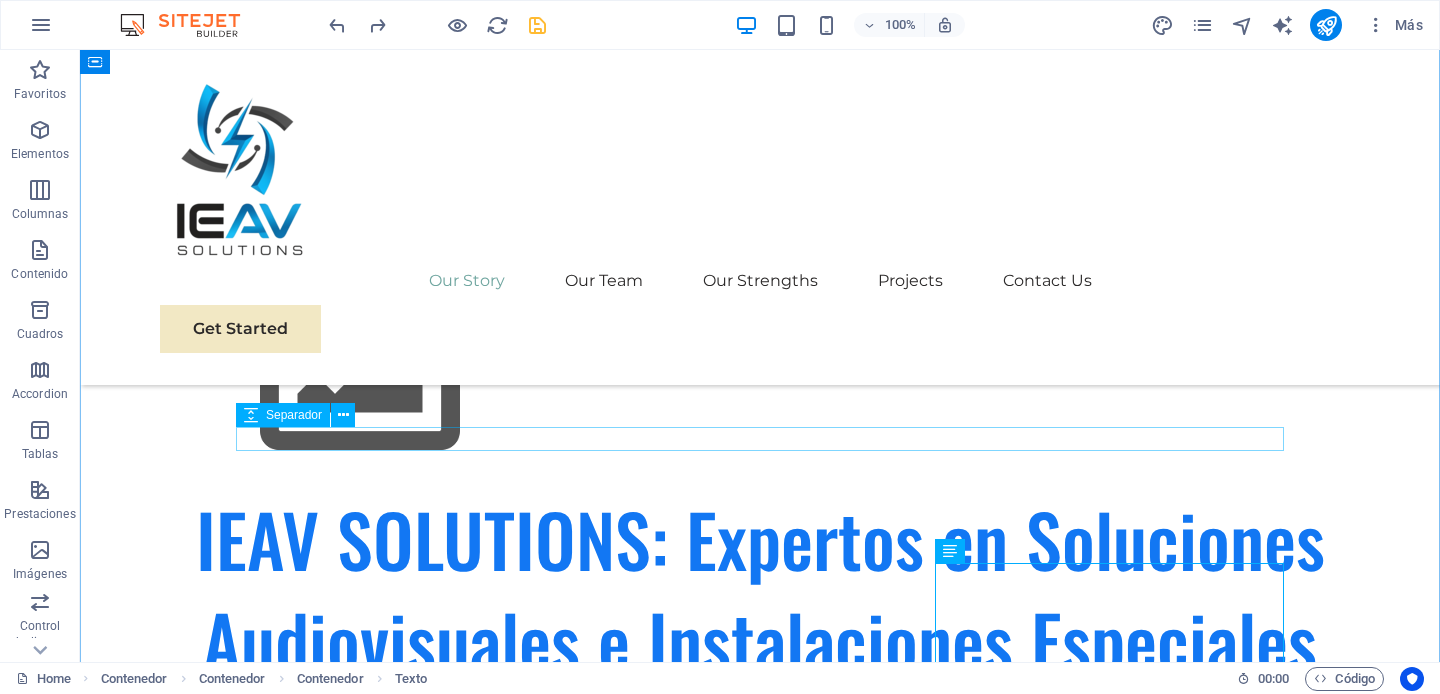 click at bounding box center (760, 1299) 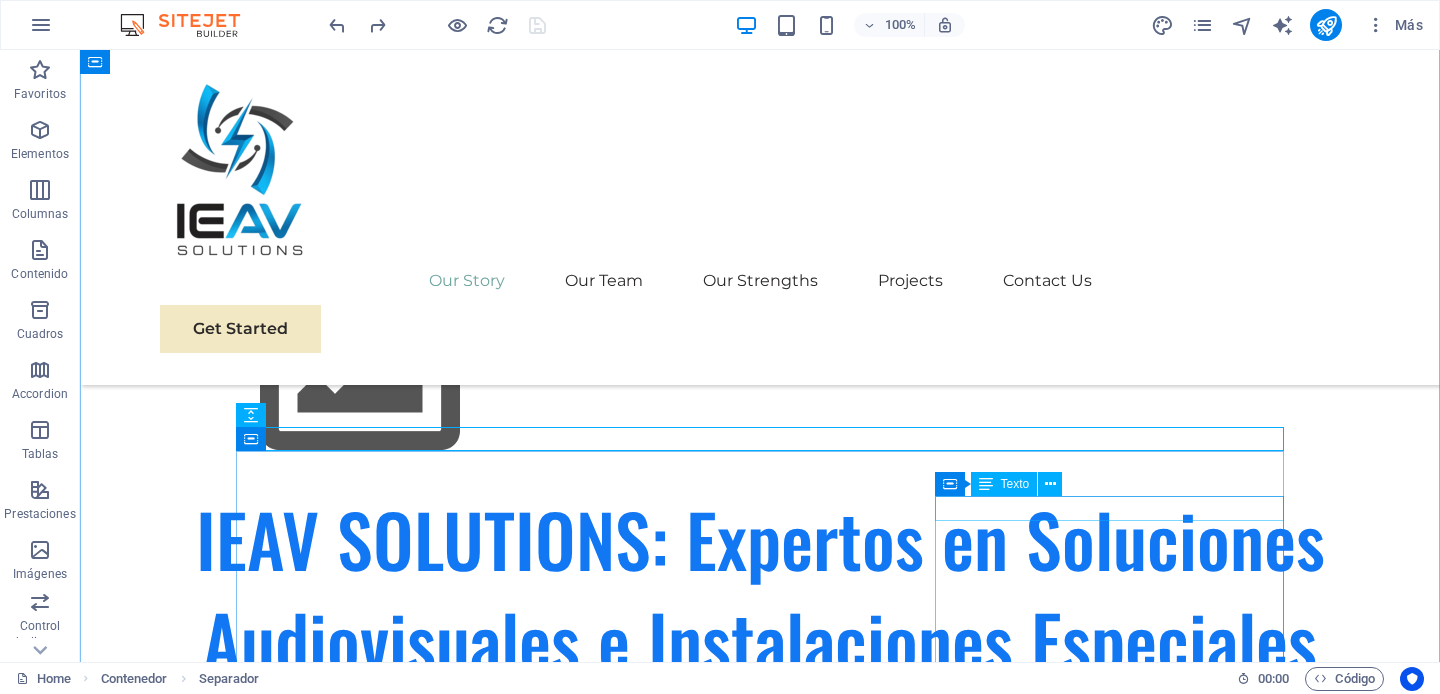 click on "Nuestro Enfoque!" at bounding box center (760, 2926) 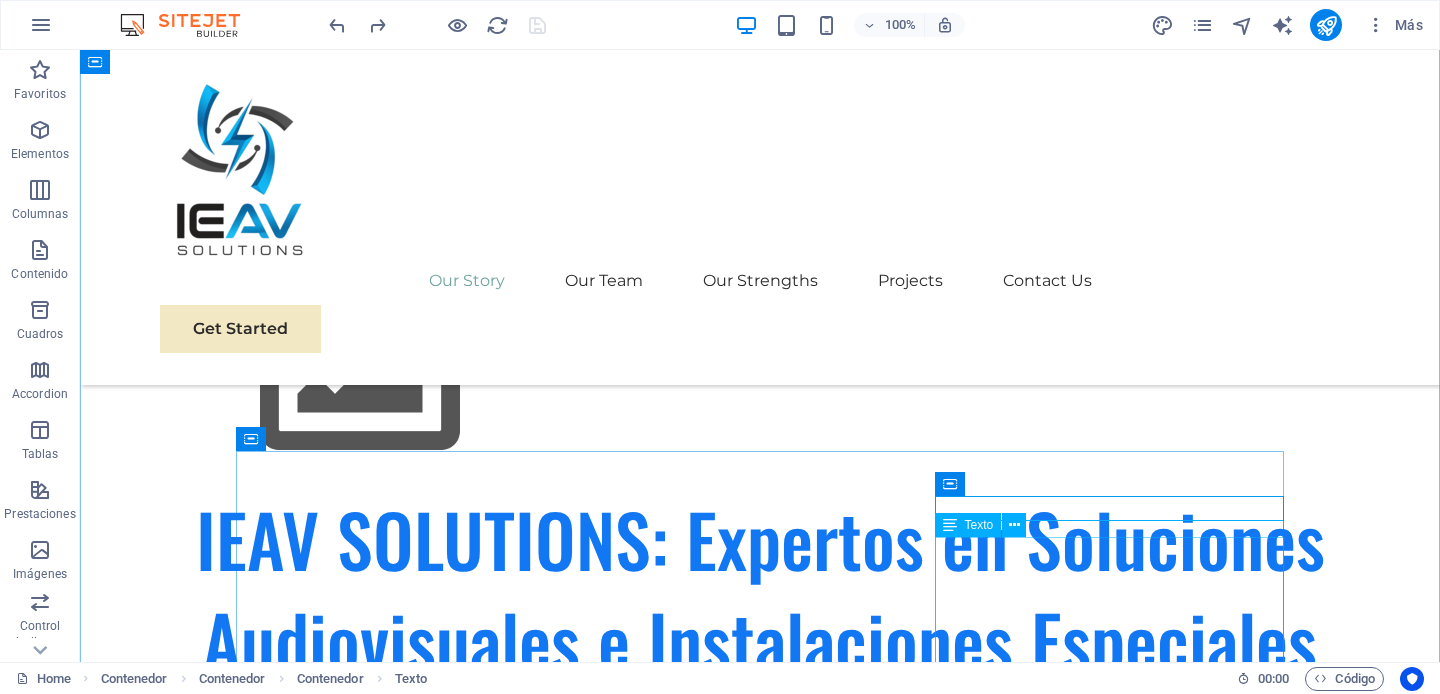 click on "Desde sus inicios, el enfoque de IEAV SOLUTIONS ha sido la  excelencia .  En un mercado saturado de opciones, se diferenciaron al combinar la maestría técnica con un servicio al cliente excepcional. Cada proyecto, sin importar su tamaño, fue abordado con una meticulosa atención al detalle, desde la planificación inicial hasta la calibración final. Este compromiso con la calidad rápidamente les ganó la confianza de los primeros clientes, quienes no tardaron en recomendar sus servicios. Hoy, IEAV SOLUTIONS sigue creciendo, pero su filosofía sigue siendo la misma.  Miramos al futuro con la misma pasión que nos unió en  2022 , buscando constantemente las tecnologías más innovadoras para que tú puedas disfrutar de un mundo mejor conectado y más impresionante. Nuestra historia es una de dedicación, innovación y, sobre todo, de un compromiso inquebrantable con la visión de nuestros clientes." at bounding box center (760, 3056) 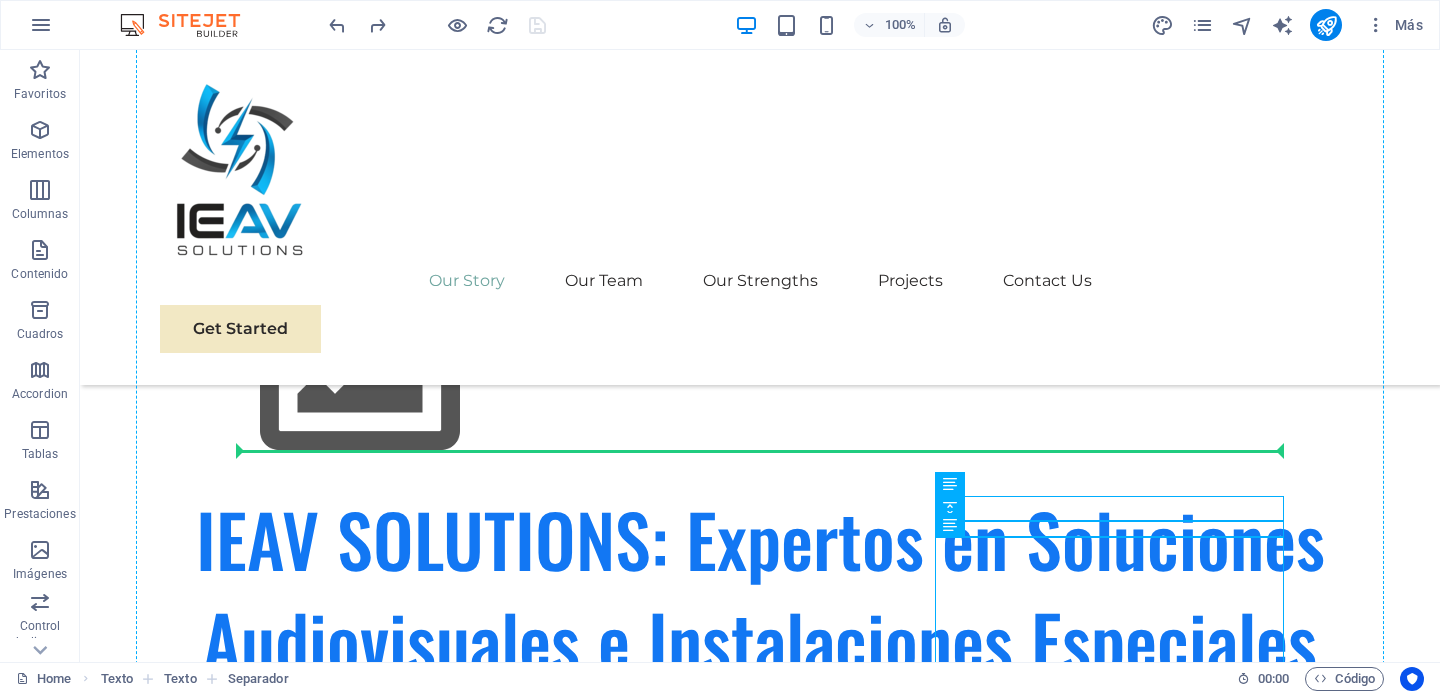 drag, startPoint x: 1106, startPoint y: 509, endPoint x: 1101, endPoint y: 493, distance: 16.763054 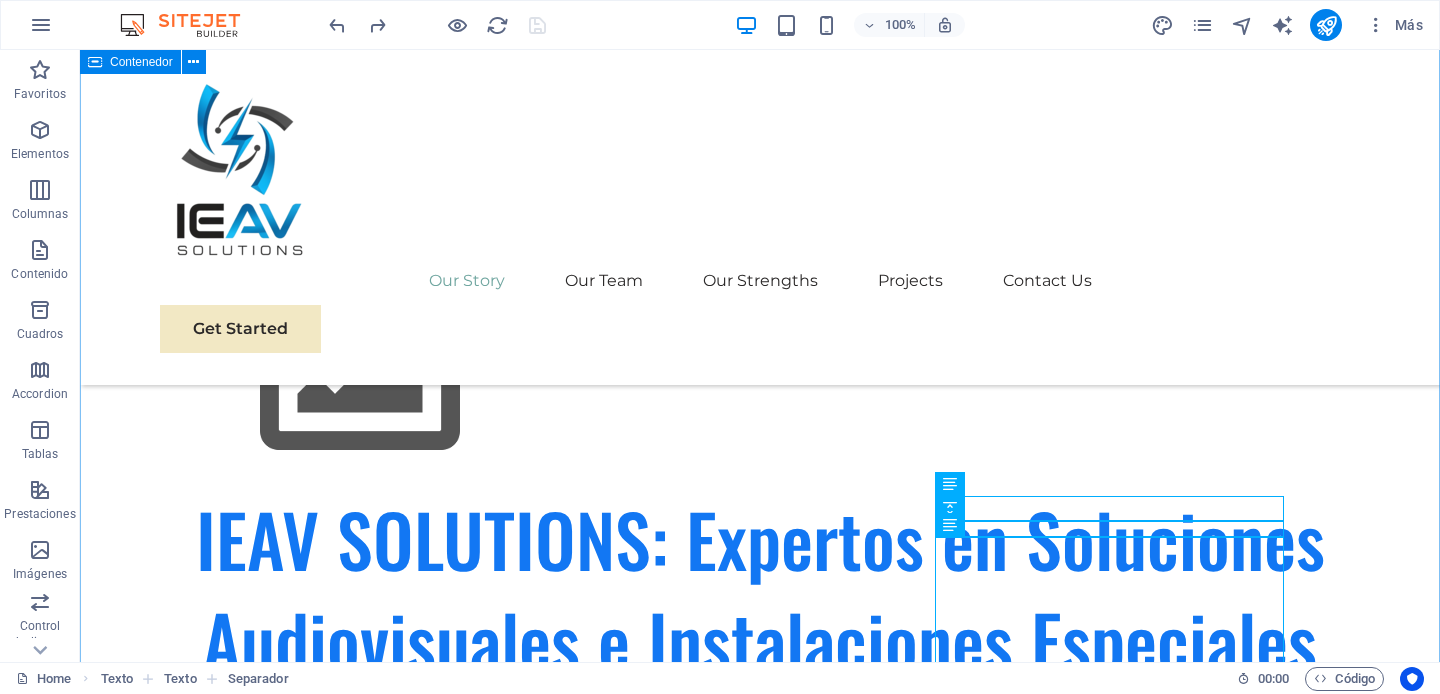 click on "Quienes Somos" En IEAV SOLUTIONS, somos un equipo de ingenieros y técnicos apasionados por la tecnología. Nos especializamos en el diseño, la instalación y el mantenimiento de sistemas audiovisuales e instalaciones especiales que optimizan espacios y mejoran la comunicación. Nuestra misión es ofrecerte soluciones personalizadas que cumplan tus expectativas y superen tus necesidades. Nuestra Historia! En el año  [YEAR] , en el vibrante entorno de [CITY], un grupo de ingenieros y entusiastas de la tecnología se unió con una visión clara: transformar la manera en que las personas y las empresas interactúan con el sonido y la imagen.  Así nació  IEAV SOLUTIONS , una empresa que no solo instala equipos, sino que crea experiencias. Todo comenzó con una simple idea: la tecnología audiovisual no debía ser complicada ni impersonal.  Nuestro Enfoque! Desde sus inicios, el enfoque de IEAV SOLUTIONS ha sido la  excelencia .  Hoy, IEAV SOLUTIONS sigue creciendo, pero su filosofía sigue siendo la misma." at bounding box center (760, 2094) 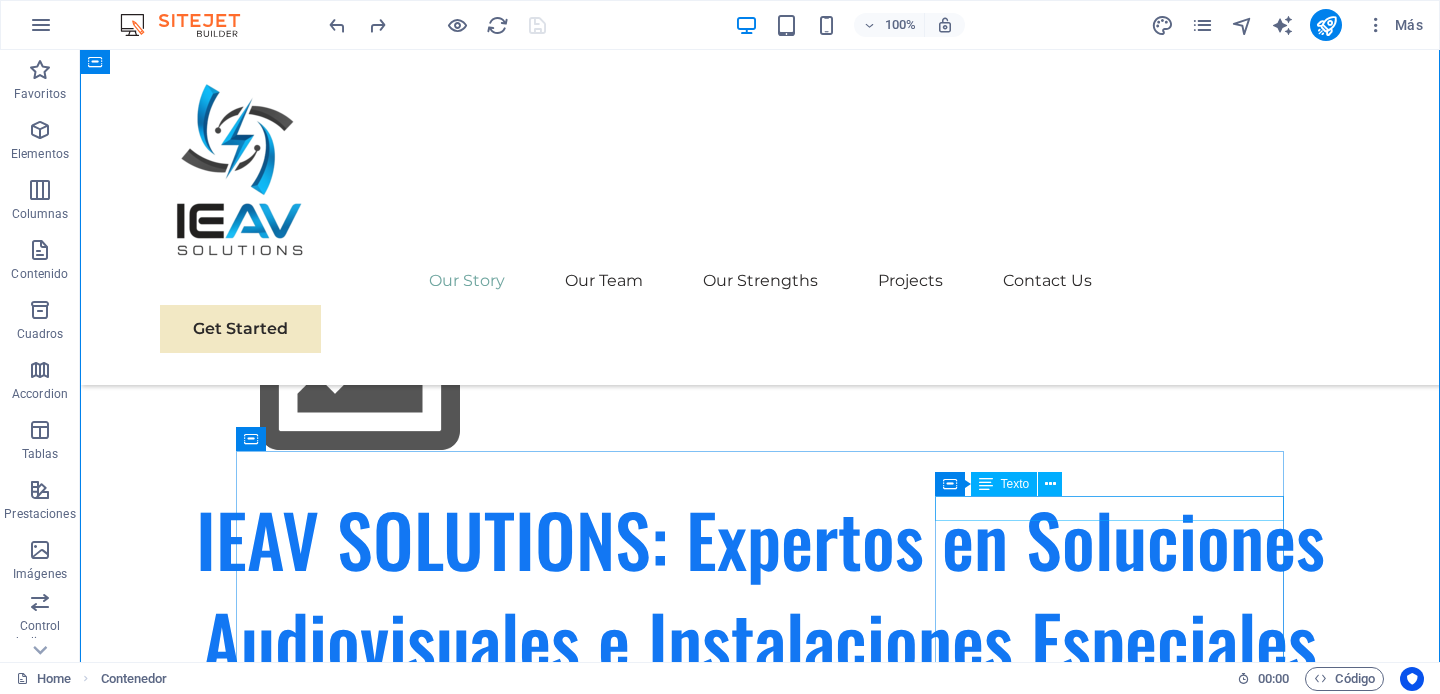 click on "Nuestro Enfoque!" at bounding box center [760, 2926] 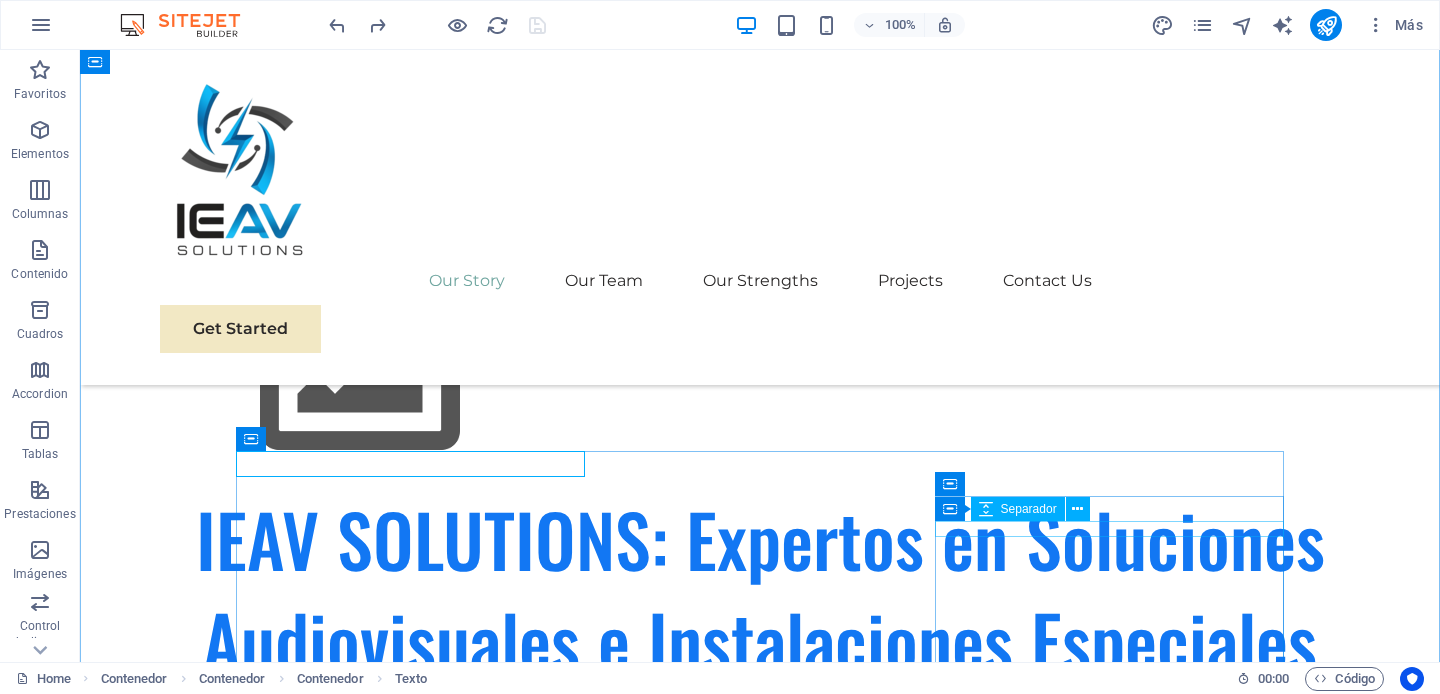 click at bounding box center [760, 2947] 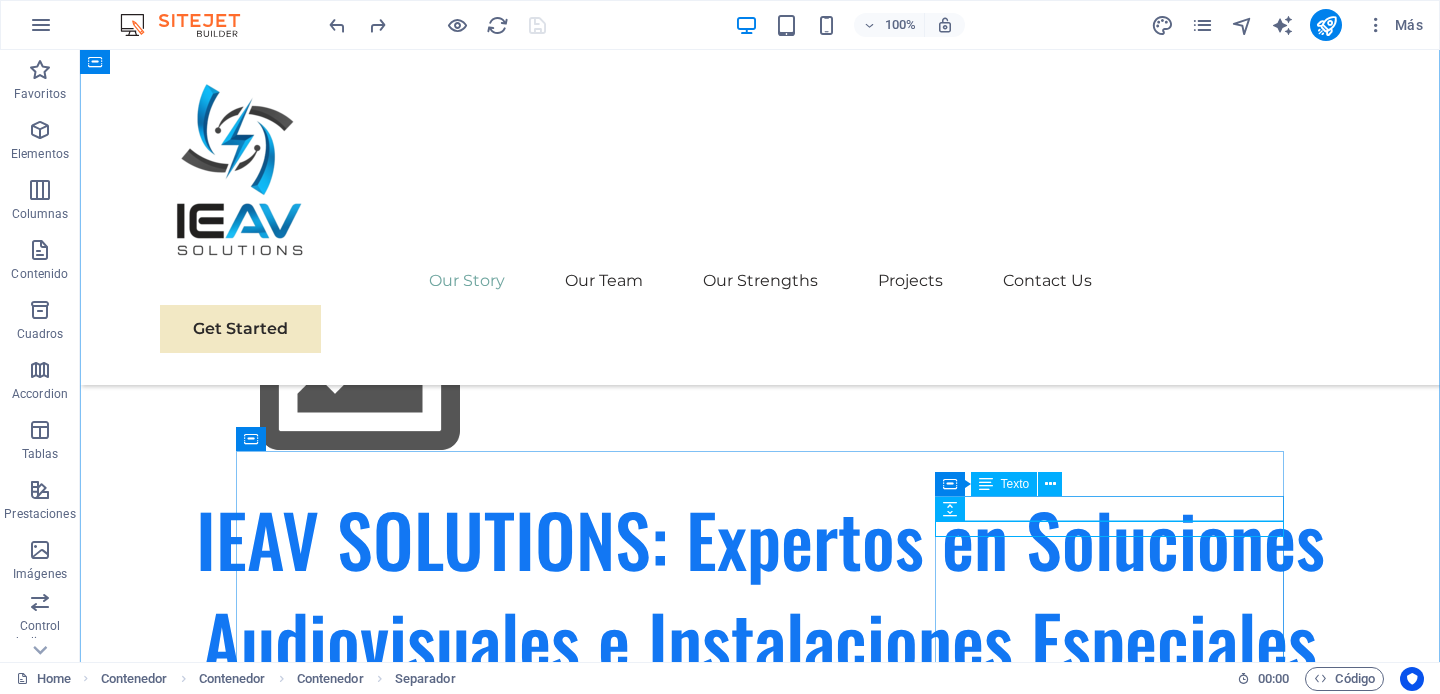 click on "Nuestro Enfoque!" at bounding box center (760, 2926) 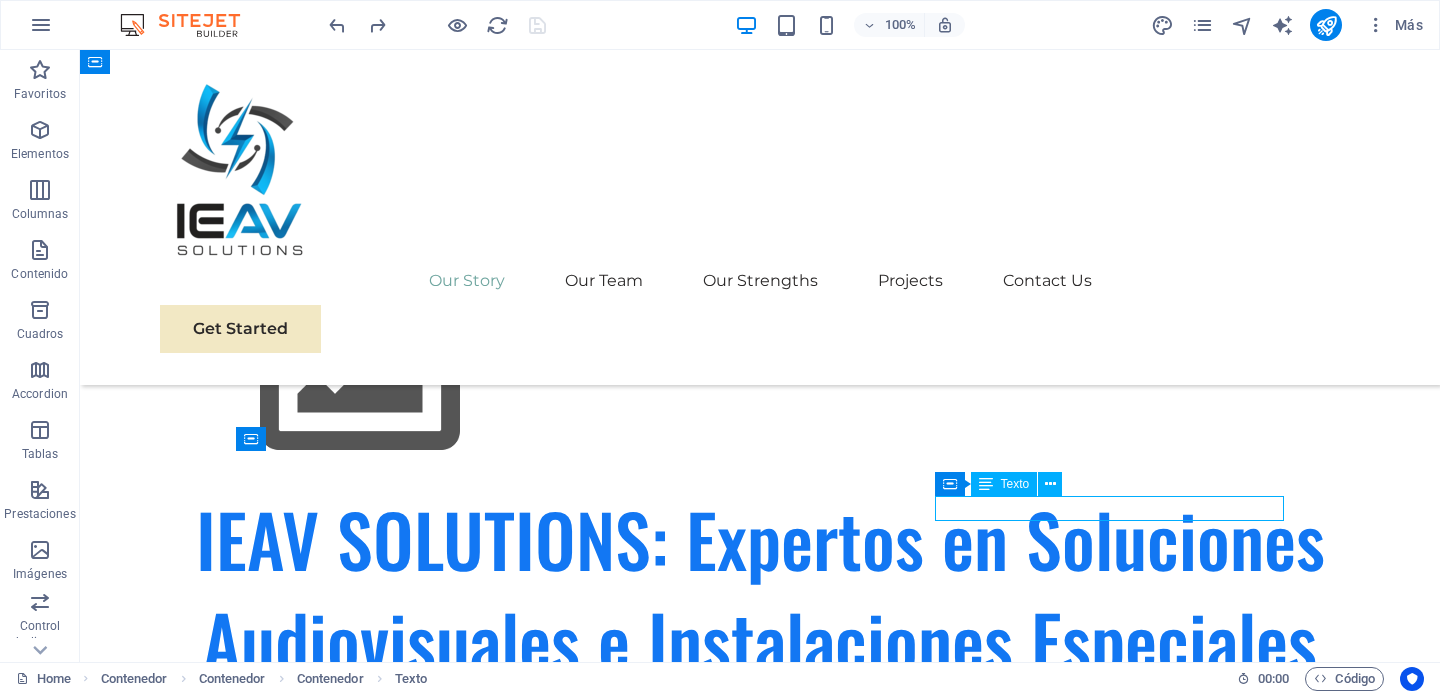 click on "Nuestro Enfoque!" at bounding box center (760, 2926) 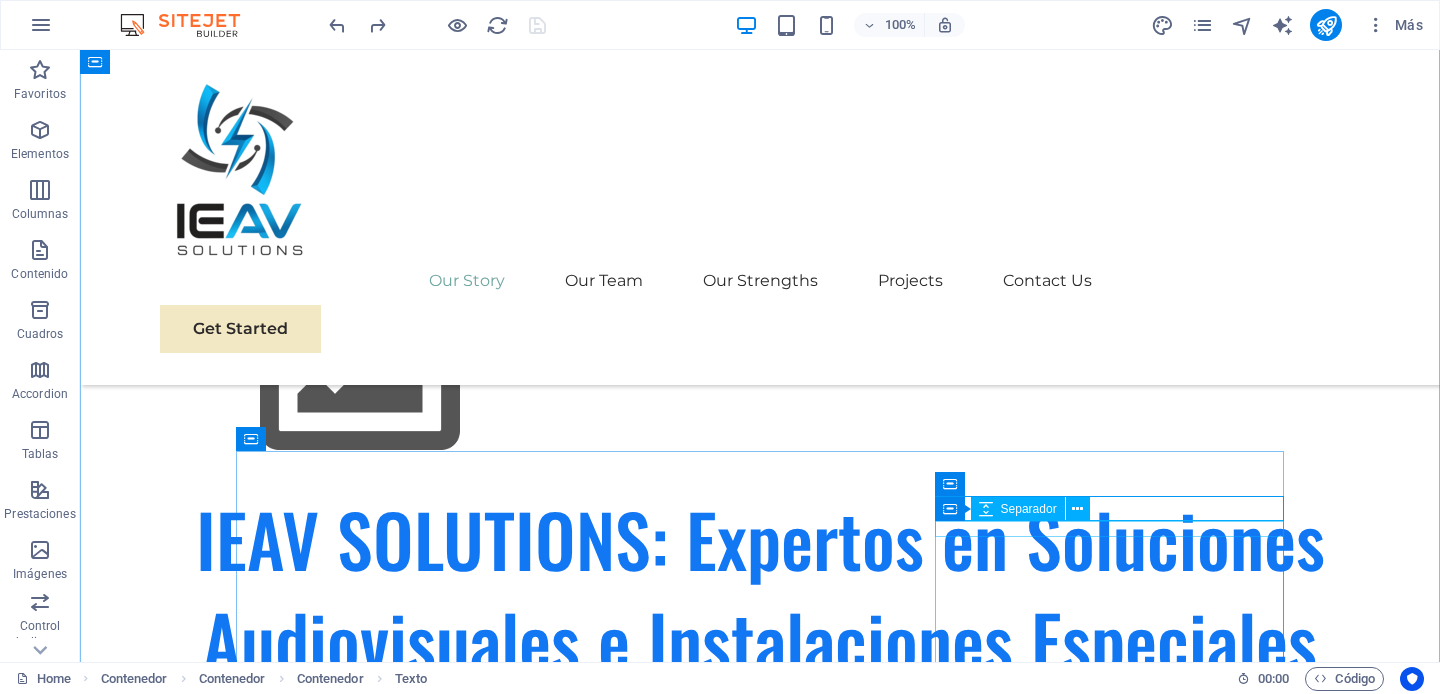 click at bounding box center (760, 2947) 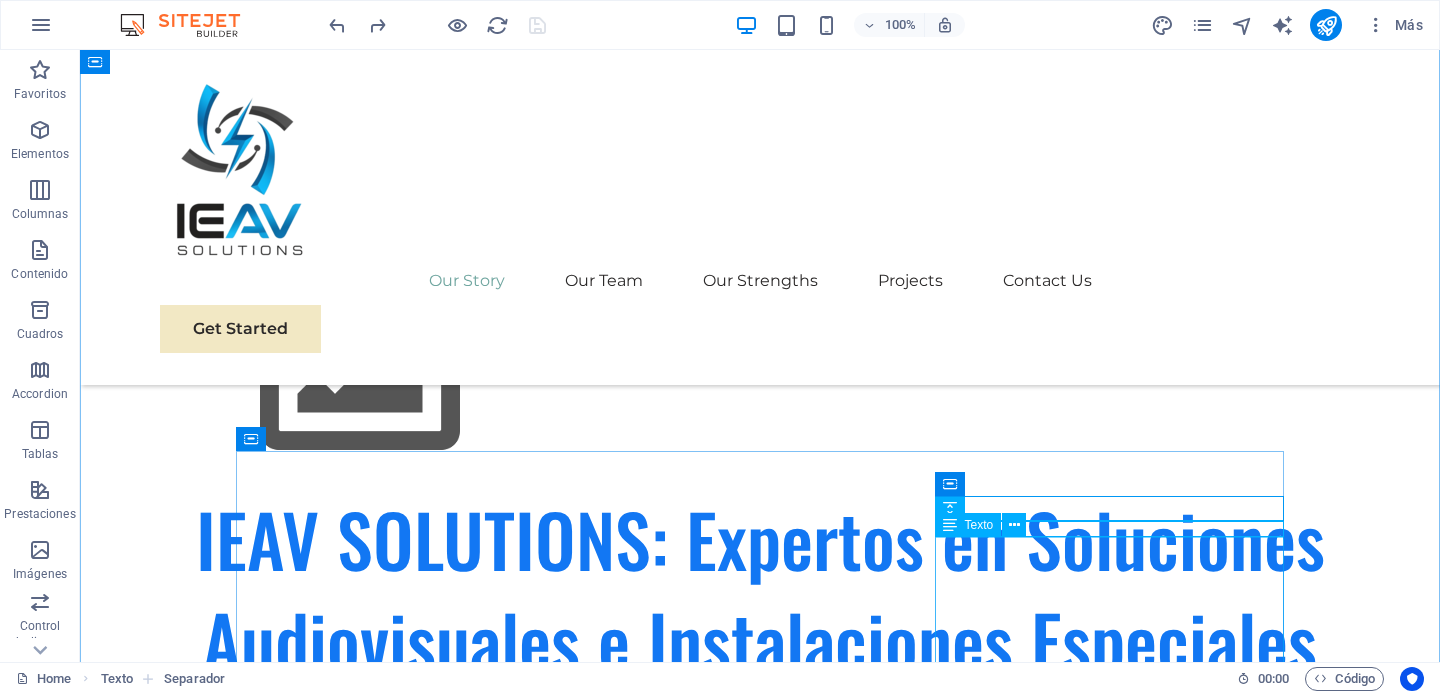 click on "Desde sus inicios, el enfoque de IEAV SOLUTIONS ha sido la  excelencia .  En un mercado saturado de opciones, se diferenciaron al combinar la maestría técnica con un servicio al cliente excepcional. Cada proyecto, sin importar su tamaño, fue abordado con una meticulosa atención al detalle, desde la planificación inicial hasta la calibración final. Este compromiso con la calidad rápidamente les ganó la confianza de los primeros clientes, quienes no tardaron en recomendar sus servicios. Hoy, IEAV SOLUTIONS sigue creciendo, pero su filosofía sigue siendo la misma.  Miramos al futuro con la misma pasión que nos unió en  2022 , buscando constantemente las tecnologías más innovadoras para que tú puedas disfrutar de un mundo mejor conectado y más impresionante. Nuestra historia es una de dedicación, innovación y, sobre todo, de un compromiso inquebrantable con la visión de nuestros clientes." at bounding box center (760, 3056) 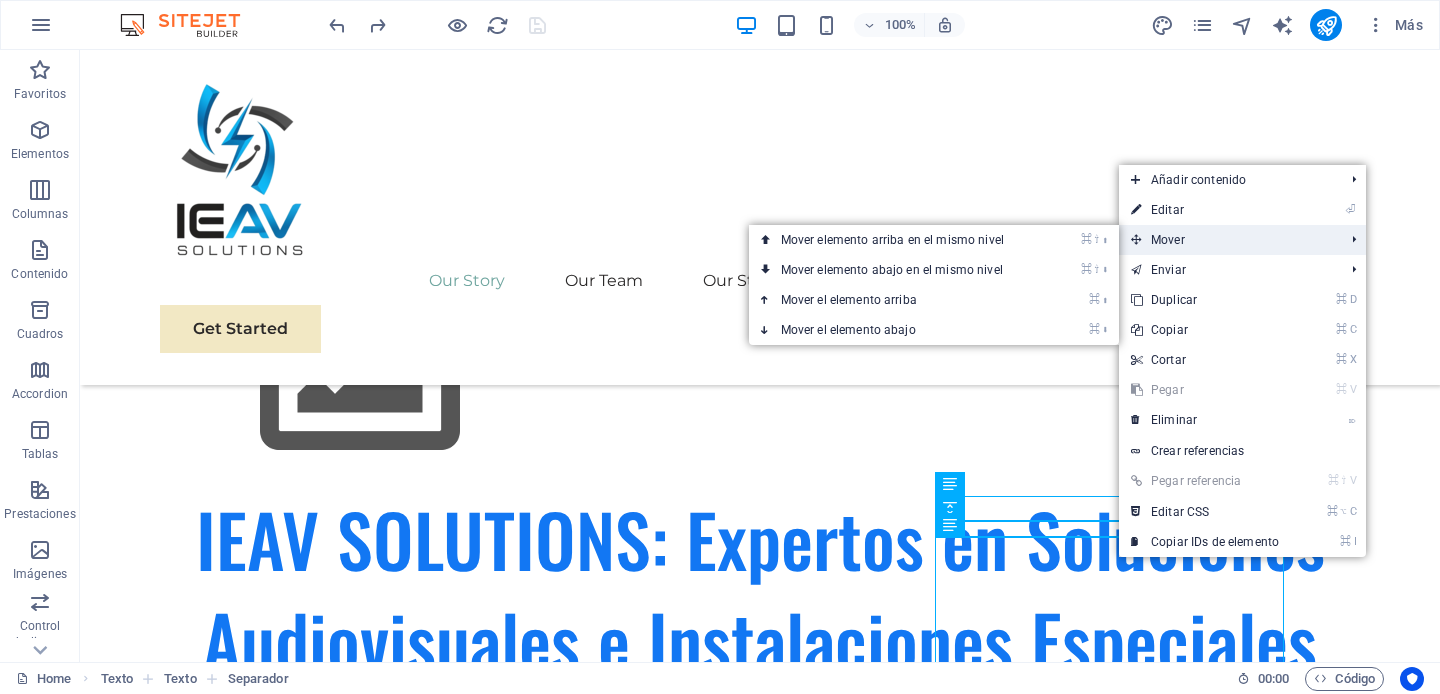 click on "Mover" at bounding box center (1227, 240) 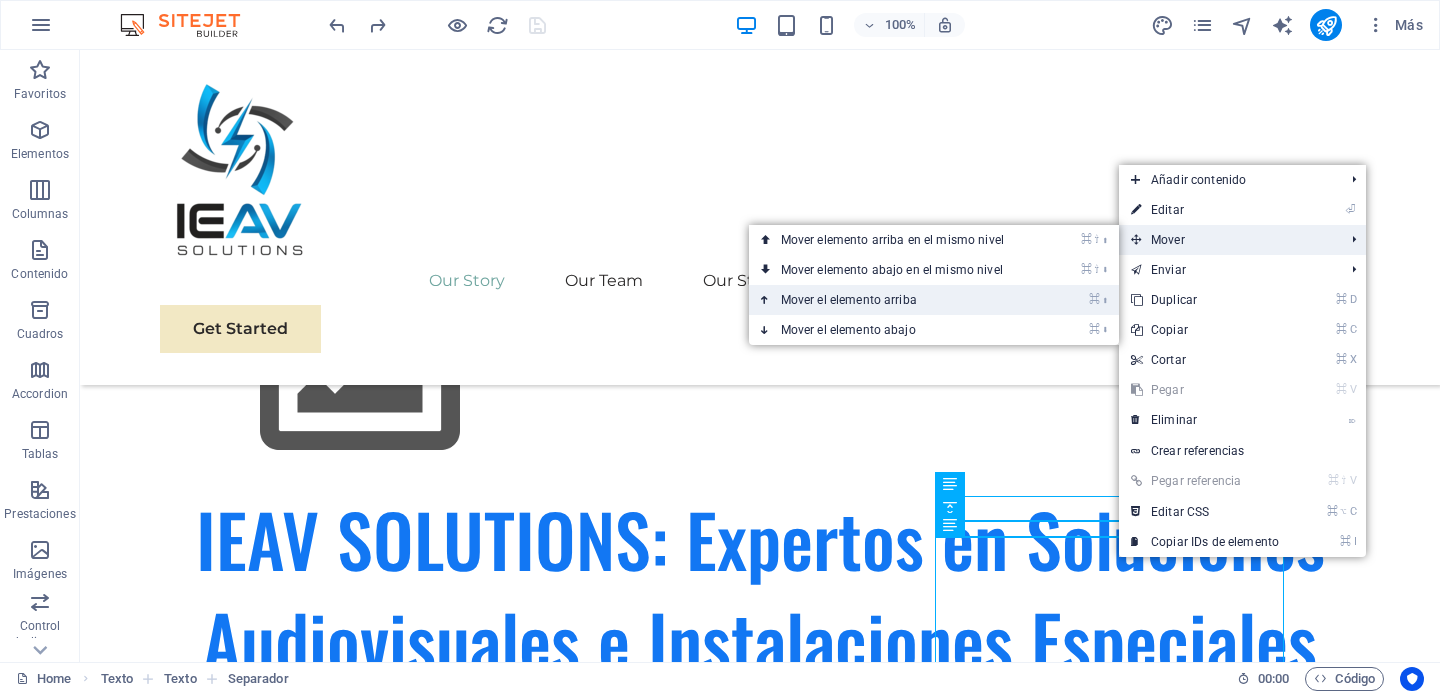 click on "⌘ ⬆  Mover el elemento arriba" at bounding box center (896, 300) 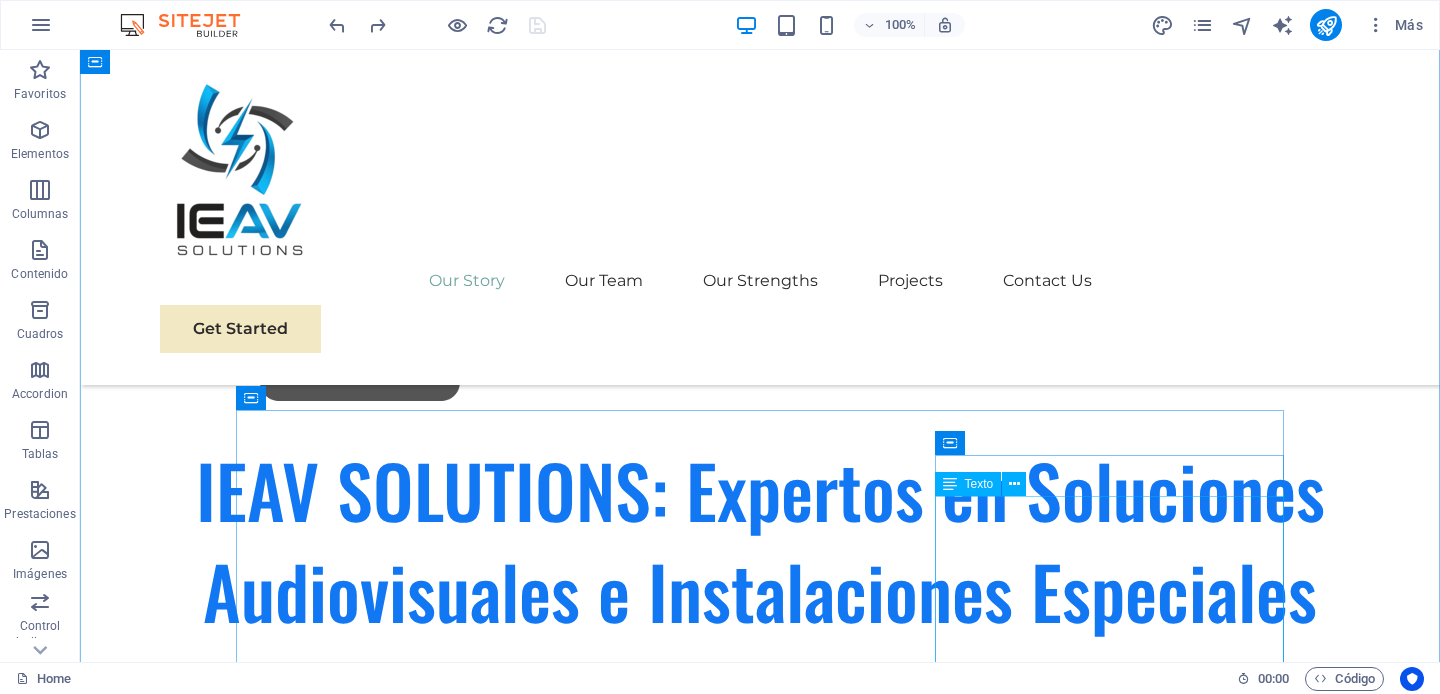scroll, scrollTop: 966, scrollLeft: 0, axis: vertical 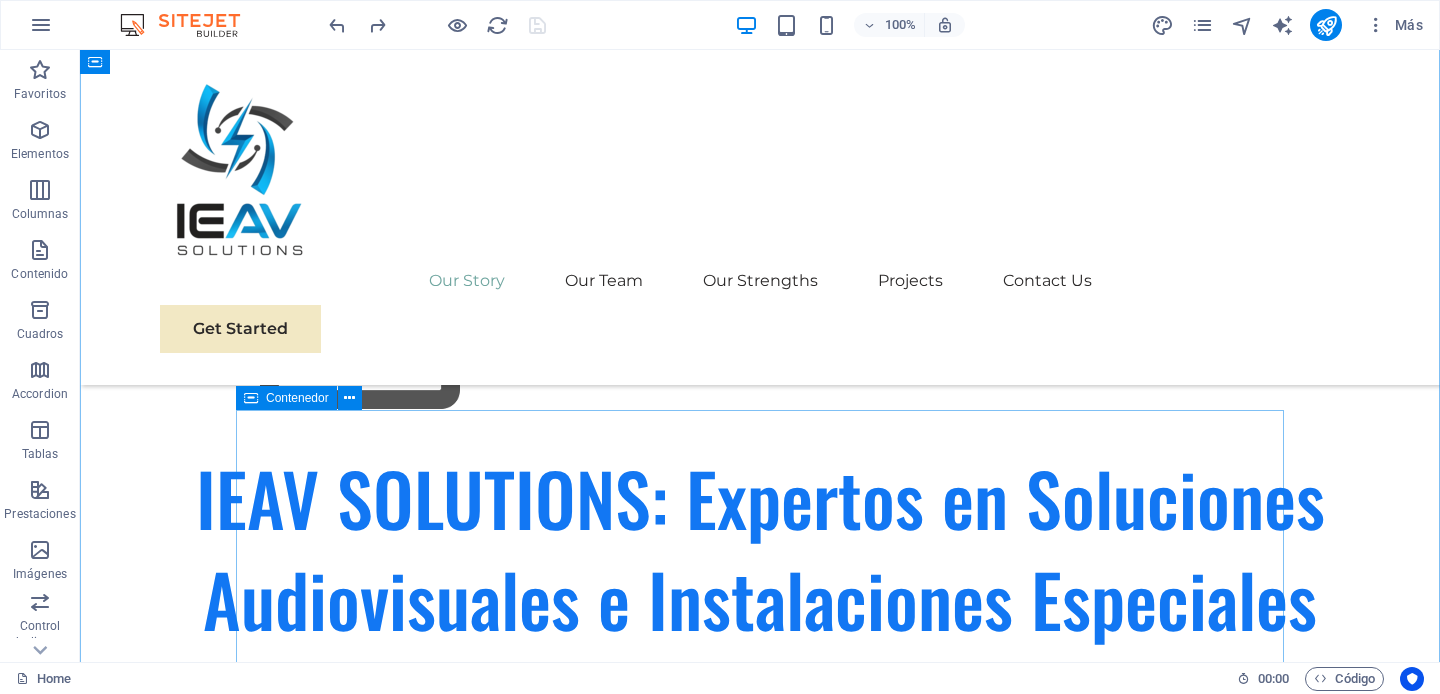 click on "Nuestra Historia! En el año  [YEAR] , en el vibrante entorno de [CITY], un grupo de ingenieros y entusiastas de la tecnología se unió con una visión clara: transformar la manera en que las personas y las empresas interactúan con el sonido y la imagen.  Así nació  IEAV SOLUTIONS , una empresa que no solo instala equipos, sino que crea experiencias. Todo comenzó con una simple idea: la tecnología audiovisual no debía ser complicada ni impersonal.  Con la experiencia de sus fundadores en sistemas de integración y su profundo conocimiento de las marcas líderes en la industria, se dieron cuenta de que había una oportunidad para ofrecer algo diferente. No querían ser solo proveedores, sino socios estratégicos que entendieran las necesidades únicas de cada cliente y ofrecieran soluciones a medida, desde un cine en casa que creara momentos inolvidables para una familia, hasta una sala de juntas que impulsara la colaboración en una gran corporación. Nuestro Enfoque! excelencia .  [YEAR]" at bounding box center [760, 2192] 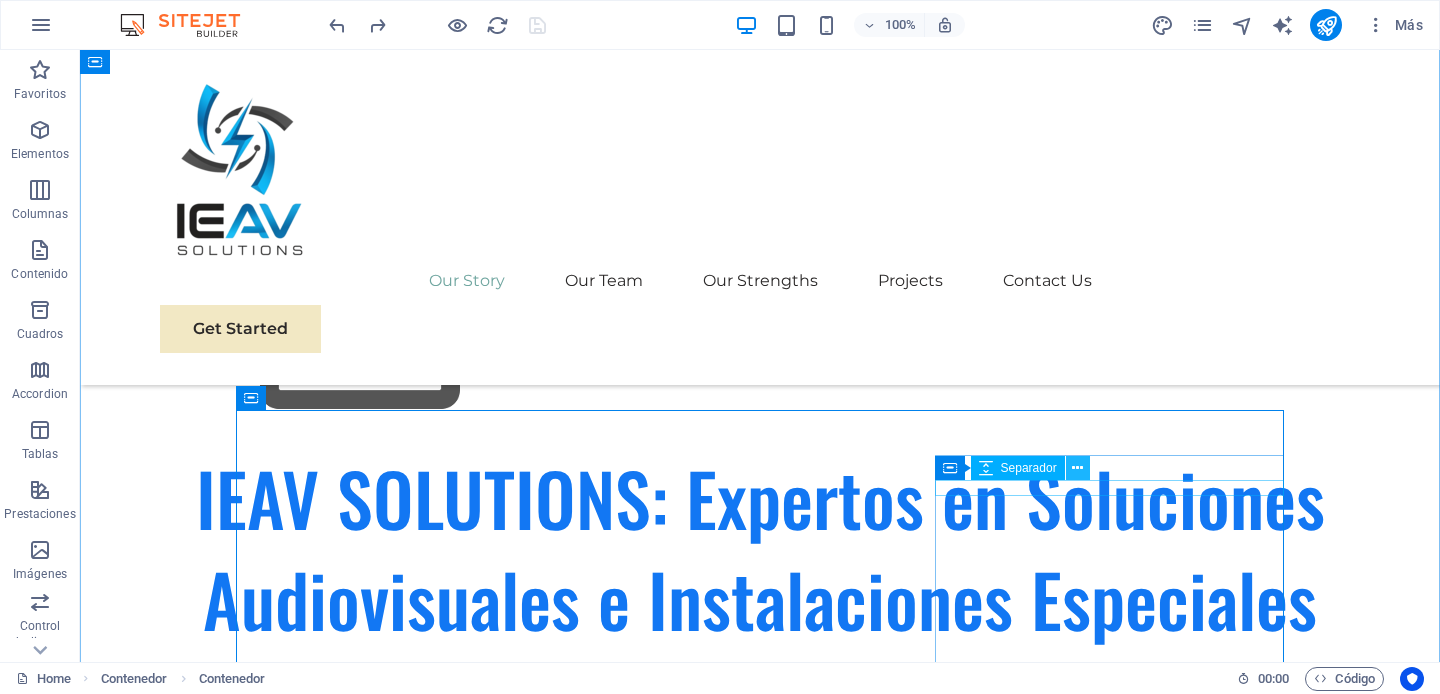 click at bounding box center (1077, 468) 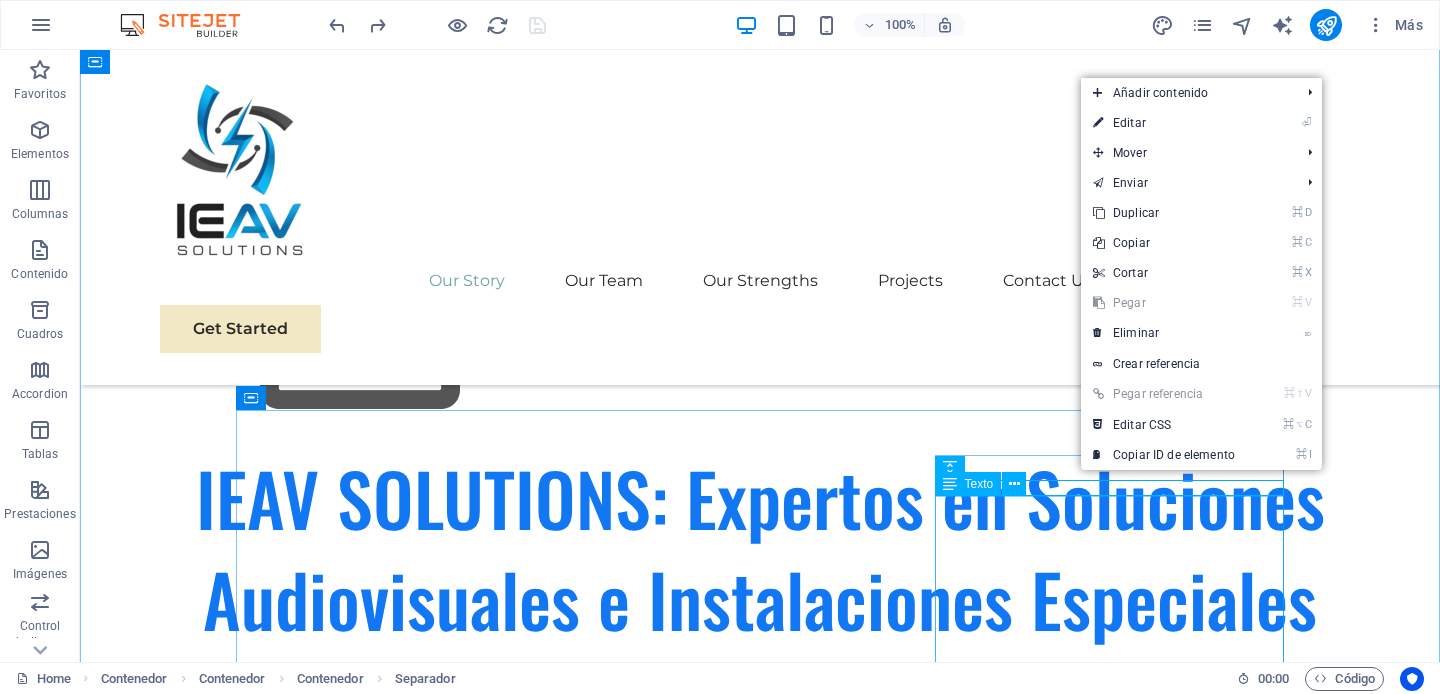 click on "Desde sus inicios, el enfoque de IEAV SOLUTIONS ha sido la  excelencia .  En un mercado saturado de opciones, se diferenciaron al combinar la maestría técnica con un servicio al cliente excepcional. Cada proyecto, sin importar su tamaño, fue abordado con una meticulosa atención al detalle, desde la planificación inicial hasta la calibración final. Este compromiso con la calidad rápidamente les ganó la confianza de los primeros clientes, quienes no tardaron en recomendar sus servicios. Hoy, IEAV SOLUTIONS sigue creciendo, pero su filosofía sigue siendo la misma.  Miramos al futuro con la misma pasión que nos unió en  2022 , buscando constantemente las tecnologías más innovadoras para que tú puedas disfrutar de un mundo mejor conectado y más impresionante. Nuestra historia es una de dedicación, innovación y, sobre todo, de un compromiso inquebrantable con la visión de nuestros clientes." at bounding box center [760, 3015] 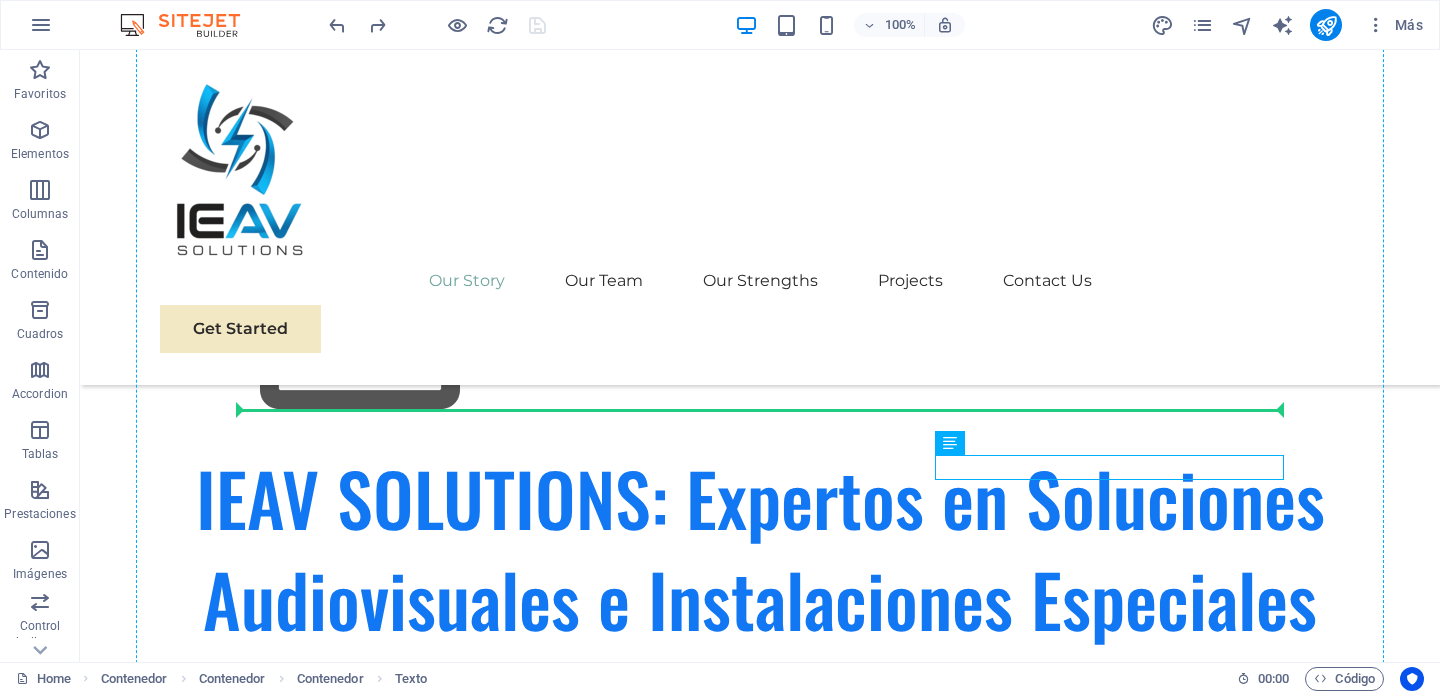 drag, startPoint x: 1119, startPoint y: 467, endPoint x: 1124, endPoint y: 444, distance: 23.537205 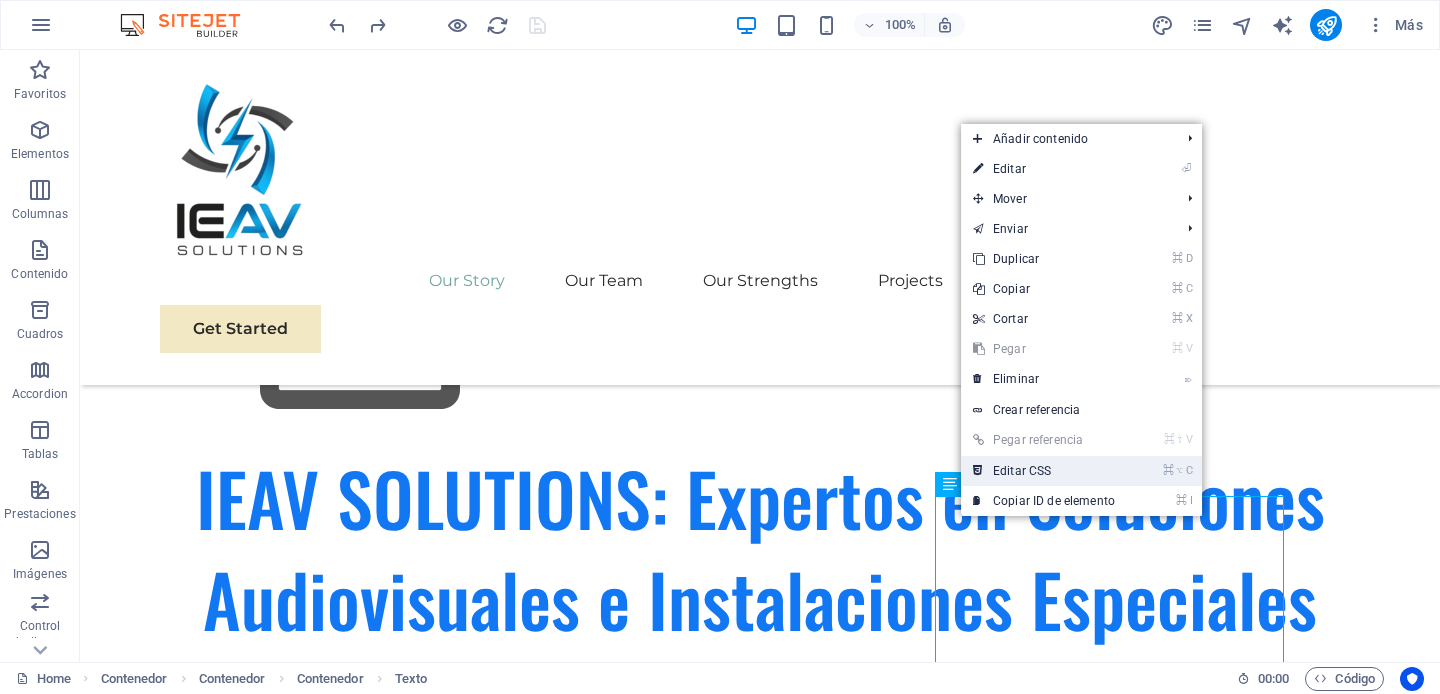click on "⌘ ⌥ C  Editar CSS" at bounding box center (1044, 471) 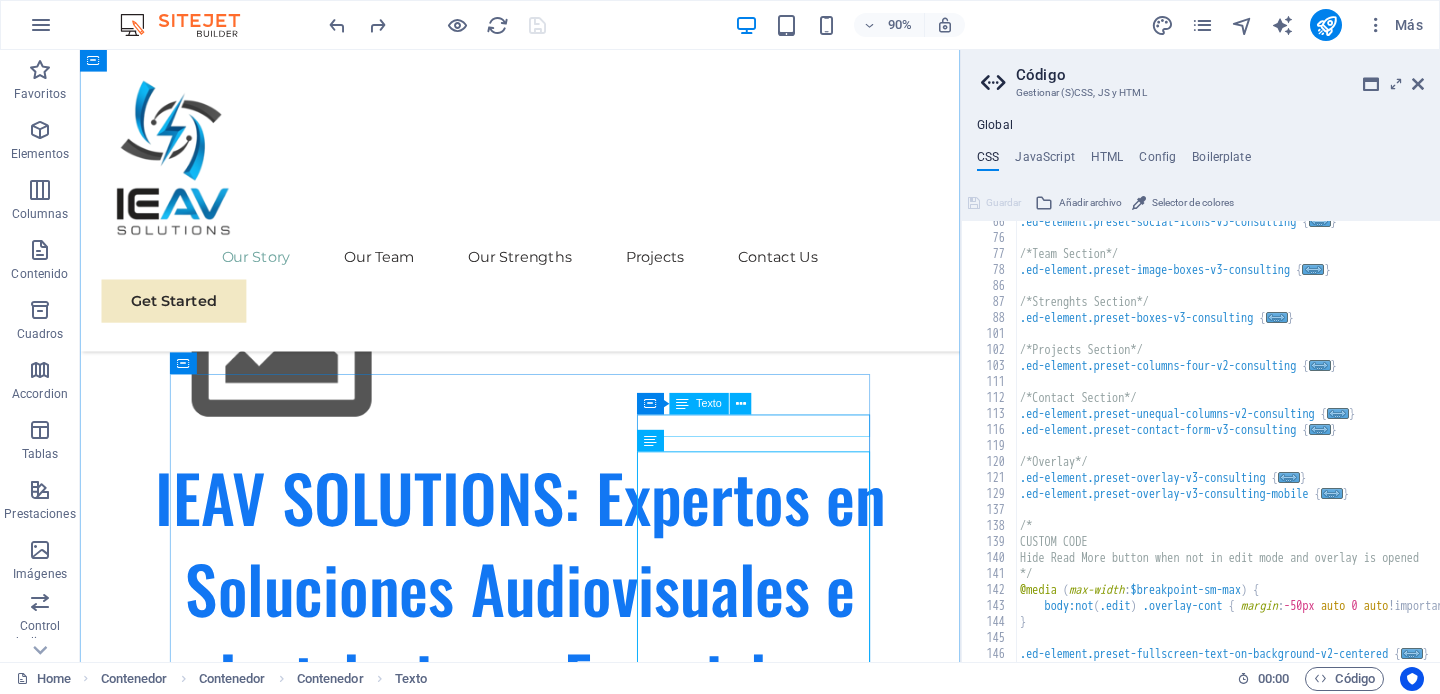 click on "Nuestro Enfoque!" at bounding box center [569, 2764] 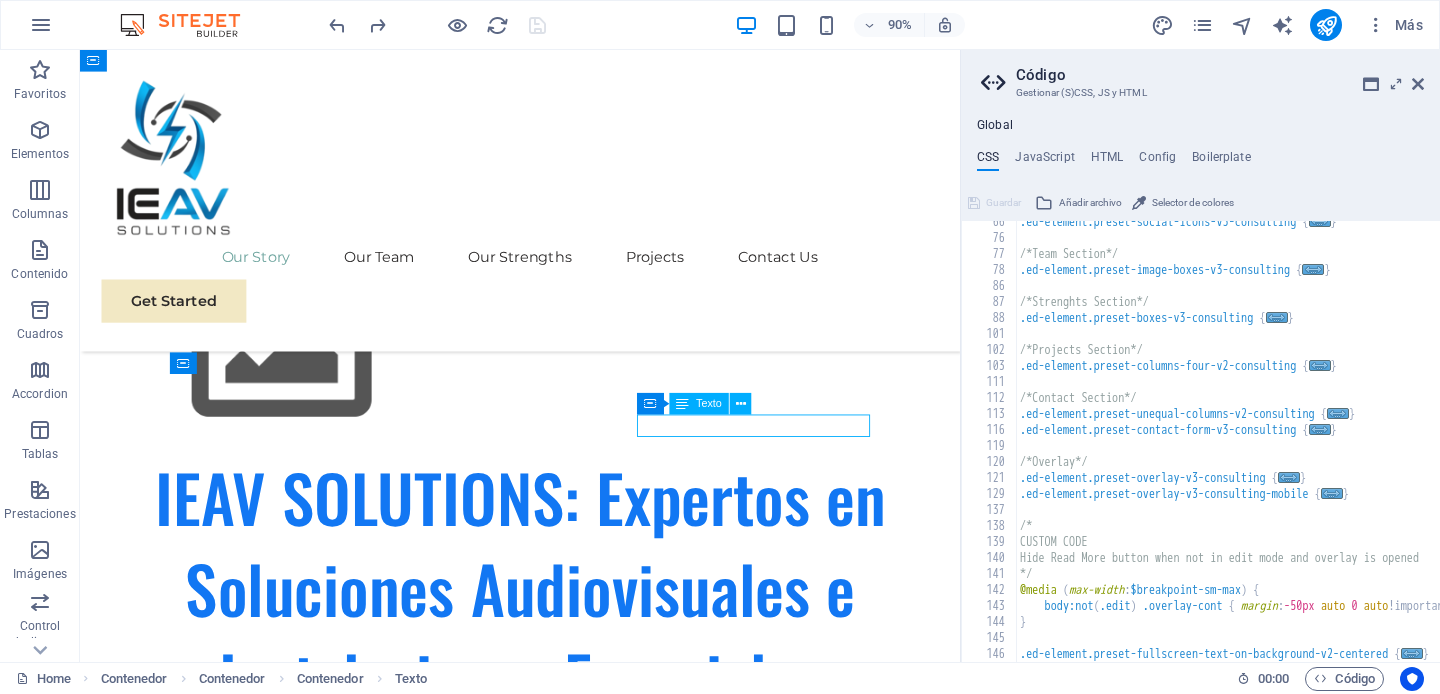 click on "Nuestro Enfoque!" at bounding box center (569, 2764) 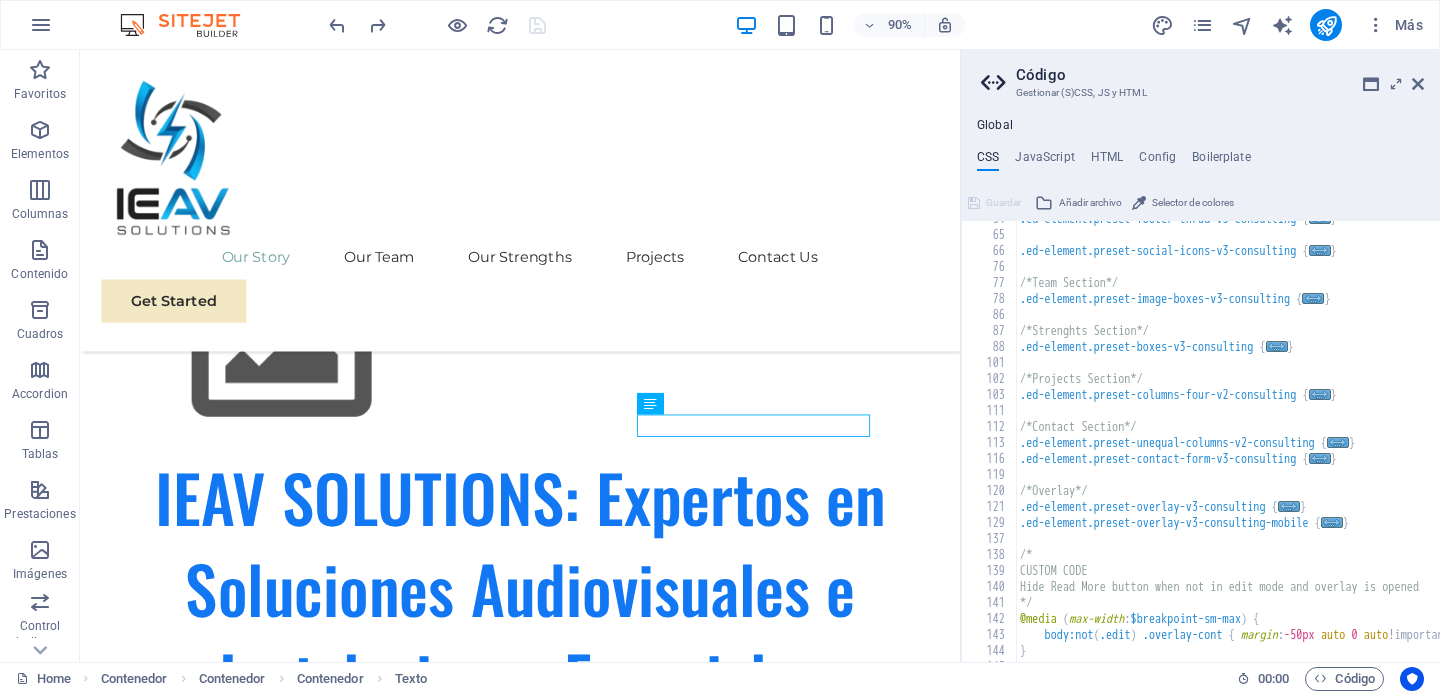 scroll, scrollTop: 274, scrollLeft: 0, axis: vertical 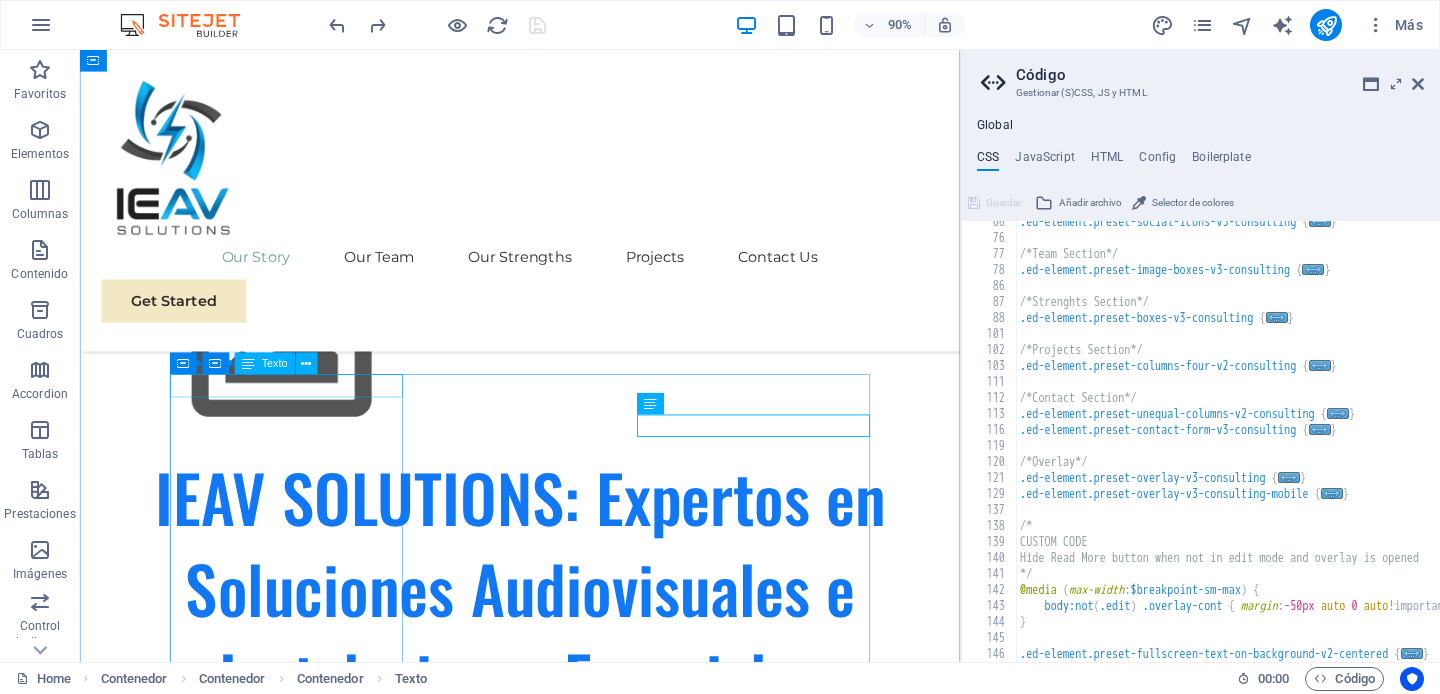 click on "Nuestra Historia!" at bounding box center (569, 1454) 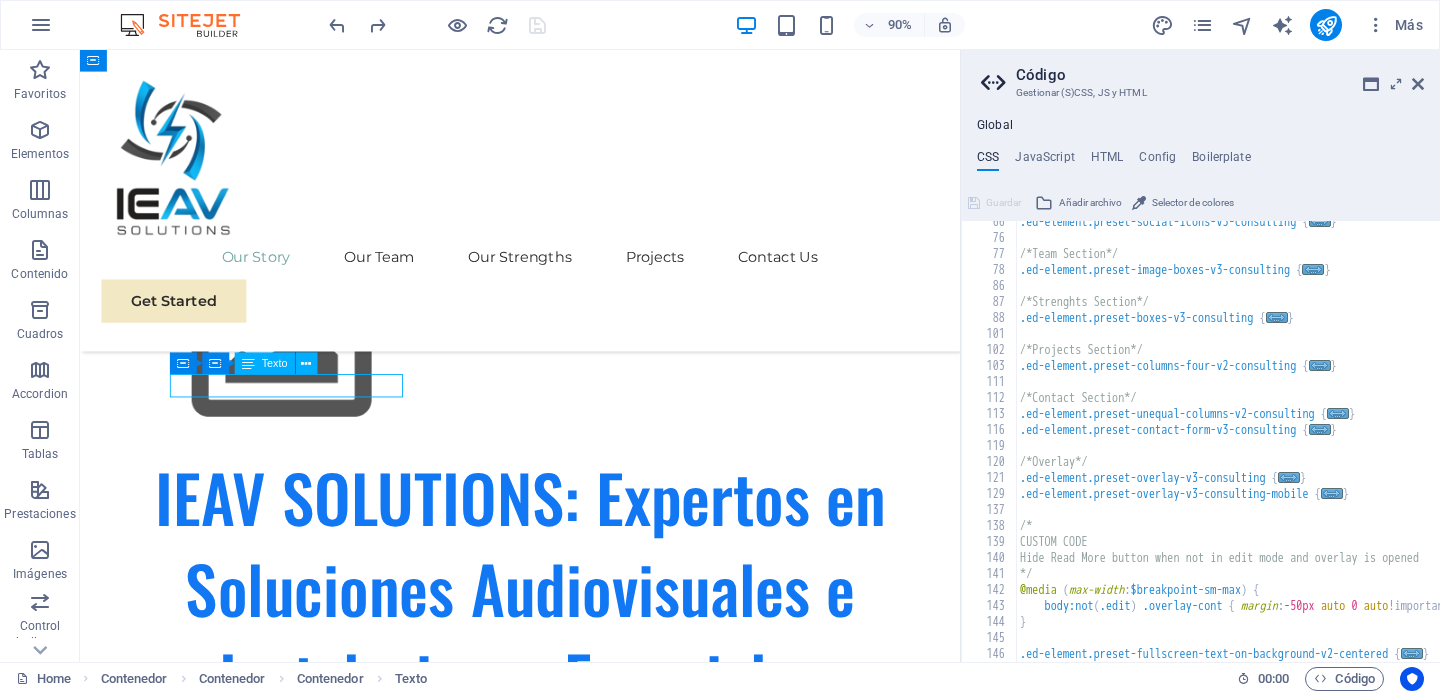 click on "Nuestra Historia!" at bounding box center (569, 1454) 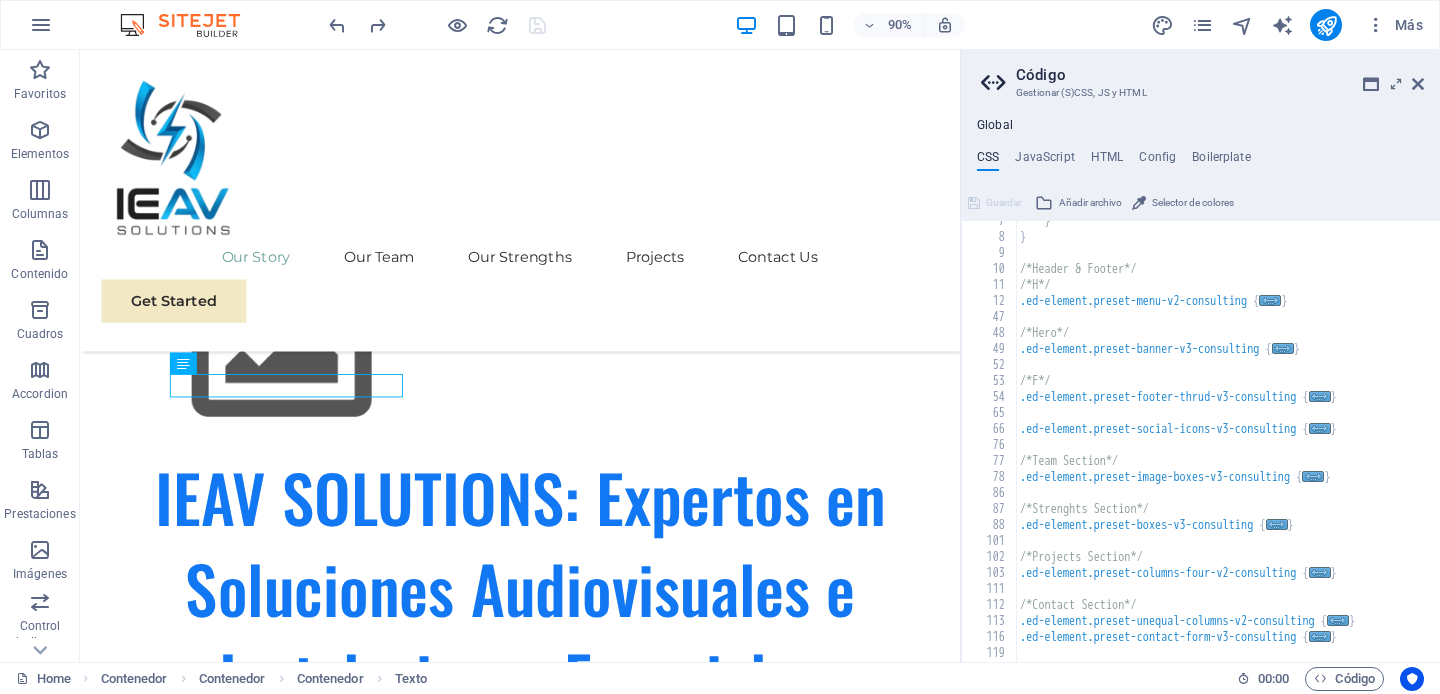 scroll, scrollTop: 0, scrollLeft: 0, axis: both 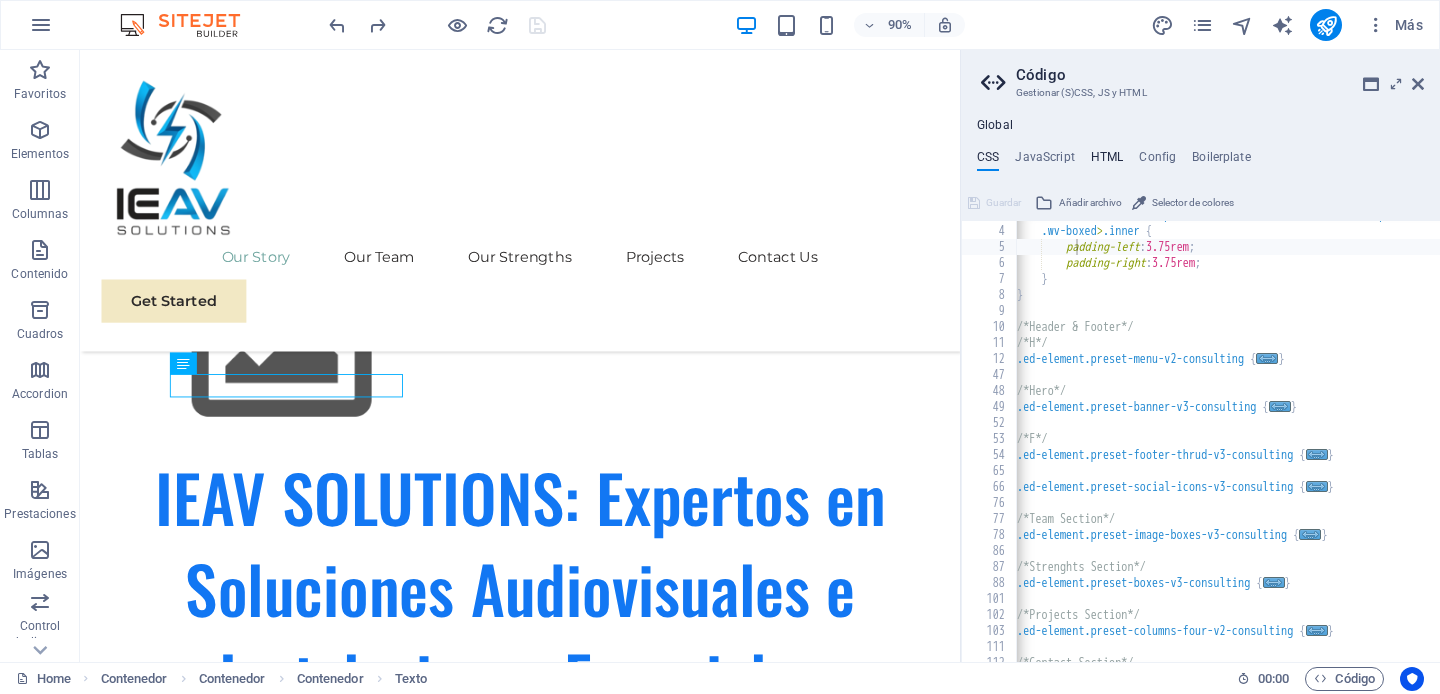 click on "HTML" at bounding box center (1107, 161) 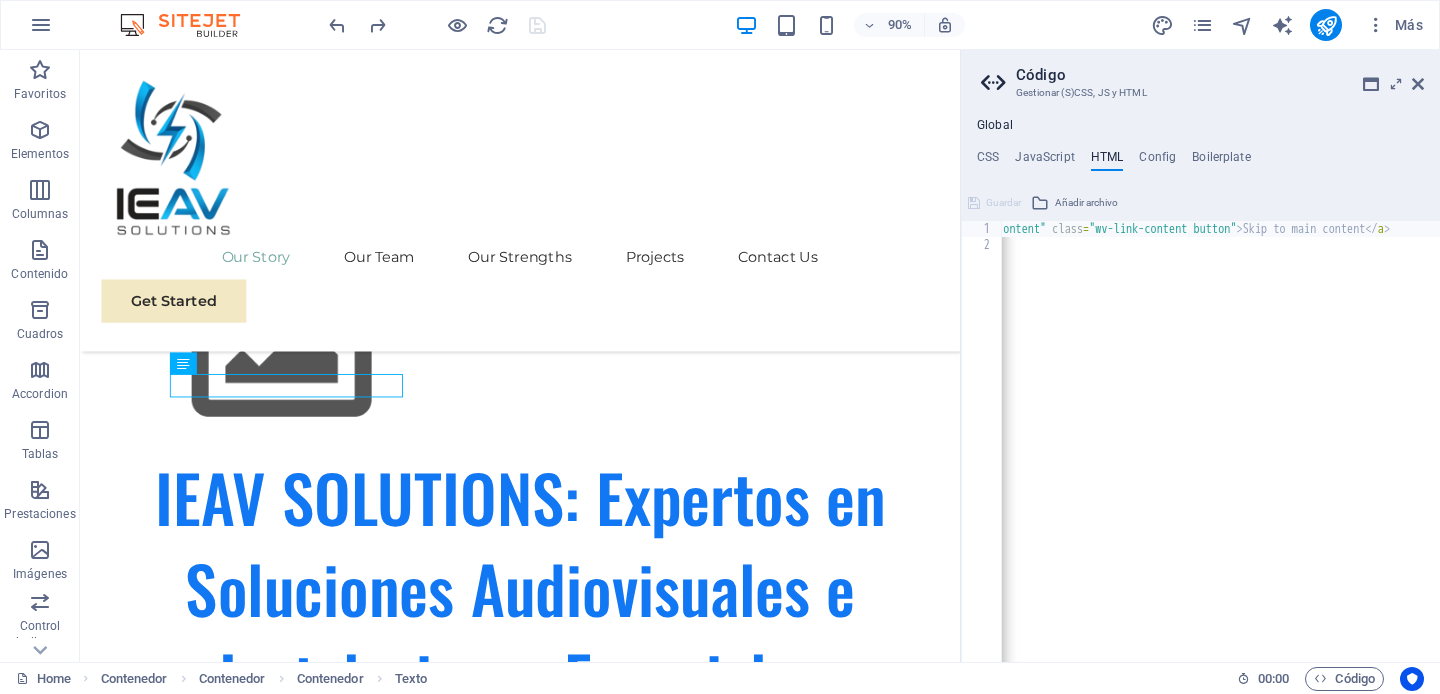 scroll, scrollTop: 0, scrollLeft: 0, axis: both 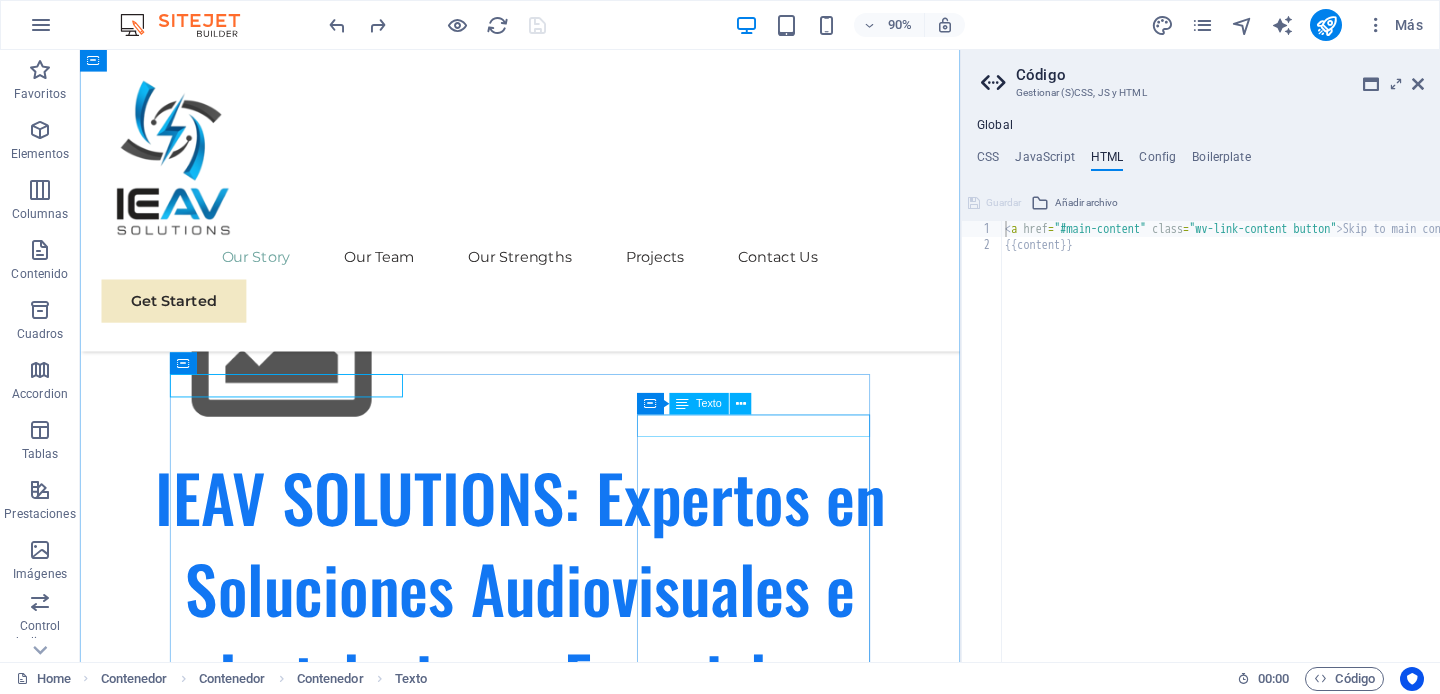 click on "Nuestro Enfoque!" at bounding box center (569, 2764) 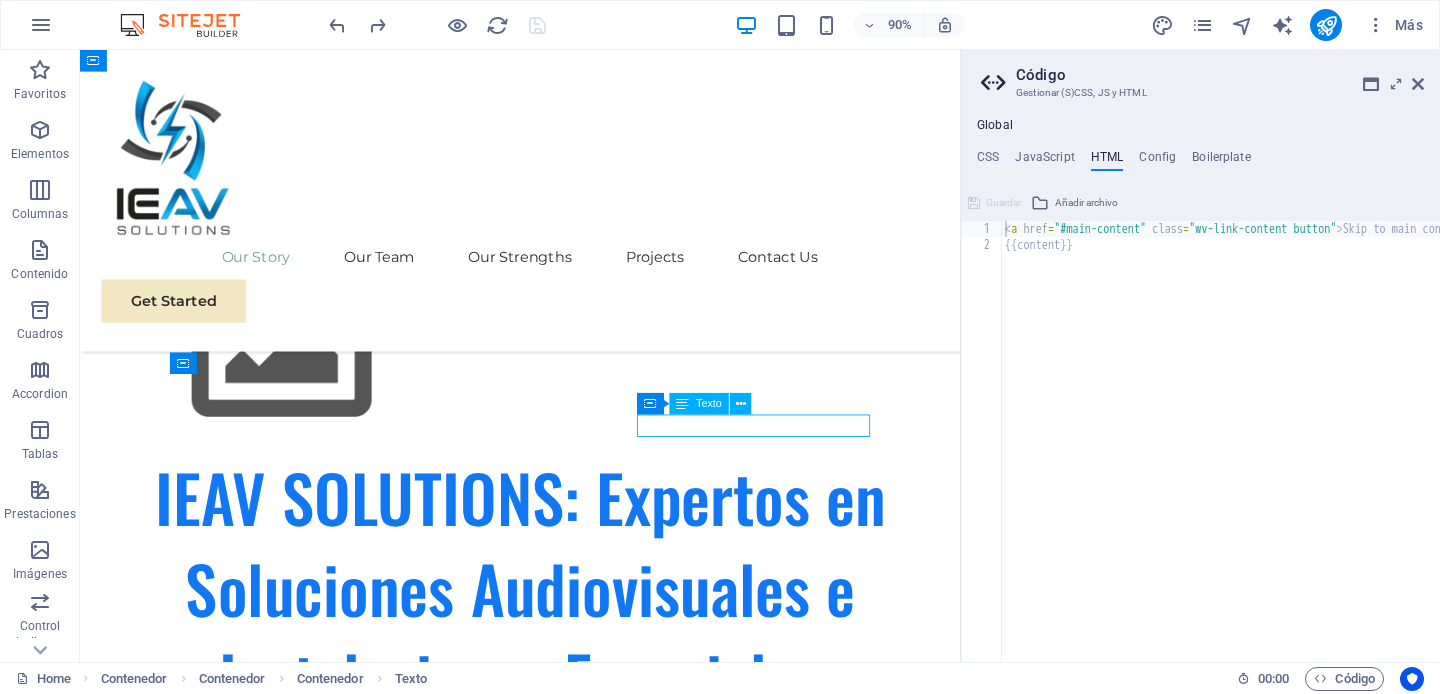 click on "Nuestro Enfoque!" at bounding box center [569, 2764] 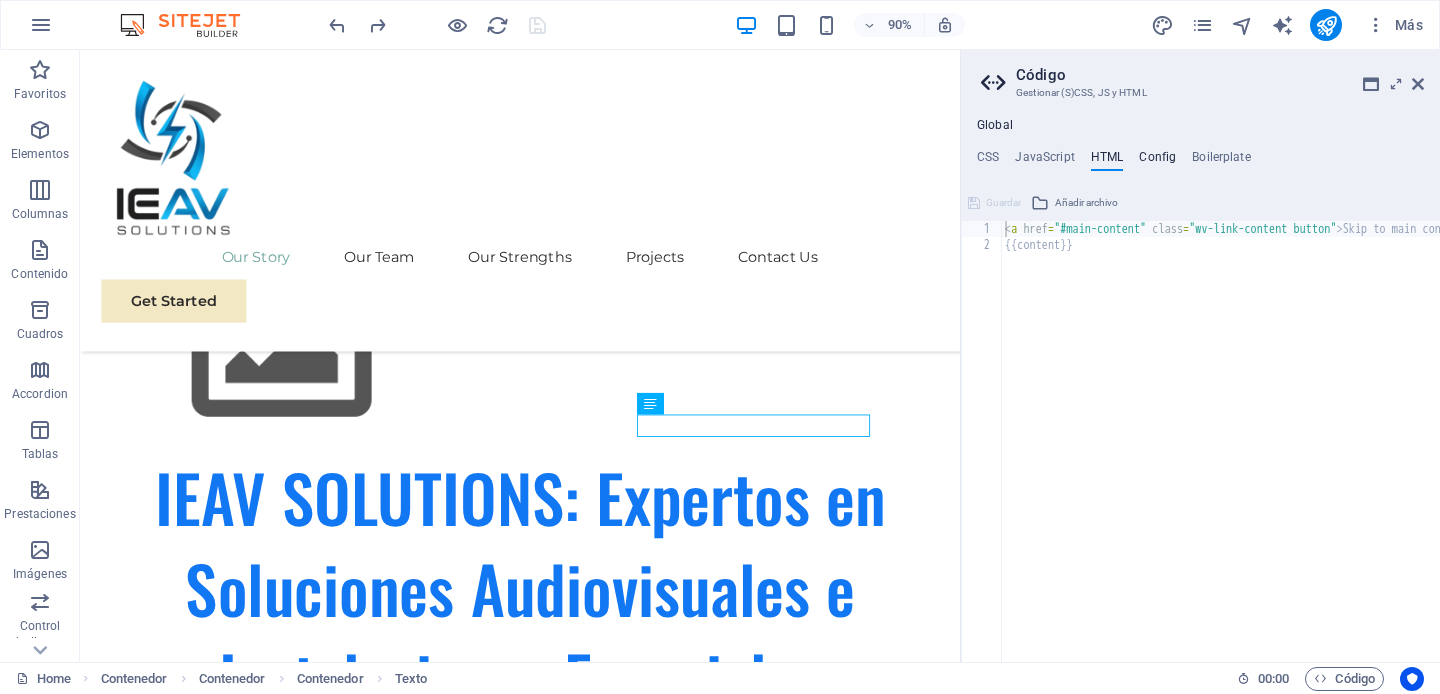 click on "Config" at bounding box center [1157, 161] 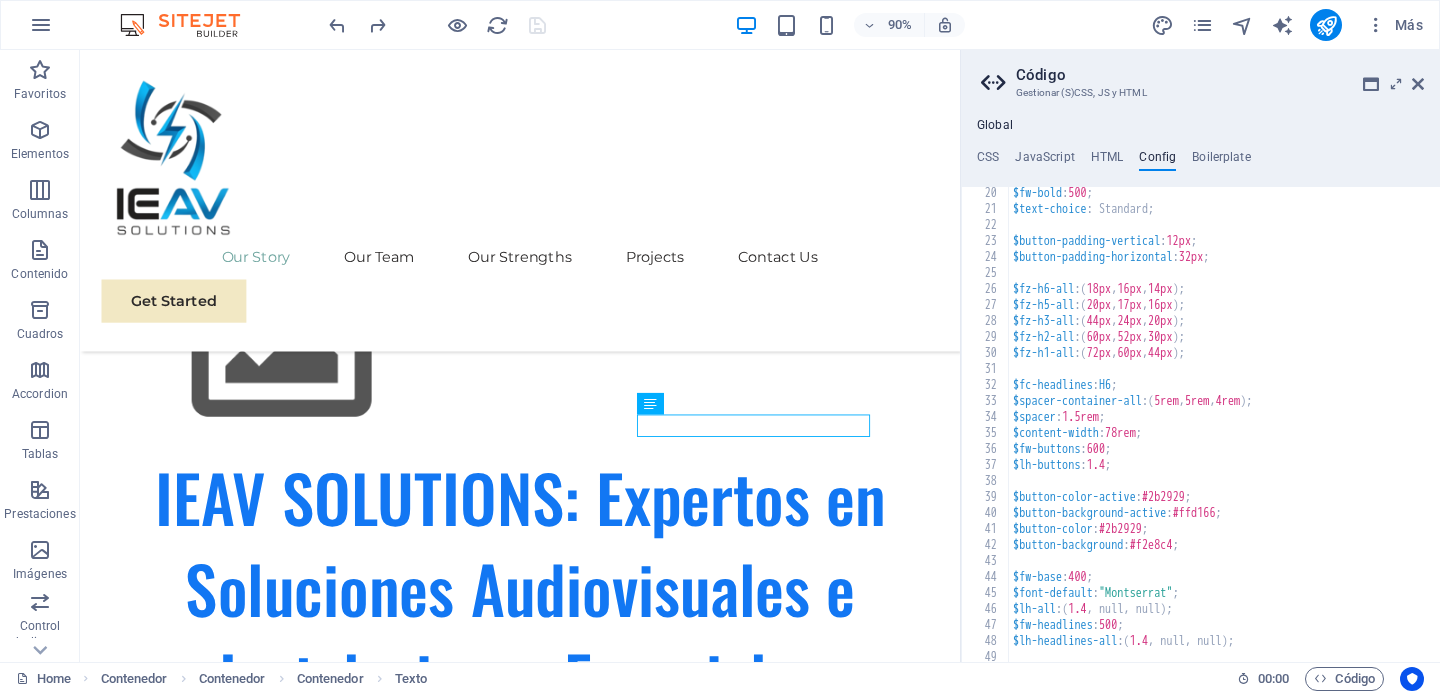 scroll, scrollTop: 308, scrollLeft: 0, axis: vertical 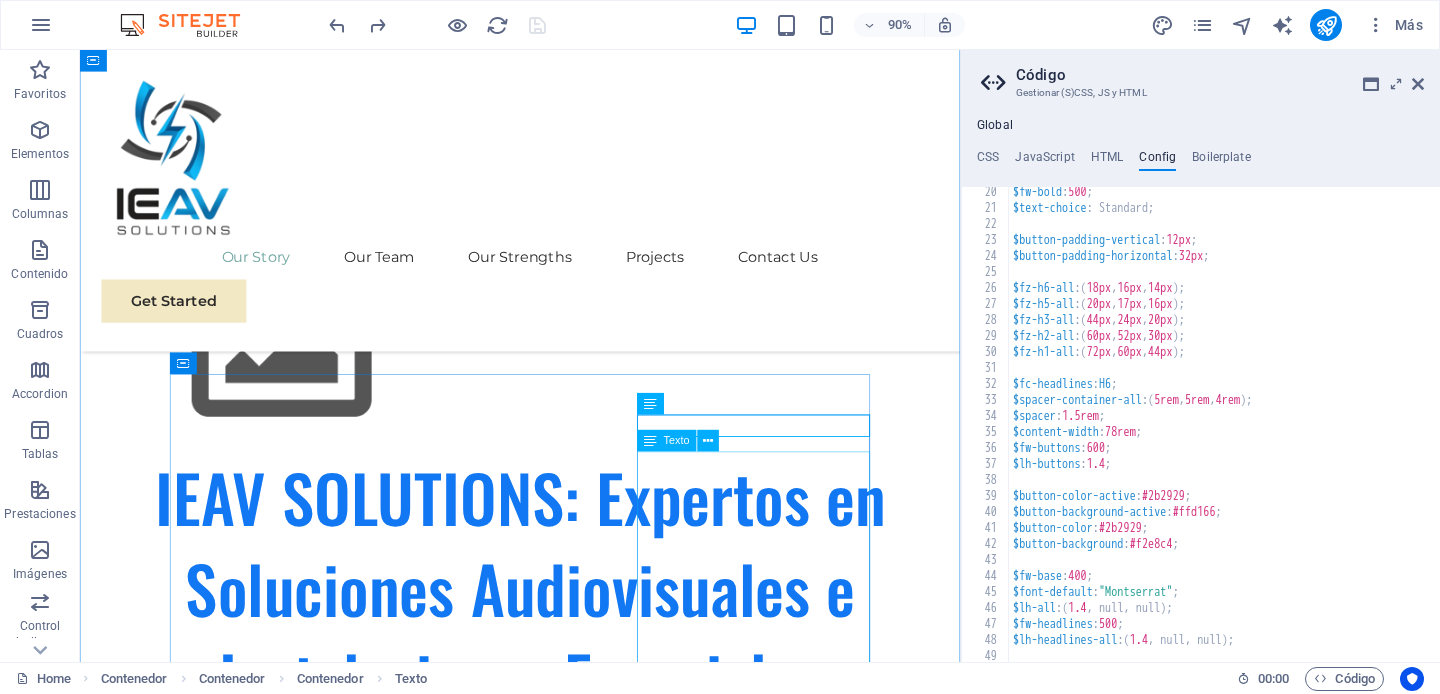 click on "Desde sus inicios, el enfoque de IEAV SOLUTIONS ha sido la  excelencia .  En un mercado saturado de opciones, se diferenciaron al combinar la maestría técnica con un servicio al cliente excepcional. Cada proyecto, sin importar su tamaño, fue abordado con una meticulosa atención al detalle, desde la planificación inicial hasta la calibración final. Este compromiso con la calidad rápidamente les ganó la confianza de los primeros clientes, quienes no tardaron en recomendar sus servicios. Hoy, IEAV SOLUTIONS sigue creciendo, pero su filosofía sigue siendo la misma.  Miramos al futuro con la misma pasión que nos unió en  2022 , buscando constantemente las tecnologías más innovadoras para que tú puedas disfrutar de un mundo mejor conectado y más impresionante. Nuestra historia es una de dedicación, innovación y, sobre todo, de un compromiso inquebrantable con la visión de nuestros clientes." at bounding box center (569, 2916) 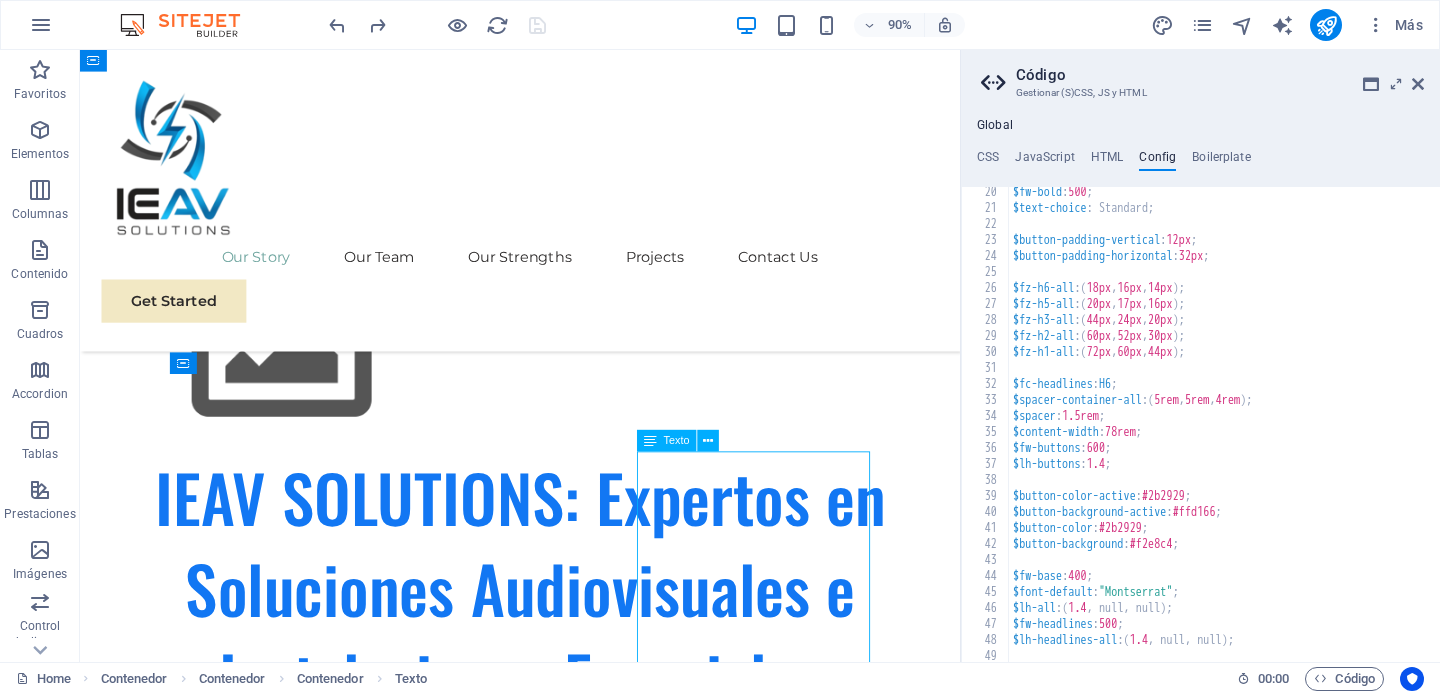 click on "Desde sus inicios, el enfoque de IEAV SOLUTIONS ha sido la  excelencia .  En un mercado saturado de opciones, se diferenciaron al combinar la maestría técnica con un servicio al cliente excepcional. Cada proyecto, sin importar su tamaño, fue abordado con una meticulosa atención al detalle, desde la planificación inicial hasta la calibración final. Este compromiso con la calidad rápidamente les ganó la confianza de los primeros clientes, quienes no tardaron en recomendar sus servicios. Hoy, IEAV SOLUTIONS sigue creciendo, pero su filosofía sigue siendo la misma.  Miramos al futuro con la misma pasión que nos unió en  2022 , buscando constantemente las tecnologías más innovadoras para que tú puedas disfrutar de un mundo mejor conectado y más impresionante. Nuestra historia es una de dedicación, innovación y, sobre todo, de un compromiso inquebrantable con la visión de nuestros clientes." at bounding box center [569, 2916] 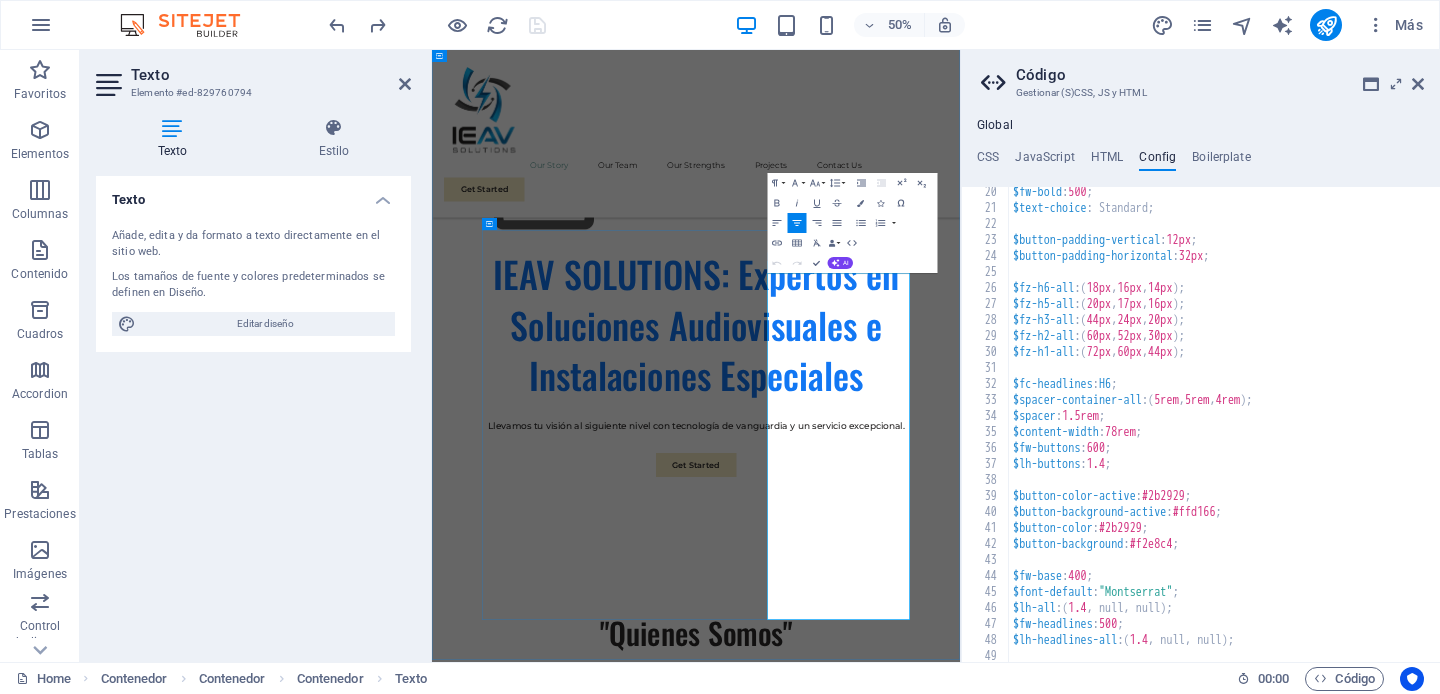drag, startPoint x: 1368, startPoint y: 716, endPoint x: 1364, endPoint y: 634, distance: 82.0975 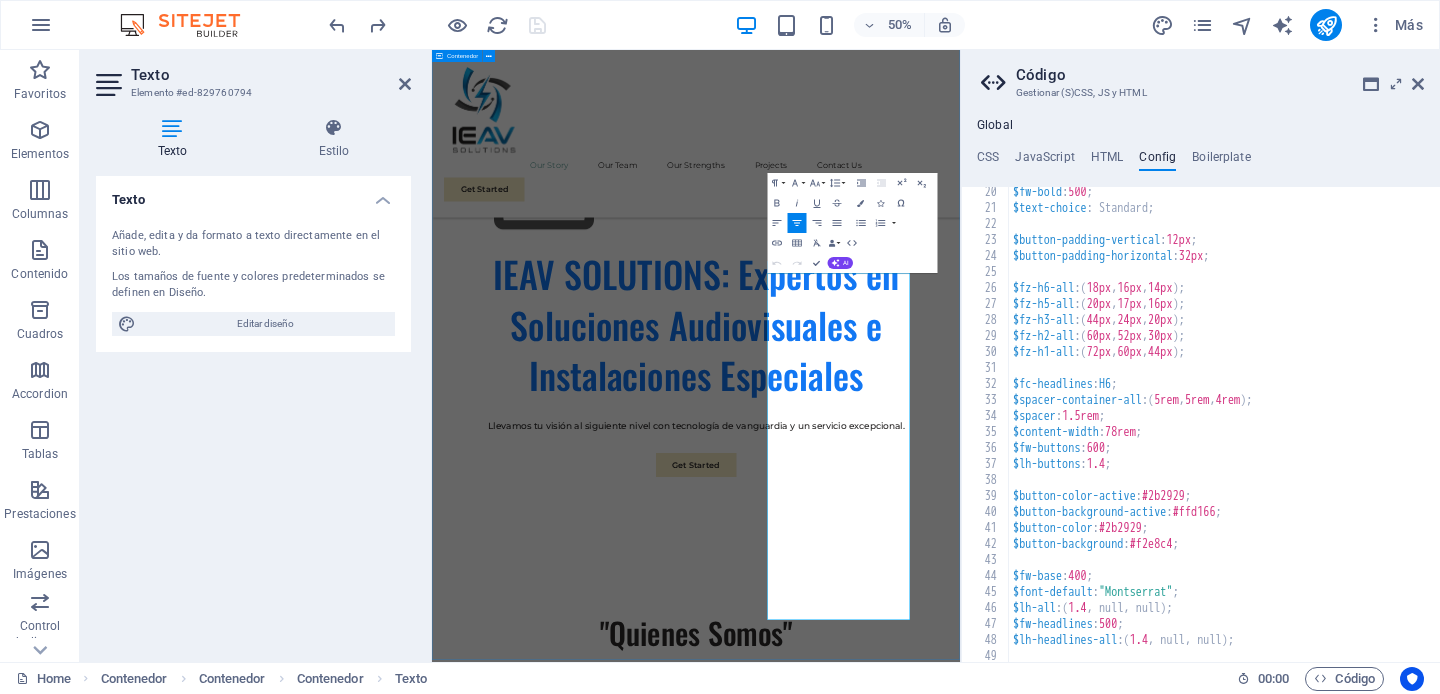 click on "Quienes Somos" En IEAV SOLUTIONS, somos un equipo de ingenieros y técnicos apasionados por la tecnología. Nos especializamos en el diseño, la instalación y el mantenimiento de sistemas audiovisuales e instalaciones especiales que optimizan espacios y mejoran la comunicación. Nuestra misión es ofrecerte soluciones personalizadas que cumplan tus expectativas y superen tus necesidades. Nuestra Historia! En el año  [YEAR] , en el vibrante entorno de [CITY], un grupo de ingenieros y entusiastas de la tecnología se unió con una visión clara: transformar la manera en que las personas y las empresas interactúan con el sonido y la imagen.  Así nació  IEAV SOLUTIONS , una empresa que no solo instala equipos, sino que crea experiencias. Todo comenzó con una simple idea: la tecnología audiovisual no debía ser complicada ni impersonal.  Nuestro Enfoque! Desde sus inicios, el enfoque de IEAV SOLUTIONS ha sido la  excelencia .  Hoy, IEAV SOLUTIONS sigue creciendo, pero su filosofía sigue siendo la misma." at bounding box center (960, 2047) 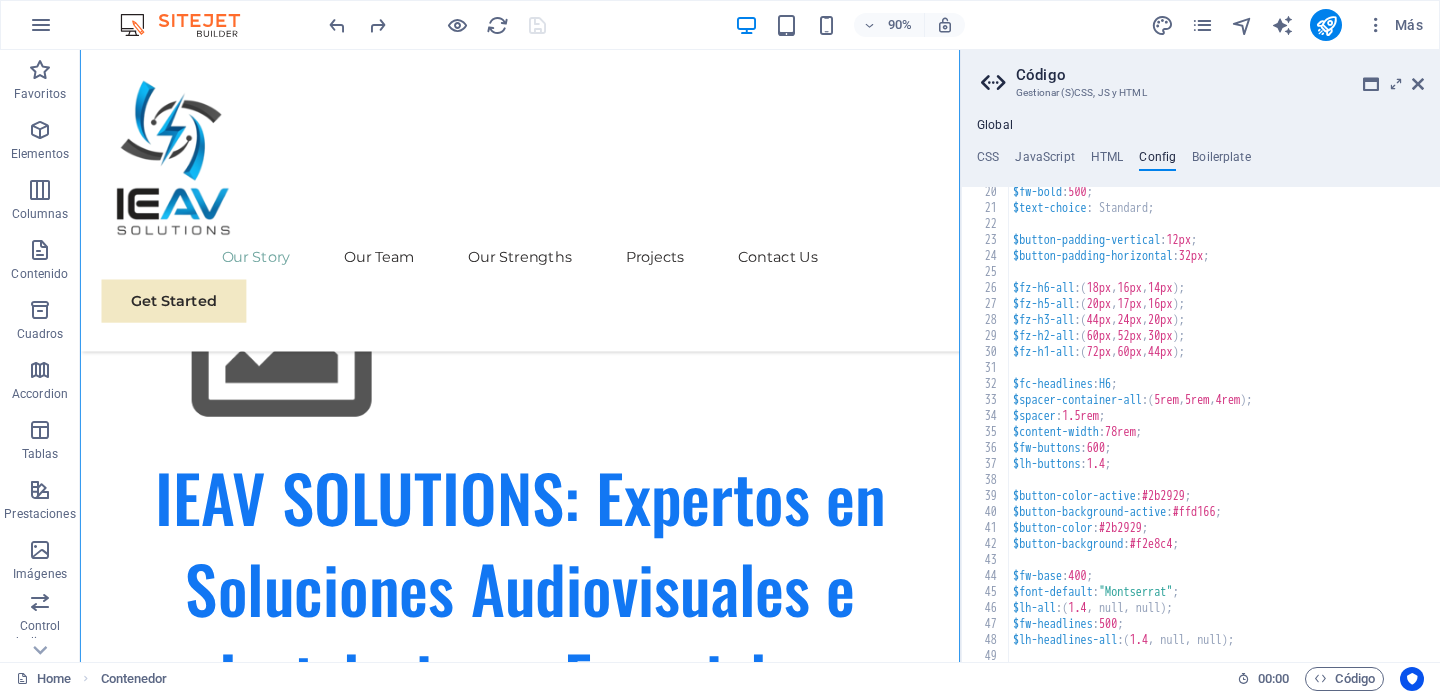 click on "Código Gestionar (S)CSS, JS y HTML Global CSS JavaScript HTML Config Boilerplate padding-left: 3.75rem; 3 4 5 6 7 8 9 10 11 12 47 48 49 52 53 54 65 66 76 77 78 86 87 88 101 102 103 111 112 113 @media   ( max-width :  $breakpoint-md-max )   and   ( min-width :  $breakpoint-sm )   {      .wv-boxed > .inner   {           padding-left :  3.75rem ;           padding-right :  3.75rem ;      } } /*Header & Footer*/ /*H*/ .ed-element.preset-menu-v2-consulting   { ... } /*Hero*/ .ed-element.preset-banner-v3-consulting   { ... } /*F*/ .ed-element.preset-footer-thrud-v3-consulting   { ... } .ed-element.preset-social-icons-v3-consulting   { ... } /*Team Section*/ .ed-element.preset-image-boxes-v3-consulting   { ... } /*Strenghts Section*/ .ed-element.preset-boxes-v3-consulting   { ... } /*Projects Section*/ .ed-element.preset-columns-four-v2-consulting   { ... } /*Contact Section*/     Guardar Añadir archivo Selector de colores     Guardar Añadir archivo 1 2 < a   href = "#main-content"   class = > </ a >     20" at bounding box center (1200, 356) 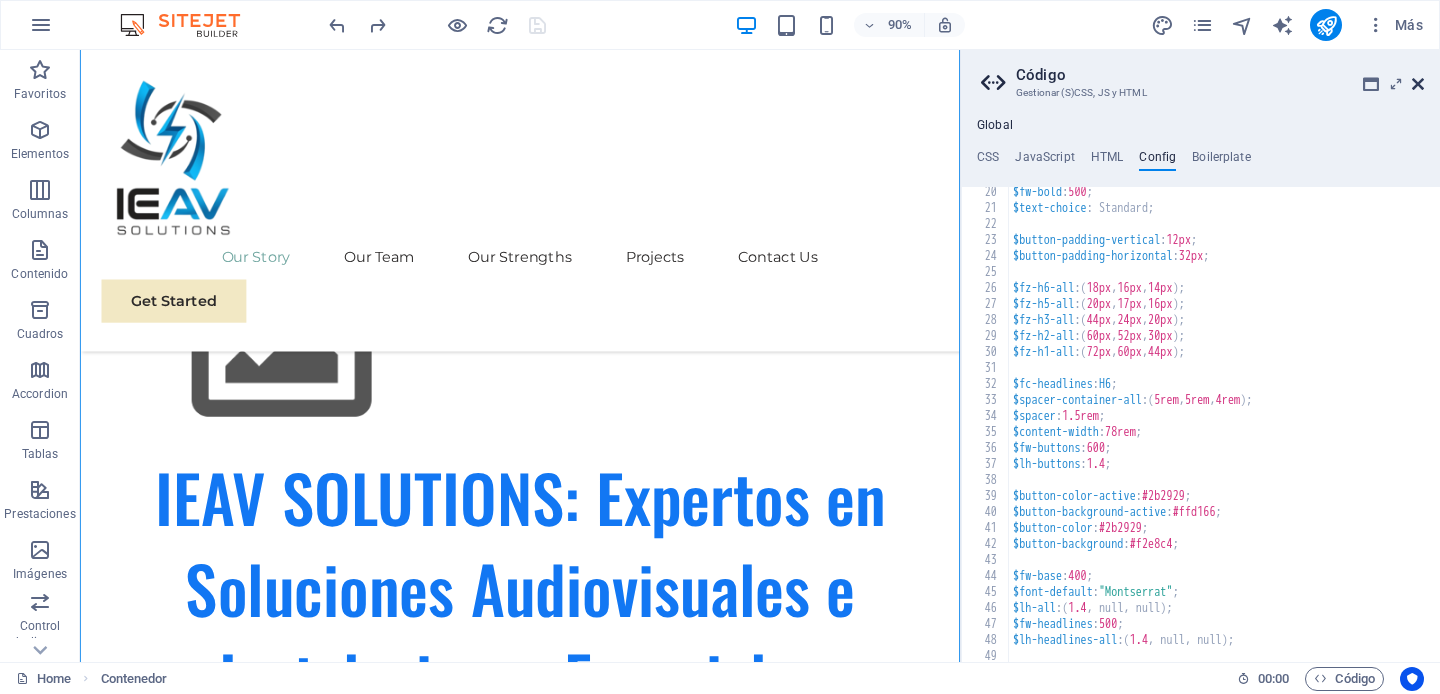 click at bounding box center [1418, 84] 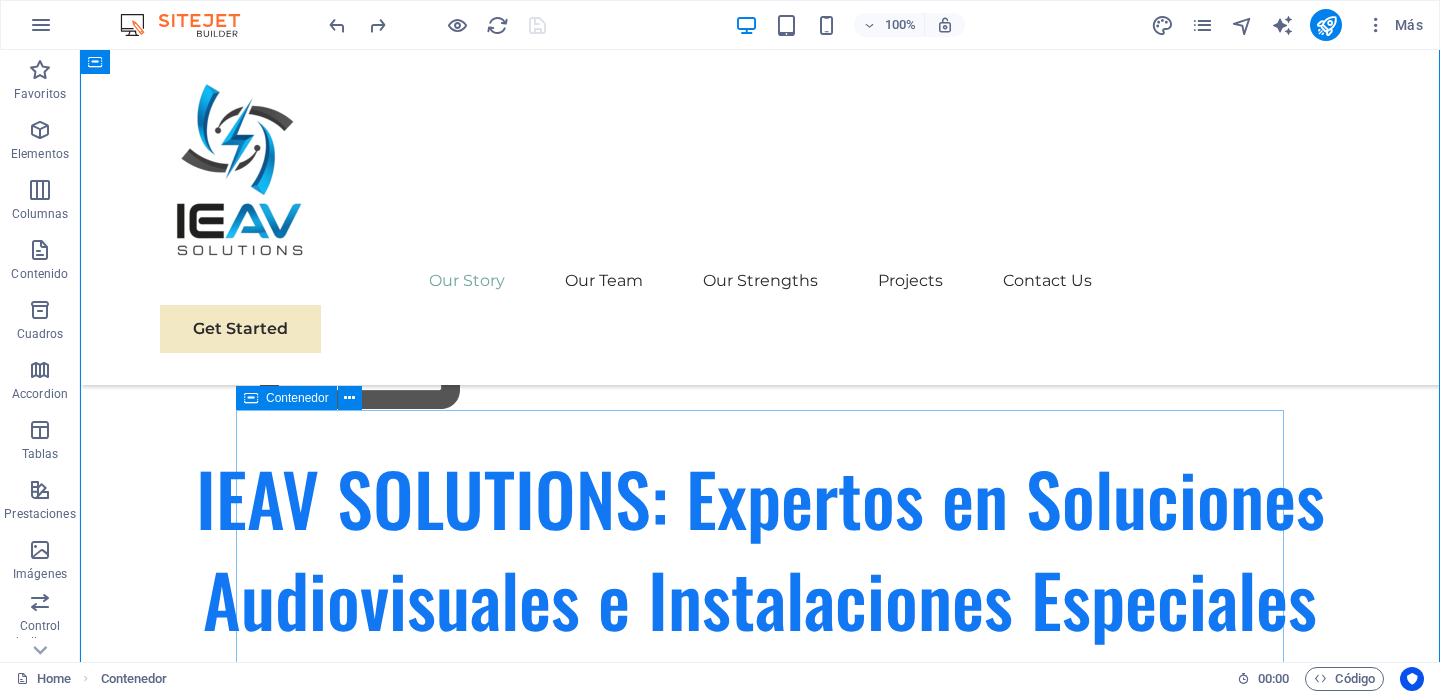 click on "Nuestra Historia! En el año  [YEAR] , en el vibrante entorno de [CITY], un grupo de ingenieros y entusiastas de la tecnología se unió con una visión clara: transformar la manera en que las personas y las empresas interactúan con el sonido y la imagen.  Así nació  IEAV SOLUTIONS , una empresa que no solo instala equipos, sino que crea experiencias. Todo comenzó con una simple idea: la tecnología audiovisual no debía ser complicada ni impersonal.  Con la experiencia de sus fundadores en sistemas de integración y su profundo conocimiento de las marcas líderes en la industria, se dieron cuenta de que había una oportunidad para ofrecer algo diferente. No querían ser solo proveedores, sino socios estratégicos que entendieran las necesidades únicas de cada cliente y ofrecieran soluciones a medida, desde un cine en casa que creara momentos inolvidables para una familia, hasta una sala de juntas que impulsara la colaboración en una gran corporación. Nuestro Enfoque! excelencia .  [YEAR]" at bounding box center (760, 2192) 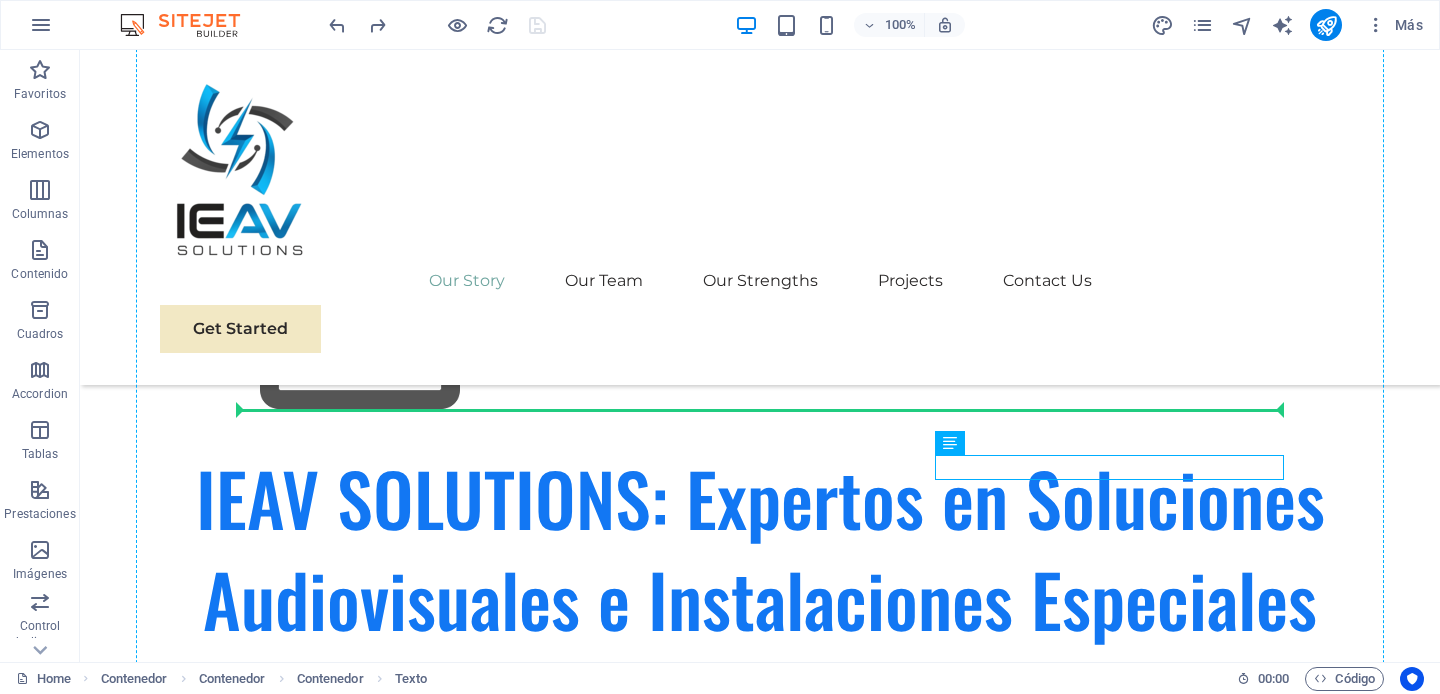 drag, startPoint x: 1129, startPoint y: 467, endPoint x: 1022, endPoint y: 436, distance: 111.40018 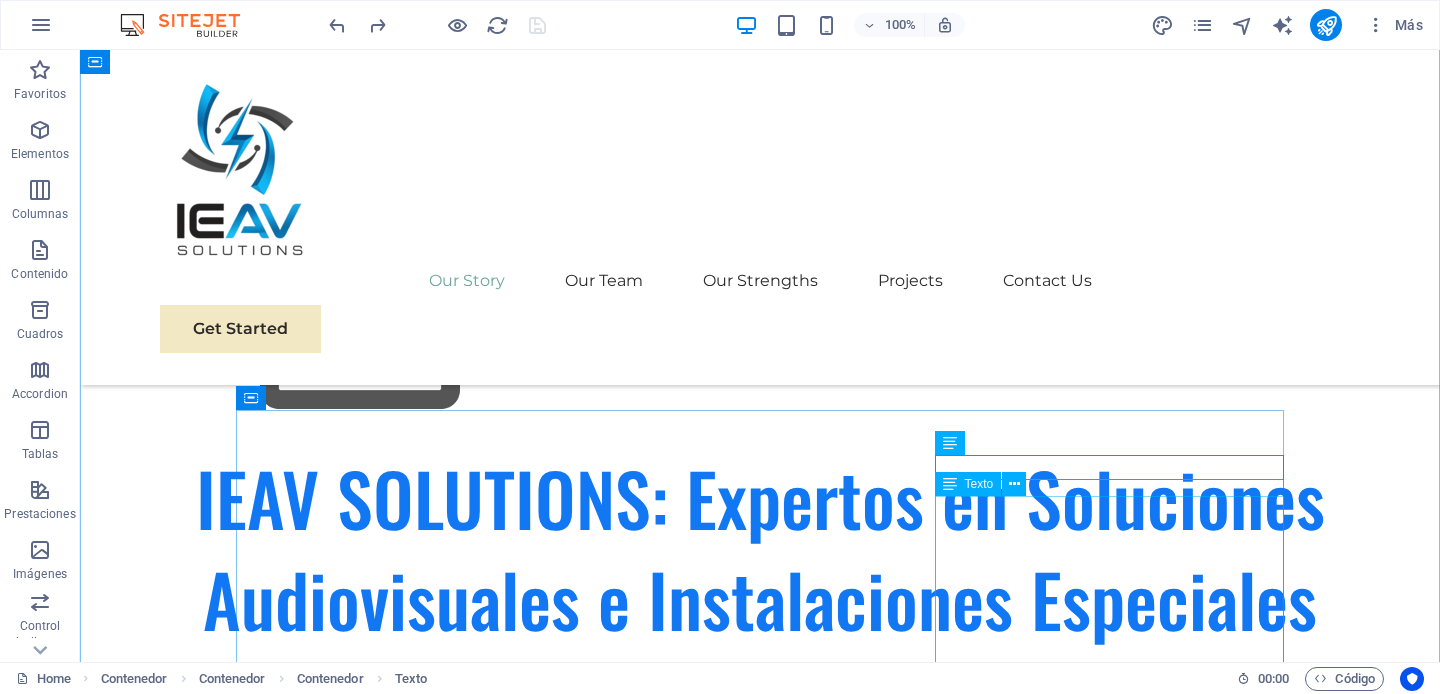 click on "Desde sus inicios, el enfoque de IEAV SOLUTIONS ha sido la  excelencia .  En un mercado saturado de opciones, se diferenciaron al combinar la maestría técnica con un servicio al cliente excepcional. Cada proyecto, sin importar su tamaño, fue abordado con una meticulosa atención al detalle, desde la planificación inicial hasta la calibración final. Este compromiso con la calidad rápidamente les ganó la confianza de los primeros clientes, quienes no tardaron en recomendar sus servicios. Hoy, IEAV SOLUTIONS sigue creciendo, pero su filosofía sigue siendo la misma.  Miramos al futuro con la misma pasión que nos unió en  2022 , buscando constantemente las tecnologías más innovadoras para que tú puedas disfrutar de un mundo mejor conectado y más impresionante. Nuestra historia es una de dedicación, innovación y, sobre todo, de un compromiso inquebrantable con la visión de nuestros clientes." at bounding box center (760, 3015) 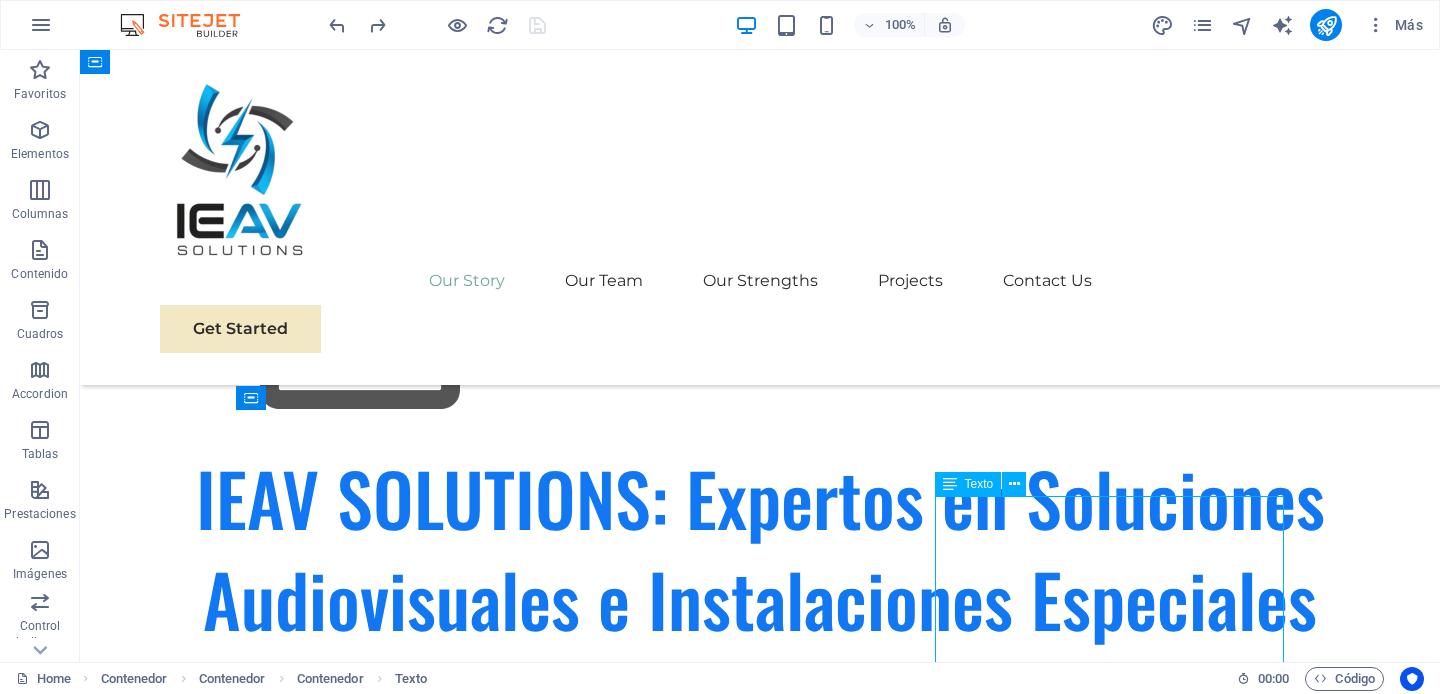 click on "Desde sus inicios, el enfoque de IEAV SOLUTIONS ha sido la  excelencia .  En un mercado saturado de opciones, se diferenciaron al combinar la maestría técnica con un servicio al cliente excepcional. Cada proyecto, sin importar su tamaño, fue abordado con una meticulosa atención al detalle, desde la planificación inicial hasta la calibración final. Este compromiso con la calidad rápidamente les ganó la confianza de los primeros clientes, quienes no tardaron en recomendar sus servicios. Hoy, IEAV SOLUTIONS sigue creciendo, pero su filosofía sigue siendo la misma.  Miramos al futuro con la misma pasión que nos unió en  2022 , buscando constantemente las tecnologías más innovadoras para que tú puedas disfrutar de un mundo mejor conectado y más impresionante. Nuestra historia es una de dedicación, innovación y, sobre todo, de un compromiso inquebrantable con la visión de nuestros clientes." at bounding box center (760, 3015) 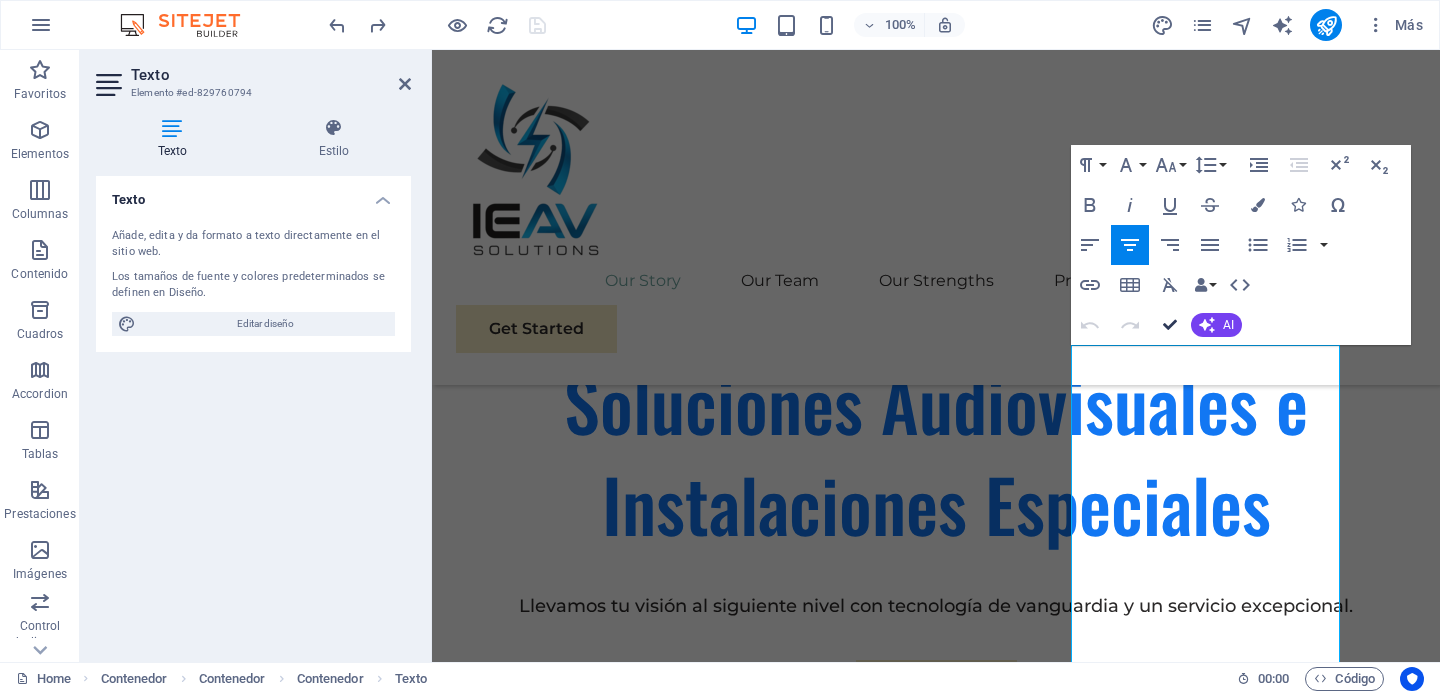 scroll, scrollTop: 1117, scrollLeft: 0, axis: vertical 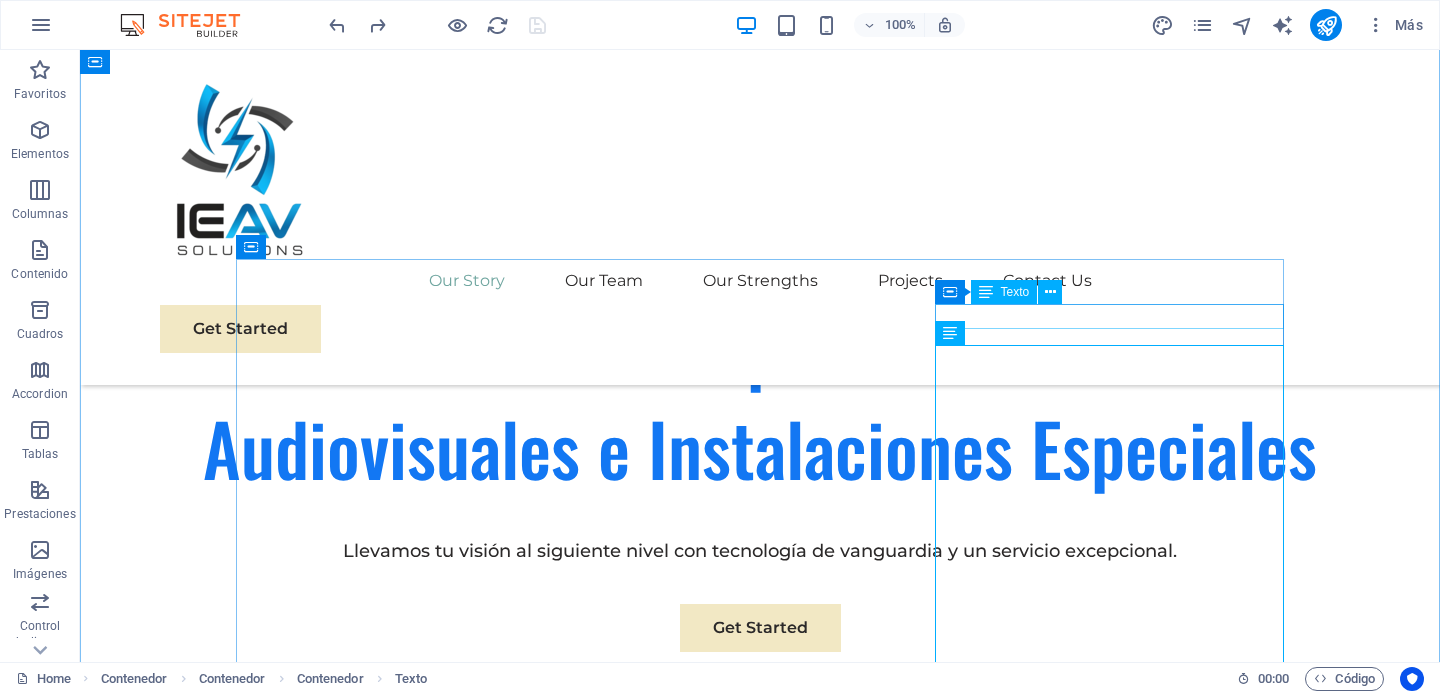 click on "Nuestro Enfoque!" at bounding box center (760, 2734) 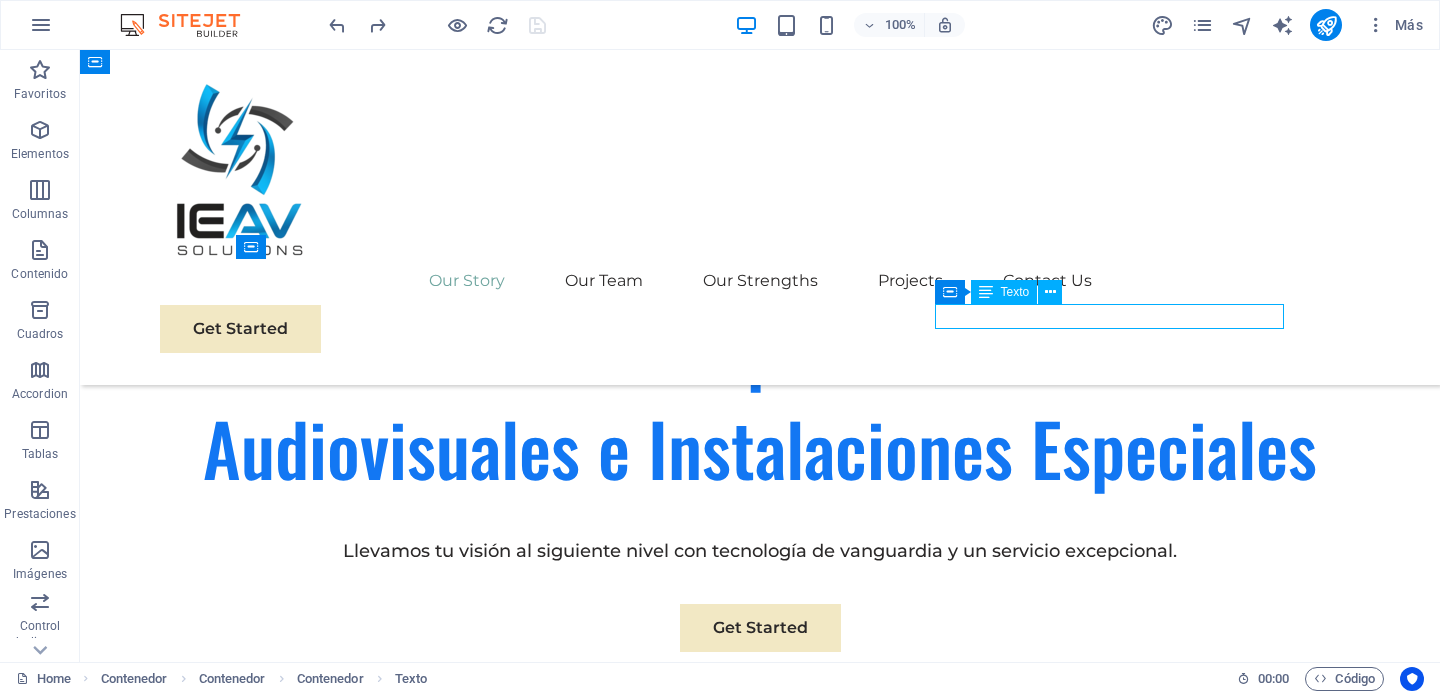 click on "Nuestro Enfoque!" at bounding box center [760, 2734] 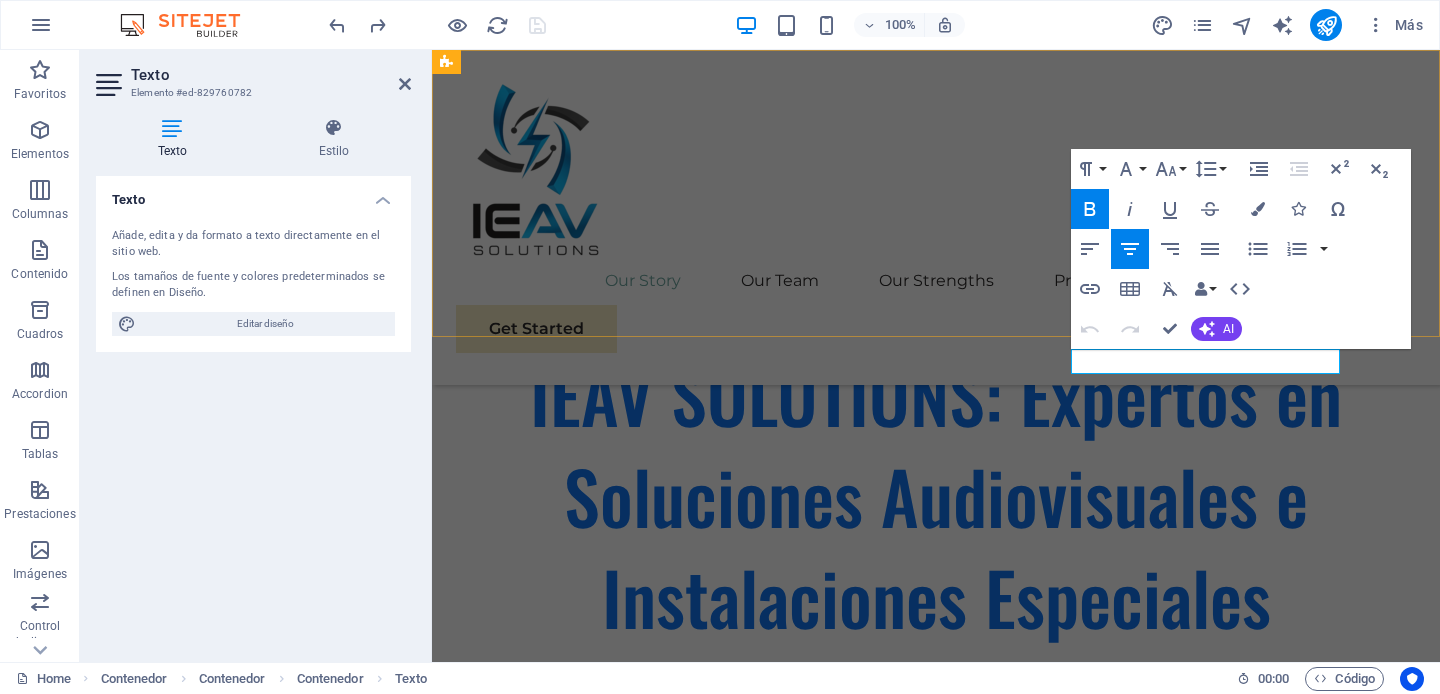drag, startPoint x: 1087, startPoint y: 364, endPoint x: 1054, endPoint y: 322, distance: 53.413483 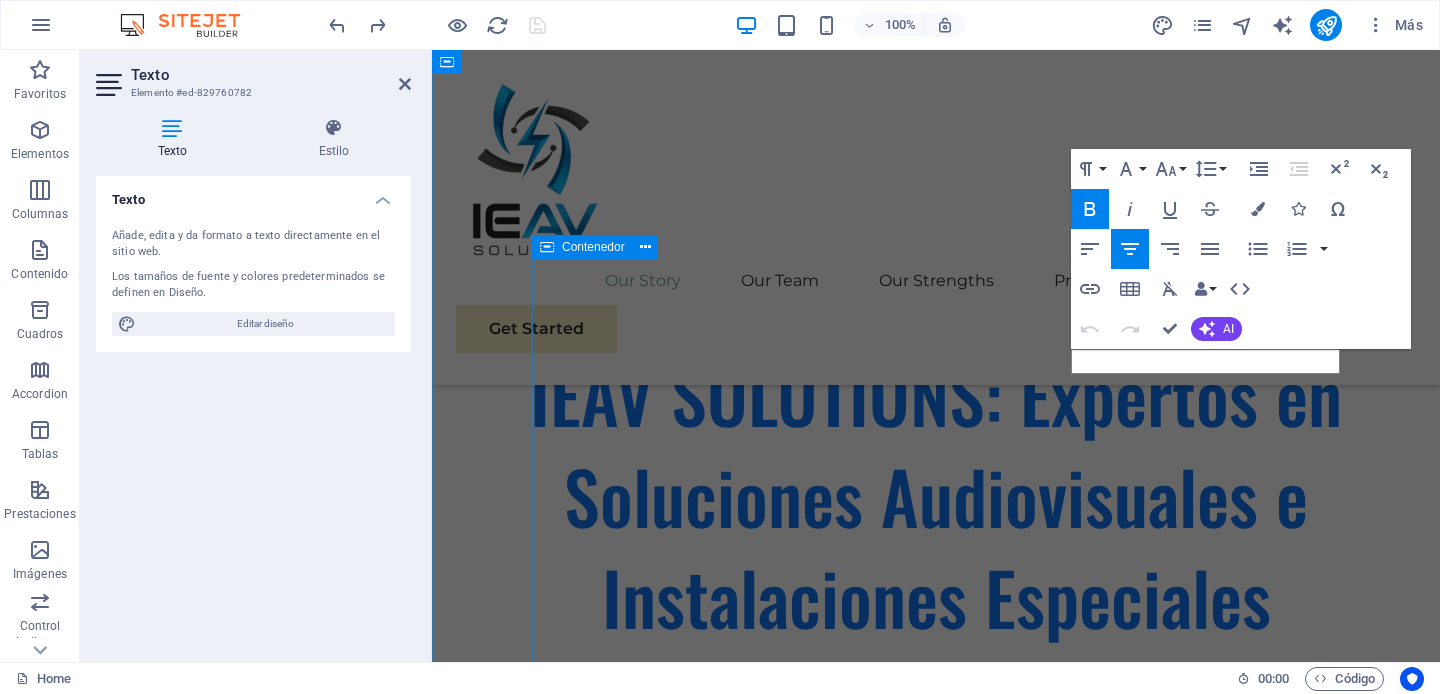 click on "Nuestra Historia! En el año  [YEAR] , en el vibrante entorno de [CITY], un grupo de ingenieros y entusiastas de la tecnología se unió con una visión clara: transformar la manera en que las personas y las empresas interactúan con el sonido y la imagen.  Así nació  IEAV SOLUTIONS , una empresa que no solo instala equipos, sino que crea experiencias. Todo comenzó con una simple idea: la tecnología audiovisual no debía ser complicada ni impersonal.  Con la experiencia de sus fundadores en sistemas de integración y su profundo conocimiento de las marcas líderes en la industria, se dieron cuenta de que había una oportunidad para ofrecer algo diferente. No querían ser solo proveedores, sino socios estratégicos que entendieran las necesidades únicas de cada cliente y ofrecieran soluciones a medida, desde un cine en casa que creara momentos inolvidables para una familia, hasta una sala de juntas que impulsara la colaboración en una gran corporación. Nuestro Enfoque! excelencia .  [YEAR]" at bounding box center (936, 2093) 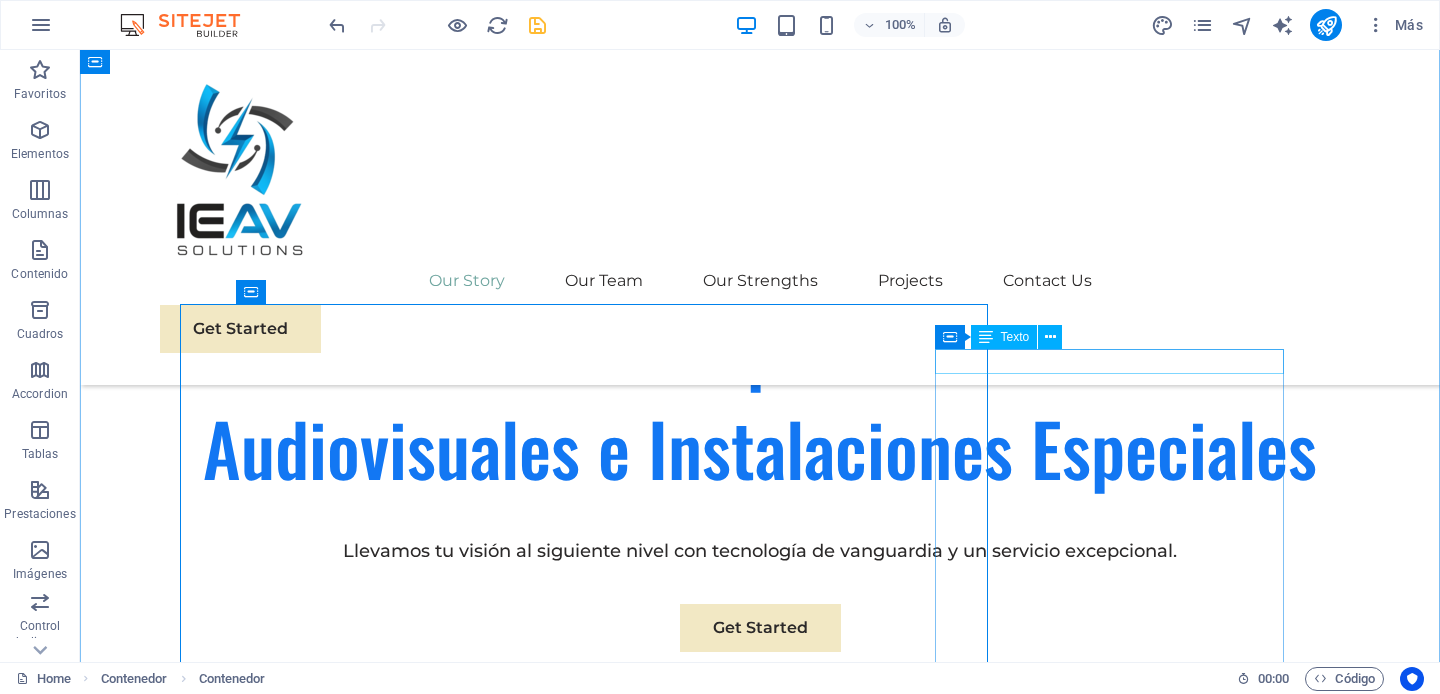 scroll, scrollTop: 1072, scrollLeft: 0, axis: vertical 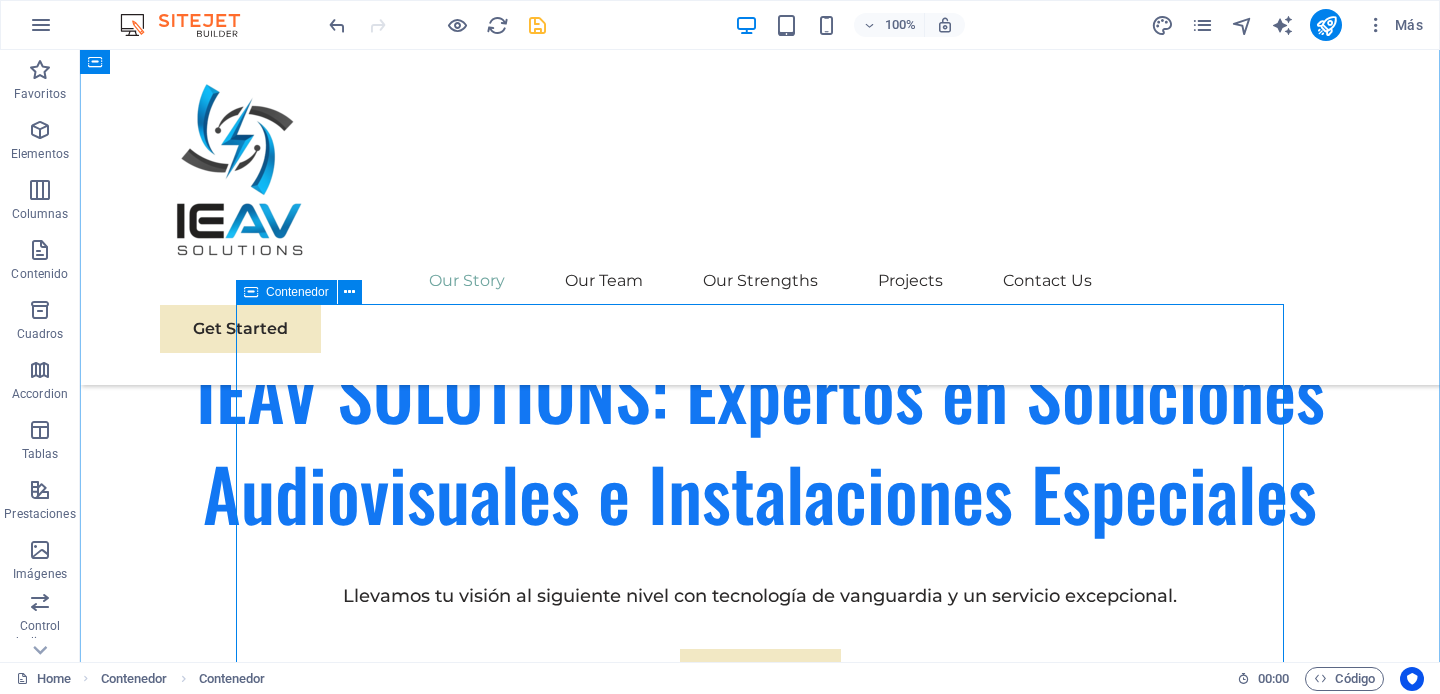click on "Nuestra Historia! En el año  [YEAR] , en el vibrante entorno de [CITY], un grupo de ingenieros y entusiastas de la tecnología se unió con una visión clara: transformar la manera en que las personas y las empresas interactúan con el sonido y la imagen.  Así nació  IEAV SOLUTIONS , una empresa que no solo instala equipos, sino que crea experiencias. Todo comenzó con una simple idea: la tecnología audiovisual no debía ser complicada ni impersonal.  Con la experiencia de sus fundadores en sistemas de integración y su profundo conocimiento de las marcas líderes en la industria, se dieron cuenta de que había una oportunidad para ofrecer algo diferente. No querían ser solo proveedores, sino socios estratégicos que entendieran las necesidades únicas de cada cliente y ofrecieran soluciones a medida, desde un cine en casa que creara momentos inolvidables para una familia, hasta una sala de juntas que impulsara la colaboración en una gran corporación. Nuestro Enfoque! excelencia .  [YEAR]" at bounding box center (760, 2086) 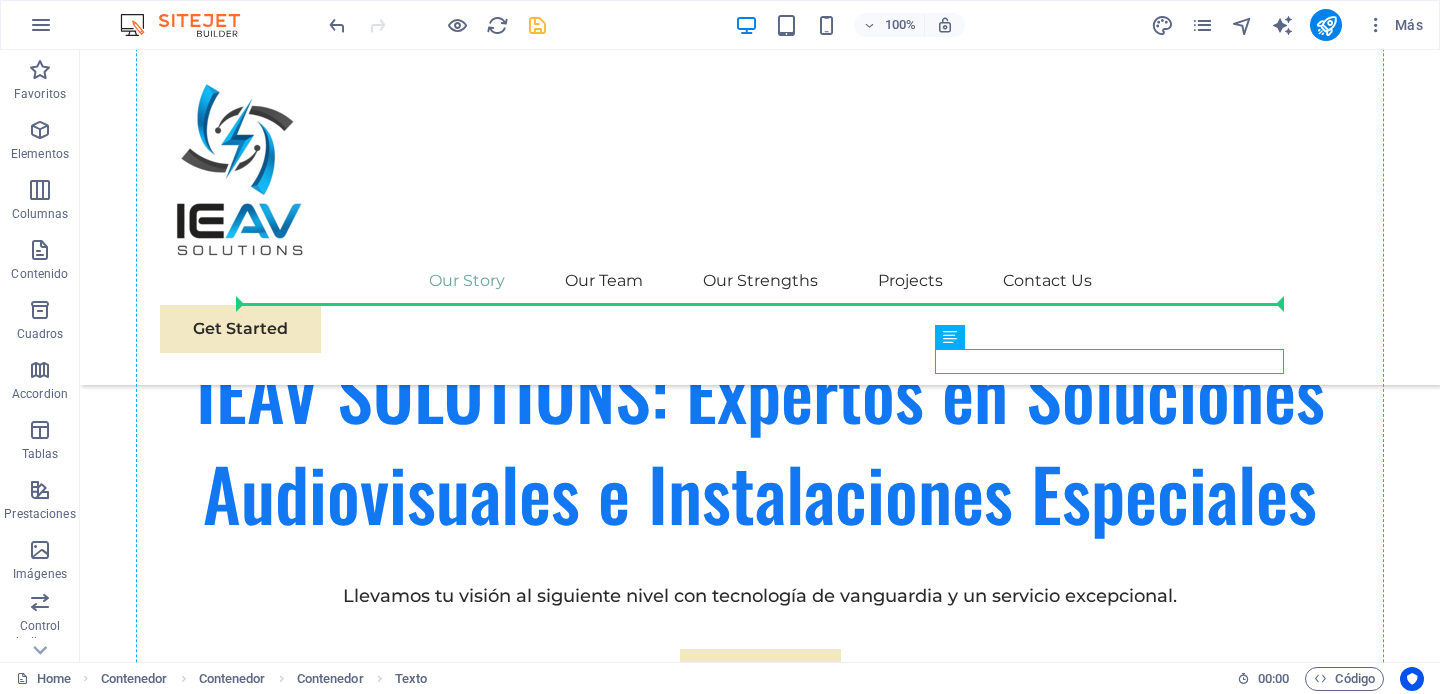 drag, startPoint x: 861, startPoint y: 403, endPoint x: 1205, endPoint y: 322, distance: 353.40768 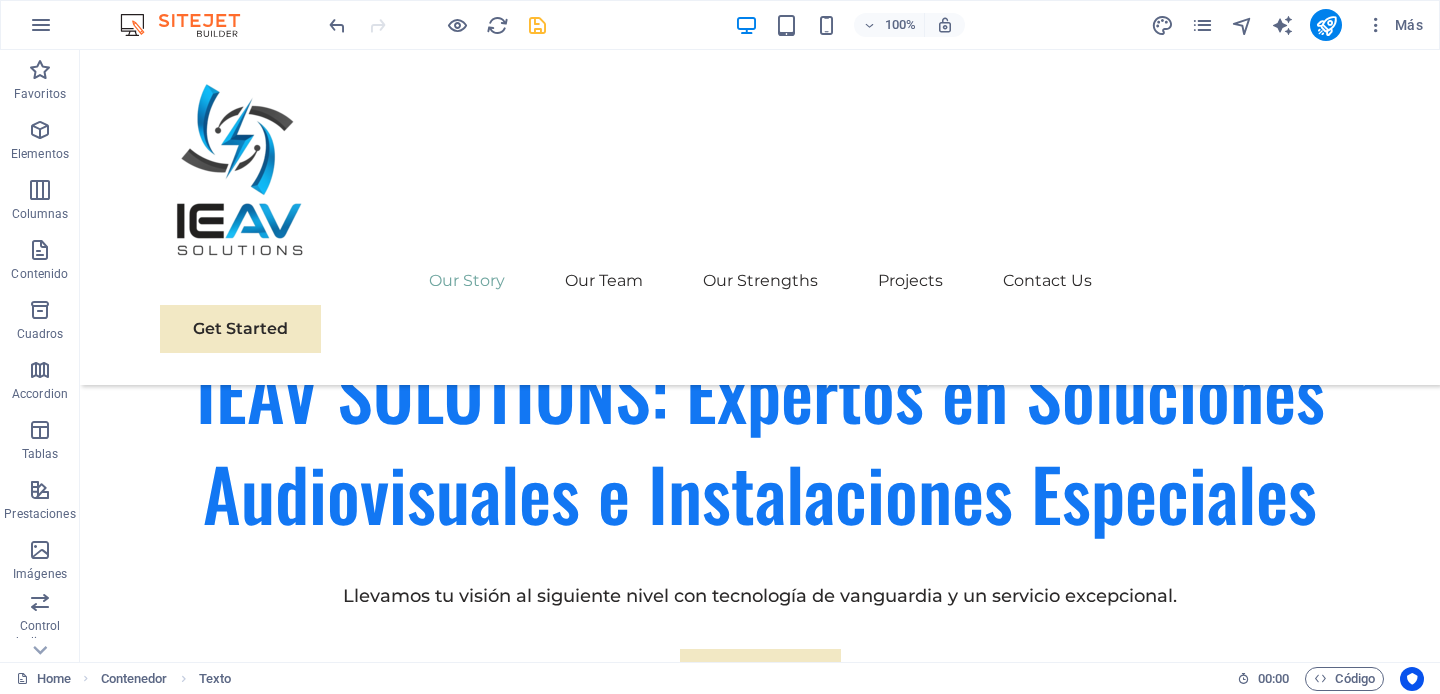 drag, startPoint x: 1118, startPoint y: 320, endPoint x: 1150, endPoint y: 344, distance: 40 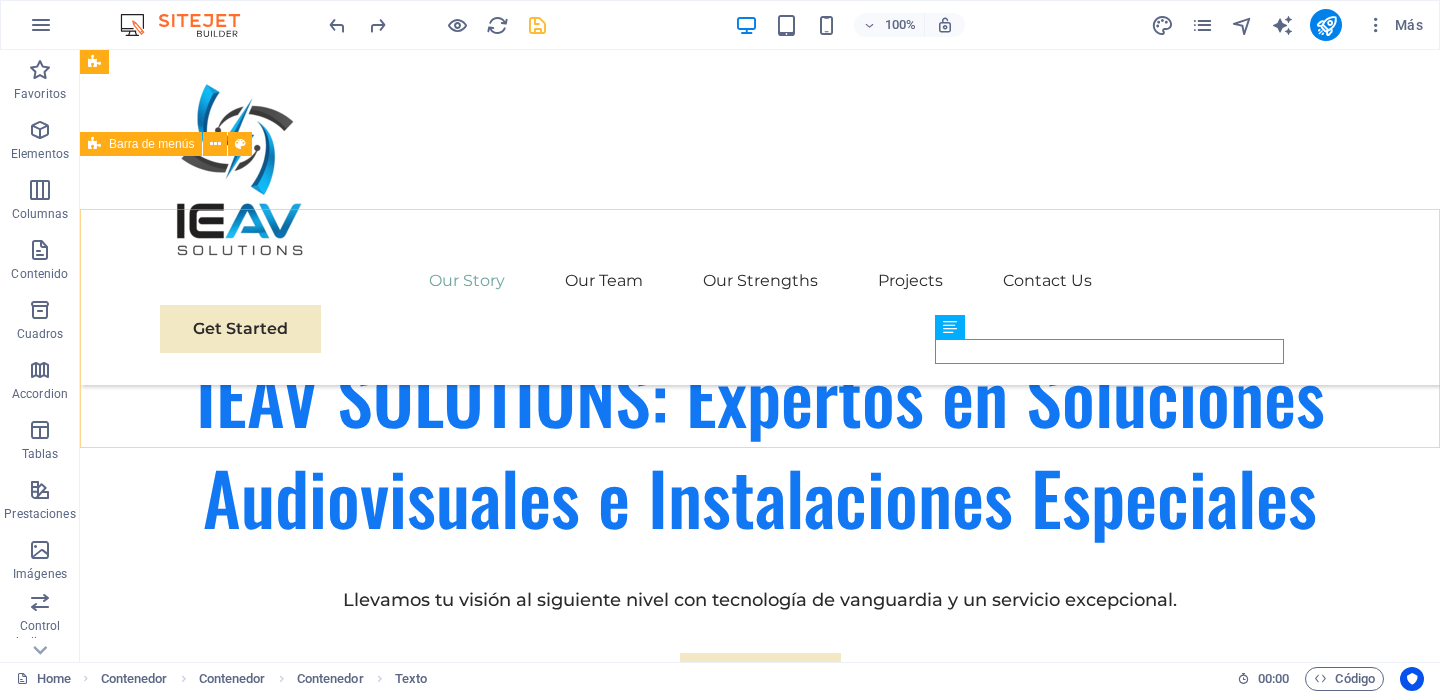 scroll, scrollTop: 1060, scrollLeft: 0, axis: vertical 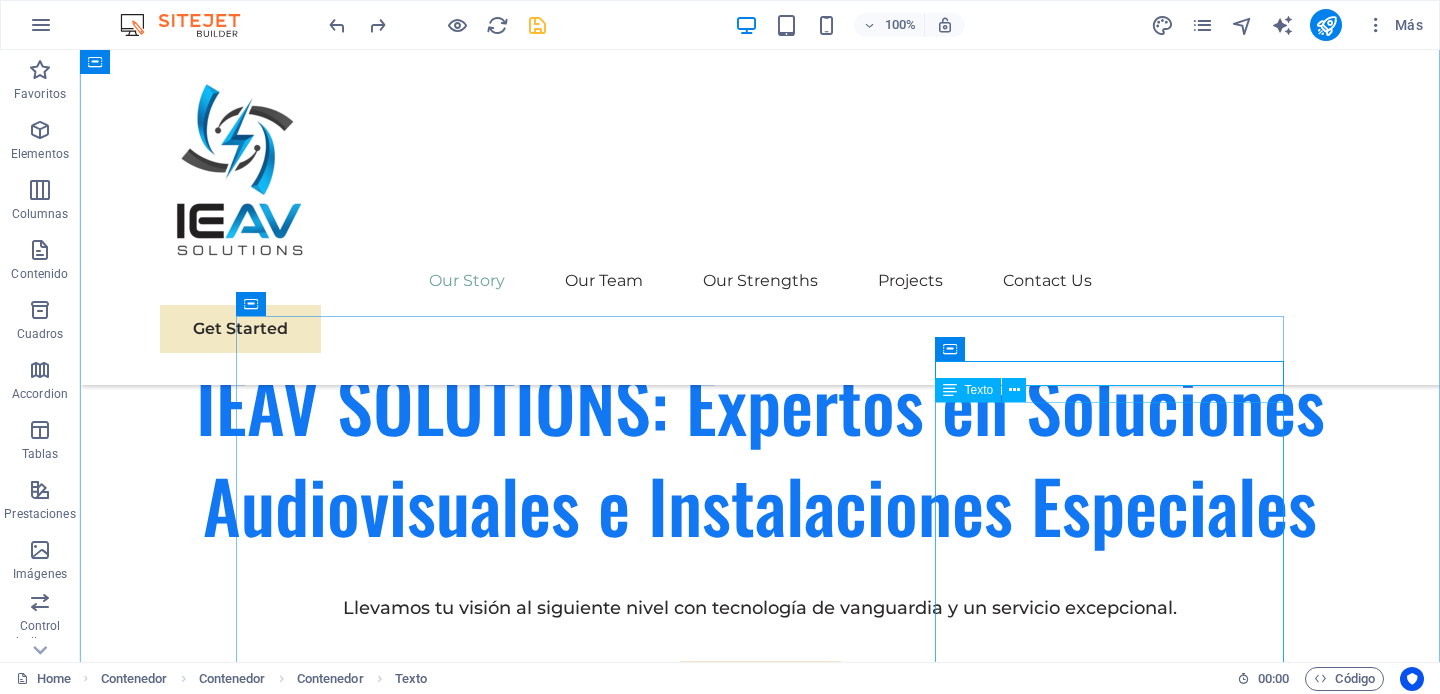 click on "Desde sus inicios, el enfoque de IEAV SOLUTIONS ha sido la  excelencia .  En un mercado saturado de opciones, se diferenciaron al combinar la maestría técnica con un servicio al cliente excepcional. Cada proyecto, sin importar su tamaño, fue abordado con una meticulosa atención al detalle, desde la planificación inicial hasta la calibración final. Este compromiso con la calidad rápidamente les ganó la confianza de los primeros clientes, quienes no tardaron en recomendar sus servicios. Hoy, IEAV SOLUTIONS sigue creciendo, pero su filosofía sigue siendo la misma.  Miramos al futuro con la misma pasión que nos unió en  2022 , buscando constantemente las tecnologías más innovadoras para que tú puedas disfrutar de un mundo mejor conectado y más impresionante. Nuestra historia es una de dedicación, innovación y, sobre todo, de un compromiso inquebrantable con la visión de nuestros clientes." at bounding box center (760, 2921) 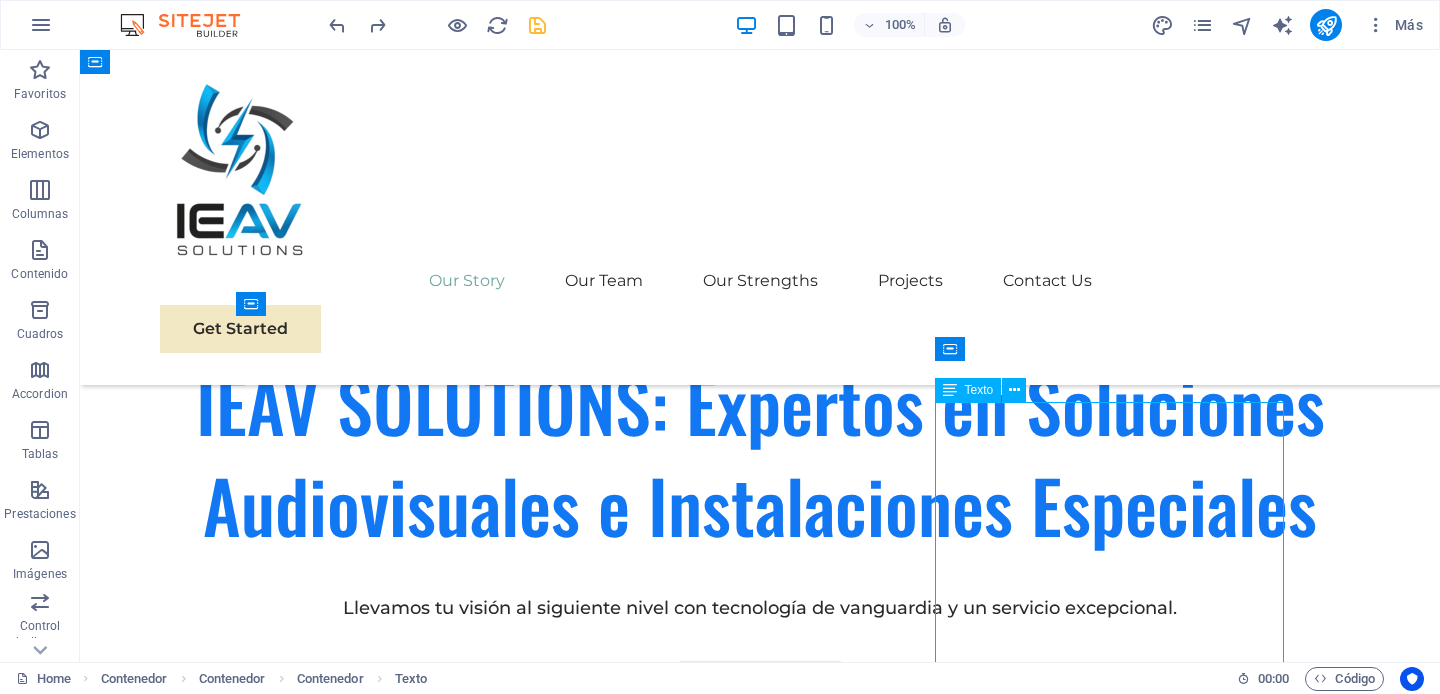 click on "Desde sus inicios, el enfoque de IEAV SOLUTIONS ha sido la  excelencia .  En un mercado saturado de opciones, se diferenciaron al combinar la maestría técnica con un servicio al cliente excepcional. Cada proyecto, sin importar su tamaño, fue abordado con una meticulosa atención al detalle, desde la planificación inicial hasta la calibración final. Este compromiso con la calidad rápidamente les ganó la confianza de los primeros clientes, quienes no tardaron en recomendar sus servicios. Hoy, IEAV SOLUTIONS sigue creciendo, pero su filosofía sigue siendo la misma.  Miramos al futuro con la misma pasión que nos unió en  2022 , buscando constantemente las tecnologías más innovadoras para que tú puedas disfrutar de un mundo mejor conectado y más impresionante. Nuestra historia es una de dedicación, innovación y, sobre todo, de un compromiso inquebrantable con la visión de nuestros clientes." at bounding box center [760, 2921] 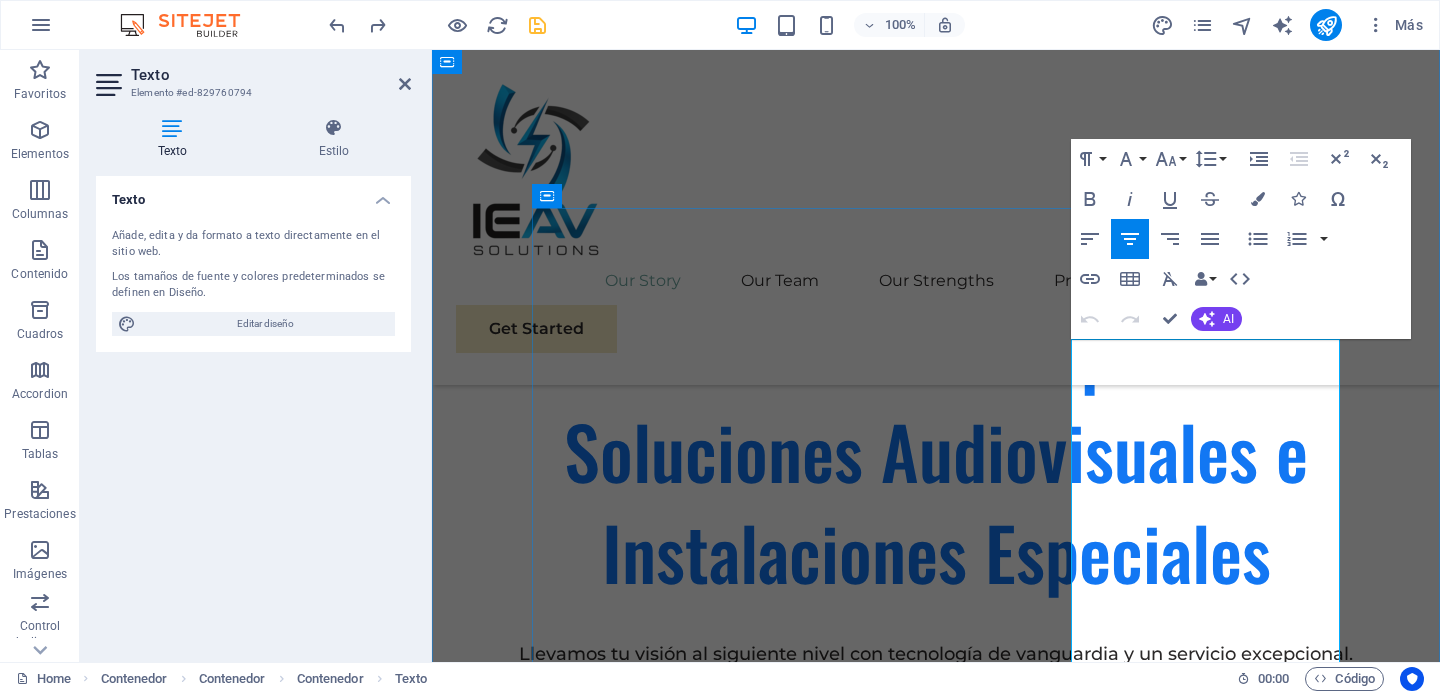 scroll, scrollTop: 1189, scrollLeft: 0, axis: vertical 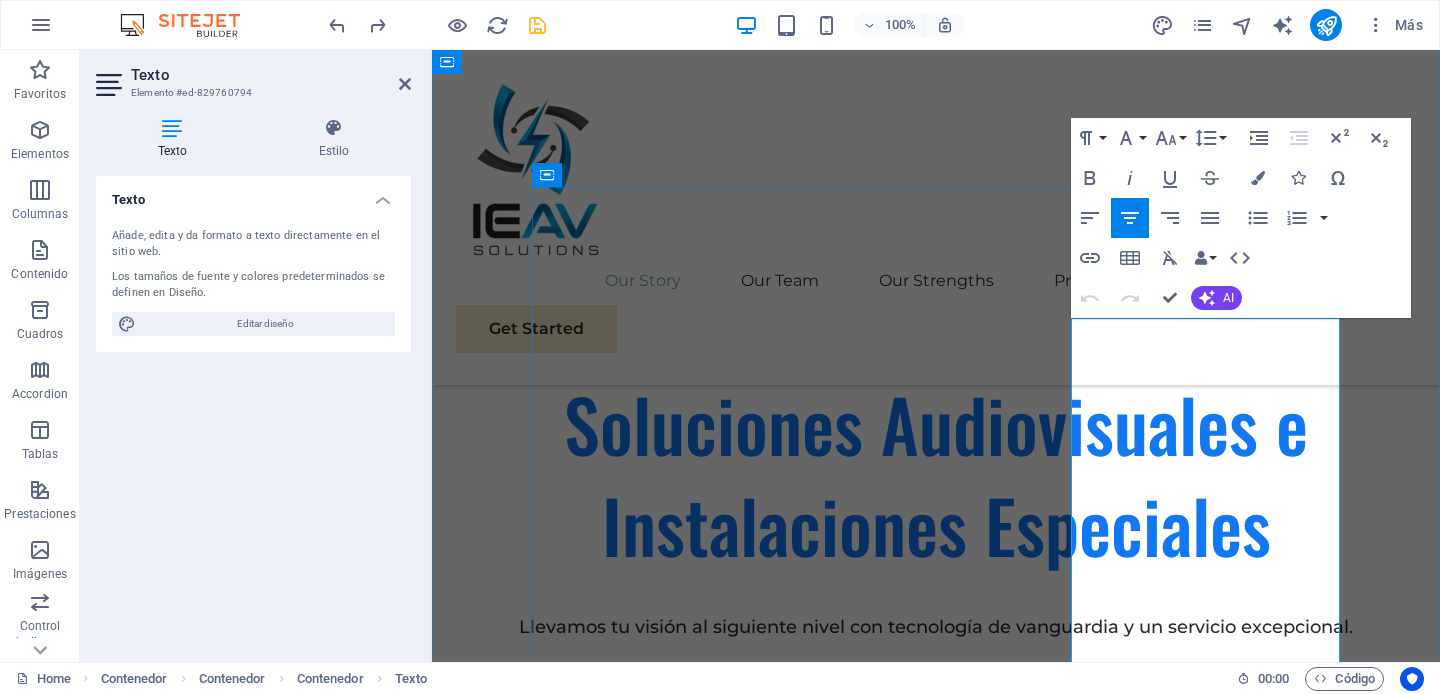 click on "En un mercado saturado de opciones, se diferenciaron al combinar la maestría técnica con un servicio al cliente excepcional. Cada proyecto, sin importar su tamaño, fue abordado con una meticulosa atención al detalle, desde la planificación inicial hasta la calibración final. Este compromiso con la calidad rápidamente les ganó la confianza de los primeros clientes, quienes no tardaron en recomendar sus servicios." at bounding box center [936, 2656] 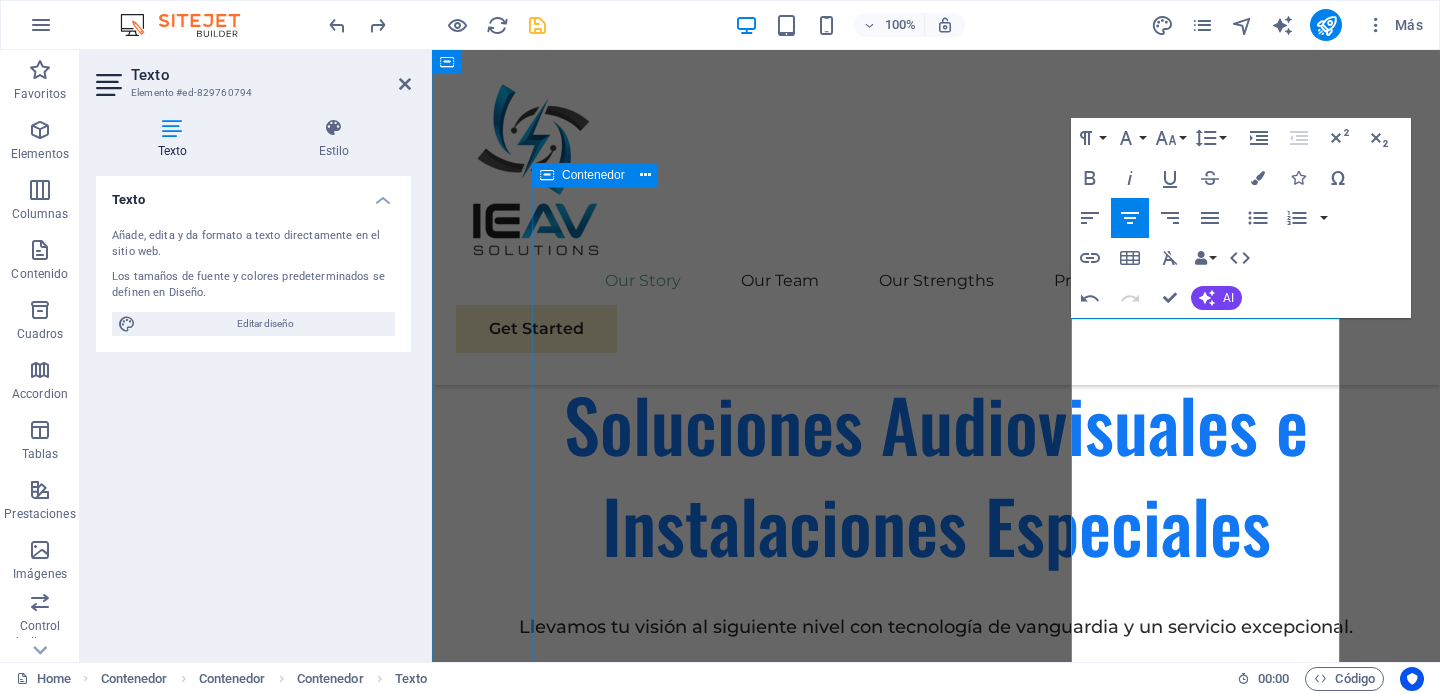 click on "Nuestra Historia! En el año  [YEAR] , en el vibrante entorno de [CITY], un grupo de ingenieros y entusiastas de la tecnología se unió con una visión clara: transformar la manera en que las personas y las empresas interactúan con el sonido y la imagen.  Así nació  IEAV SOLUTIONS , una empresa que no solo instala equipos, sino que crea experiencias. Todo comenzó con una simple idea: la tecnología audiovisual no debía ser complicada ni impersonal.  Con la experiencia de sus fundadores en sistemas de integración y su profundo conocimiento de las marcas líderes en la industria, se dieron cuenta de que había una oportunidad para ofrecer algo diferente. No querían ser solo proveedores, sino socios estratégicos que entendieran las necesidades únicas de cada cliente y ofrecieran soluciones a medida, desde un cine en casa que creara momentos inolvidables para una familia, hasta una sala de juntas que impulsara la colaboración en una gran corporación. Nuestro Enfoque! excelencia .  [YEAR]" at bounding box center (936, 2021) 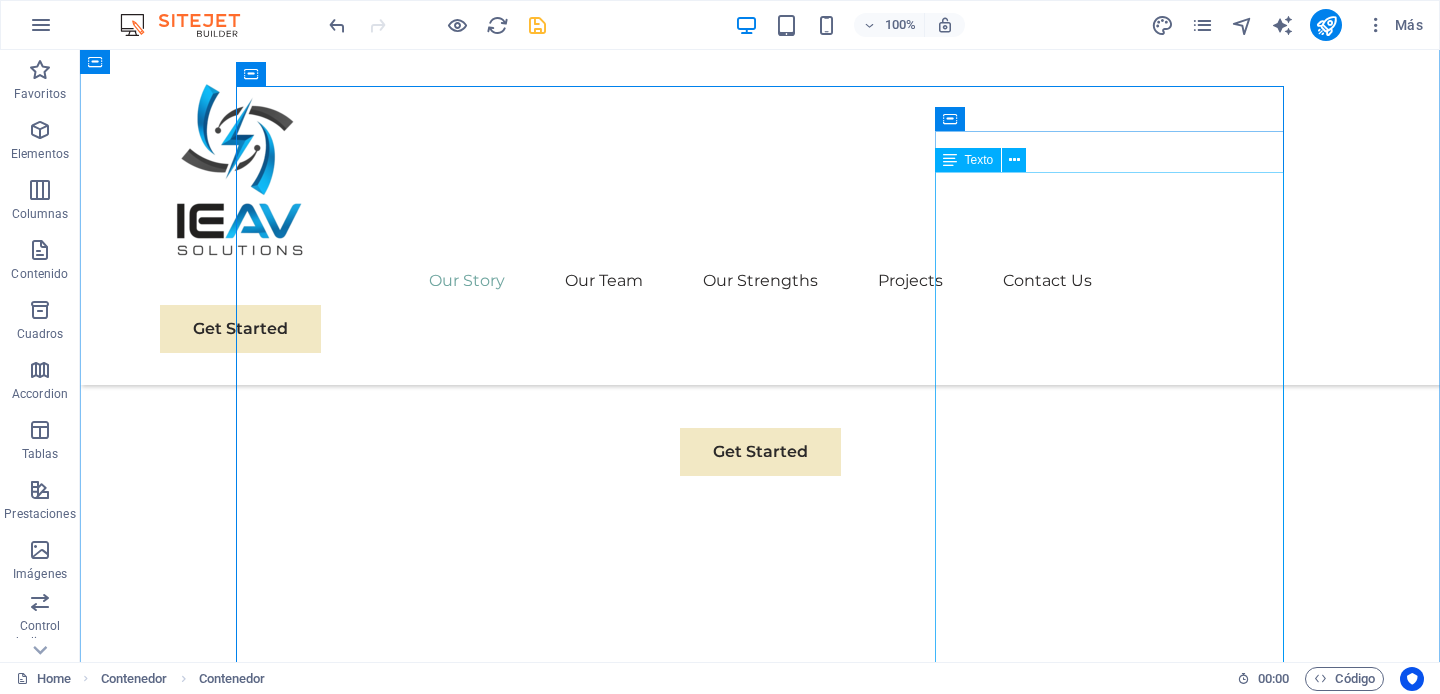 scroll, scrollTop: 1319, scrollLeft: 0, axis: vertical 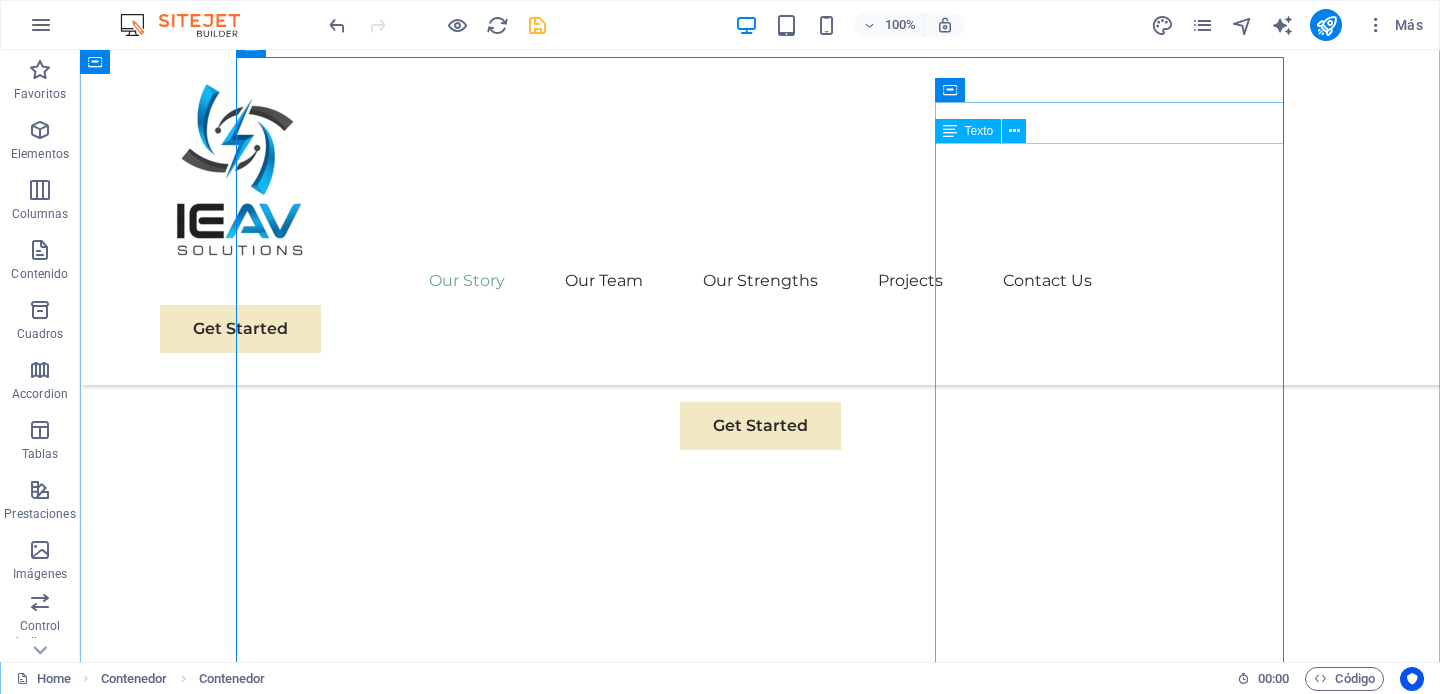click on "Desde sus inicios, el enfoque de IEAV SOLUTIONS ha sido la  excelencia .  En un mercado saturado de opciones, se diferenciaron al combinar la maestría técnica con un servicio al cliente excepcional.  Cada proyecto, sin importar su tamaño, fue abordado con una meticulosa atención al detalle, desde la planificación inicial hasta la calibración final. Este compromiso con la calidad rápidamente les ganó la confianza de los primeros clientes, quienes no tardaron en recomendar sus servicios. Hoy, IEAV SOLUTIONS sigue creciendo, pero su filosofía sigue siendo la misma.  Miramos al futuro con la misma pasión que nos unió en  2022 , buscando constantemente las tecnologías más innovadoras para que tú puedas disfrutar de un mundo mejor conectado y más impresionante. Nuestra historia es una de dedicación, innovación y, sobre todo, de un compromiso inquebrantable con la visión de nuestros clientes." at bounding box center (760, 2662) 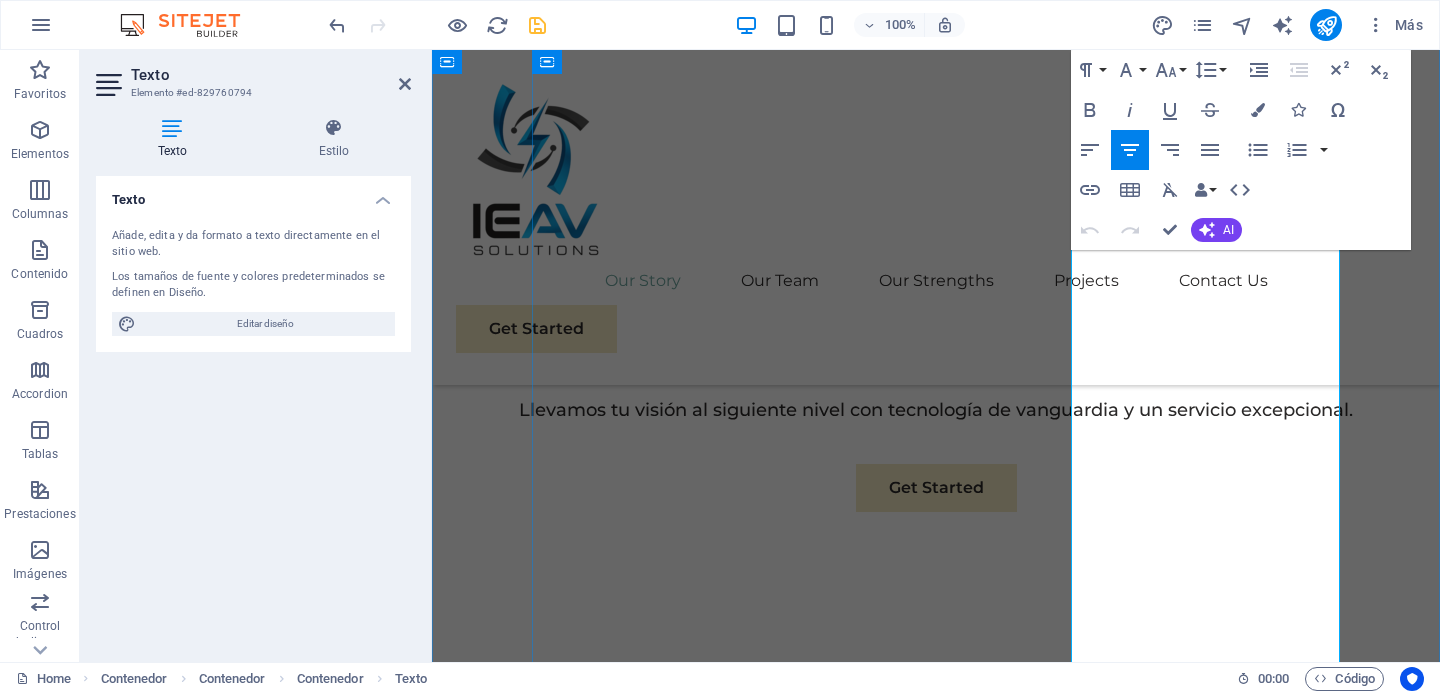 scroll, scrollTop: 1486, scrollLeft: 0, axis: vertical 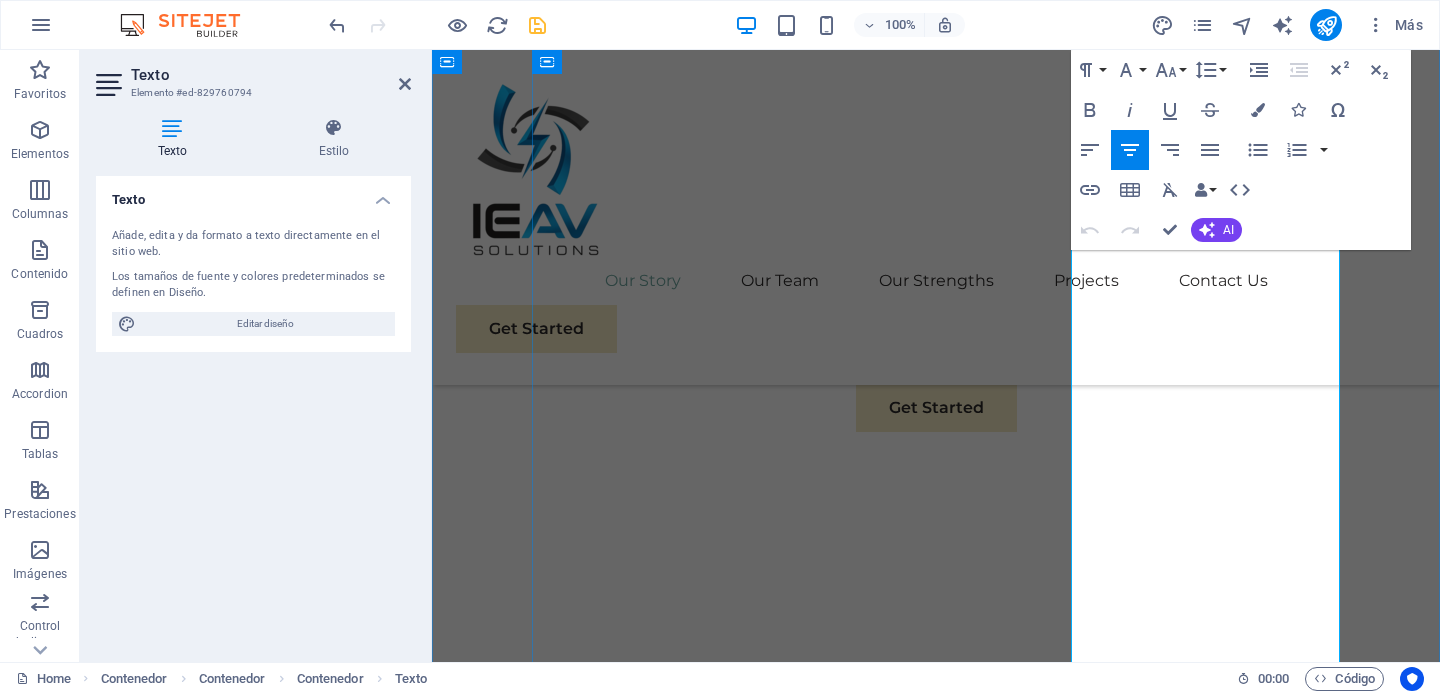 click on "Miramos al futuro con la misma pasión que nos unió en  2022 , buscando constantemente las tecnologías más innovadoras para que tú puedas disfrutar de un mundo mejor conectado y más impresionante. Nuestra historia es una de dedicación, innovación y, sobre todo, de un compromiso inquebrantable con la visión de nuestros clientes." at bounding box center [936, 2482] 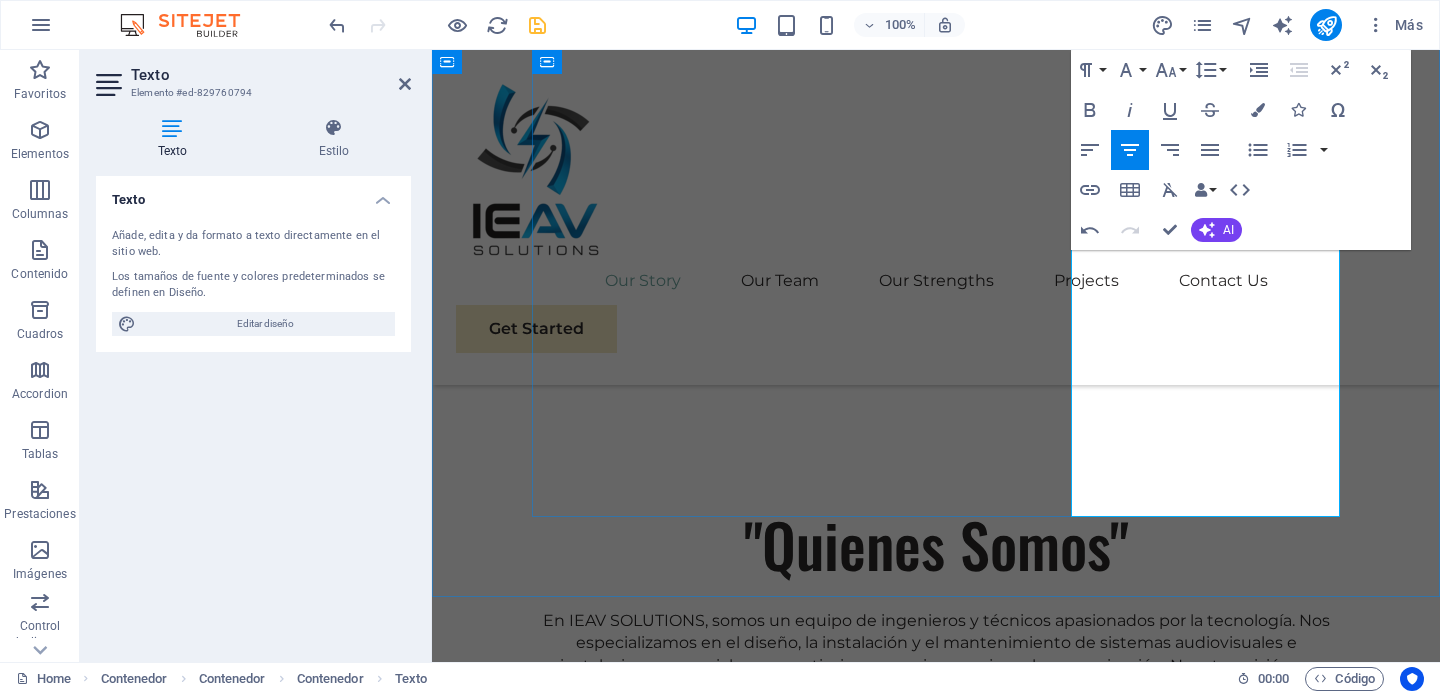 scroll, scrollTop: 1693, scrollLeft: 0, axis: vertical 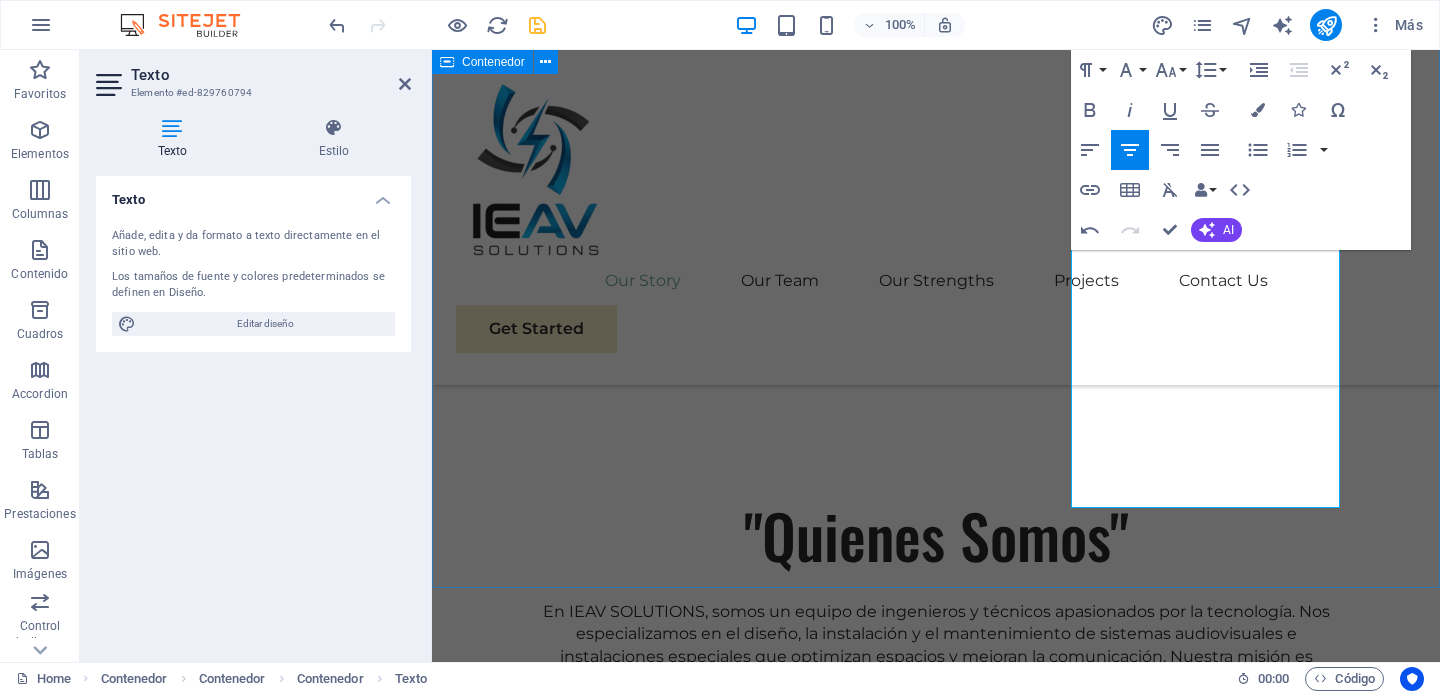 click on "Quienes Somos" En IEAV SOLUTIONS, somos un equipo de ingenieros y técnicos apasionados por la tecnología. Nos especializamos en el diseño, la instalación y el mantenimiento de sistemas audiovisuales e instalaciones especiales que optimizan espacios y mejoran la comunicación. Nuestra misión es ofrecerte soluciones personalizadas que cumplan tus expectativas y superen tus necesidades. Nuestra Historia! En el año  [YEAR] , en el vibrante entorno de [CITY], un grupo de ingenieros y entusiastas de la tecnología se unió con una visión clara: transformar la manera en que las personas y las empresas interactúan con el sonido y la imagen.  Así nació  IEAV SOLUTIONS , una empresa que no solo instala equipos, sino que crea experiencias. Todo comenzó con una simple idea: la tecnología audiovisual no debía ser complicada ni impersonal.  Nuestro Enfoque! Desde sus inicios, el enfoque de IEAV SOLUTIONS ha sido la  excelencia .  Hoy, IEAV SOLUTIONS sigue creciendo, pero su filosofía sigue siendo la misma." at bounding box center [936, 1377] 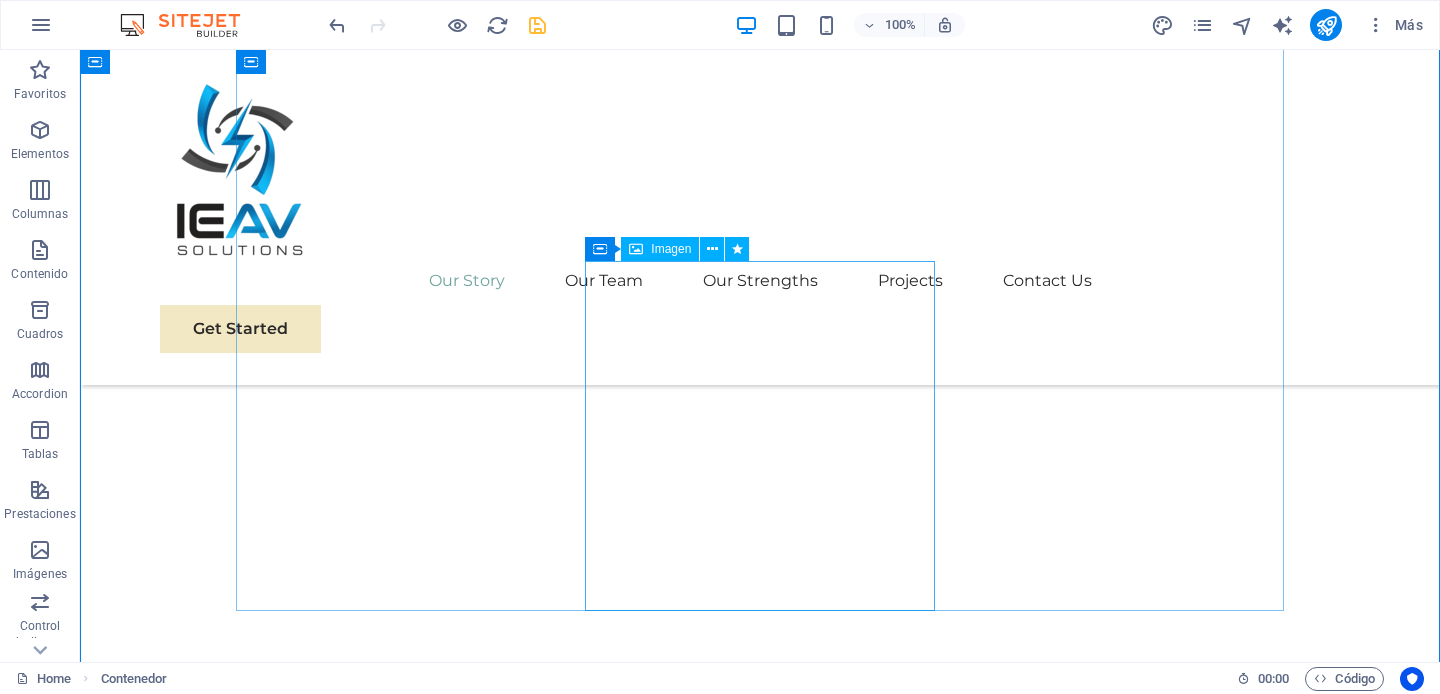 scroll, scrollTop: 1394, scrollLeft: 0, axis: vertical 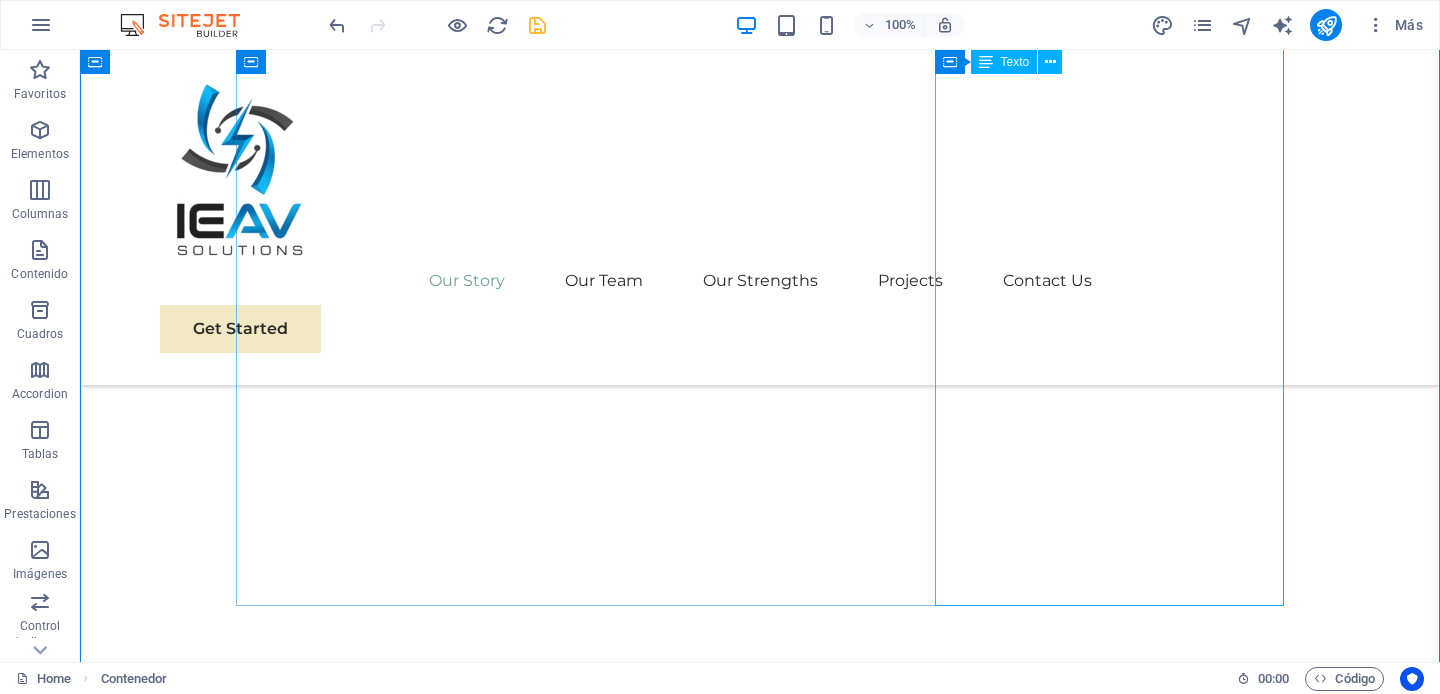 click on "Desde sus inicios, el enfoque de IEAV SOLUTIONS ha sido la  excelencia .  En un mercado saturado de opciones, se diferenciaron al combinar la maestría técnica con un servicio al cliente excepcional.  Cada proyecto, sin importar su tamaño, fue abordado con una meticulosa atención al detalle, desde la planificación inicial hasta la calibración final. Este compromiso con la calidad rápidamente les ganó la confianza de los primeros clientes, quienes no tardaron en recomendar sus servicios. Hoy, IEAV SOLUTIONS sigue creciendo, pero su filosofía sigue siendo la misma.  Miramos al futuro con la misma pasión que nos unió en  2022 , buscando constantemente las tecnologías más innovadoras para que tú puedas disfrutar de un mundo mejor conectado y más impresionante. Nuestra historia es una de dedicación, innovación y, sobre todo, de un compromiso inquebrantable con la visión de nuestros clientes." at bounding box center [760, 2598] 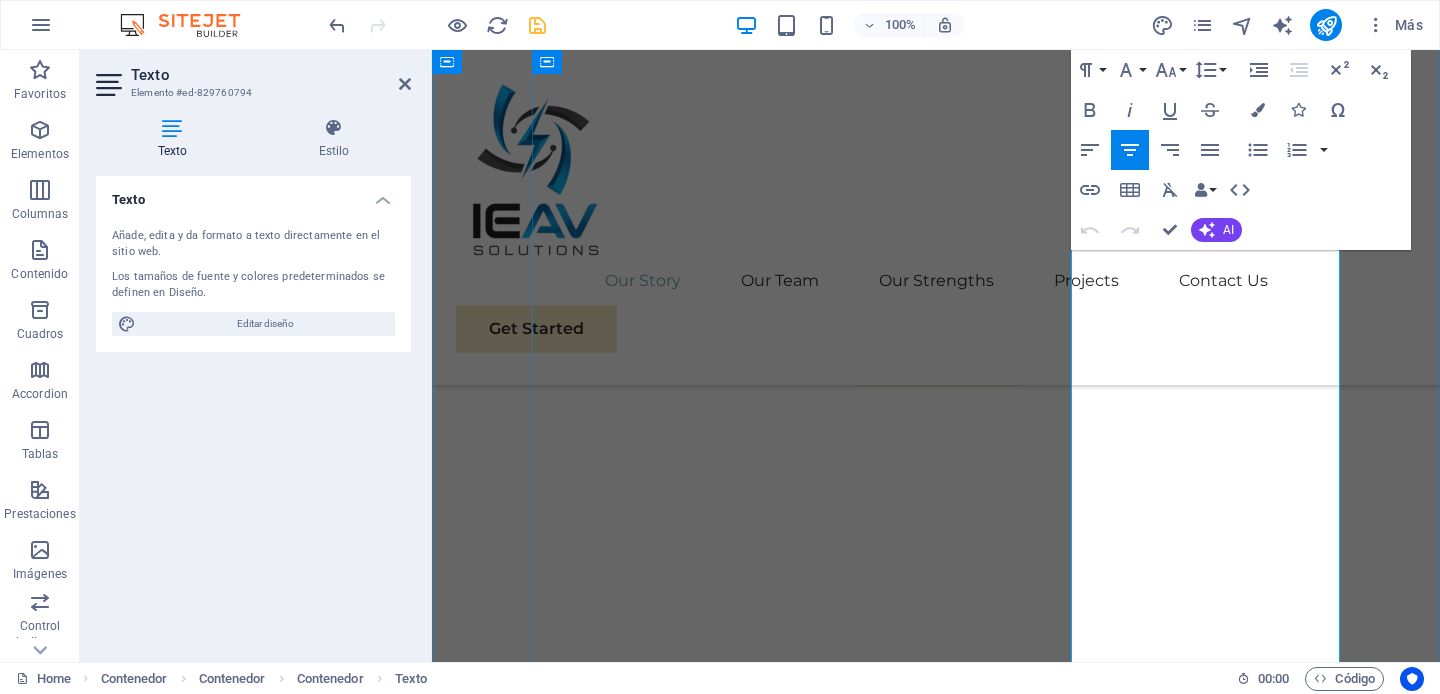 scroll, scrollTop: 1578, scrollLeft: 0, axis: vertical 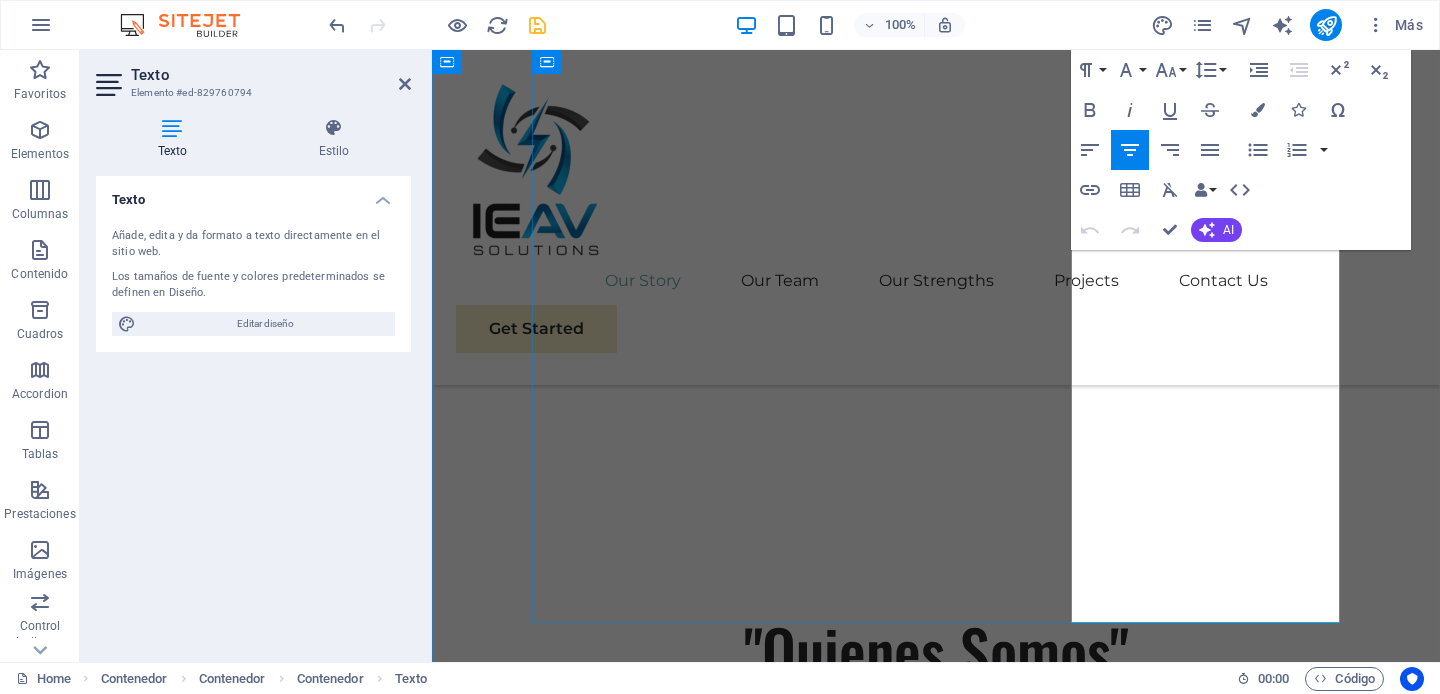 click on "Miramos al futuro con la misma pasión que nos unió en  2022 , buscando constantemente las tecnologías más innovadoras para que tú puedas disfrutar de un mundo mejor conectado y más impresionante. Nuestra historia es una de dedicación, innovación y, sobre todo, de un compromiso inquebrantable con la visión de nuestros clientes." at bounding box center [936, 2413] 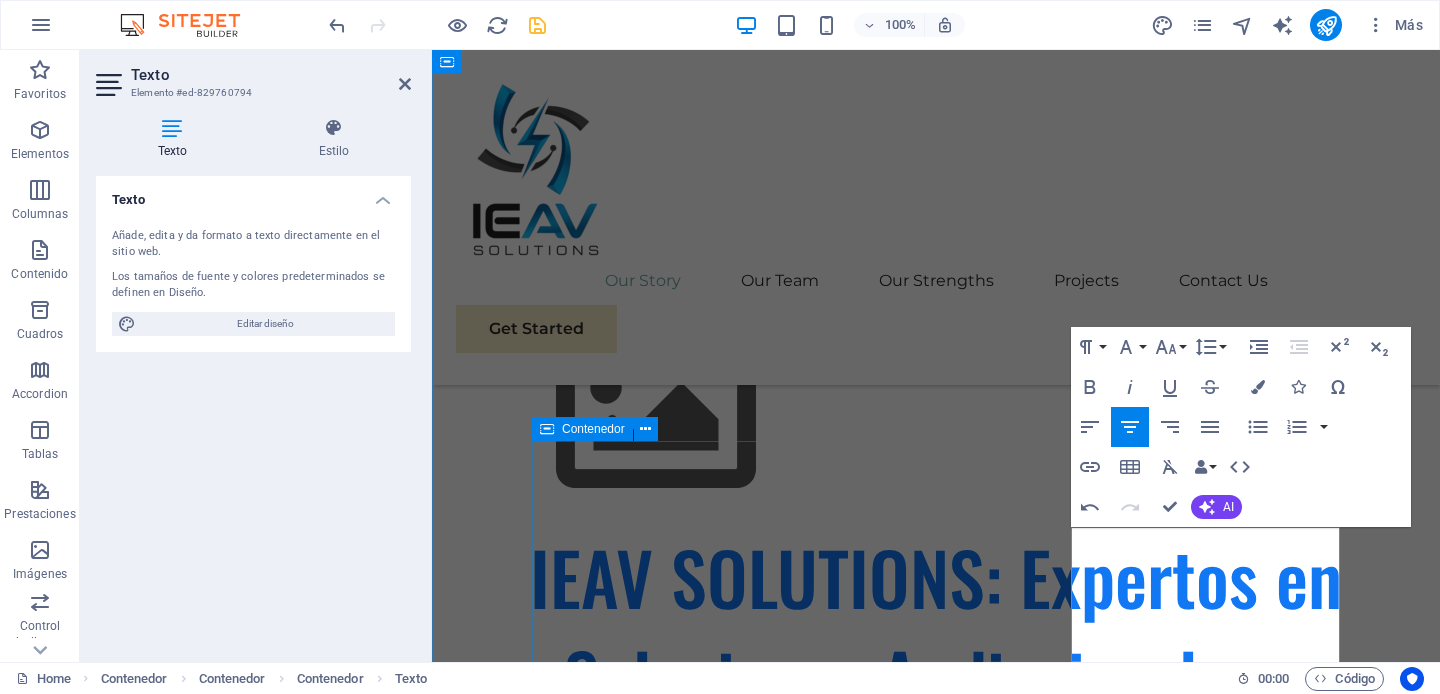 click on "Nuestra Historia! En el año  [YEAR] , en el vibrante entorno de [CITY], un grupo de ingenieros y entusiastas de la tecnología se unió con una visión clara: transformar la manera en que las personas y las empresas interactúan con el sonido y la imagen.  Así nació  IEAV SOLUTIONS , una empresa que no solo instala equipos, sino que crea experiencias. Todo comenzó con una simple idea: la tecnología audiovisual no debía ser complicada ni impersonal.  Con la experiencia de sus fundadores en sistemas de integración y su profundo conocimiento de las marcas líderes en la industria, se dieron cuenta de que había una oportunidad para ofrecer algo diferente. No querían ser solo proveedores, sino socios estratégicos que entendieran las necesidades únicas de cada cliente y ofrecieran soluciones a medida, desde un cine en casa que creara momentos inolvidables para una familia, hasta una sala de juntas que impulsara la colaboración en una gran corporación. Nuestro Enfoque! excelencia .  [YEAR]" at bounding box center (936, 2298) 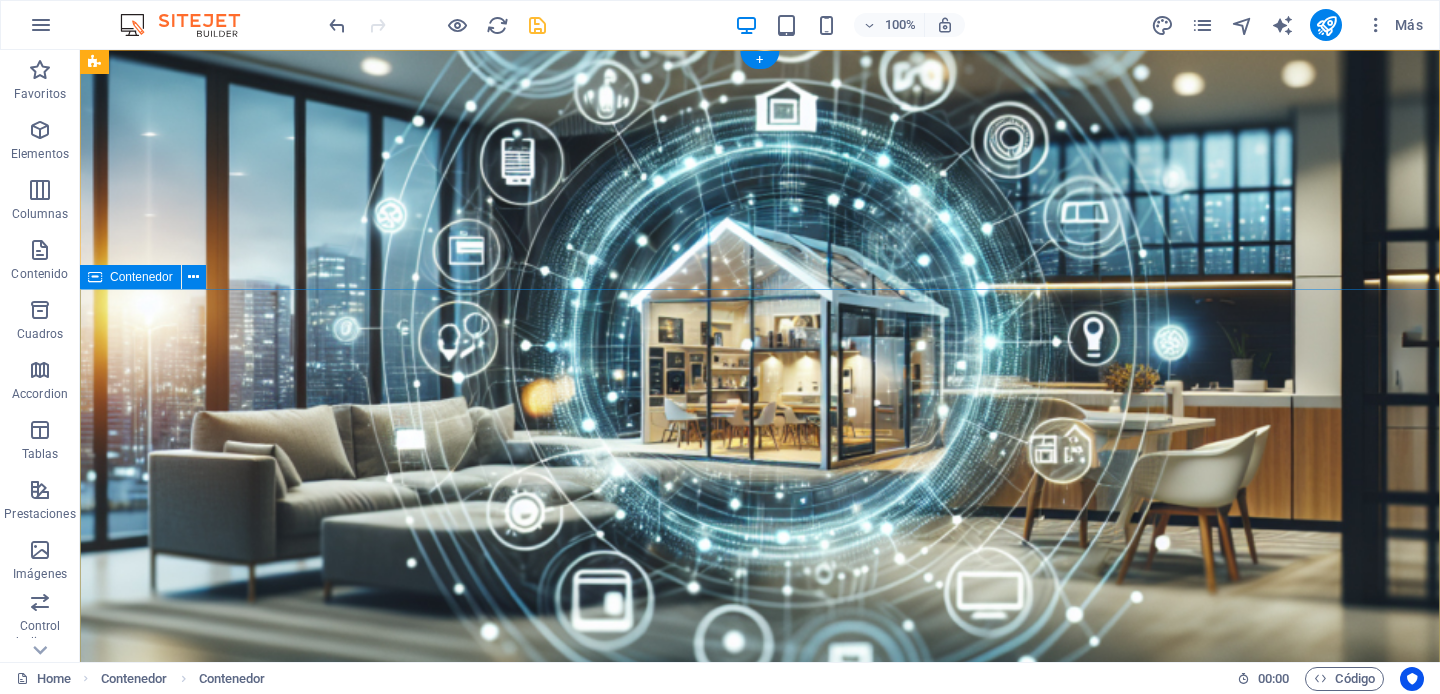 scroll, scrollTop: 0, scrollLeft: 0, axis: both 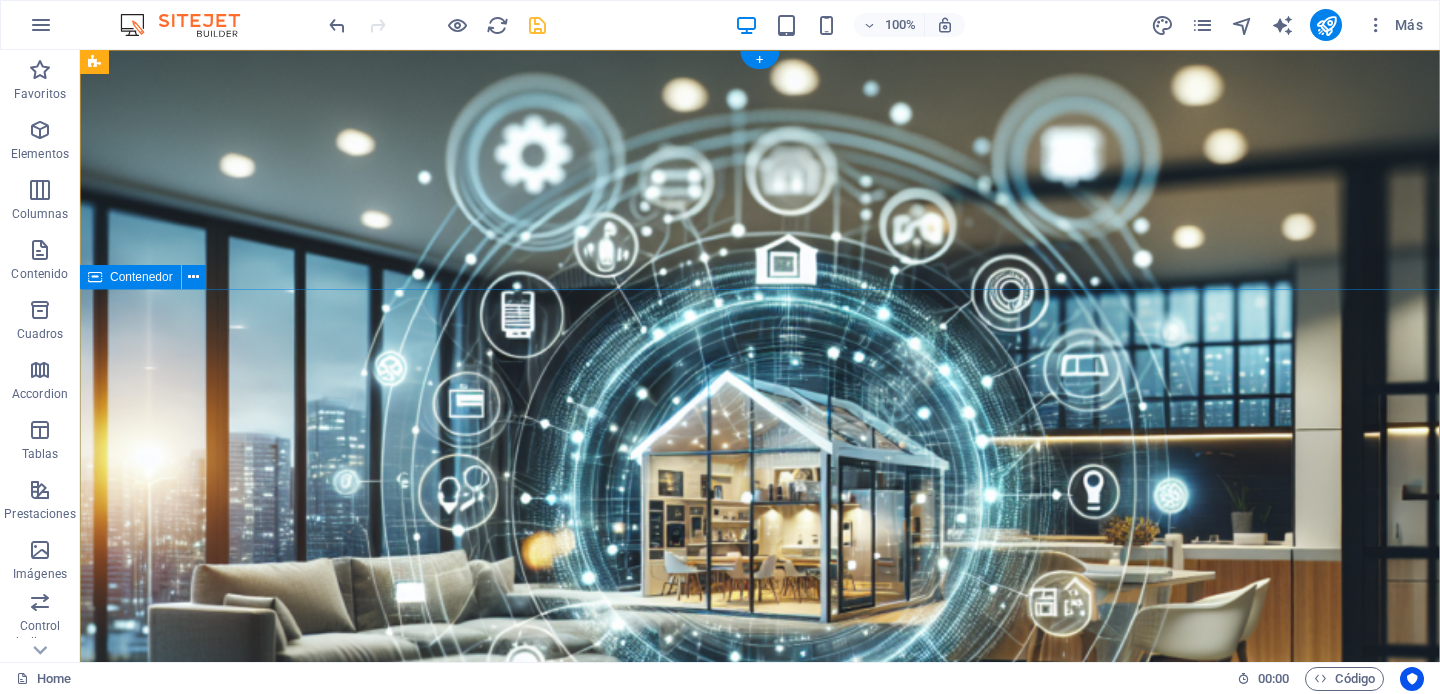 click on "IEAV SOLUTIONS: Expertos en Soluciones Audiovisuales e Instalaciones Especiales Llevamos tu visión al siguiente nivel con tecnología de vanguardia y un servicio excepcional. Get Started" at bounding box center (760, 1629) 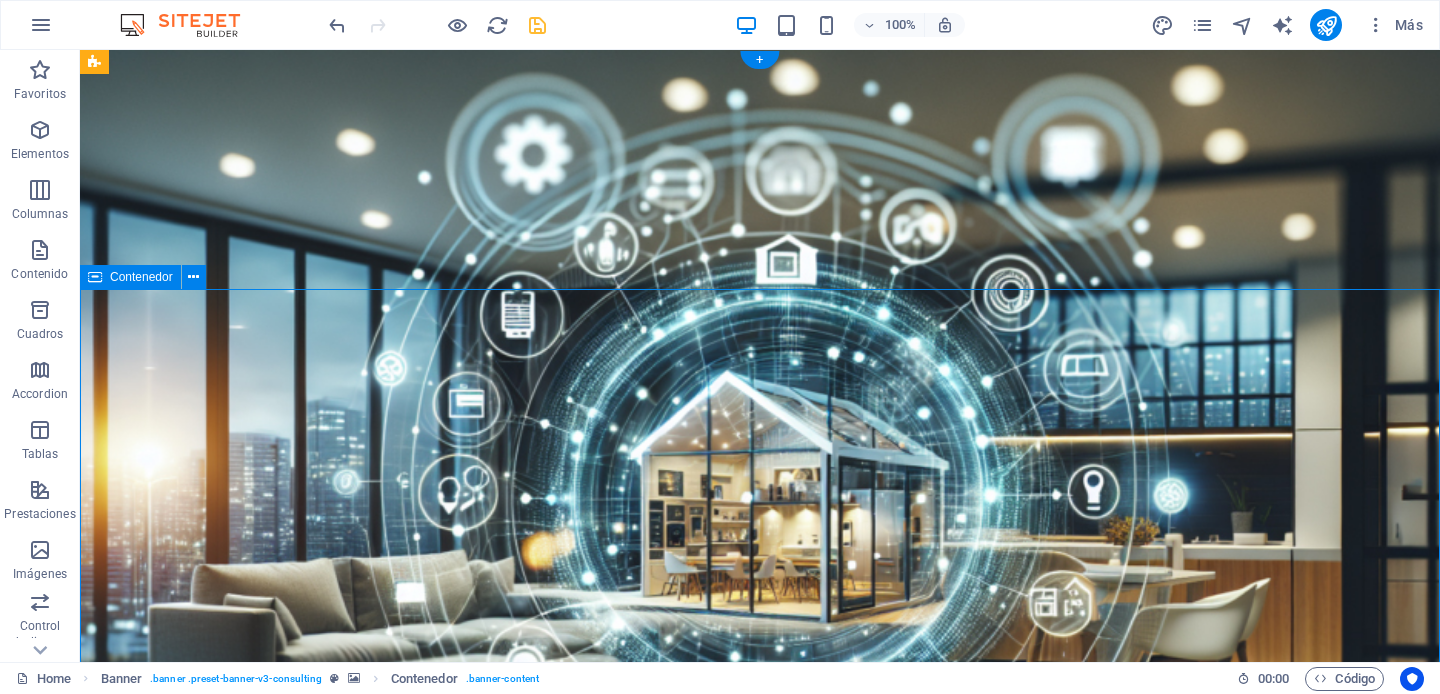 click on "IEAV SOLUTIONS: Expertos en Soluciones Audiovisuales e Instalaciones Especiales Llevamos tu visión al siguiente nivel con tecnología de vanguardia y un servicio excepcional. Get Started" at bounding box center [760, 1629] 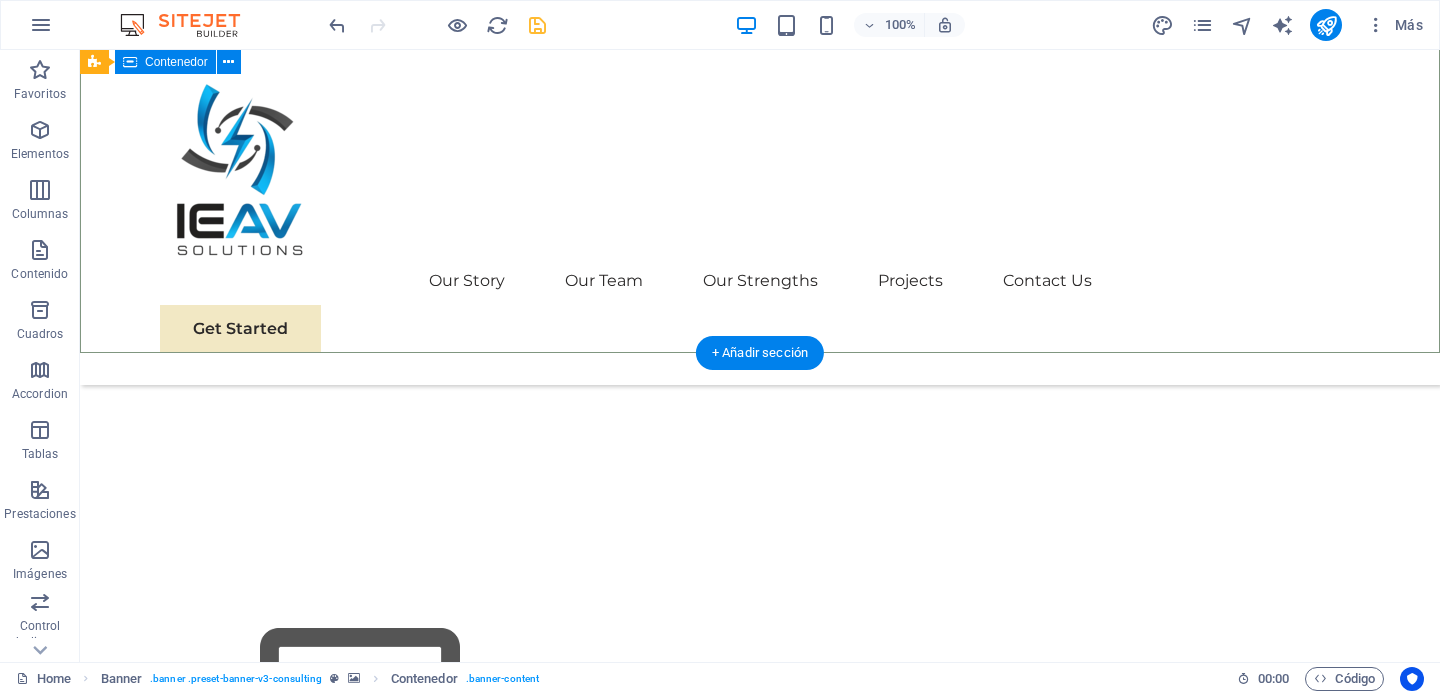 click on "IEAV SOLUTIONS: Expertos en Soluciones Audiovisuales e Instalaciones Especiales Llevamos tu visión al siguiente nivel con tecnología de vanguardia y un servicio excepcional. Get Started" at bounding box center [760, 816] 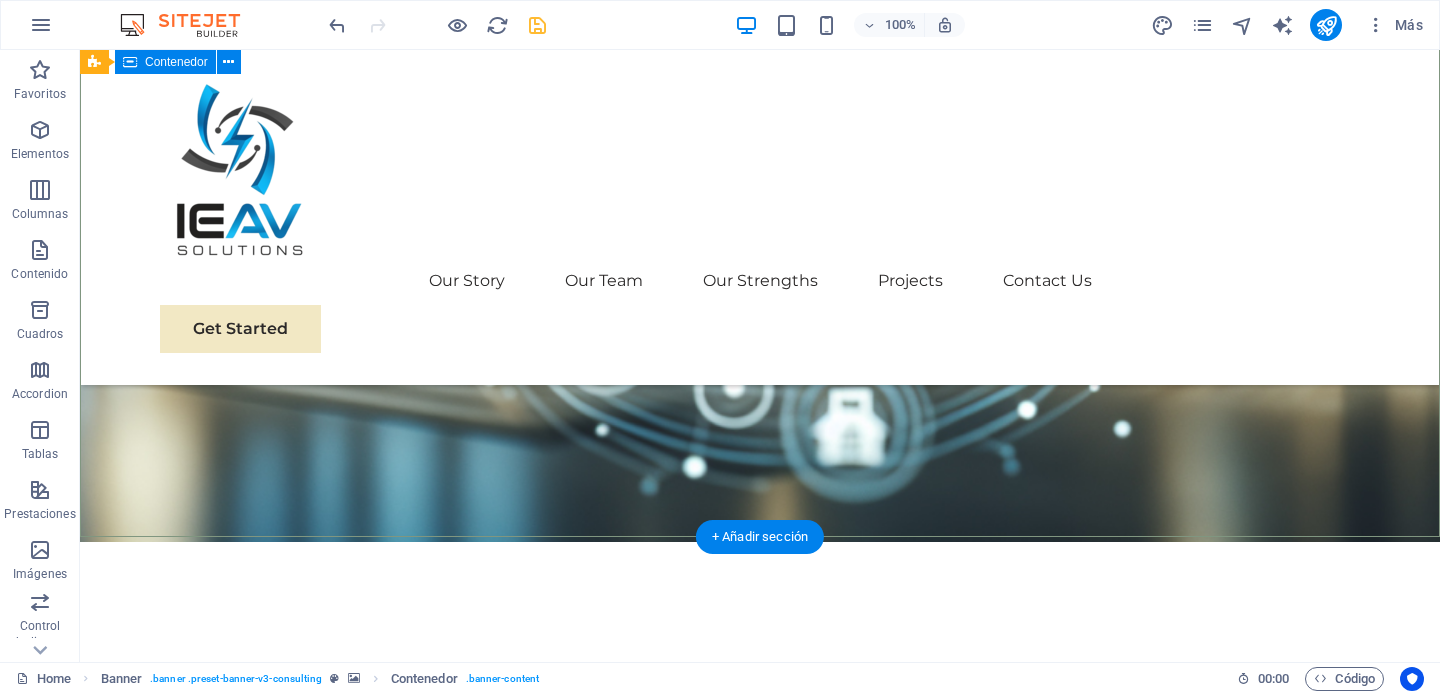 scroll, scrollTop: 401, scrollLeft: 0, axis: vertical 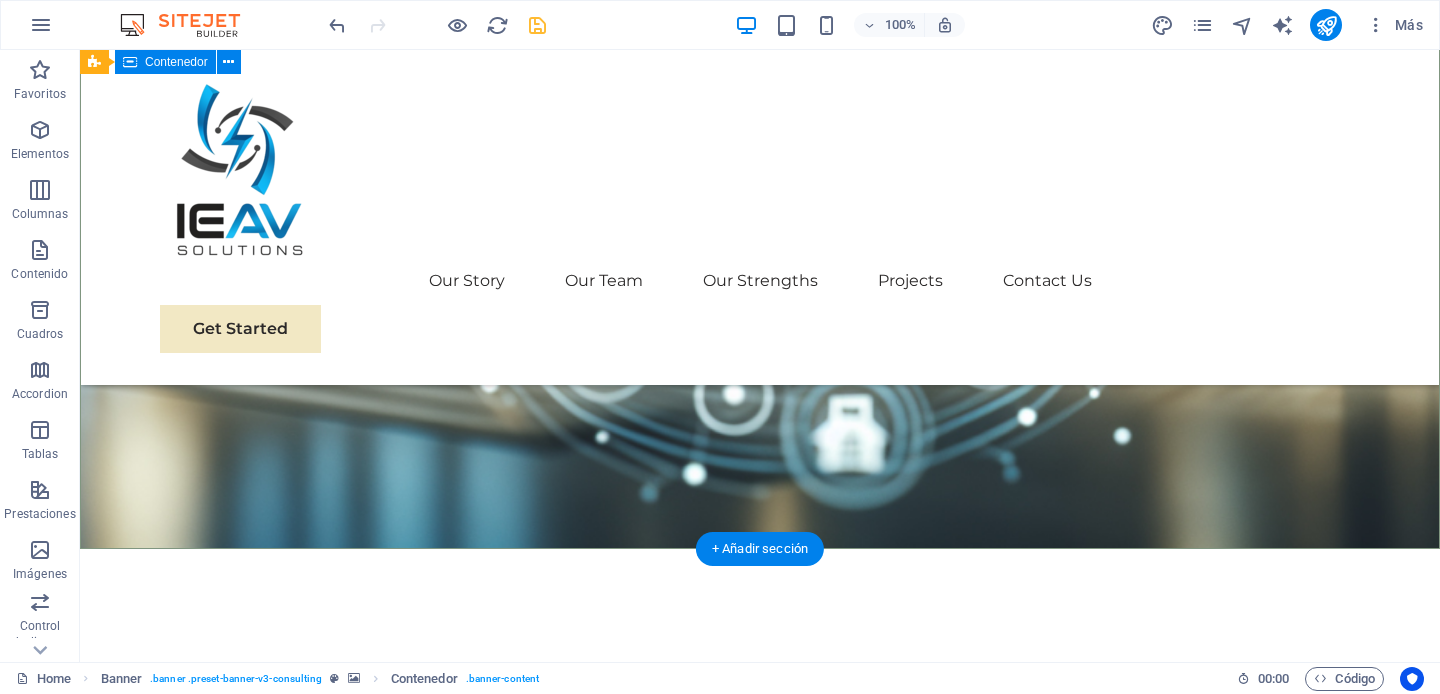 click on "IEAV SOLUTIONS: Expertos en Soluciones Audiovisuales e Instalaciones Especiales Llevamos tu visión al siguiente nivel con tecnología de vanguardia y un servicio excepcional. Get Started" at bounding box center (760, 1012) 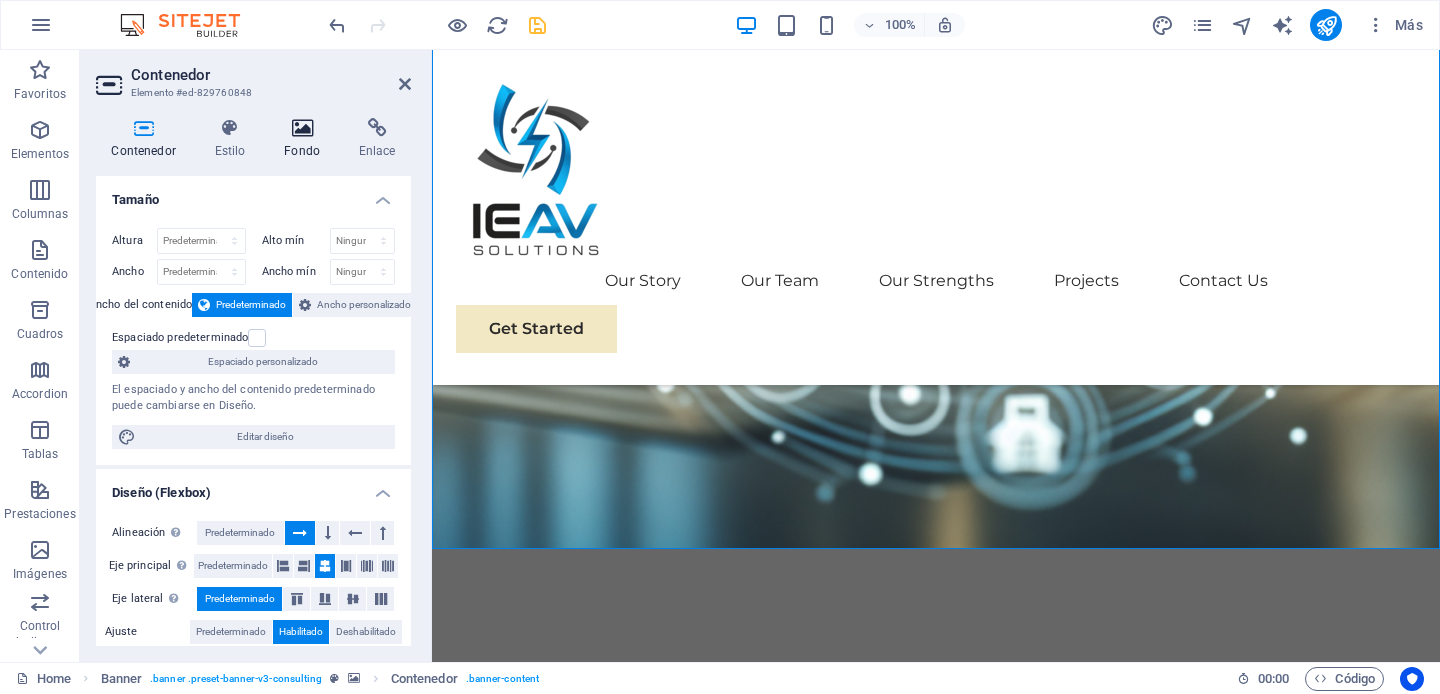 click at bounding box center [302, 128] 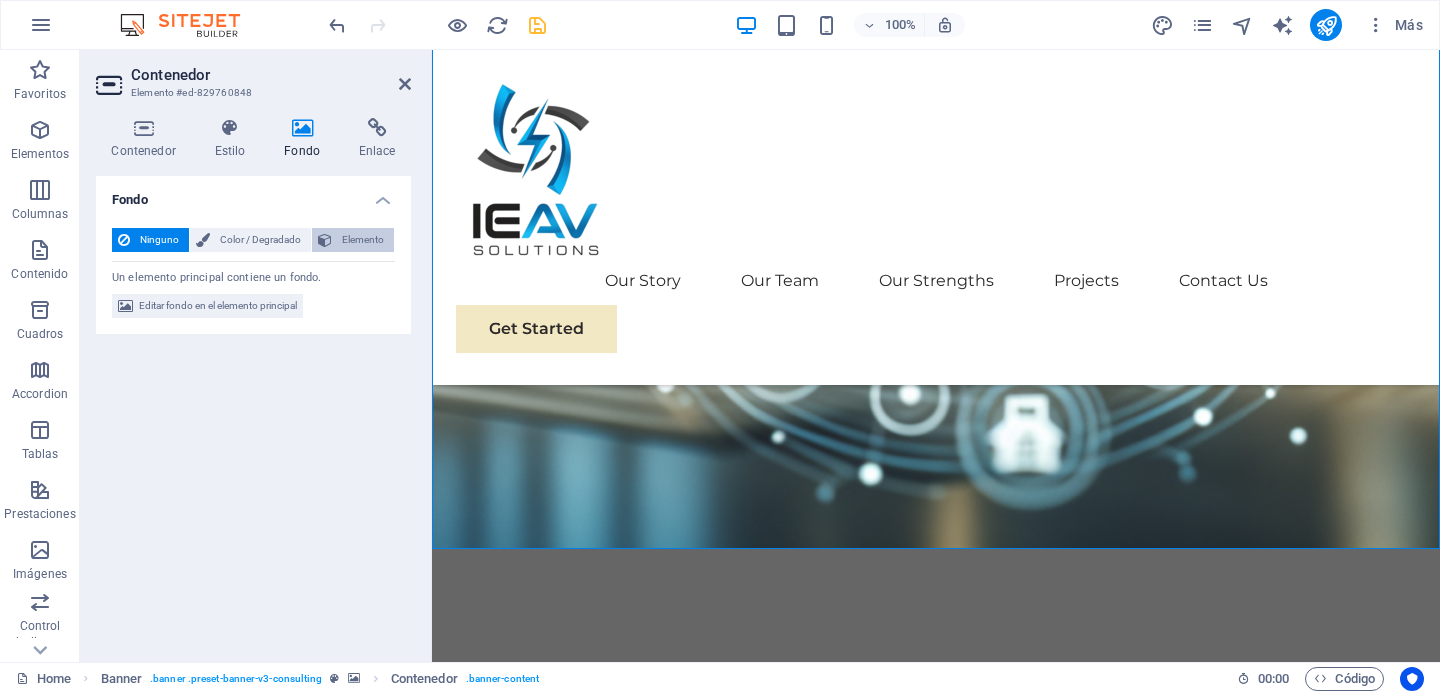 click on "Elemento" at bounding box center (363, 240) 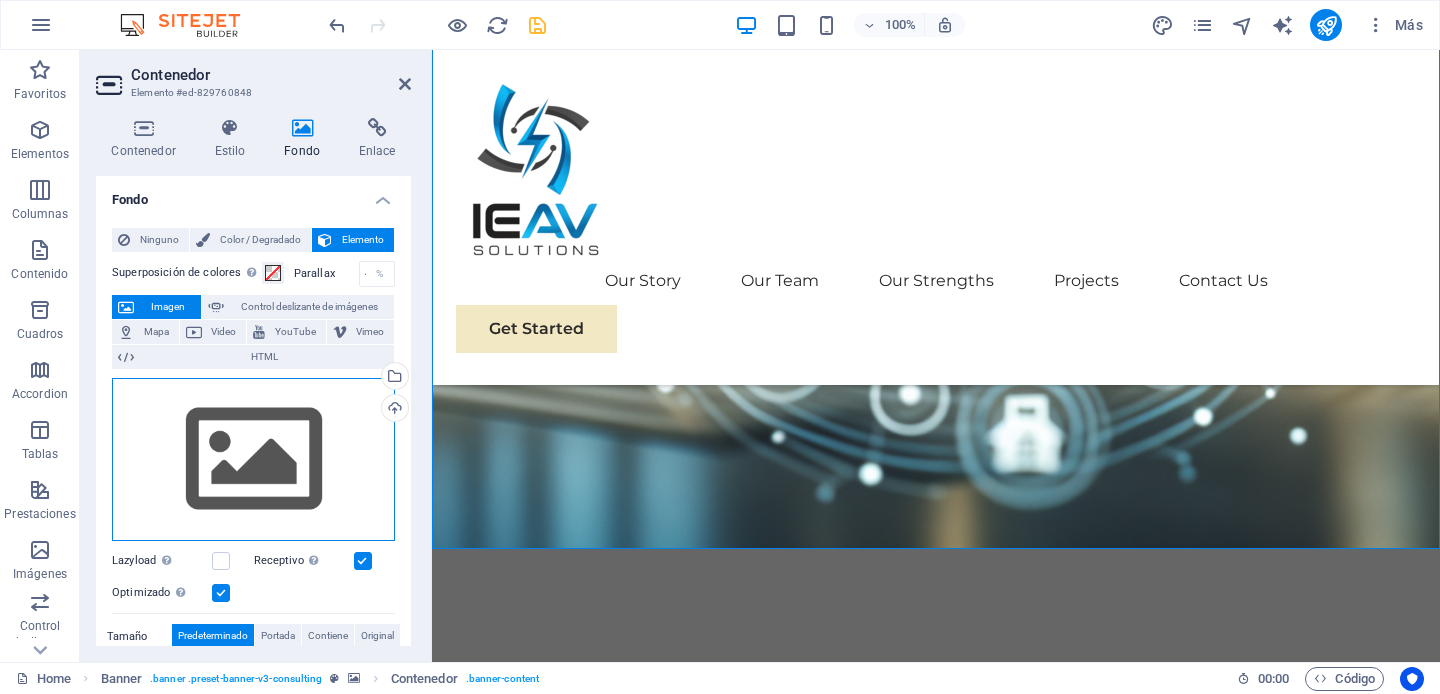 click on "Arrastra archivos aquí, haz clic para escoger archivos o  selecciona archivos de Archivos o de nuestra galería gratuita de fotos y vídeos" at bounding box center [253, 460] 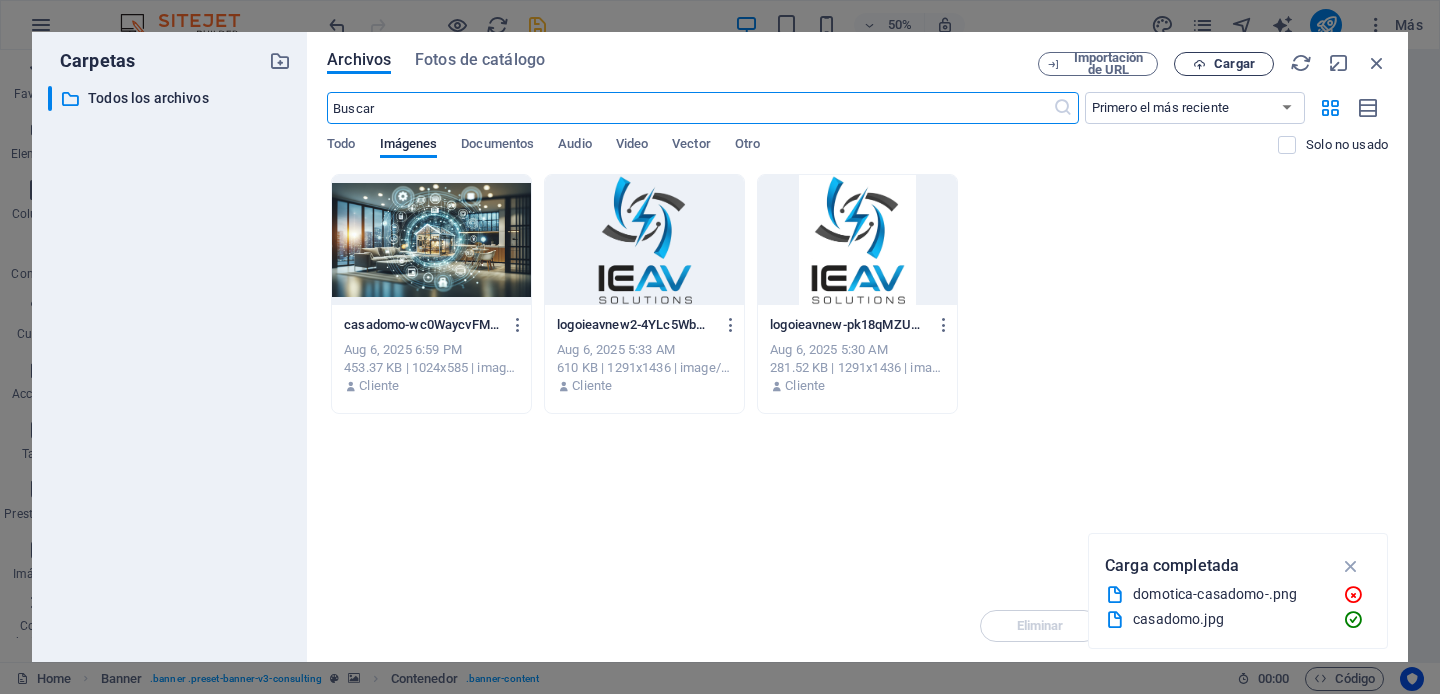 click on "Cargar" at bounding box center [1234, 64] 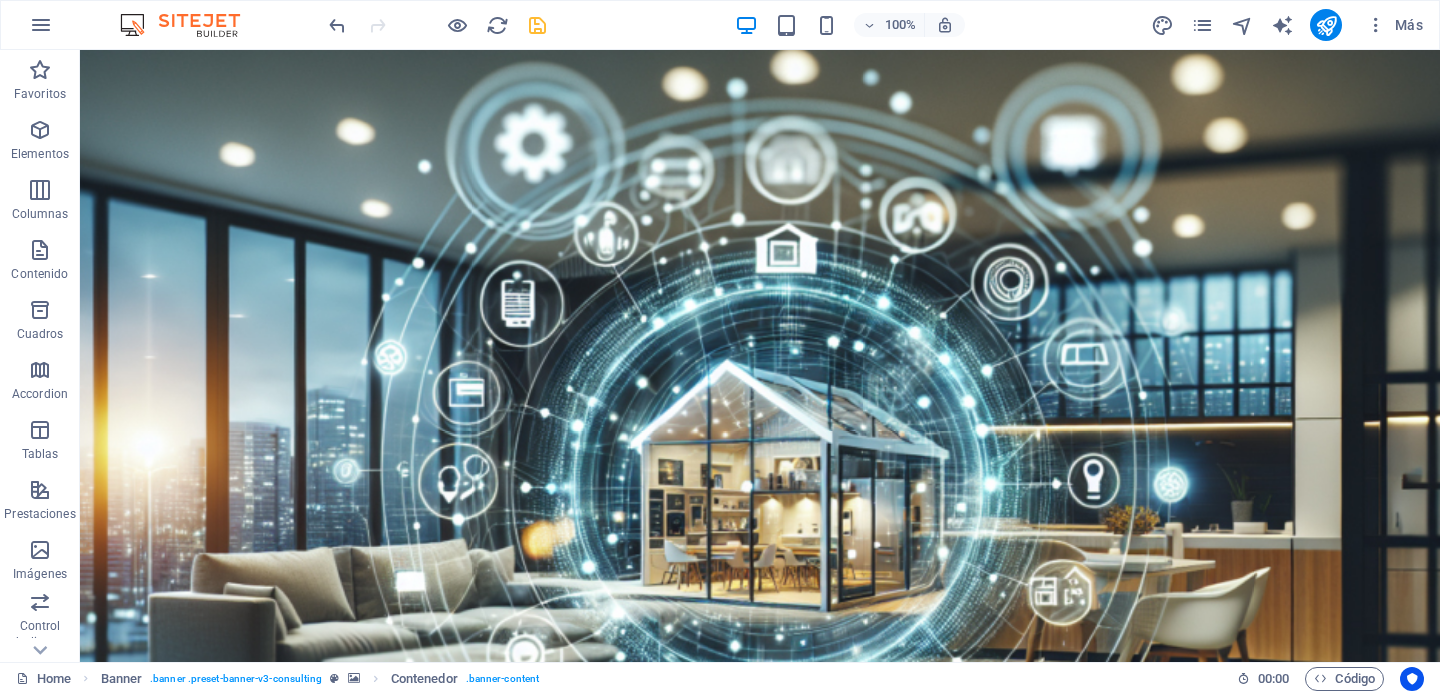 scroll, scrollTop: 14, scrollLeft: 0, axis: vertical 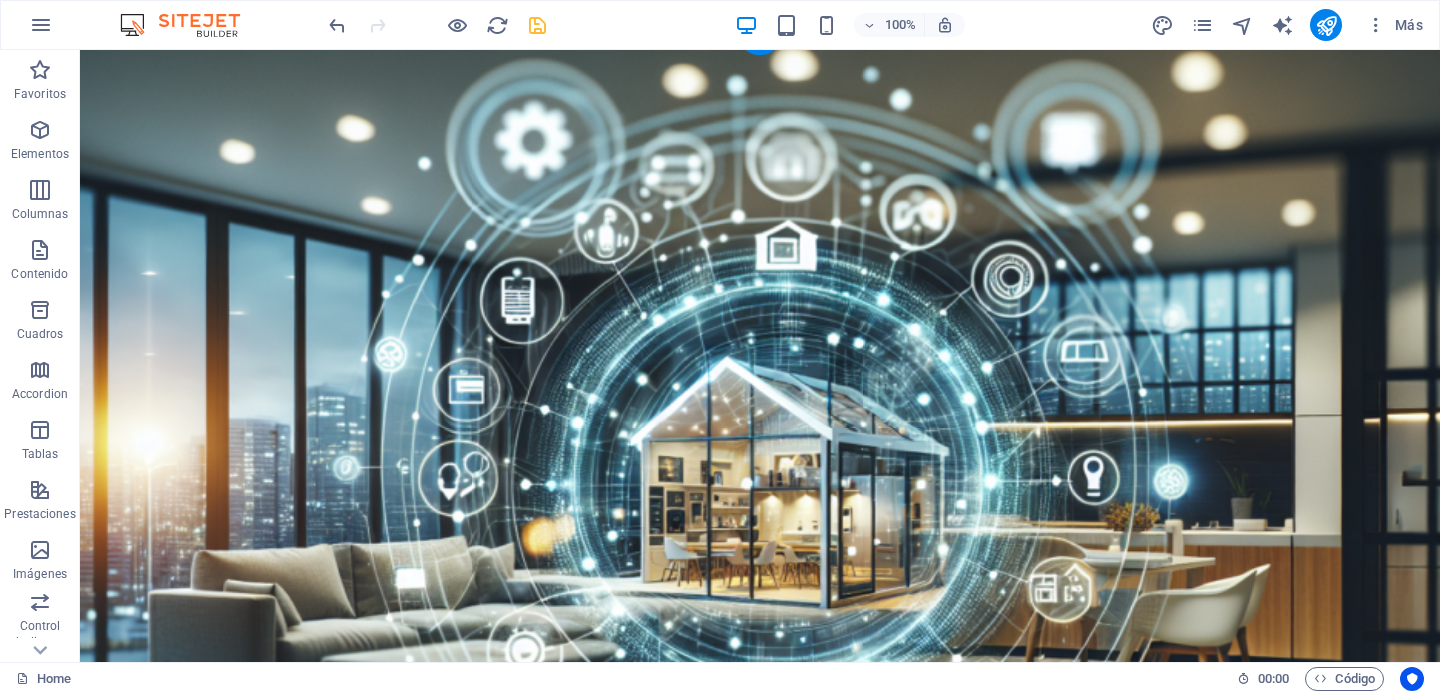 click at bounding box center [760, 1502] 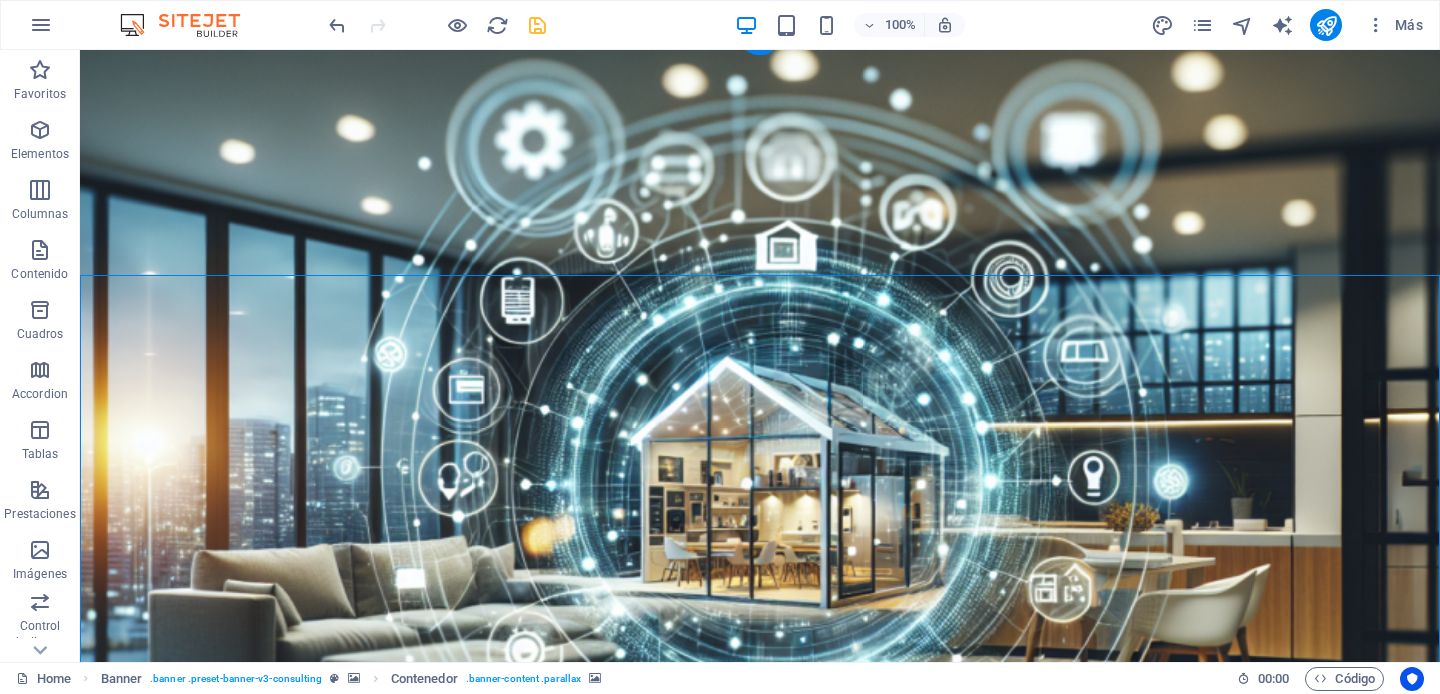 click at bounding box center (760, 1502) 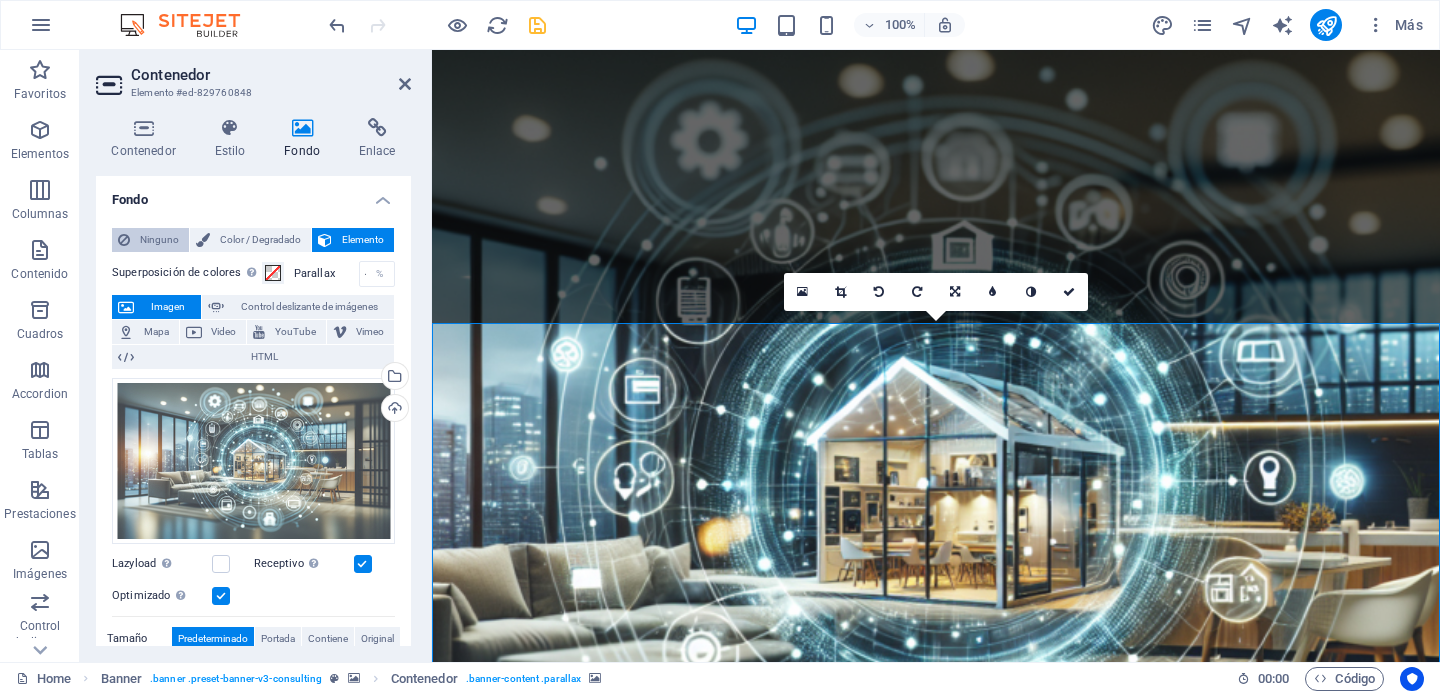 click on "Ninguno" at bounding box center (159, 240) 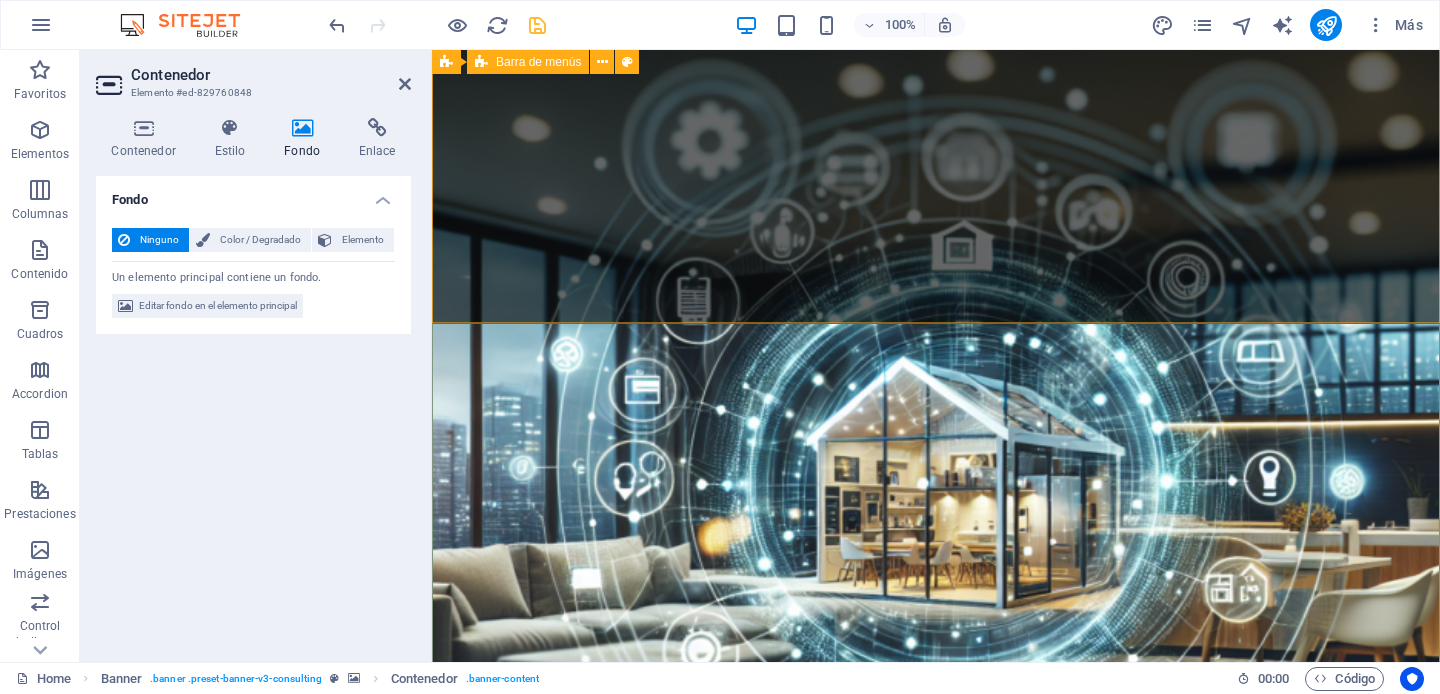 click on "Our Story Our Team Our Strengths Projects Contact Us Get Started" at bounding box center (936, 1103) 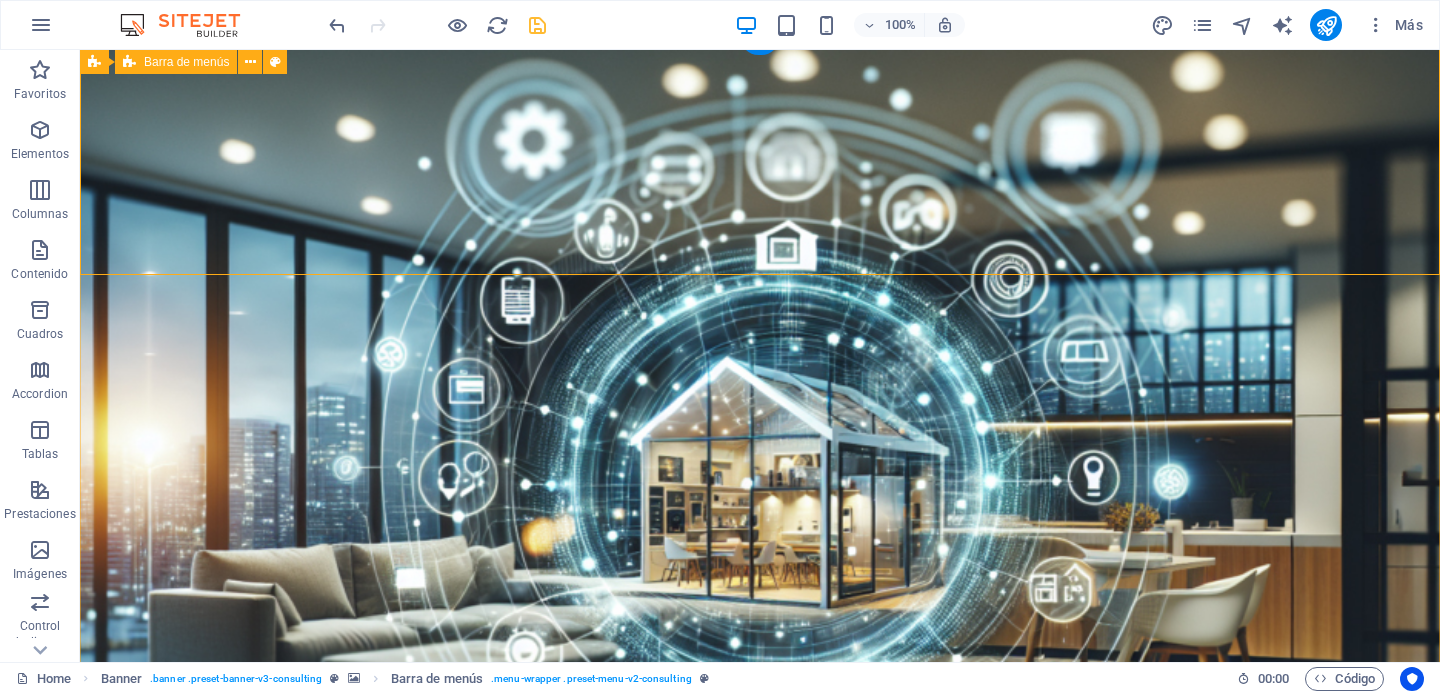 click on "Our Story Our Team Our Strengths Projects Contact Us Get Started" at bounding box center [760, 1103] 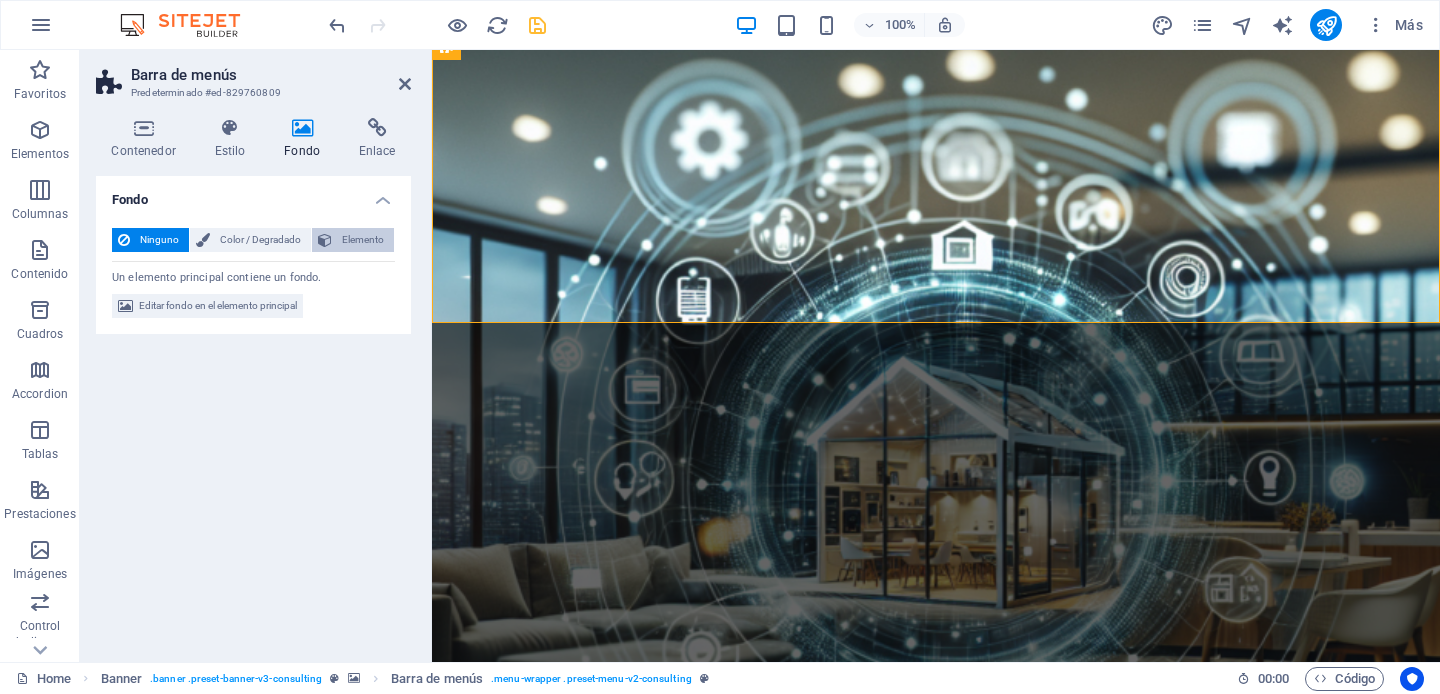 click on "Elemento" at bounding box center [363, 240] 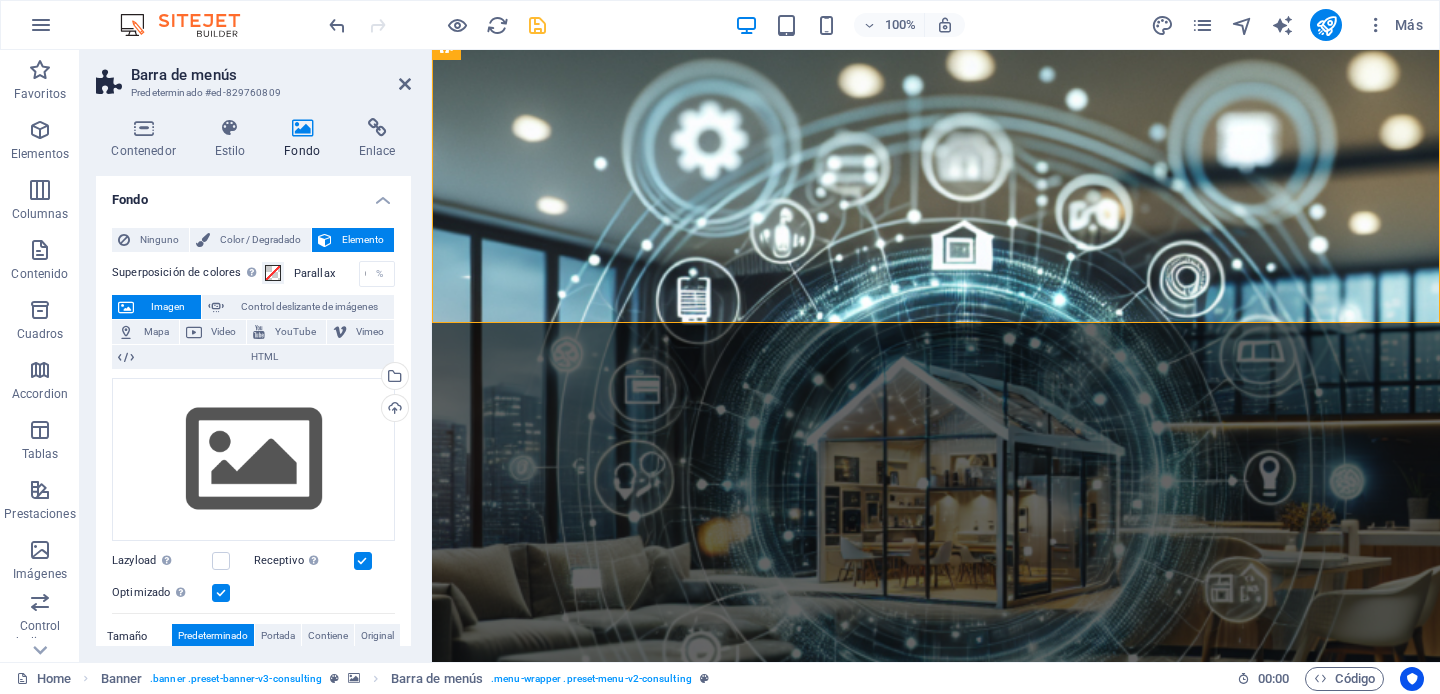 click on "Fondo" at bounding box center (253, 194) 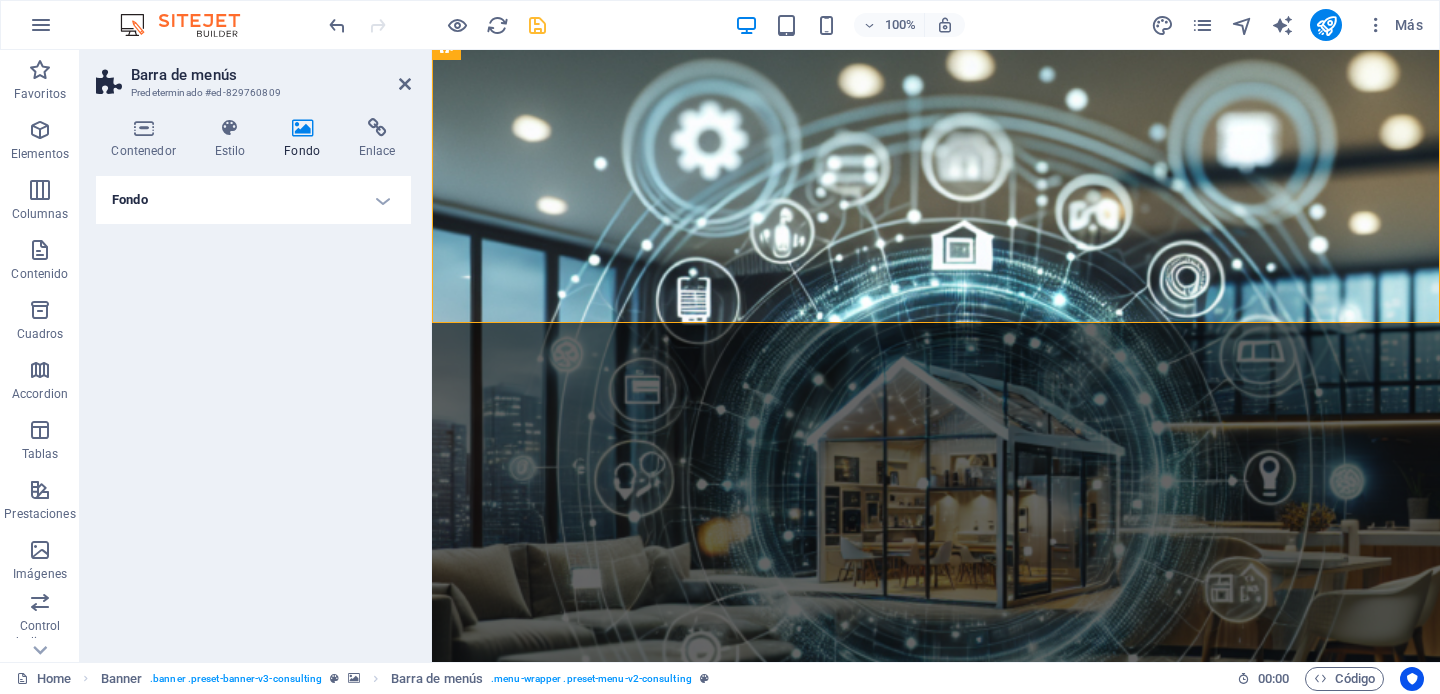 click at bounding box center (302, 128) 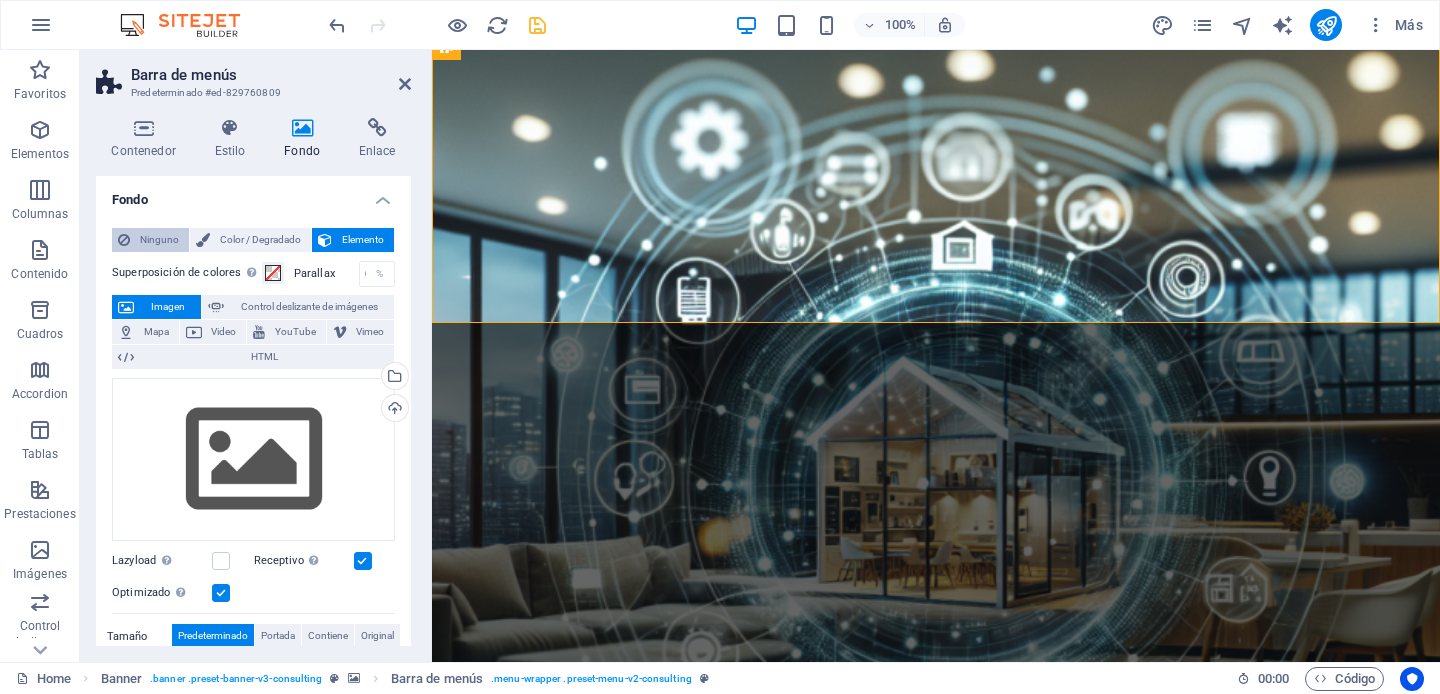 click on "Ninguno" at bounding box center [159, 240] 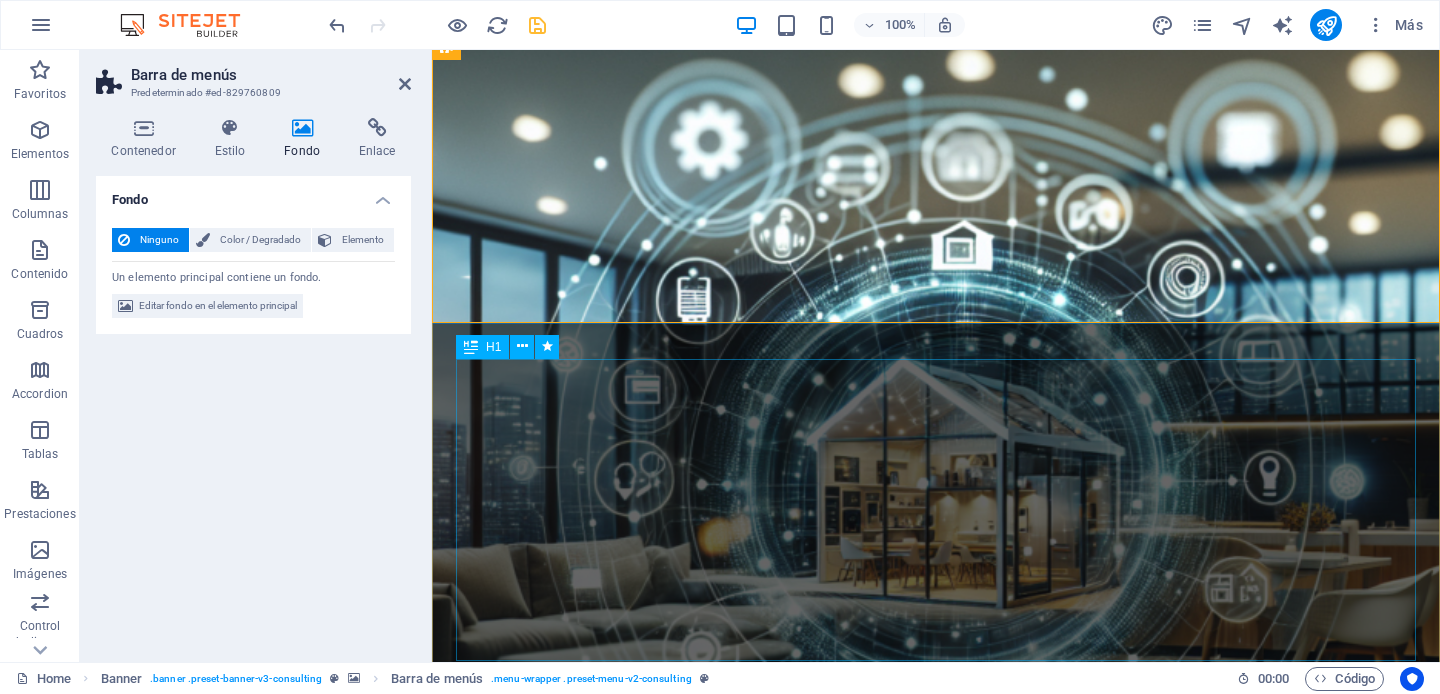 click on "IEAV SOLUTIONS: Expertos en Soluciones Audiovisuales e Instalaciones Especiales" at bounding box center [936, 1647] 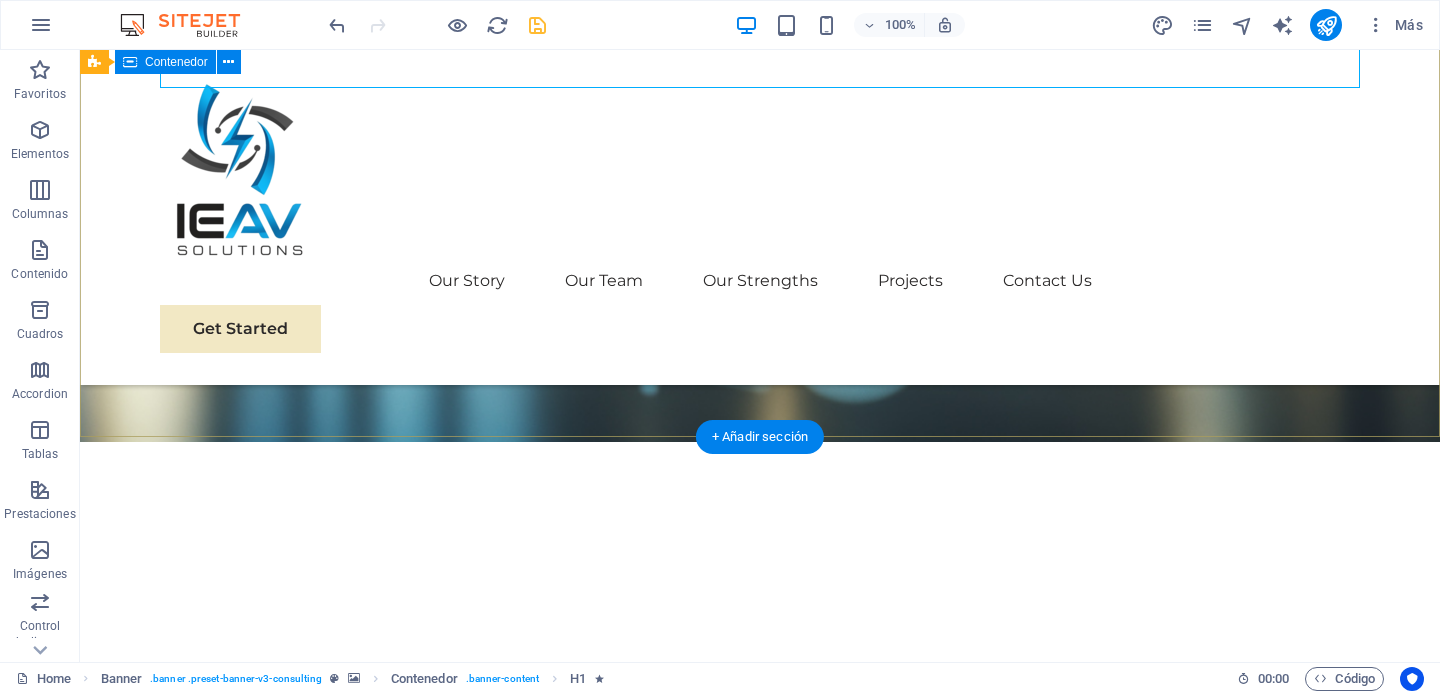 scroll, scrollTop: 513, scrollLeft: 0, axis: vertical 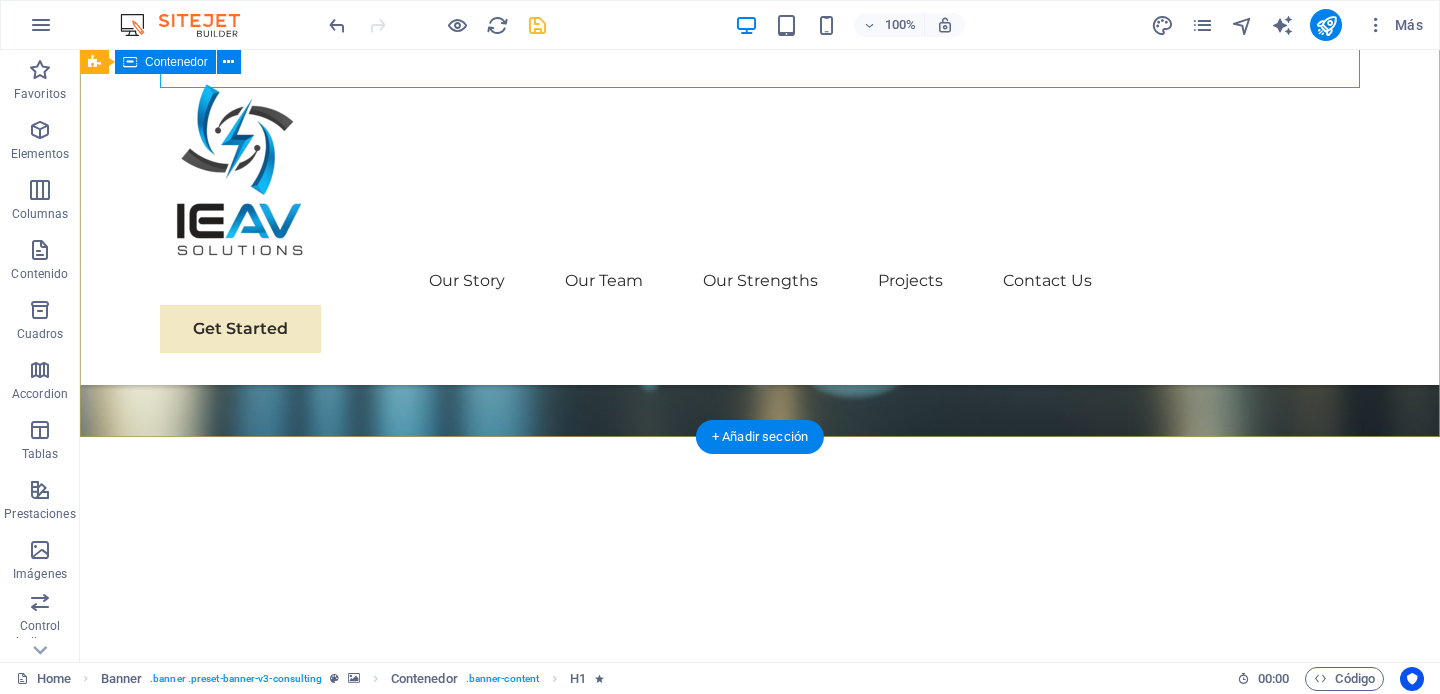 click on "IEAV SOLUTIONS: Expertos en Soluciones Audiovisuales e Instalaciones Especiales Llevamos tu visión al siguiente nivel con tecnología de vanguardia y un servicio excepcional. Get Started" at bounding box center [760, 900] 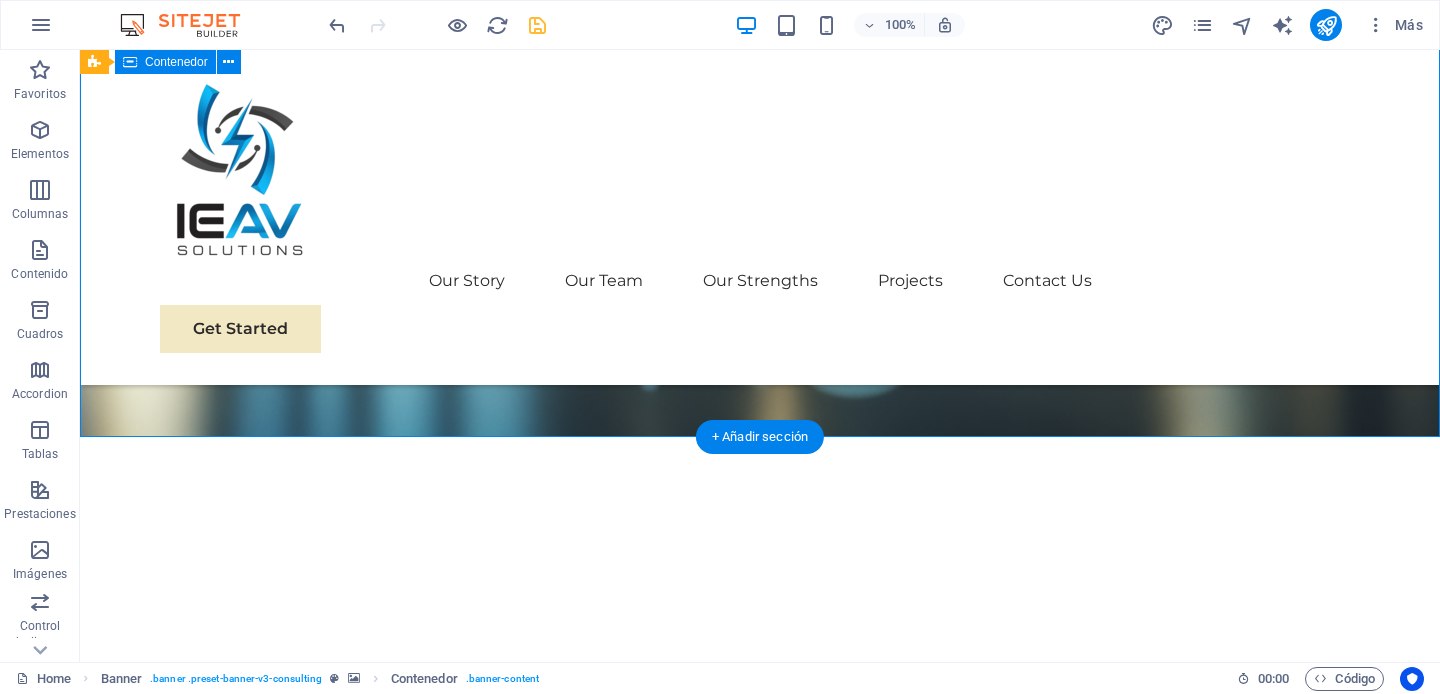 click on "IEAV SOLUTIONS: Expertos en Soluciones Audiovisuales e Instalaciones Especiales Llevamos tu visión al siguiente nivel con tecnología de vanguardia y un servicio excepcional. Get Started" at bounding box center (760, 900) 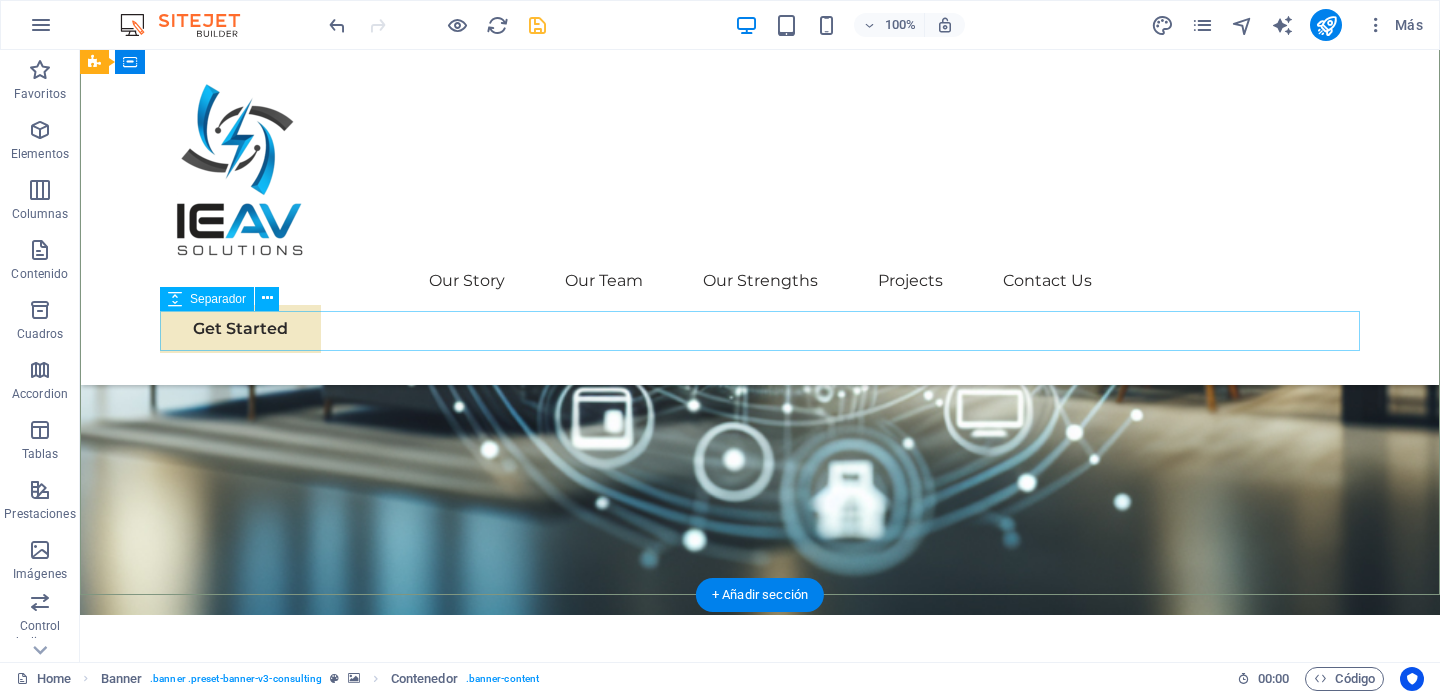 scroll, scrollTop: 334, scrollLeft: 0, axis: vertical 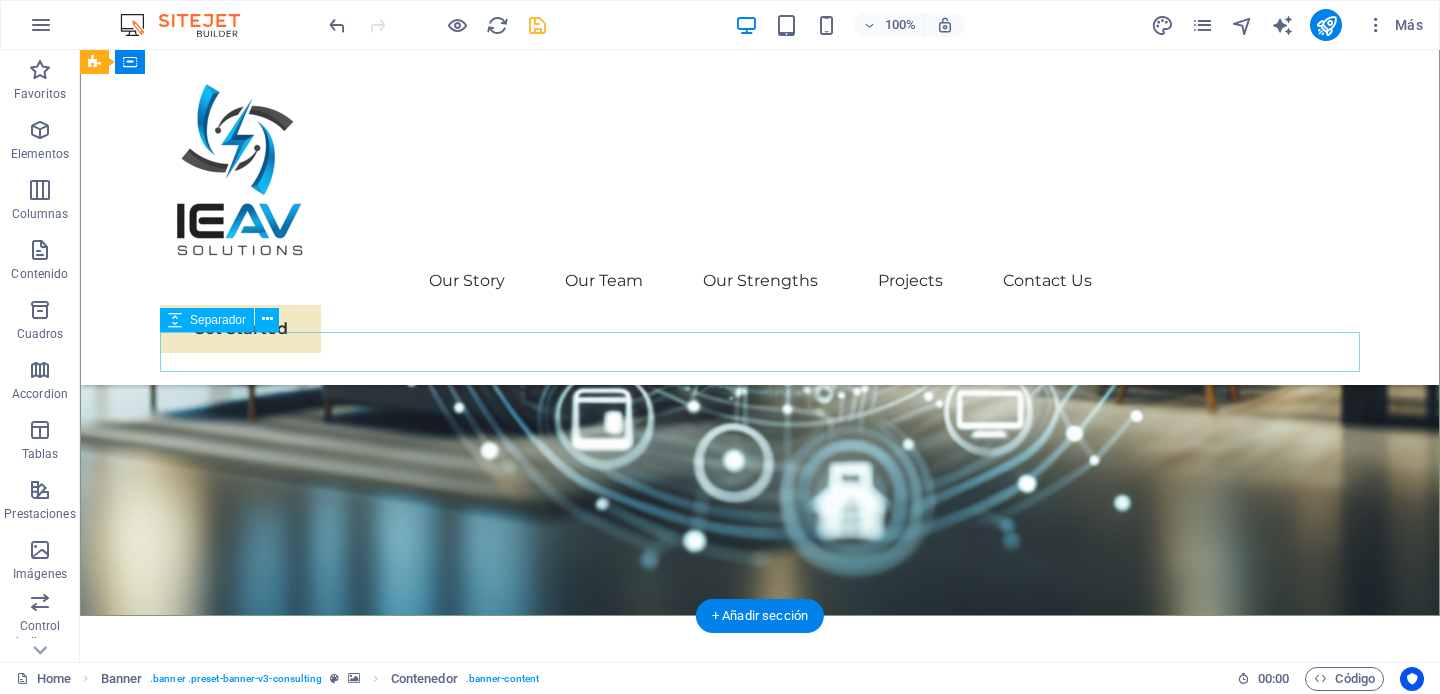 click at bounding box center (760, 1367) 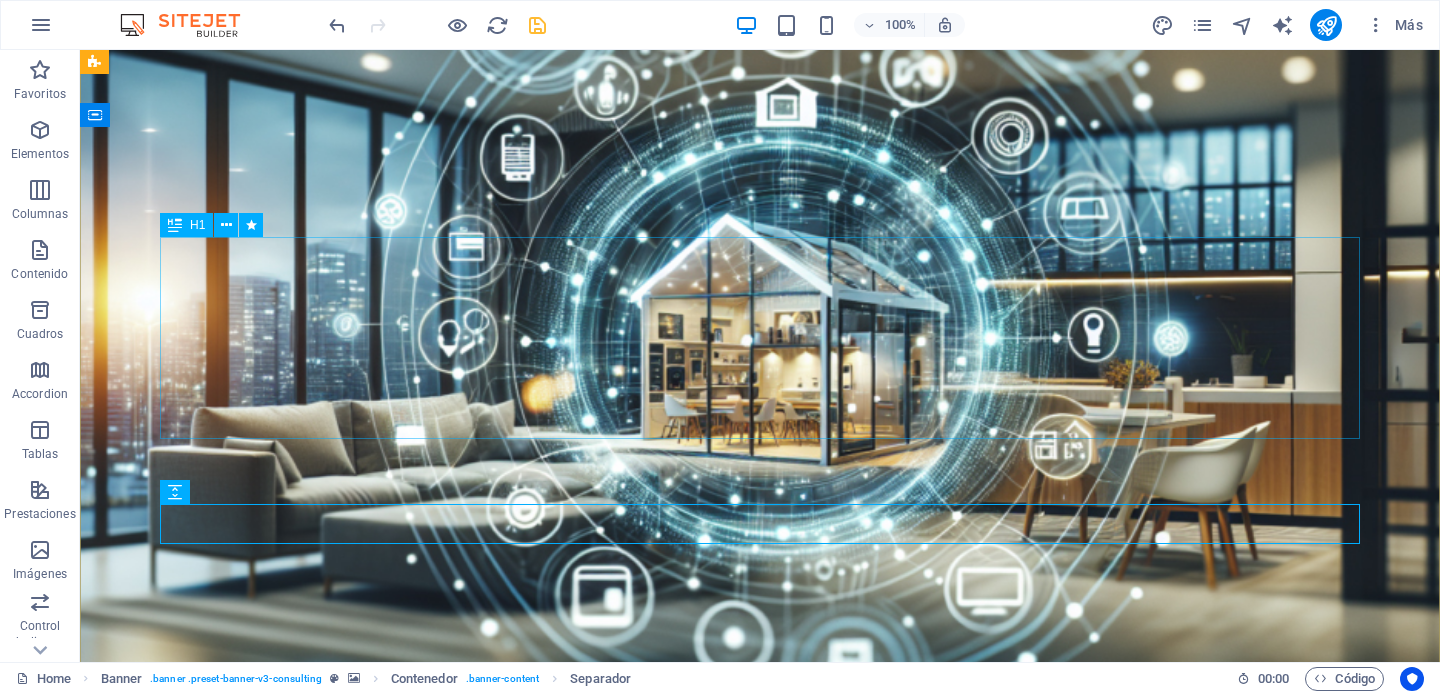 scroll, scrollTop: 154, scrollLeft: 0, axis: vertical 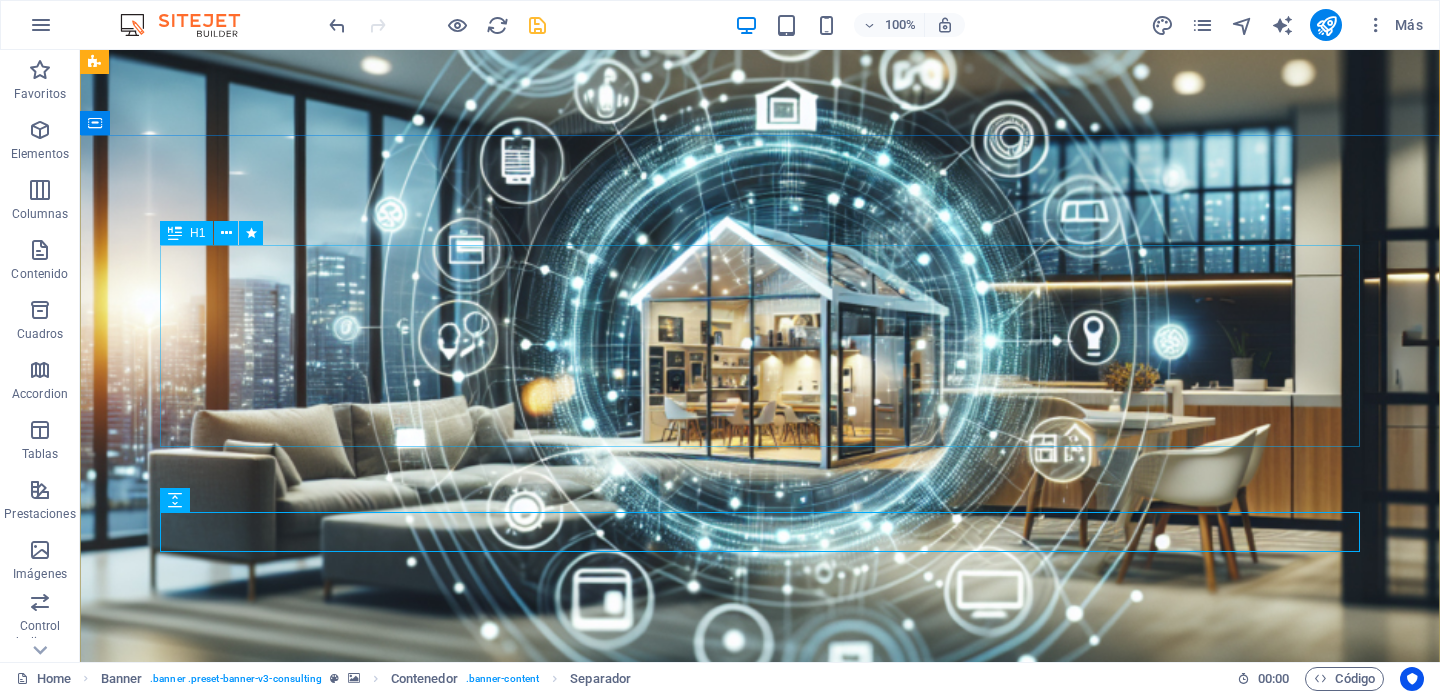 click on "IEAV SOLUTIONS: Expertos en Soluciones Audiovisuales e Instalaciones Especiales" at bounding box center [760, 1457] 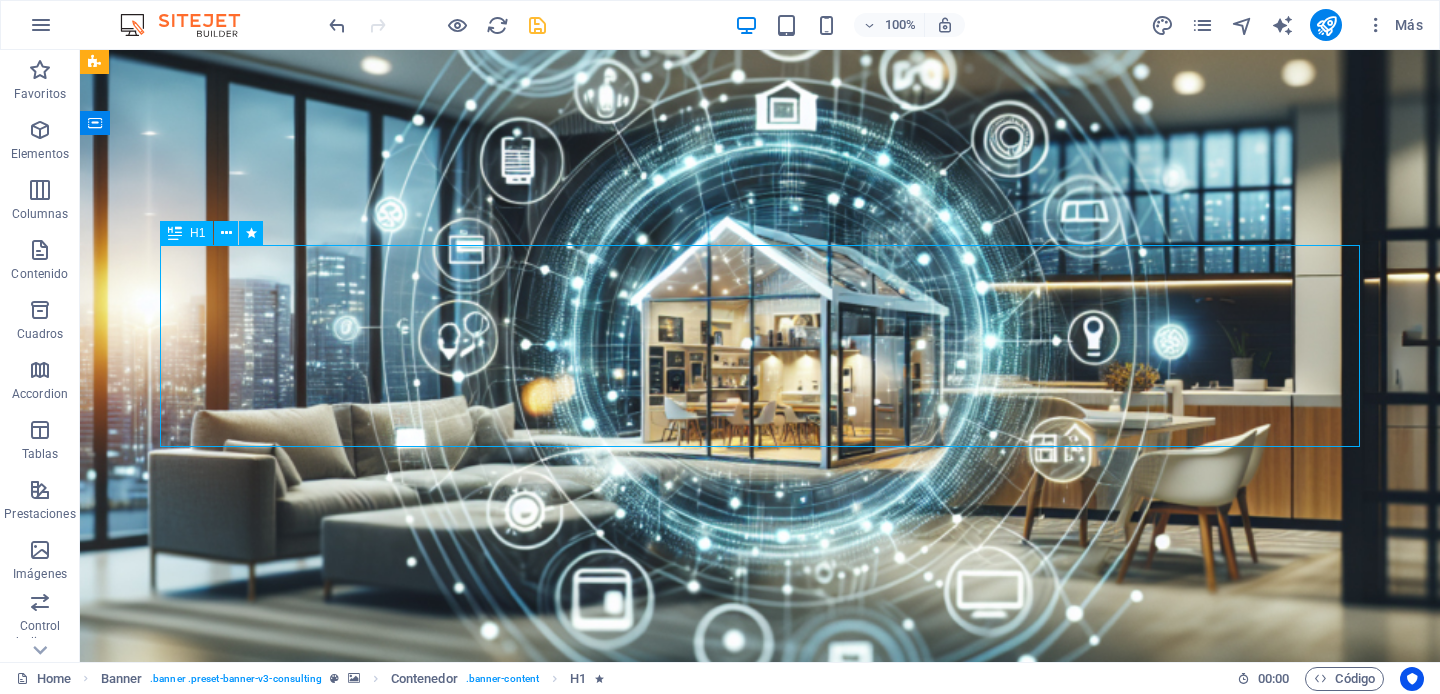 click on "IEAV SOLUTIONS: Expertos en Soluciones Audiovisuales e Instalaciones Especiales" at bounding box center (760, 1457) 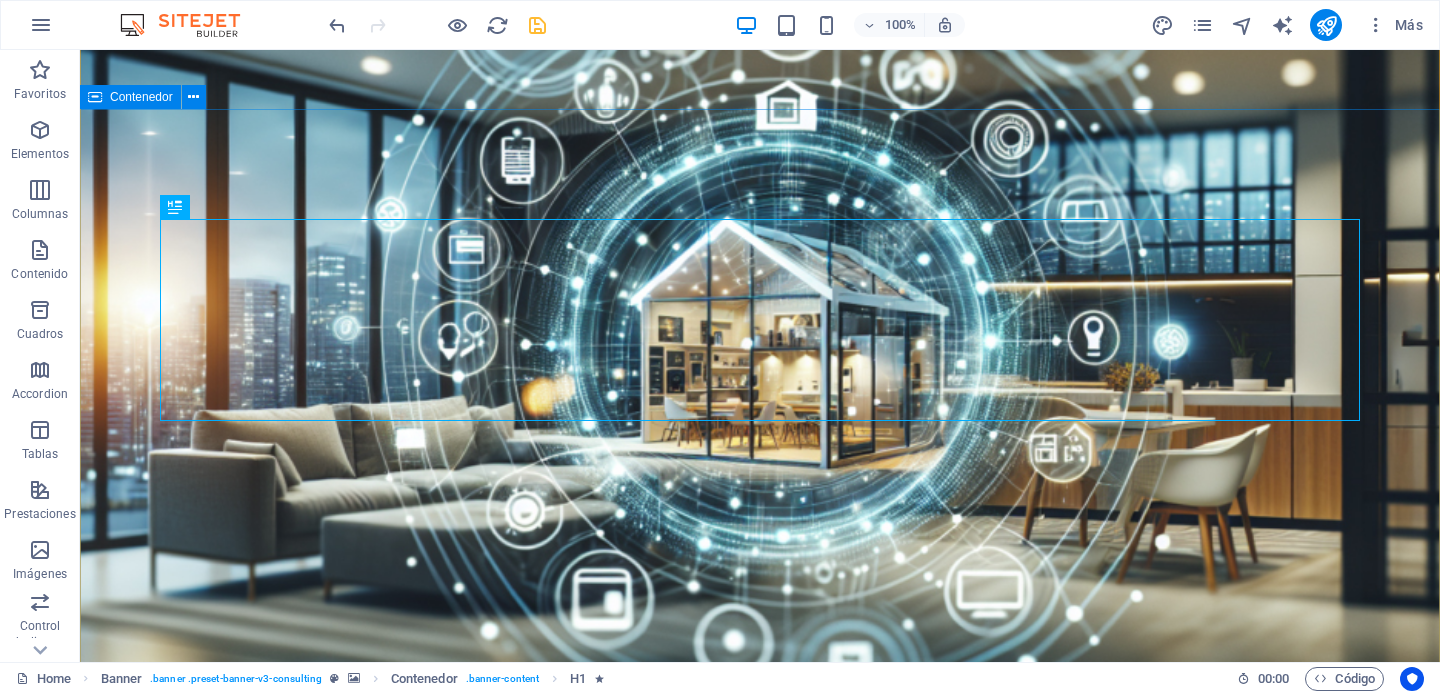 scroll, scrollTop: 180, scrollLeft: 0, axis: vertical 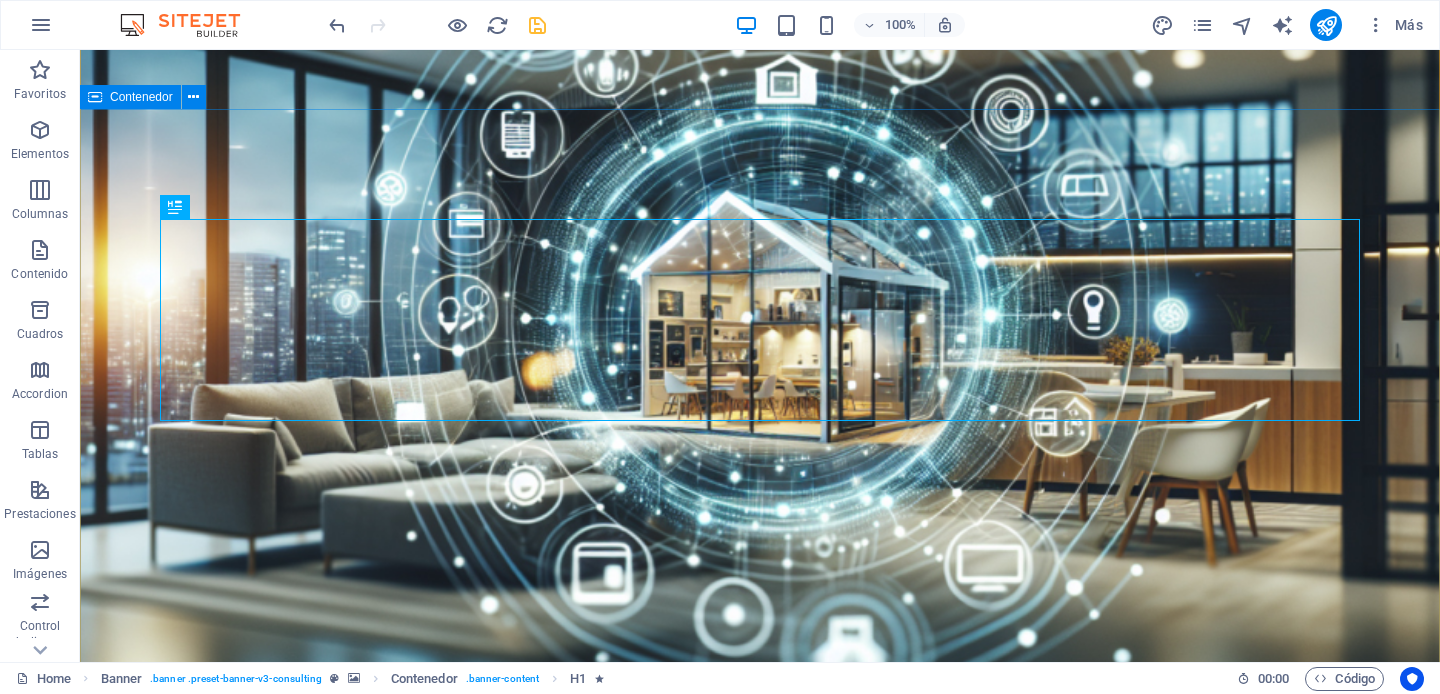 click on "IEAV SOLUTIONS: Expertos en Soluciones Audiovisuales e Instalaciones Especiales Llevamos tu visión al siguiente nivel con tecnología de vanguardia y un servicio excepcional. Get Started" at bounding box center [760, 1449] 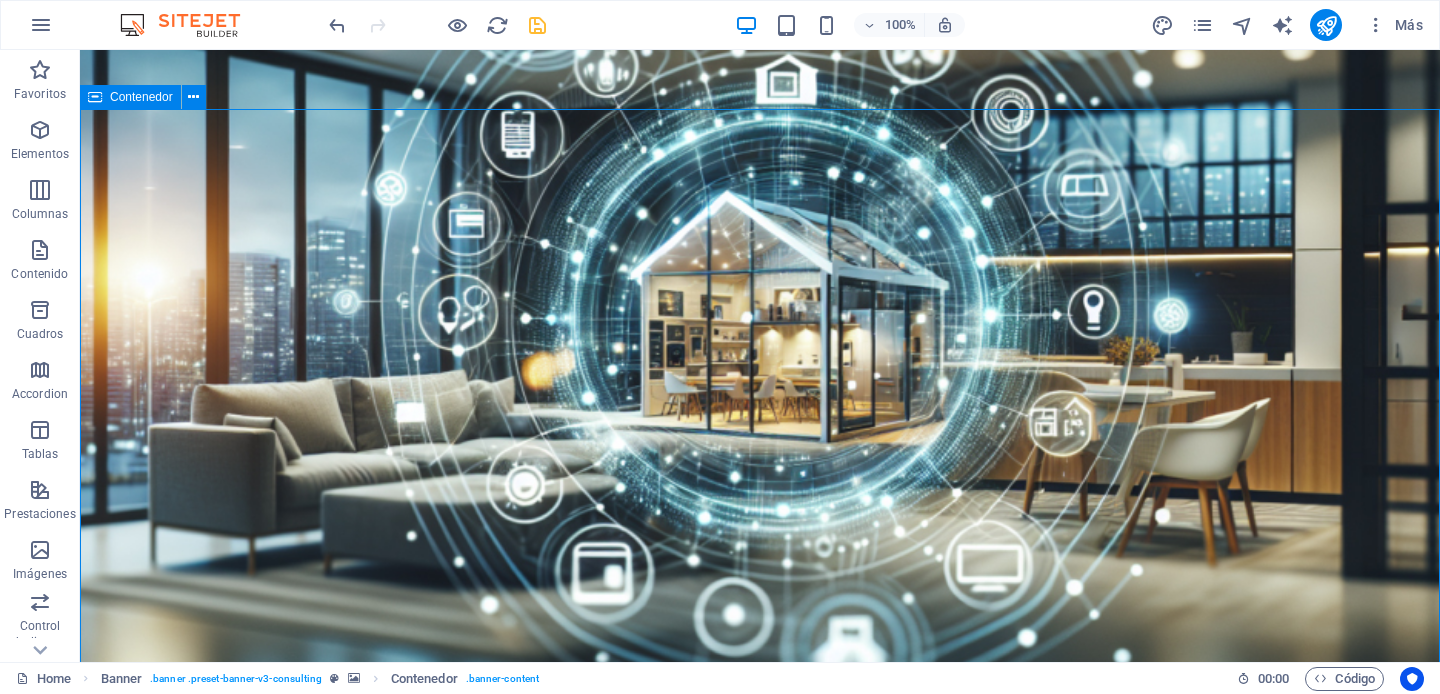 click on "IEAV SOLUTIONS: Expertos en Soluciones Audiovisuales e Instalaciones Especiales Llevamos tu visión al siguiente nivel con tecnología de vanguardia y un servicio excepcional. Get Started" at bounding box center (760, 1449) 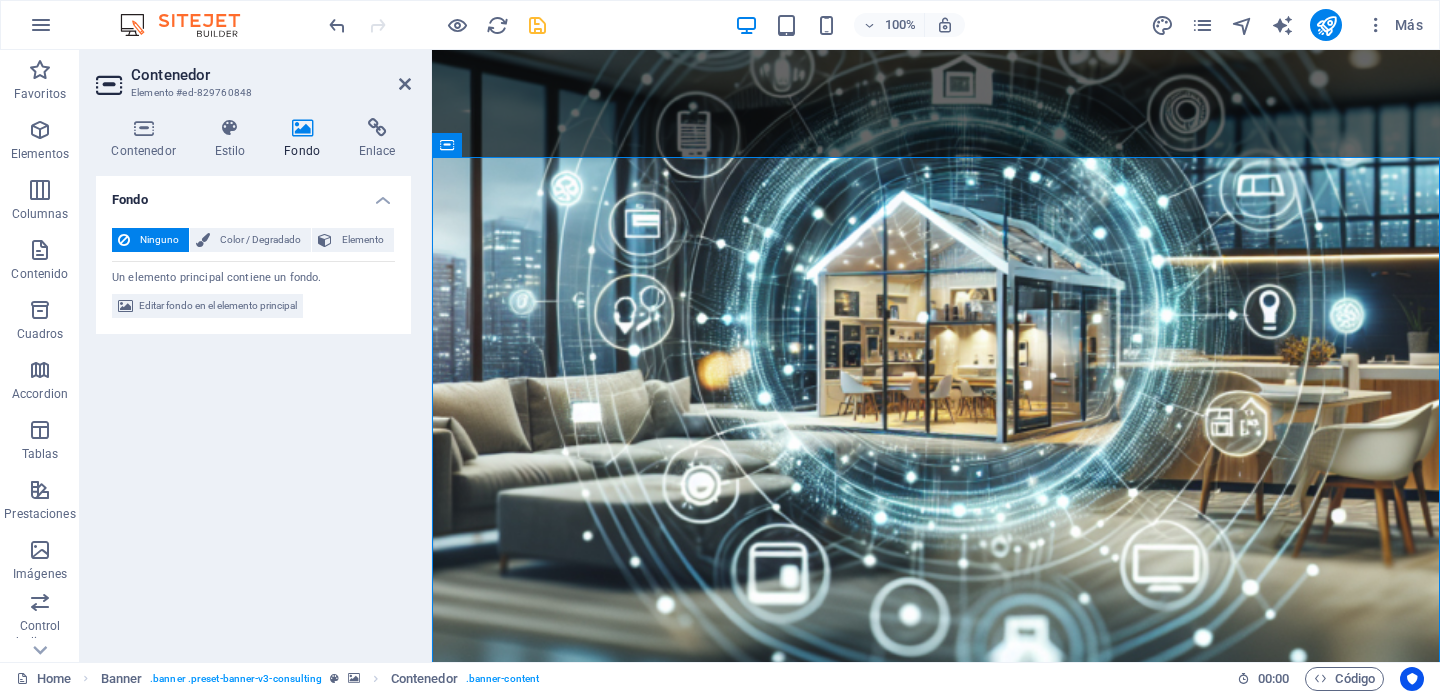 click at bounding box center [302, 128] 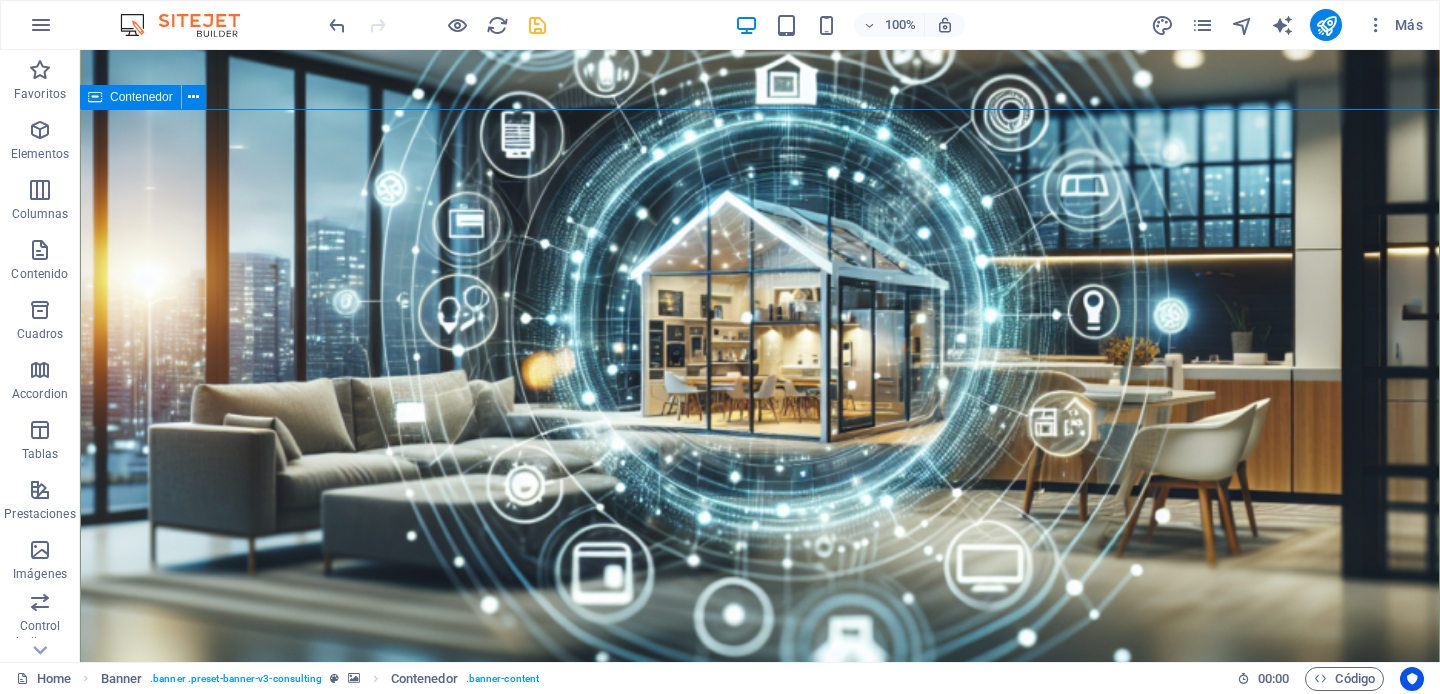 click on "IEAV SOLUTIONS: Expertos en Soluciones Audiovisuales e Instalaciones Especiales Llevamos tu visión al siguiente nivel con tecnología de vanguardia y un servicio excepcional. Get Started" at bounding box center (760, 1449) 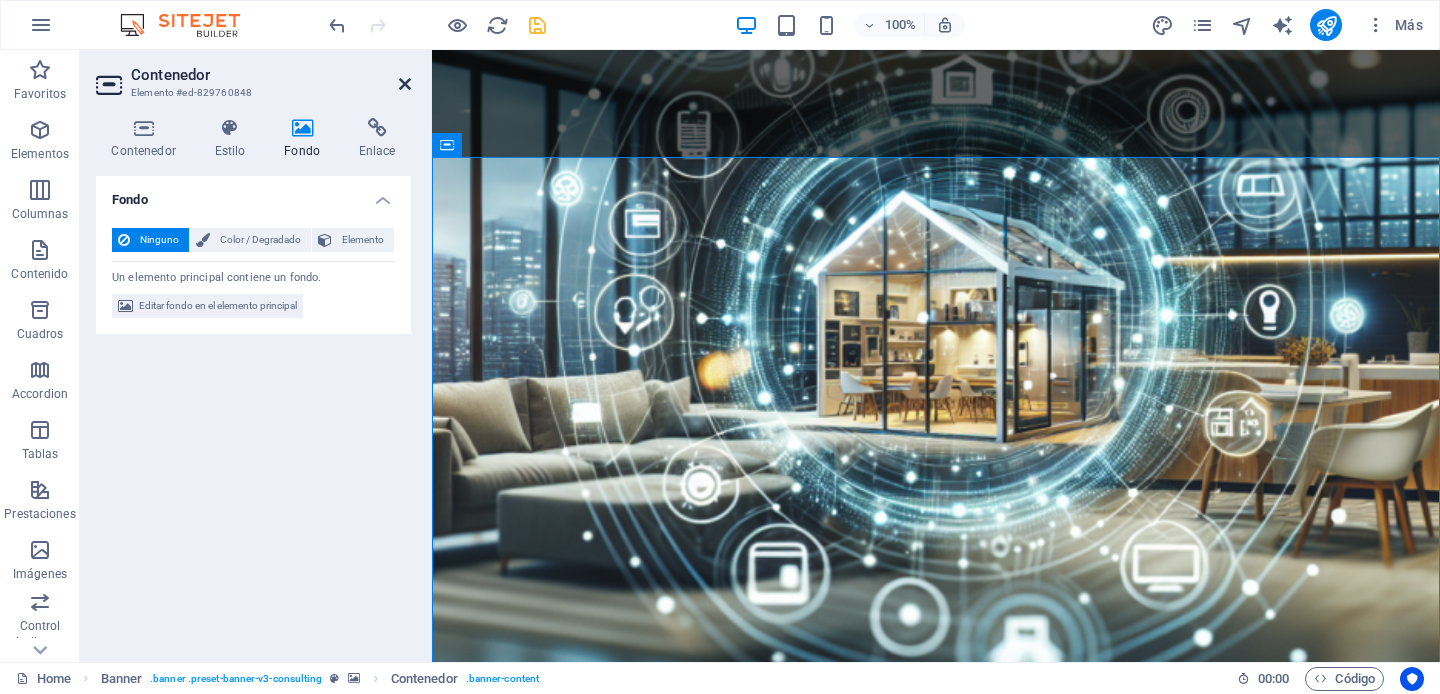 click at bounding box center (405, 84) 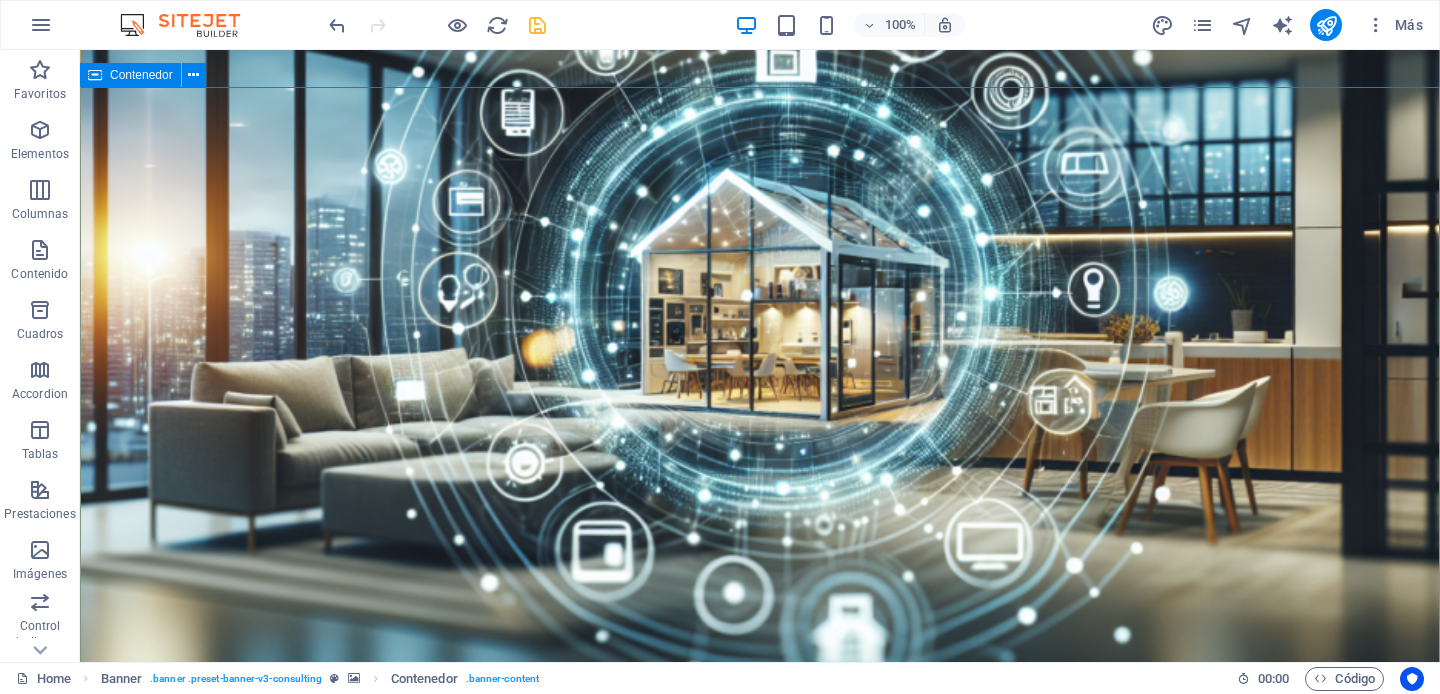 click on "IEAV SOLUTIONS: Expertos en Soluciones Audiovisuales e Instalaciones Especiales Llevamos tu visión al siguiente nivel con tecnología de vanguardia y un servicio excepcional. Get Started" at bounding box center (760, 1427) 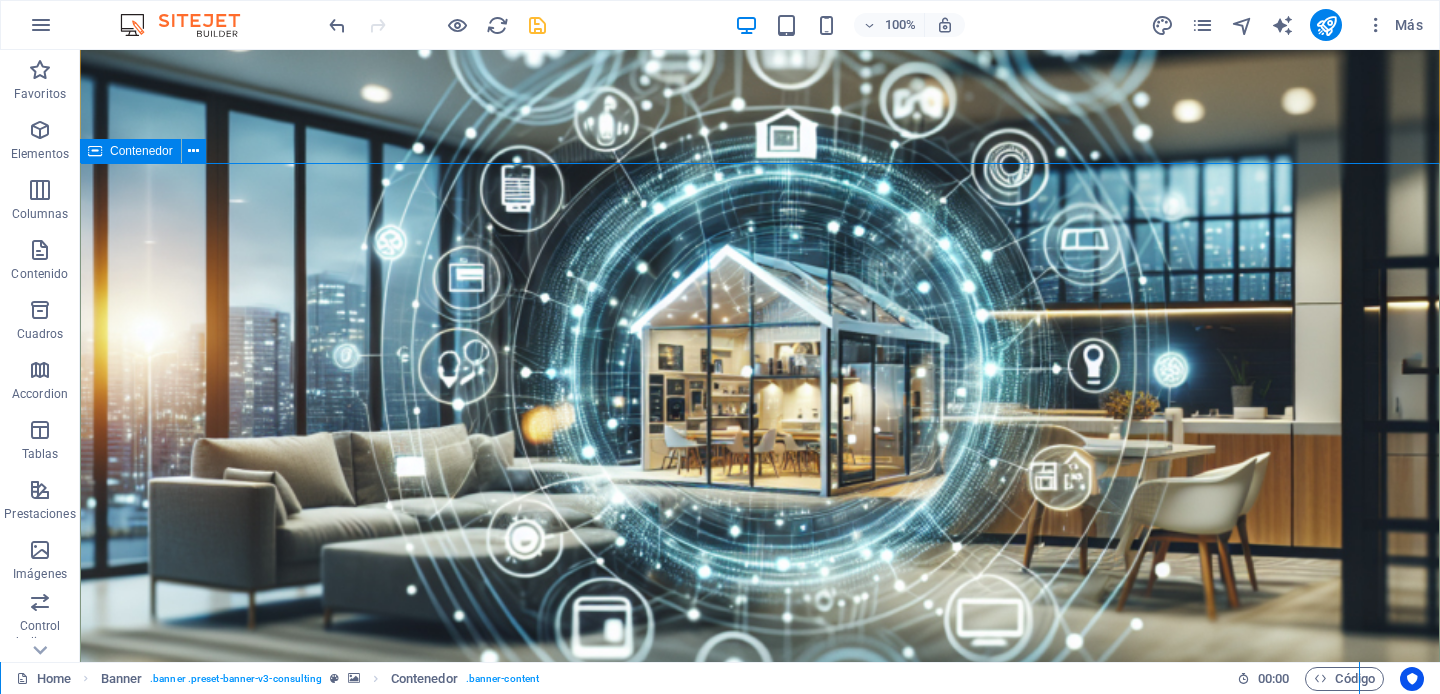 scroll, scrollTop: 0, scrollLeft: 0, axis: both 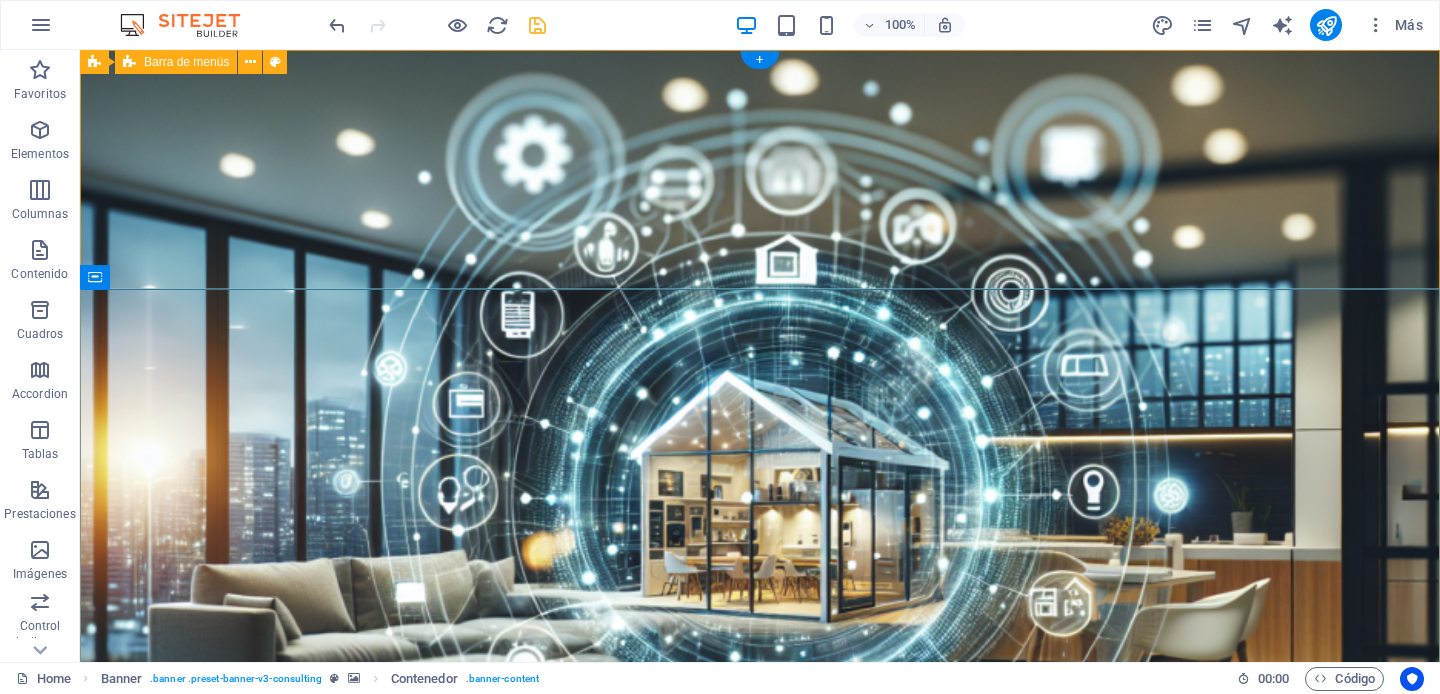 drag, startPoint x: 98, startPoint y: 90, endPoint x: 99, endPoint y: 76, distance: 14.035668 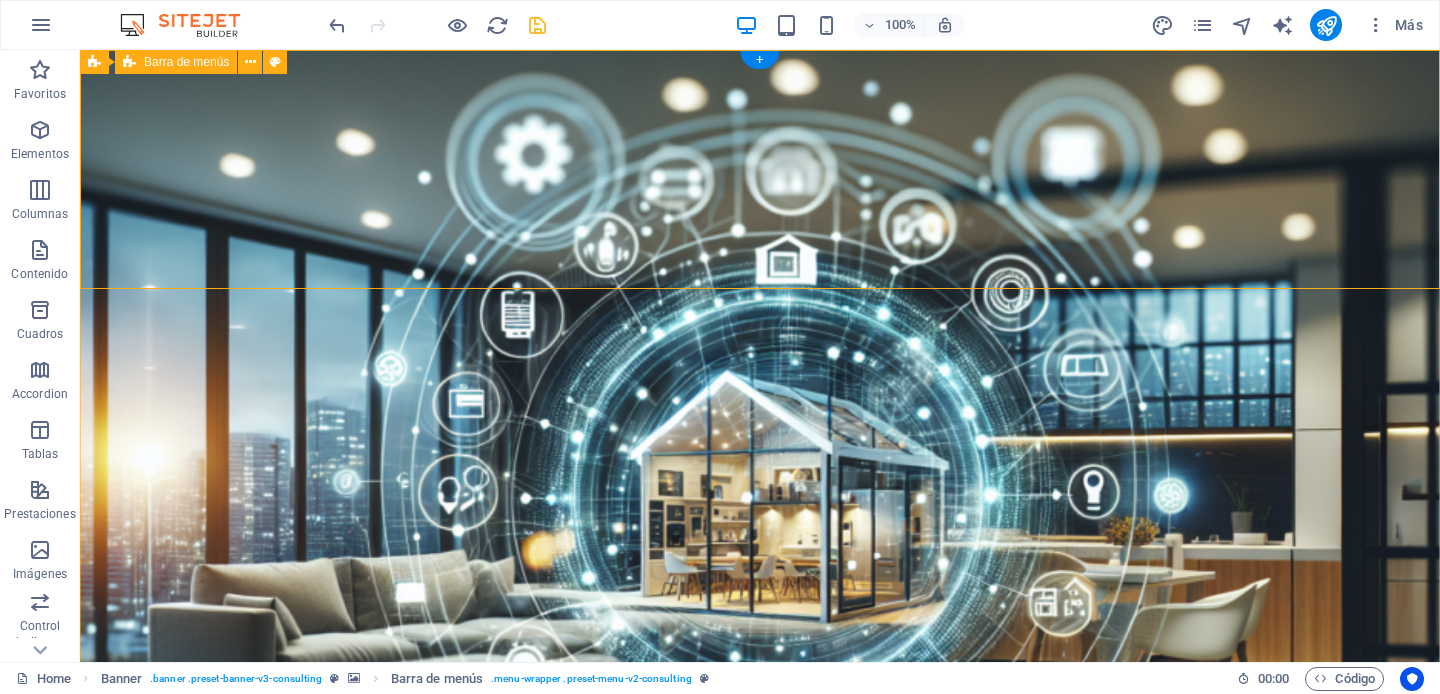 click on "Our Story Our Team Our Strengths Projects Contact Us Get Started" at bounding box center (760, 1117) 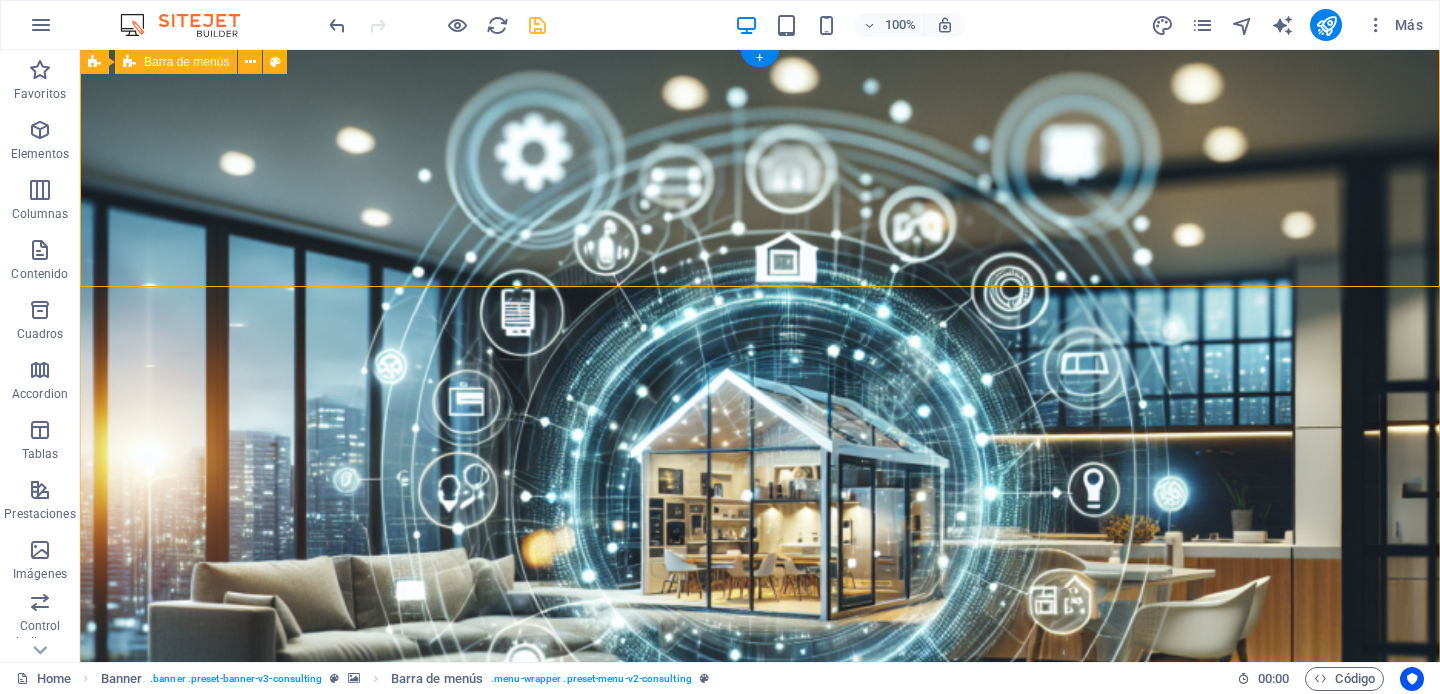 click on "Our Story Our Team Our Strengths Projects Contact Us Get Started" at bounding box center (760, 1115) 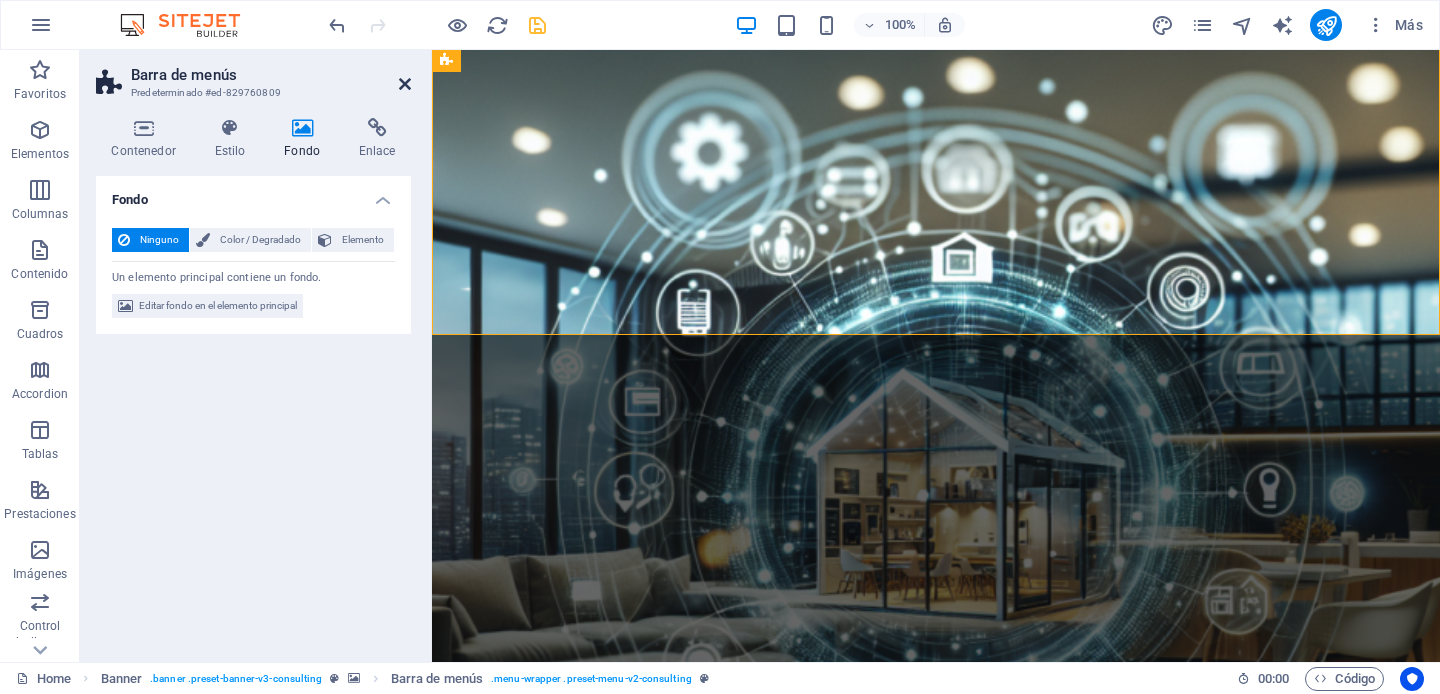 click at bounding box center [405, 84] 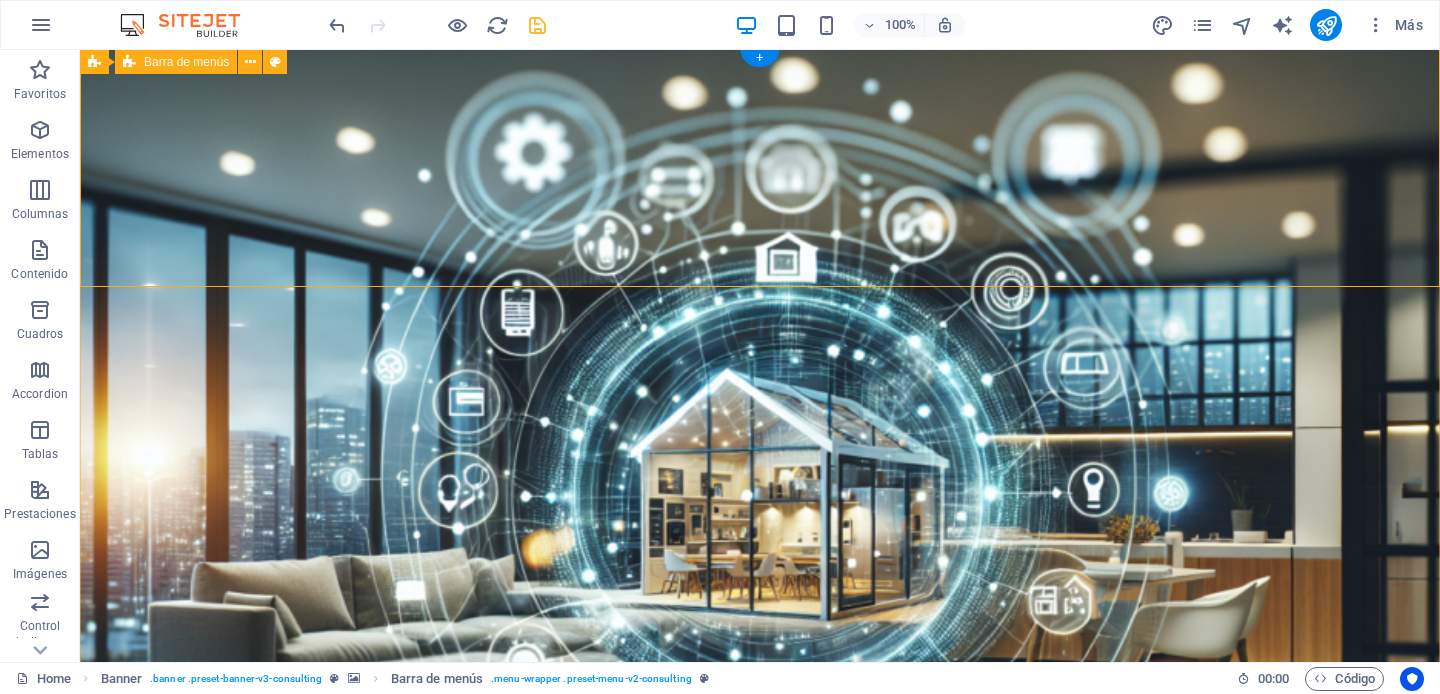 click on "Our Story Our Team Our Strengths Projects Contact Us Get Started" at bounding box center (760, 1115) 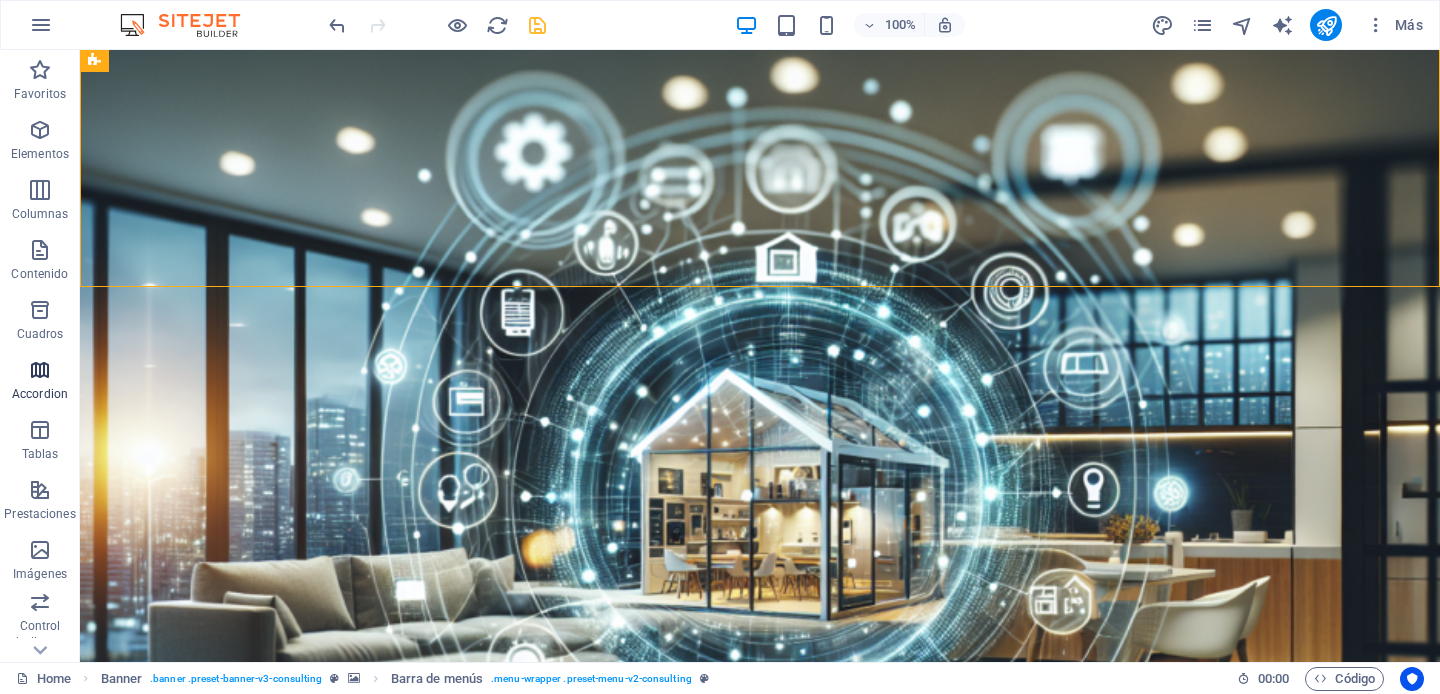 click at bounding box center [40, 370] 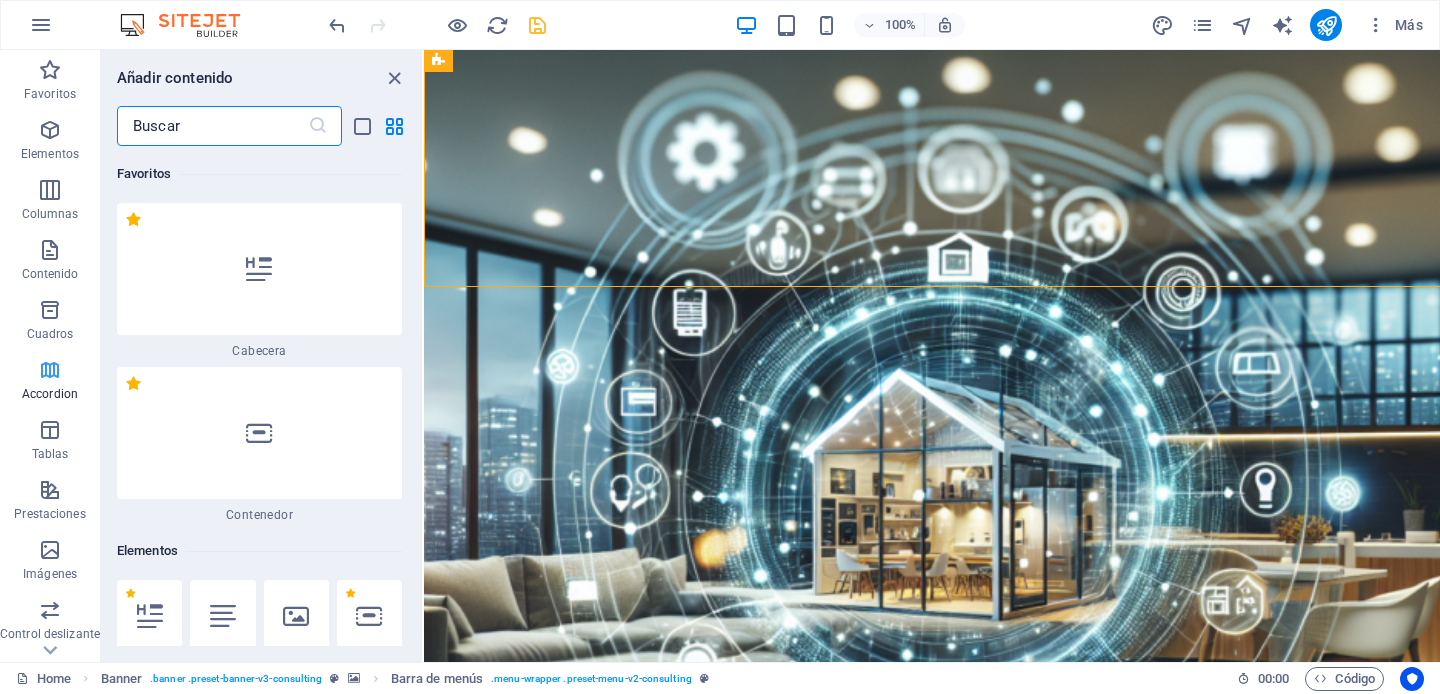 click at bounding box center [50, 370] 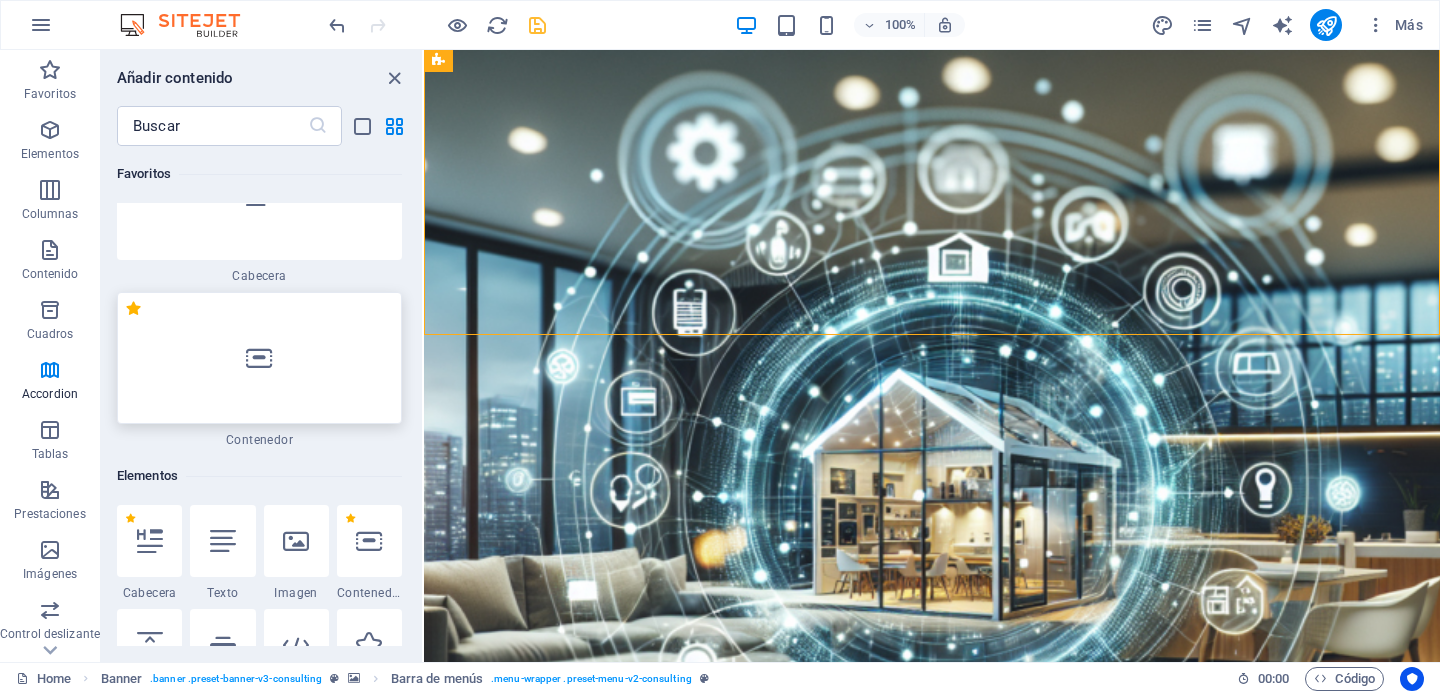 scroll, scrollTop: 71, scrollLeft: 0, axis: vertical 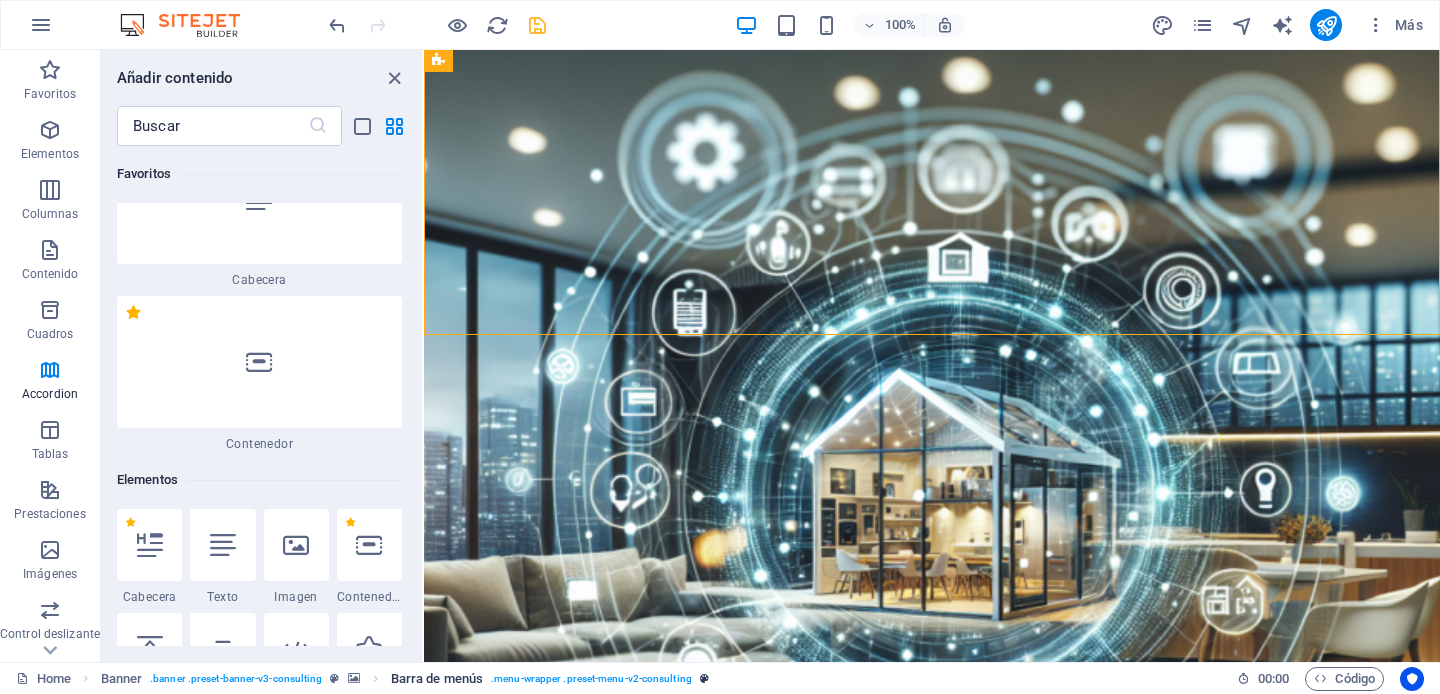 click at bounding box center [259, 362] 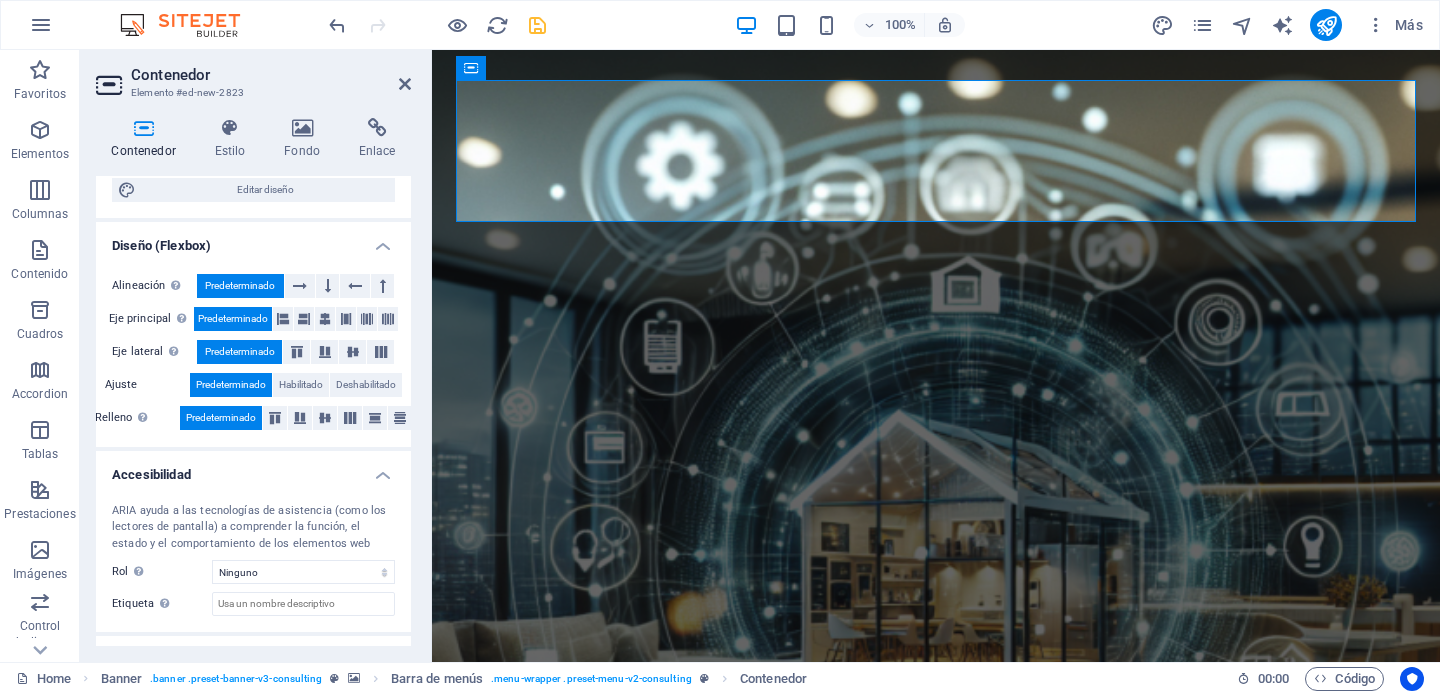 scroll, scrollTop: 363, scrollLeft: 0, axis: vertical 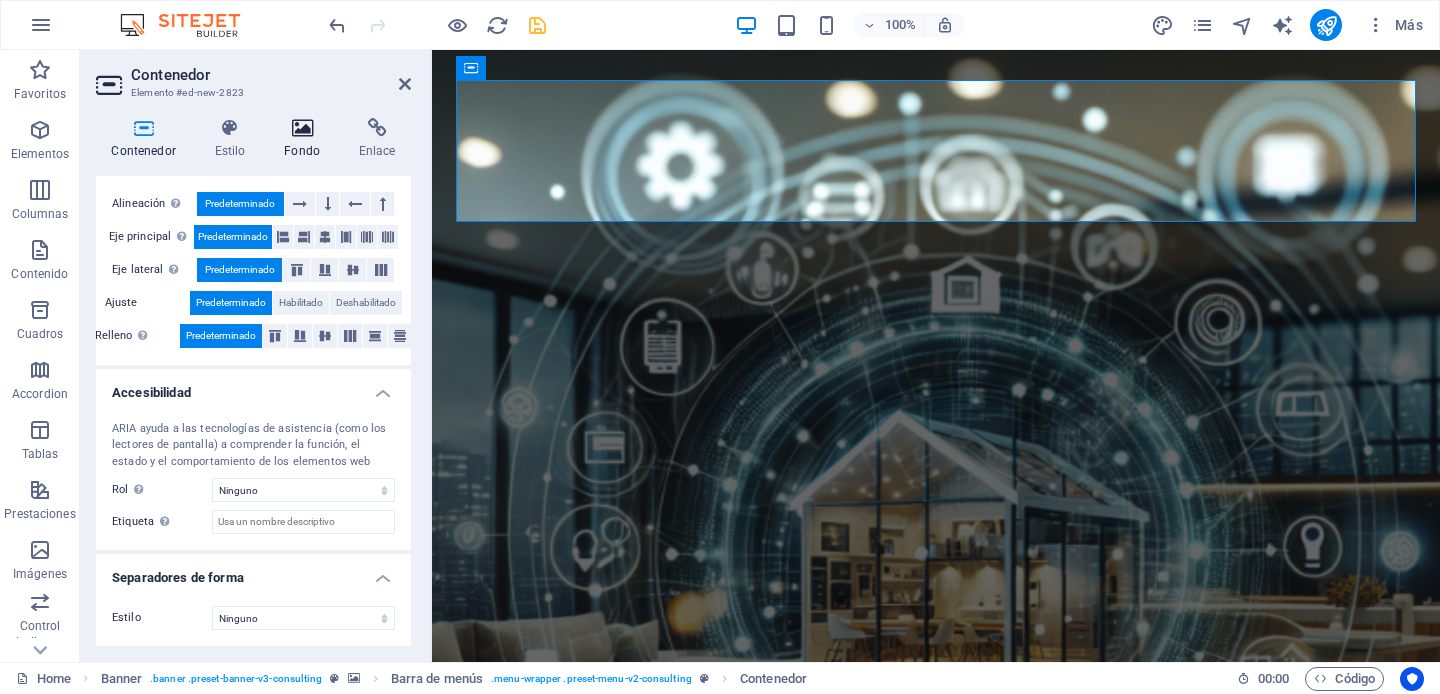 click at bounding box center [302, 128] 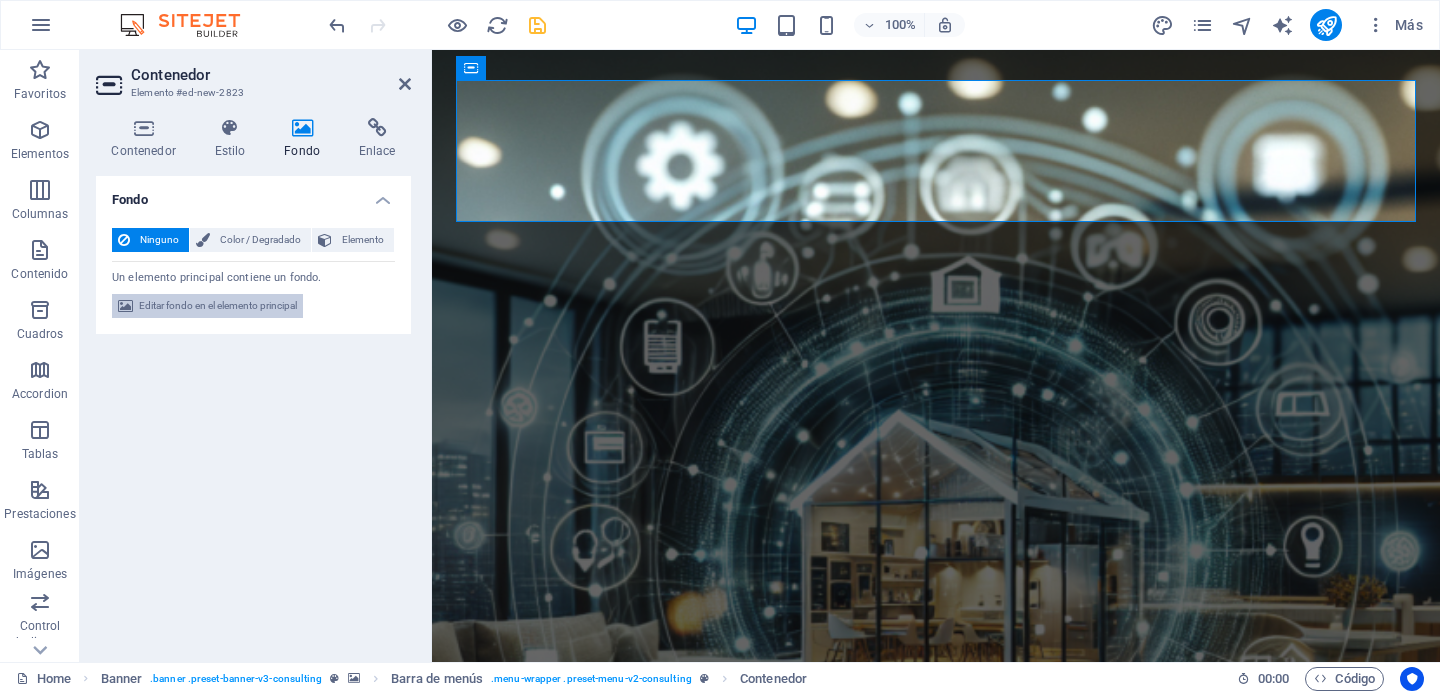 click on "Editar fondo en el elemento principal" at bounding box center (218, 306) 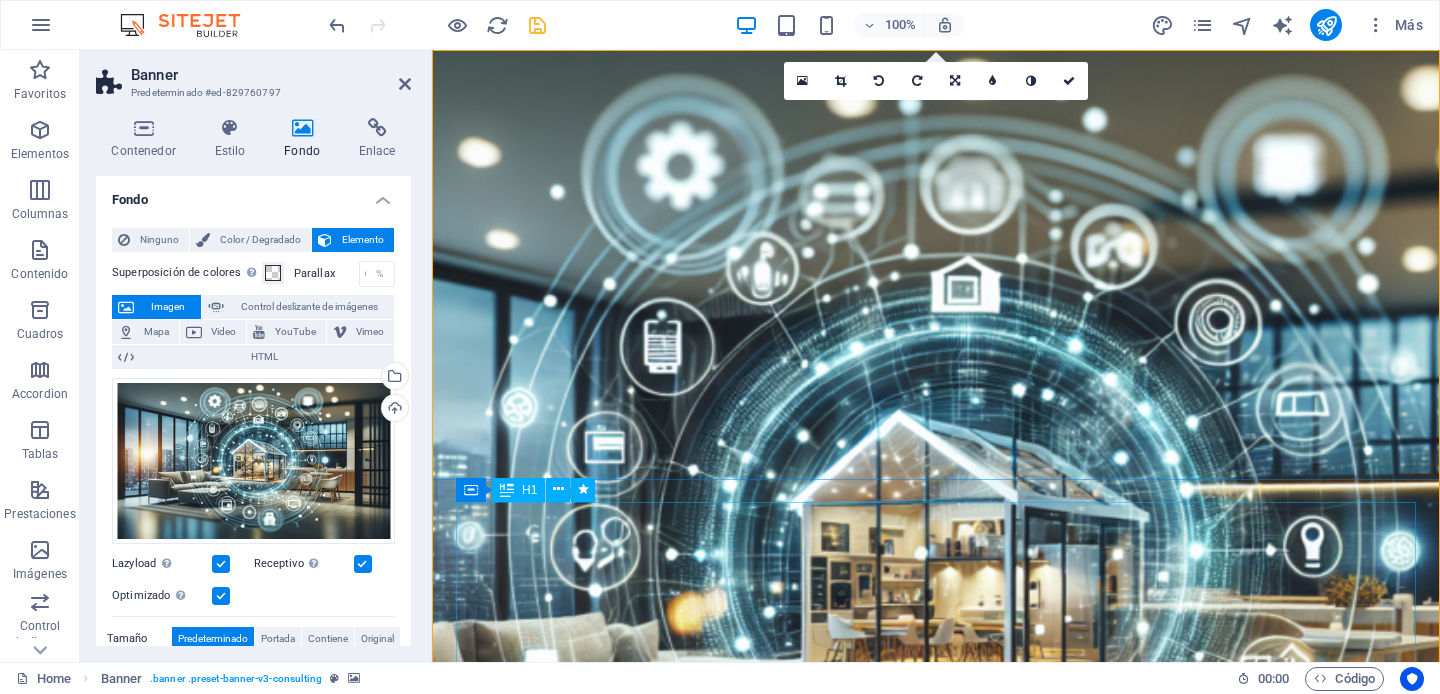scroll, scrollTop: 0, scrollLeft: 0, axis: both 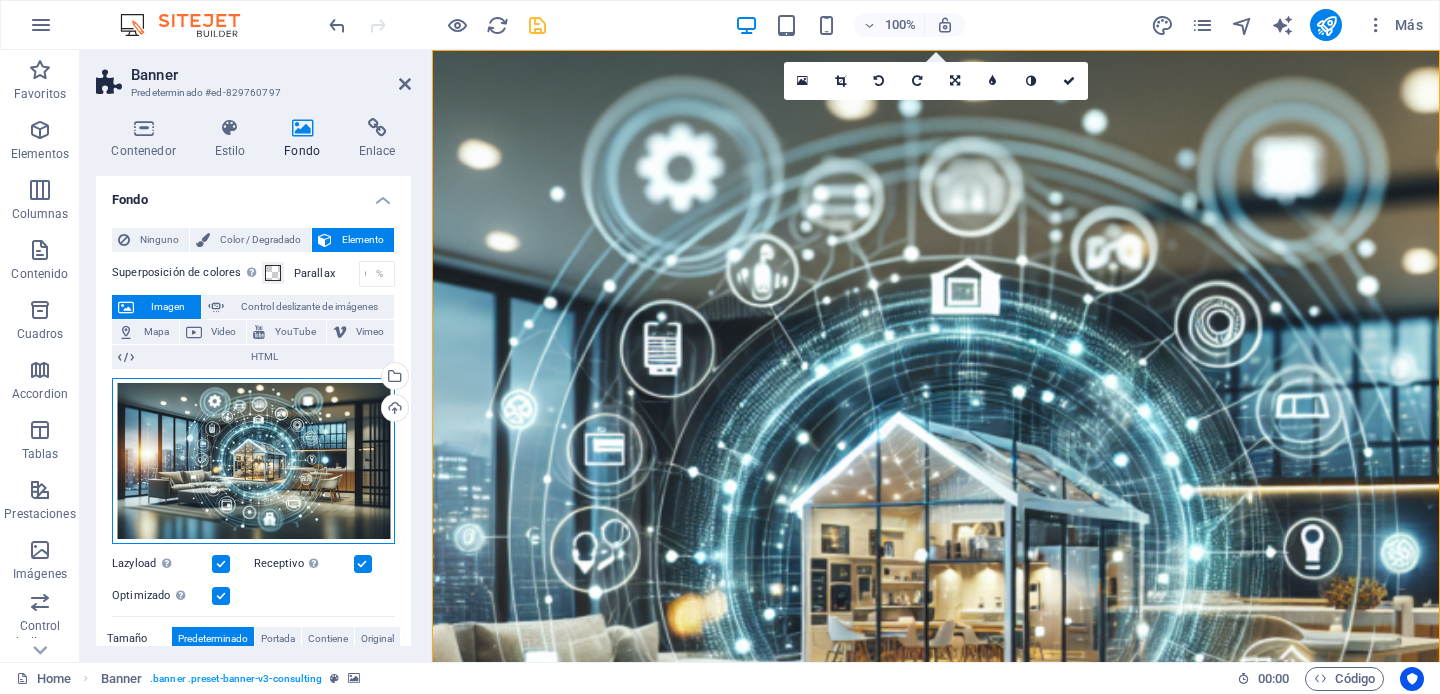 click on "Arrastra archivos aquí, haz clic para escoger archivos o  selecciona archivos de Archivos o de nuestra galería gratuita de fotos y vídeos" at bounding box center (253, 461) 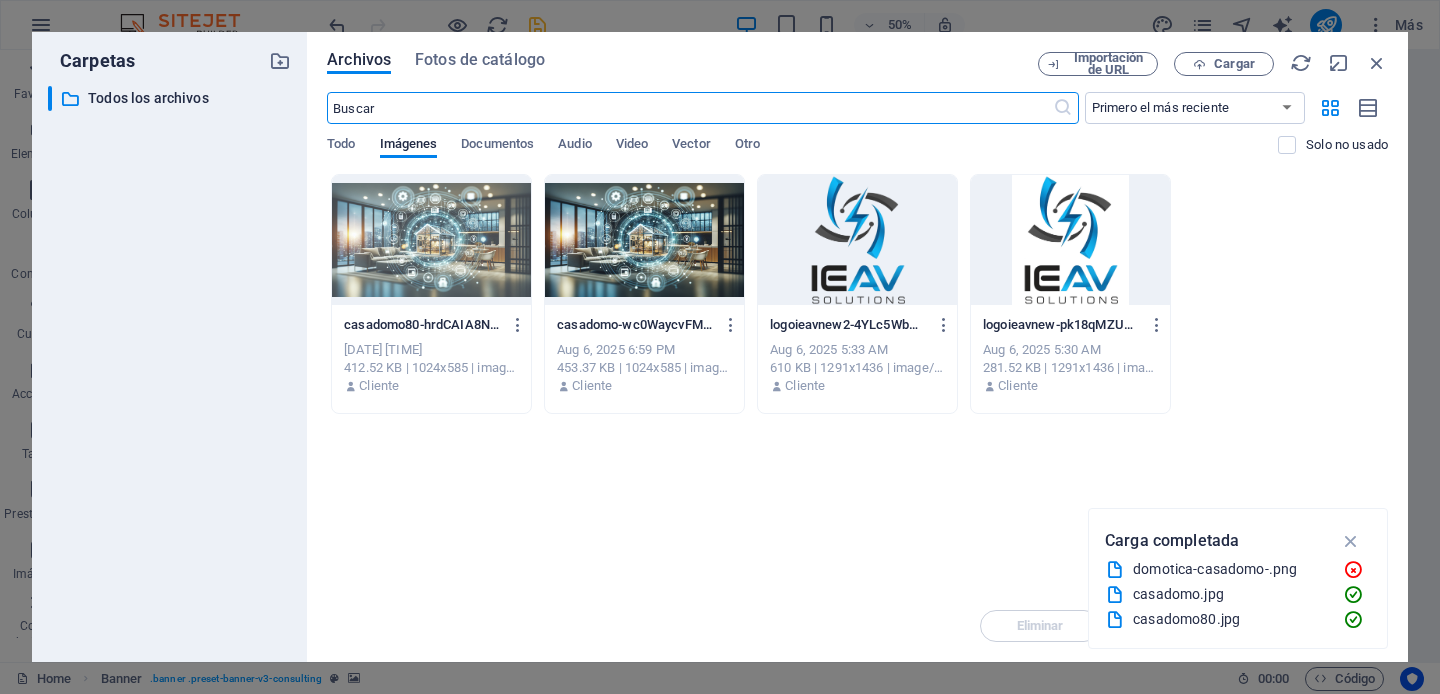 click at bounding box center [431, 240] 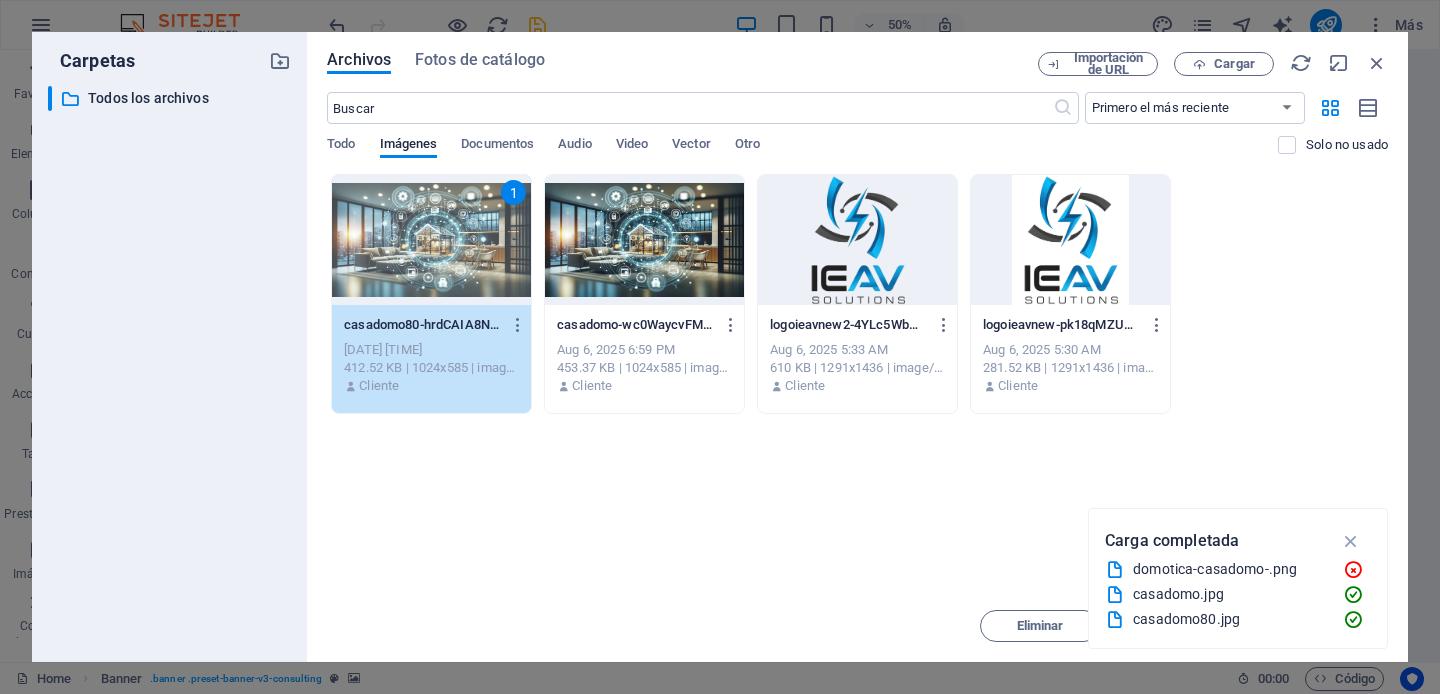 click on "1" at bounding box center [431, 240] 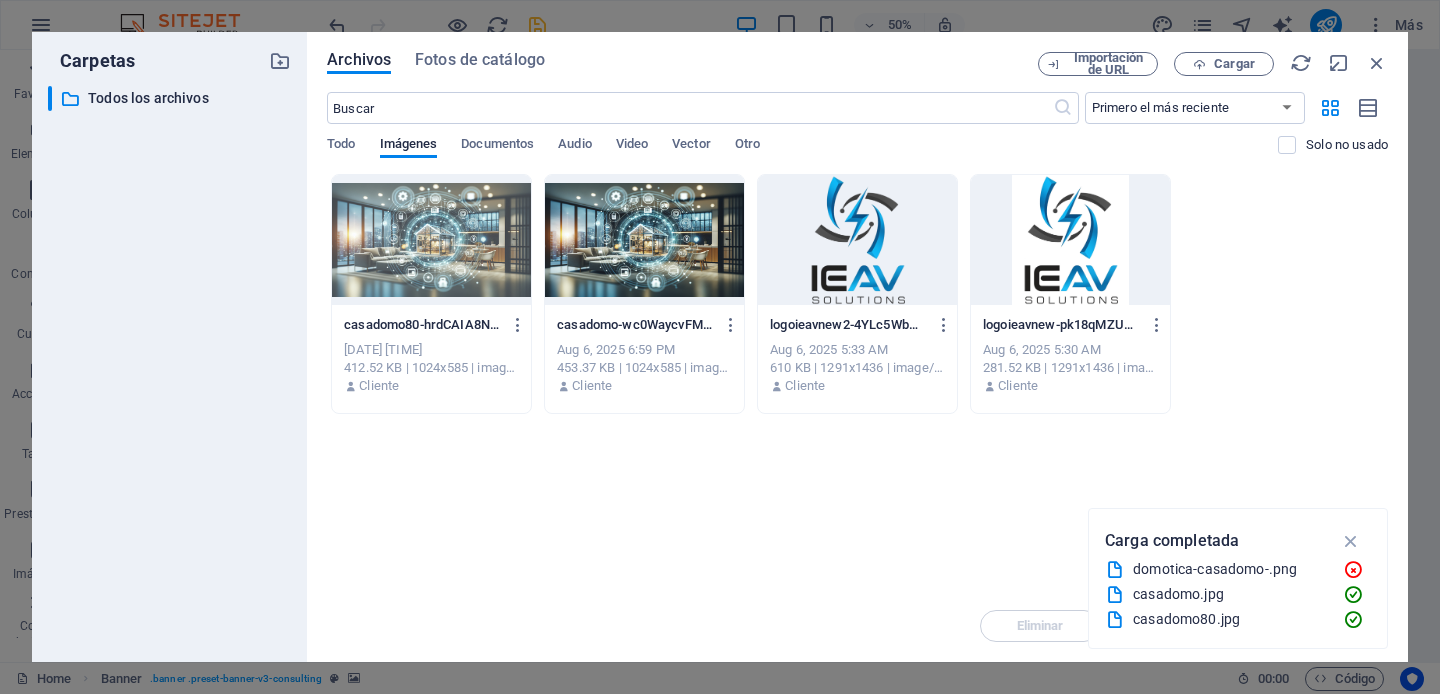 click at bounding box center [431, 240] 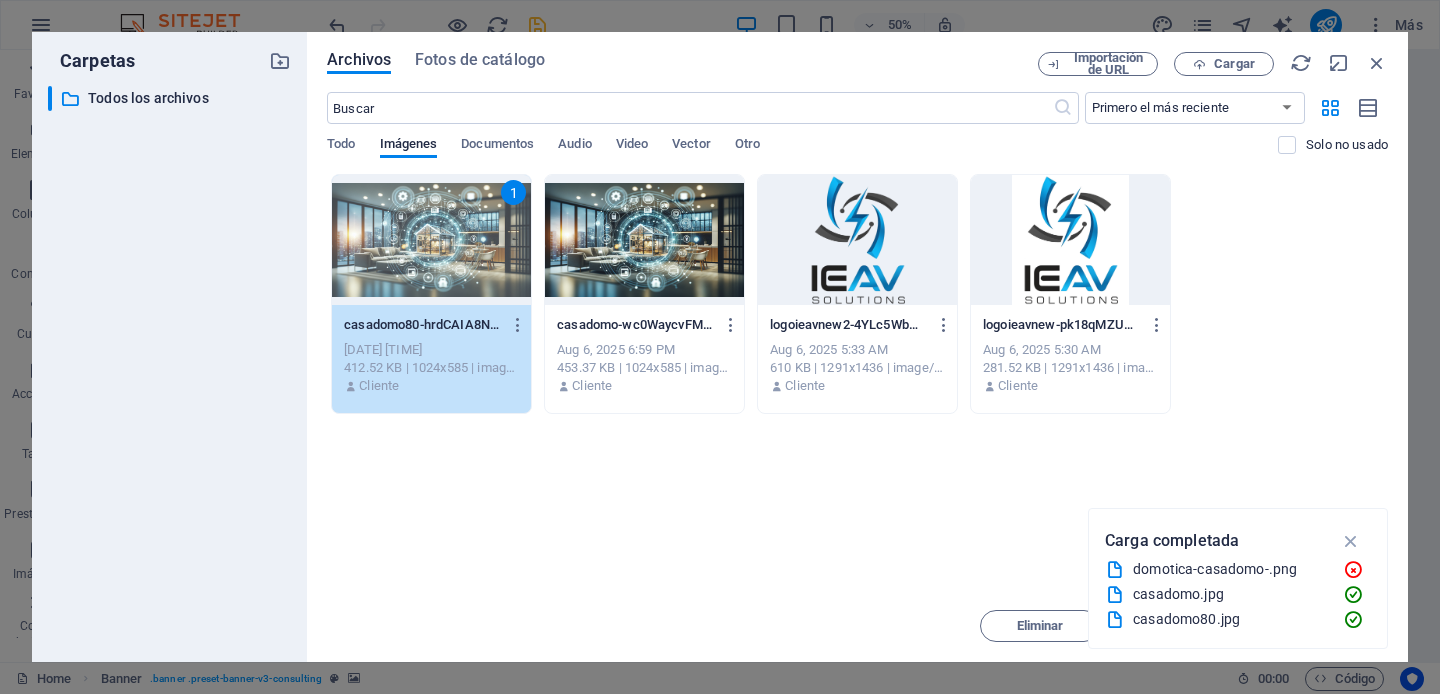 click on "1" at bounding box center (431, 240) 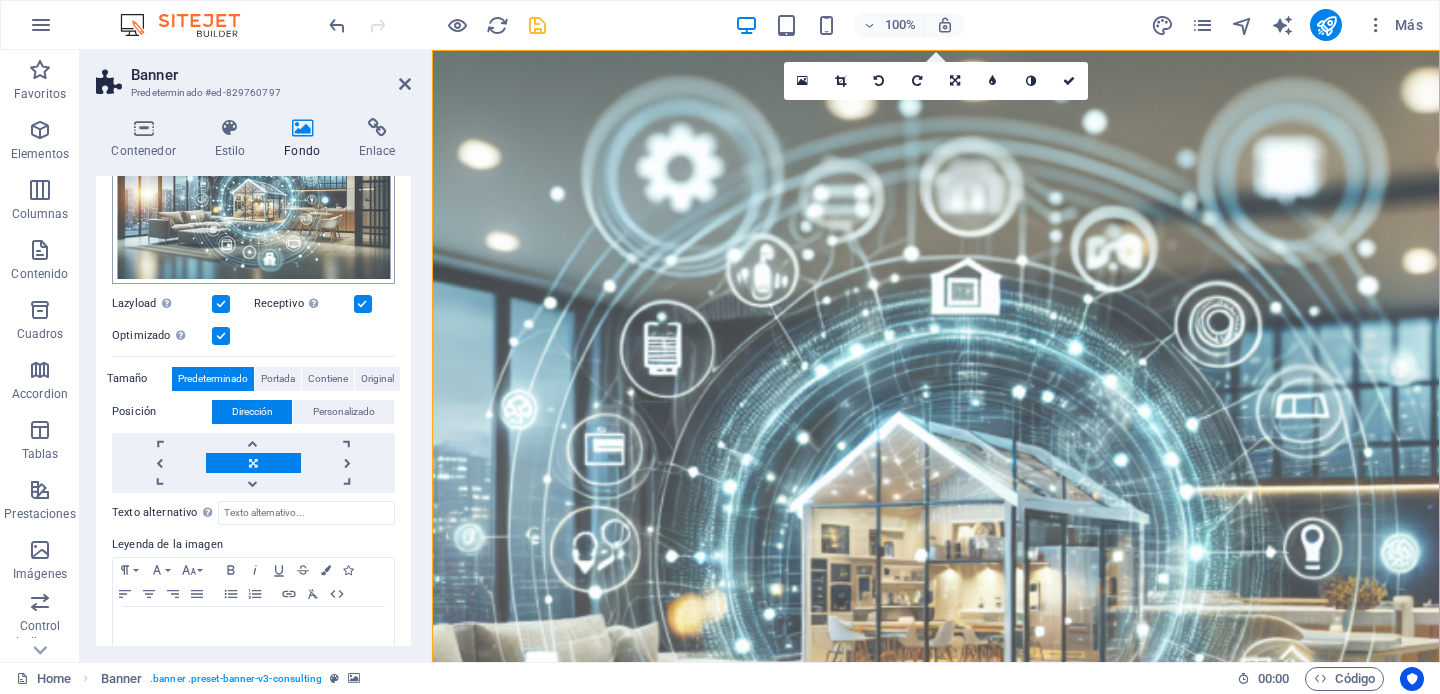scroll, scrollTop: 297, scrollLeft: 0, axis: vertical 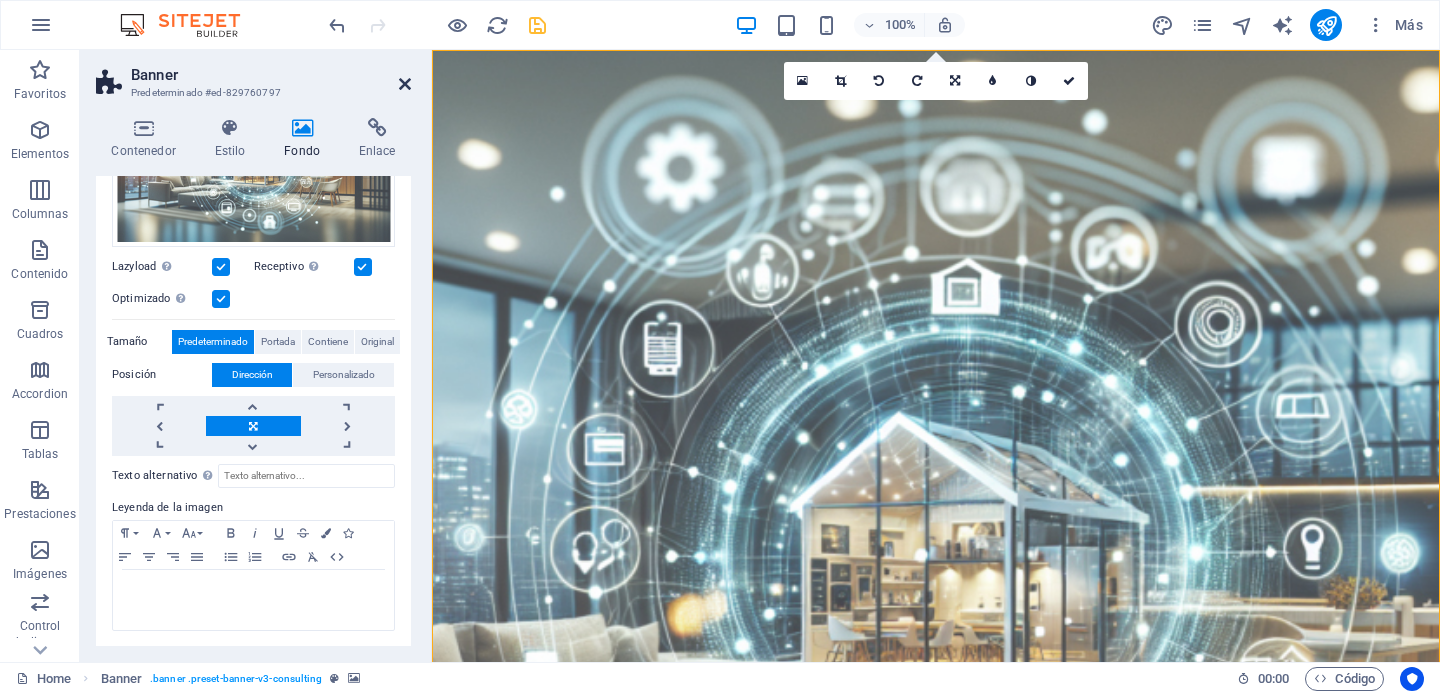 click at bounding box center (405, 84) 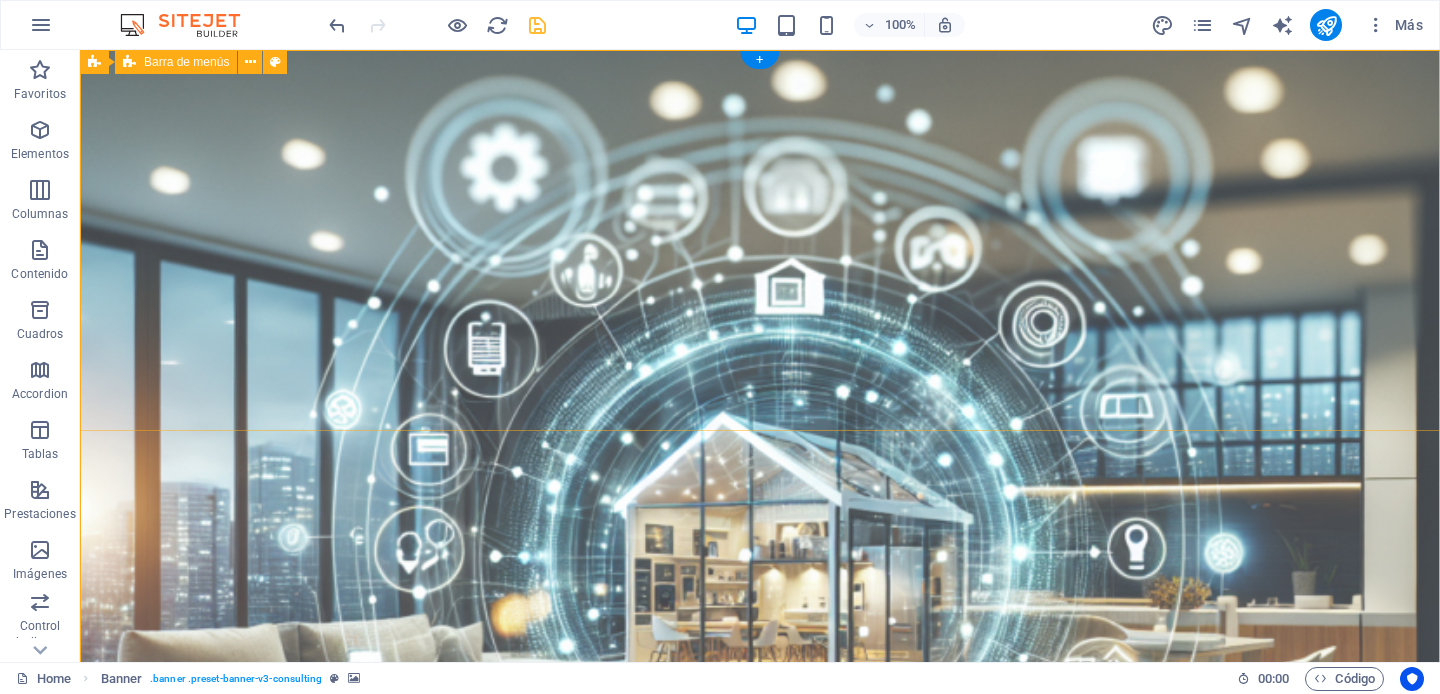 click on "Suelta el contenido aquí o  Añadir elementos  Pegar portapapeles Our Story Our Team Our Strengths Projects Contact Us Get Started" at bounding box center [760, 1304] 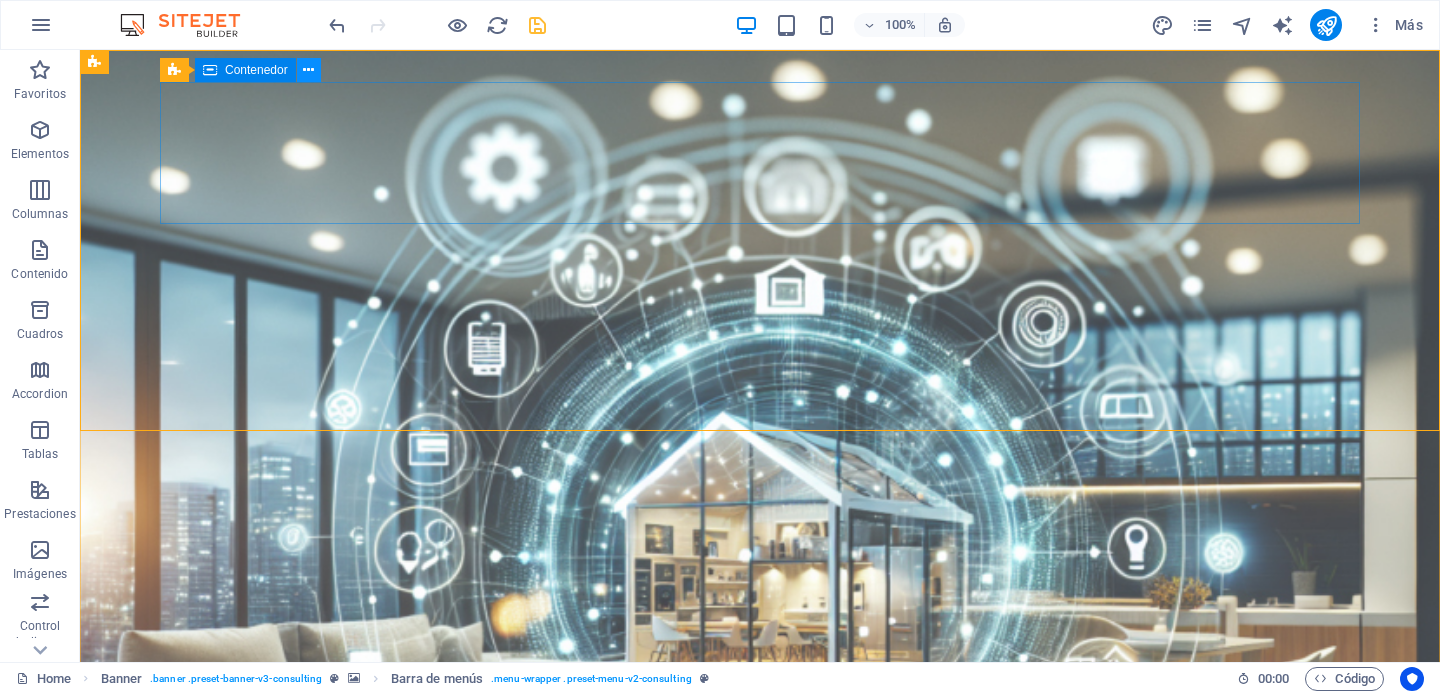 click at bounding box center [308, 70] 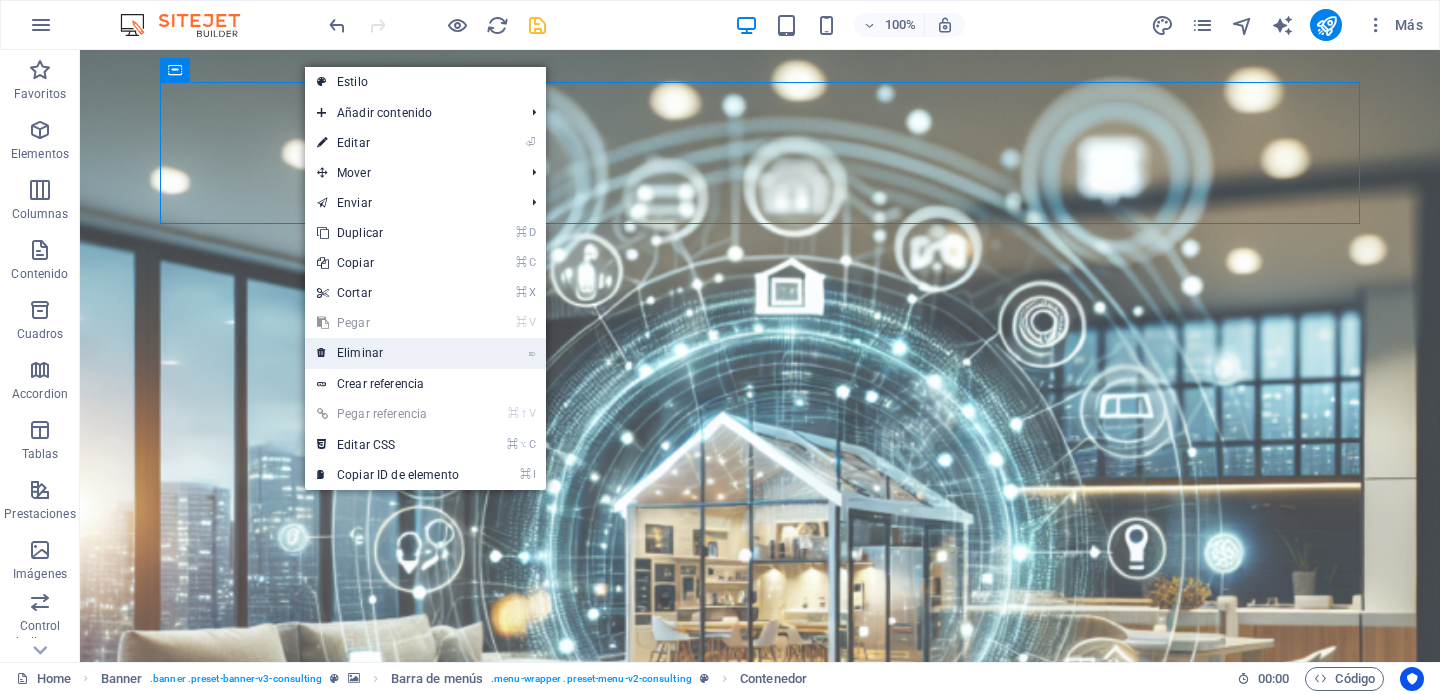 click on "⌦  Eliminar" at bounding box center (388, 353) 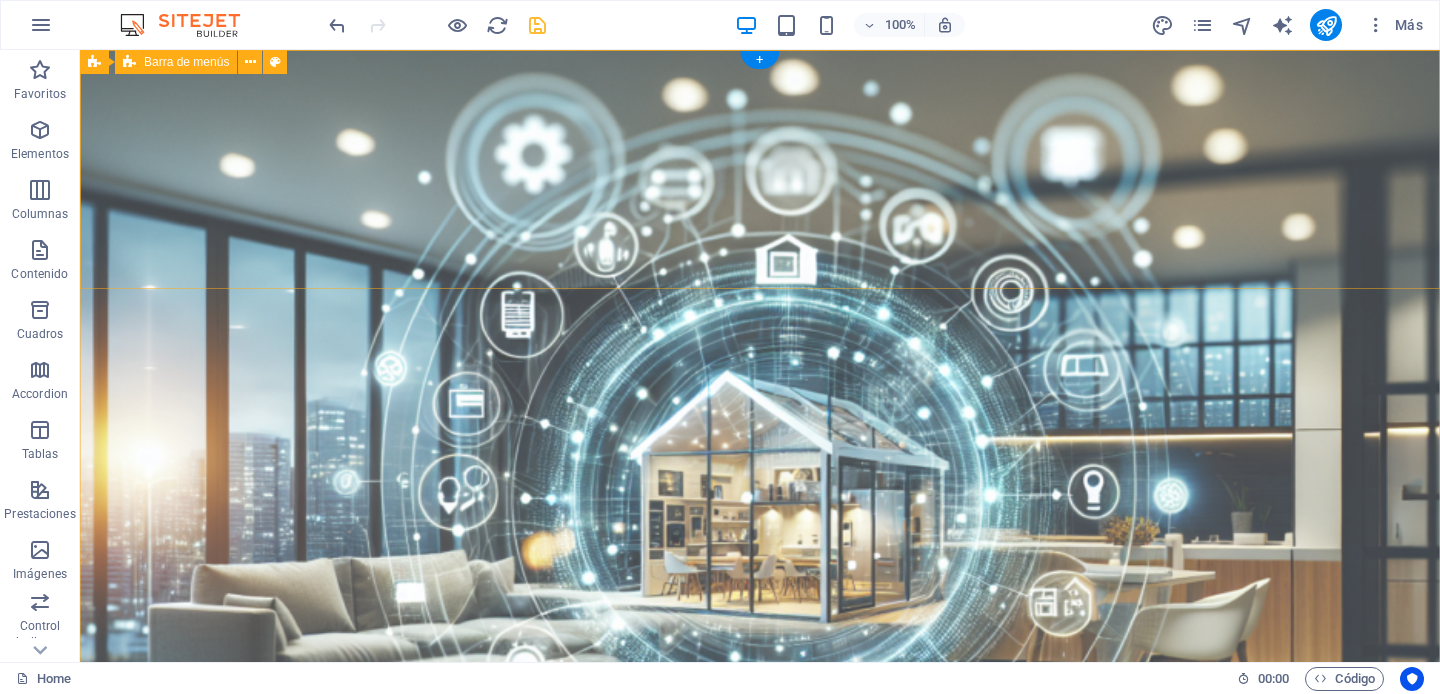 click on "Our Story Our Team Our Strengths Projects Contact Us Get Started" at bounding box center [760, 1117] 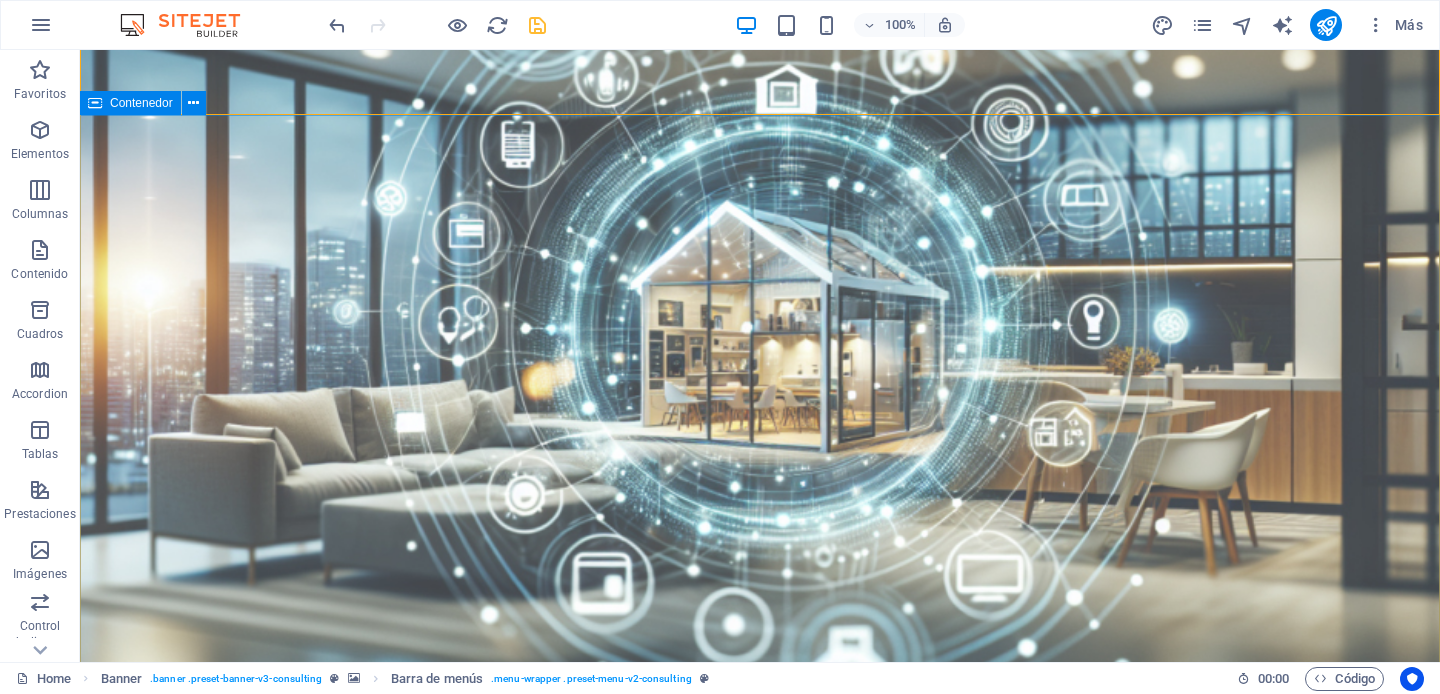 scroll, scrollTop: 174, scrollLeft: 0, axis: vertical 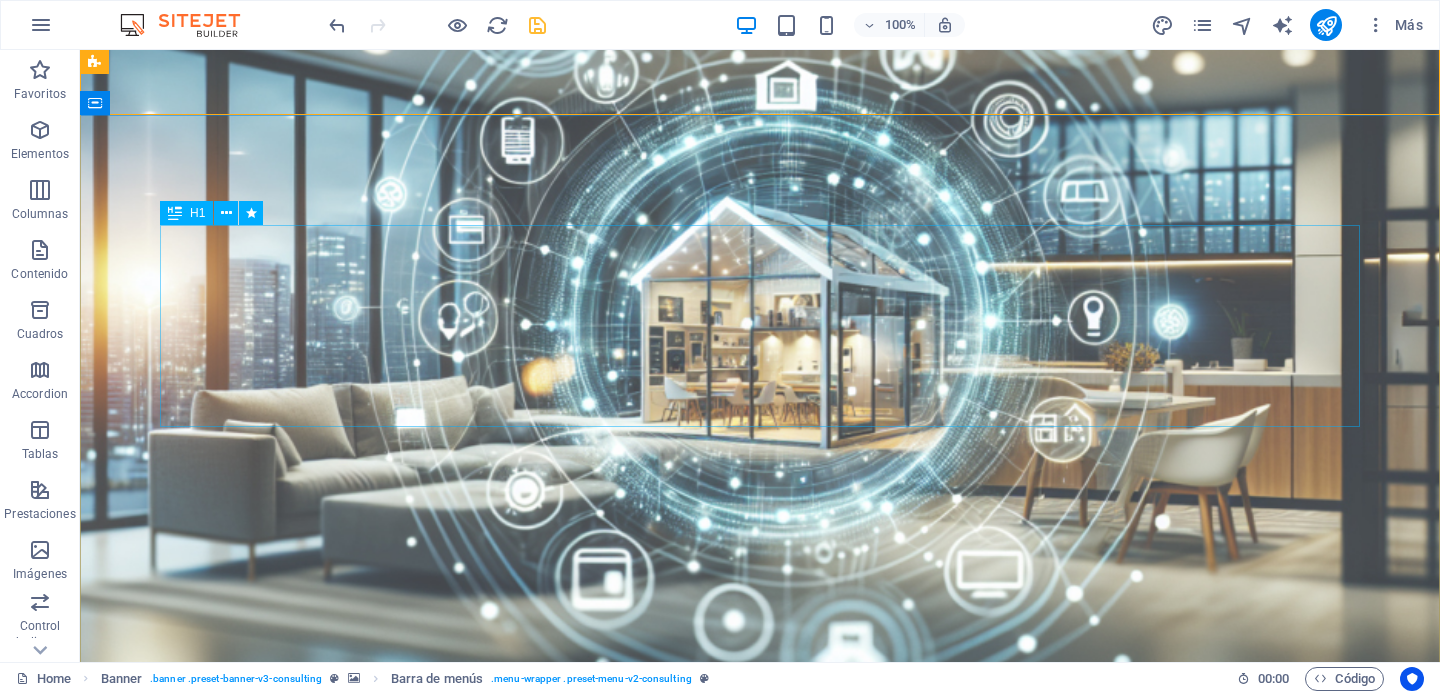 click on "IEAV SOLUTIONS: Expertos en Soluciones Audiovisuales e Instalaciones Especiales" at bounding box center (760, 1437) 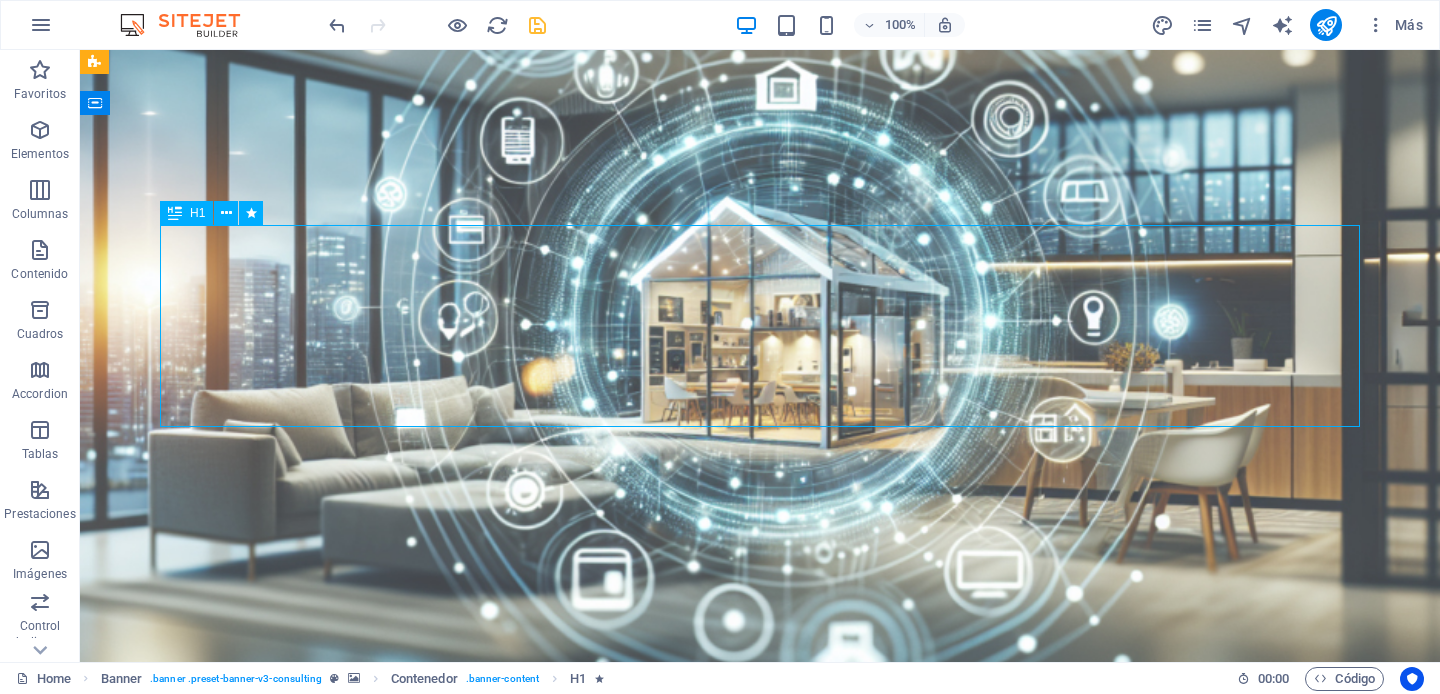 click on "IEAV SOLUTIONS: Expertos en Soluciones Audiovisuales e Instalaciones Especiales" at bounding box center (760, 1437) 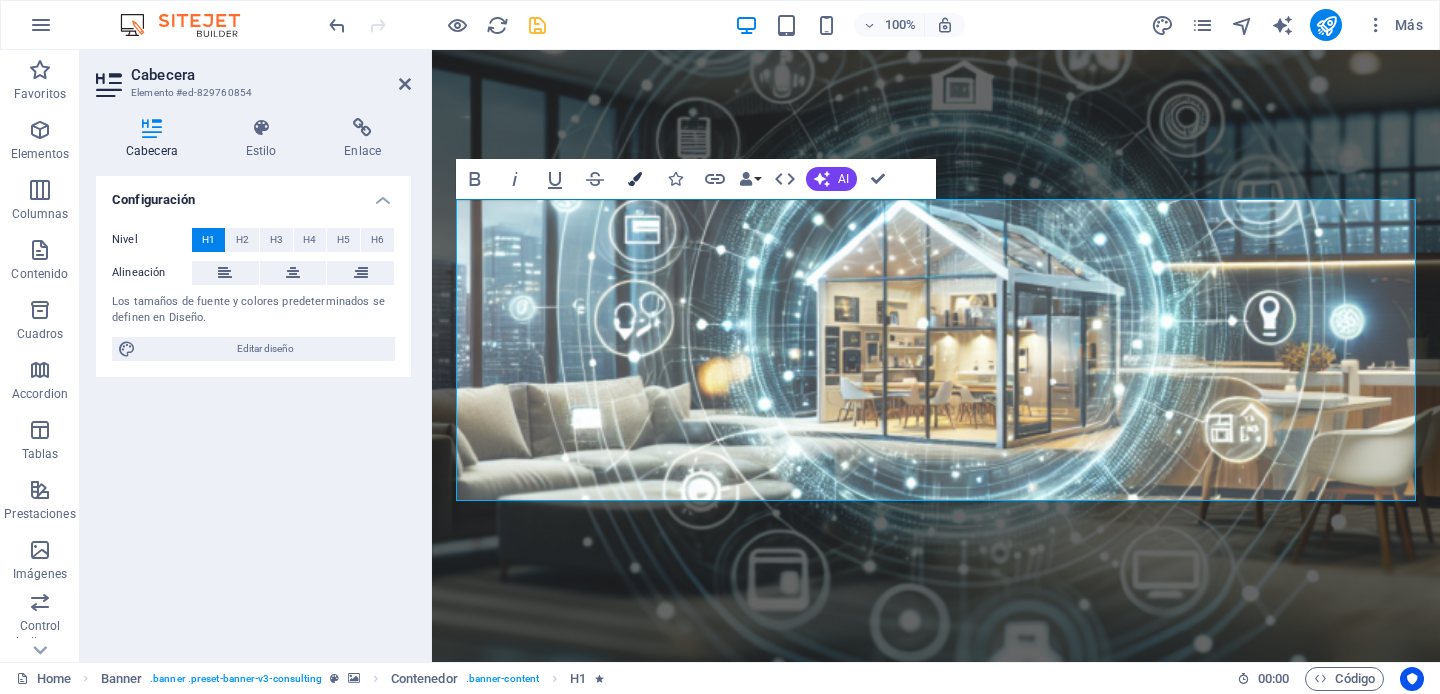 click at bounding box center [635, 179] 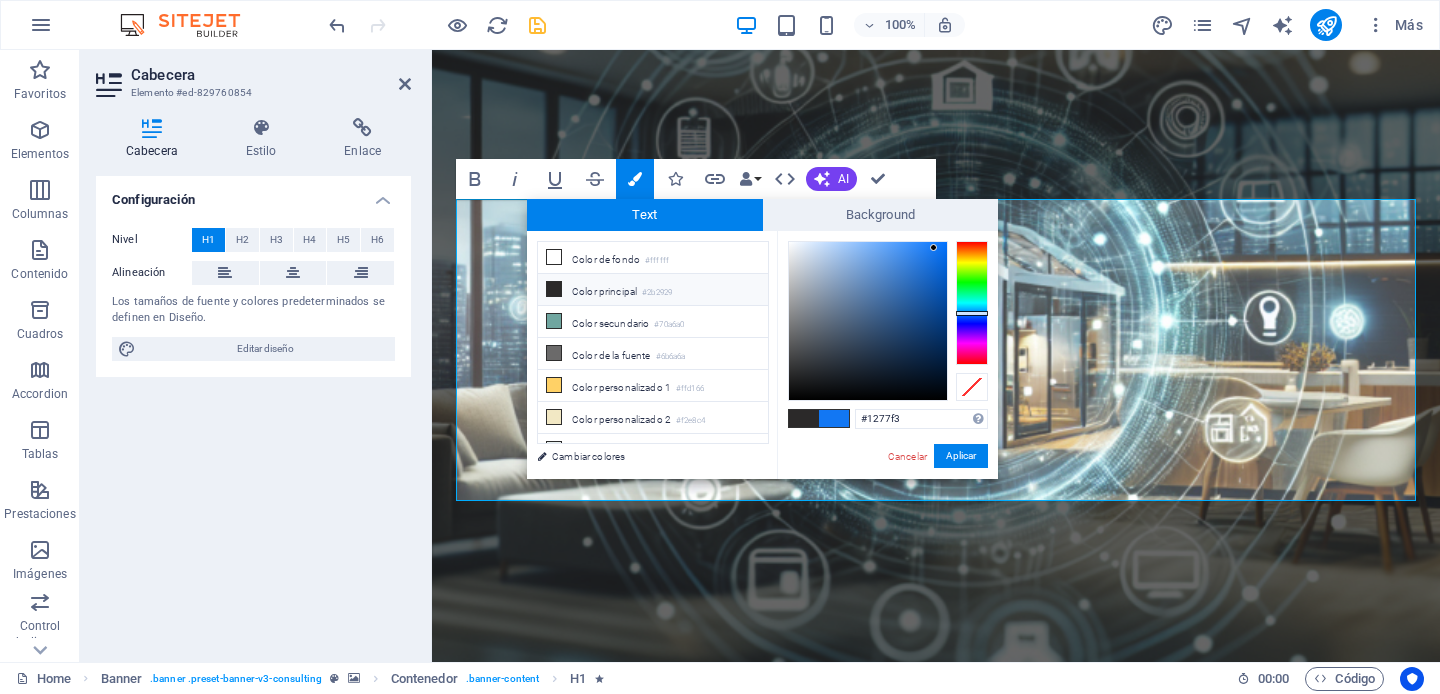 click on "Color principal
#2b2929" at bounding box center [653, 290] 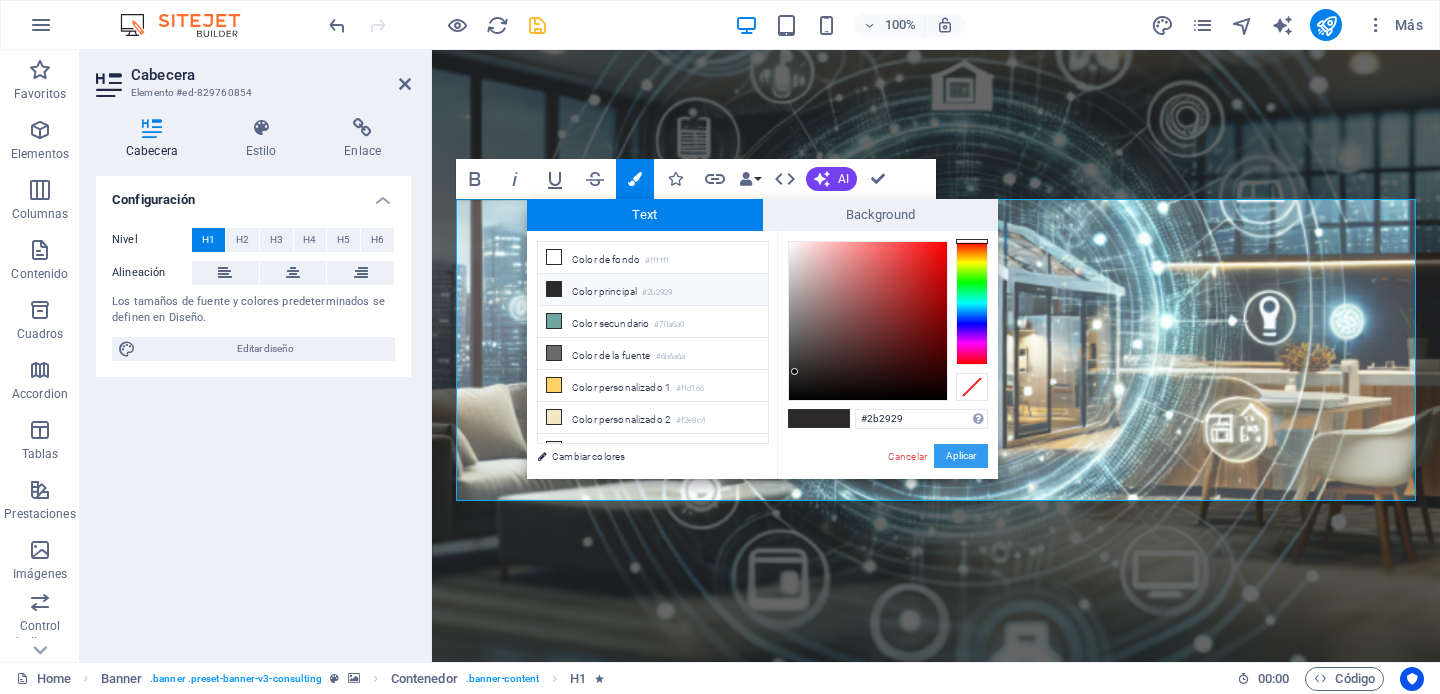 click on "Aplicar" at bounding box center [961, 456] 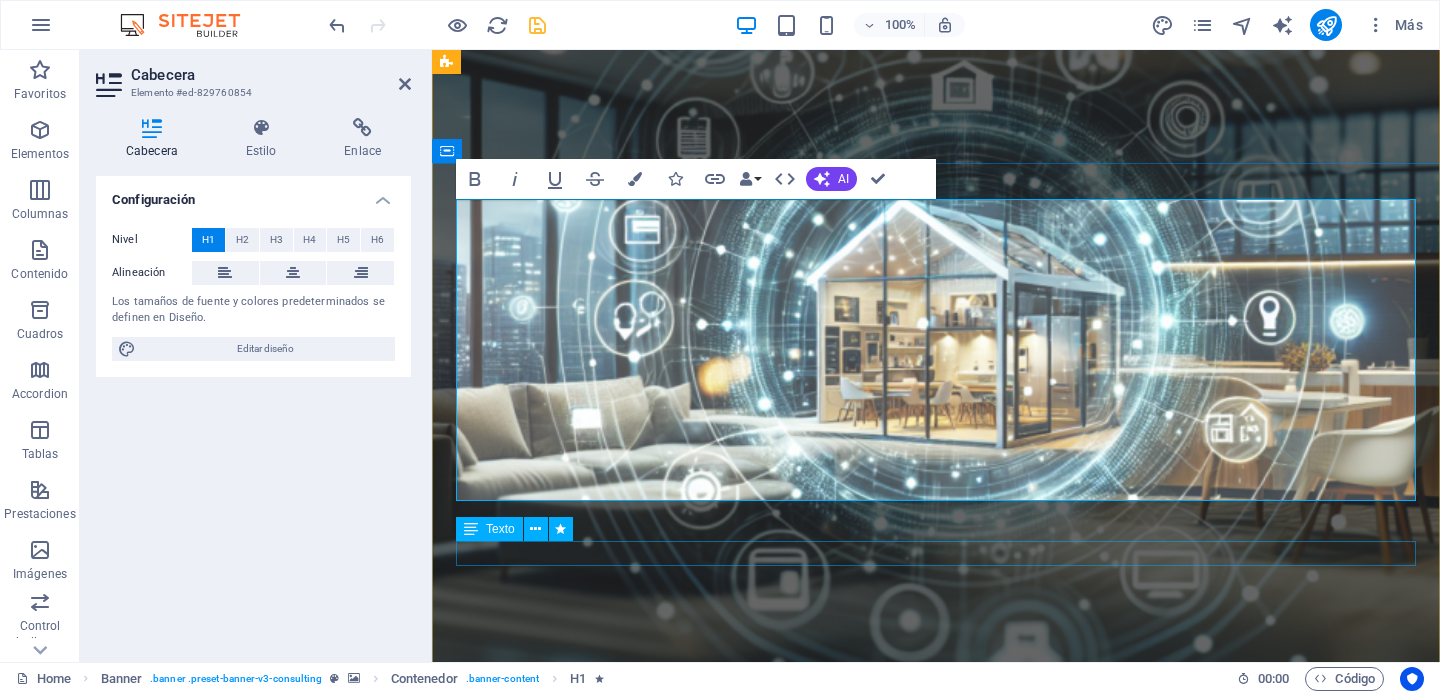 click on "Llevamos tu visión al siguiente nivel con tecnología de vanguardia y un servicio excepcional." at bounding box center (936, 1691) 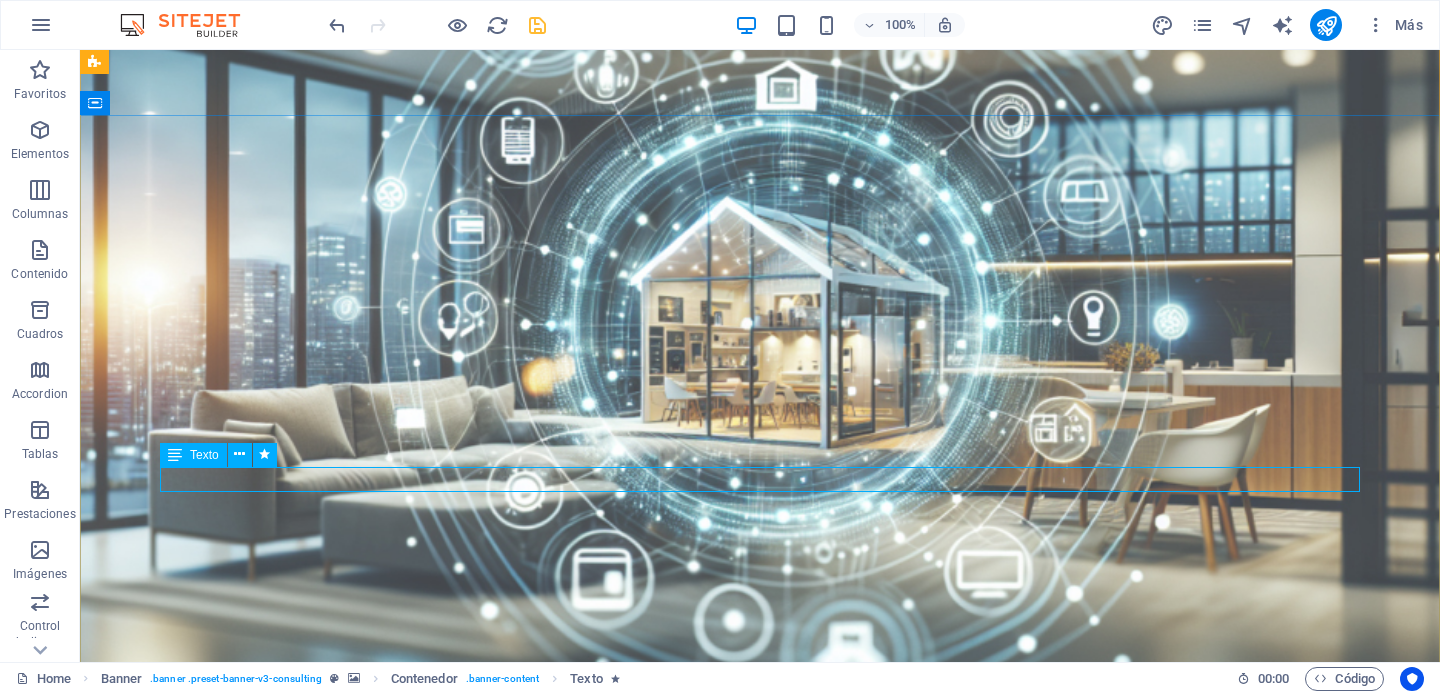 click on "Llevamos tu visión al siguiente nivel con tecnología de vanguardia y un servicio excepcional." at bounding box center [760, 1590] 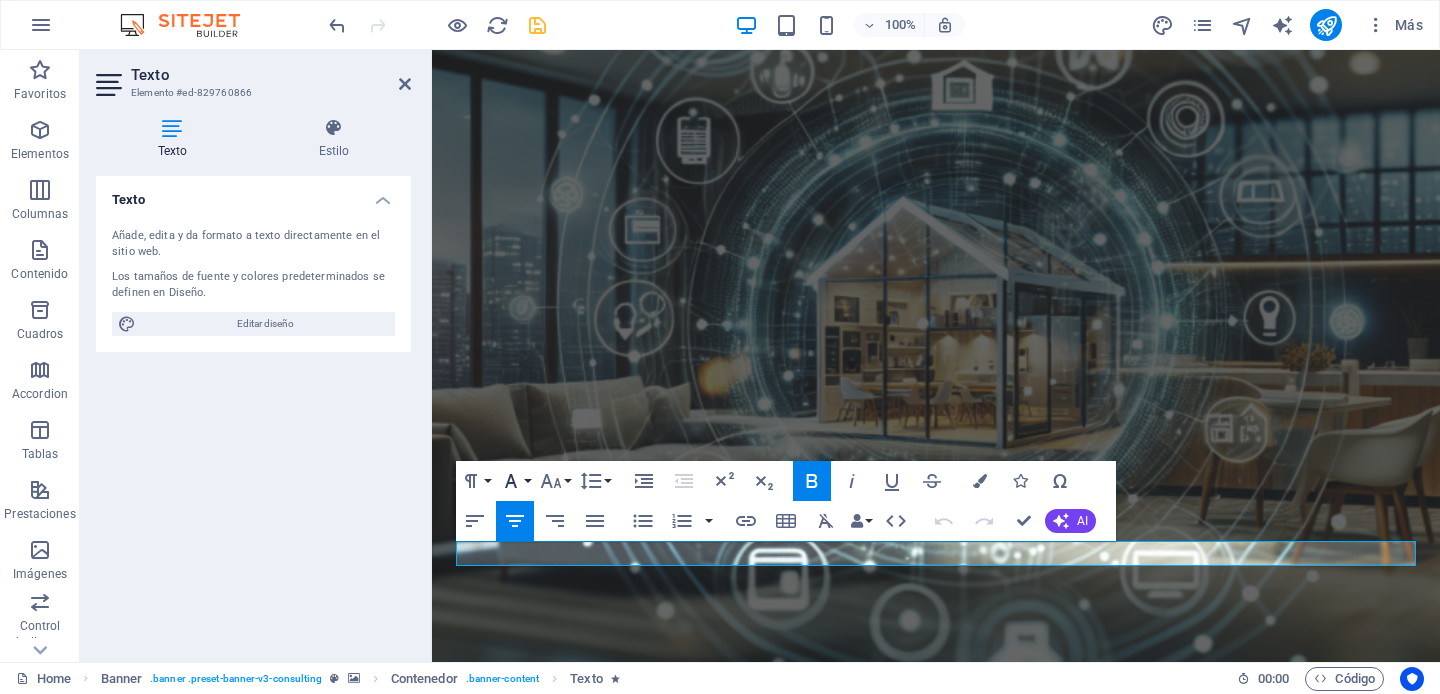 click 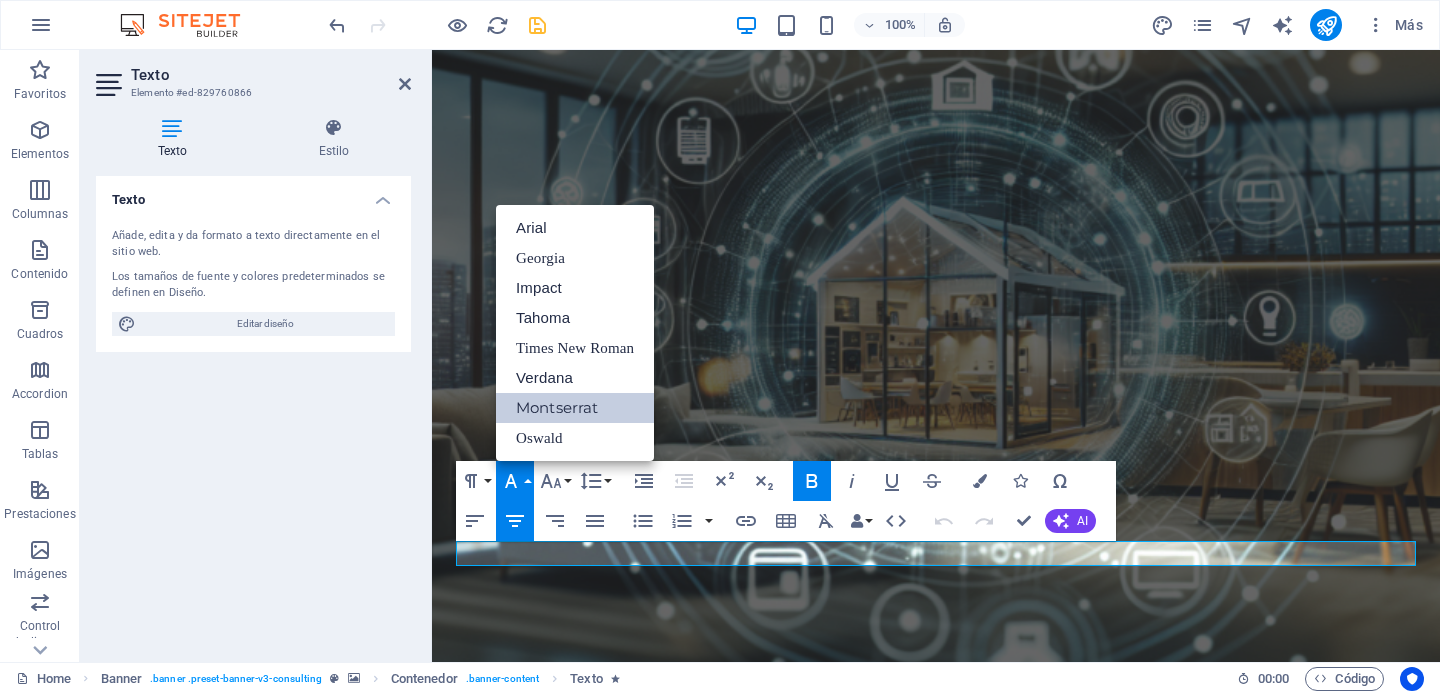 scroll, scrollTop: 0, scrollLeft: 0, axis: both 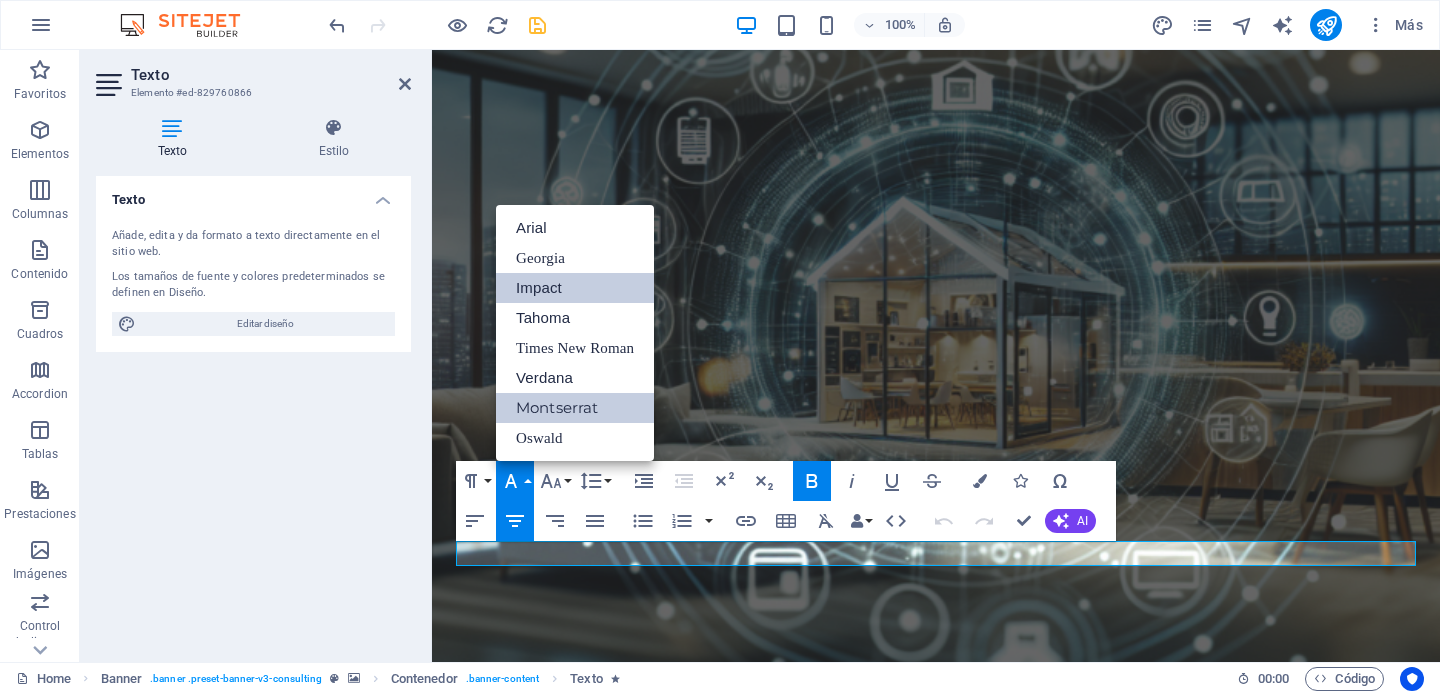 click on "Impact" at bounding box center (575, 288) 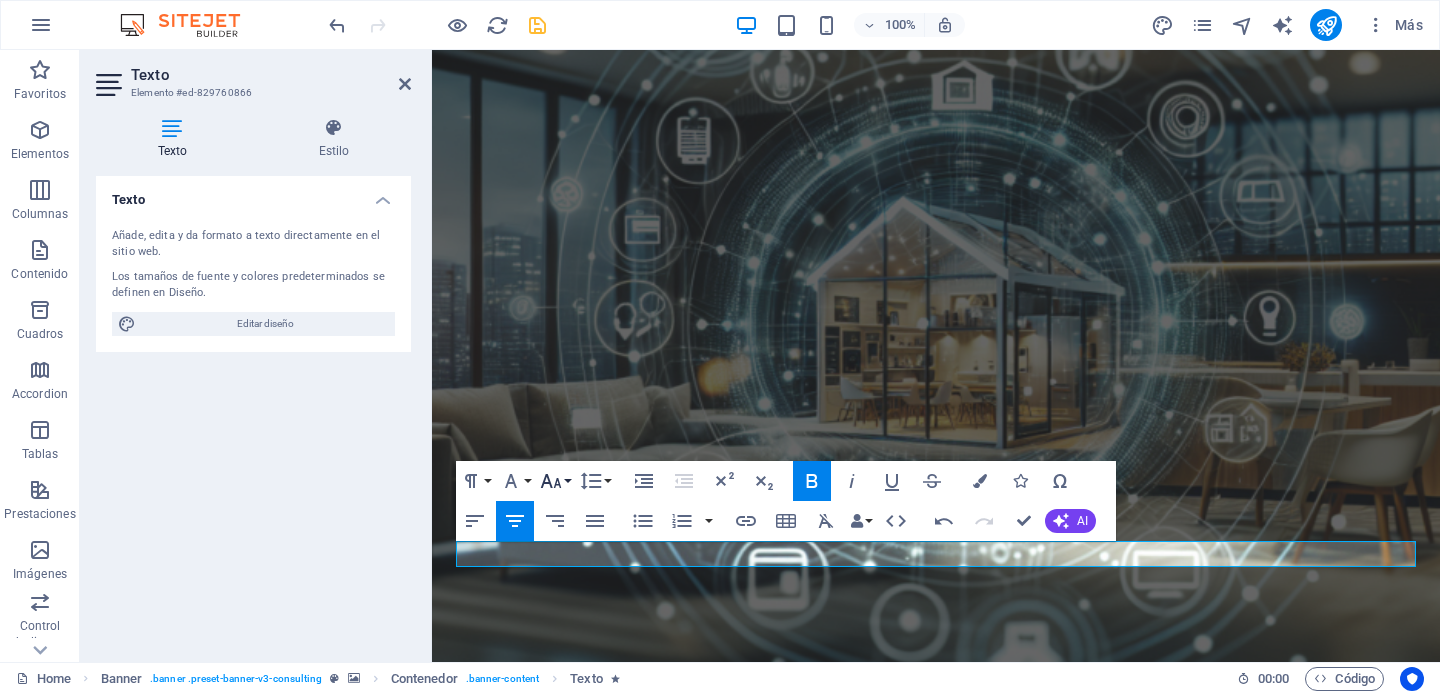 click on "Font Size" at bounding box center [555, 481] 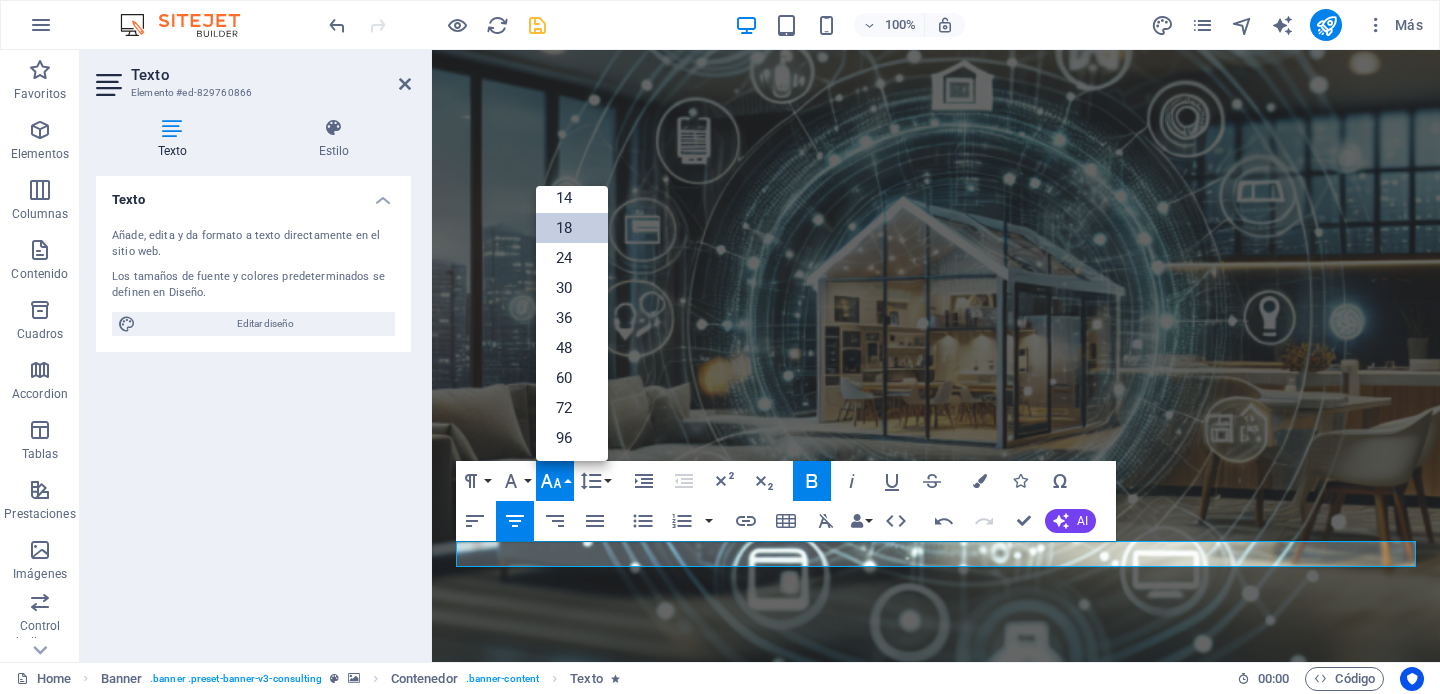 scroll, scrollTop: 161, scrollLeft: 0, axis: vertical 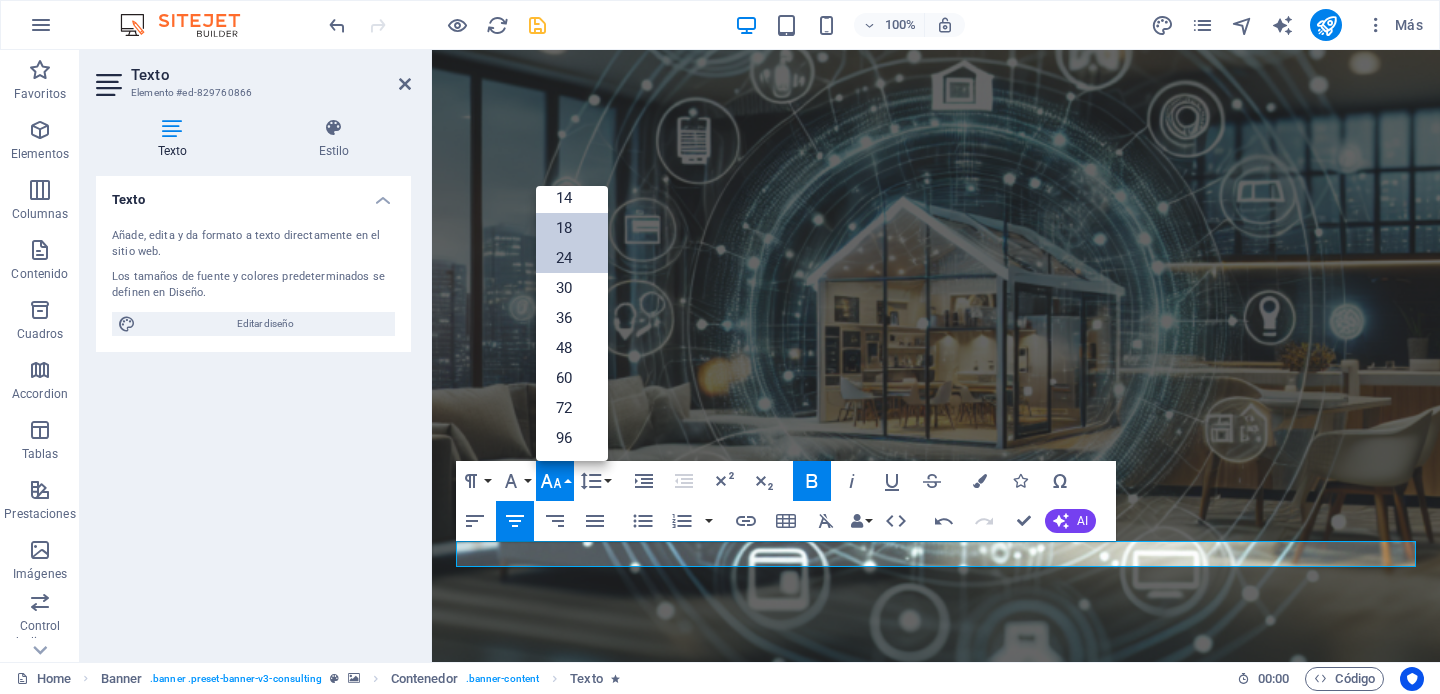 click on "24" at bounding box center (572, 258) 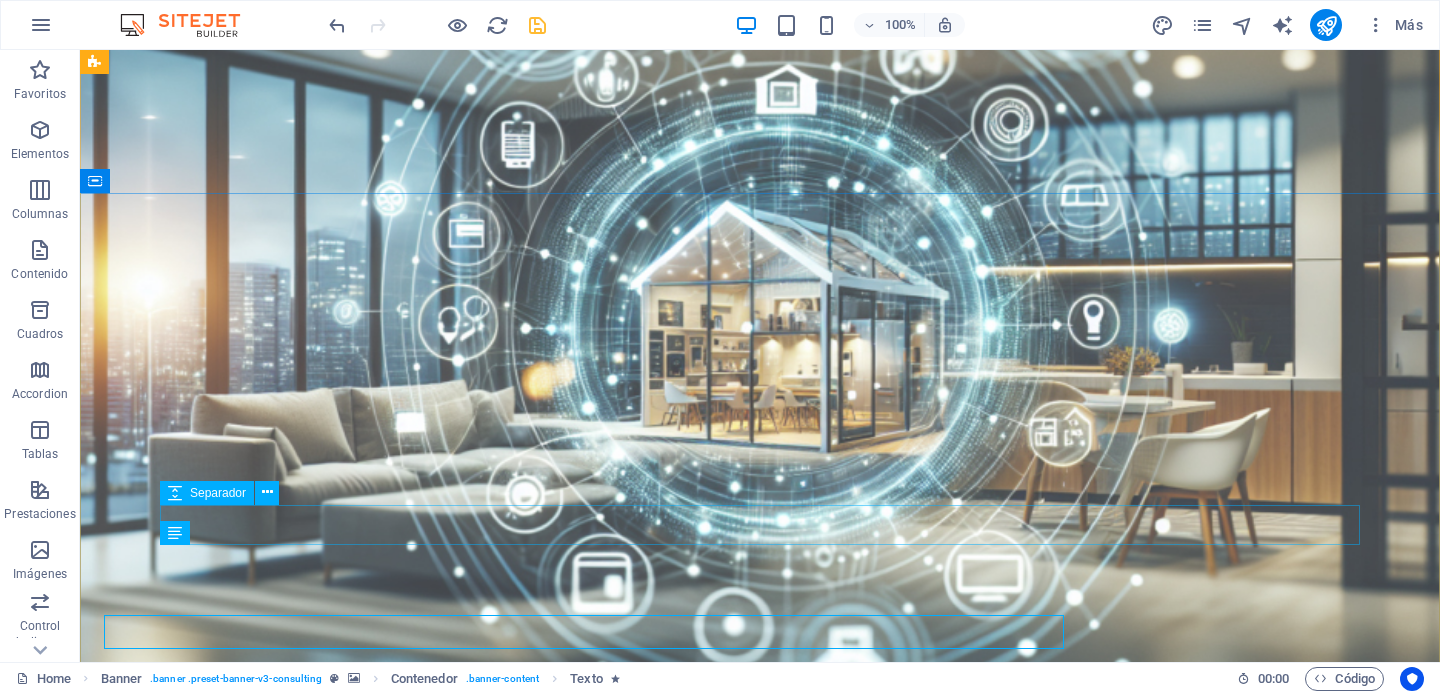 scroll, scrollTop: 96, scrollLeft: 0, axis: vertical 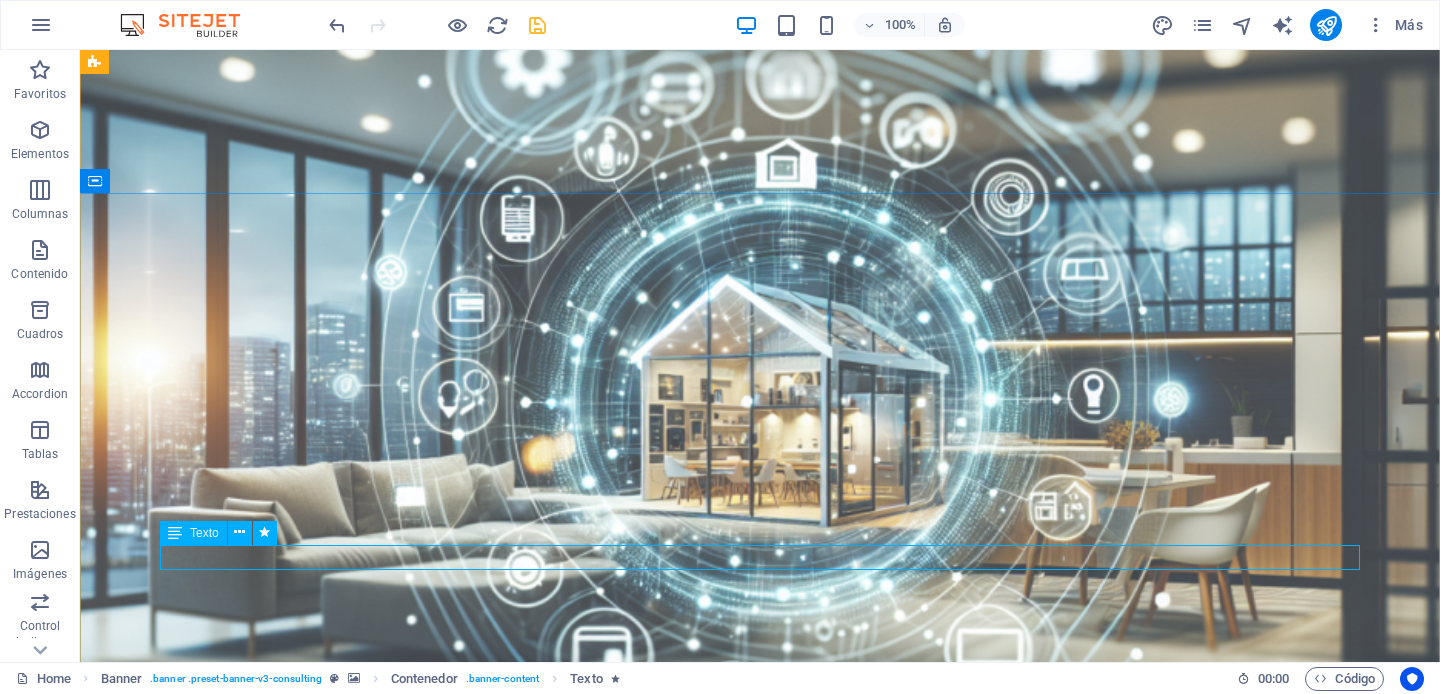 click on "Llevamos tu visión al siguiente nivel con tecnología de vanguardia y un servicio excepcional." at bounding box center (760, 1668) 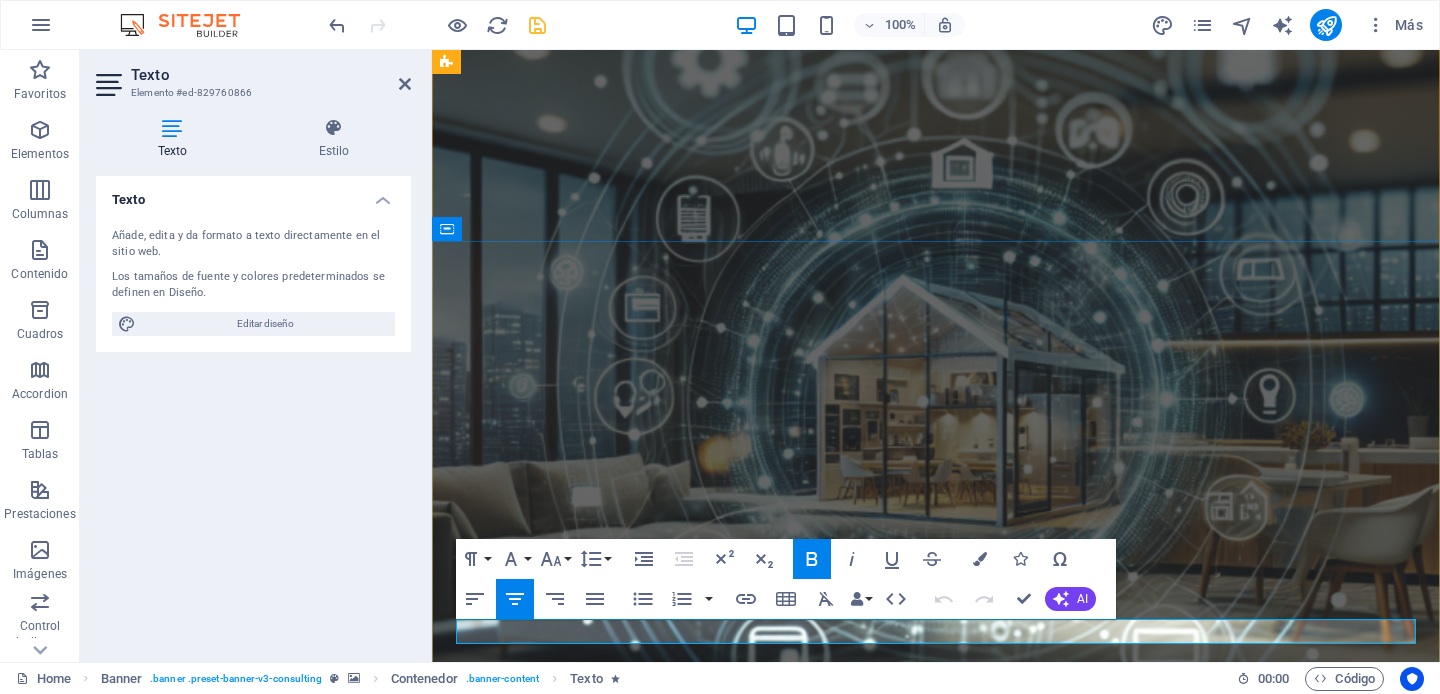 click on "Llevamos tu visión al siguiente nivel con tecnología de vanguardia y un servicio excepcional." at bounding box center [936, 1769] 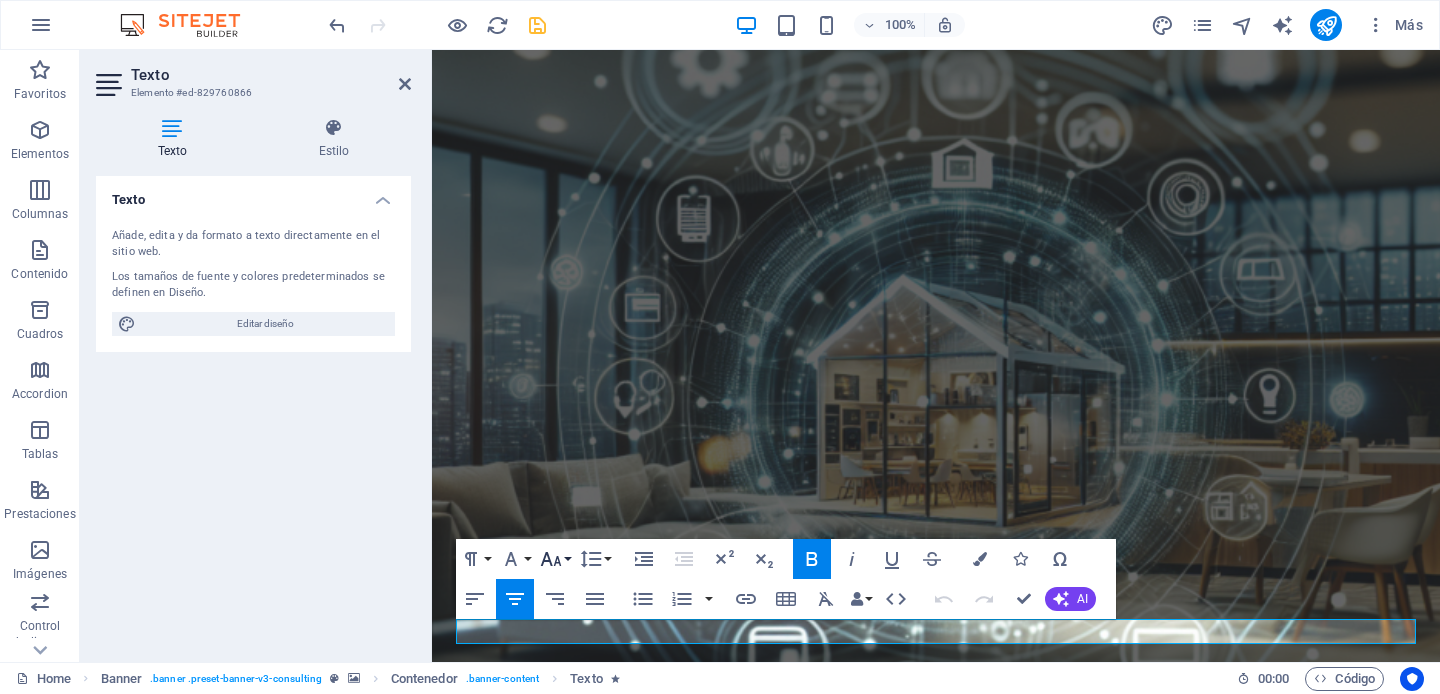 click 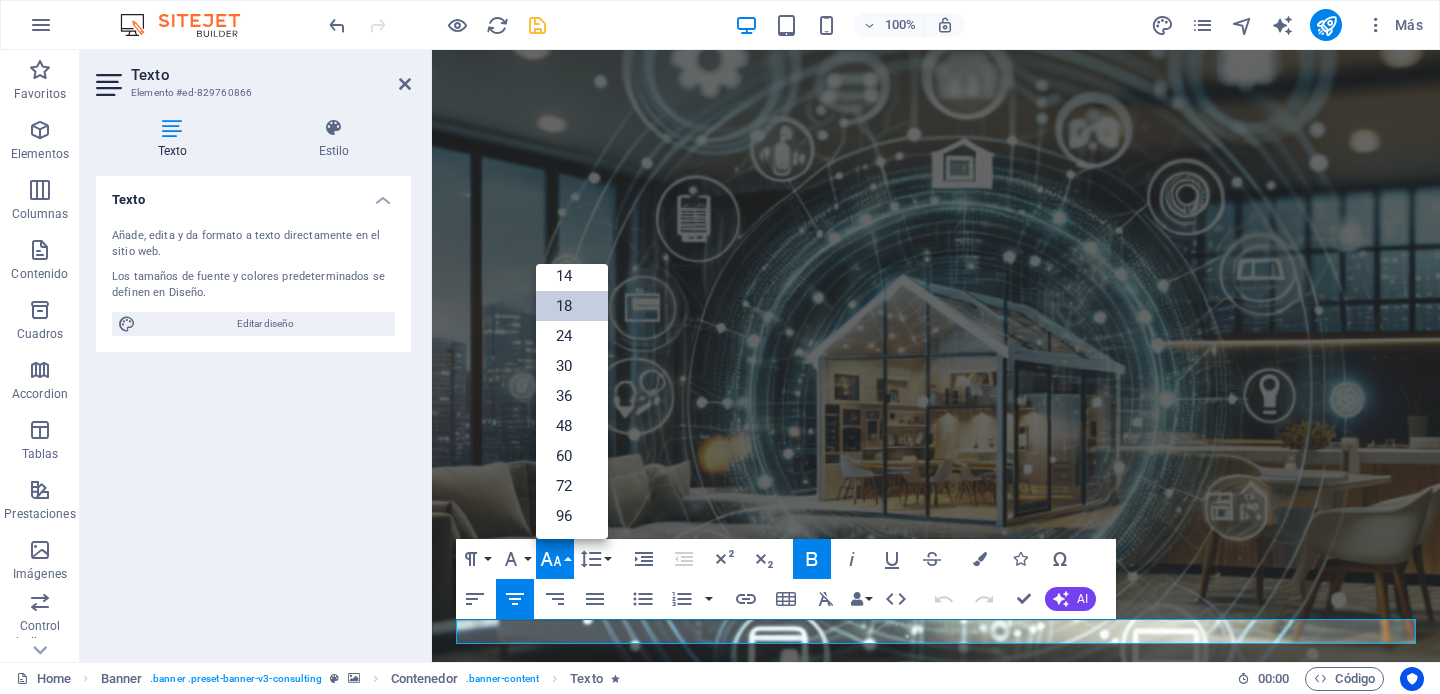 scroll, scrollTop: 161, scrollLeft: 0, axis: vertical 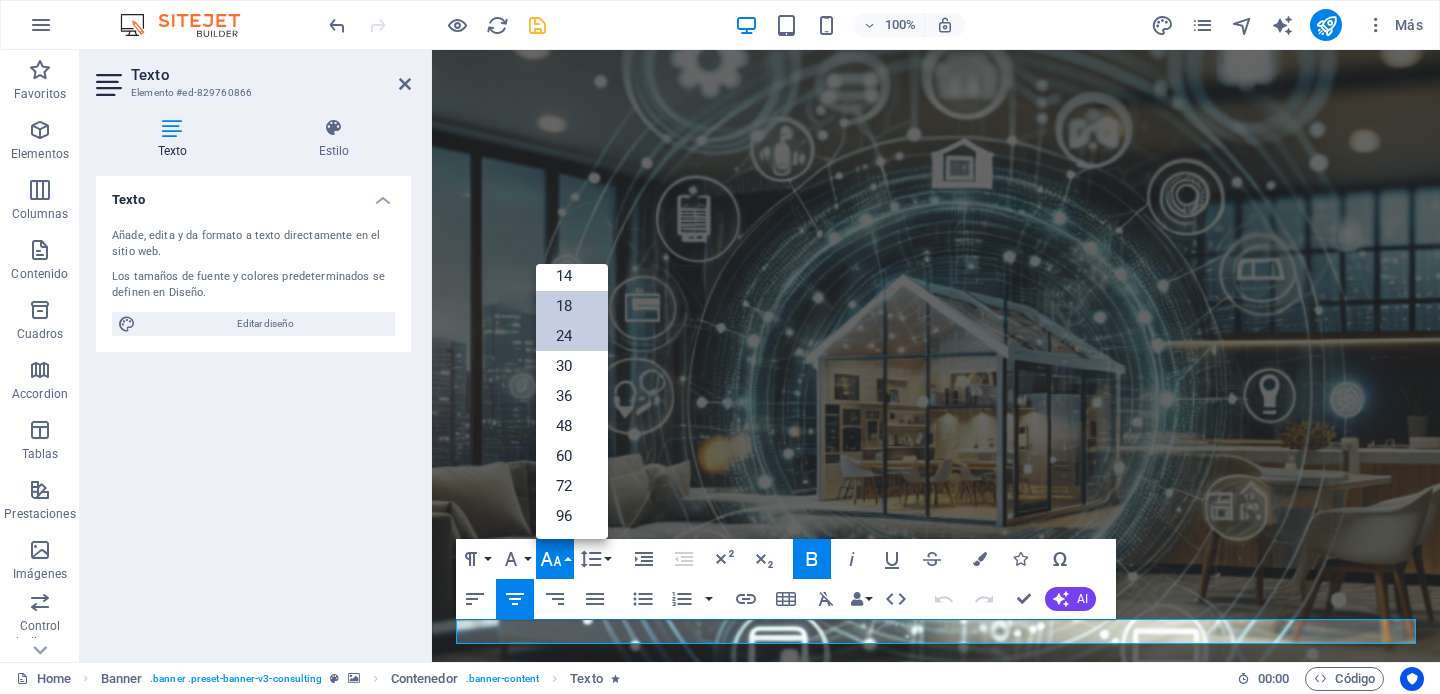 click on "24" at bounding box center [572, 336] 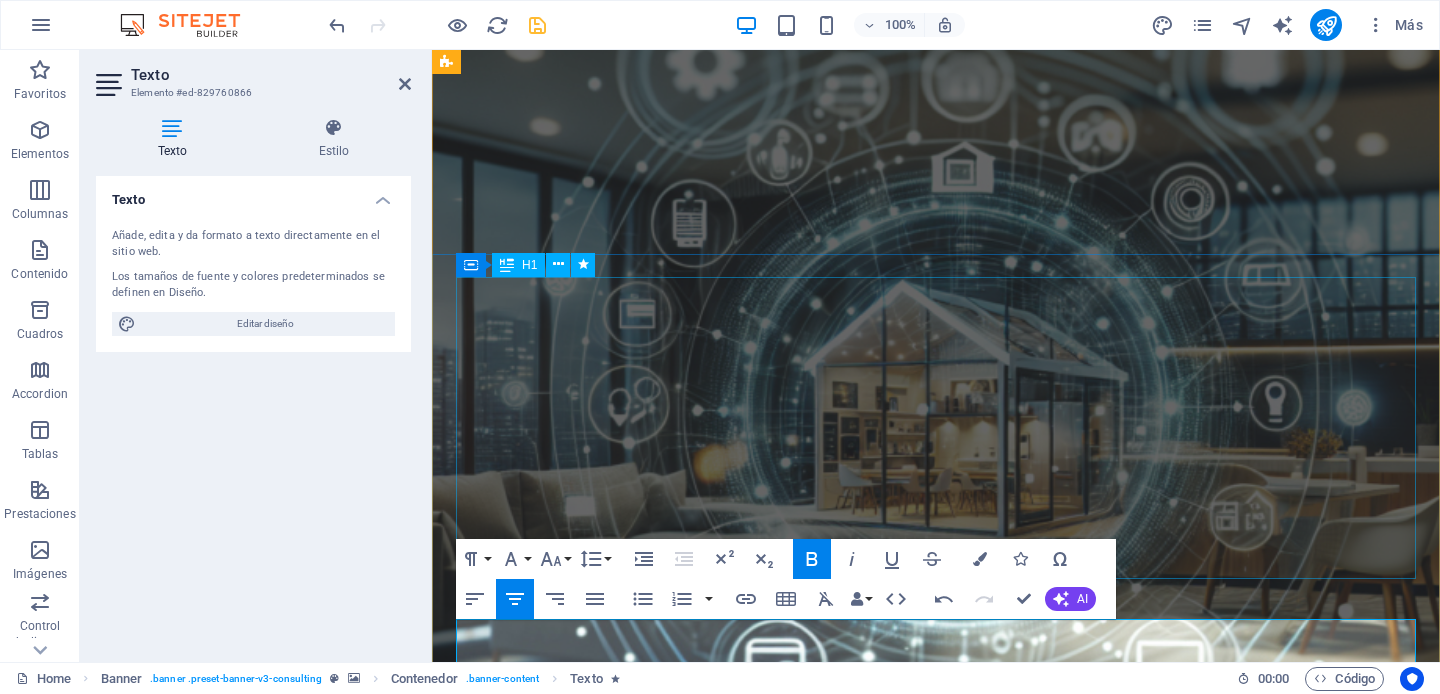 scroll, scrollTop: 83, scrollLeft: 0, axis: vertical 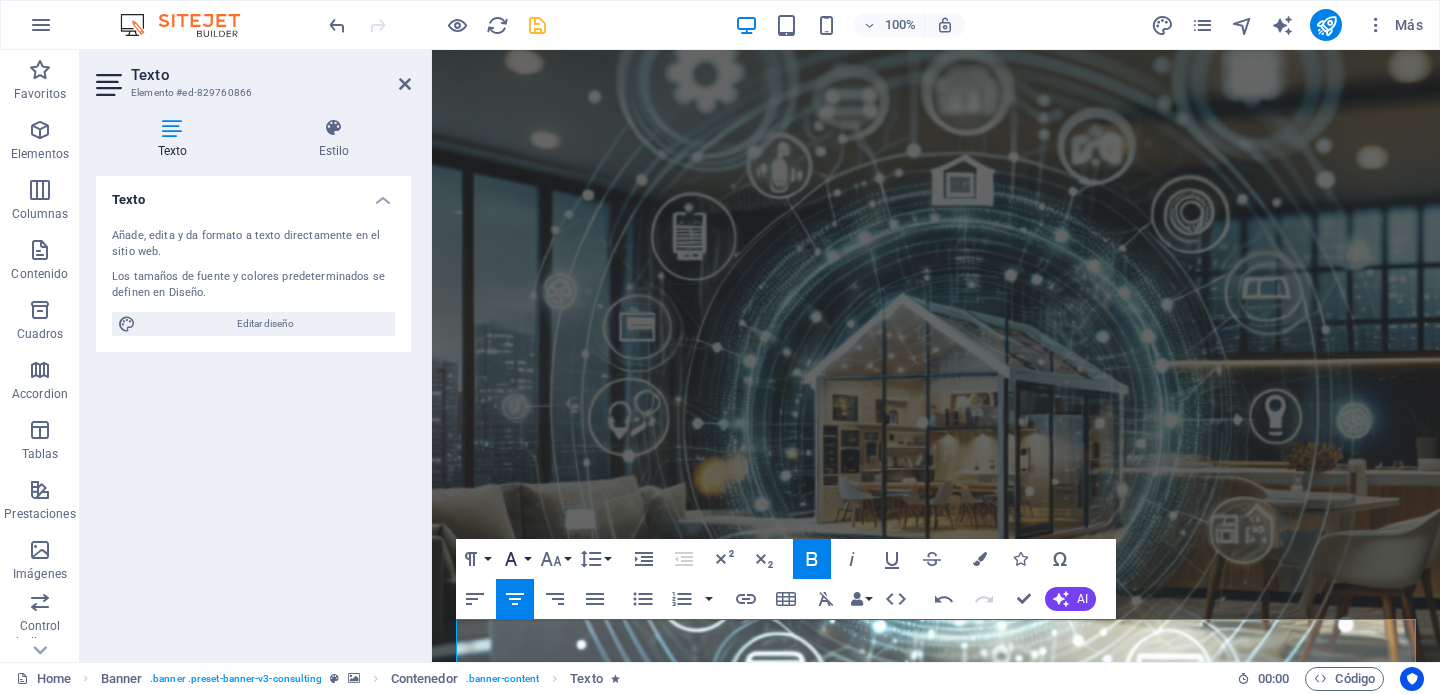 click 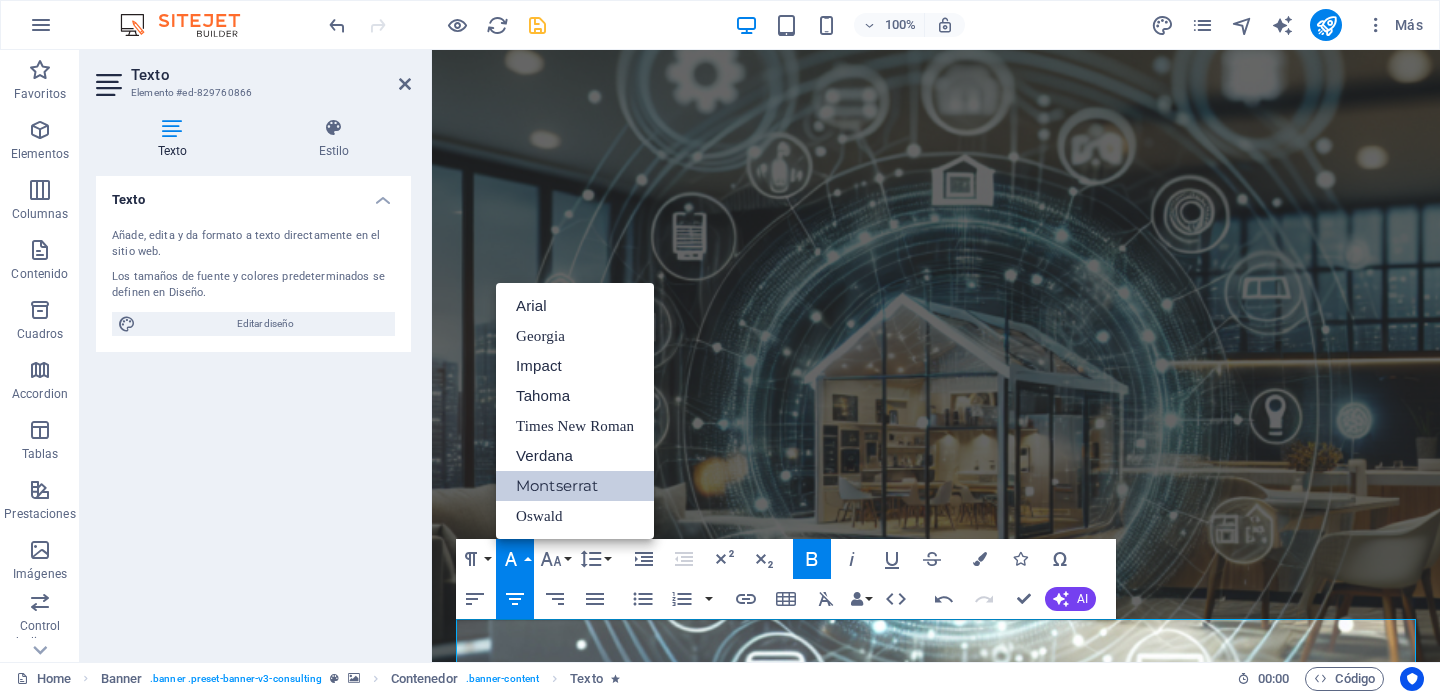 scroll, scrollTop: 0, scrollLeft: 0, axis: both 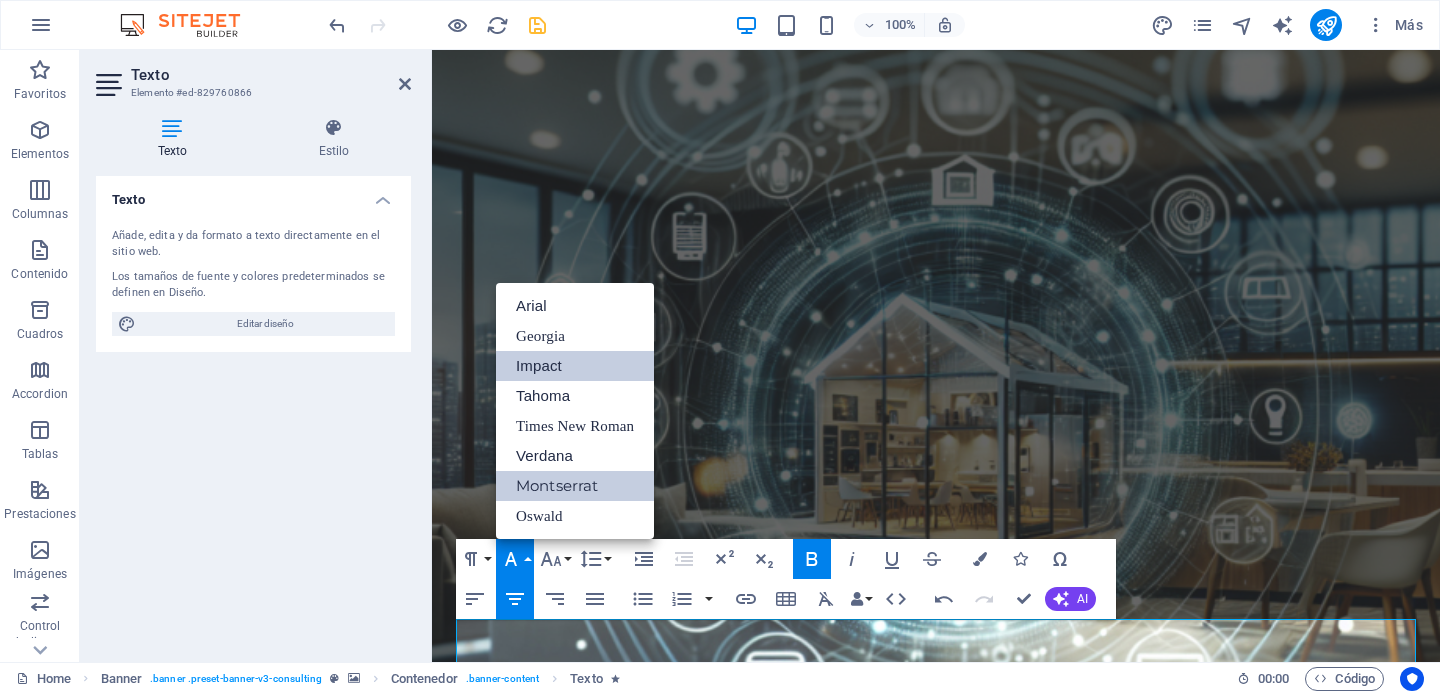 click on "Impact" at bounding box center [575, 366] 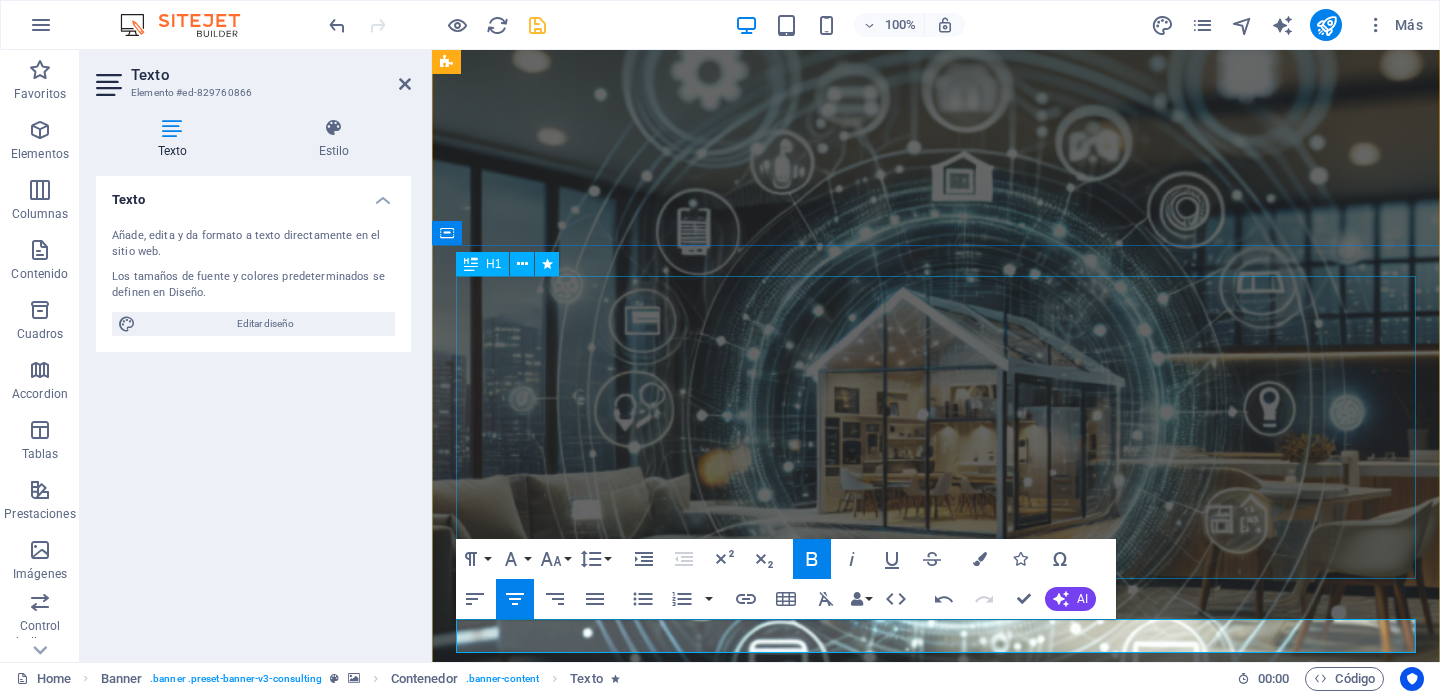 scroll, scrollTop: 92, scrollLeft: 0, axis: vertical 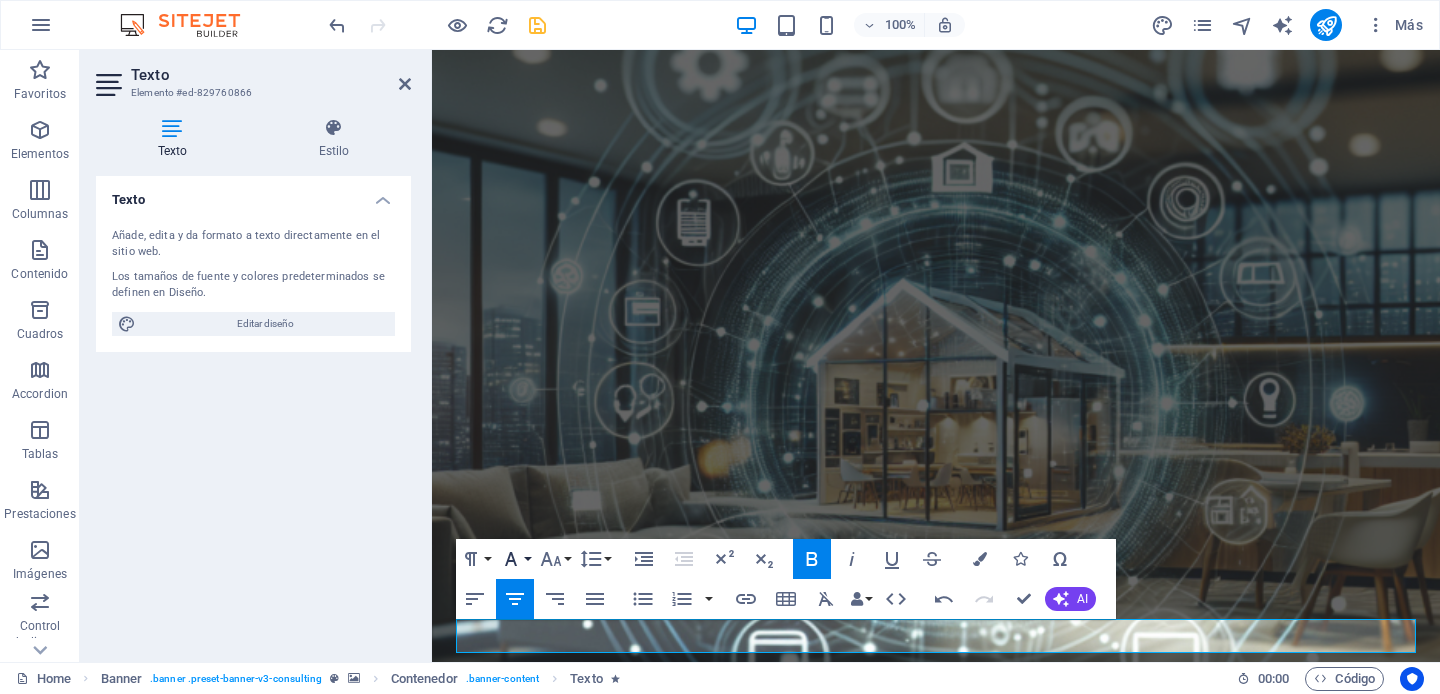 click on "Font Family" at bounding box center [515, 559] 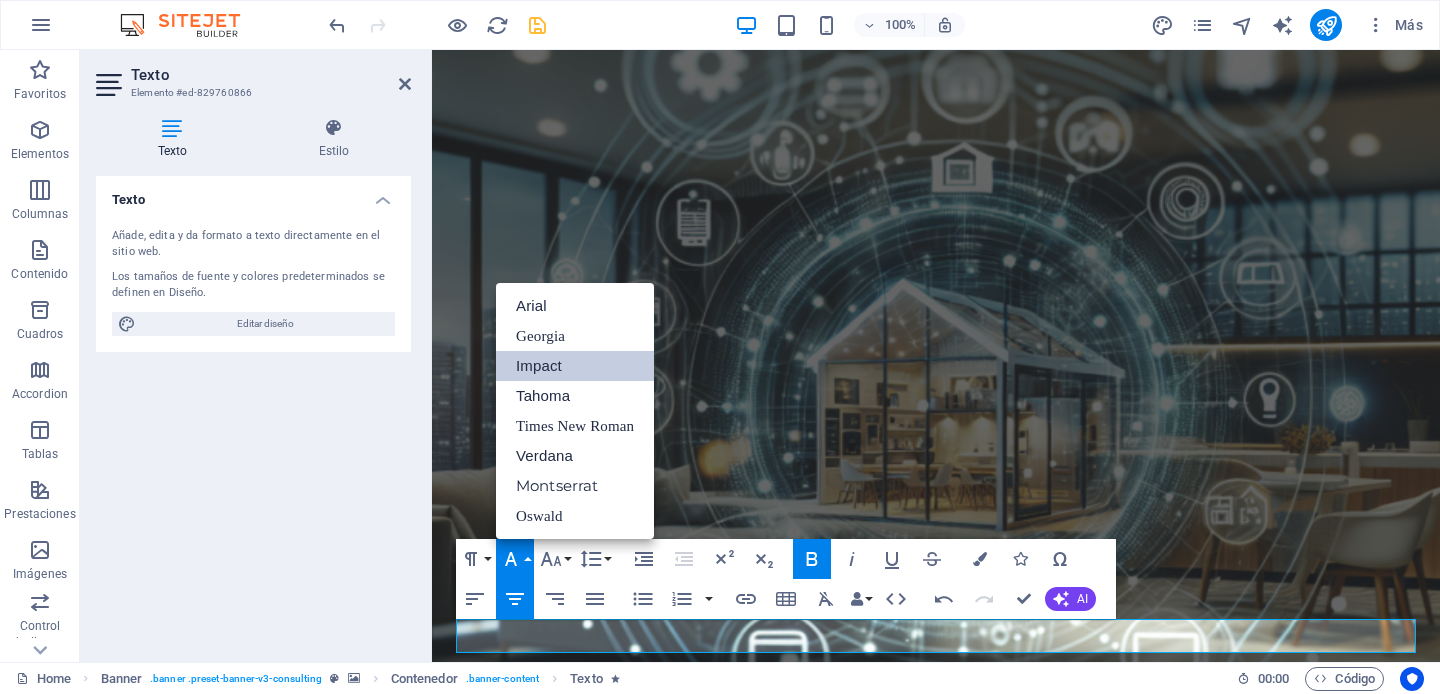 scroll, scrollTop: 0, scrollLeft: 0, axis: both 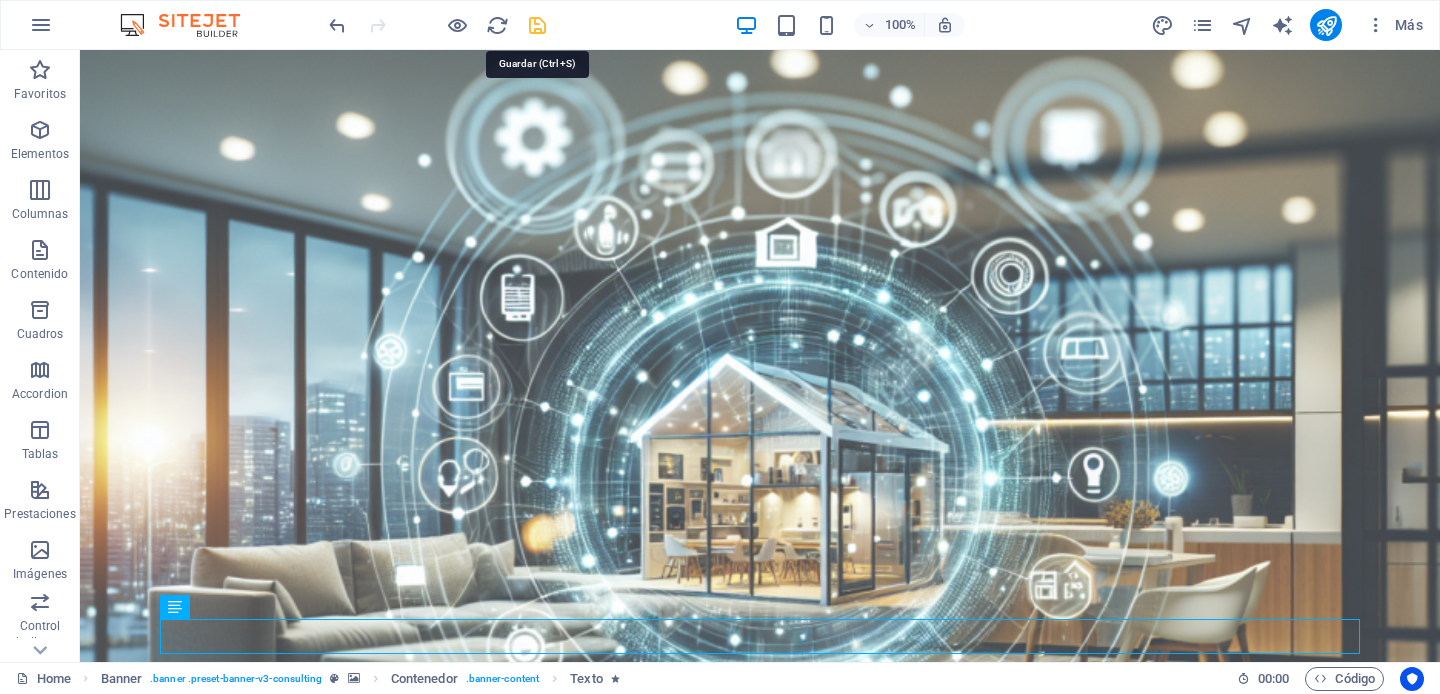 click at bounding box center (537, 25) 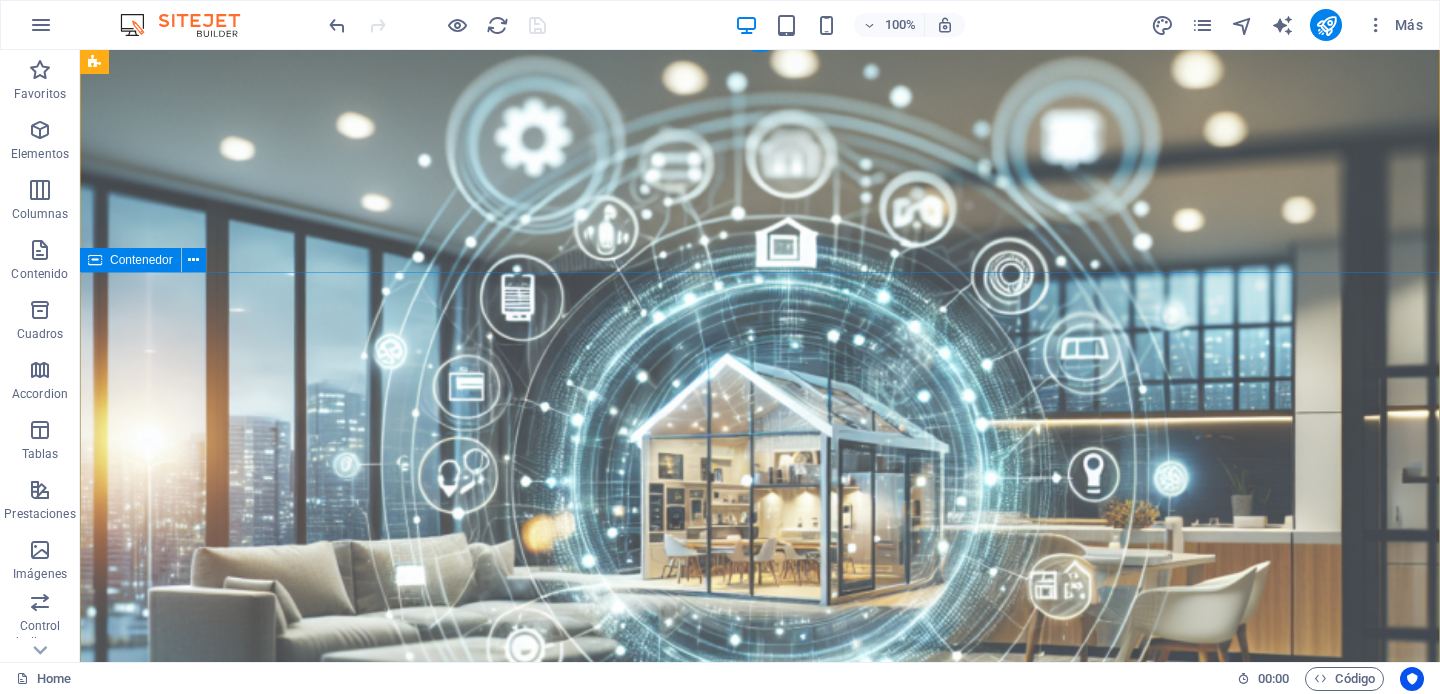 click on "IEAV SOLUTIONS: Expertos en Soluciones Audiovisuales e Instalaciones Especiales Llevamos tu visión al siguiente nivel con tecnología de vanguardia y un servicio excepcional. Get Started" at bounding box center (760, 1616) 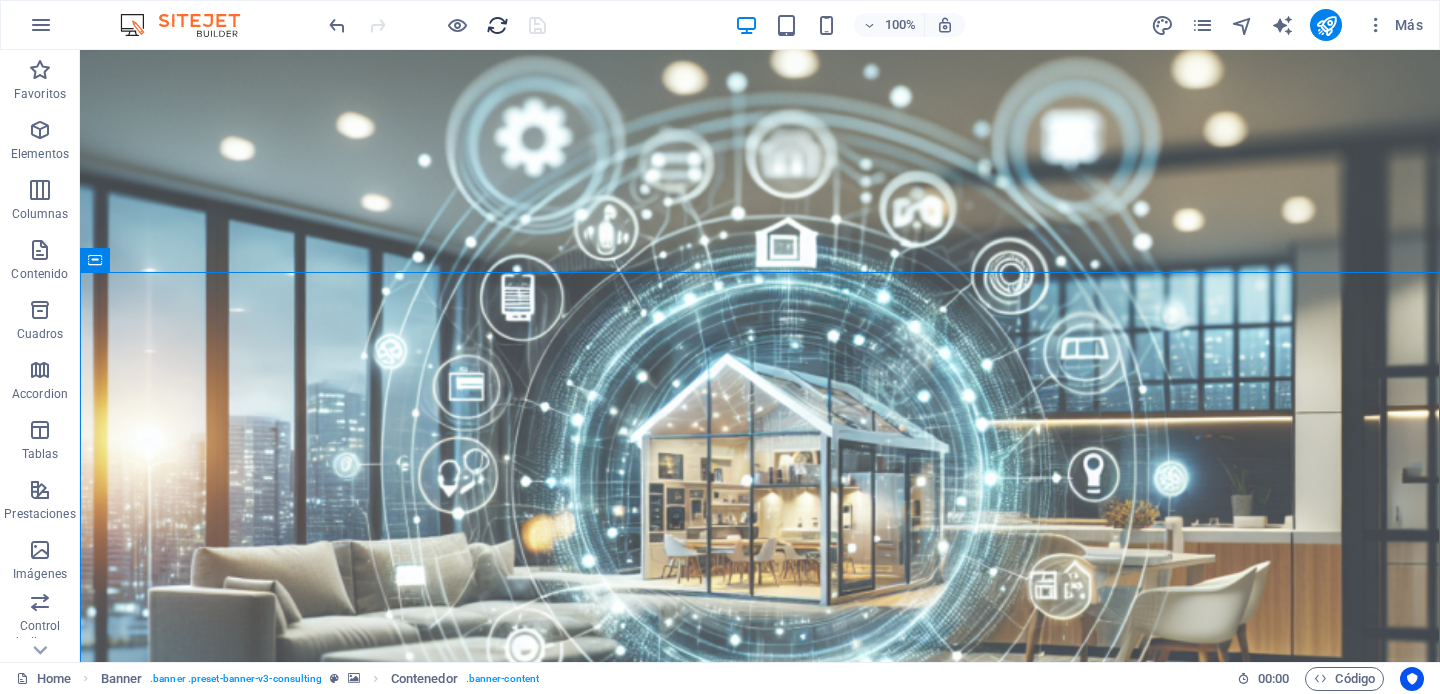 click at bounding box center (497, 25) 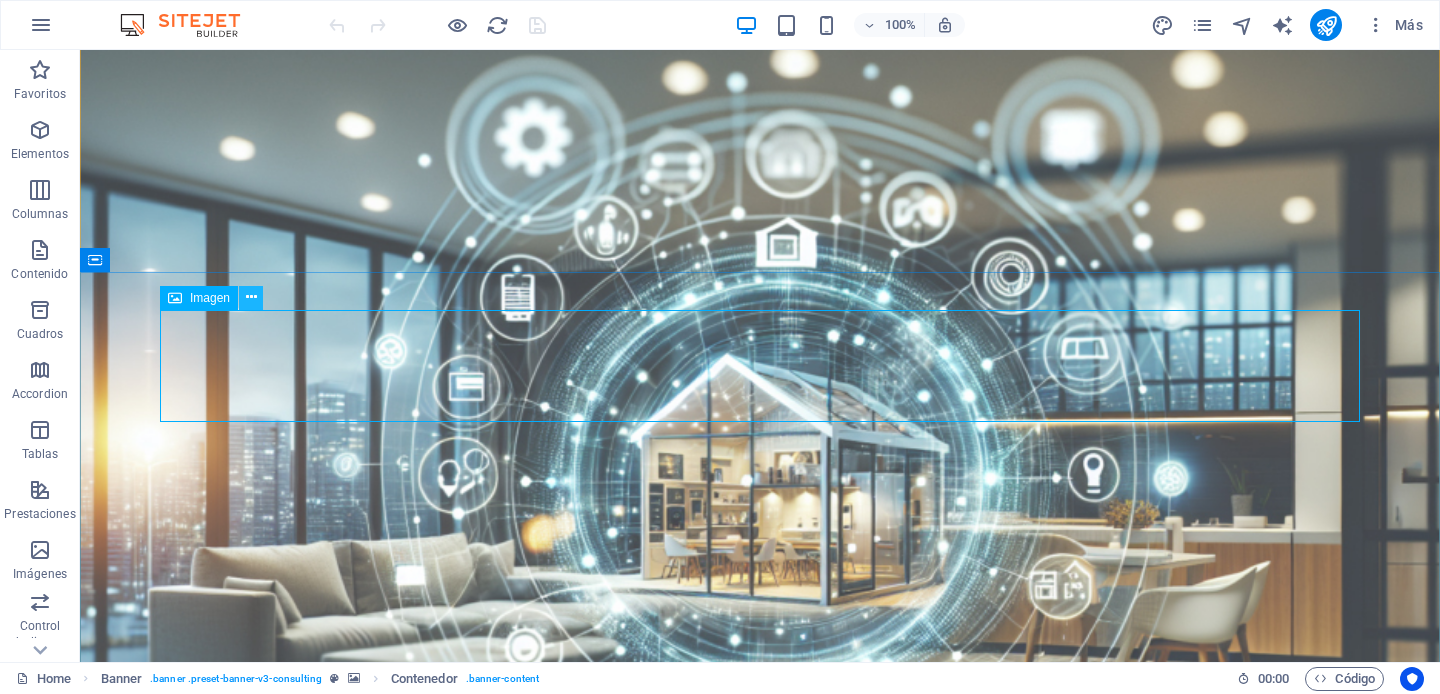 click at bounding box center [251, 297] 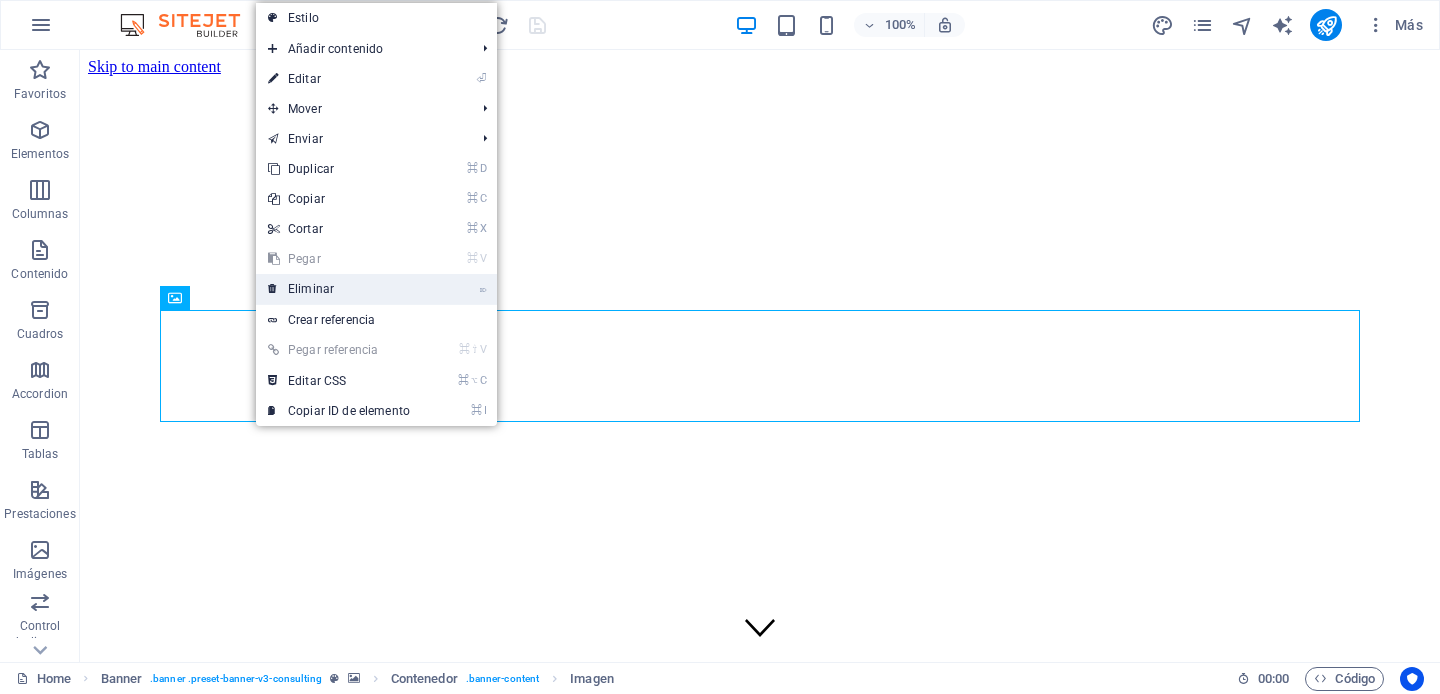 scroll, scrollTop: 0, scrollLeft: 0, axis: both 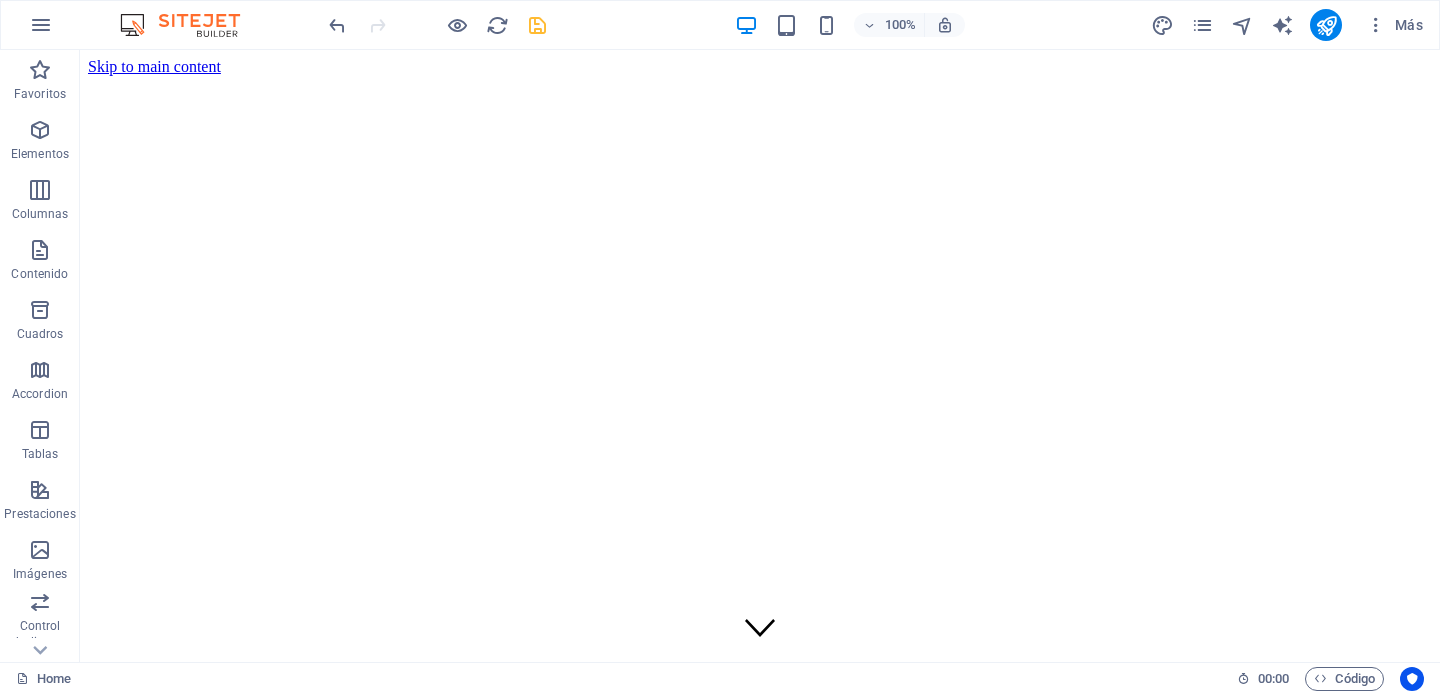 click at bounding box center (537, 25) 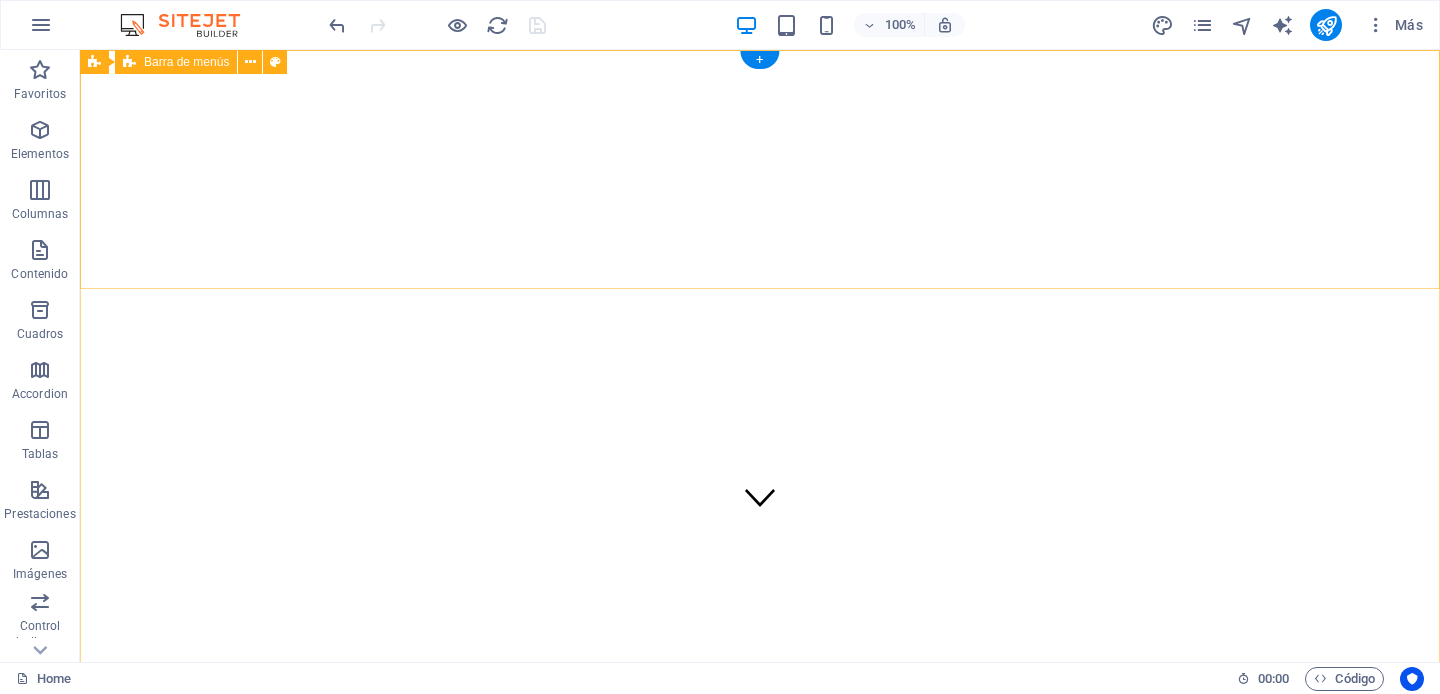 scroll, scrollTop: 0, scrollLeft: 0, axis: both 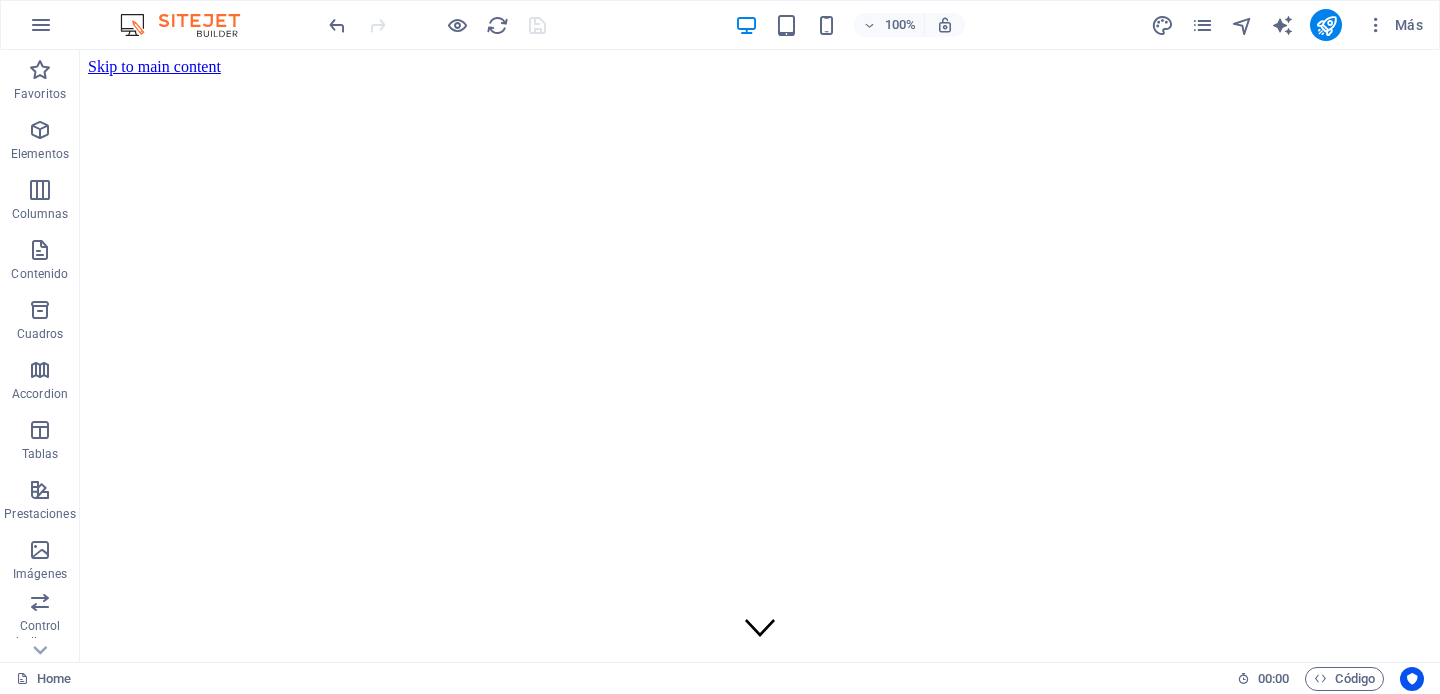 click on "Our Story Our Team Our Strengths Projects Contact Us" at bounding box center (760, 1234) 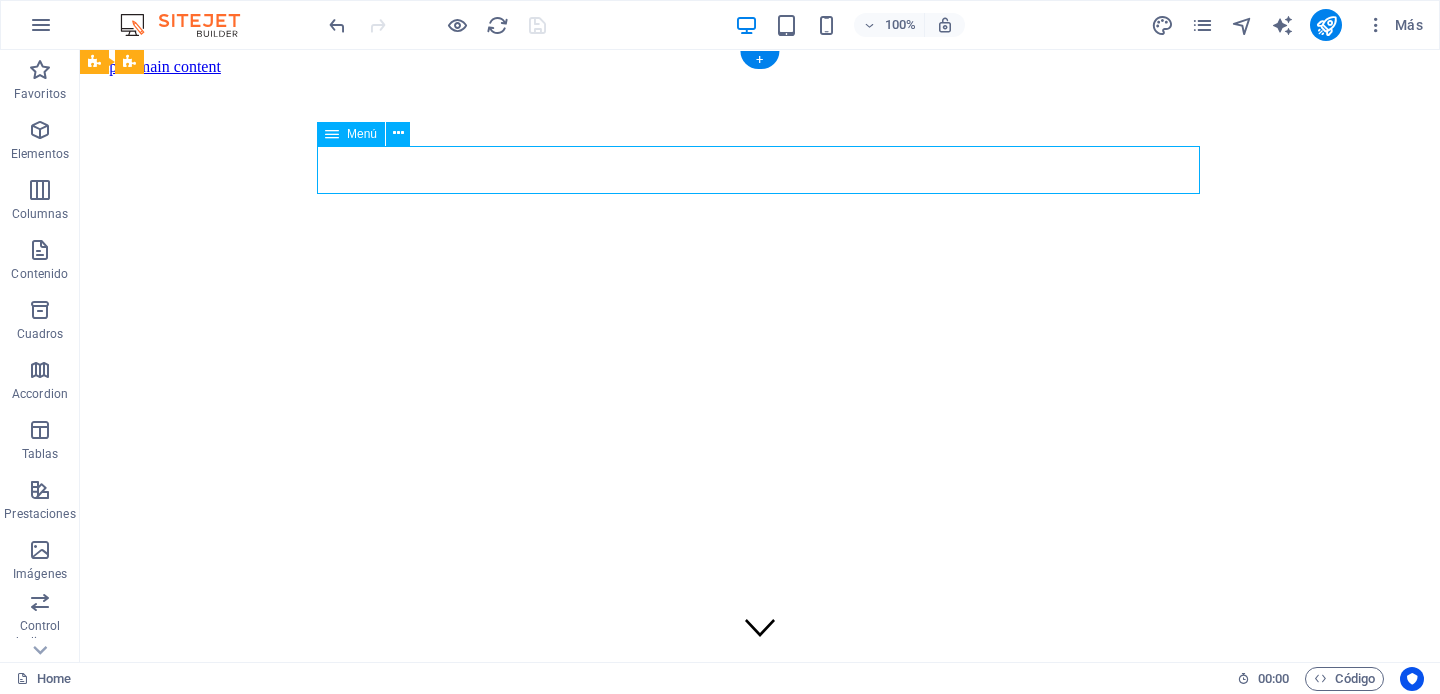click on "Our Story Our Team Our Strengths Projects Contact Us" at bounding box center (760, 1234) 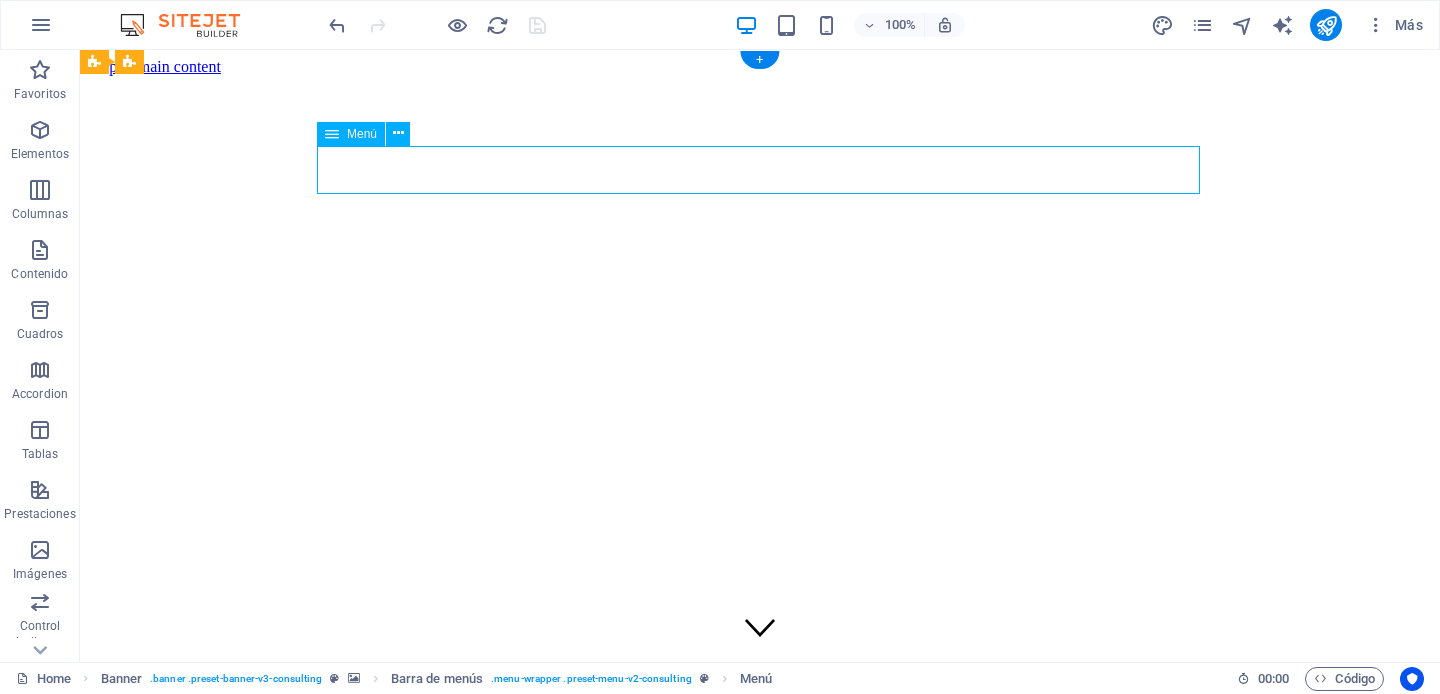 click on "Our Story Our Team Our Strengths Projects Contact Us" at bounding box center (760, 1234) 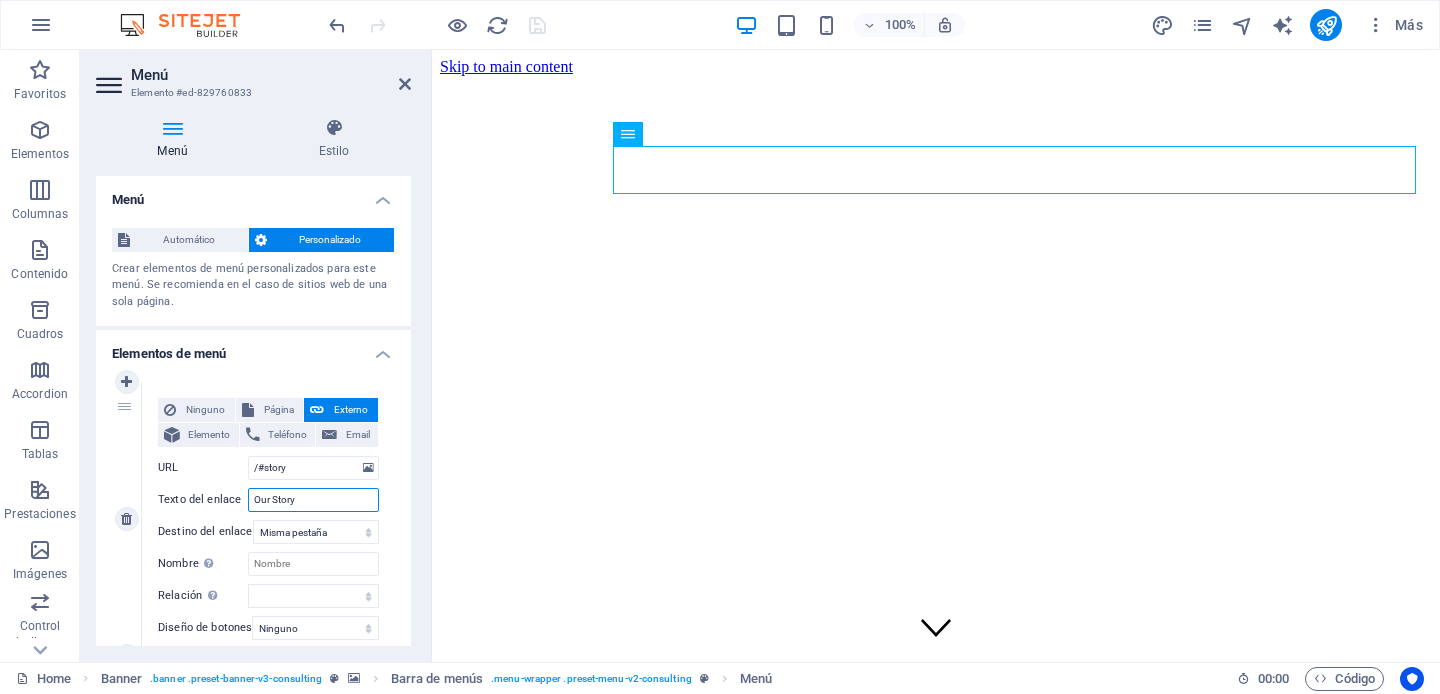 drag, startPoint x: 303, startPoint y: 505, endPoint x: 220, endPoint y: 492, distance: 84.0119 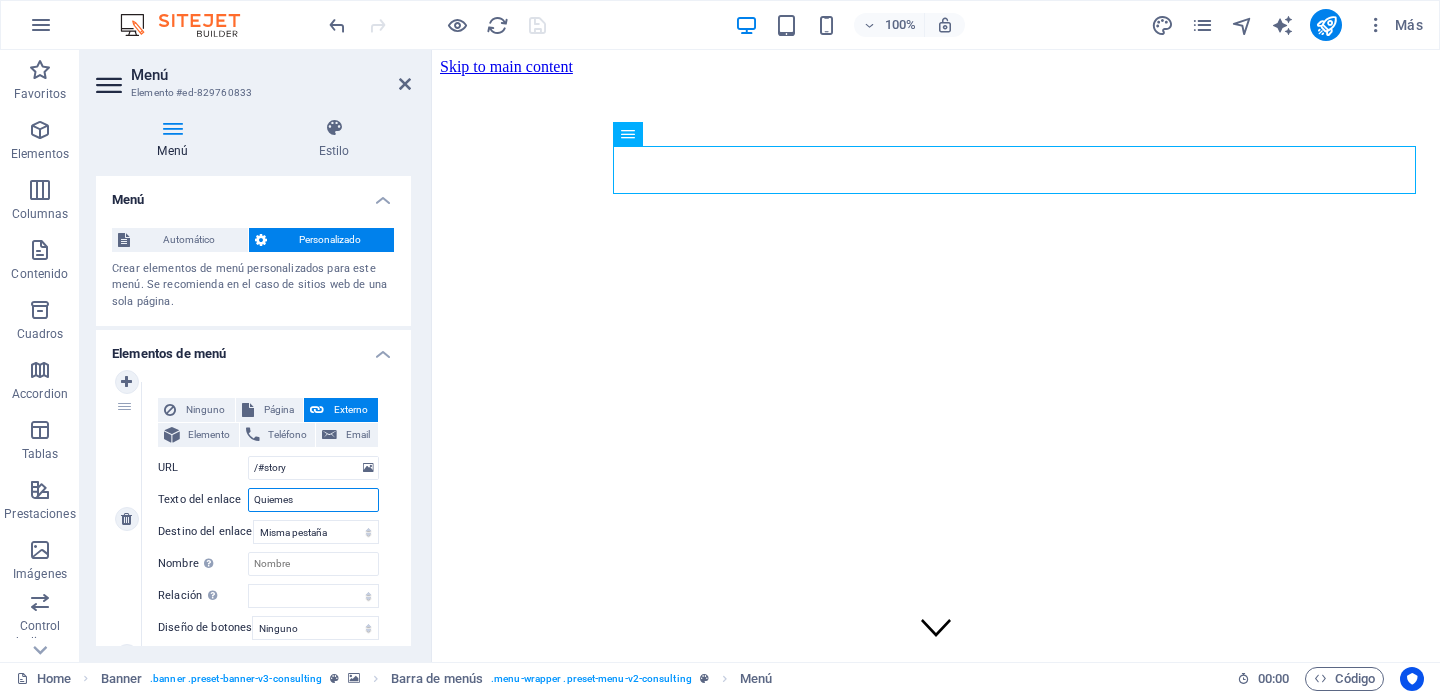 type on "Quiemes" 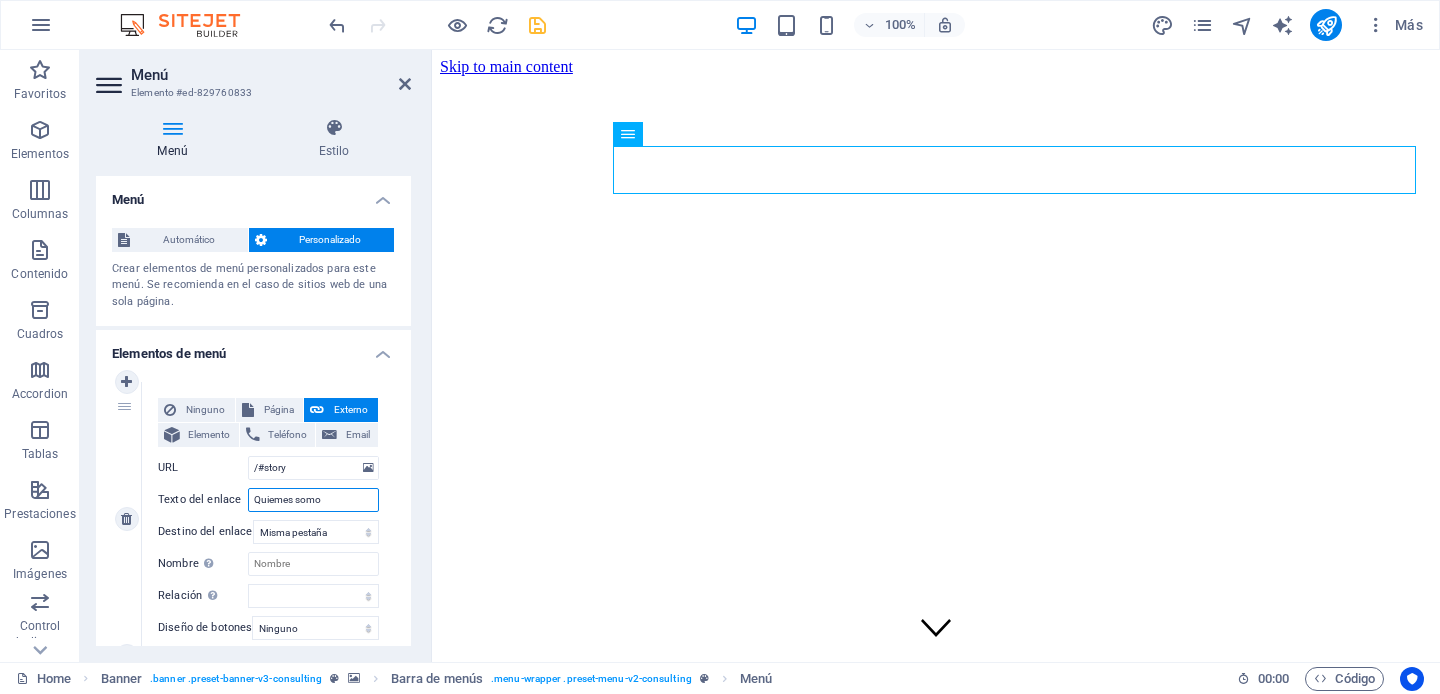 type on "Quiemes somos" 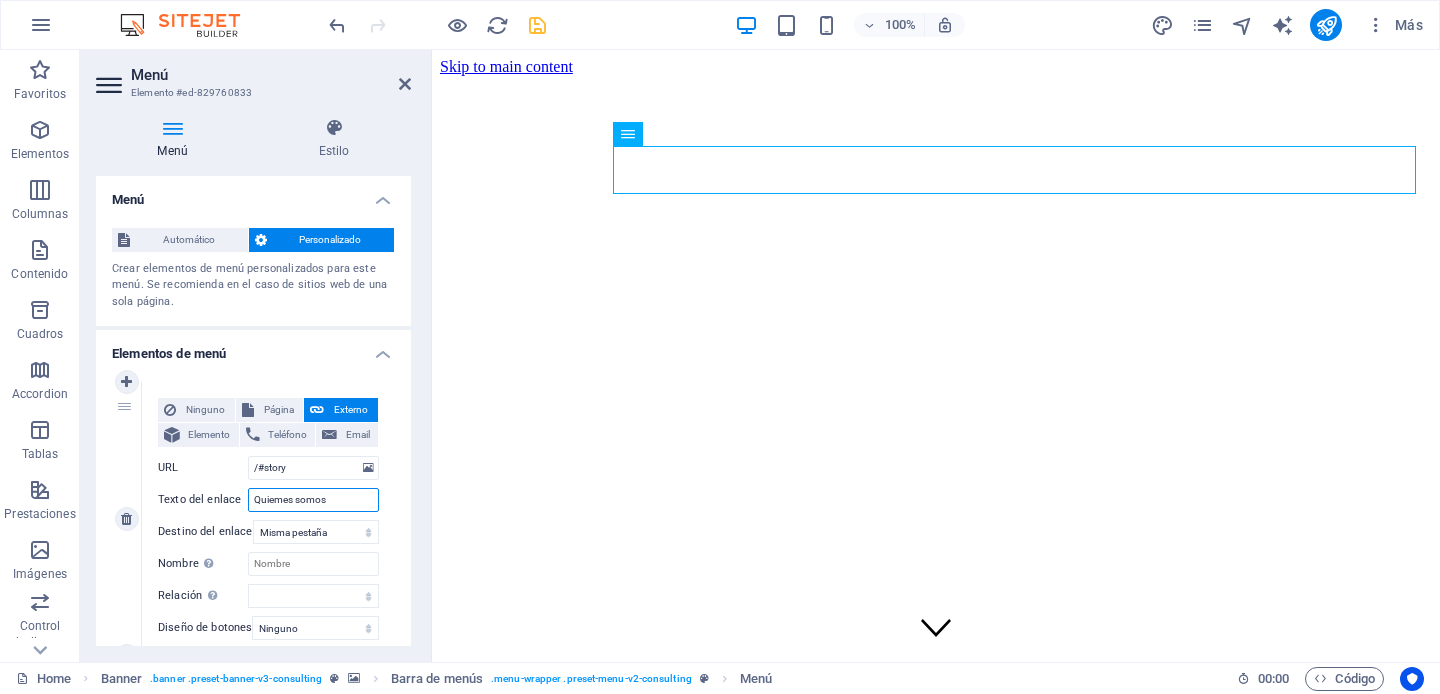 select 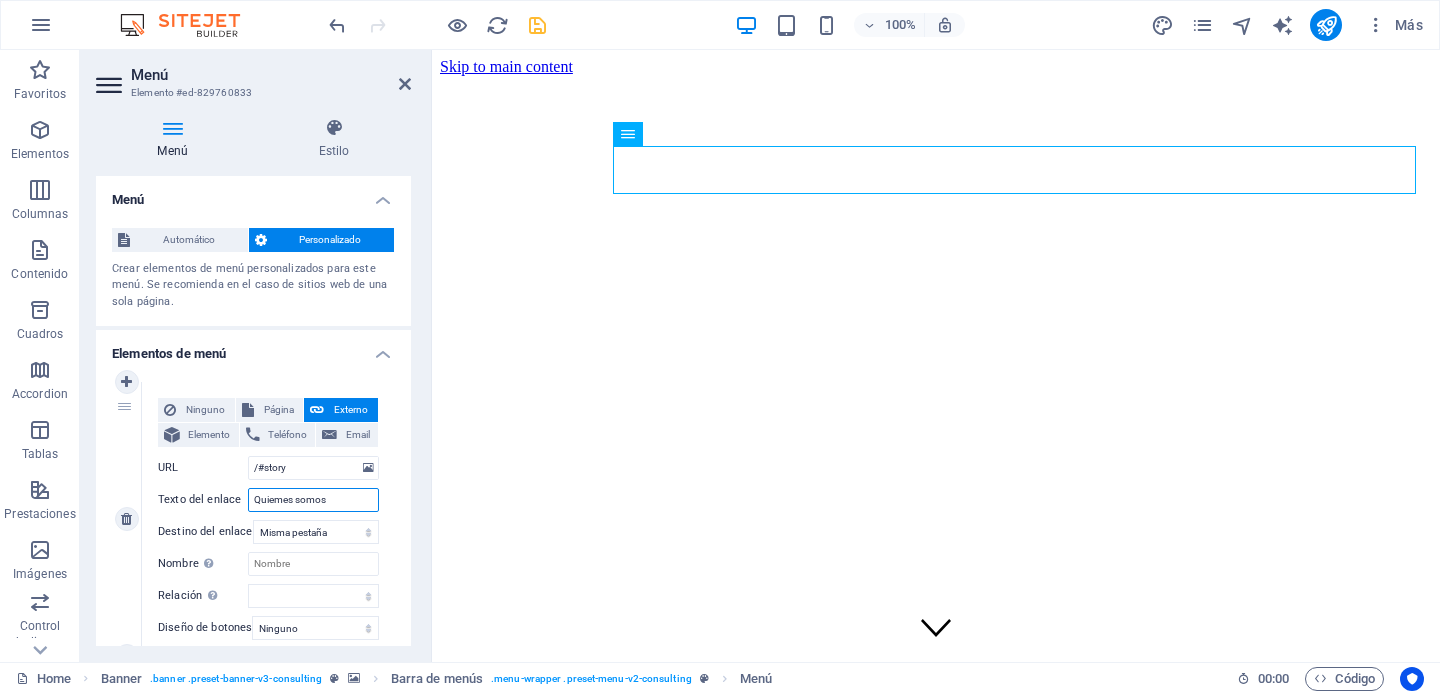 select 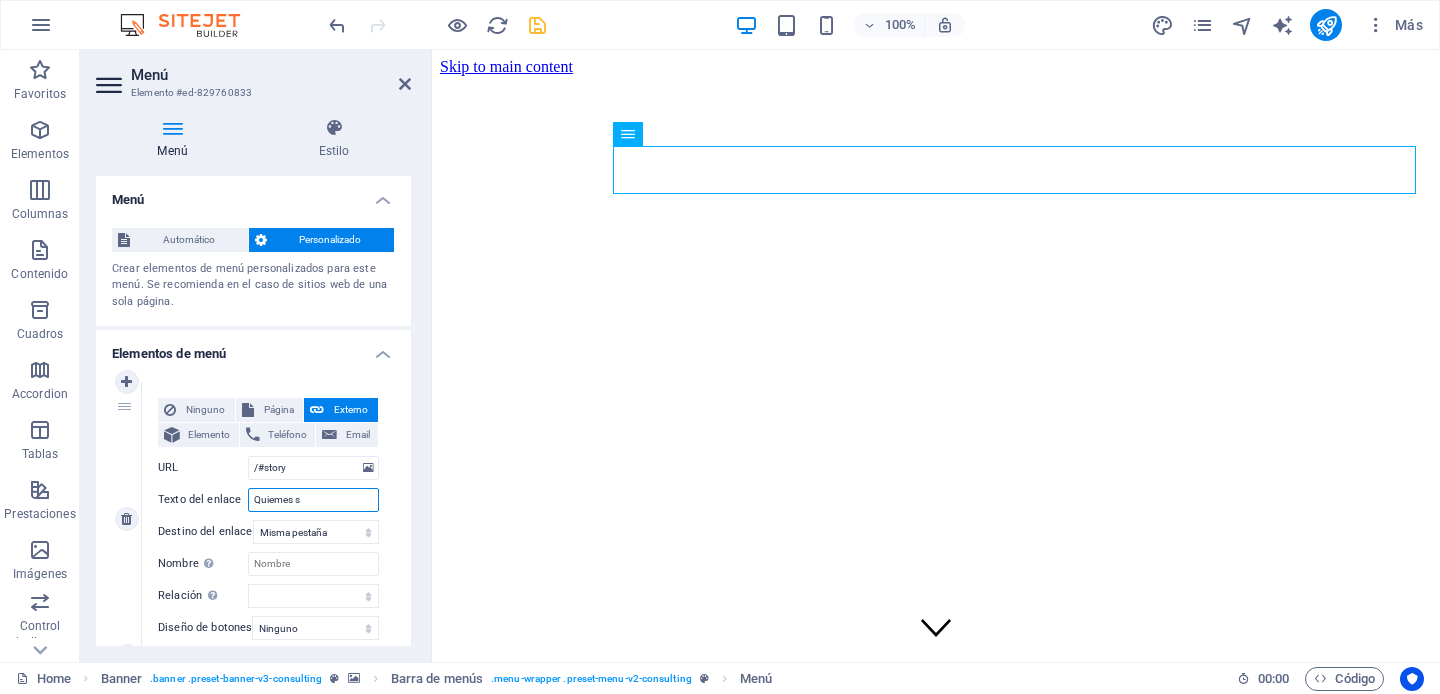 type on "Quiemes" 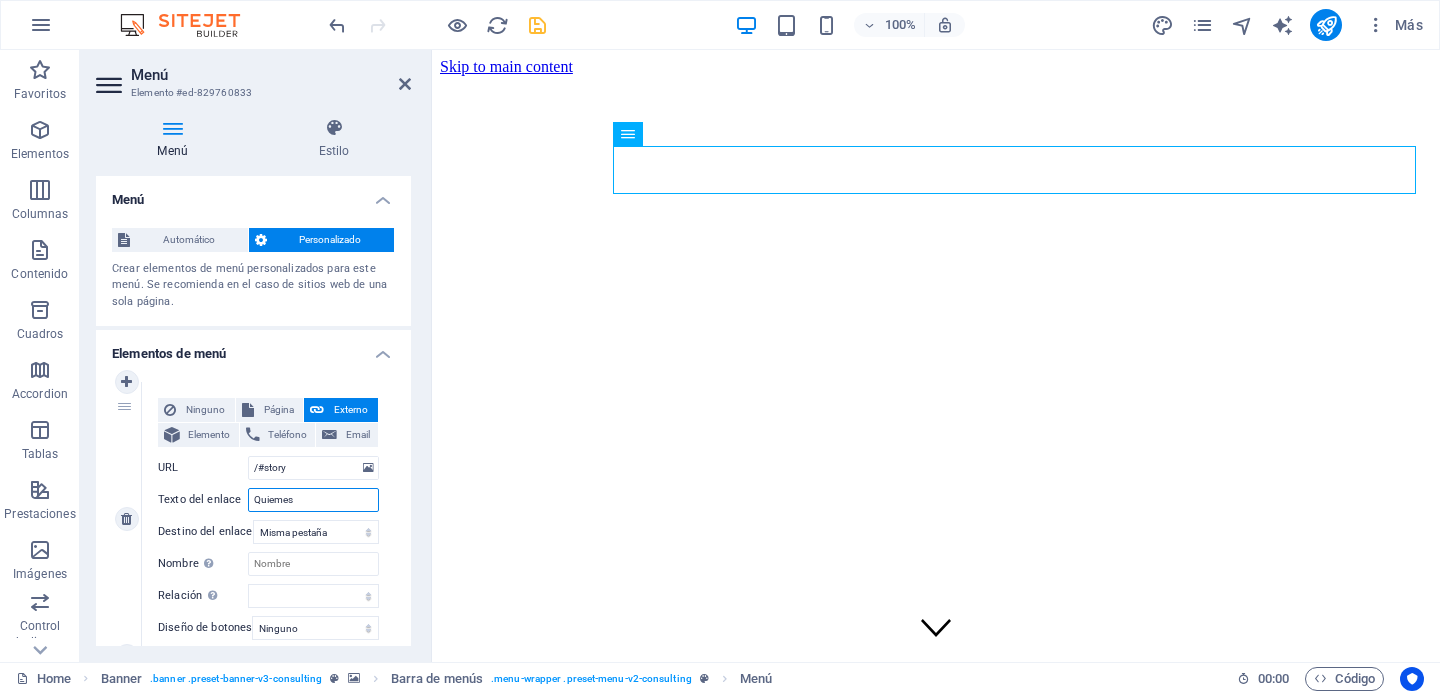 select 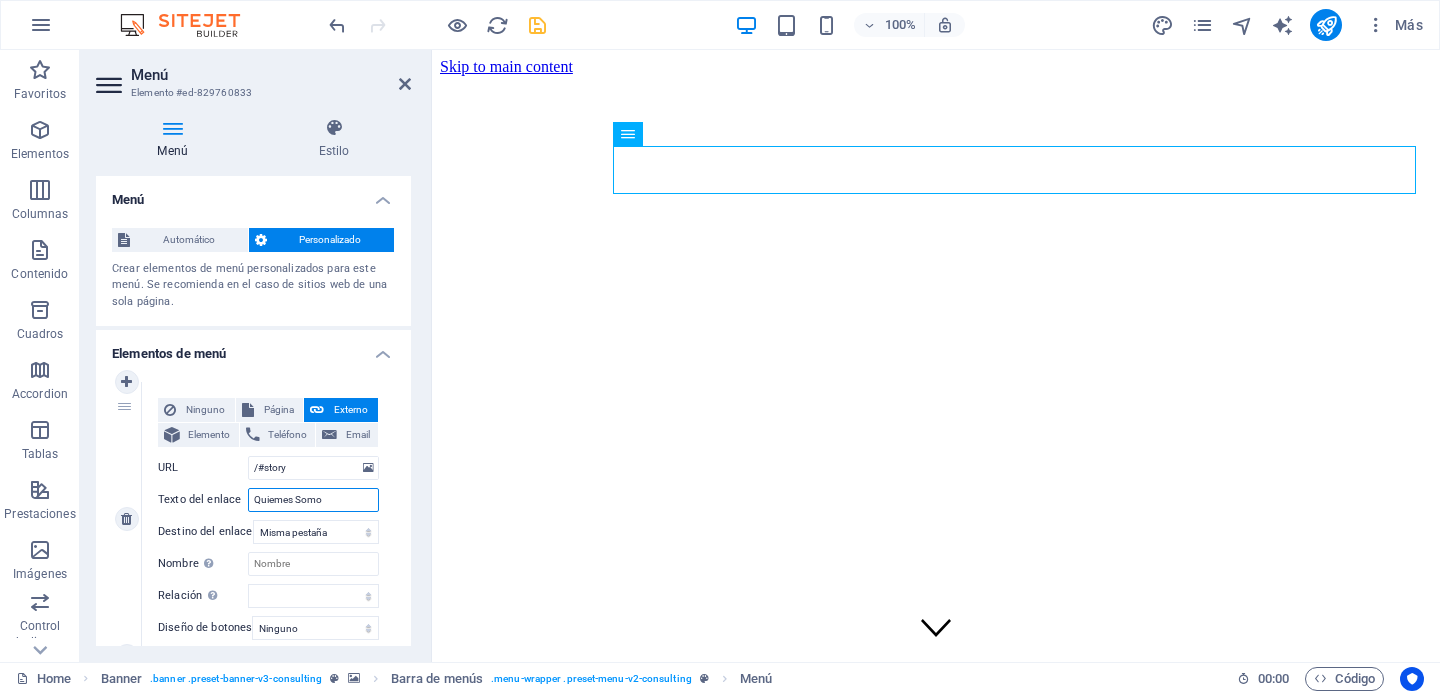 type on "Quiemes Somos" 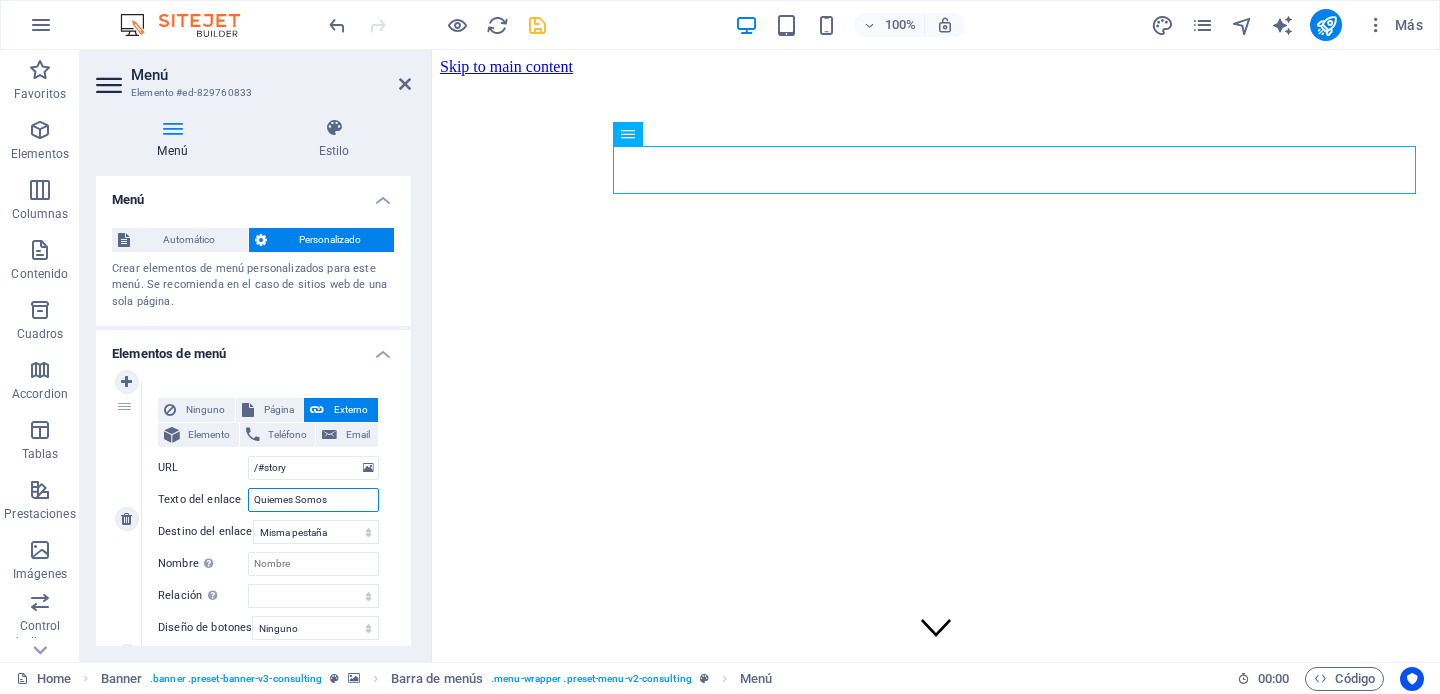 select 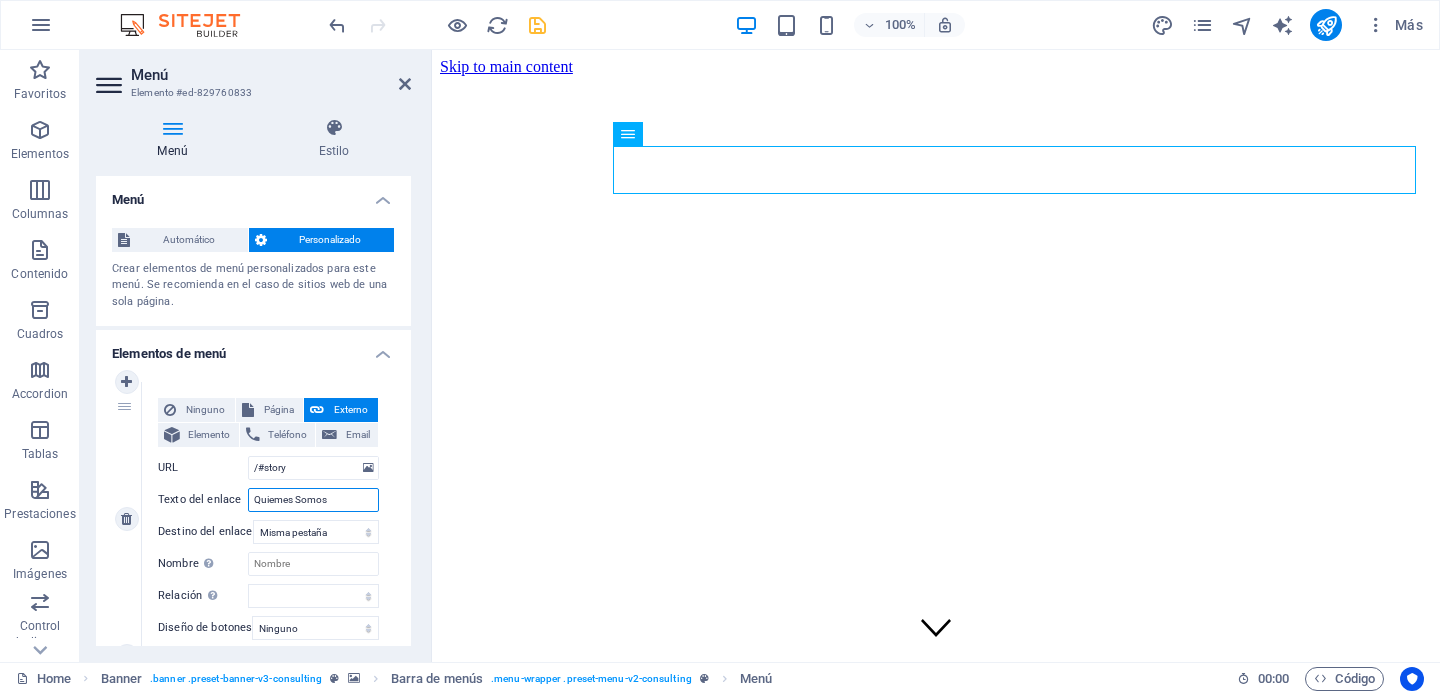 select 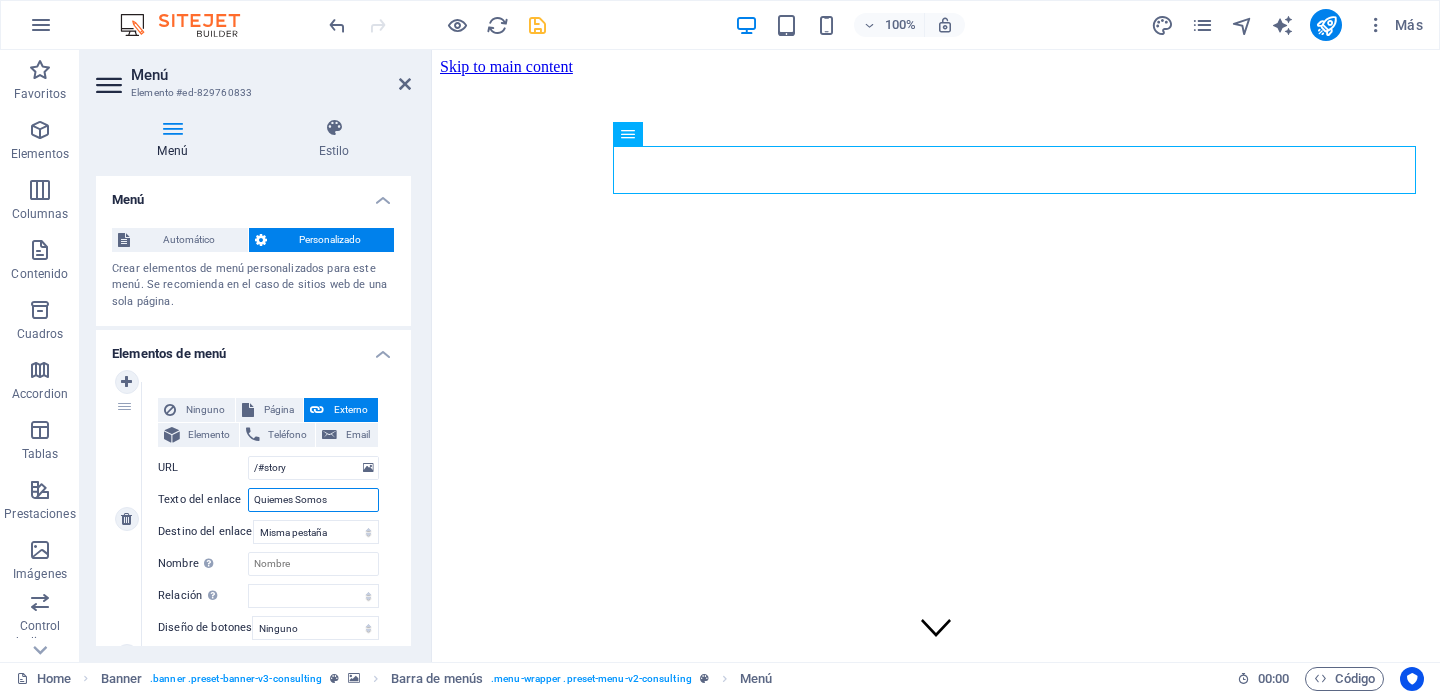 type on "Quiemes Somos!" 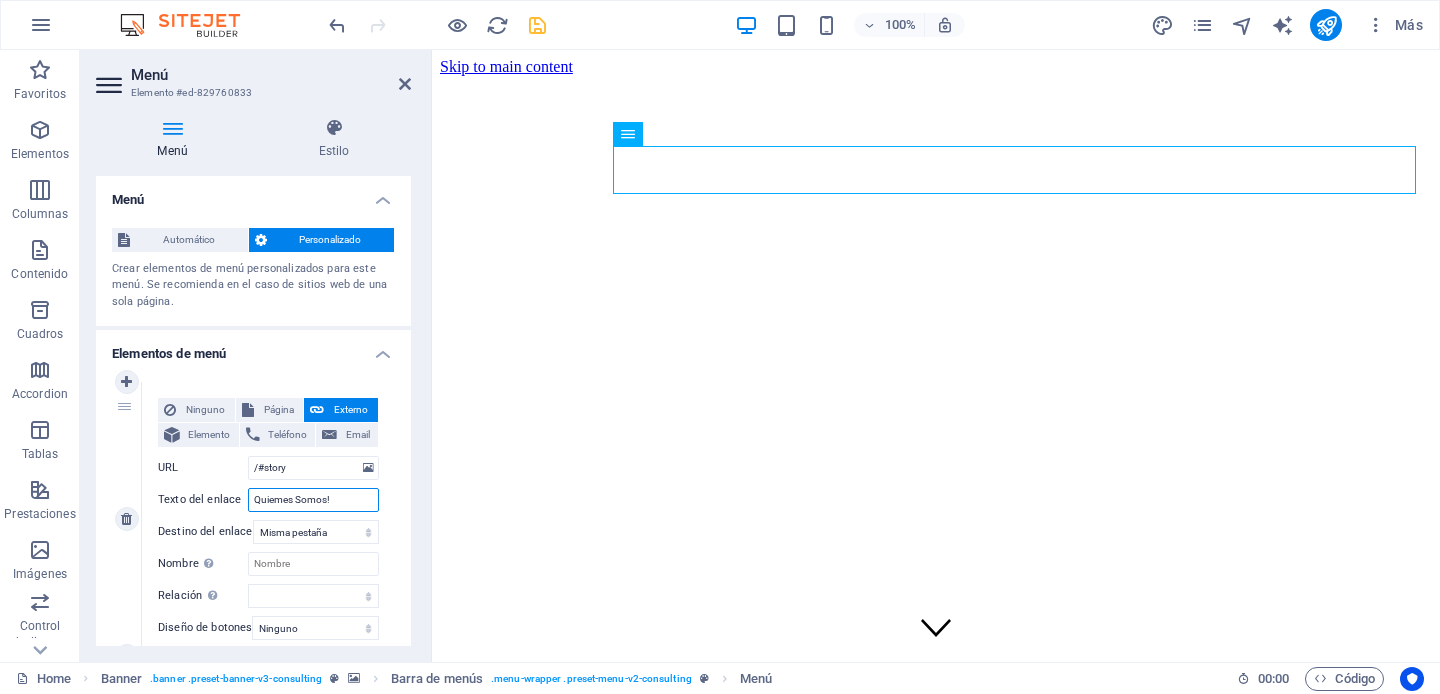select 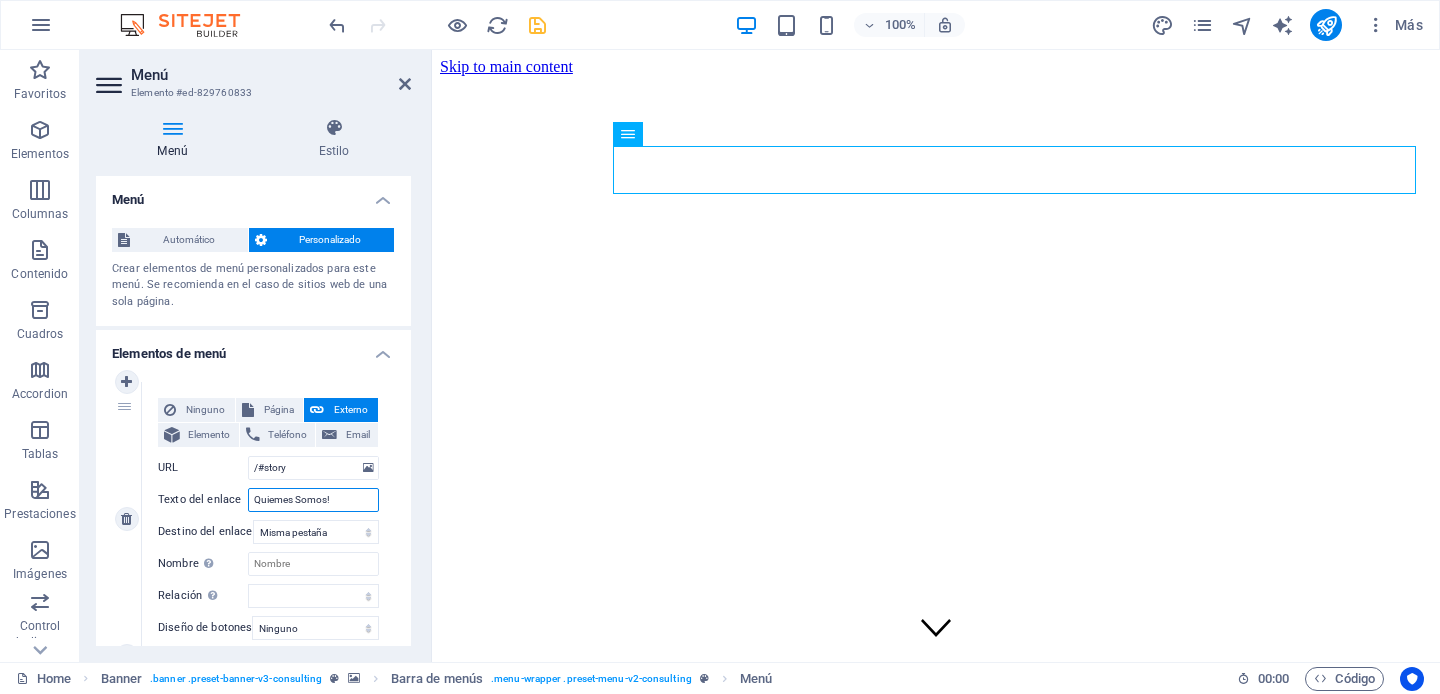 select 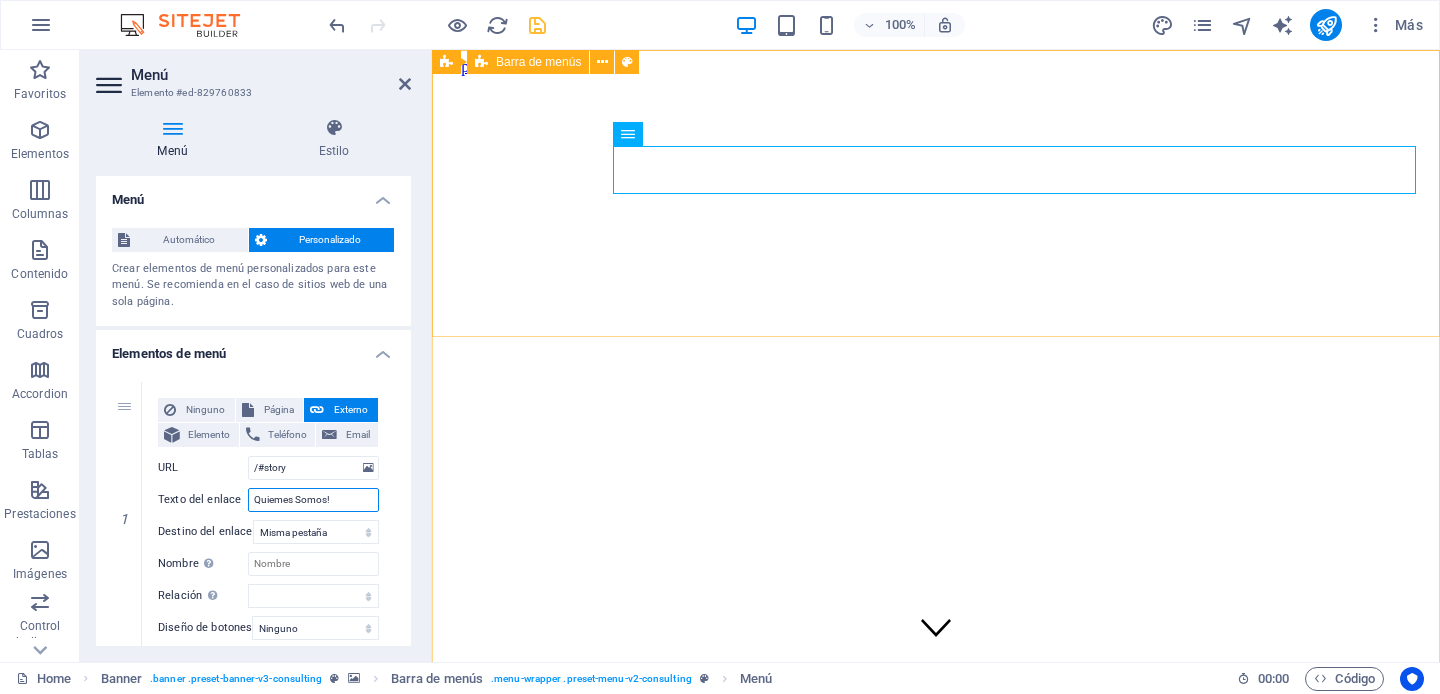 type on "Quiemes Somos!" 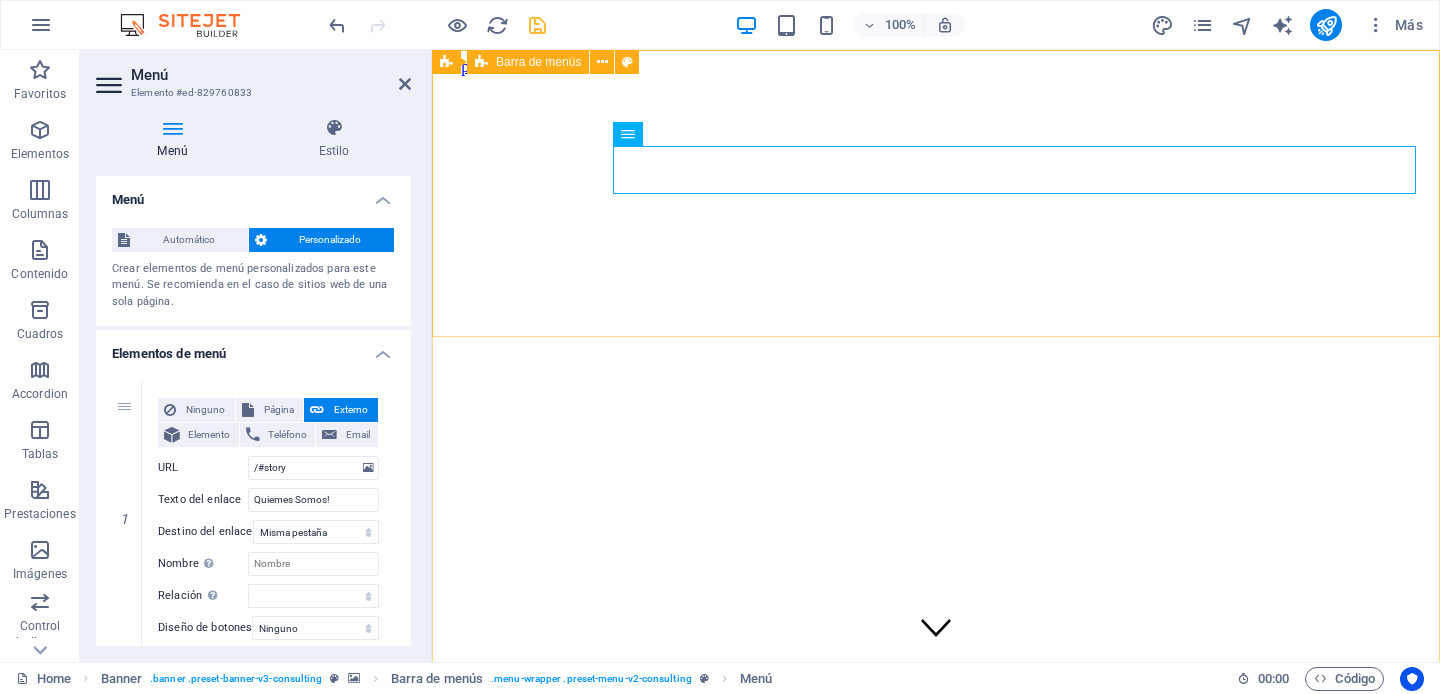 click on "Quiemes Somos! Our Team Our Strengths Projects Contact Us Get Started" at bounding box center (936, 1144) 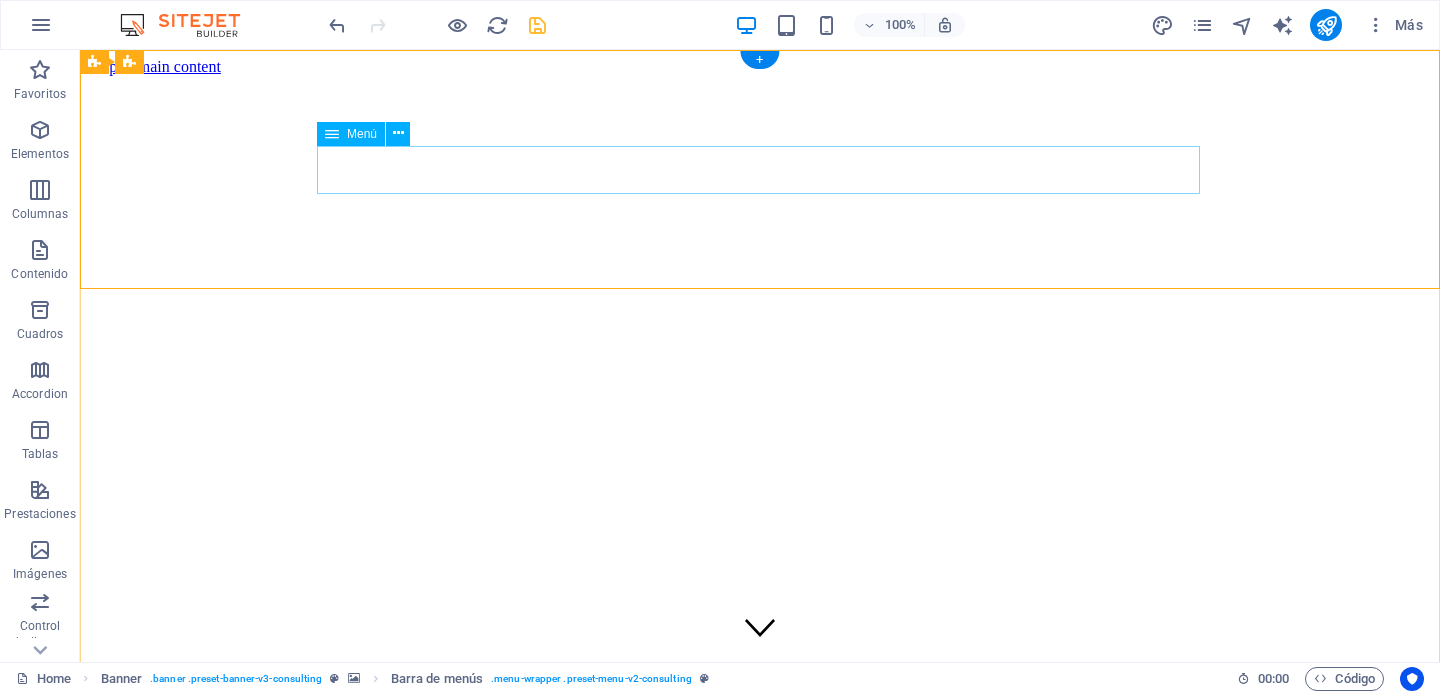 click on "Quiemes Somos! Our Team Our Strengths Projects Contact Us" at bounding box center (760, 1234) 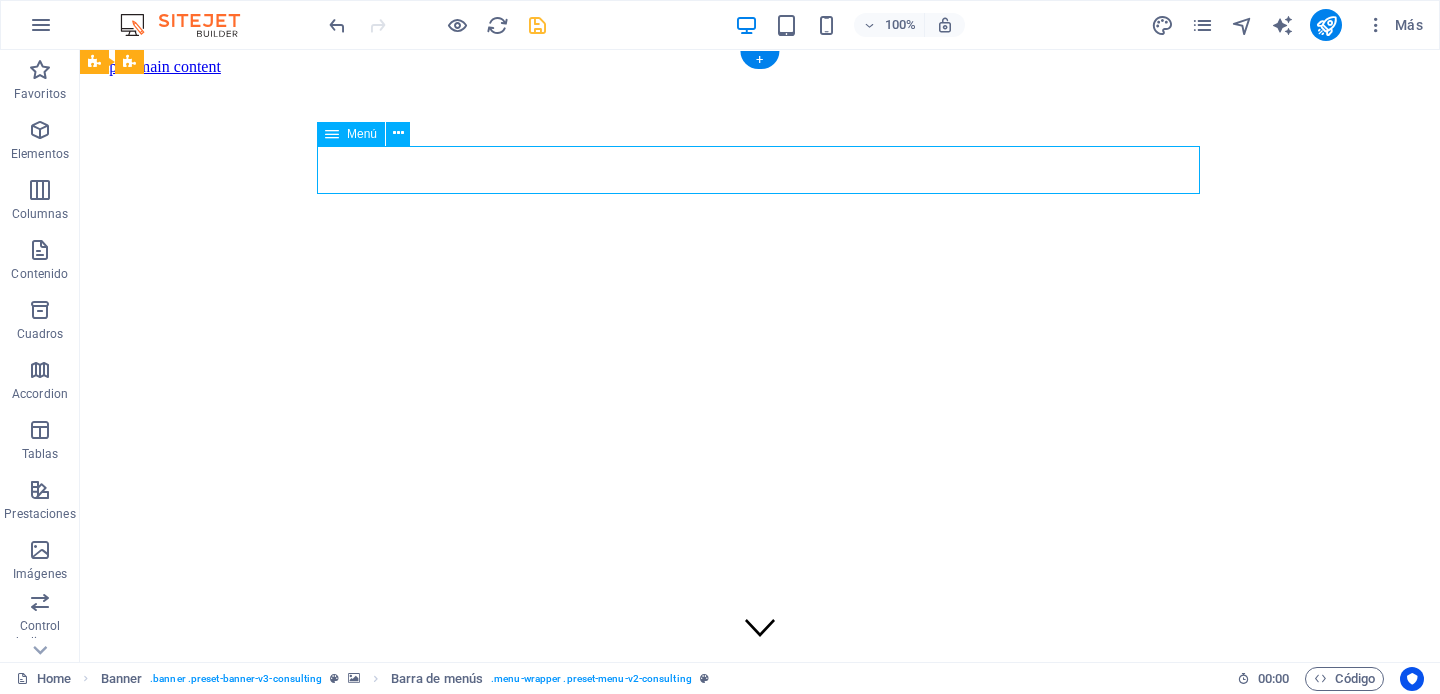 click on "Quiemes Somos! Our Team Our Strengths Projects Contact Us" at bounding box center [760, 1234] 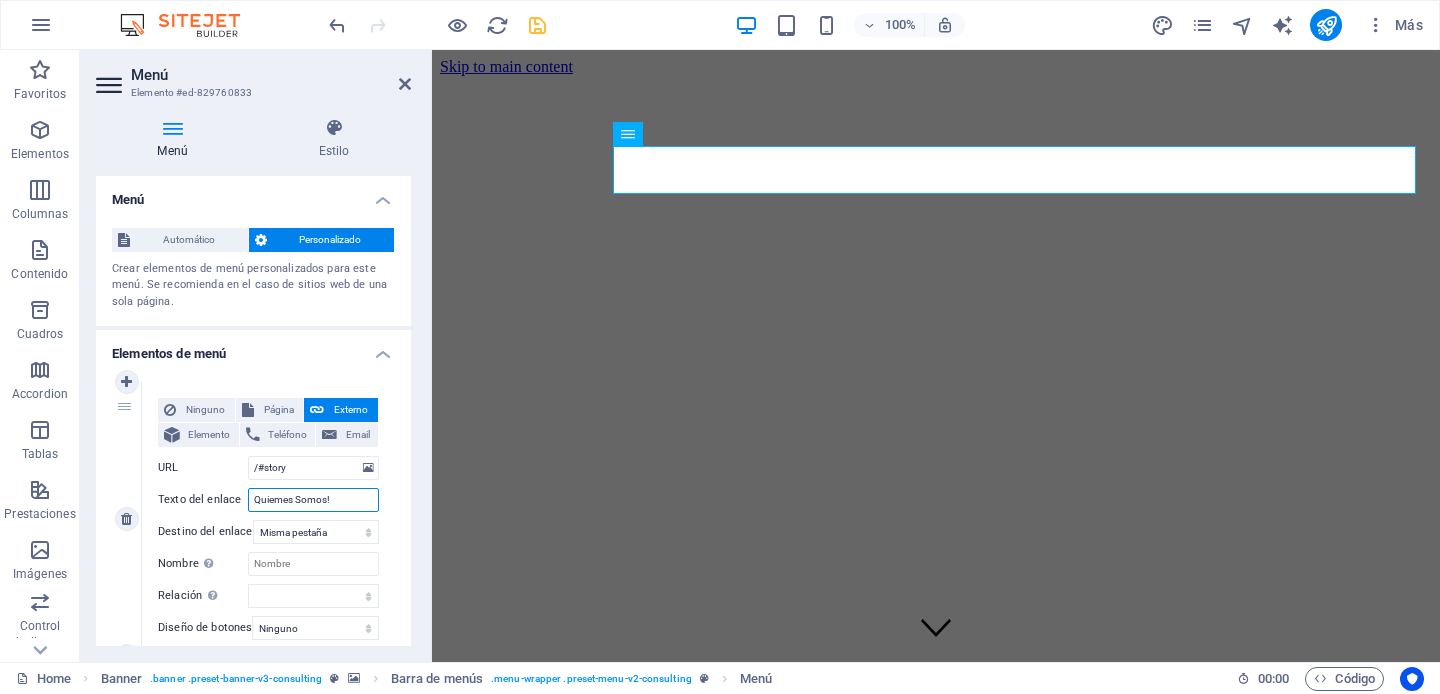 click on "Quiemes Somos!" at bounding box center (313, 500) 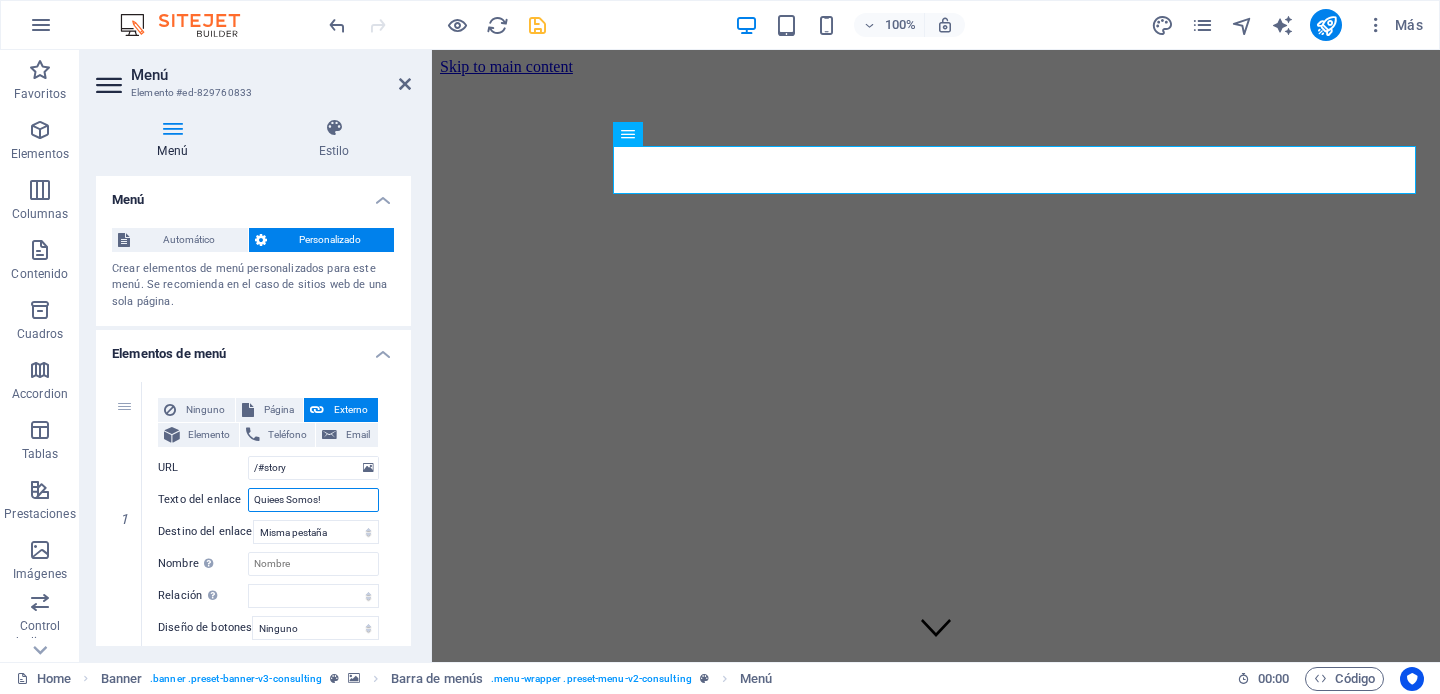 type on "Quienes Somos!" 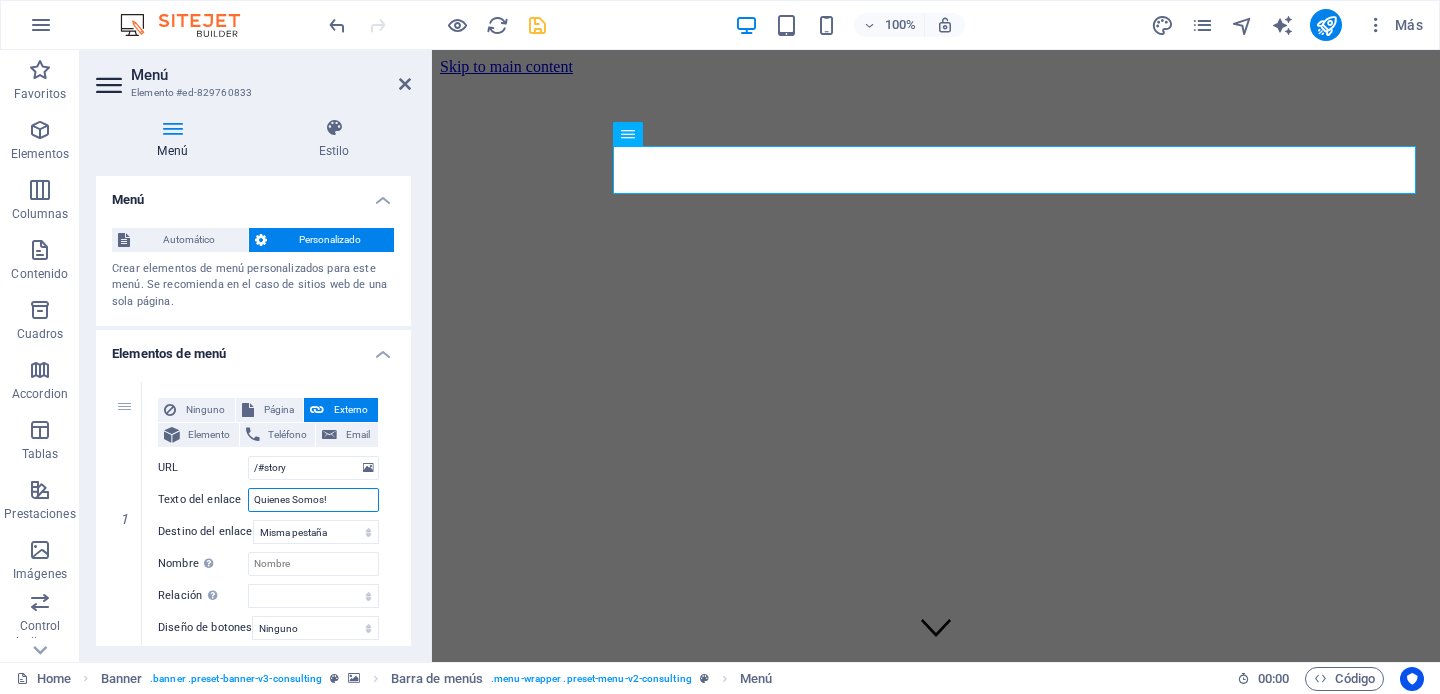 select 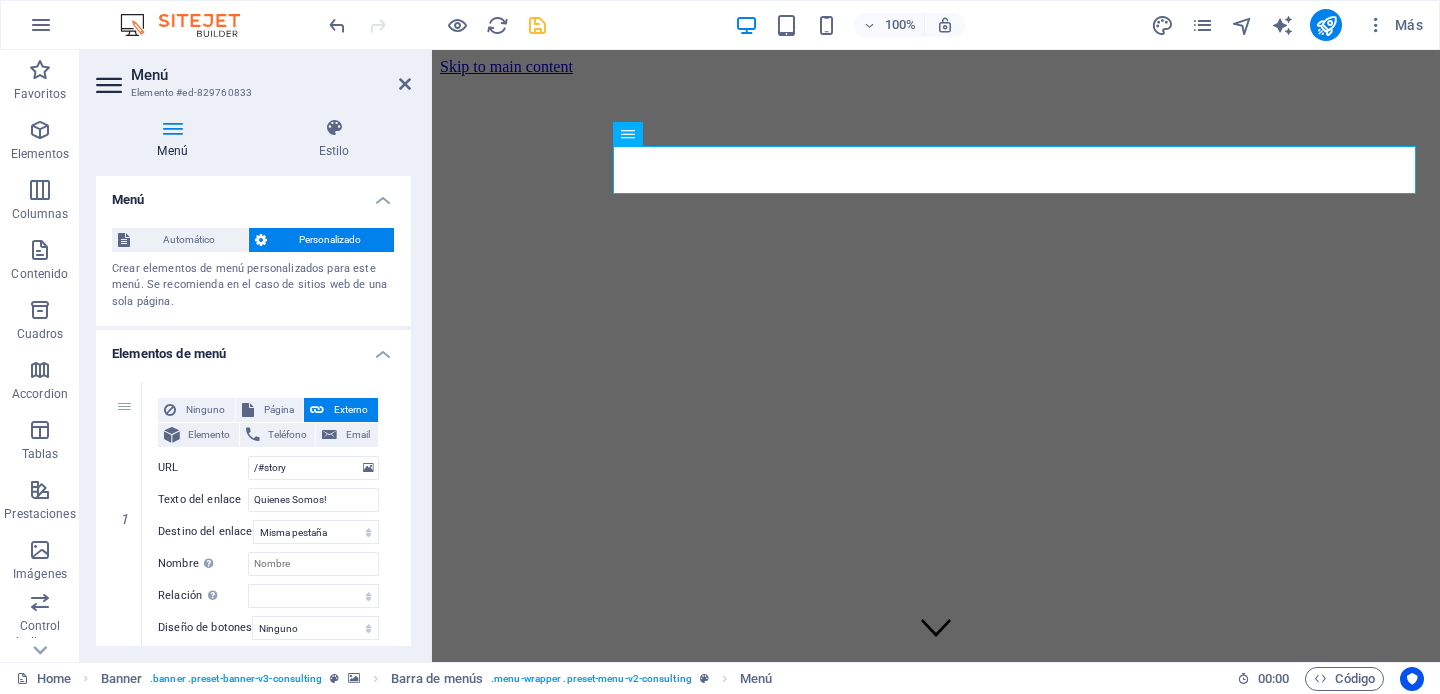 click on "1 Ninguno Página Externo Elemento Teléfono Email Página Home Subpage Legal Notice Privacy Elemento
URL /#story Teléfono Email Texto del enlace Quienes Somos! Destino del enlace Nueva pestaña Misma pestaña Superposición Nombre Una descripción adicional del enlace no debería ser igual al texto del enlace. El título suele mostrarse como un texto de información cuando se mueve el ratón por encima del elemento. Déjalo en blanco en caso de dudas. Relación Define la  relación de este enlace con el destino del enlace . Por ejemplo, el valor "nofollow" indica a los buscadores que no sigan al enlace. Puede dejarse vacío. alternativo autor marcador externo ayuda licencia siguiente nofollow noreferrer noopener ant buscar etiqueta Diseño de botones Ninguno Predeterminado Principal Secundario 2 Ninguno Página Externo Elemento Teléfono Email Página Home Subpage Legal Notice Privacy Elemento
URL /#team Teléfono Email Texto del enlace Our Team Nueva pestaña" at bounding box center (253, 1069) 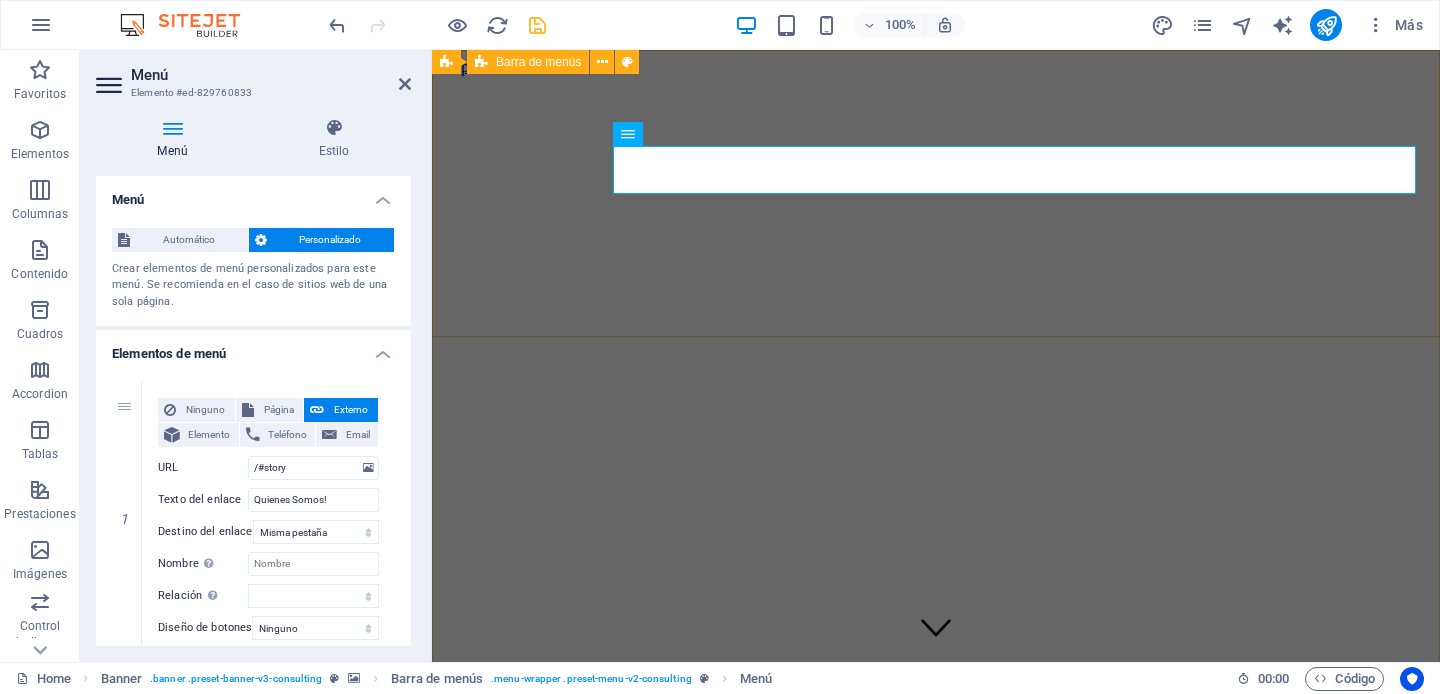 click on "Quienes Somos! Our Team Our Strengths Projects Contact Us Get Started" at bounding box center (936, 1144) 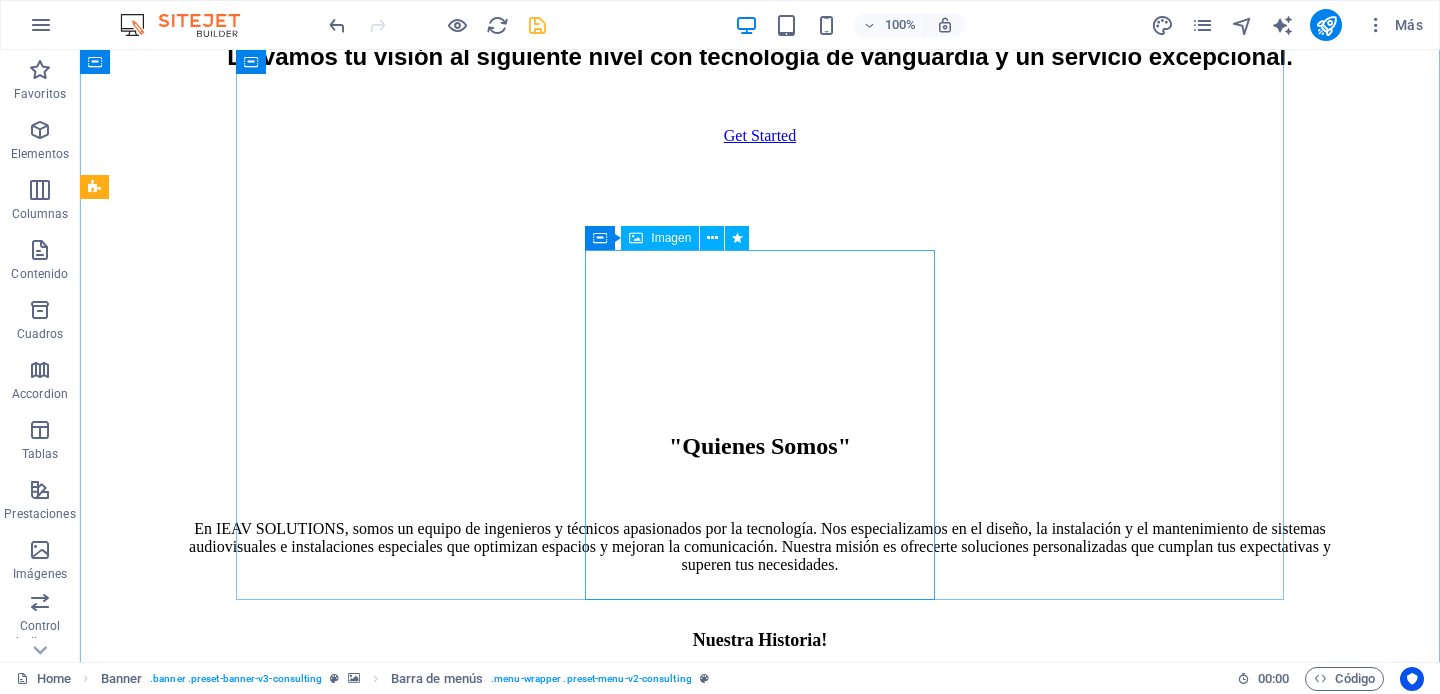 scroll, scrollTop: 1400, scrollLeft: 0, axis: vertical 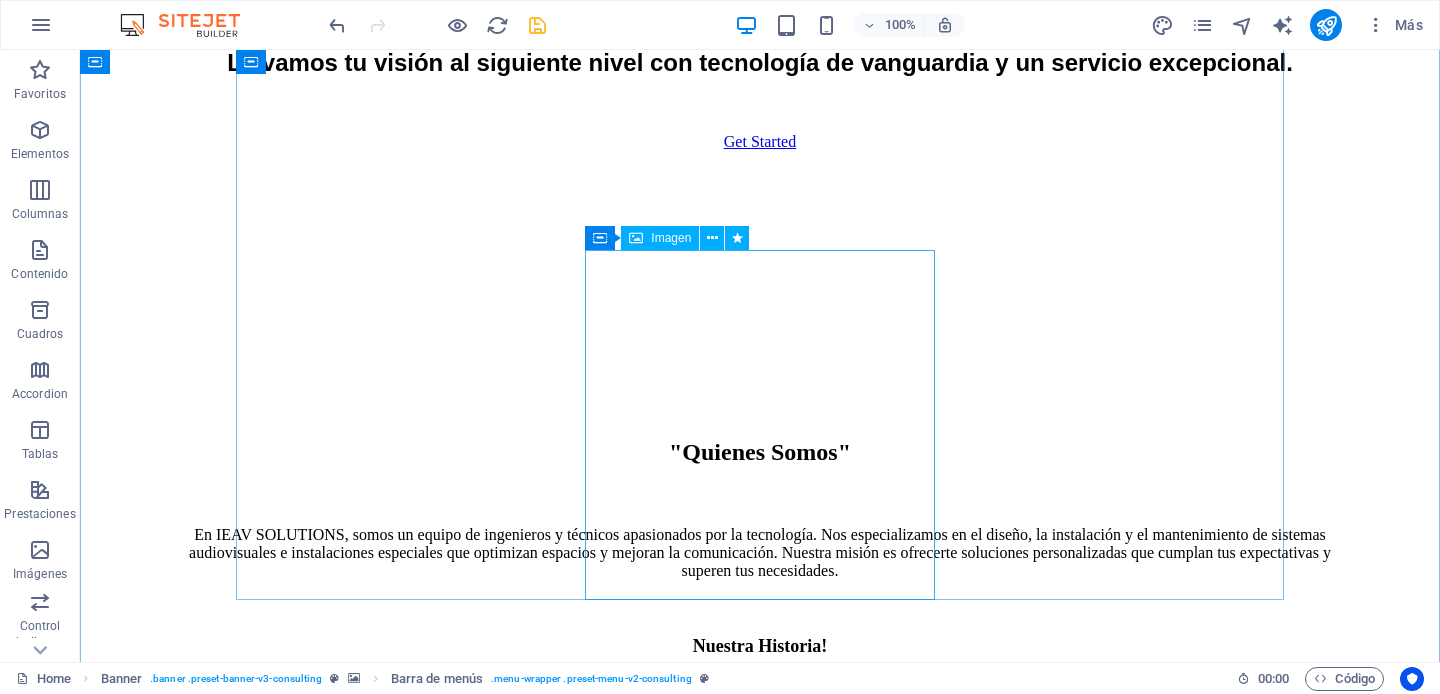 click at bounding box center (760, 1611) 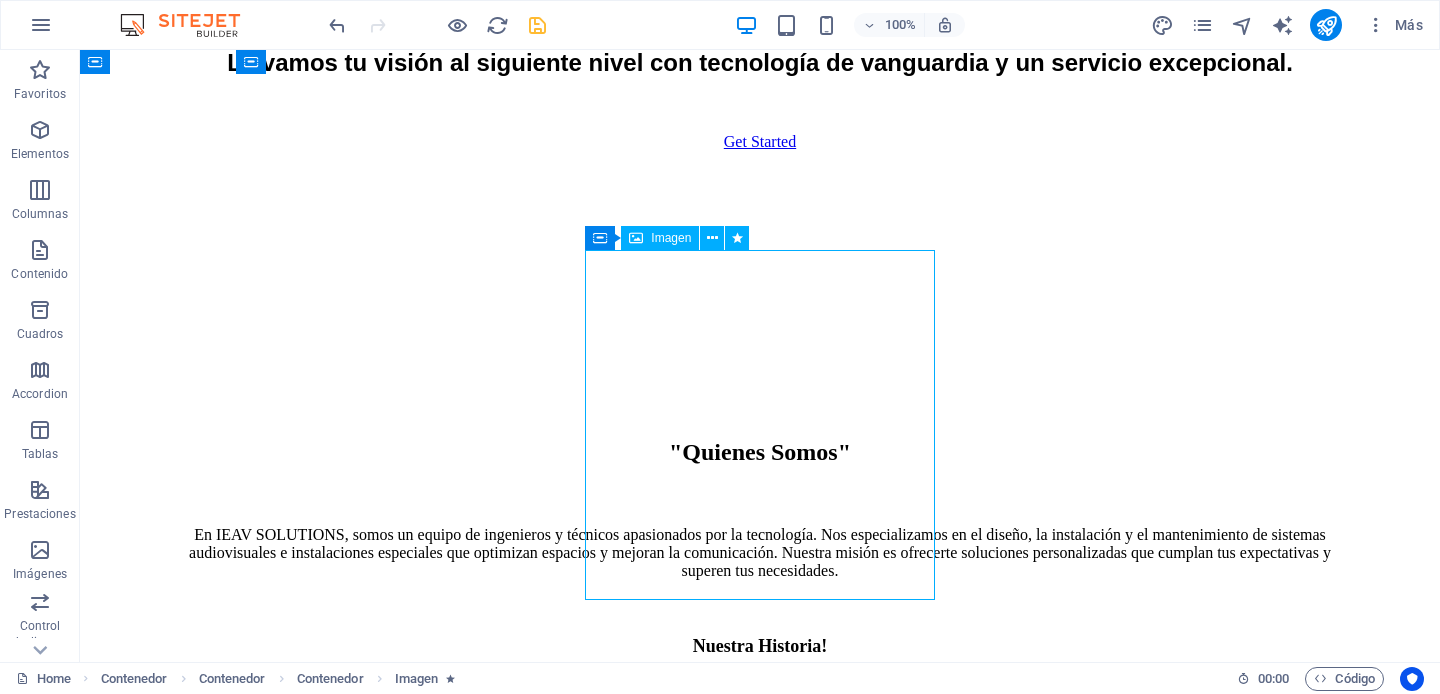 click at bounding box center (760, 1611) 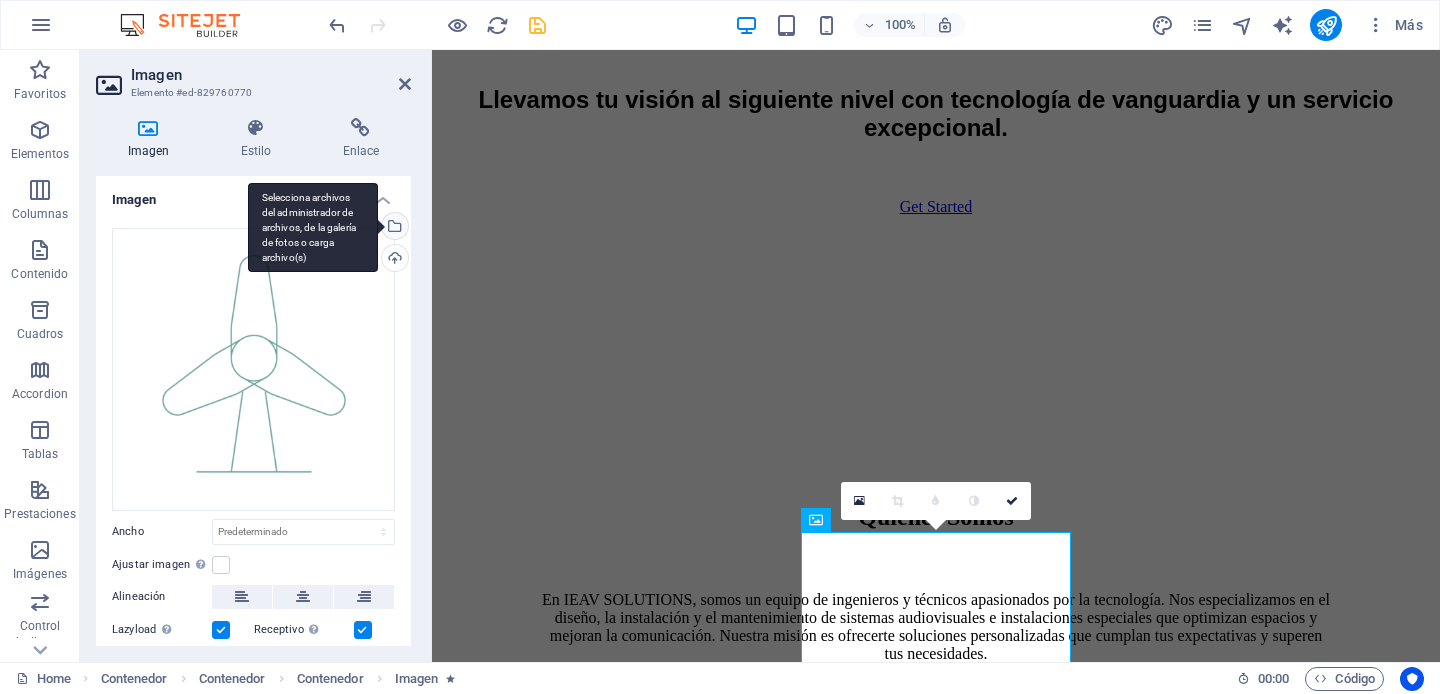 click on "Selecciona archivos del administrador de archivos, de la galería de fotos o carga archivo(s)" at bounding box center (393, 228) 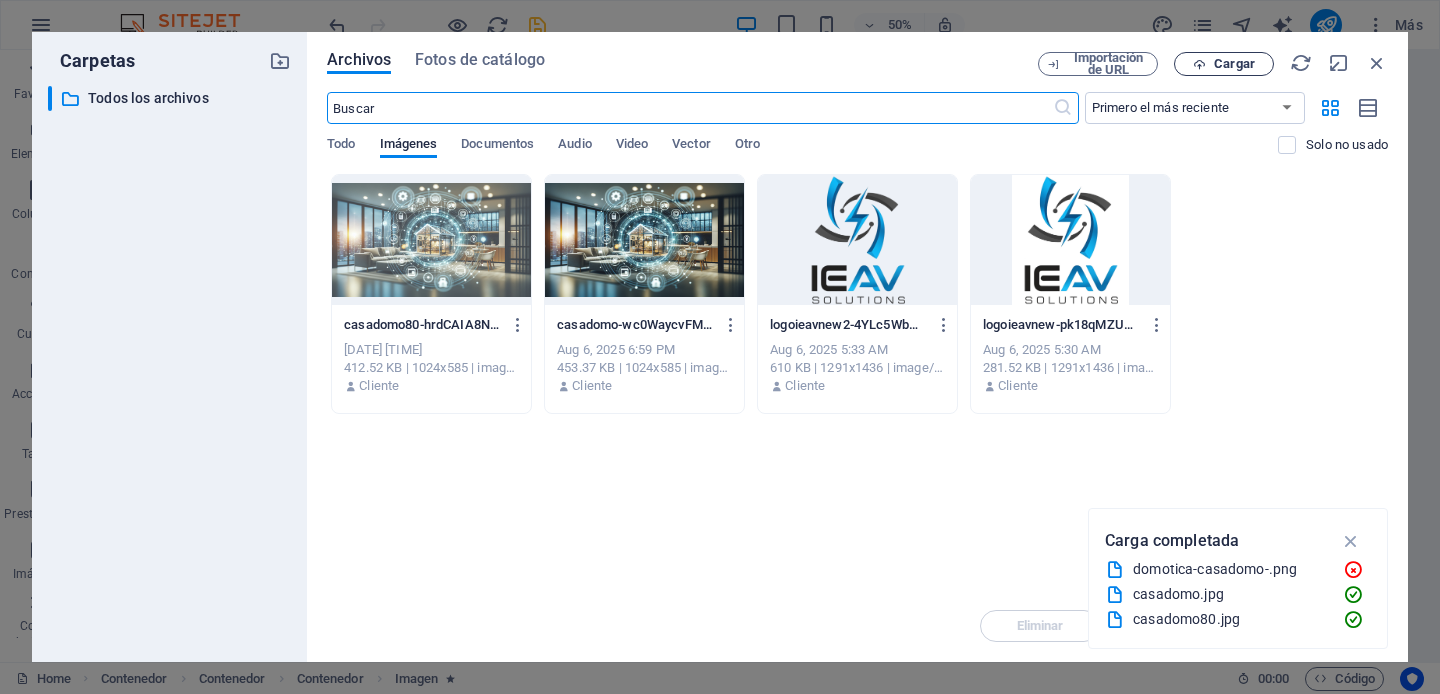 click on "Cargar" at bounding box center [1224, 64] 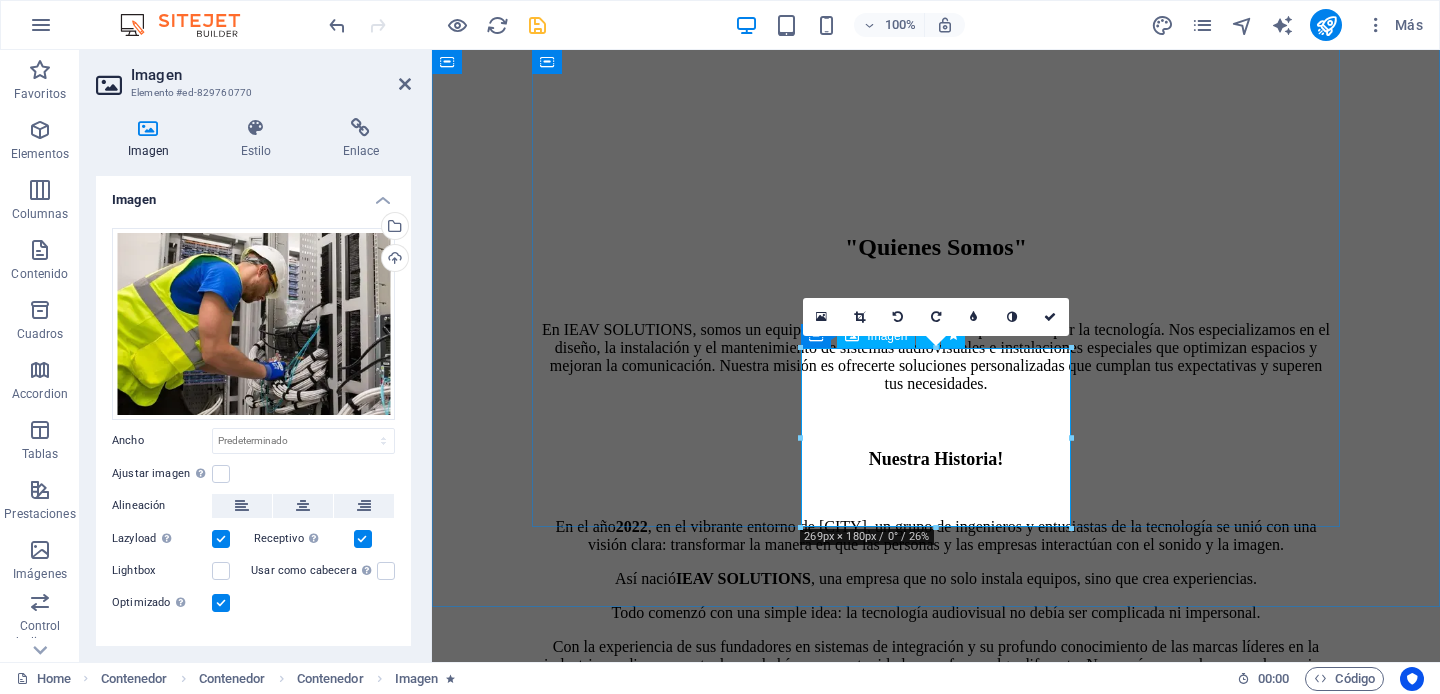 scroll, scrollTop: 1674, scrollLeft: 0, axis: vertical 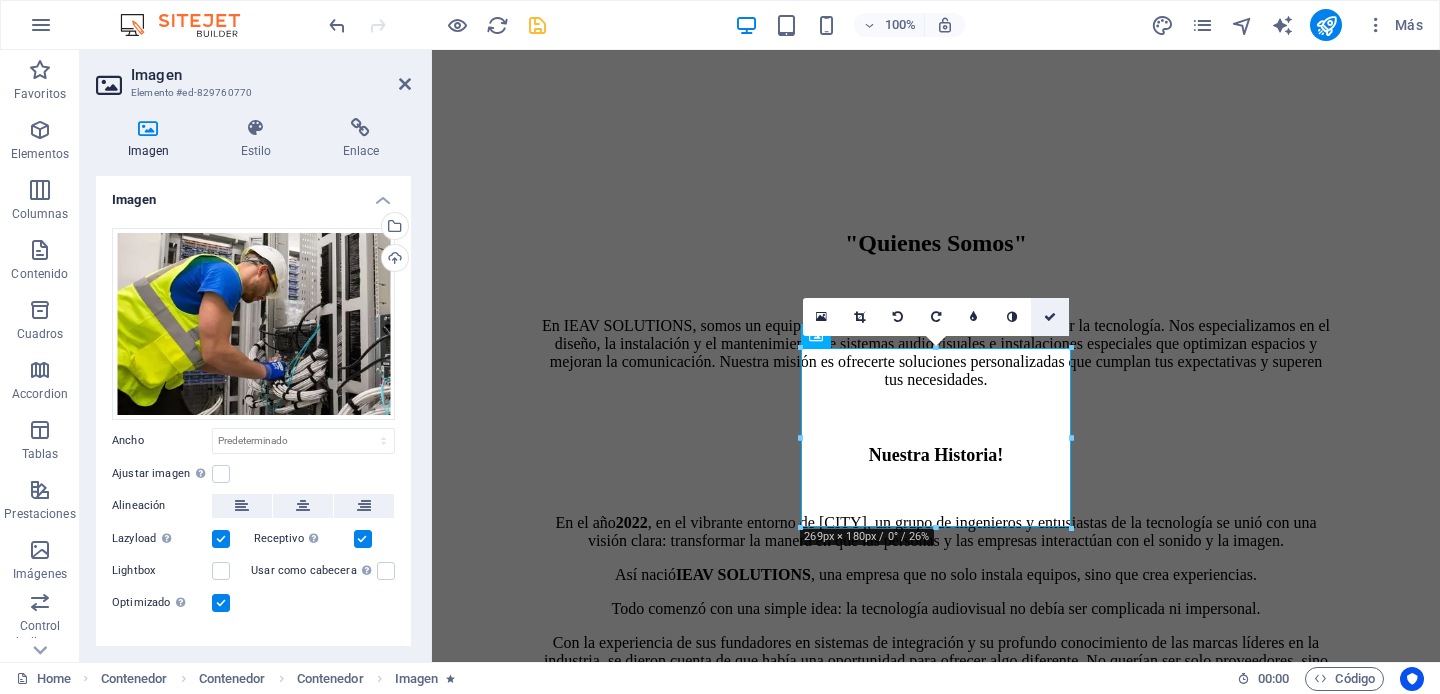 click at bounding box center [1050, 317] 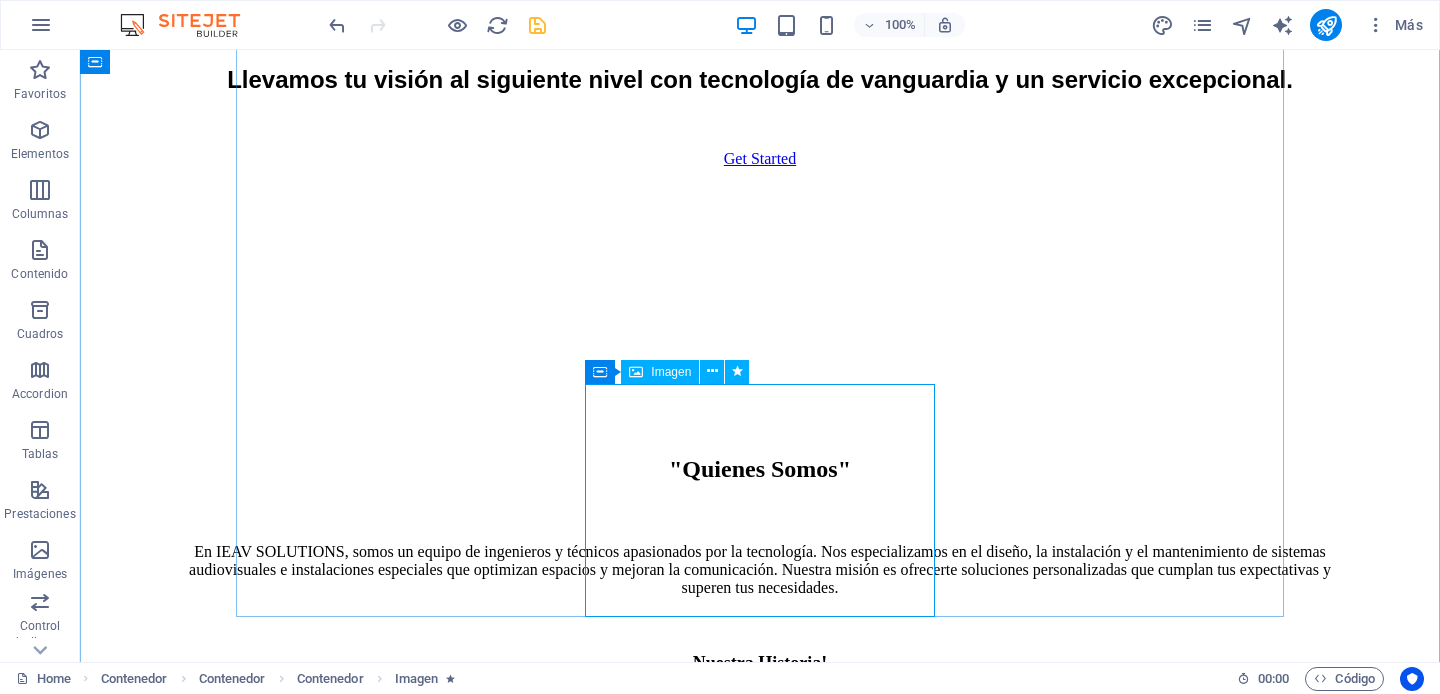 scroll, scrollTop: 1393, scrollLeft: 0, axis: vertical 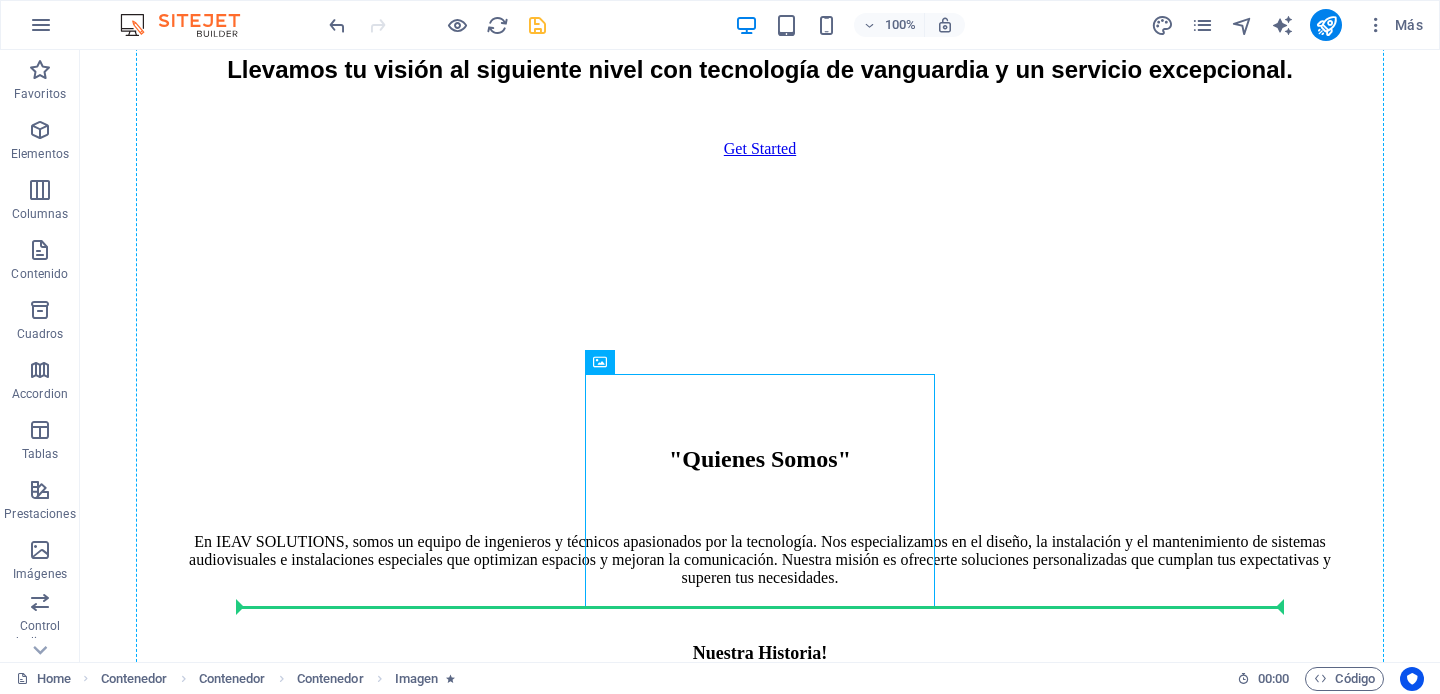 drag, startPoint x: 773, startPoint y: 446, endPoint x: 781, endPoint y: 299, distance: 147.21753 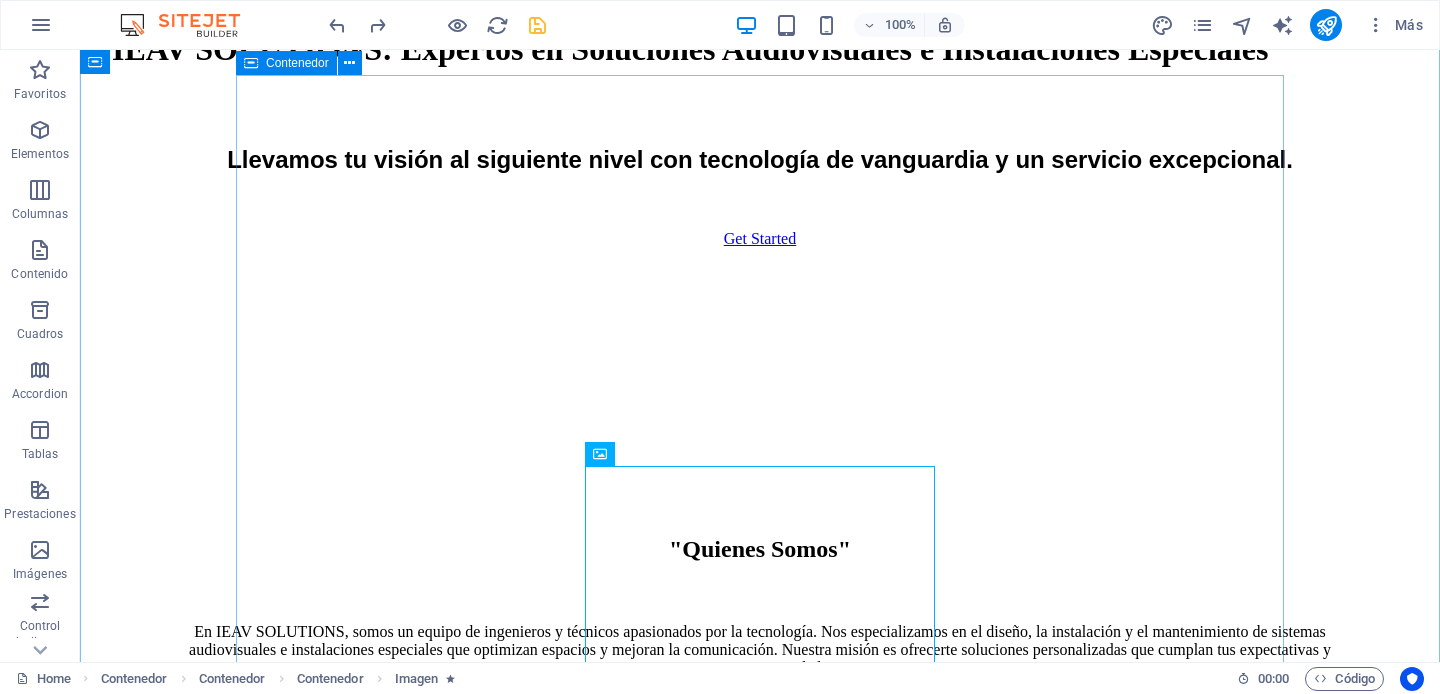 scroll, scrollTop: 1296, scrollLeft: 0, axis: vertical 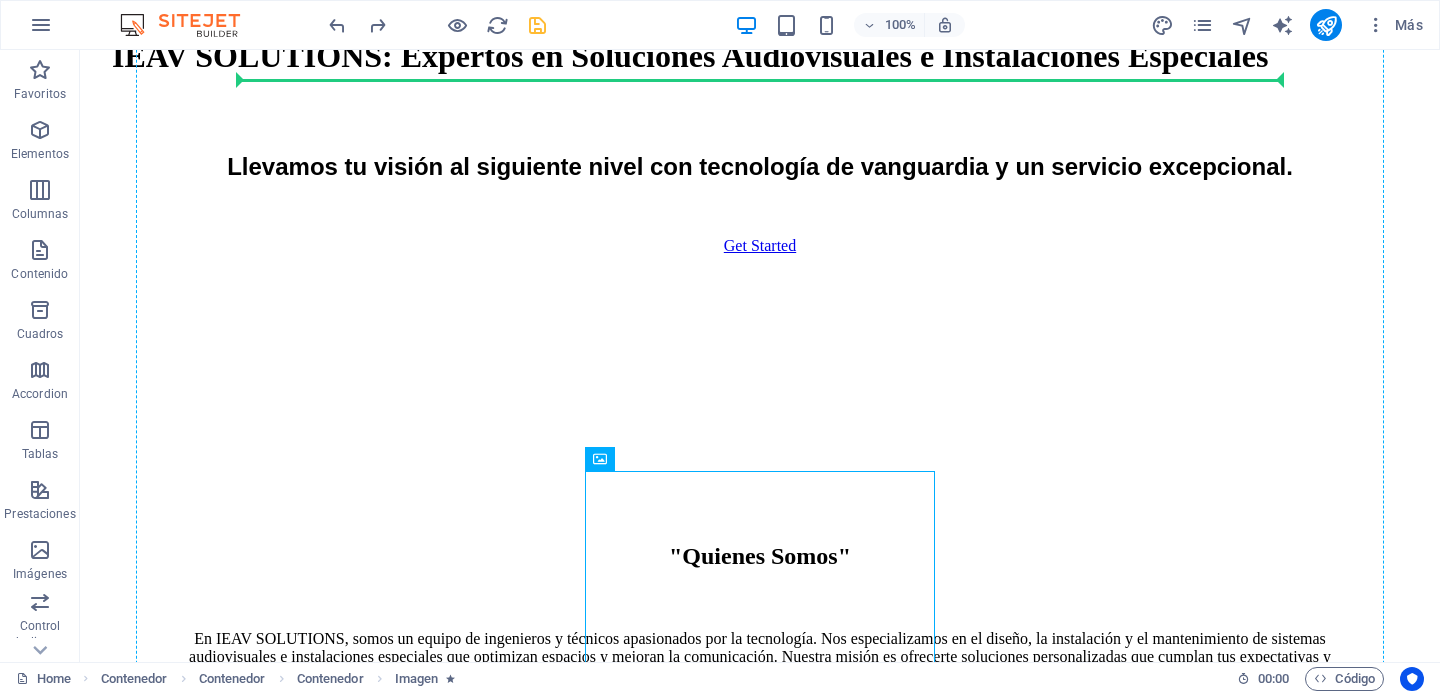 drag, startPoint x: 776, startPoint y: 494, endPoint x: 776, endPoint y: 363, distance: 131 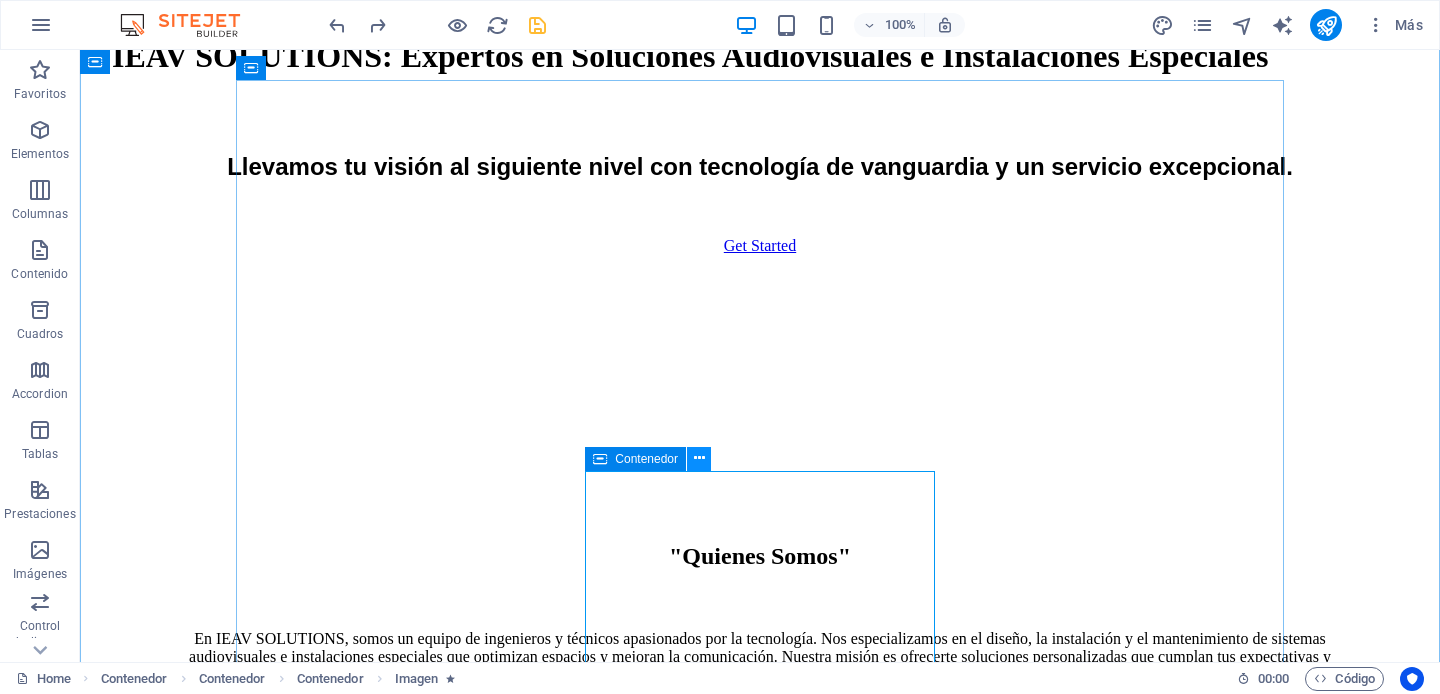 click at bounding box center [699, 458] 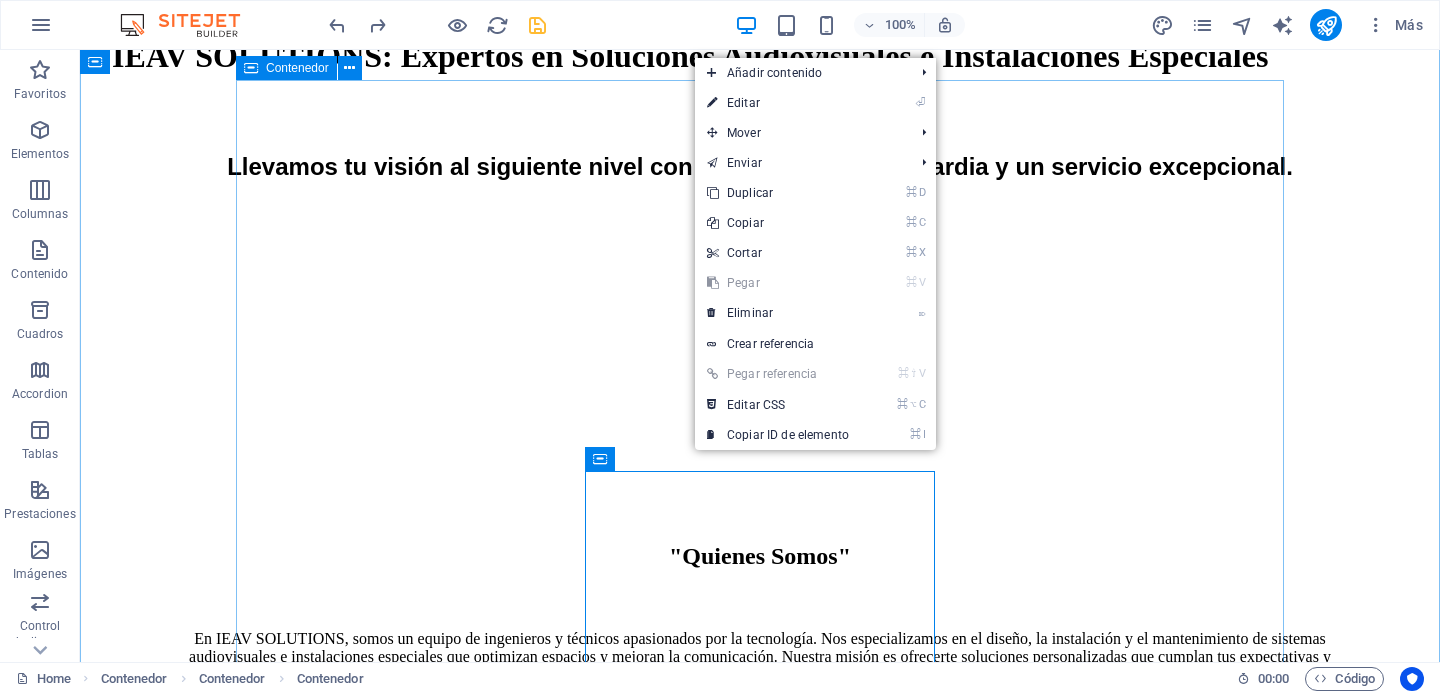 click on "Nuestra Historia! En el año  [YEAR] , en el vibrante entorno de [CITY], un grupo de ingenieros y entusiastas de la tecnología se unió con una visión clara: transformar la manera en que las personas y las empresas interactúan con el sonido y la imagen.  Así nació  IEAV SOLUTIONS , una empresa que no solo instala equipos, sino que crea experiencias. Todo comenzó con una simple idea: la tecnología audiovisual no debía ser complicada ni impersonal.  Con la experiencia de sus fundadores en sistemas de integración y su profundo conocimiento de las marcas líderes en la industria, se dieron cuenta de que había una oportunidad para ofrecer algo diferente. No querían ser solo proveedores, sino socios estratégicos que entendieran las necesidades únicas de cada cliente y ofrecieran soluciones a medida, desde un cine en casa que creara momentos inolvidables para una familia, hasta una sala de juntas que impulsara la colaboración en una gran corporación. Nuestro Enfoque! excelencia .  [YEAR]" at bounding box center (760, 1513) 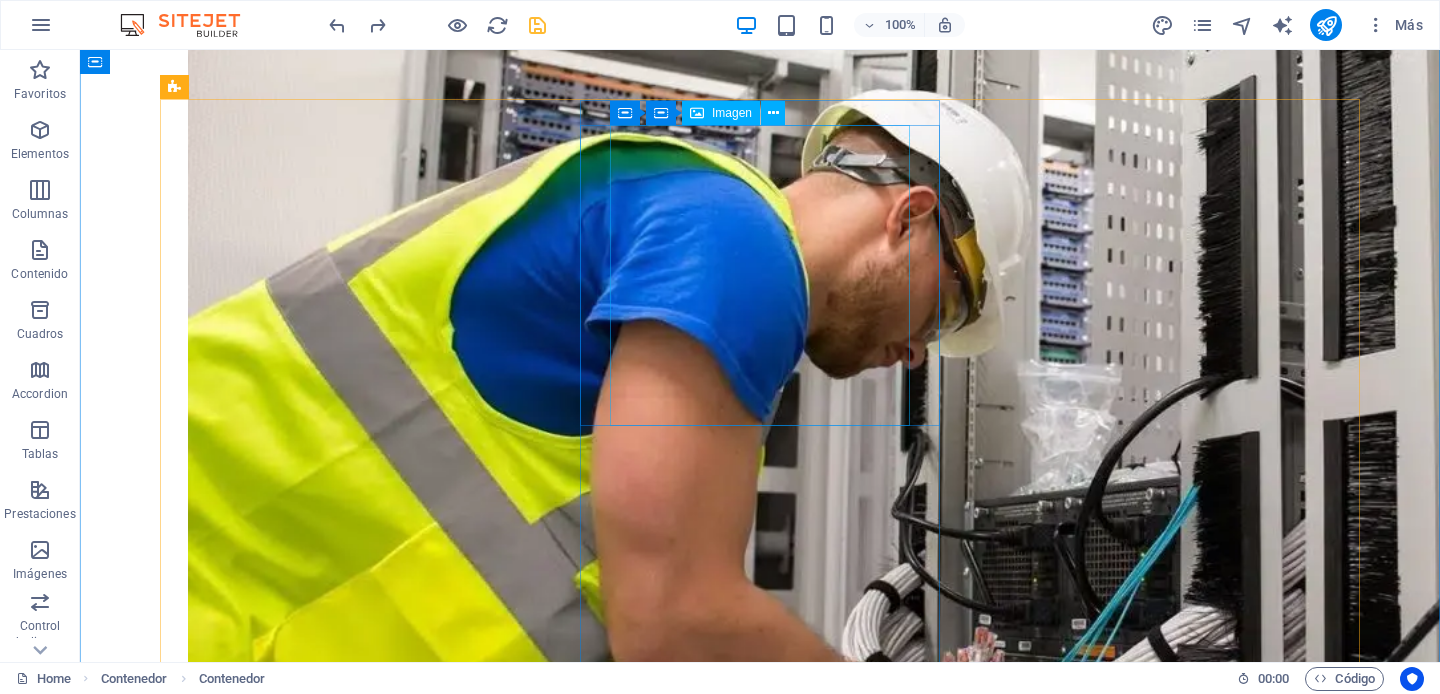 scroll, scrollTop: 2301, scrollLeft: 0, axis: vertical 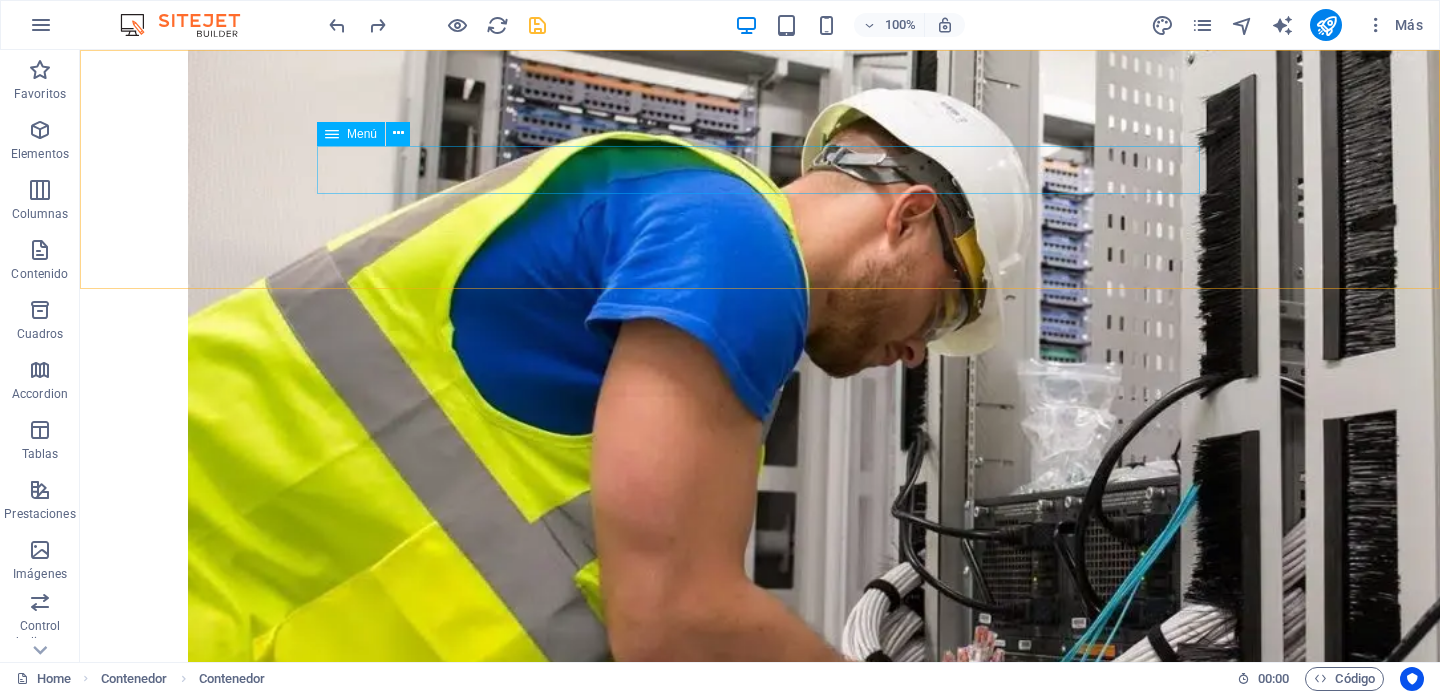 click on "Quienes Somos! Our Team Our Strengths Projects Contact Us" at bounding box center (760, -1067) 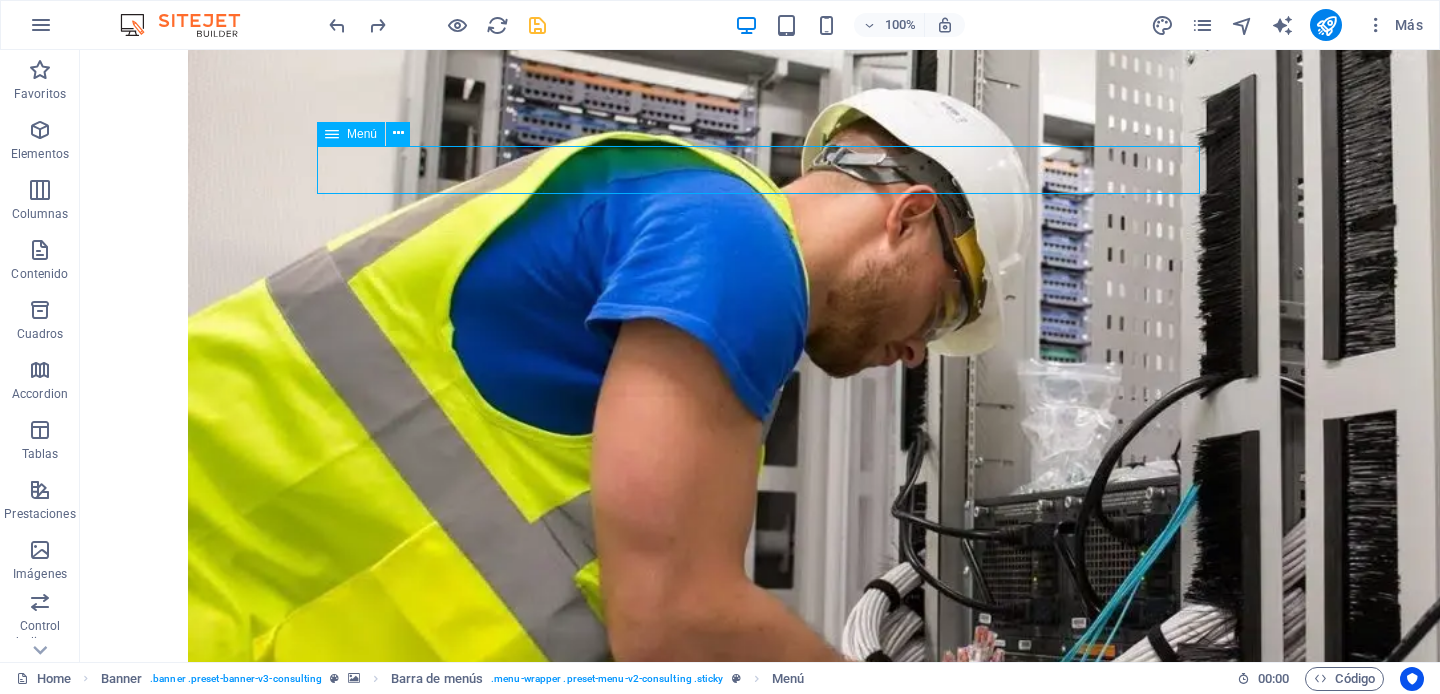 click on "Quienes Somos! Our Team Our Strengths Projects Contact Us" at bounding box center [760, -1067] 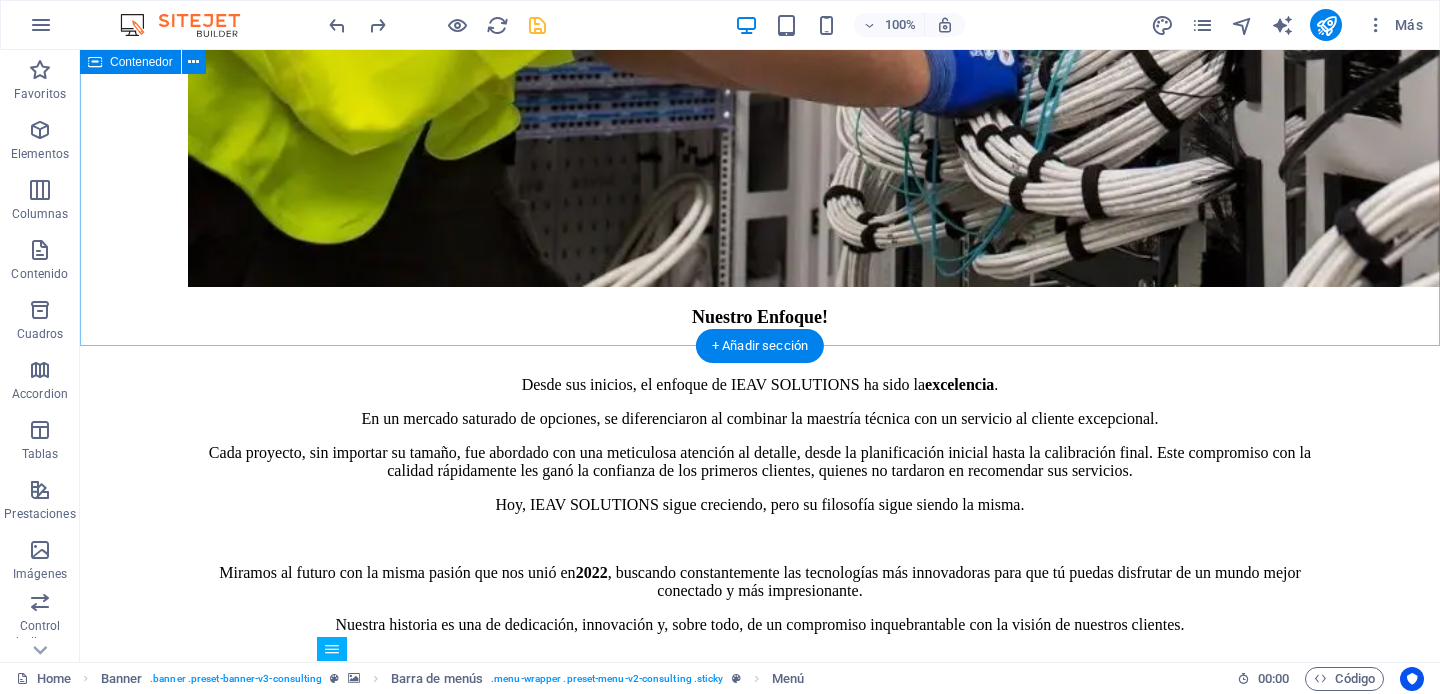 scroll, scrollTop: 2714, scrollLeft: 0, axis: vertical 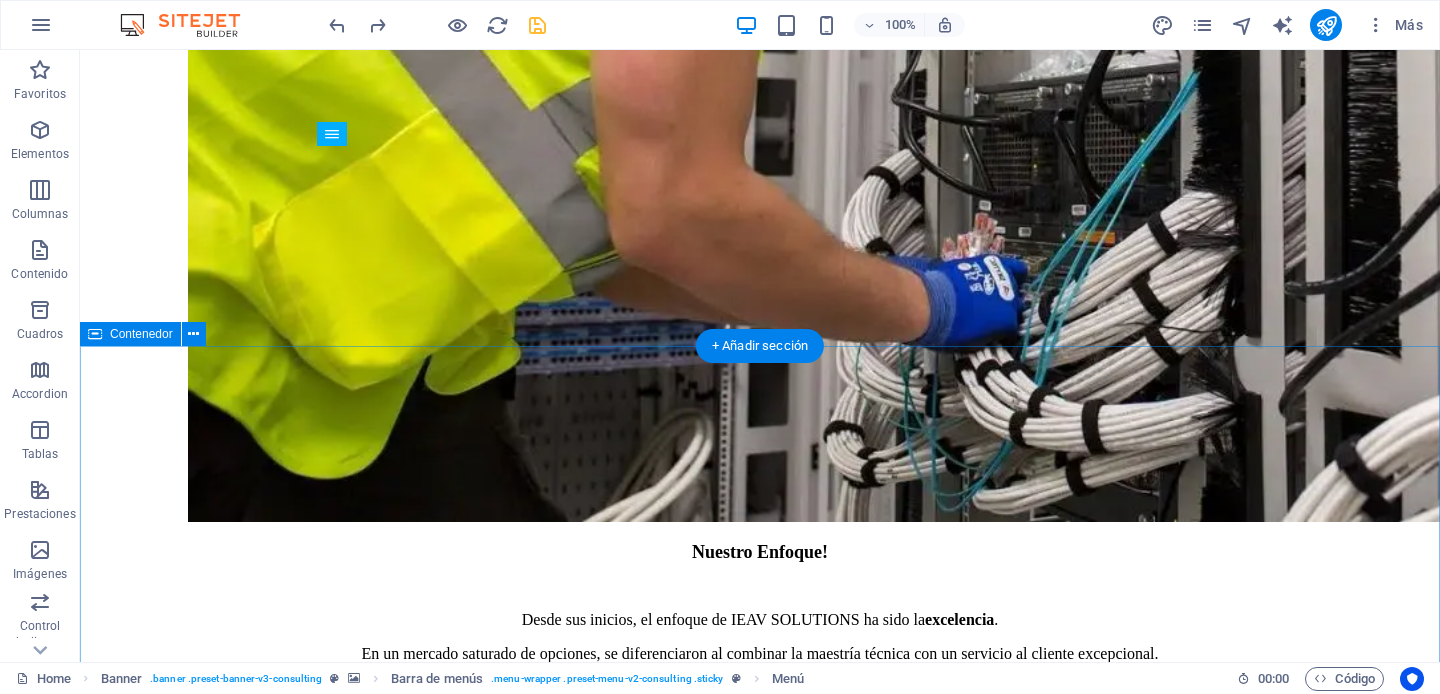 click on "Our Strengths Explore our full range of services to discover how we can tailor our expertise to meet your unique business needs. Sustainable Energy Strategy Strategic Business Planning Market Research and Analysis Sustainability Integration" at bounding box center (760, 8897) 